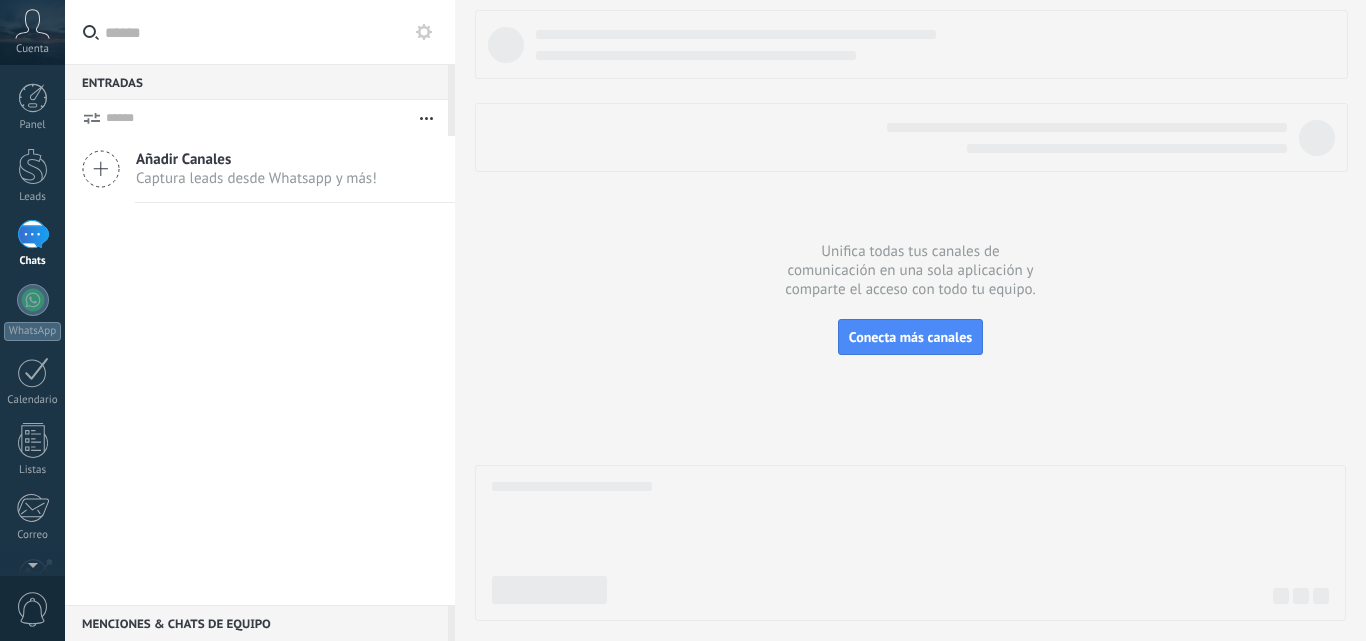 scroll, scrollTop: 0, scrollLeft: 0, axis: both 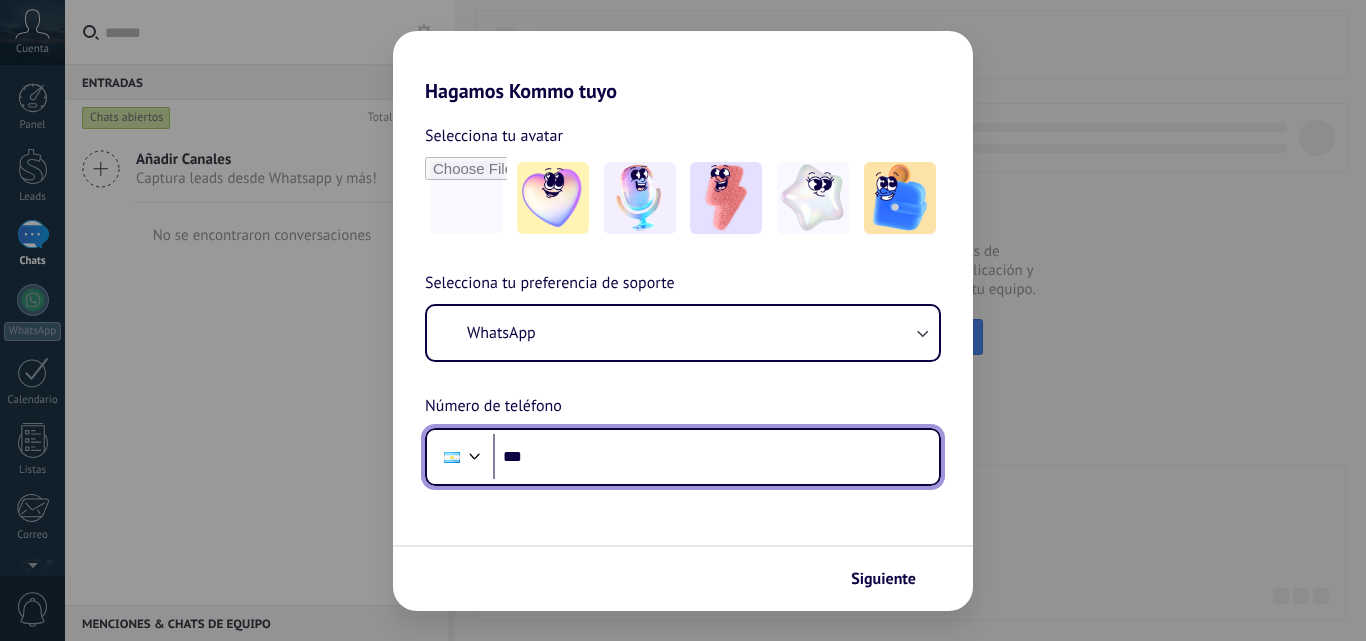 click on "***" at bounding box center (716, 457) 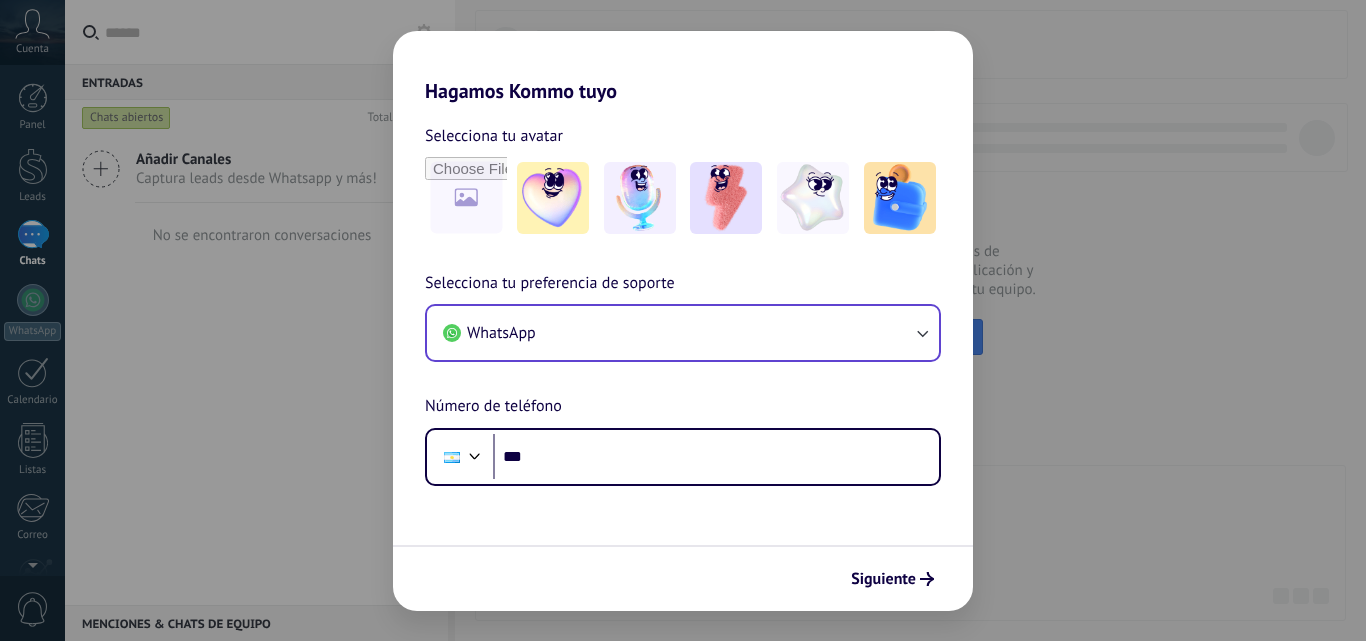 scroll, scrollTop: 0, scrollLeft: 0, axis: both 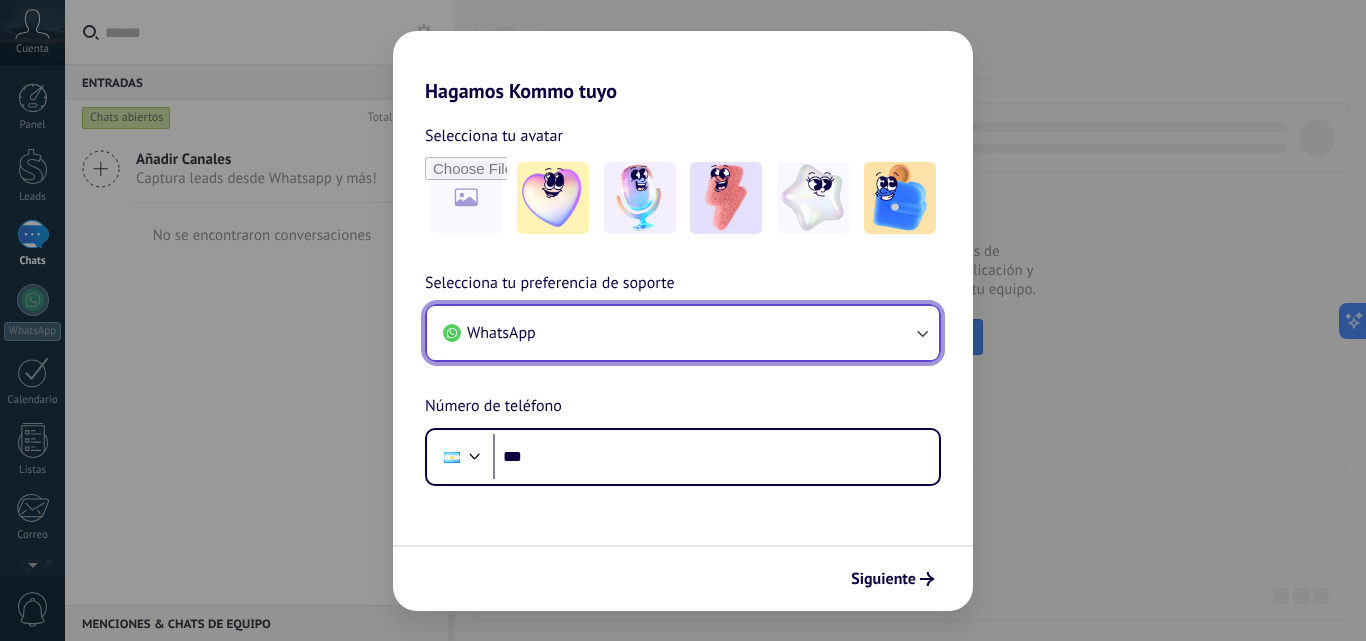 click on "WhatsApp" at bounding box center [683, 333] 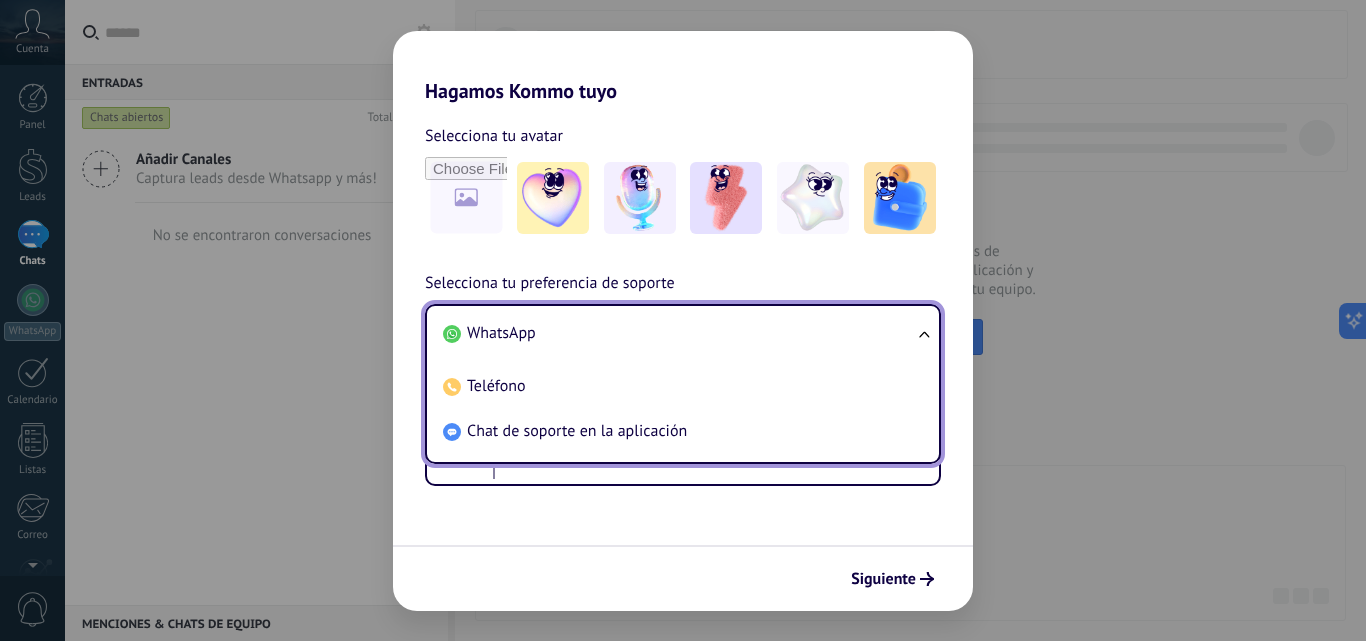 click on "WhatsApp" at bounding box center (679, 333) 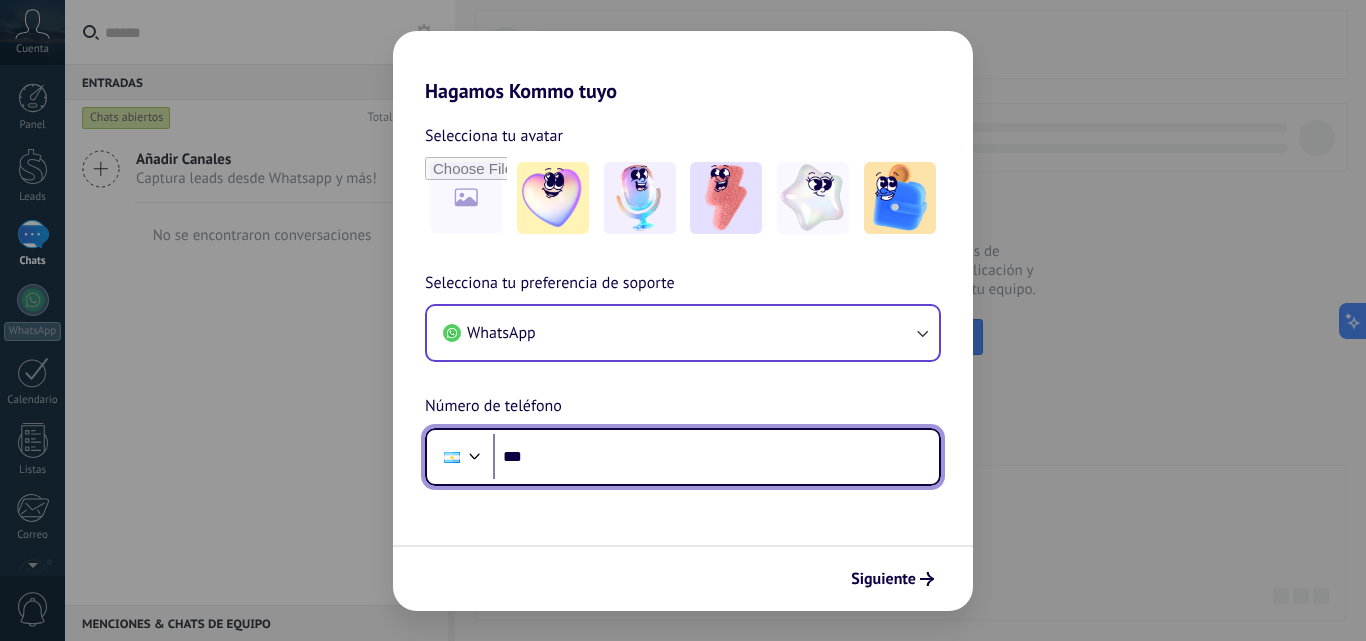 click on "***" at bounding box center [716, 457] 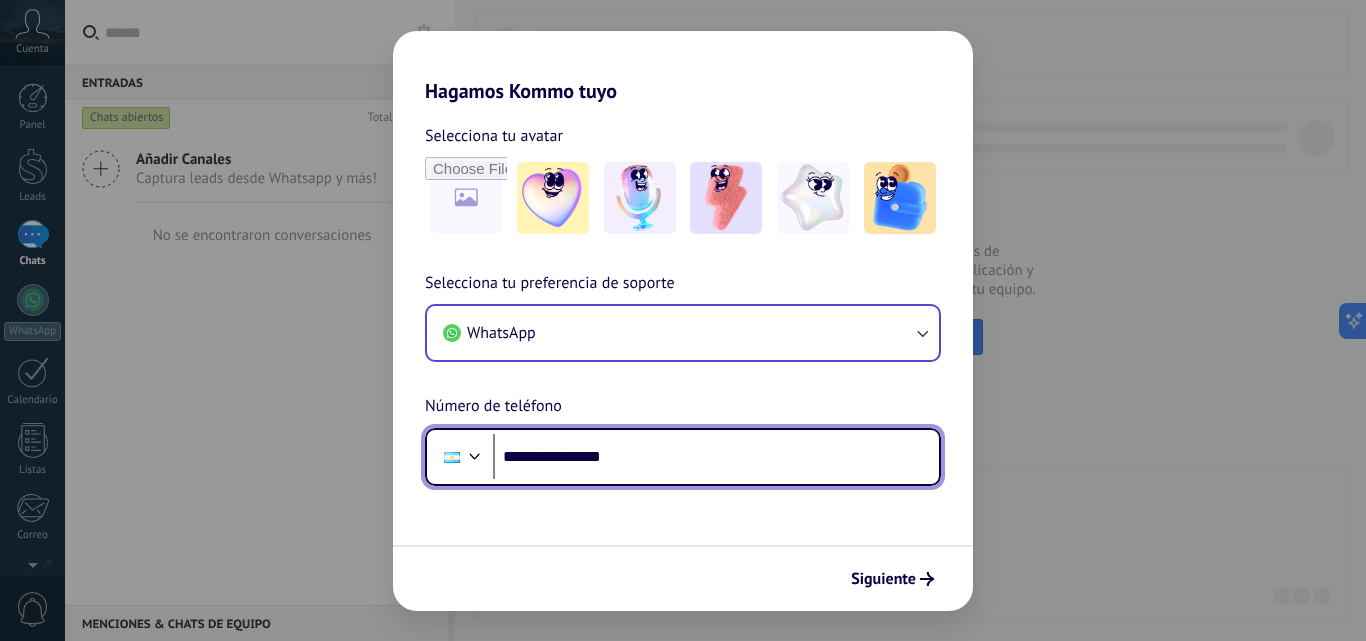 type on "**********" 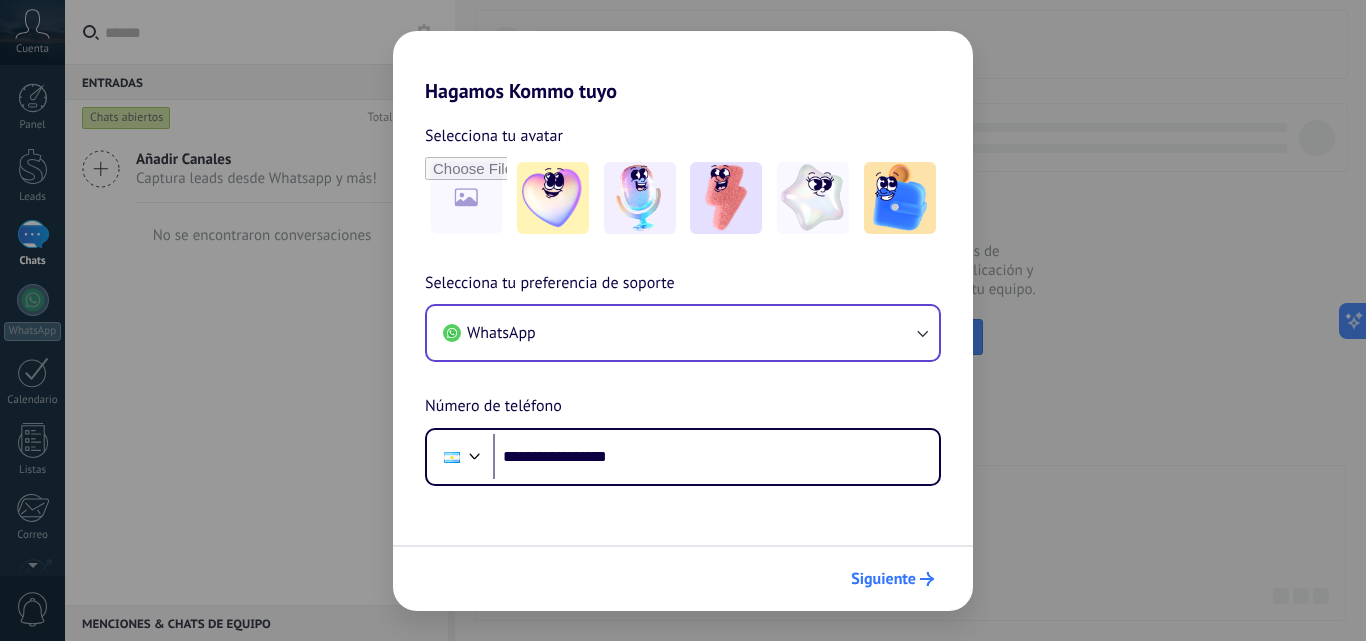 click on "Siguiente" at bounding box center [883, 579] 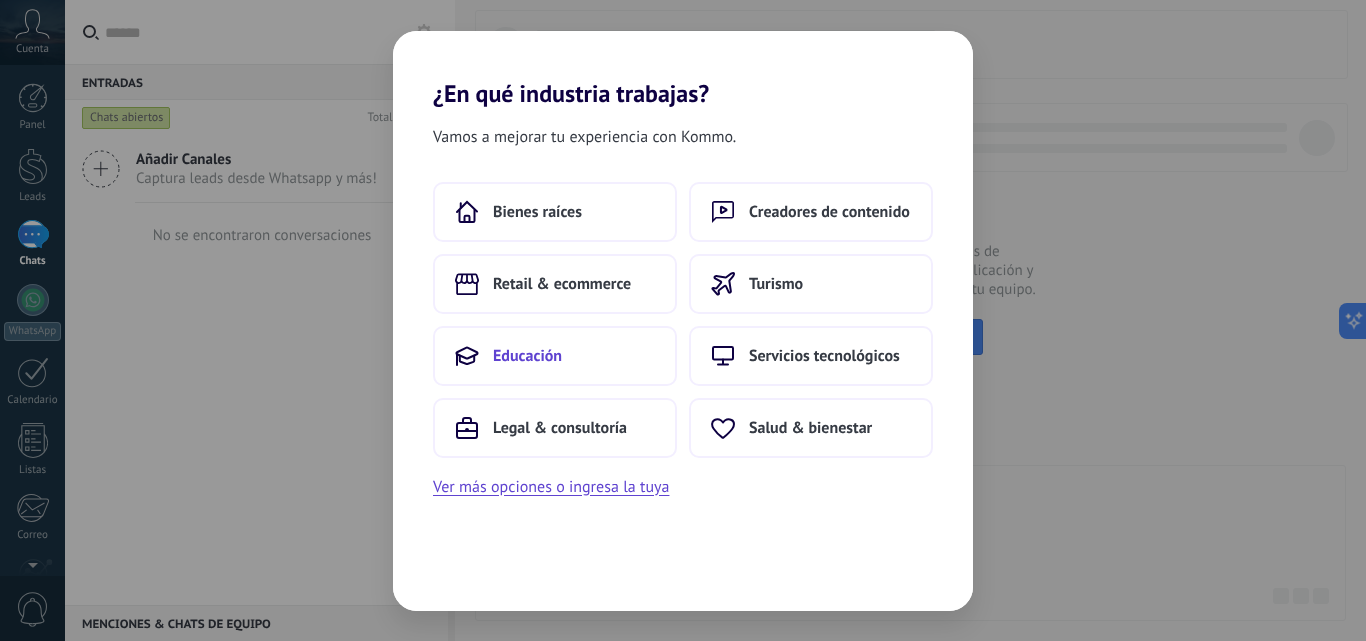 click on "Educación" at bounding box center [527, 356] 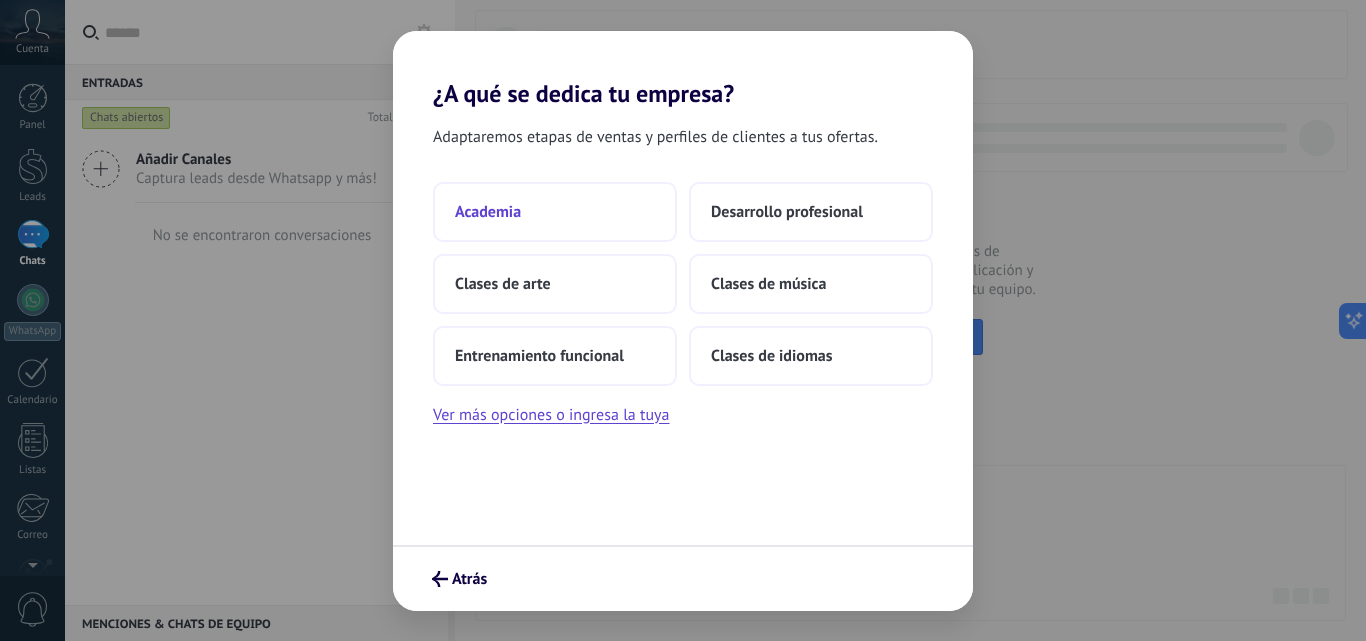 click on "Academia" at bounding box center (555, 212) 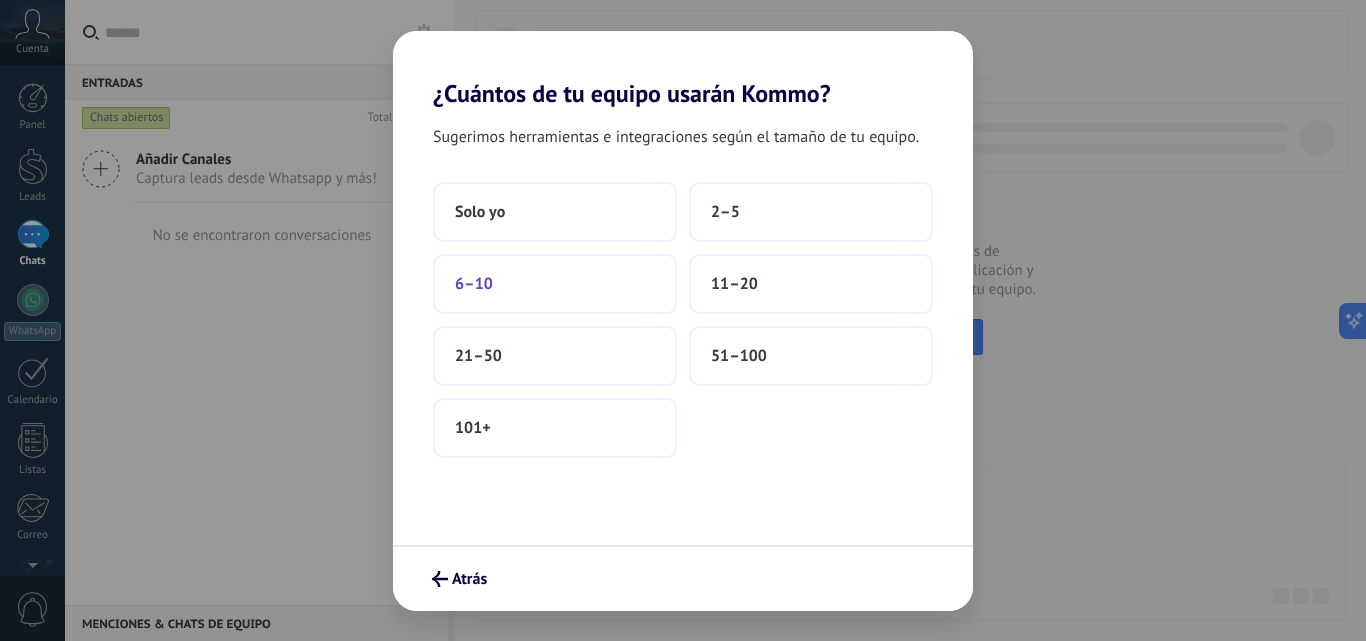 click on "6–10" at bounding box center (555, 284) 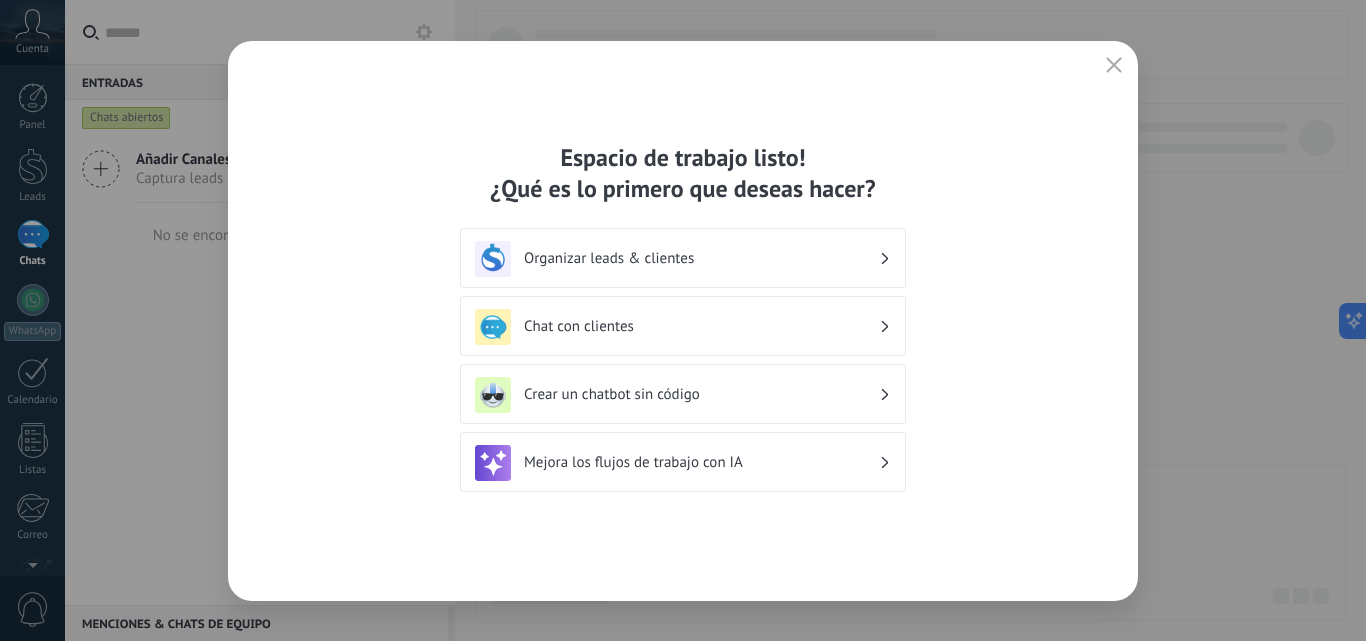click on "Organizar leads & clientes" at bounding box center [683, 258] 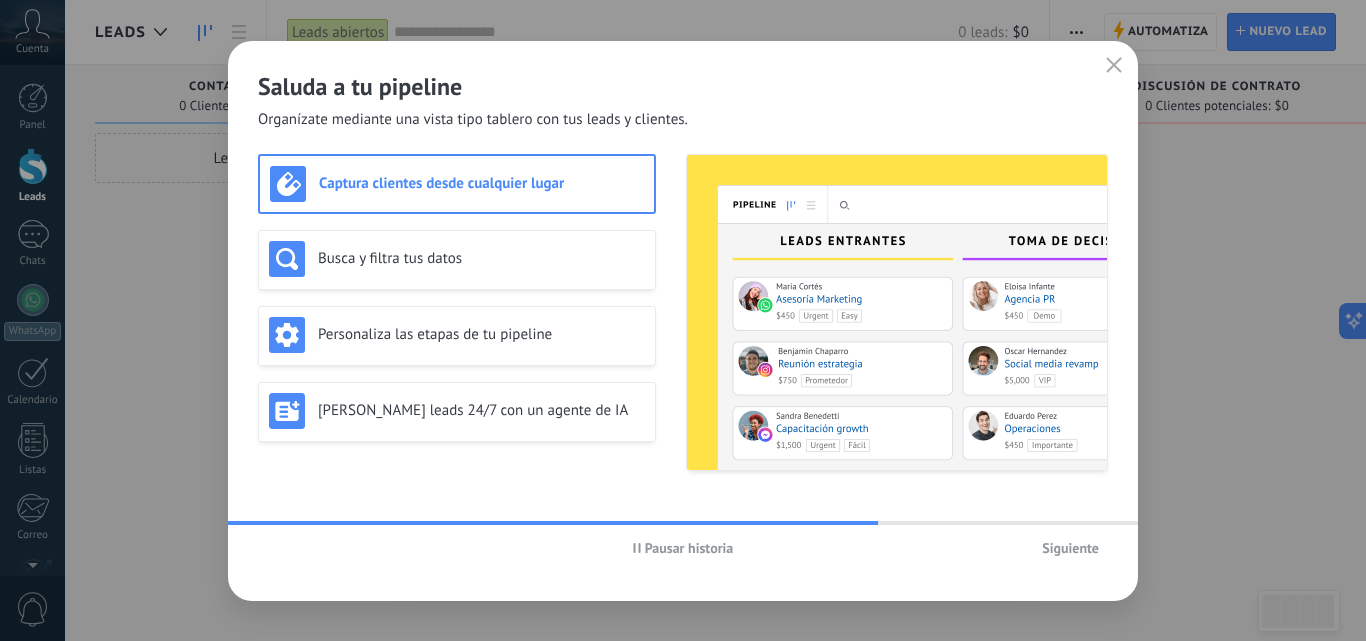 click on "Siguiente" at bounding box center (1070, 548) 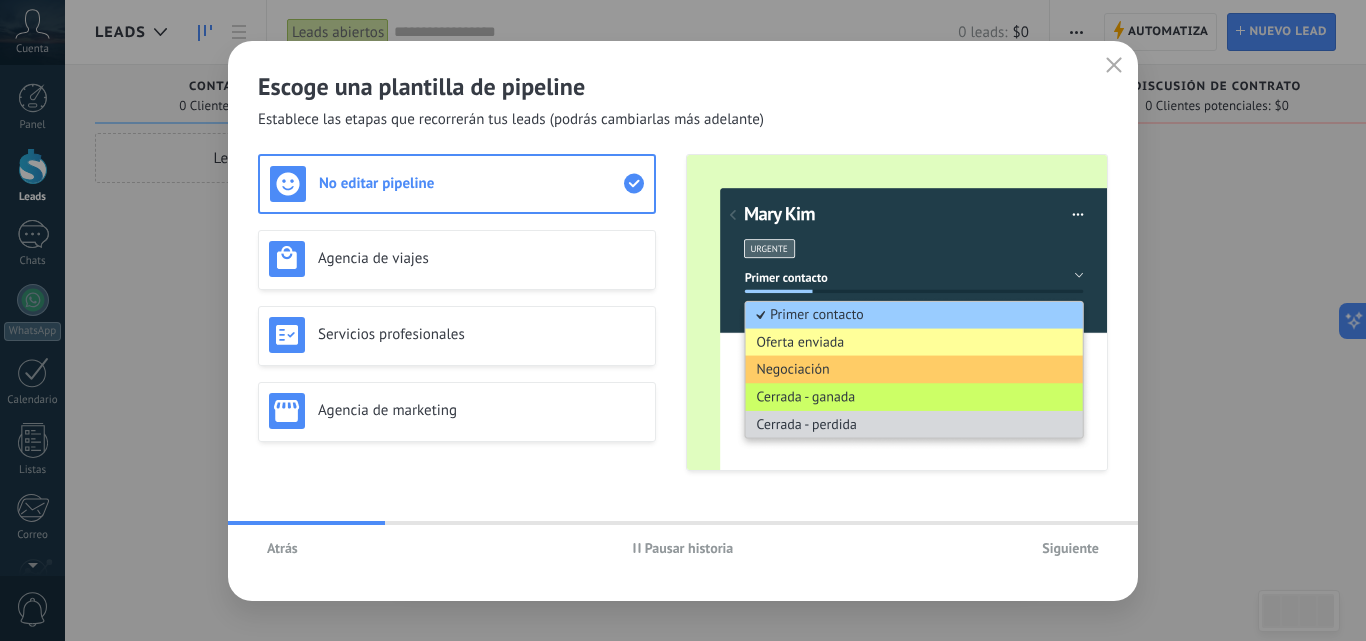 click on "Siguiente" at bounding box center [1070, 548] 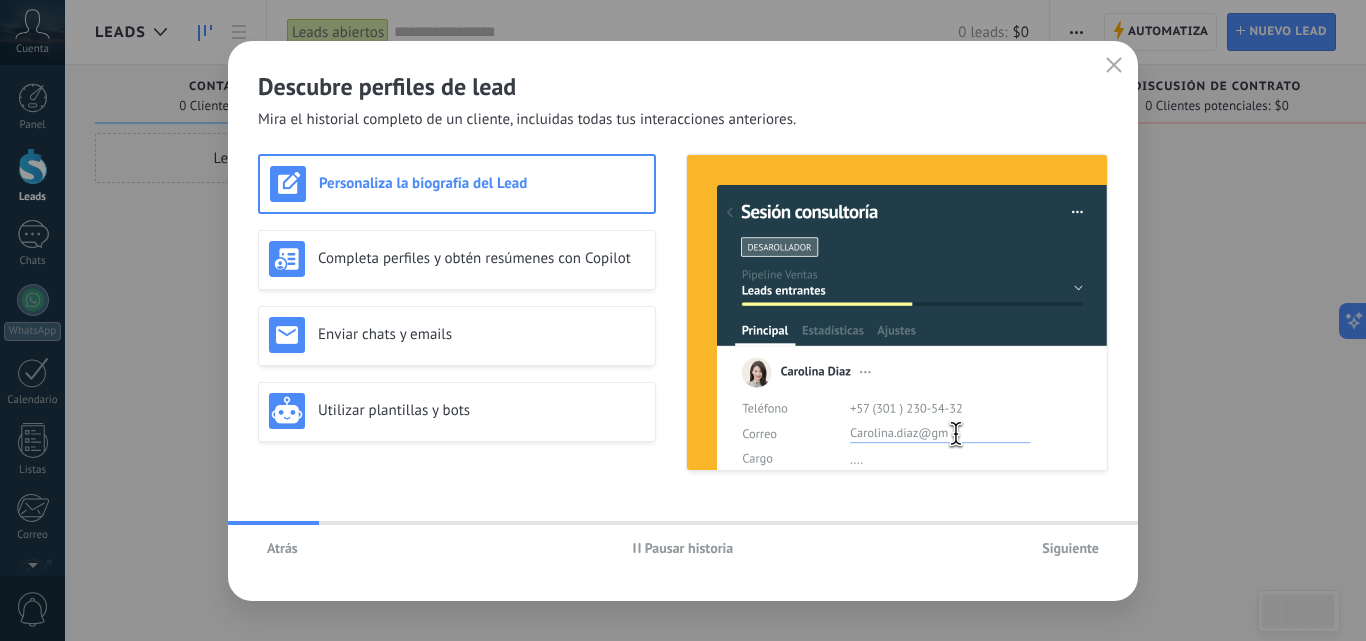 click on "Siguiente" at bounding box center (1070, 548) 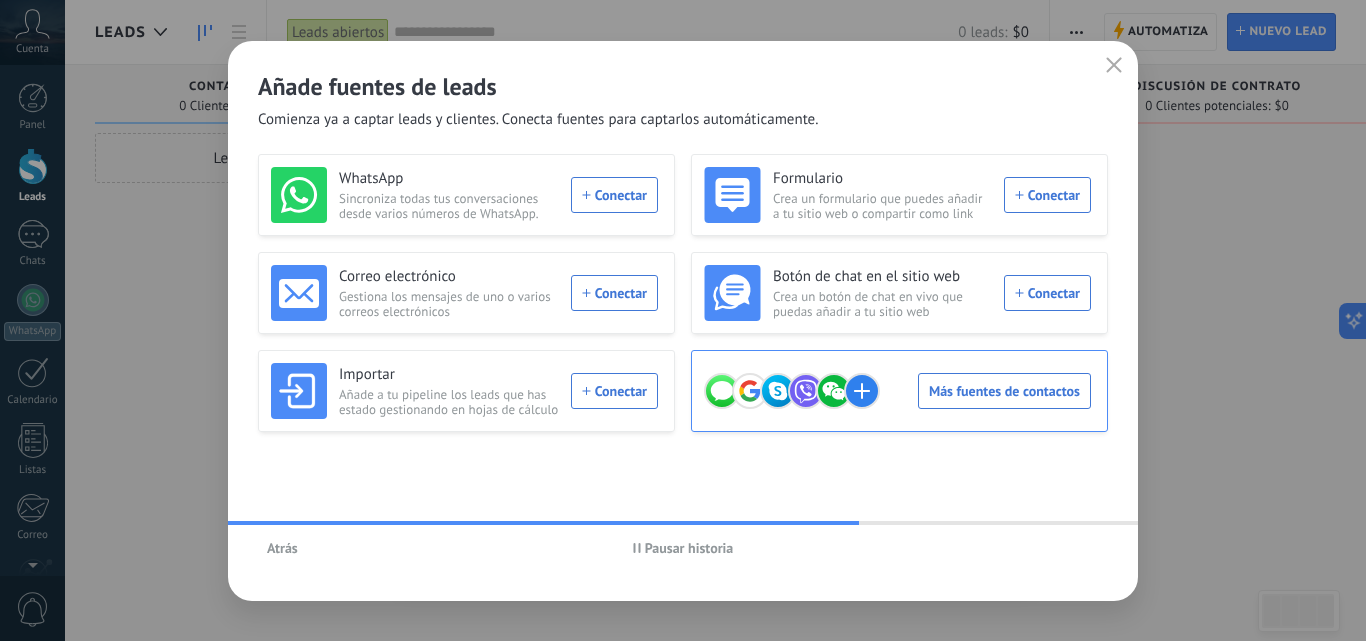 click on "Más fuentes de contactos" at bounding box center (897, 391) 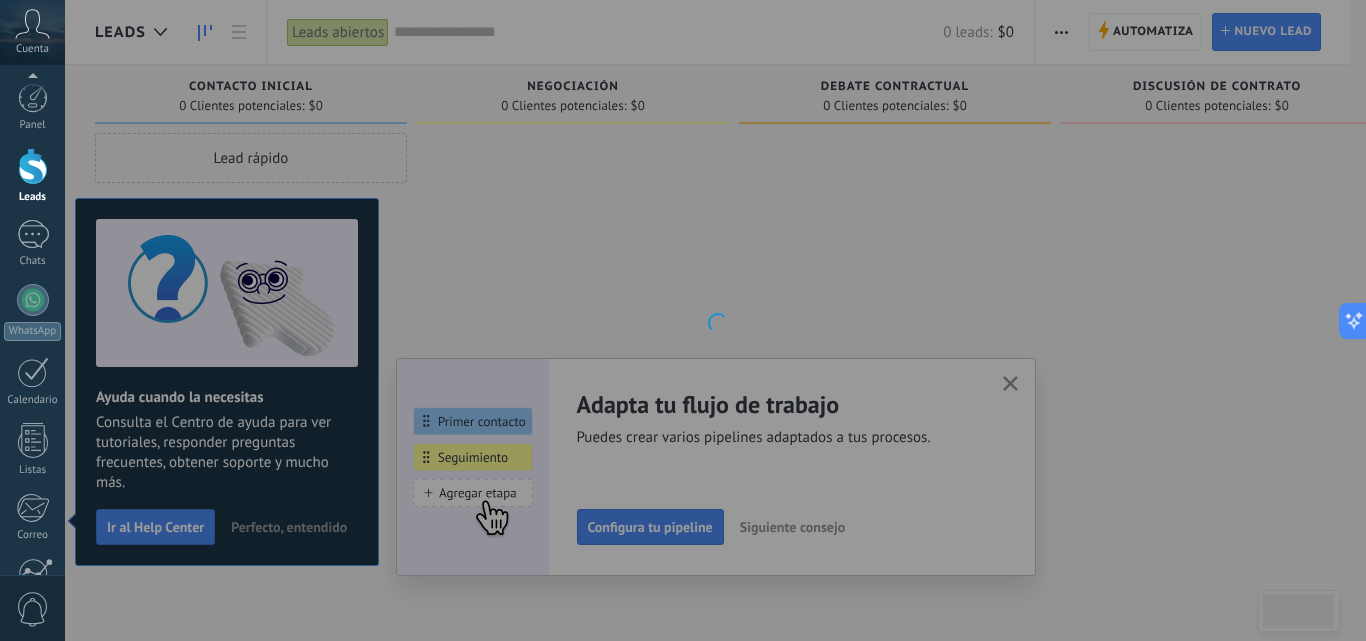 scroll, scrollTop: 191, scrollLeft: 0, axis: vertical 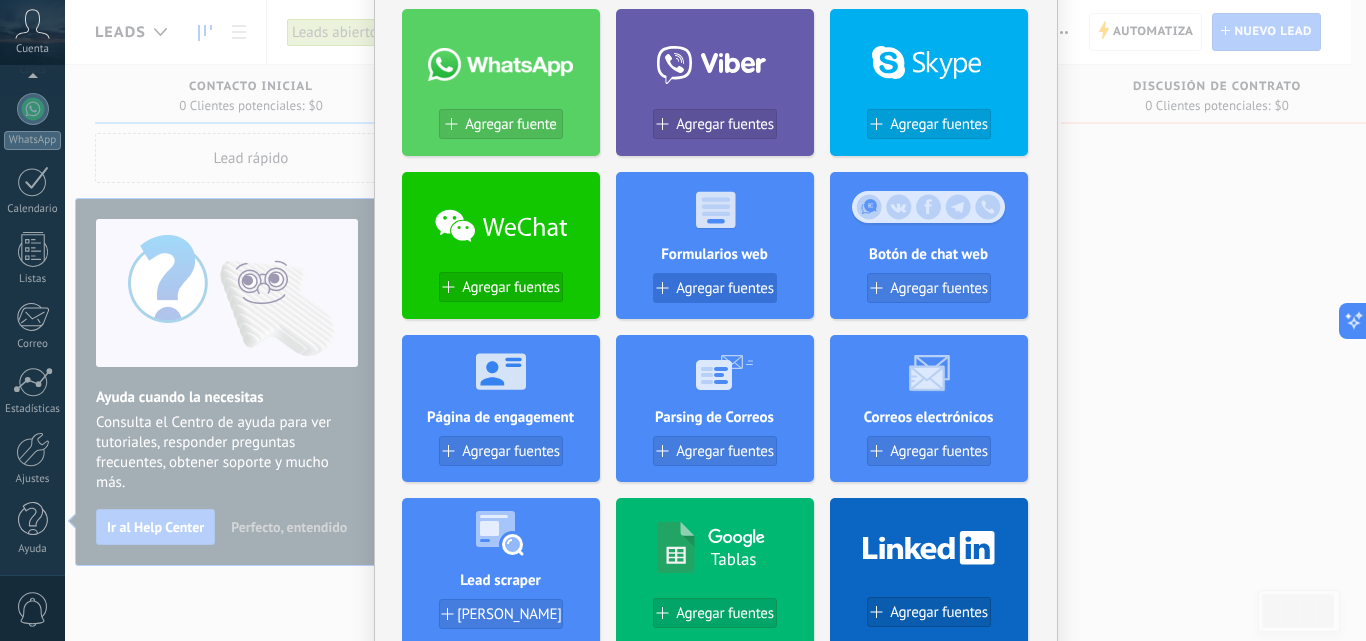 click on "Agregar fuentes" at bounding box center [725, 288] 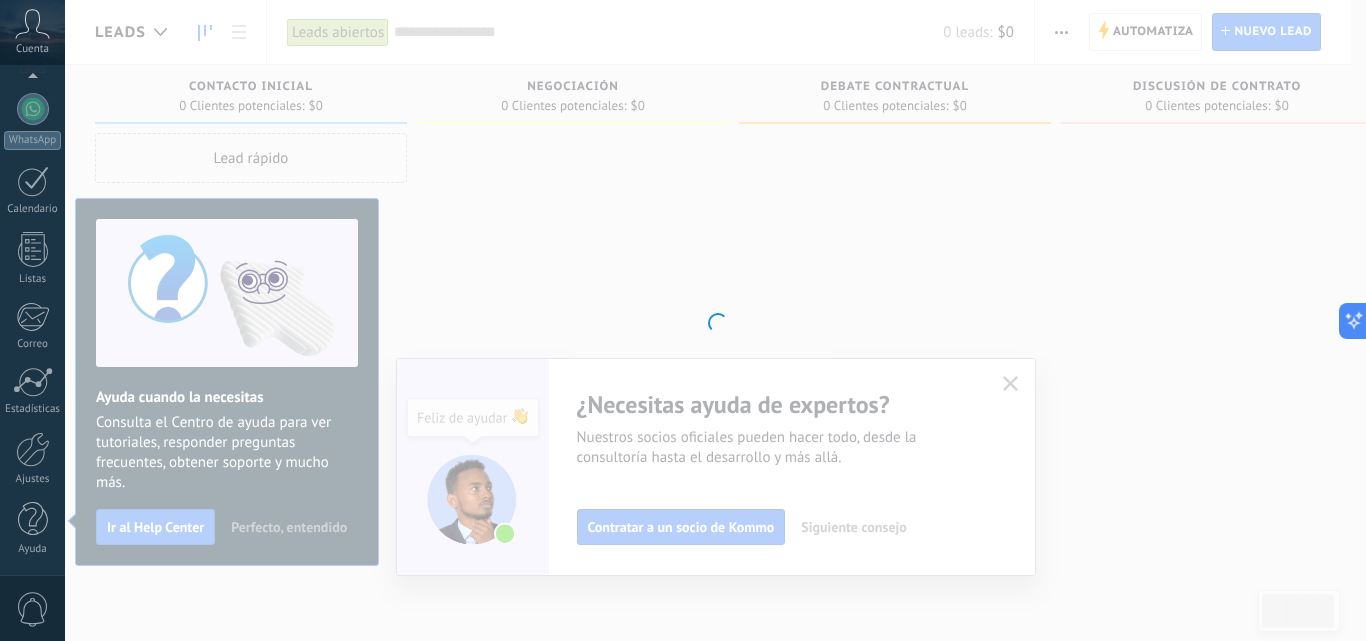scroll, scrollTop: 0, scrollLeft: 0, axis: both 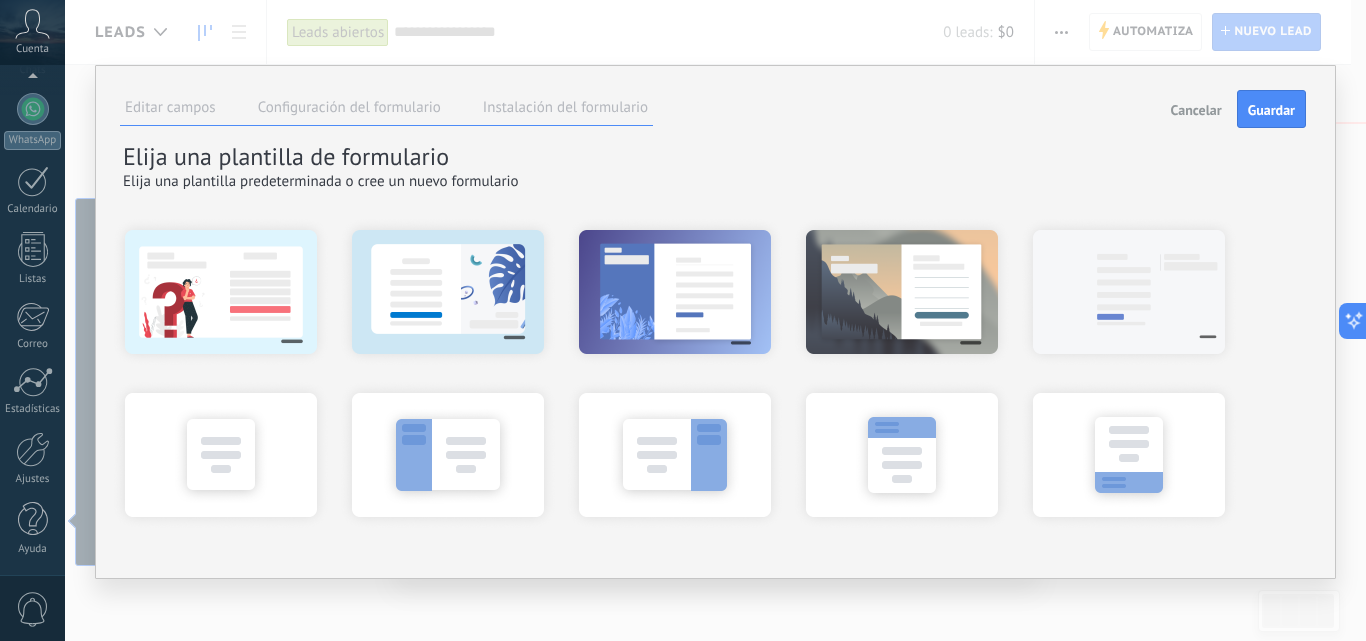 click on "Cancelar" at bounding box center [1196, 110] 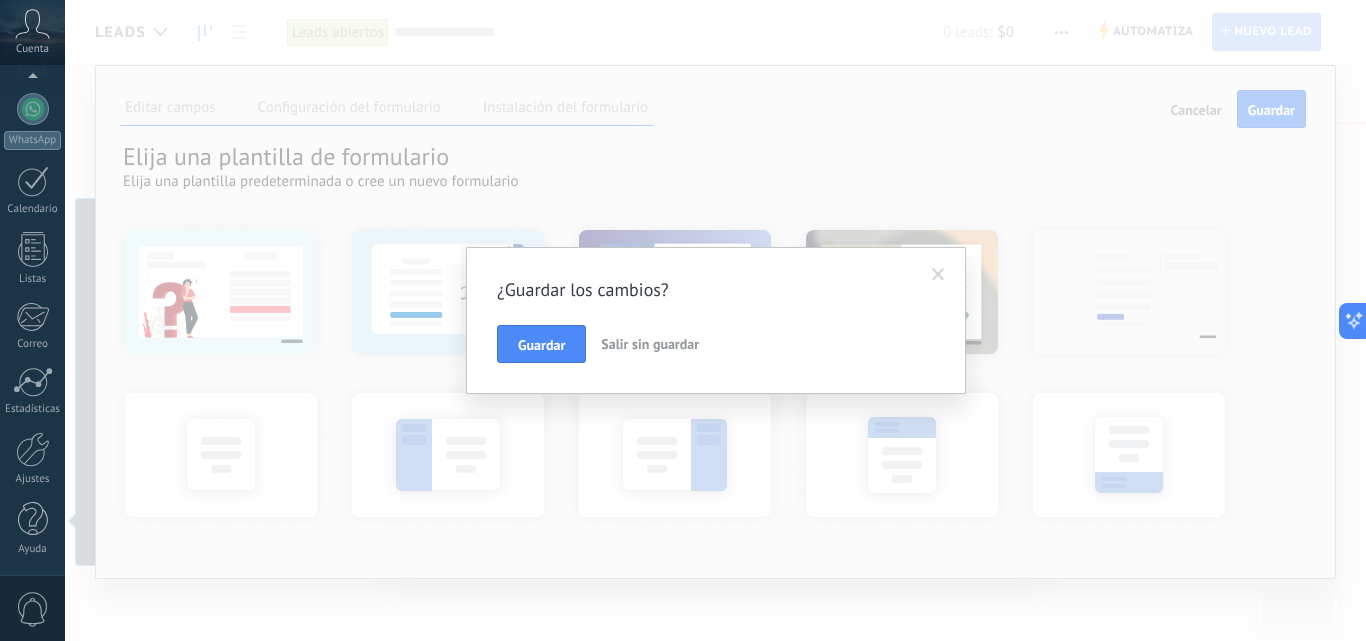click on "Salir sin guardar" at bounding box center (650, 344) 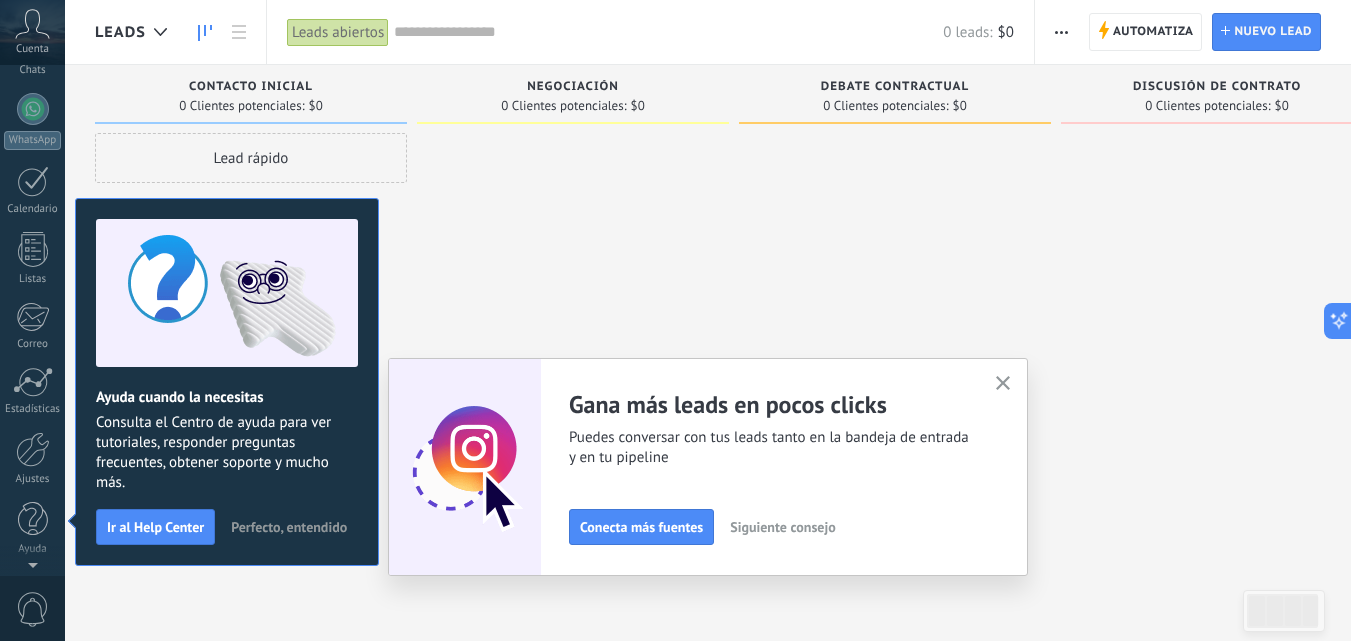 scroll, scrollTop: 0, scrollLeft: 0, axis: both 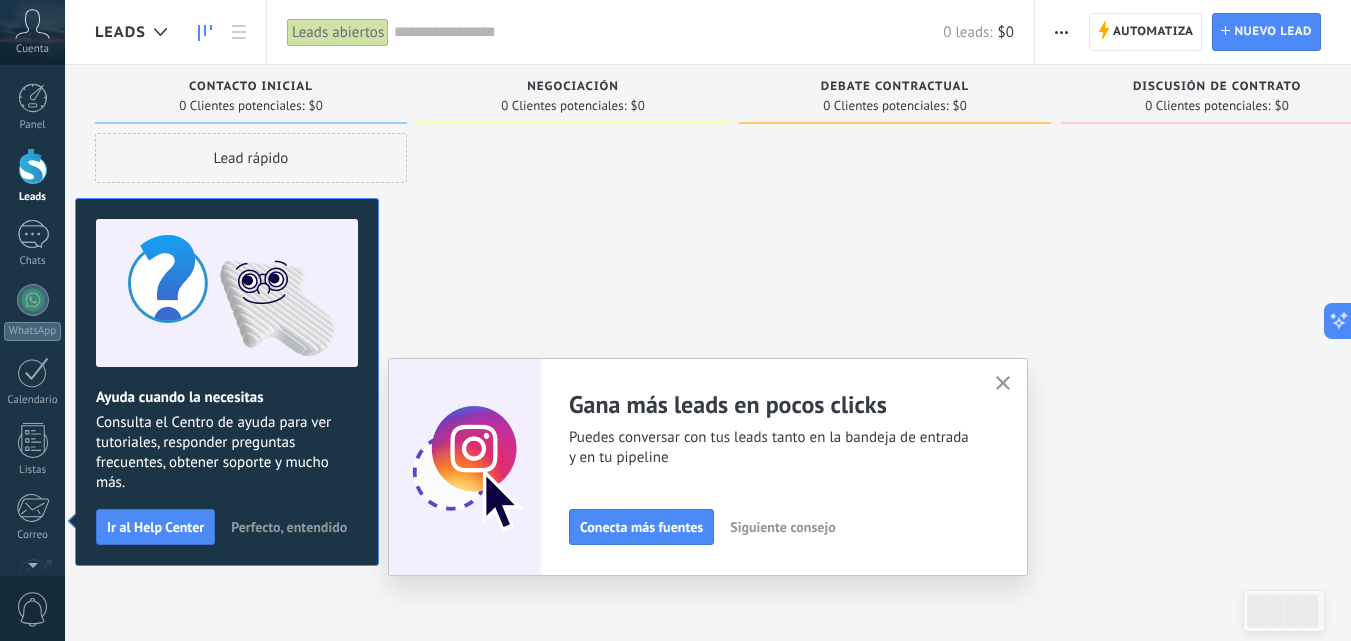click on "Lead rápido" at bounding box center [251, 158] 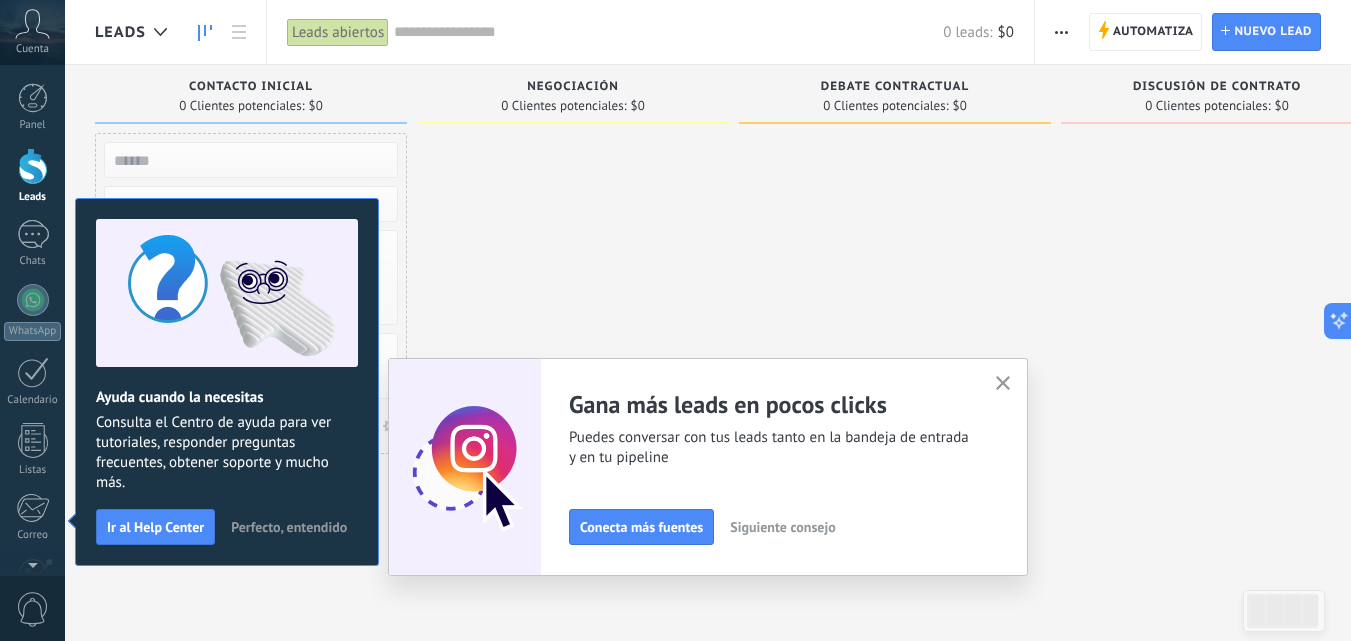 click on "Perfecto, entendido" at bounding box center [289, 527] 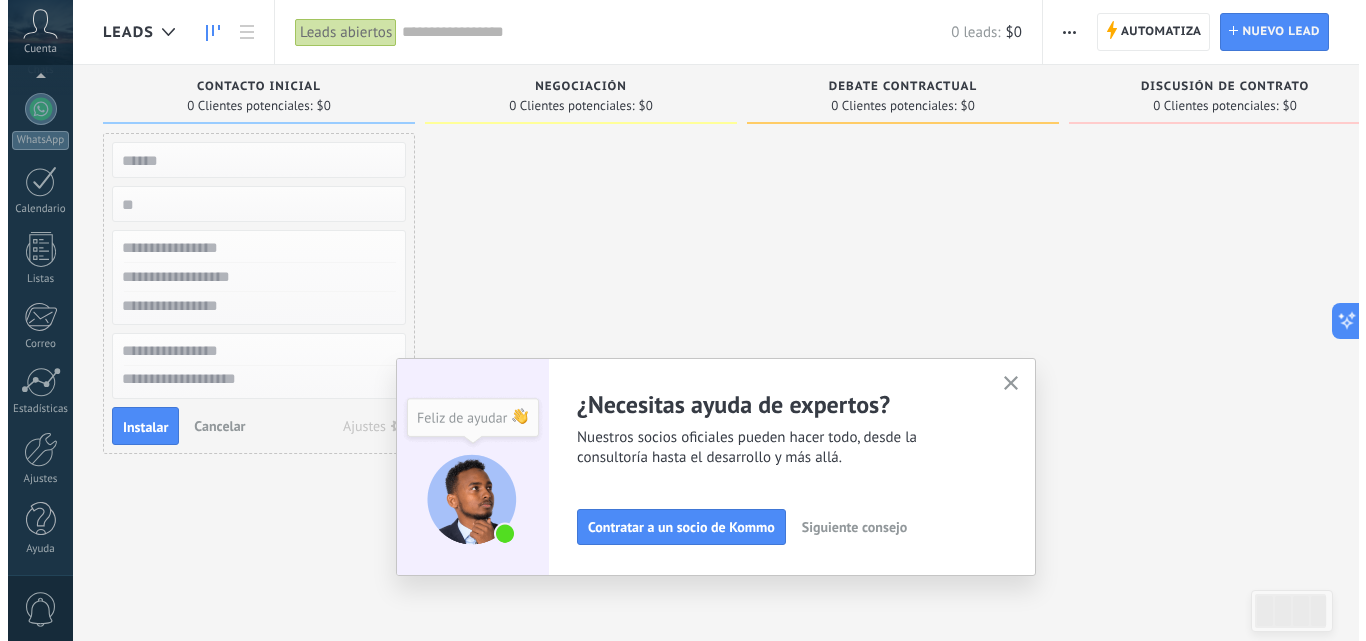 scroll, scrollTop: 0, scrollLeft: 0, axis: both 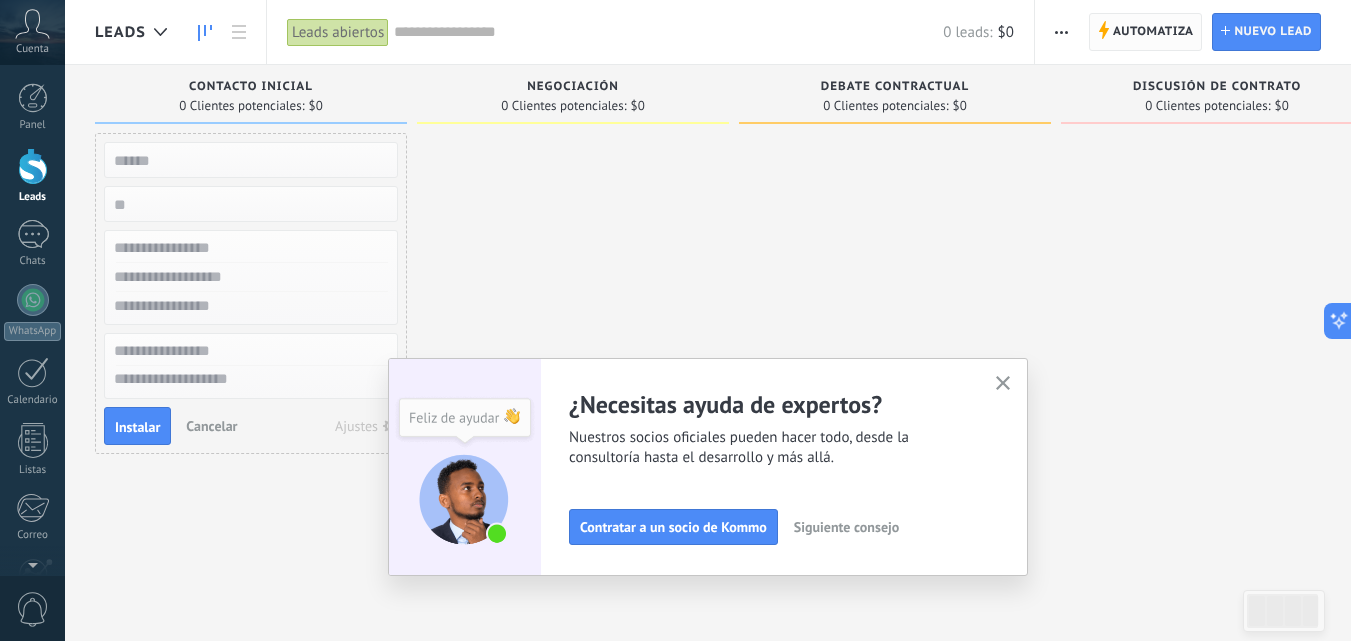 click on "Automatiza" at bounding box center [1153, 32] 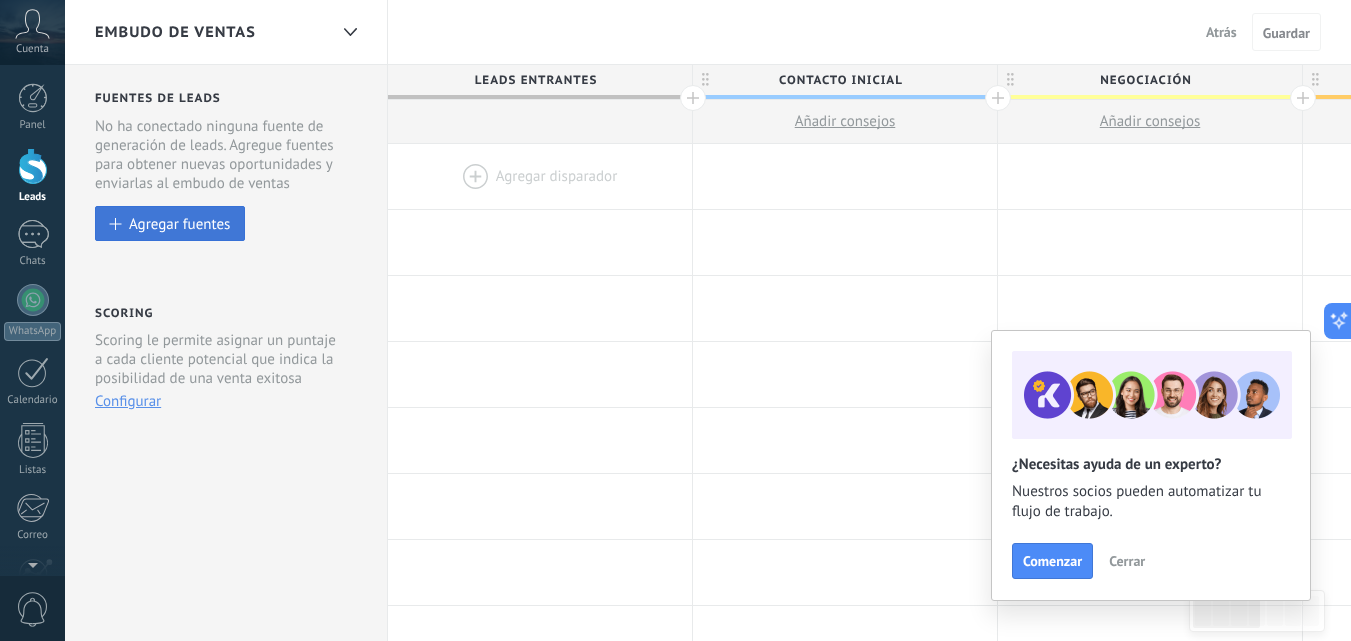 click on "Agregar fuentes" at bounding box center [179, 223] 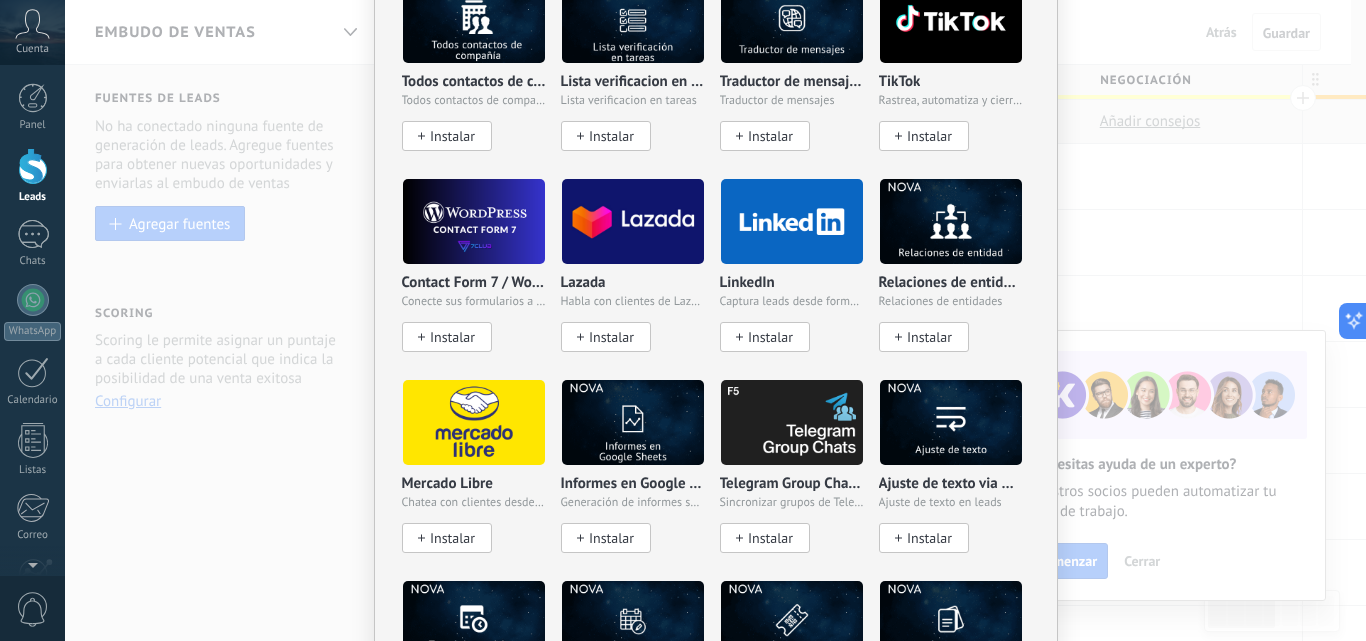 scroll, scrollTop: 2278, scrollLeft: 0, axis: vertical 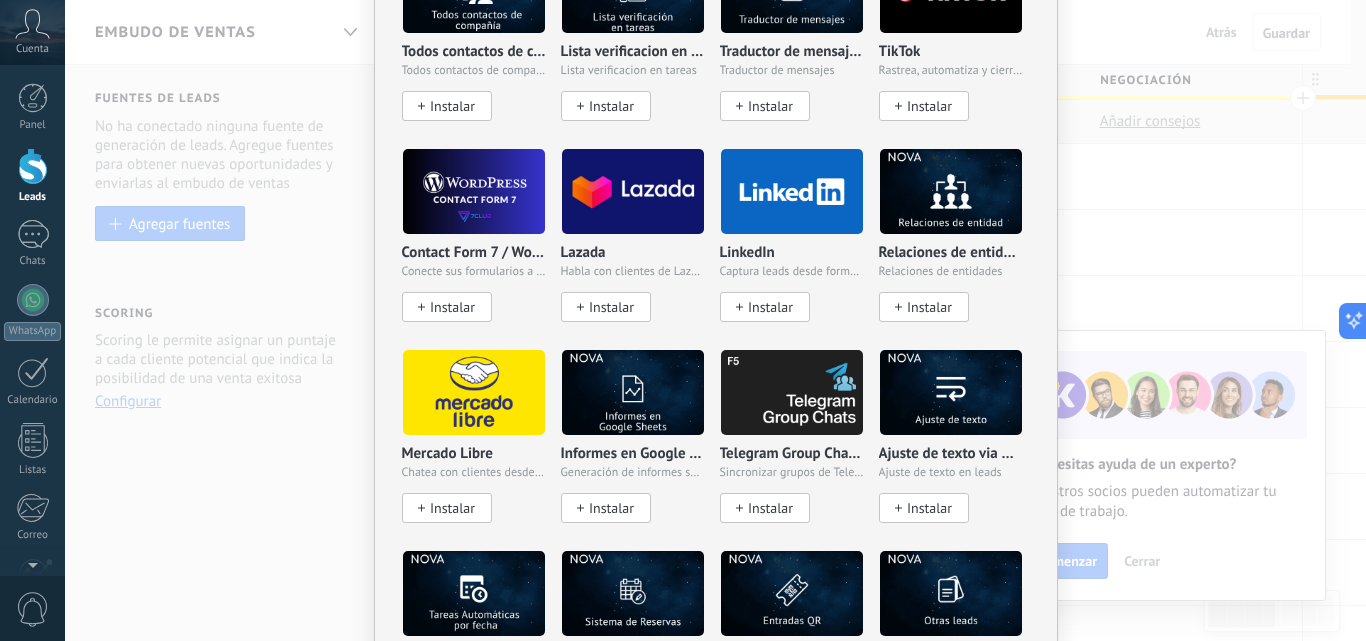 click on "No hay resultados Fuentes de leads Agregar fuentes Agregar fuentes Agregar fuentes Agregar fuente Agregar fuentes Agregar fuentes Agregar fuentes Formularios web Agregar fuentes Botón de chat web Agregar fuentes Página de engagement Agregar fuentes Parsing de Correos Agregar fuentes Correos electrónicos Agregar fuentes Lead scraper Añadir Fuente Tablas Agregar fuentes Agregar fuentes Widgets WebConnect por KWID Reciba datos de cualquier fuente Instalar Avito por Whatcrm Conecta la integración de Avito en un minuto Instalar Chatter - WA+ChatGPT via Komanda F5 Integración de WhatsApp, Telegram, Avito & VK Instalar Whatsapp de YouMessages Integración de Whatsapp y creador de bots Instalar WPForms Wordpress via CRMapp Conecta formularios en minutos Instalar Woocommerce Wordpress via CRMapp Conecte la tienda en minutos Instalar Contact Form 7 Wordpress by Devamo Conecta formularios en minutos Instalar Opencart-OcStore by Devamo Configuración de la tienda en solo unos minutos Instalar Otros leads de Emfy" at bounding box center [715, 320] 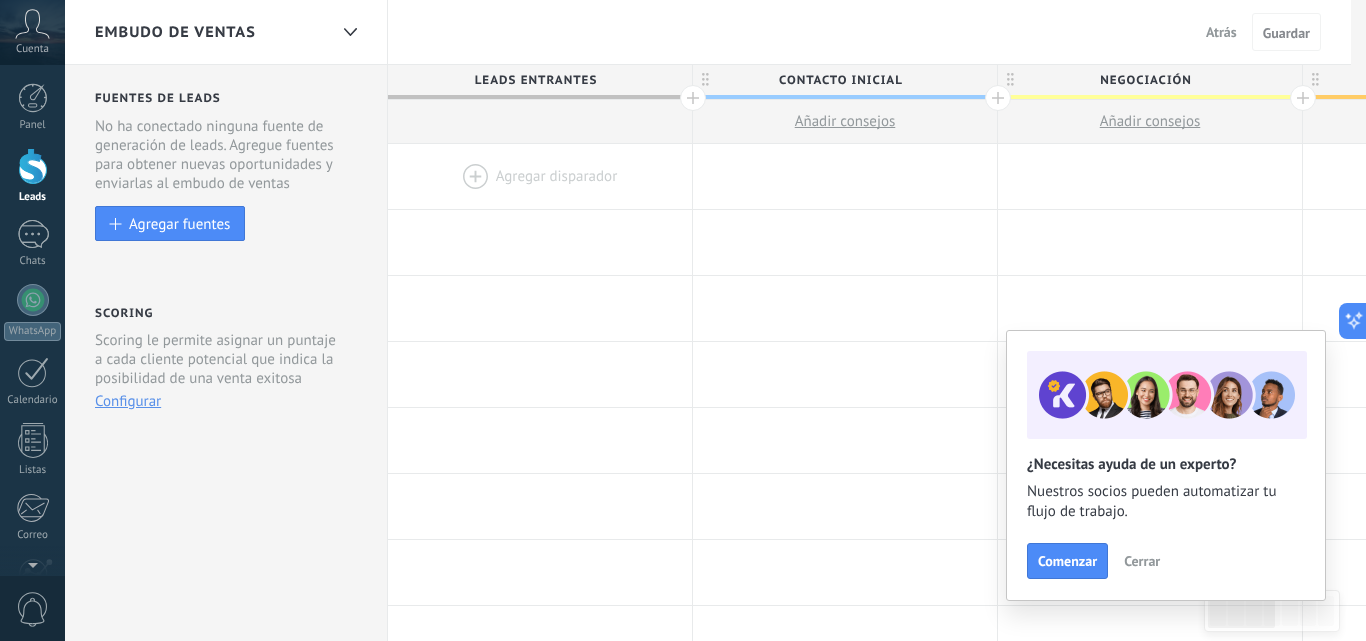 scroll, scrollTop: 0, scrollLeft: 0, axis: both 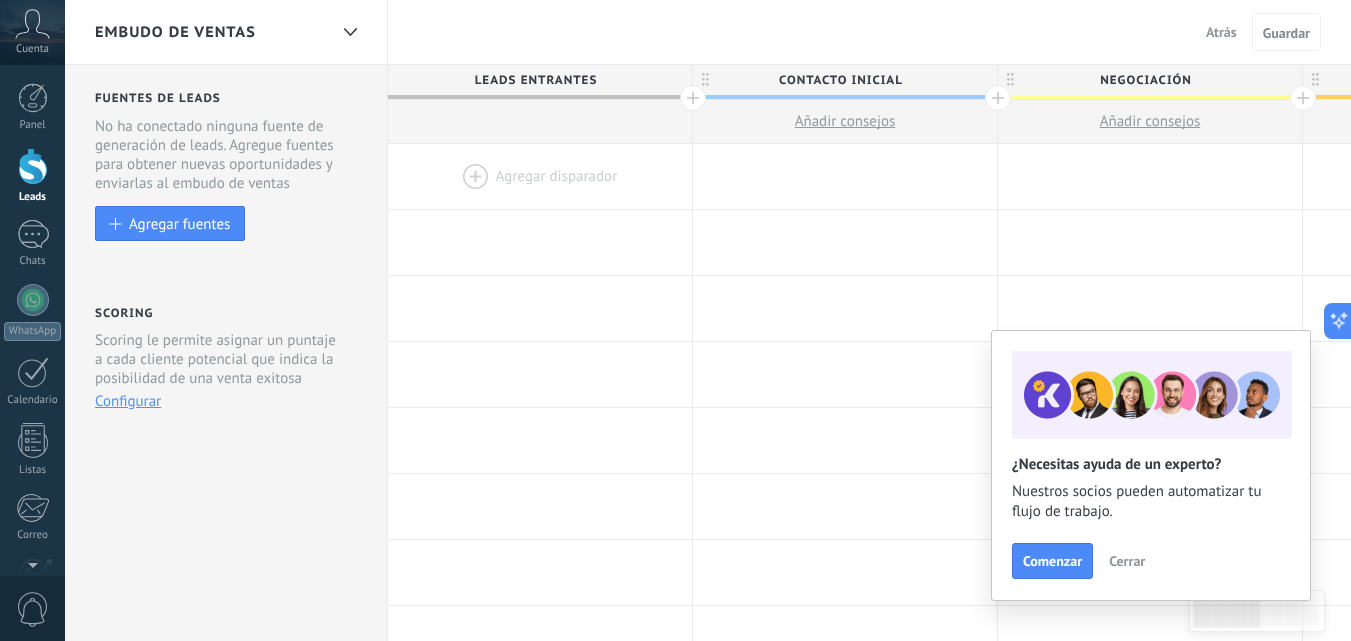 click at bounding box center (540, 176) 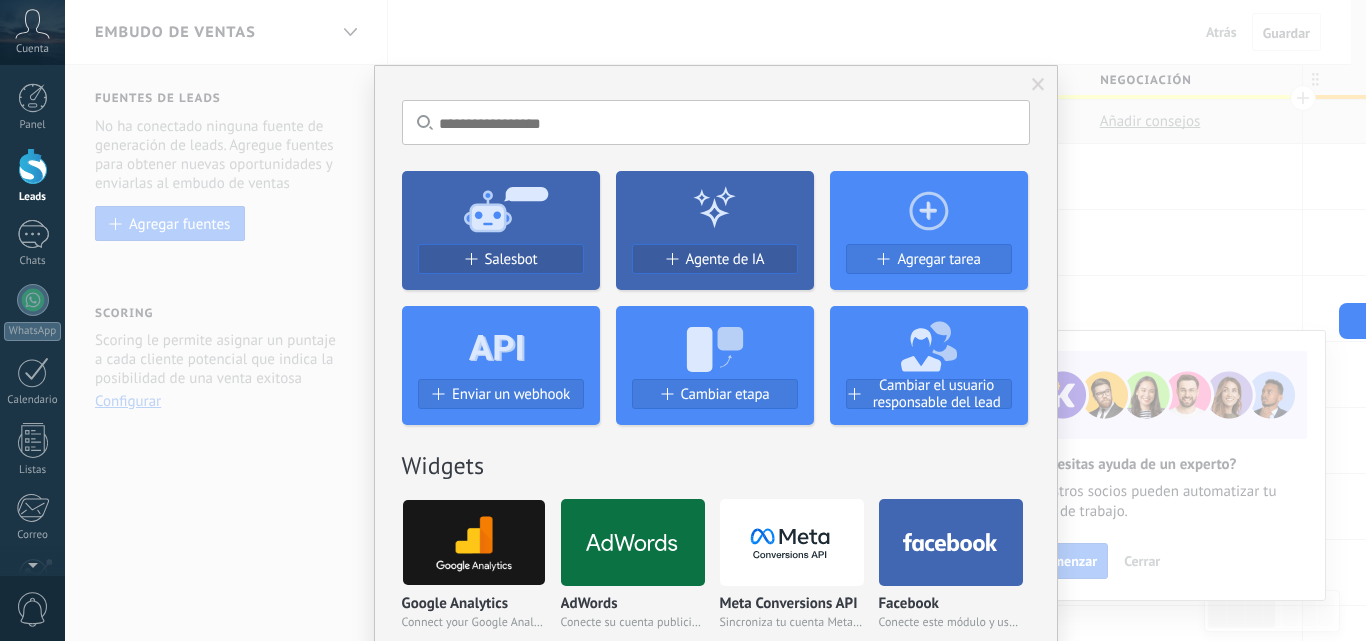 click on "No hay resultados Salesbot Agente de IA Agregar tarea Enviar un webhook Cambiar etapa Cambiar el usuario responsable del lead Widgets Google Analytics Connect your Google Analytics account and create custom Google Analytics Instalar AdWords Conecte su cuenta publicitaria y configure la publicidad en Google Autorizar Meta Conversions API Sincroniza tu cuenta Meta para mejorar tus anuncios Conectar Facebook Conecte este módulo y use la publicidad en Facebook Conectar Creditor por CatCode Control de pagos parciales en un lead Instalar Chatter - WA+ChatGPT via Komanda F5 Integración de WhatsApp, Telegram, [PERSON_NAME] & VK Instalar Documentos de Google por AMOGURU Documentos de Google por AMOGURU Instalar Distribución Inteligente por AMOGURU Distribución inteligente de leads de amoGURU Instalar Bloque de cambio de estado de AMOGURU Mover leads solo a etapas configuradas. Instalar Whatsapp de YouMessages Integración de Whatsapp y creador de bots Instalar Calculadora de campo. Fórmulas Instalar Guru Service Instalar" at bounding box center [715, 320] 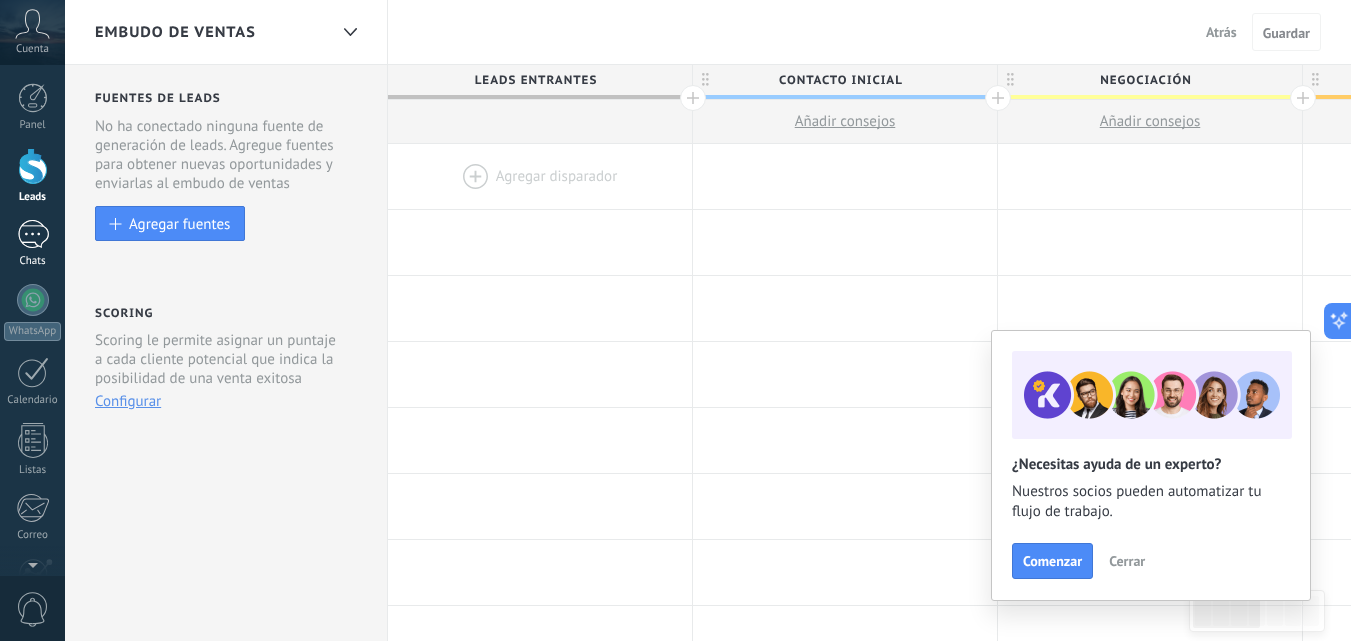 click at bounding box center [33, 234] 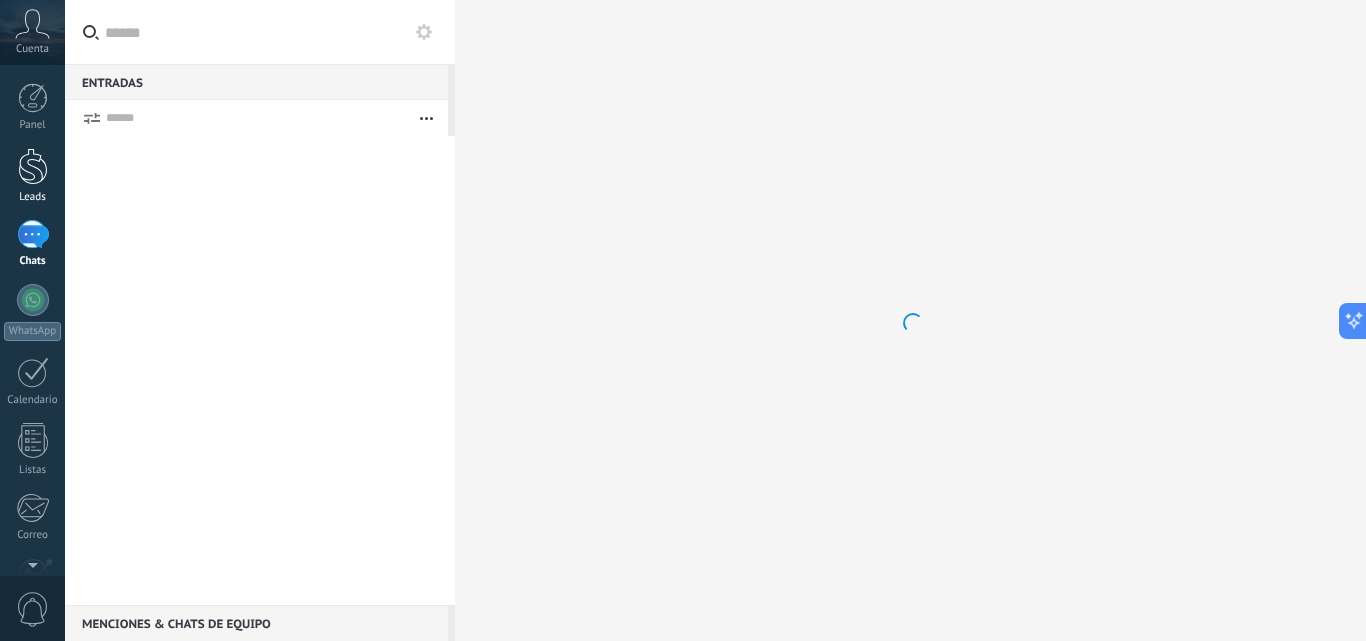 click at bounding box center (33, 166) 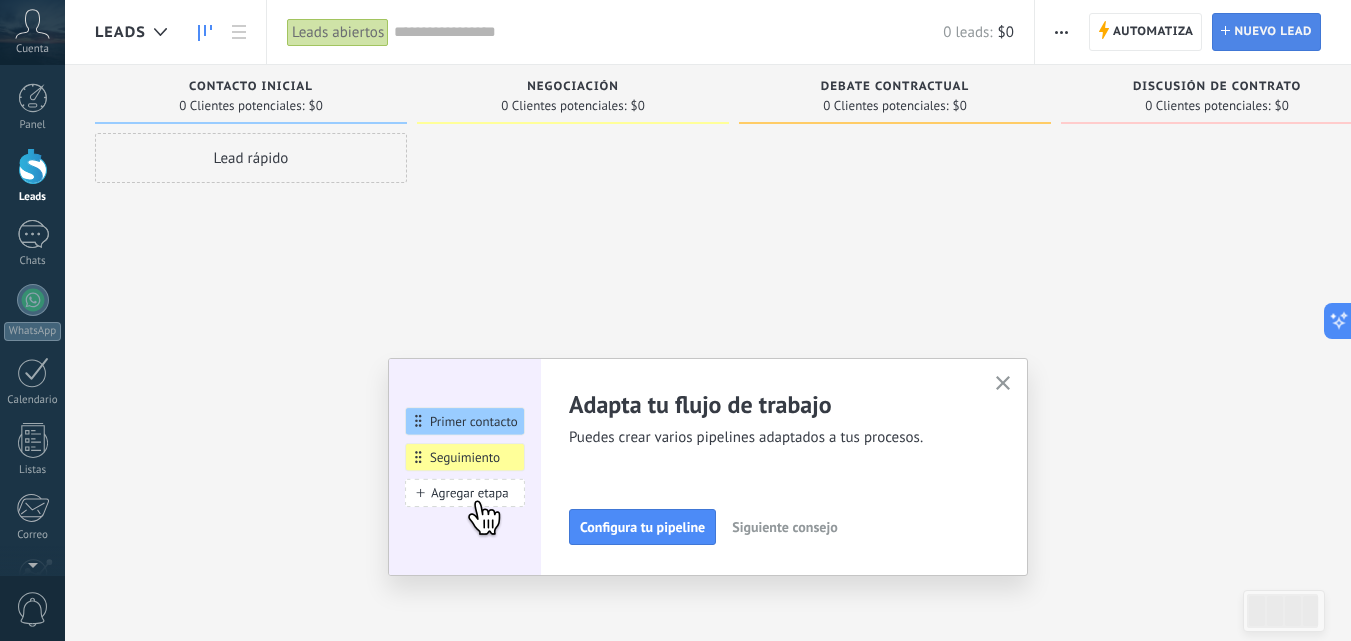 click on "Nuevo lead" at bounding box center (1273, 32) 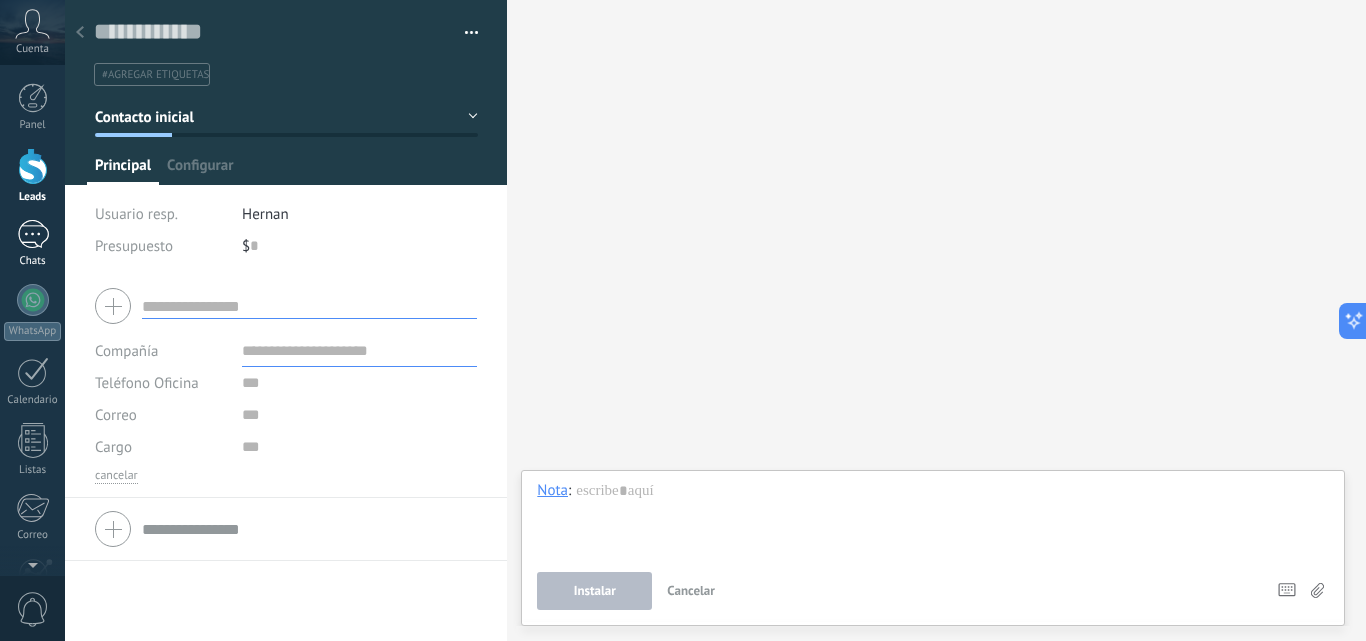 click at bounding box center [33, 234] 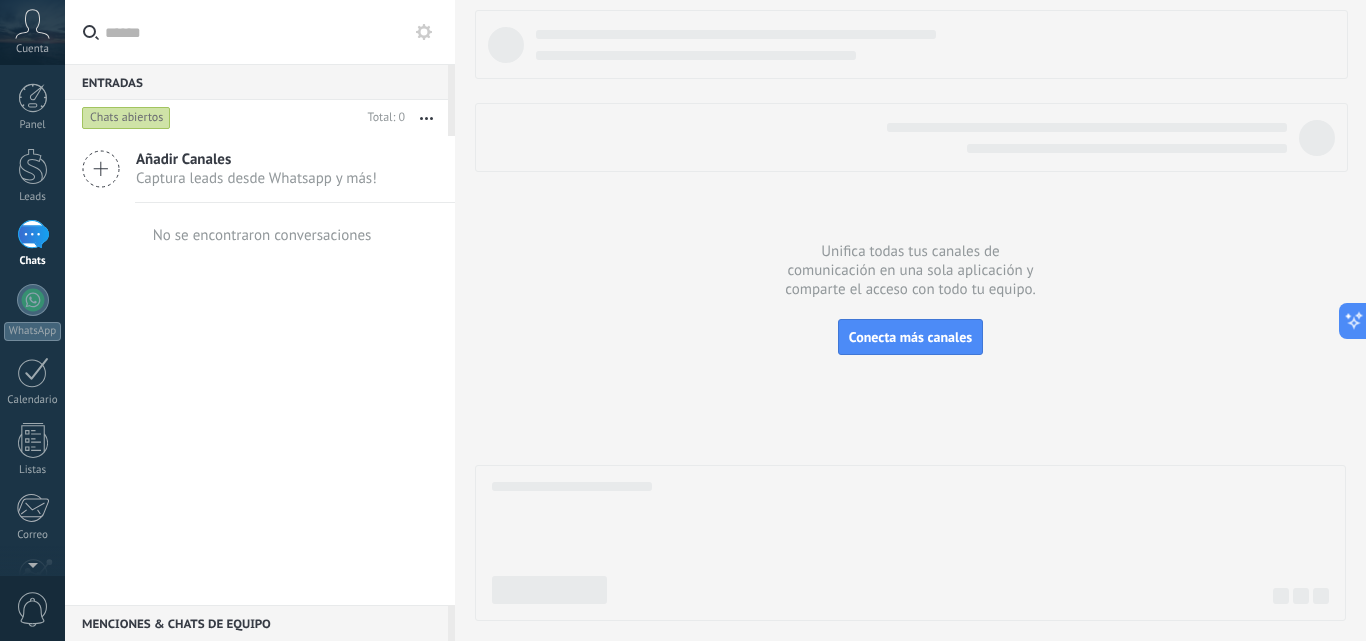 click on "Añadir Canales" at bounding box center [256, 159] 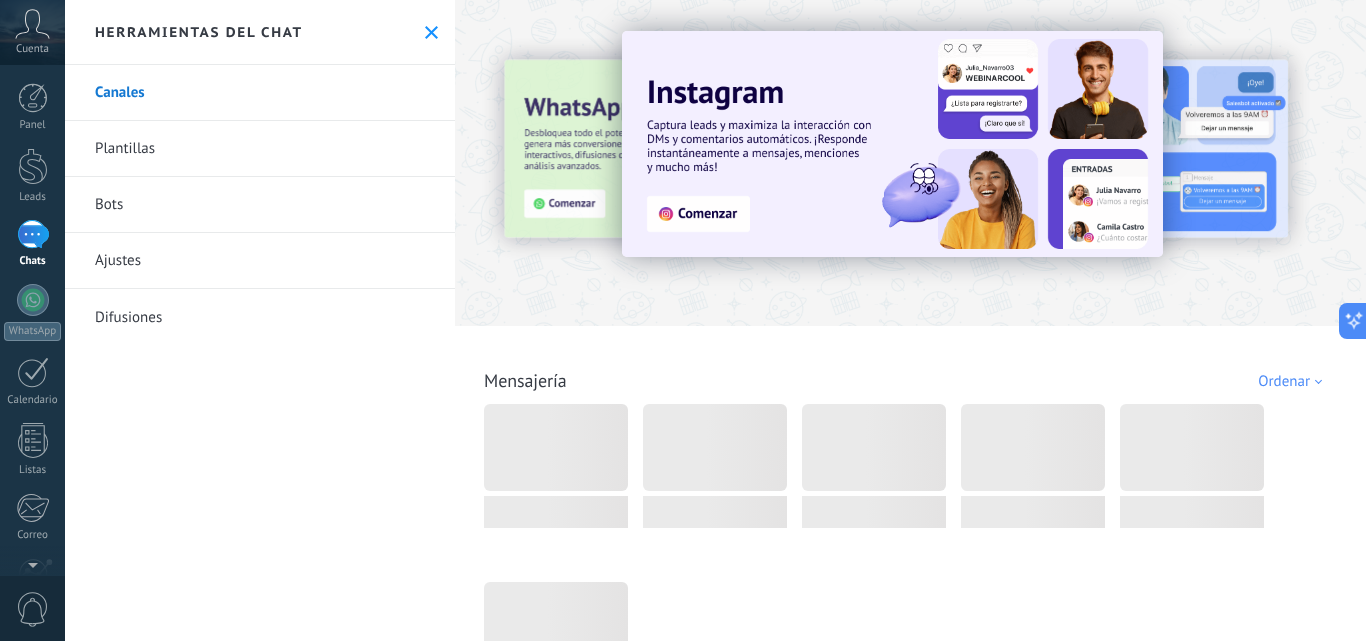 click on "Bots" at bounding box center (260, 205) 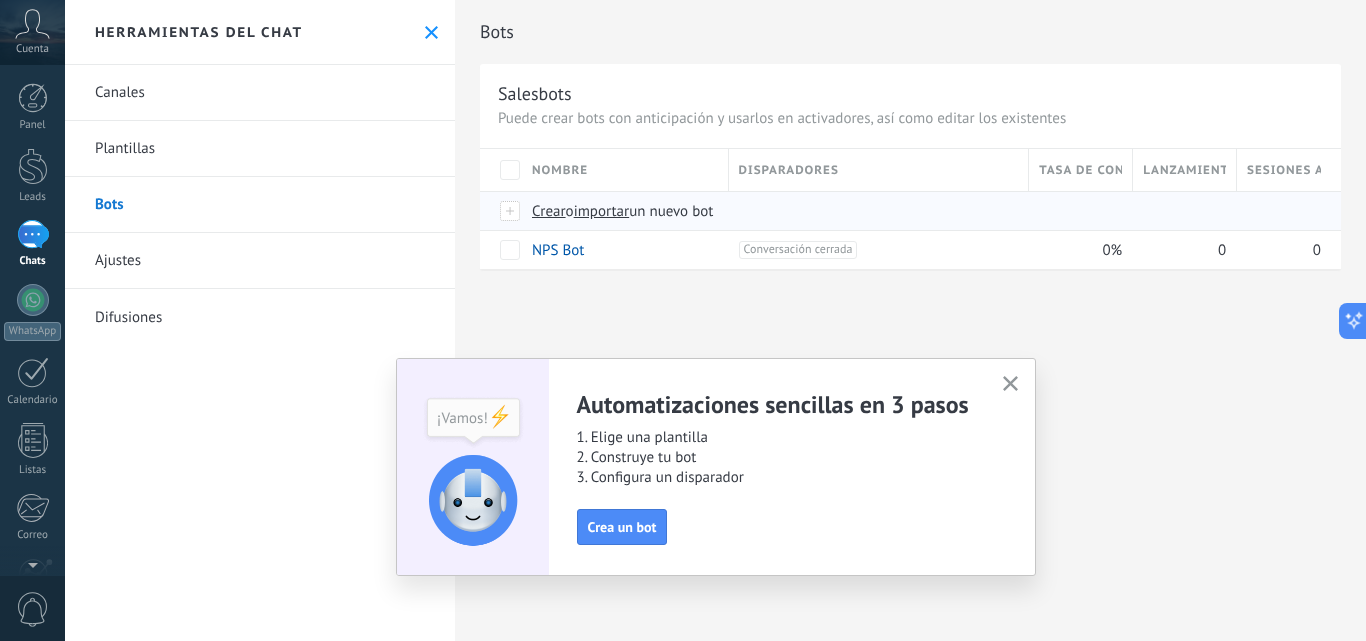 click on "Crear" at bounding box center [549, 211] 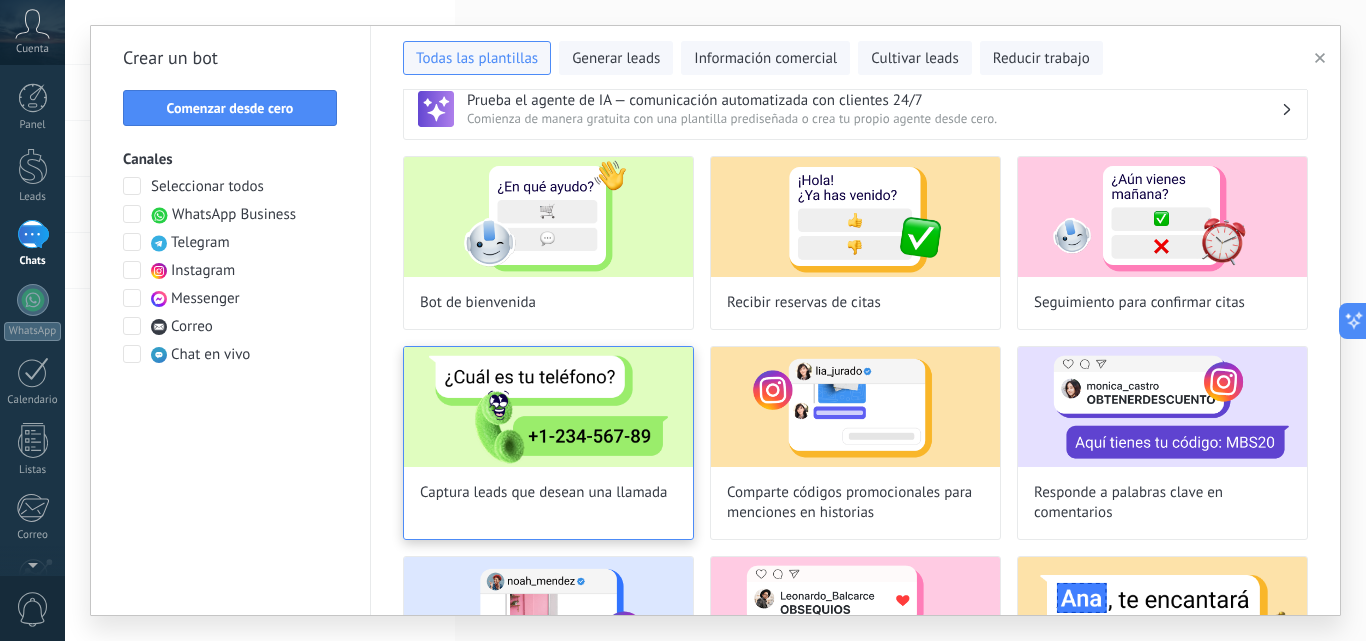 scroll, scrollTop: 0, scrollLeft: 0, axis: both 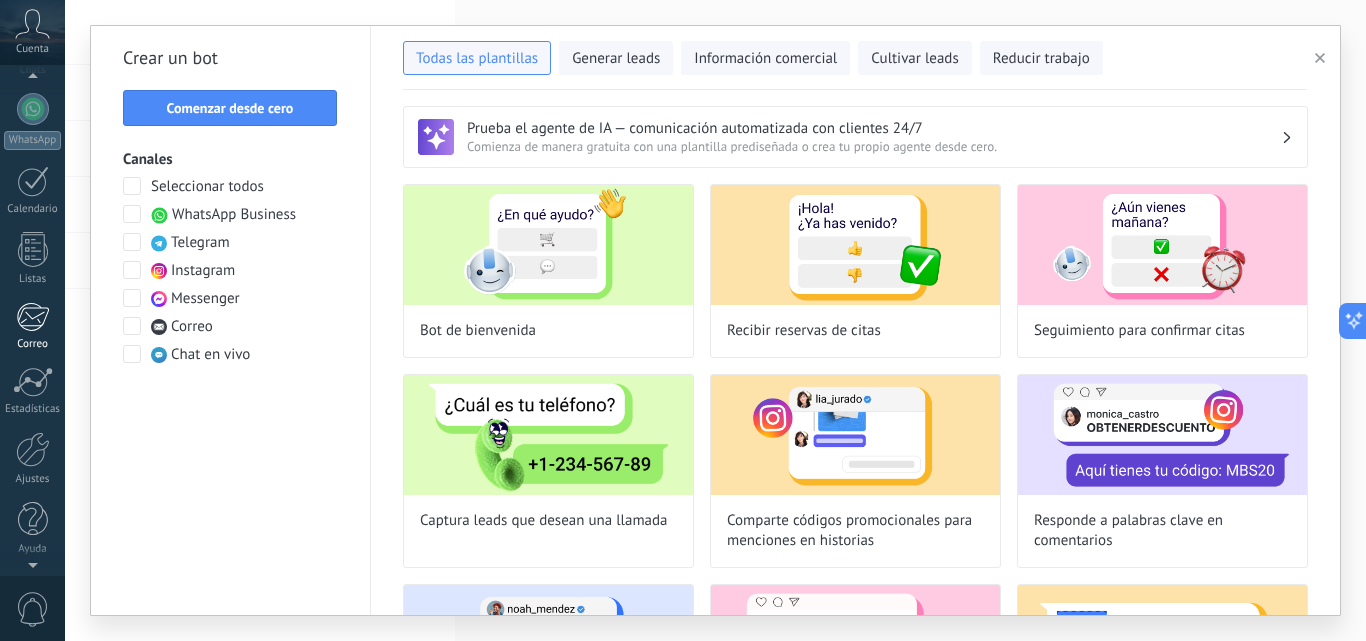 click on "Correo" at bounding box center [32, 326] 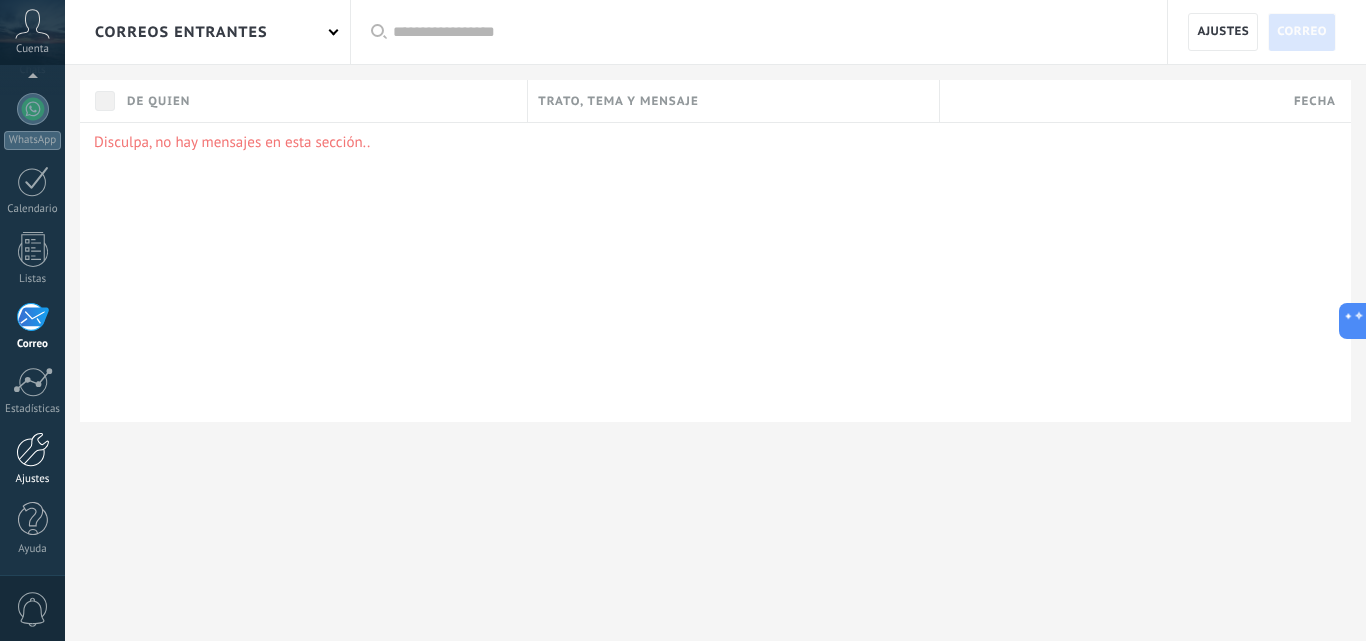 click on "Ajustes" at bounding box center [33, 479] 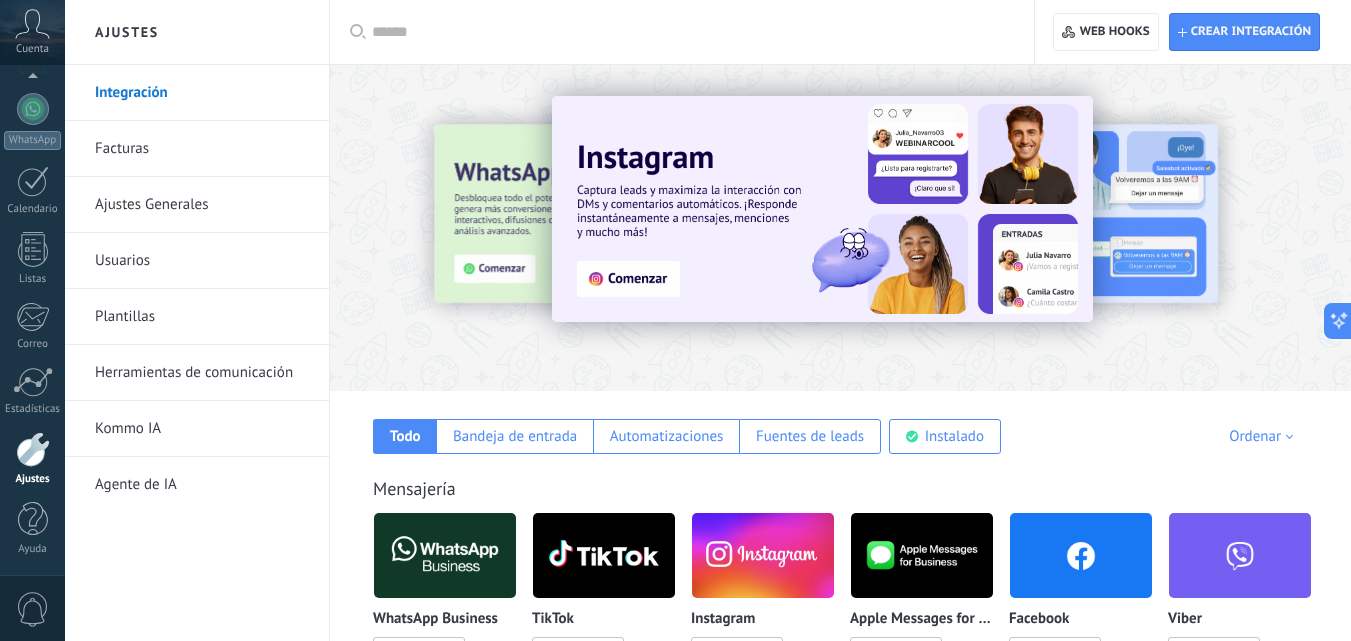 click on "Integración" at bounding box center (202, 93) 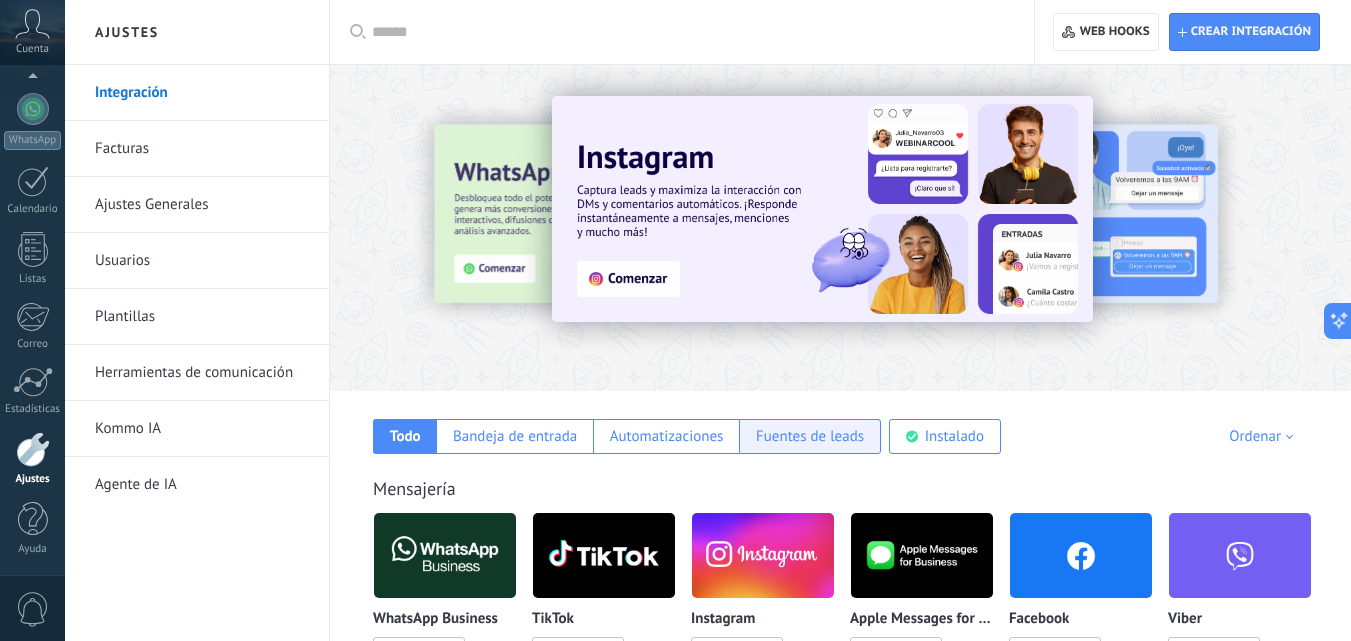 click on "Fuentes de leads" at bounding box center (810, 436) 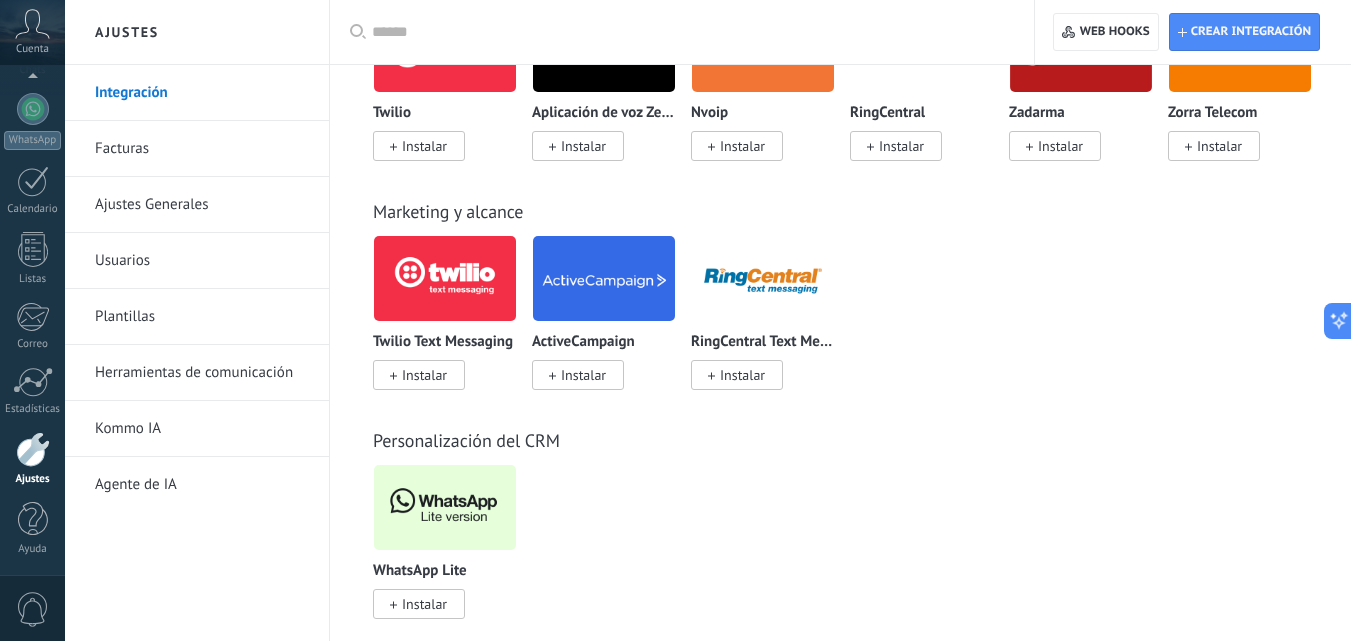 scroll, scrollTop: 1678, scrollLeft: 0, axis: vertical 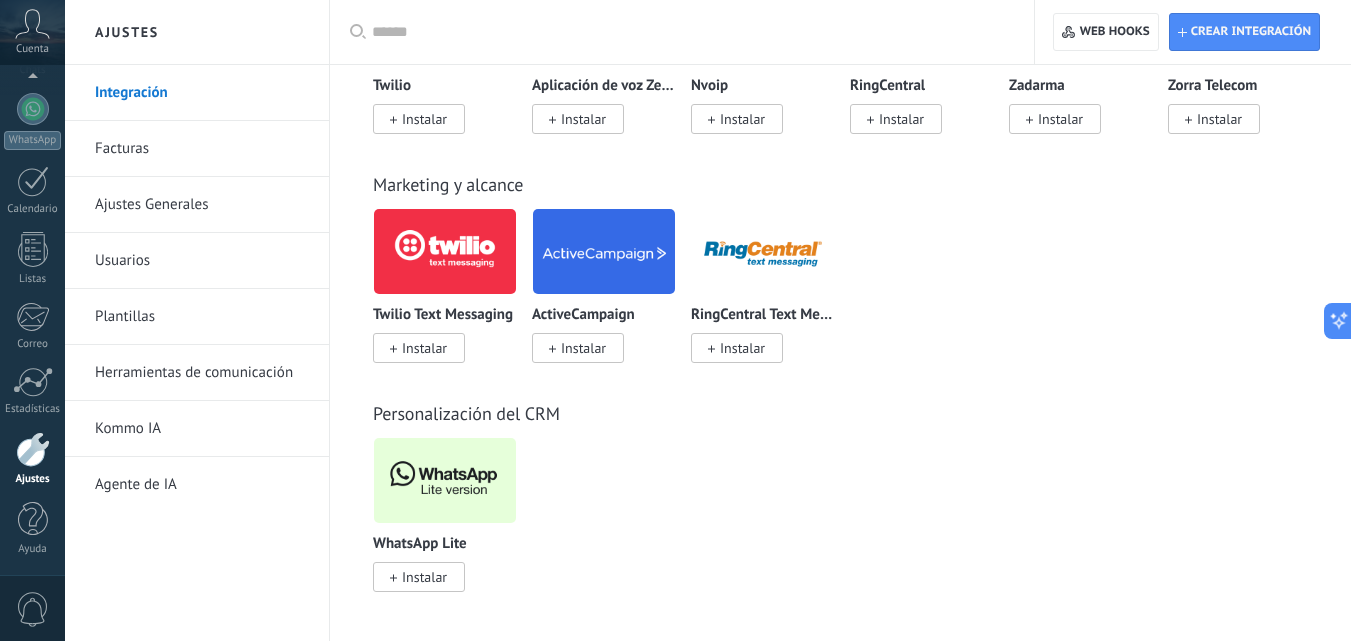 click on "Facturas" at bounding box center (202, 149) 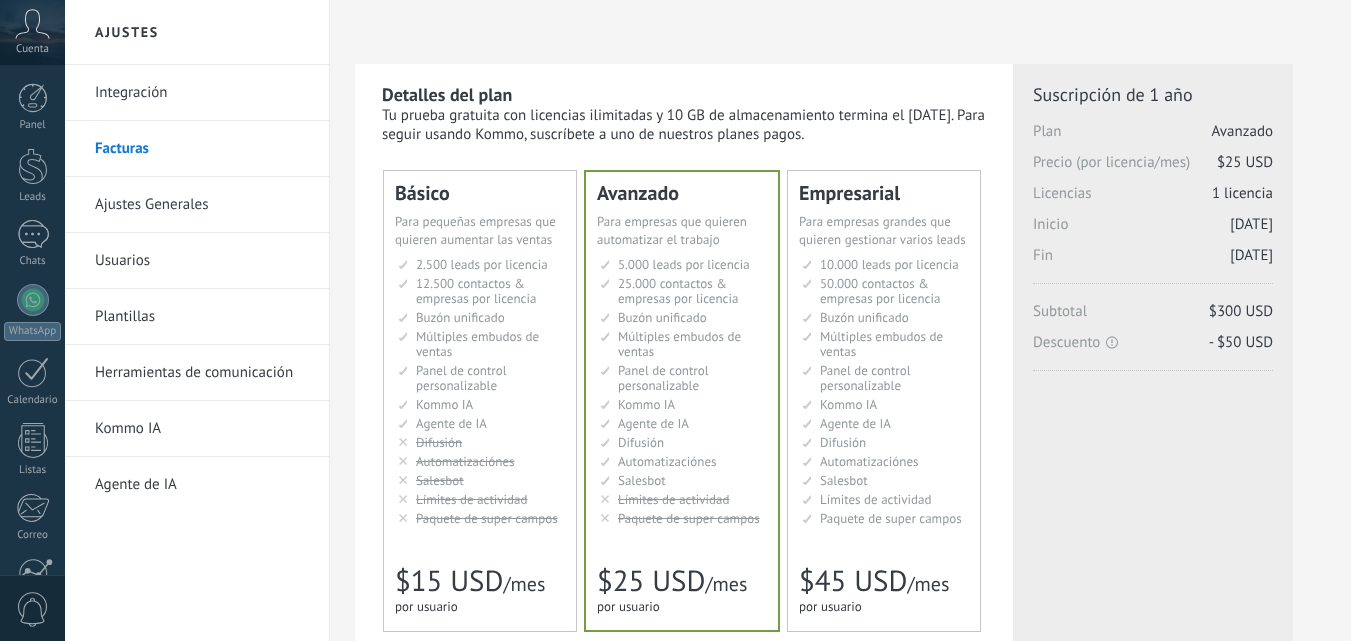 click on "Licencias adicionales
Plan
Avanzado
Precio (por licencia/mes)
$25 USD
Nuevas licencias
1 licencia
Periodo
364 días
(hasta
22.07.2026 )
Subtotal
$250 USD
El precio final se recalcula en función de los días restantes en tu suscripción.
Actualización de plan
Nuevo plan
Avanzado
Precio (por licencia/mes)
$25 USD
Licencias
1 licencia
Periodo
364 días
(hasta
)" at bounding box center (1153, 614) 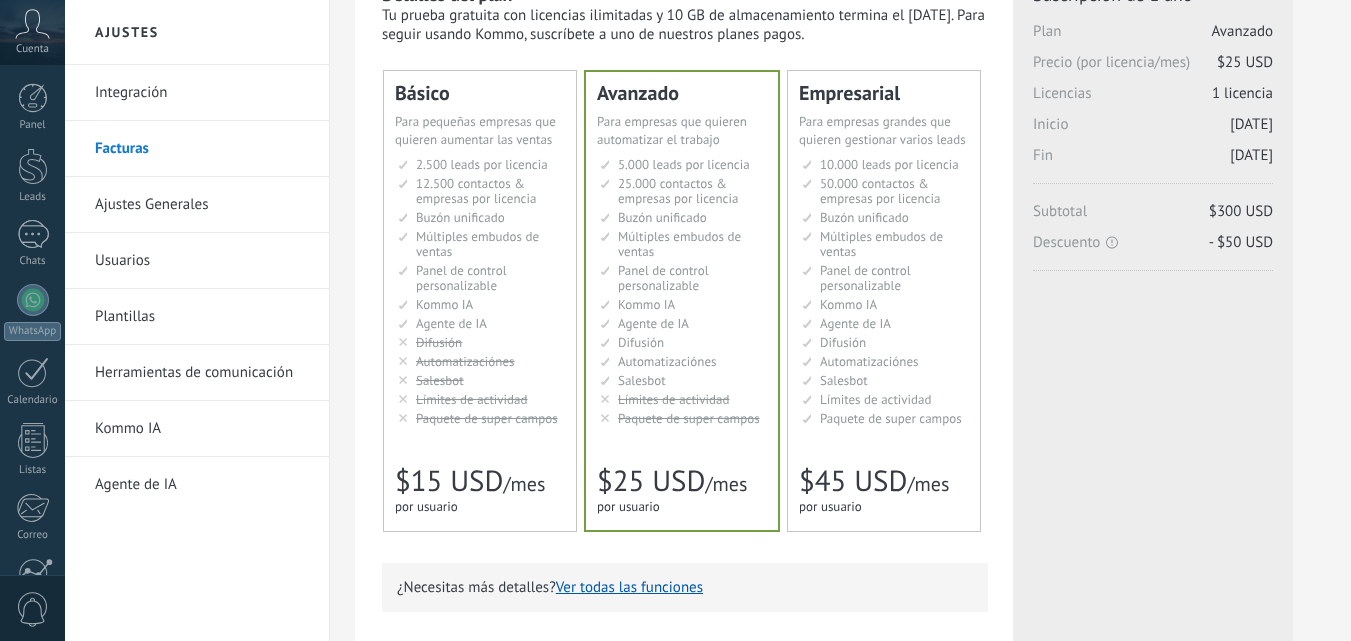 scroll, scrollTop: 100, scrollLeft: 0, axis: vertical 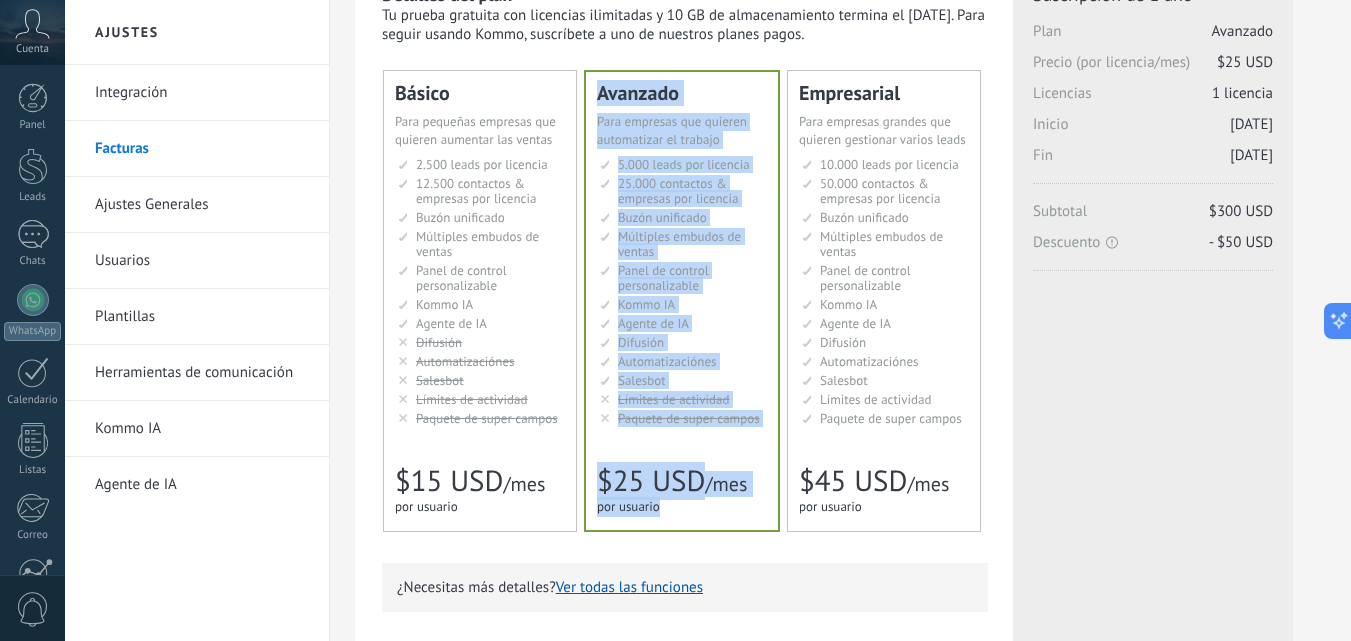 drag, startPoint x: 698, startPoint y: 506, endPoint x: 593, endPoint y: 89, distance: 430.01627 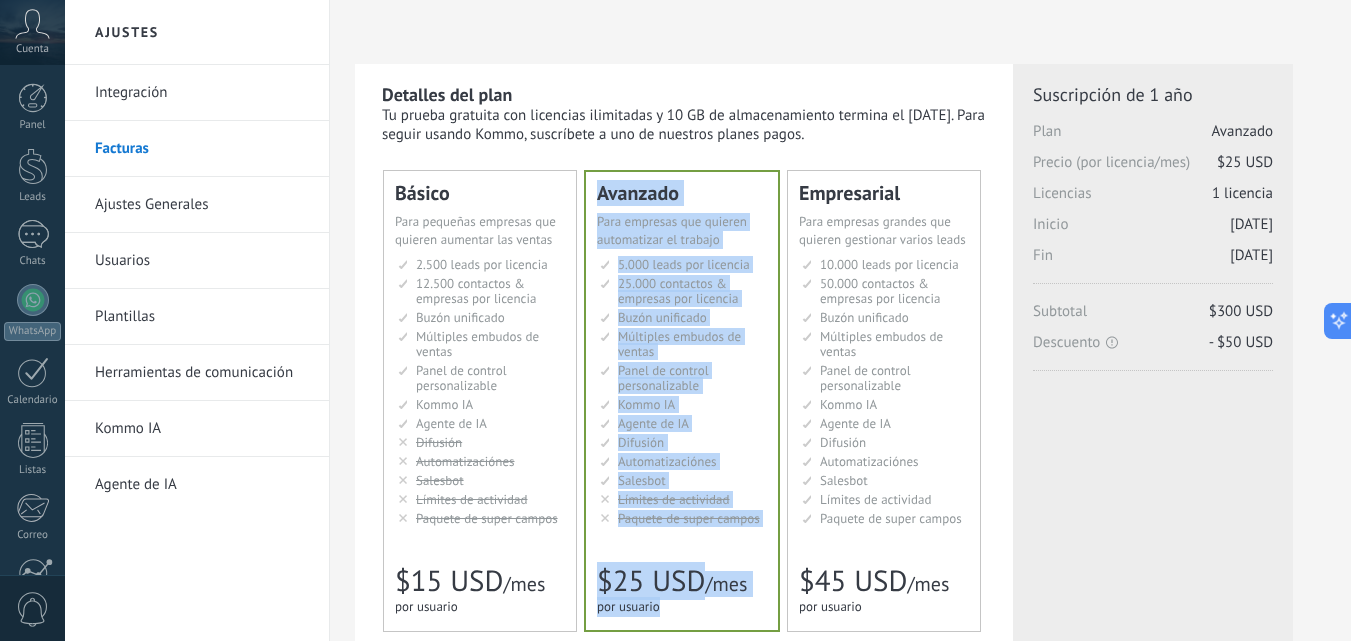 scroll, scrollTop: 100, scrollLeft: 0, axis: vertical 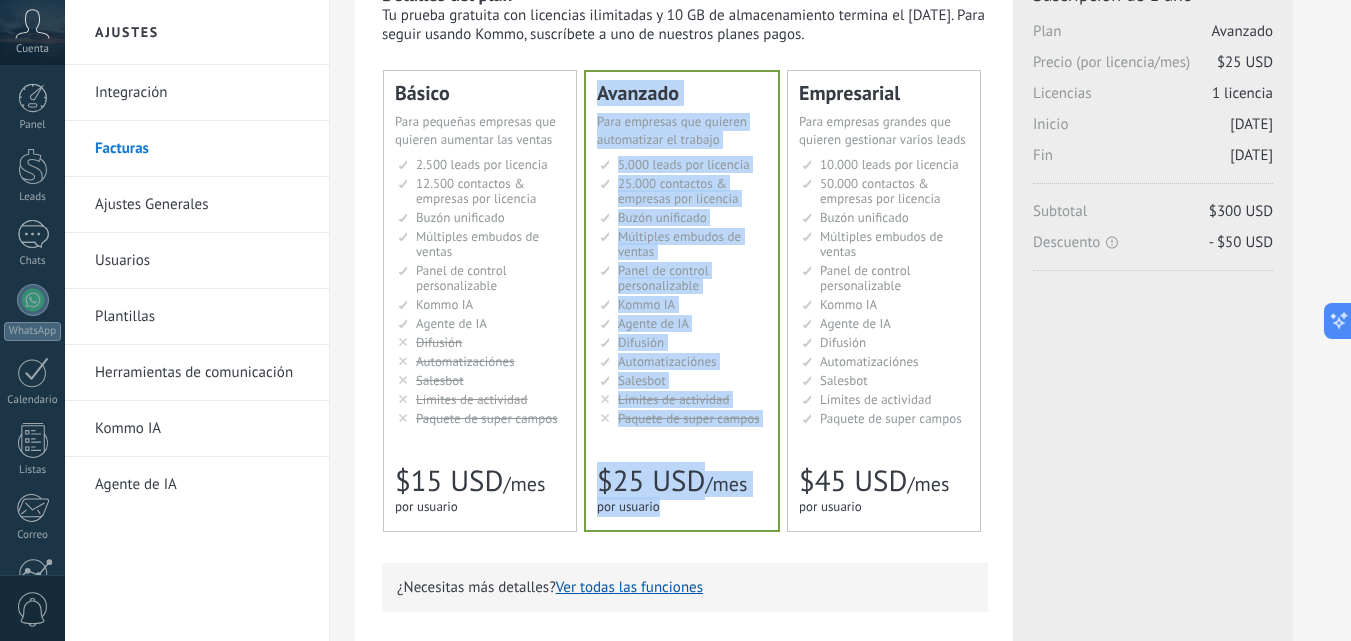 copy on "Avanzado
Для автоматизации сделок в растущей компании
For growing businesses that want to automate their work
Para empresas que quieren automatizar el trabajo
对于需要有效的铅管理和自动化的人员
Para empresas que querem automatizar seu trabalho
Untuk bisnis berkembang yang ingin mengotomatiskan pekerjaannya
Büyüyen şirketlerin işleyişlerini otomasyona bağlamaları için
5.000 сделок на место
5.000 leads per seat
5.000 leads por licencia
添加线索和联系人
5.000 leads por licença
5.000 lead per slot
Lisans başına 5.000 müşteri
25.000 контактов & компаний на место
25.000 contacts & companies per seat
25.000 contactos & empresas por licencia
定制销售阶段并与销售渠道合作
25.000 contatos & empresas por licença
25.000 kontak & perusahaan per slot
Lisans başına 25.000 kişi & şirket kaydı
Общий inbox
..." 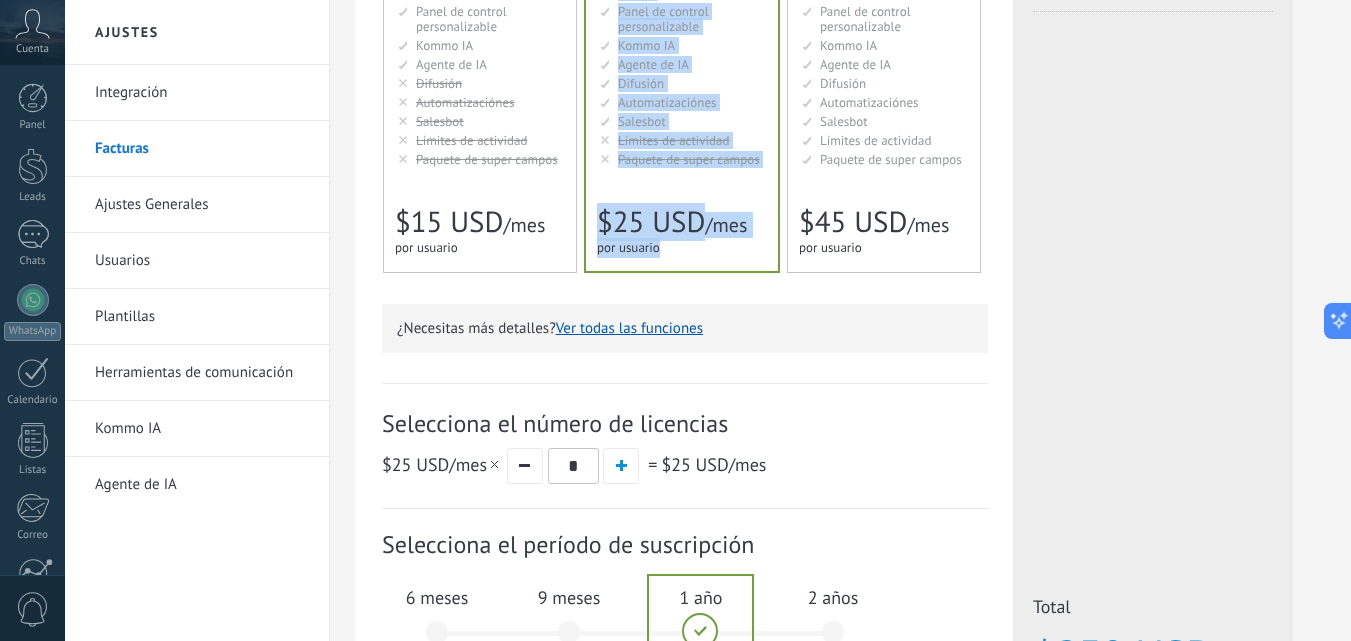 scroll, scrollTop: 640, scrollLeft: 0, axis: vertical 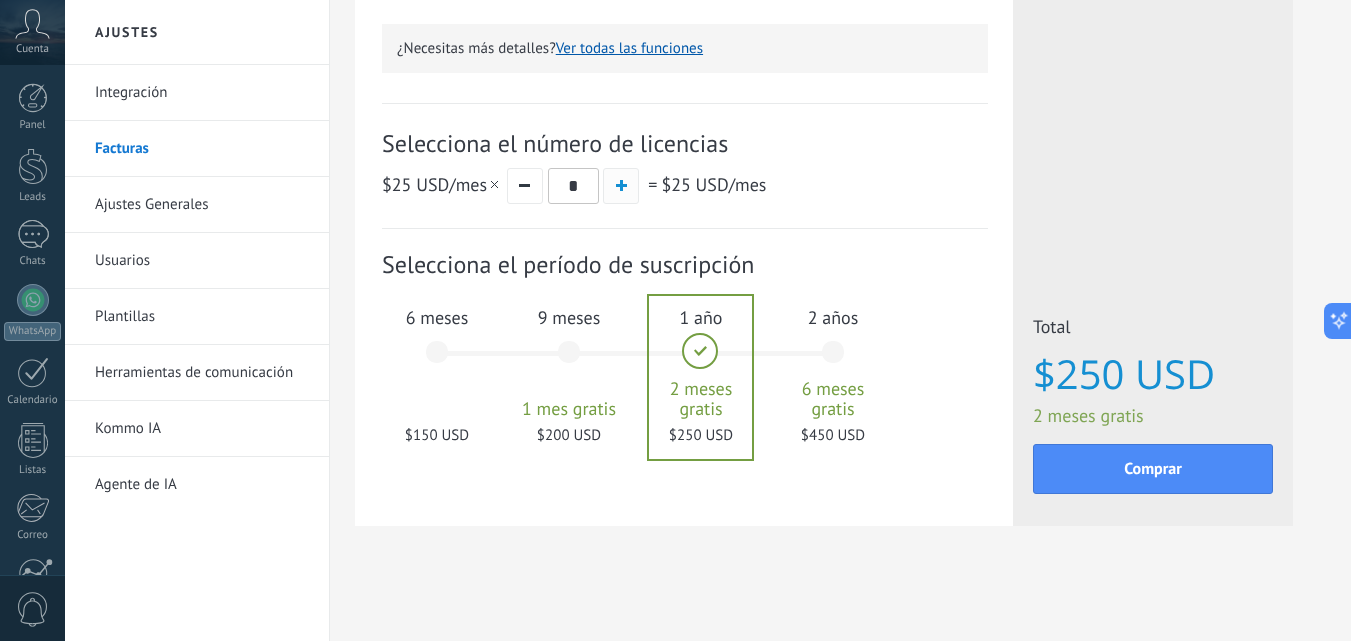 click at bounding box center [621, 185] 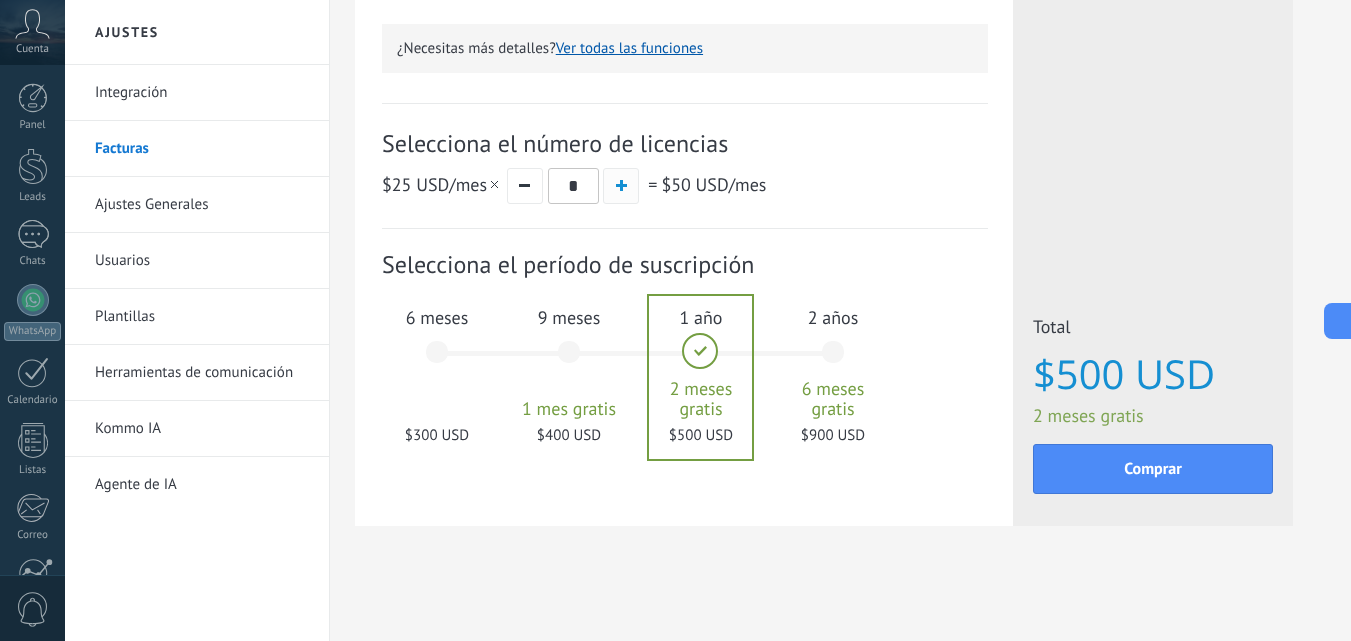 click at bounding box center [621, 185] 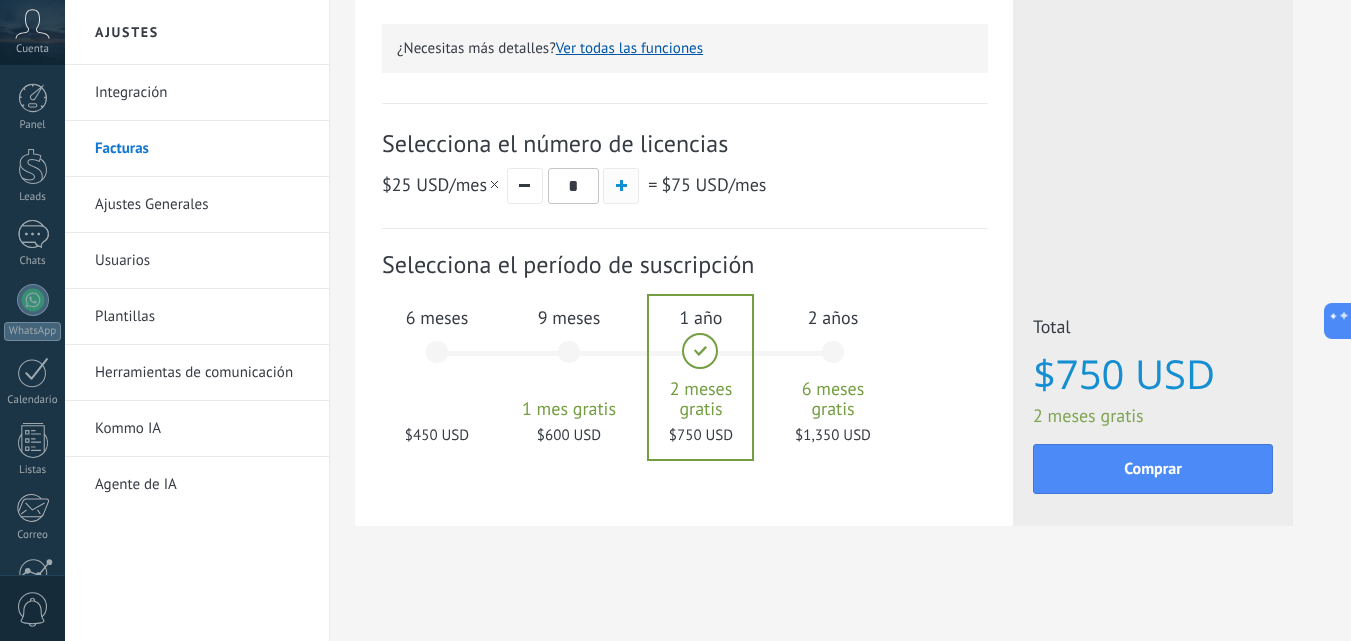 click at bounding box center [621, 185] 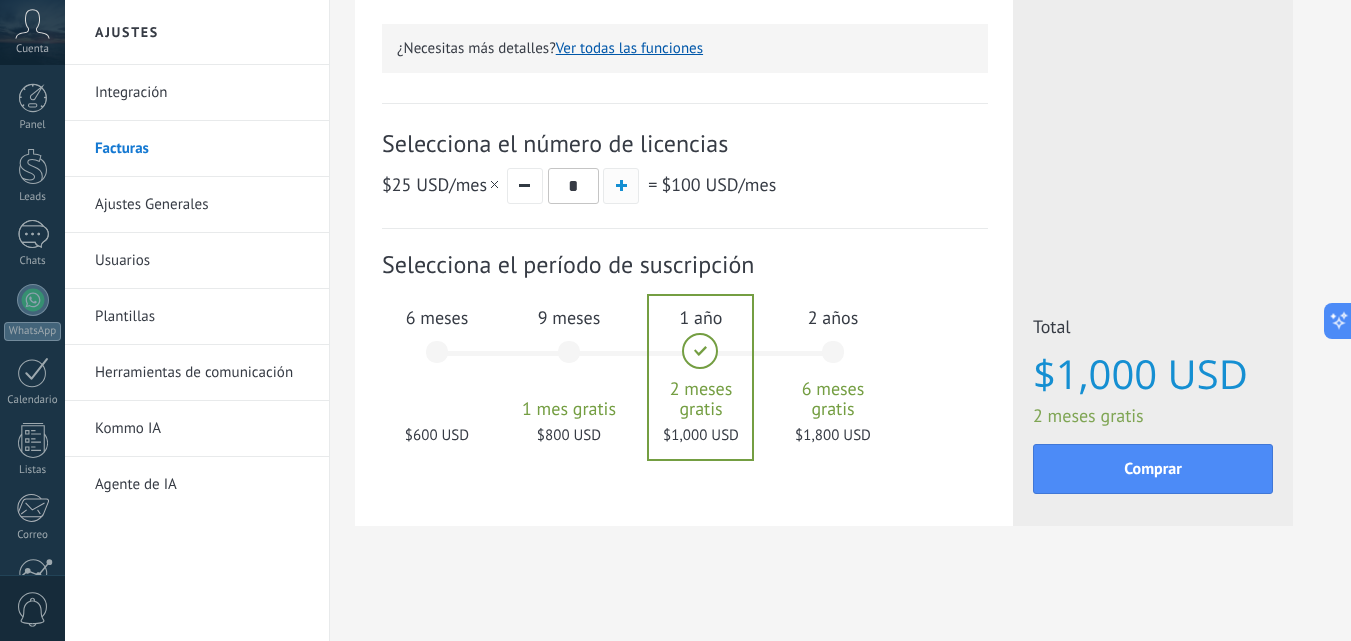 click at bounding box center (621, 185) 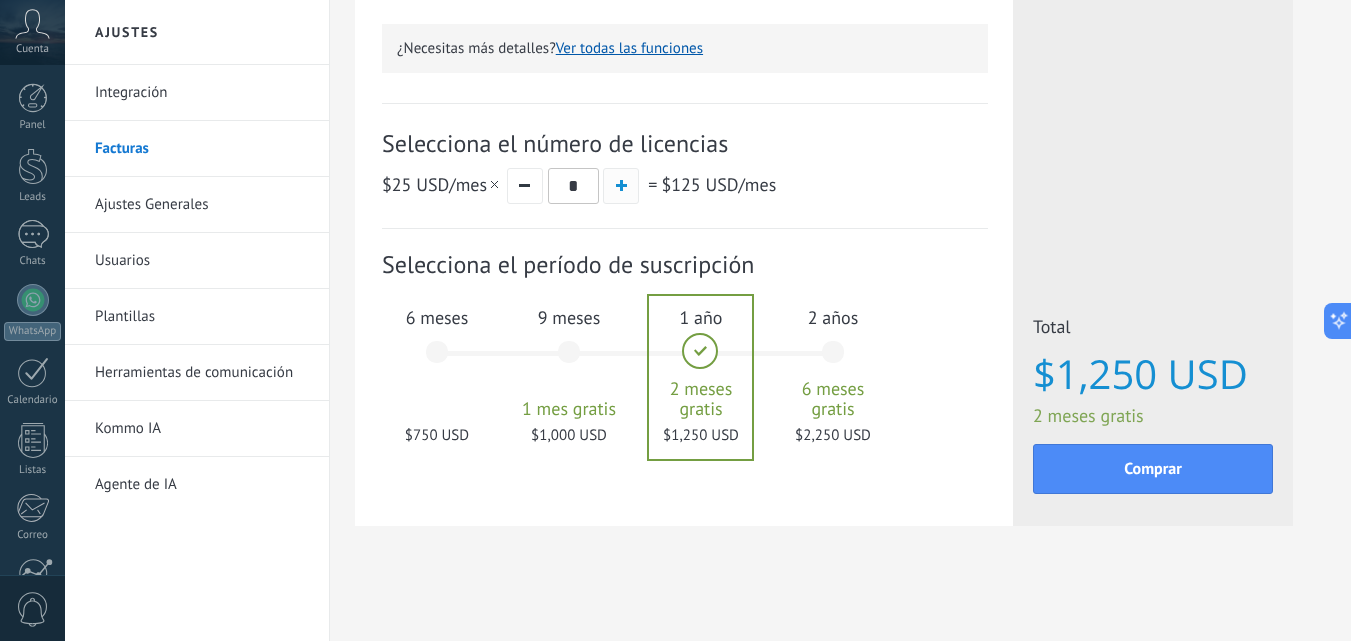 click at bounding box center (621, 185) 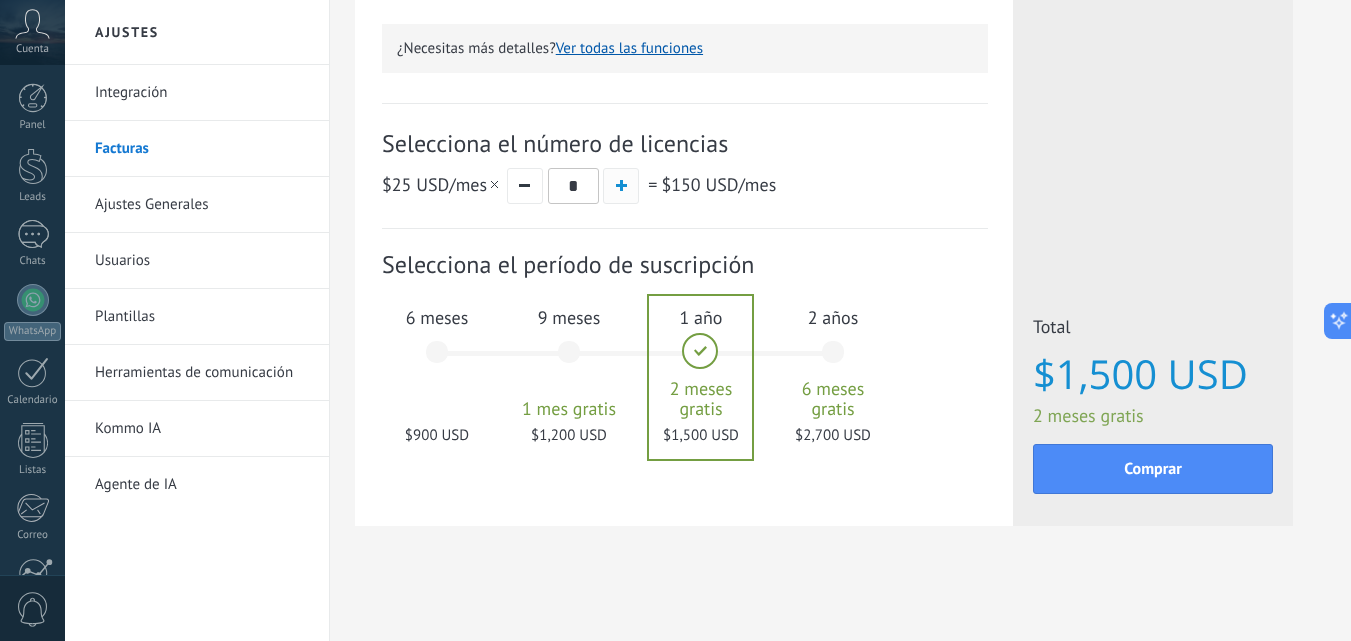 click at bounding box center (621, 185) 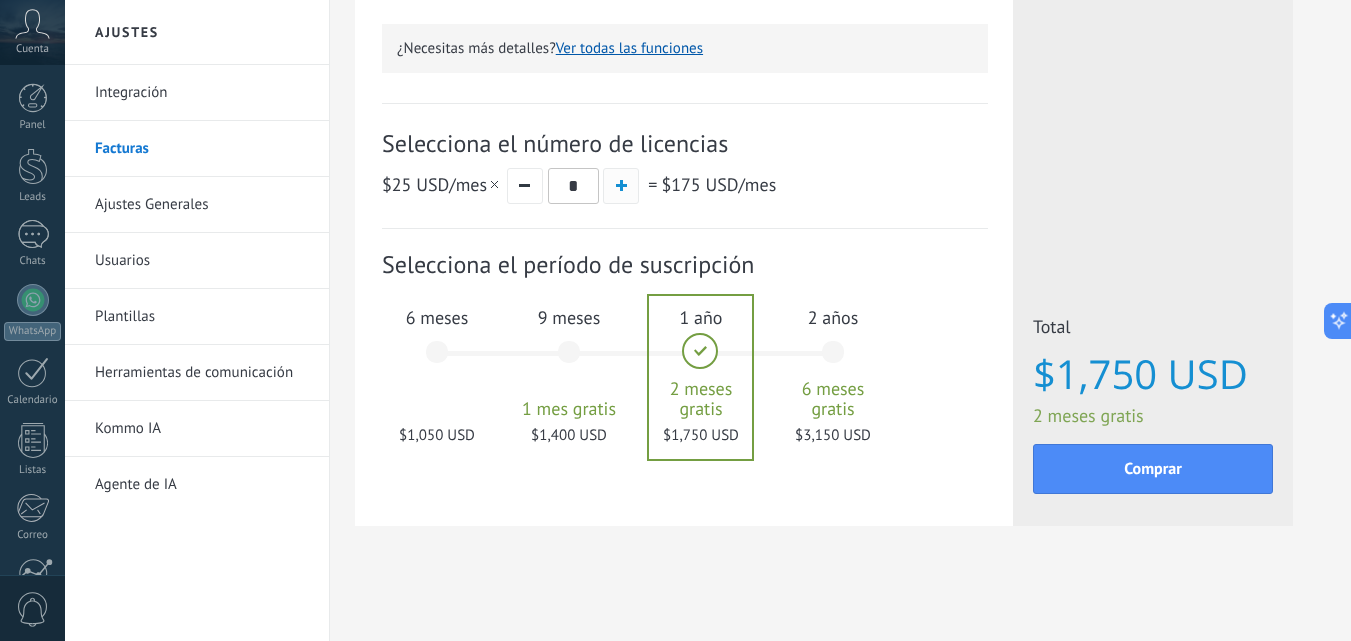 click at bounding box center (621, 185) 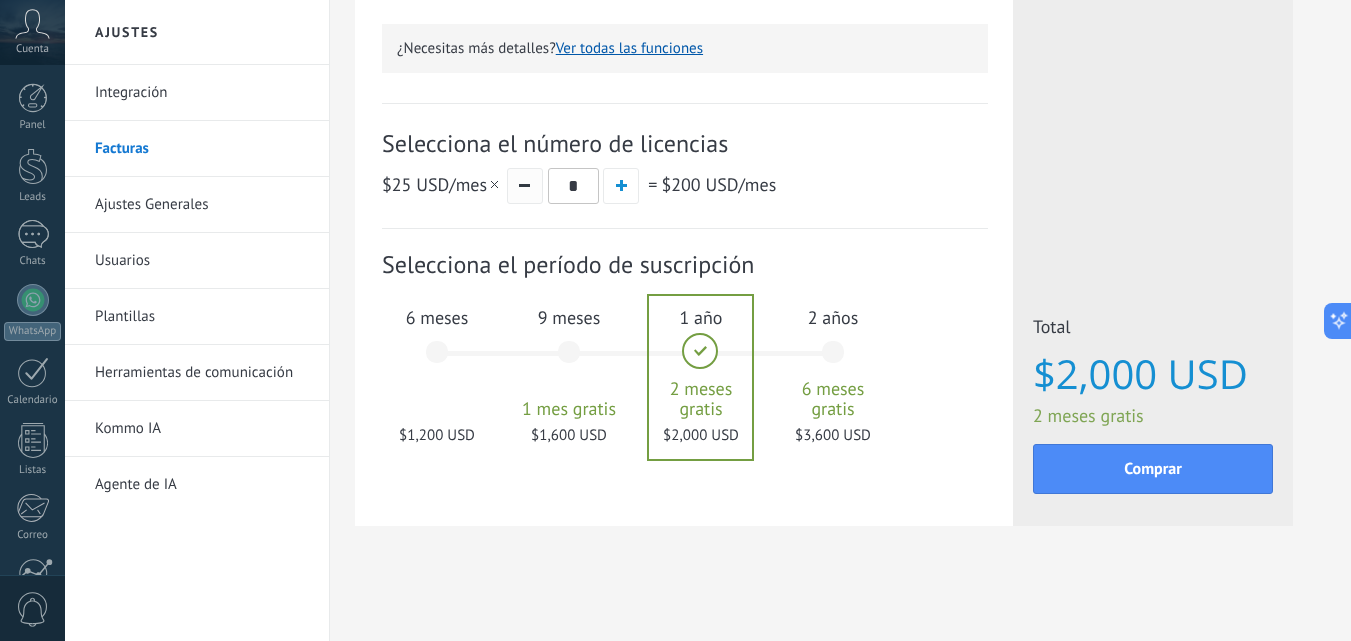 click at bounding box center [525, 186] 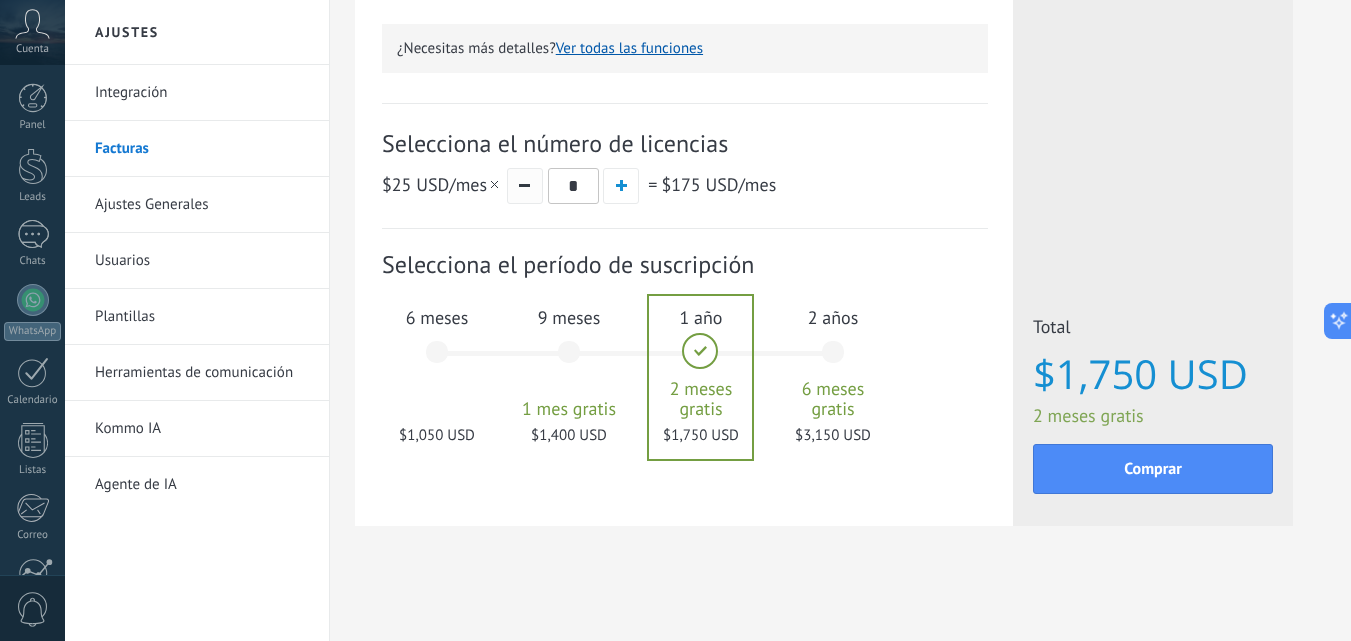 click at bounding box center (525, 186) 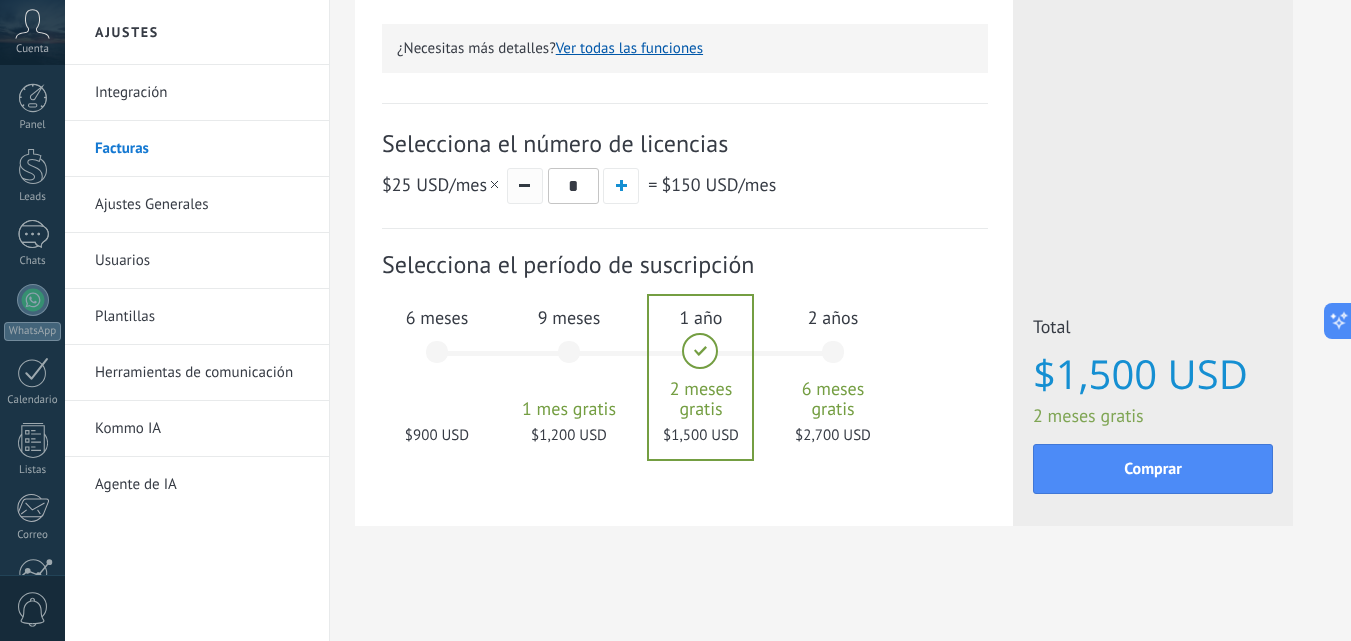 click at bounding box center [525, 186] 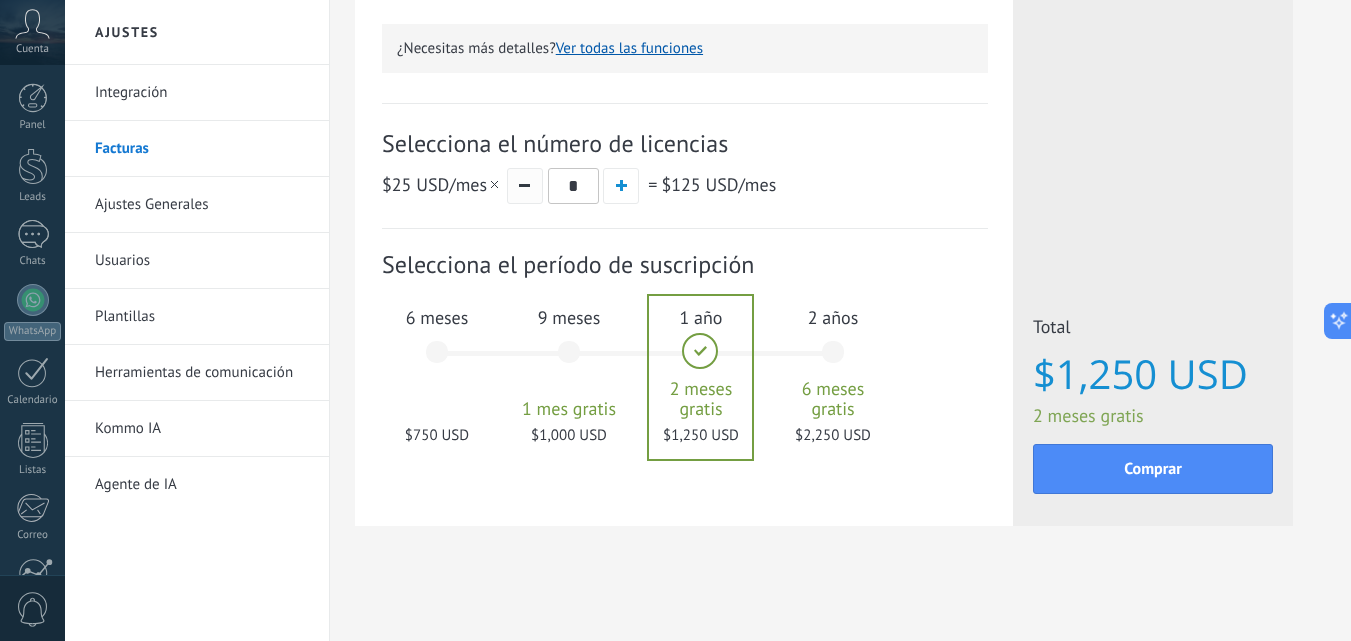 click at bounding box center [525, 186] 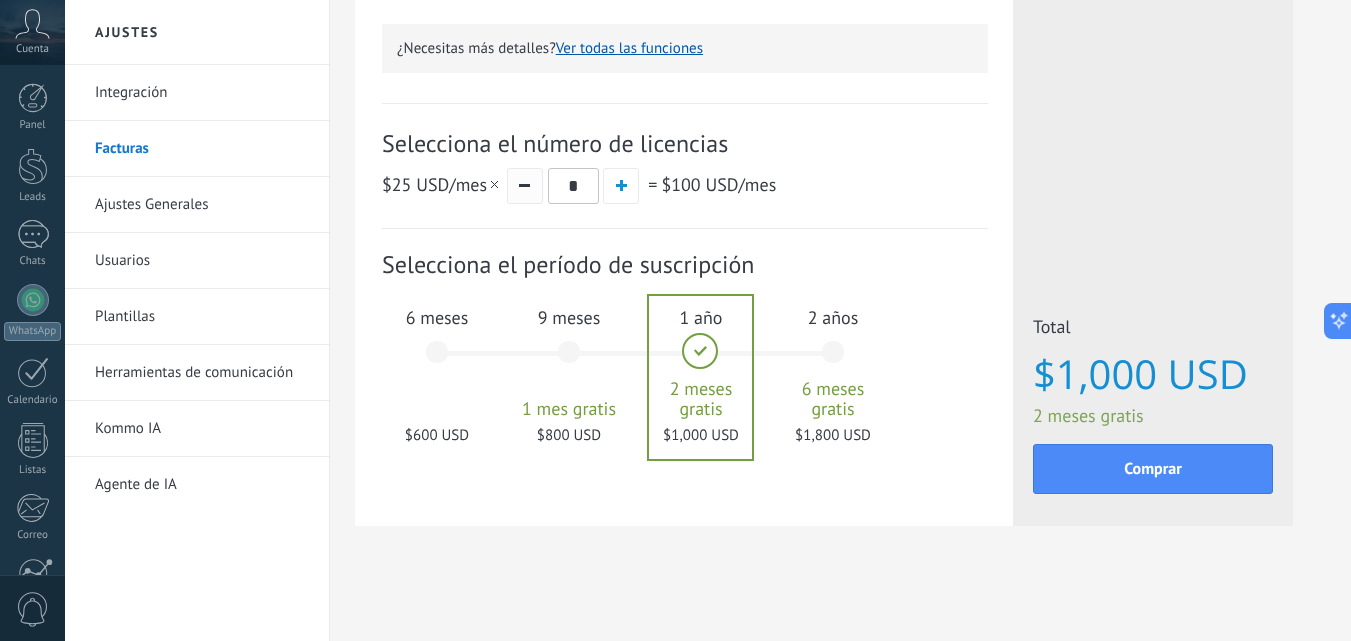 click at bounding box center [525, 186] 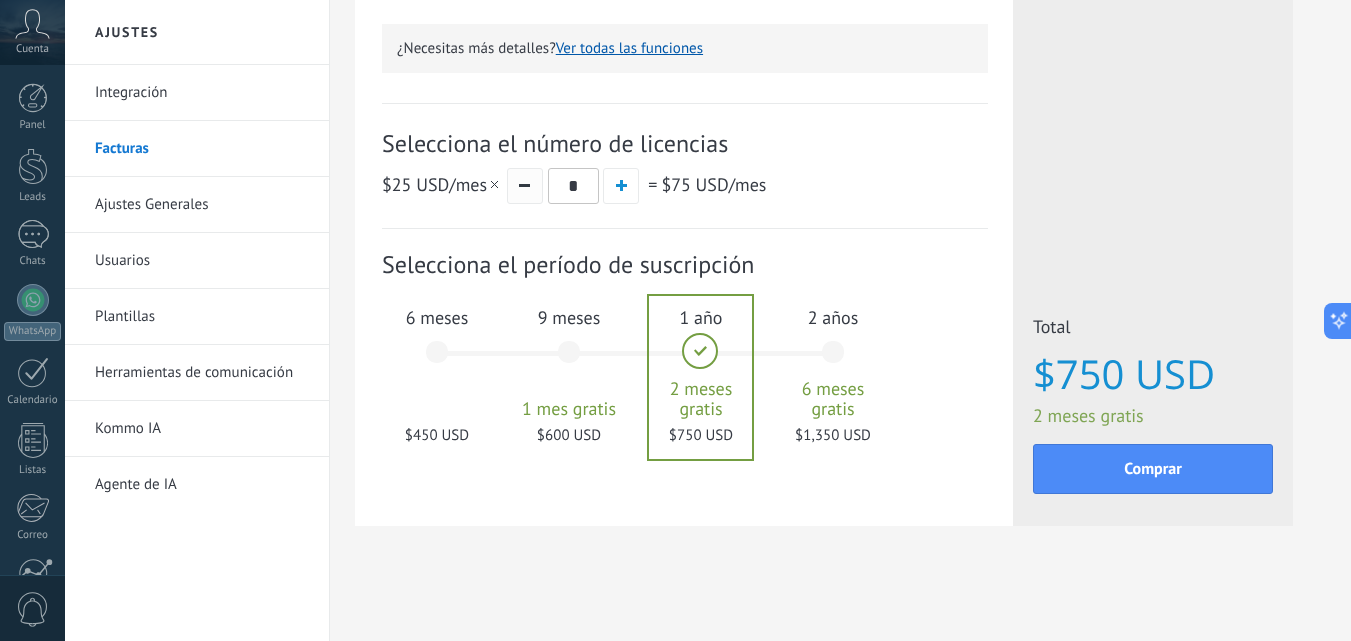 click at bounding box center (525, 186) 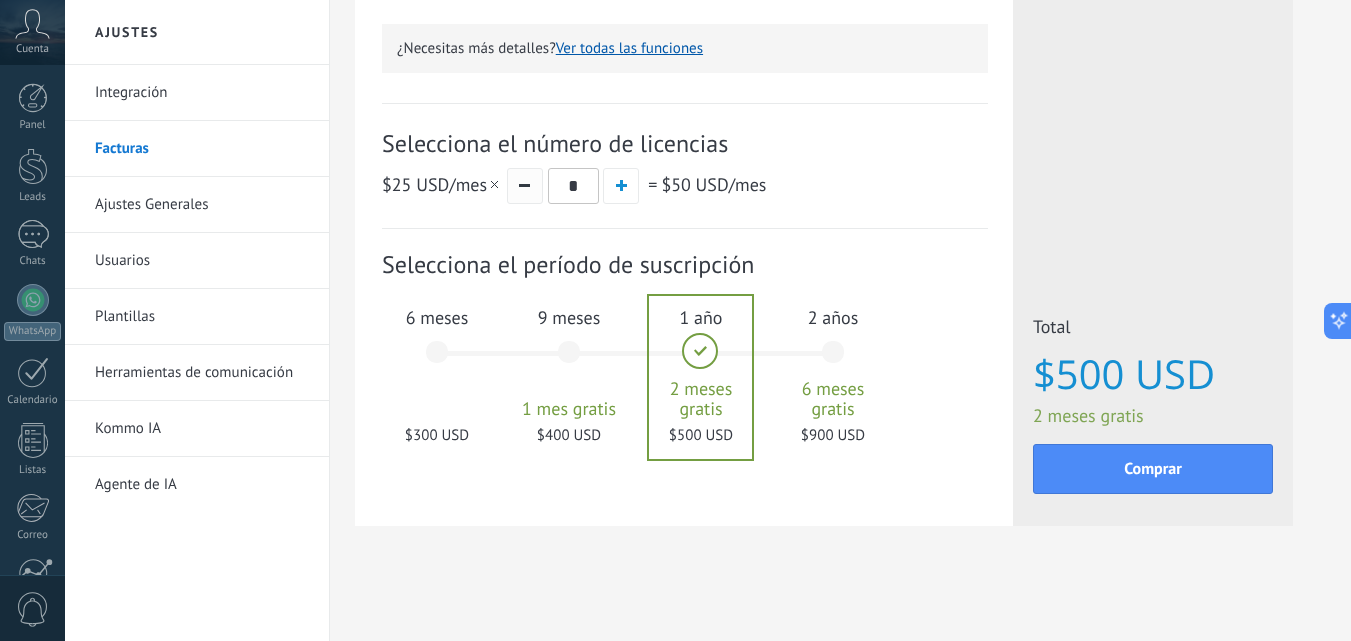 click at bounding box center [525, 186] 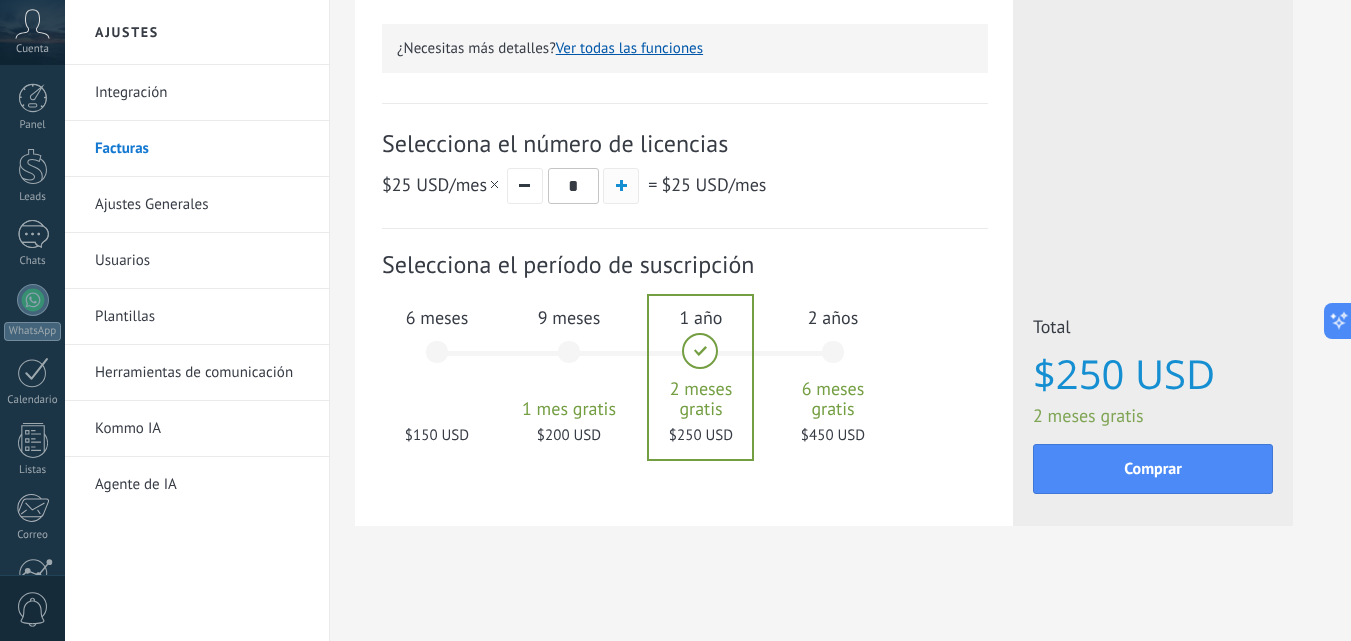 click at bounding box center (621, 186) 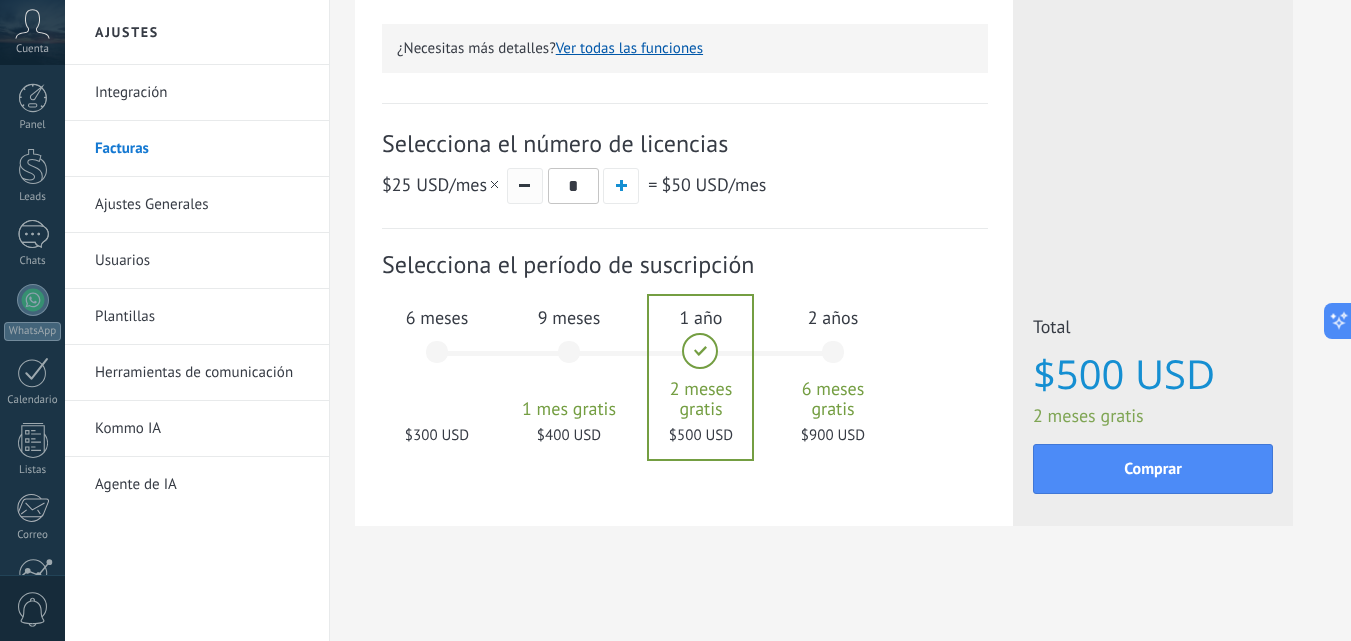 click at bounding box center (525, 186) 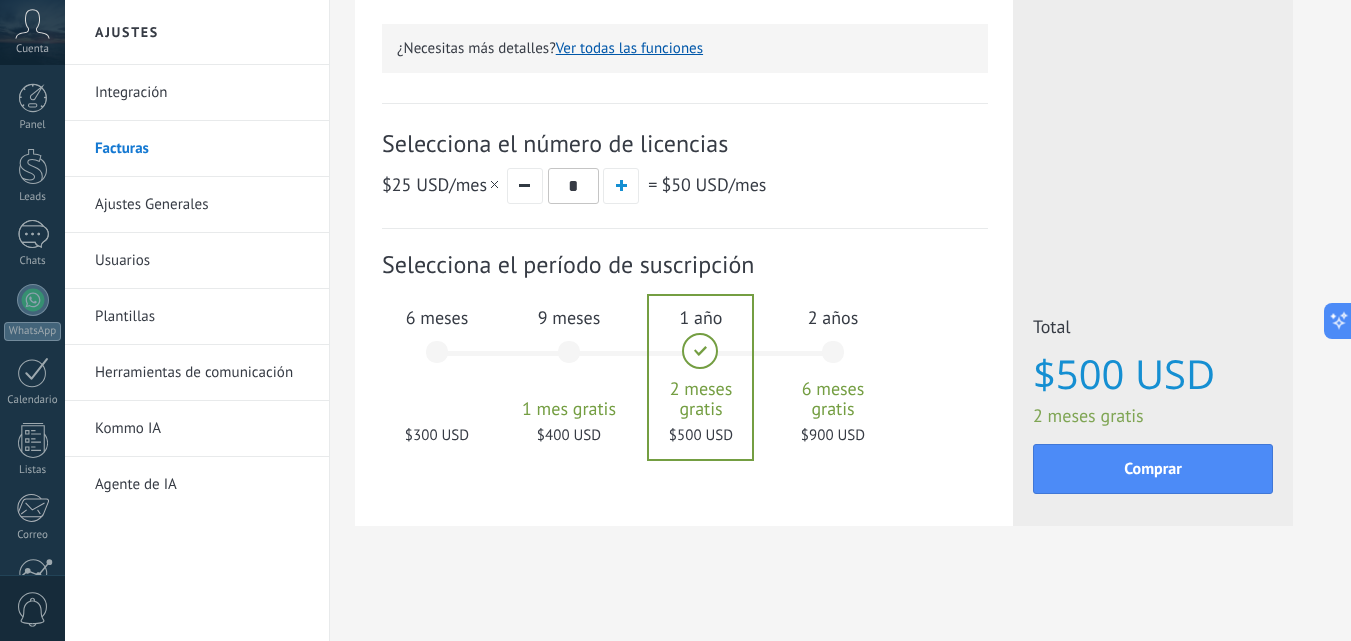 type on "*" 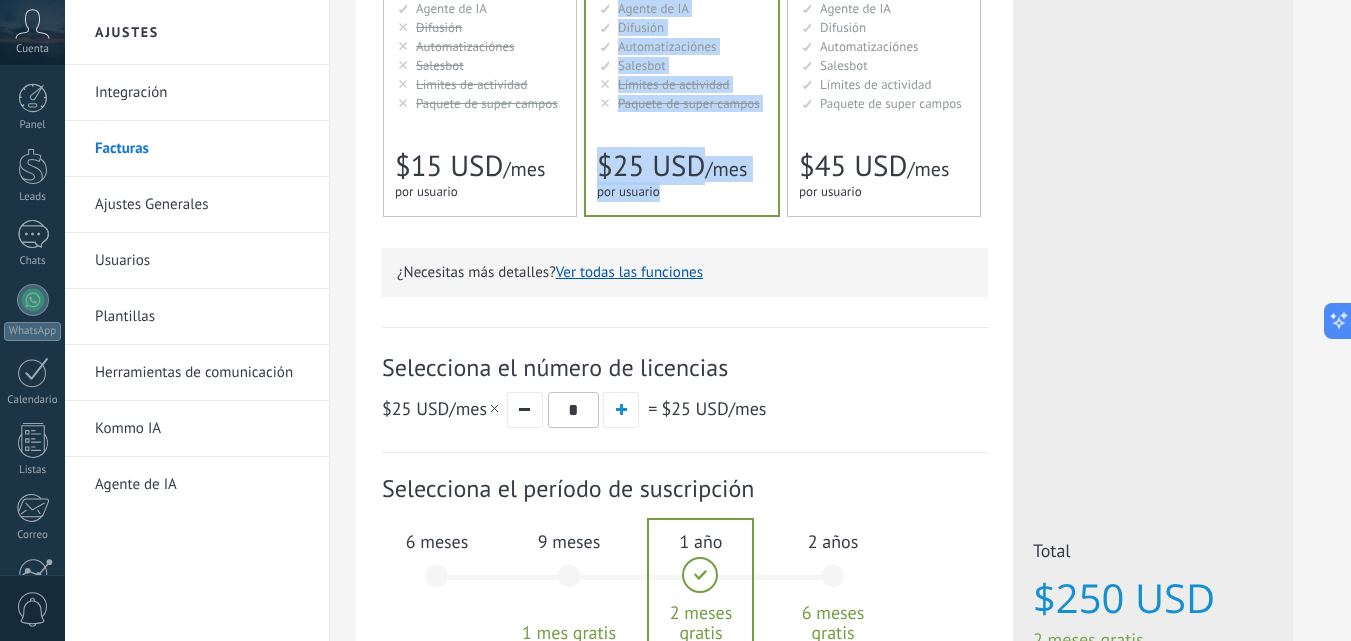 scroll, scrollTop: 140, scrollLeft: 0, axis: vertical 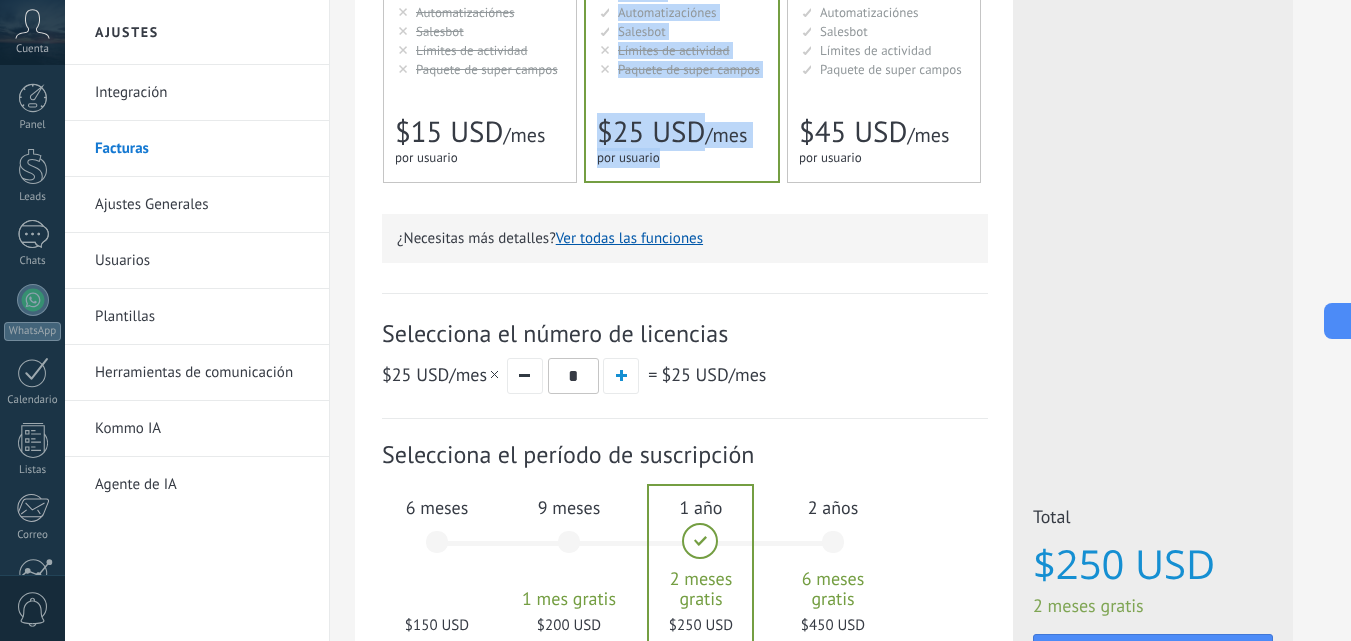 click on "Ver todas las funciones" at bounding box center [629, 238] 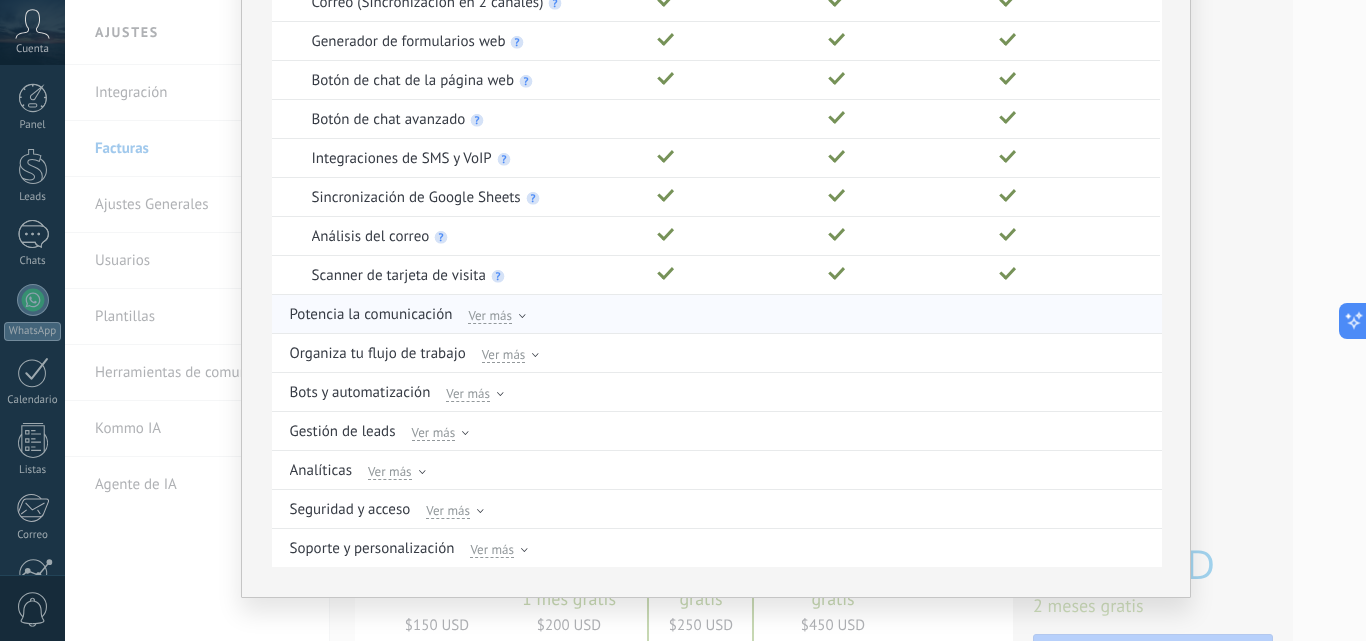 scroll, scrollTop: 339, scrollLeft: 0, axis: vertical 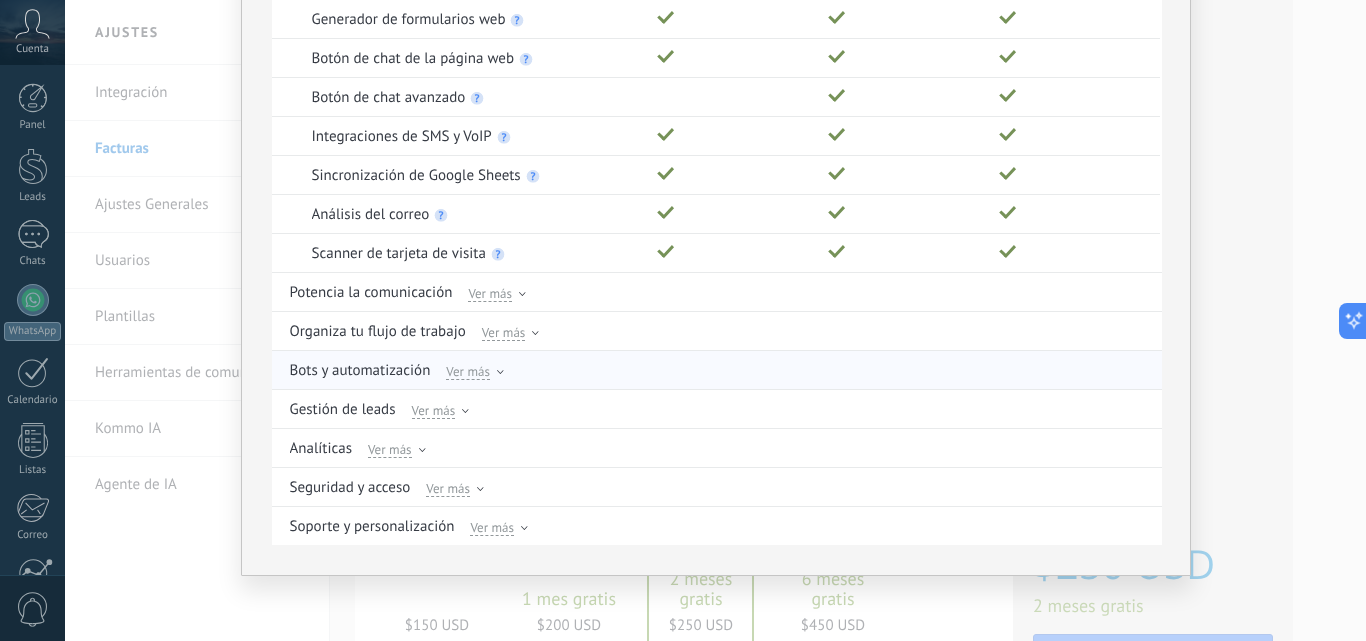 click on "Ver más" at bounding box center (468, 371) 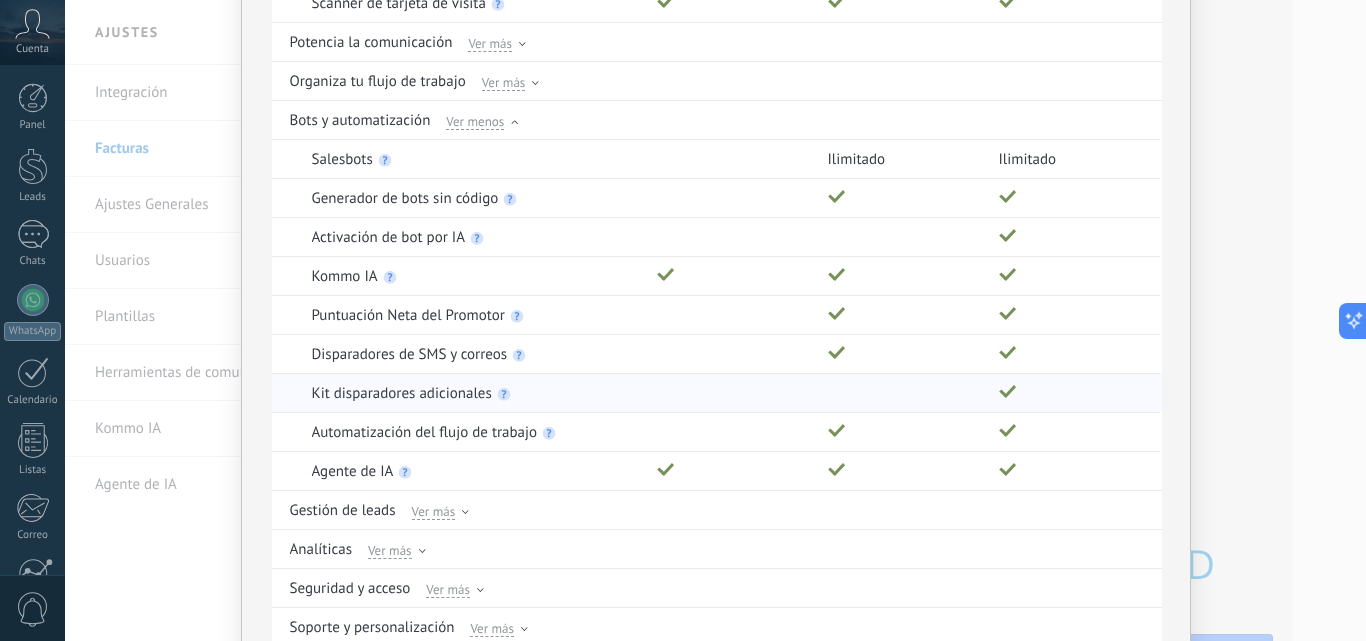 scroll, scrollTop: 639, scrollLeft: 0, axis: vertical 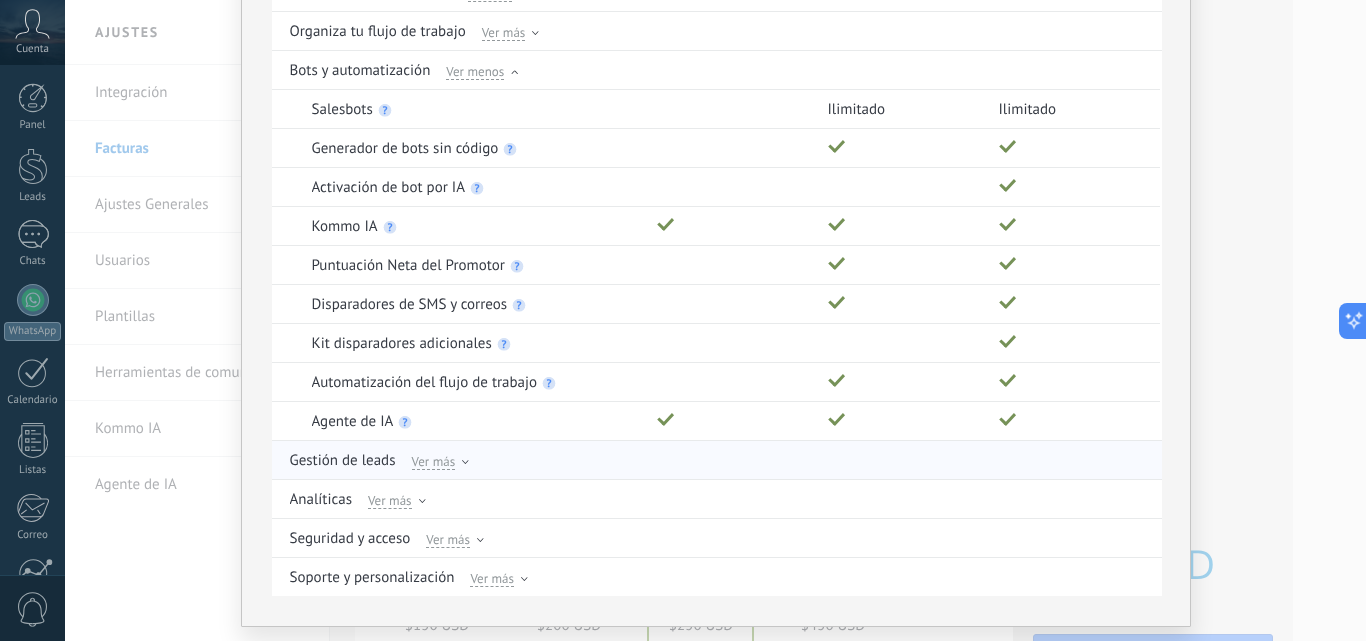 type 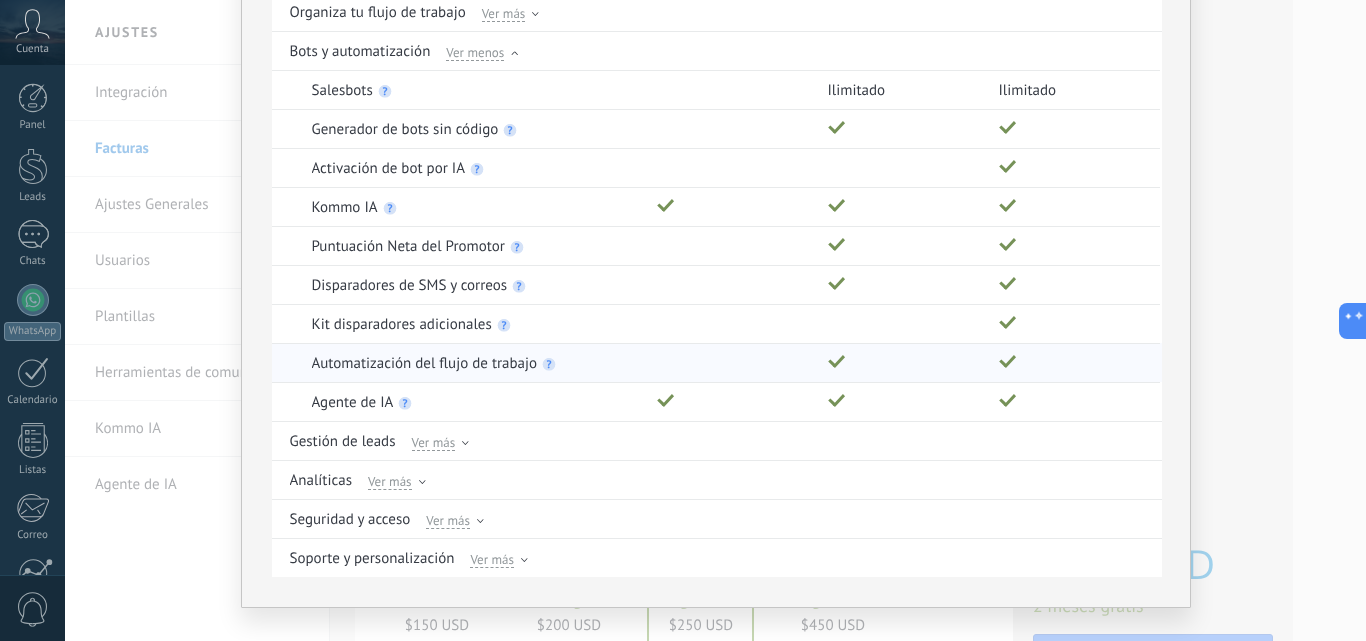 scroll, scrollTop: 690, scrollLeft: 0, axis: vertical 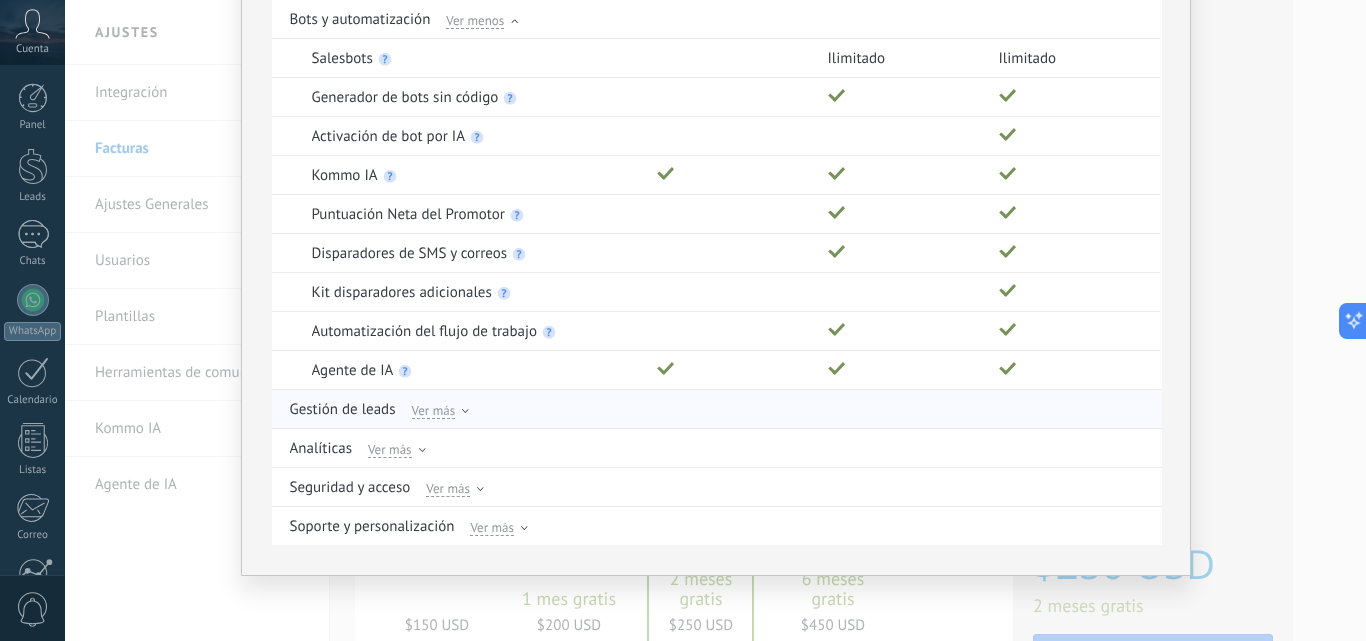 click on "Ver más" at bounding box center (441, 409) 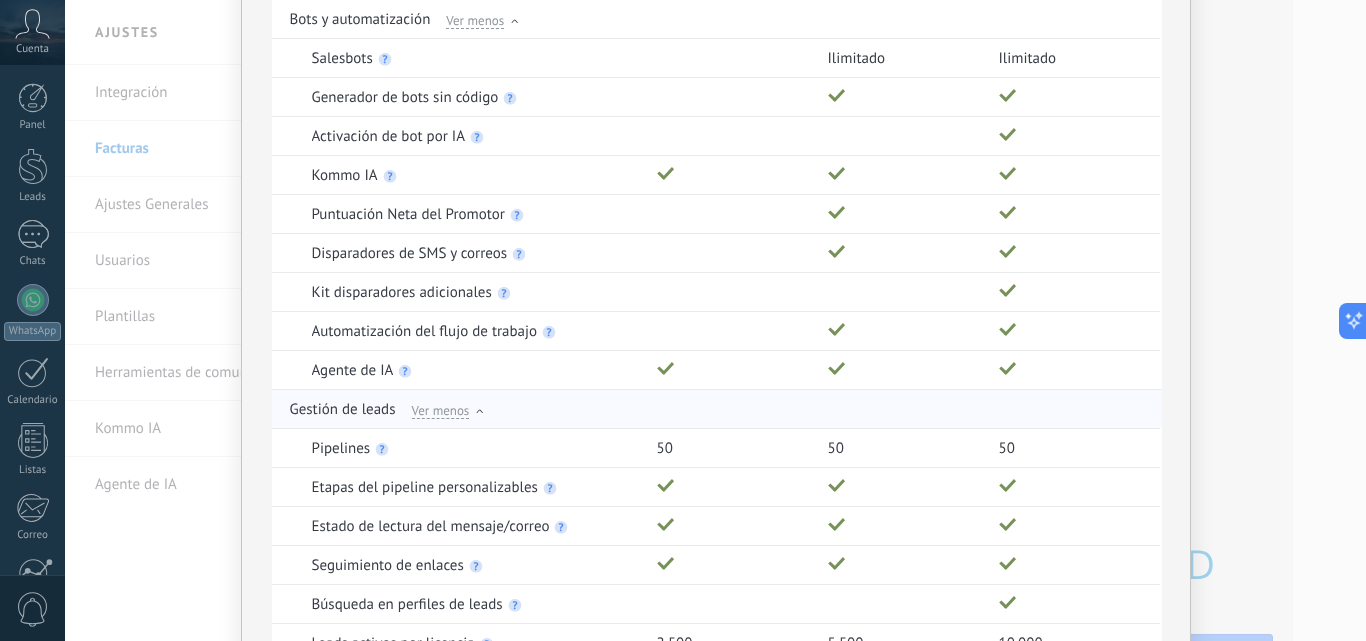 click on "Ver menos" at bounding box center [441, 410] 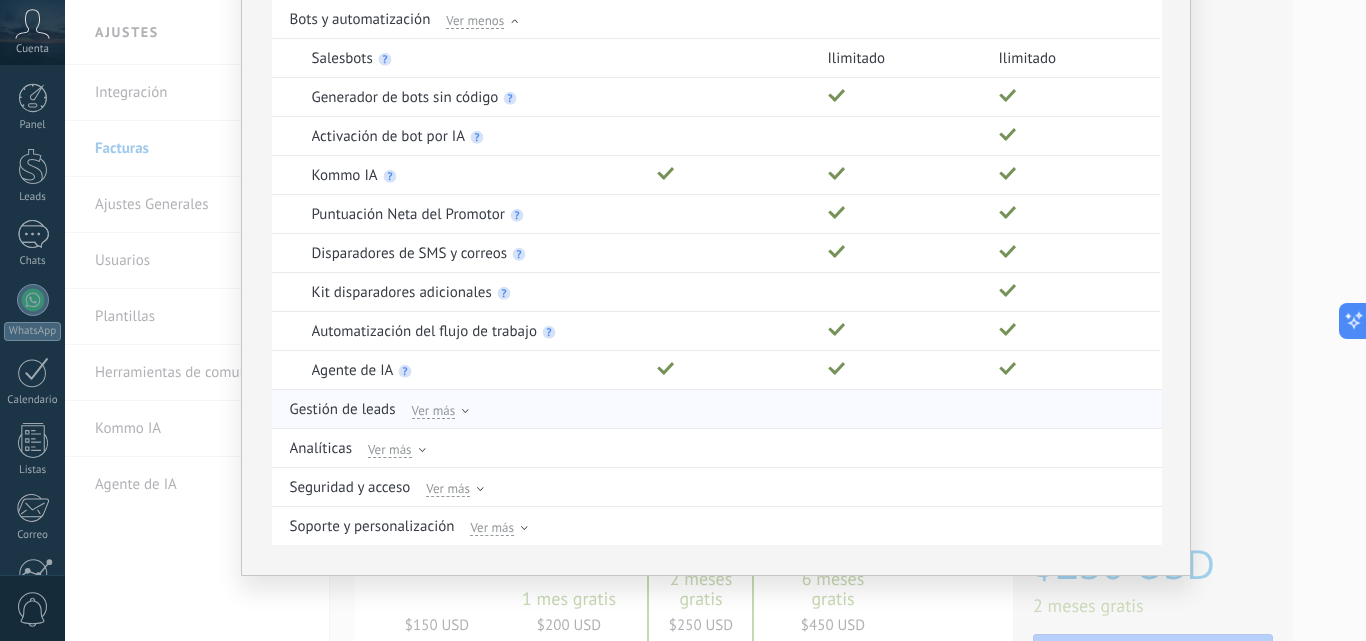 click on "Ver más" at bounding box center [441, 409] 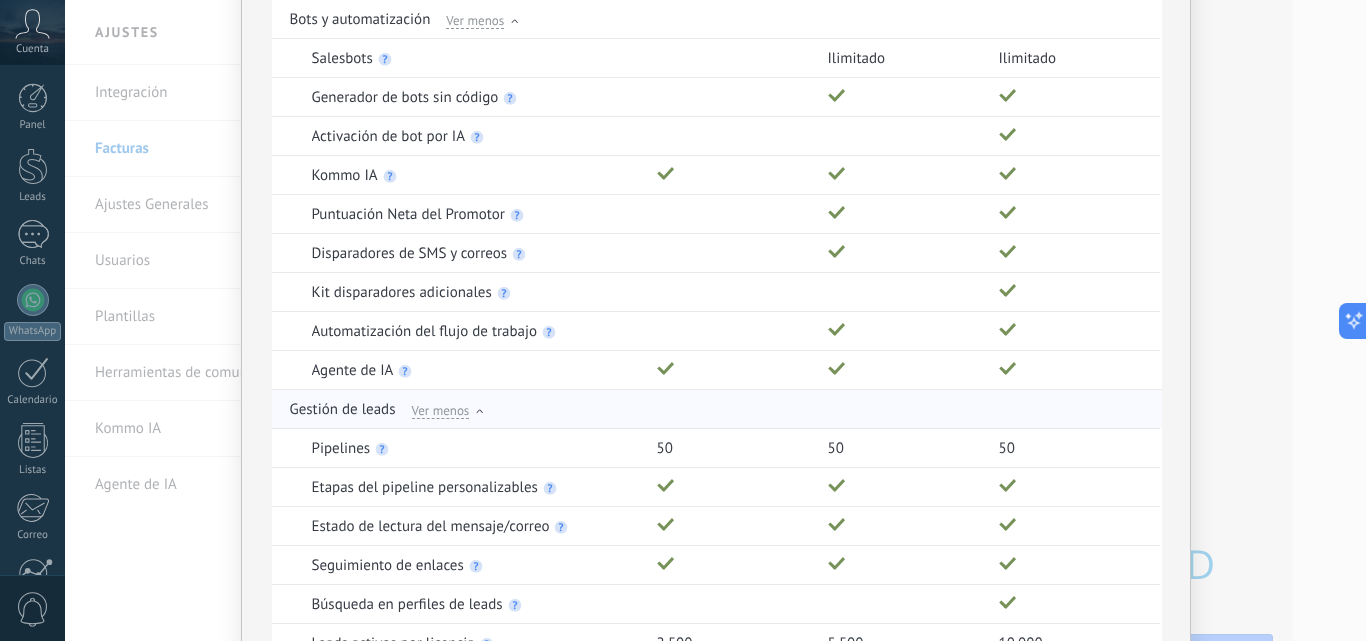 click on "Ver menos" at bounding box center (441, 410) 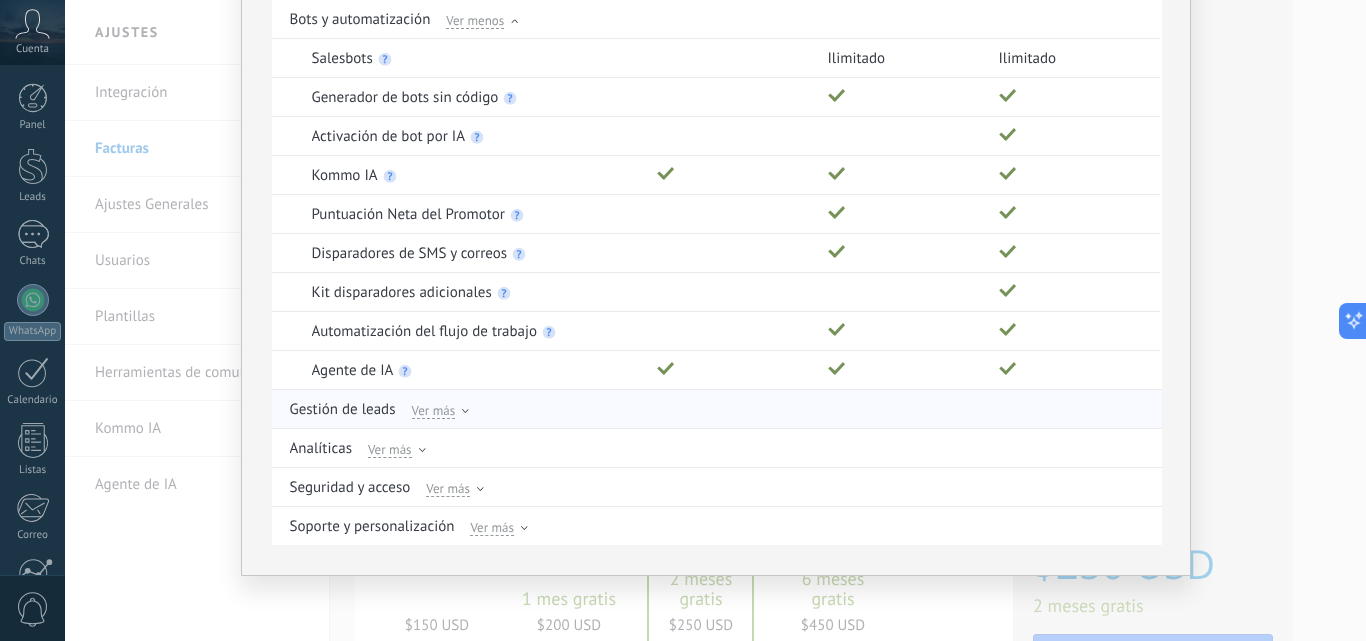 click 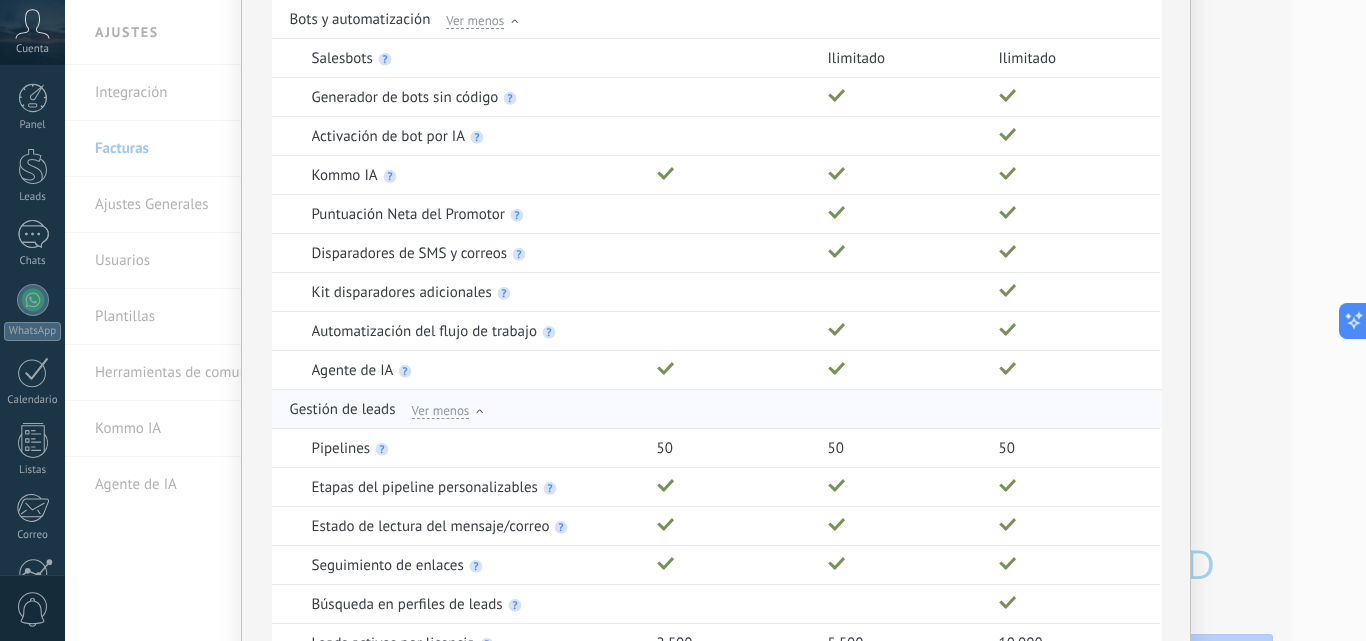 click on "Ver menos" at bounding box center [441, 410] 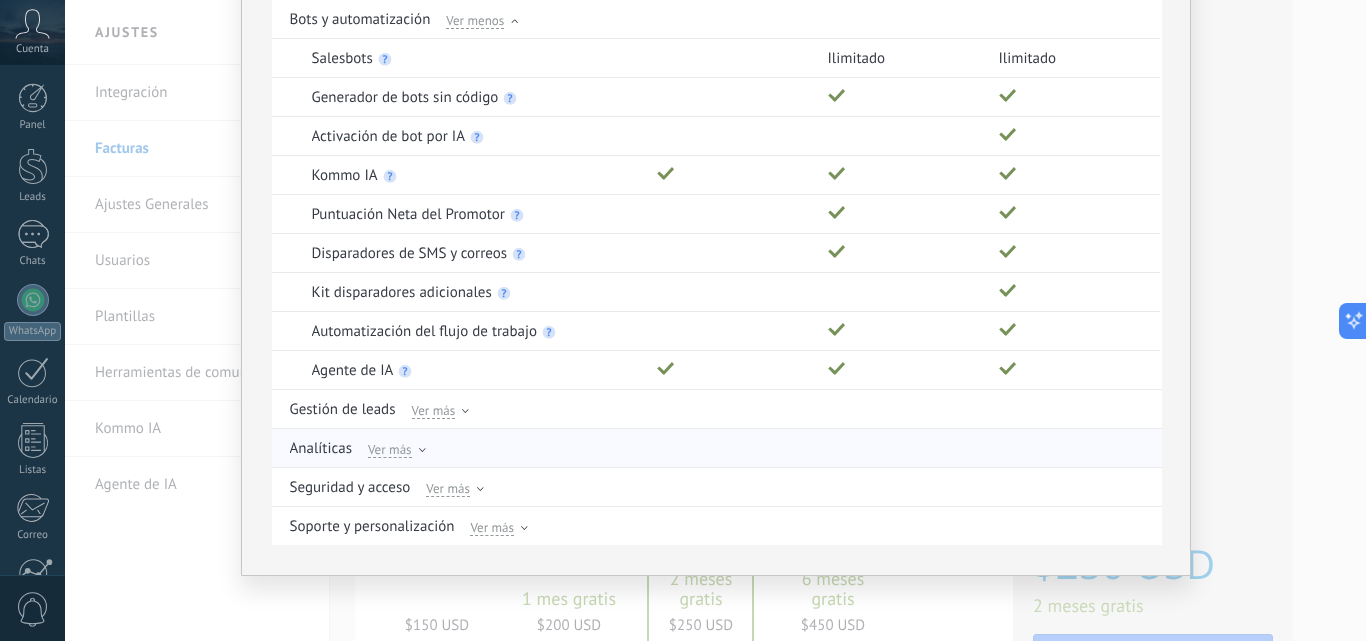 click on "Analíticas Ver más" at bounding box center (718, 448) 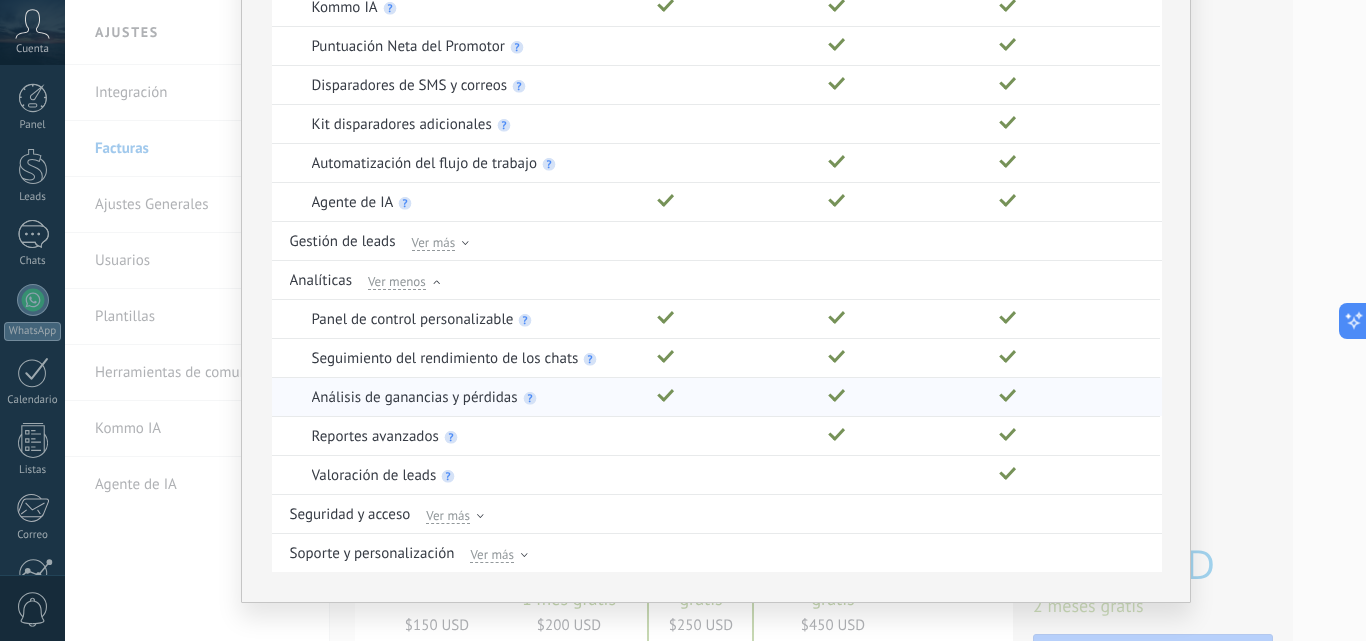 scroll, scrollTop: 885, scrollLeft: 0, axis: vertical 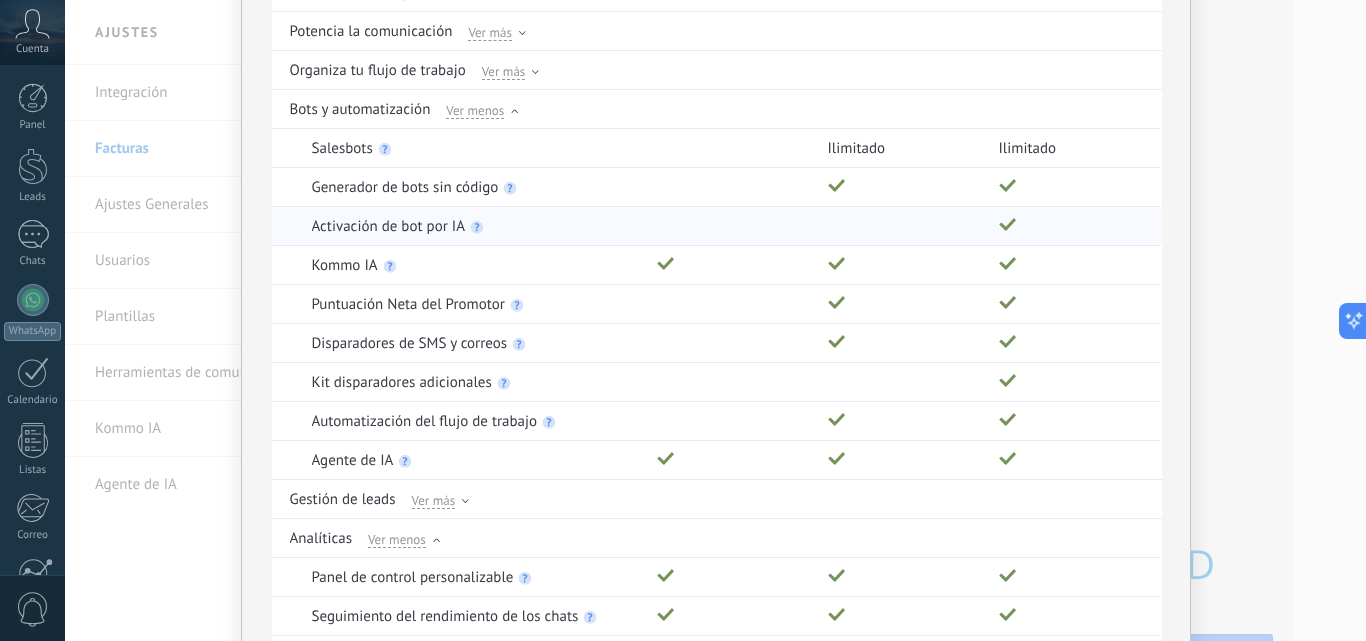click on "Activación de bot por IA" at bounding box center (474, 226) 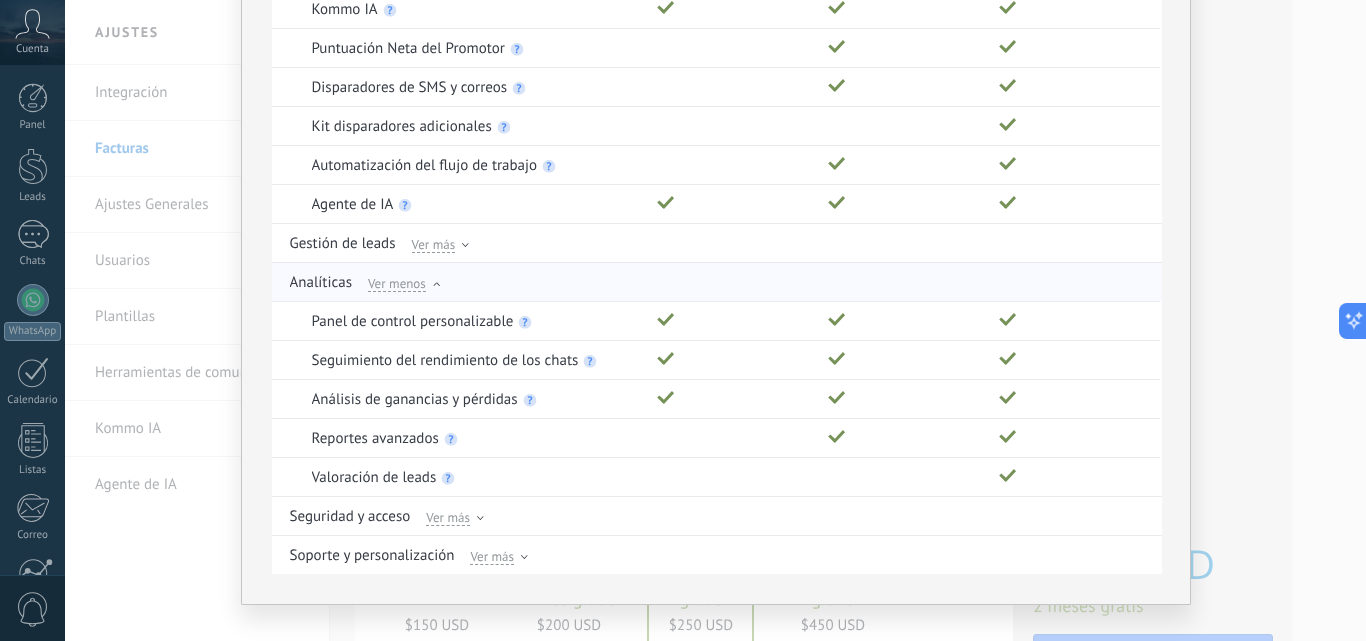 scroll, scrollTop: 885, scrollLeft: 0, axis: vertical 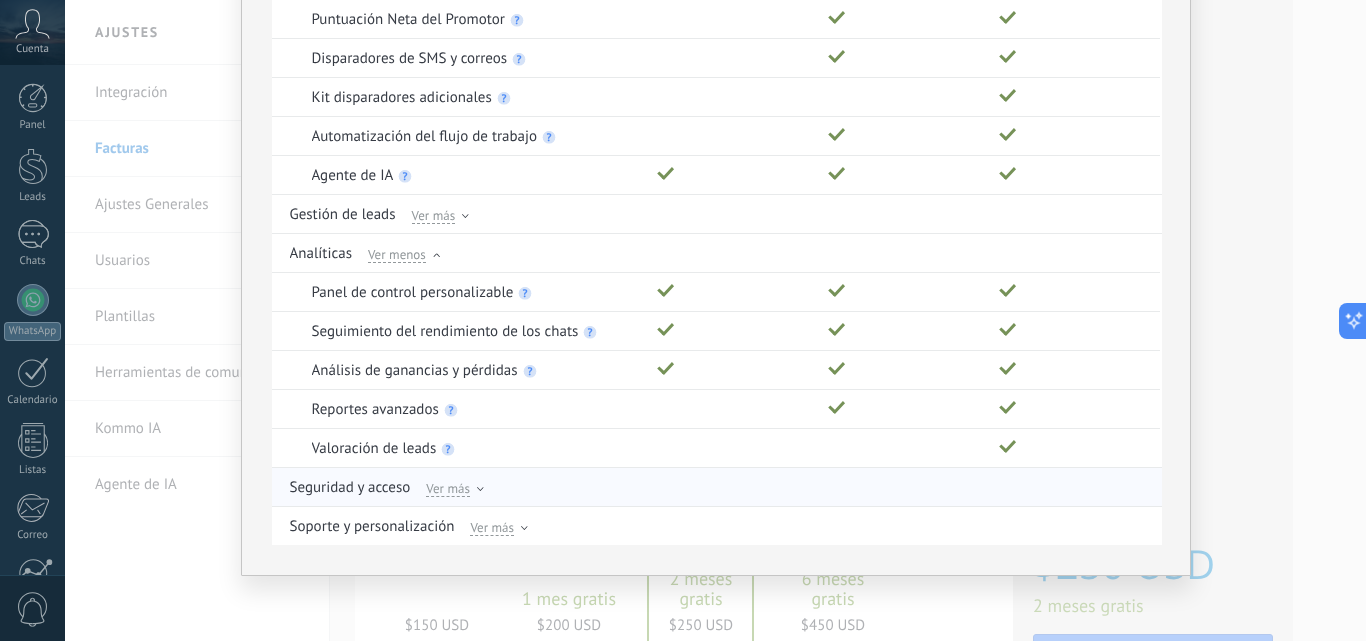 click on "Ver más" at bounding box center [448, 488] 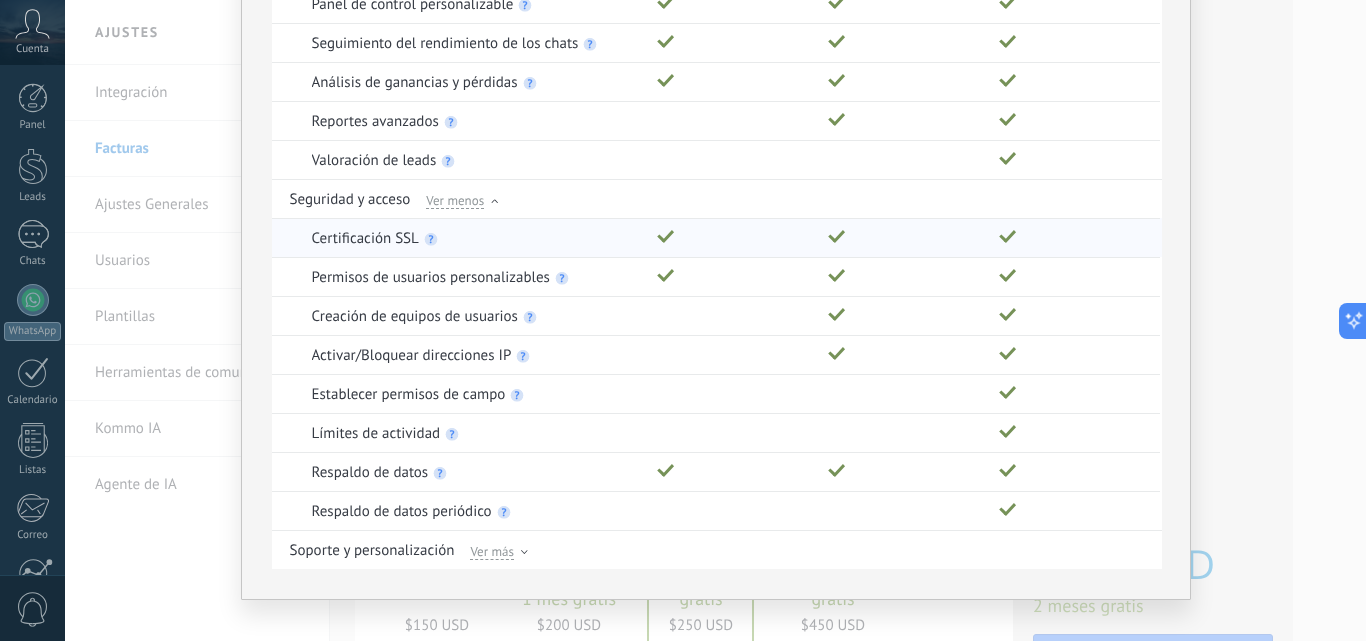 scroll, scrollTop: 1197, scrollLeft: 0, axis: vertical 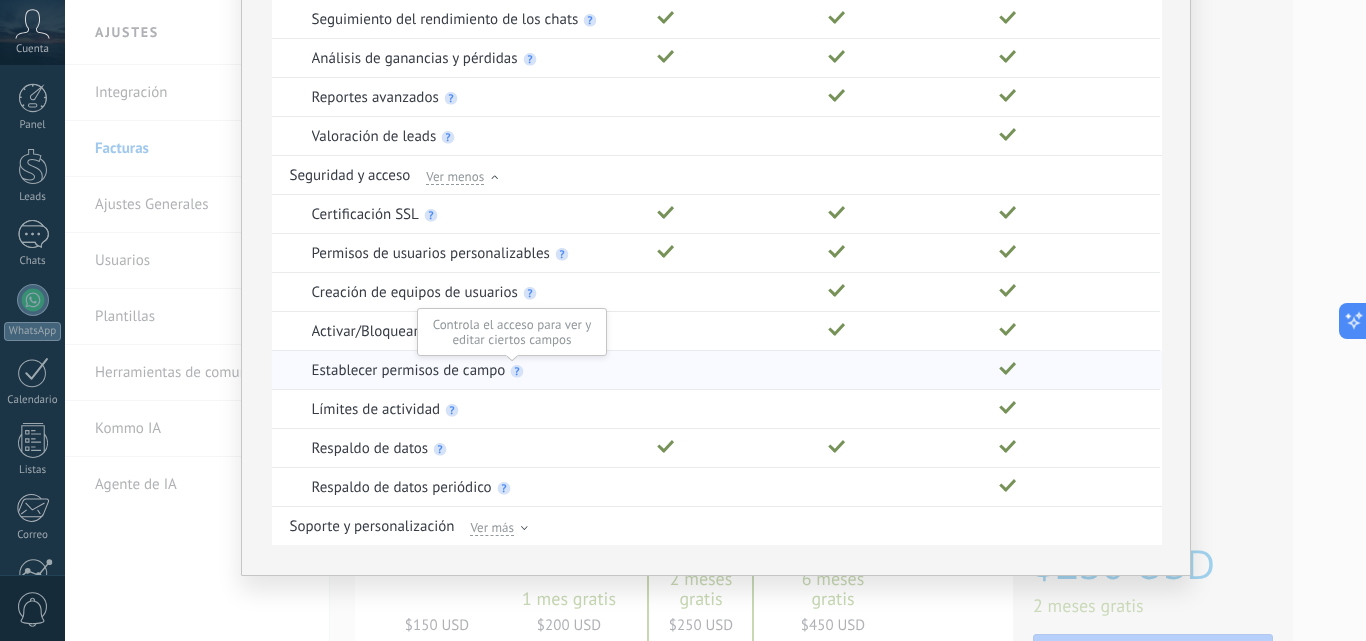 click 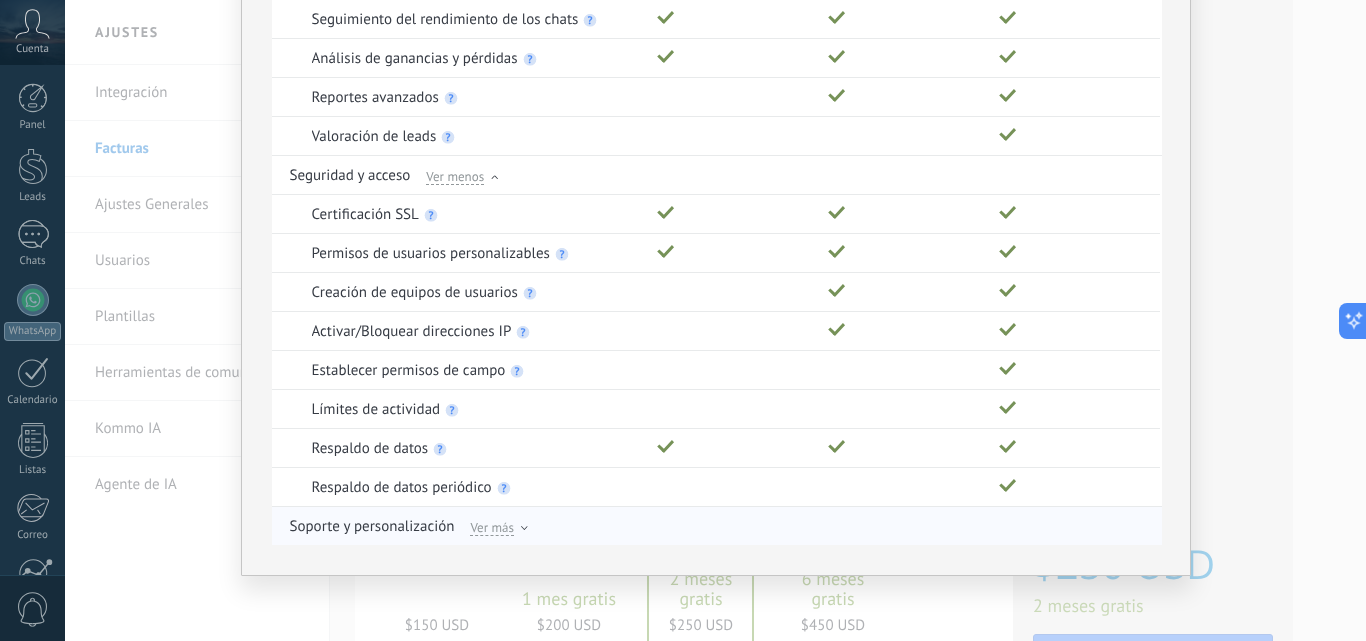 click on "Ver más" at bounding box center (492, 527) 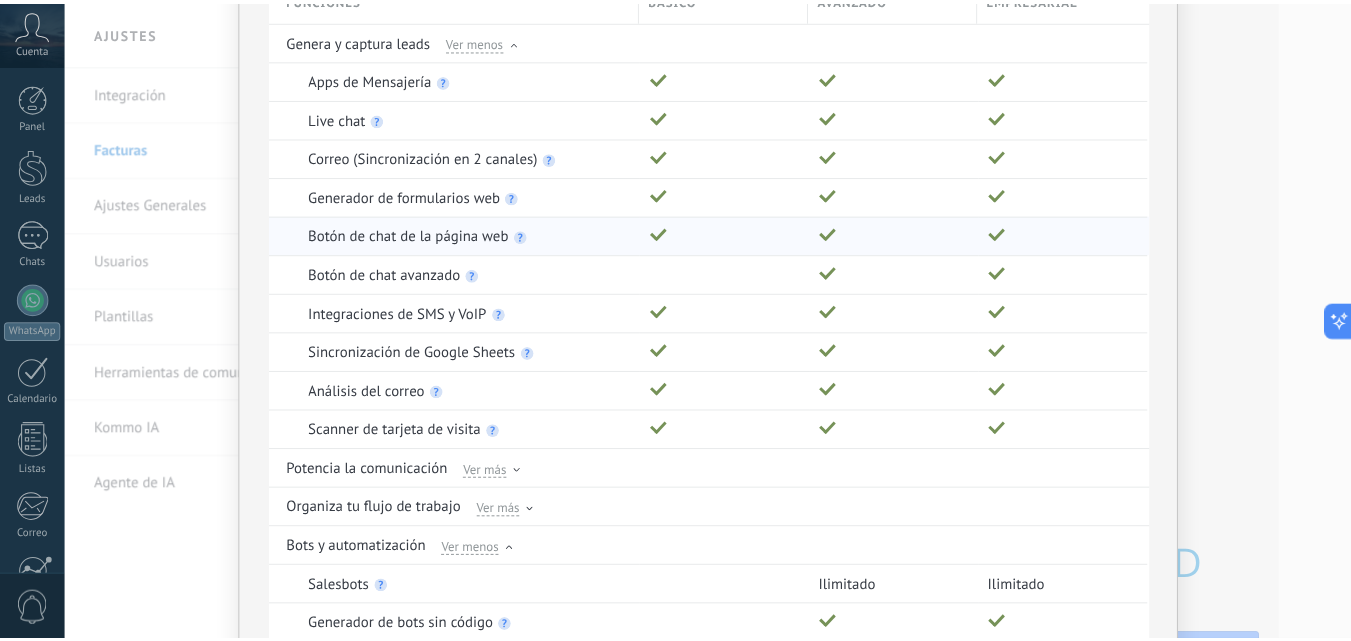 scroll, scrollTop: 0, scrollLeft: 0, axis: both 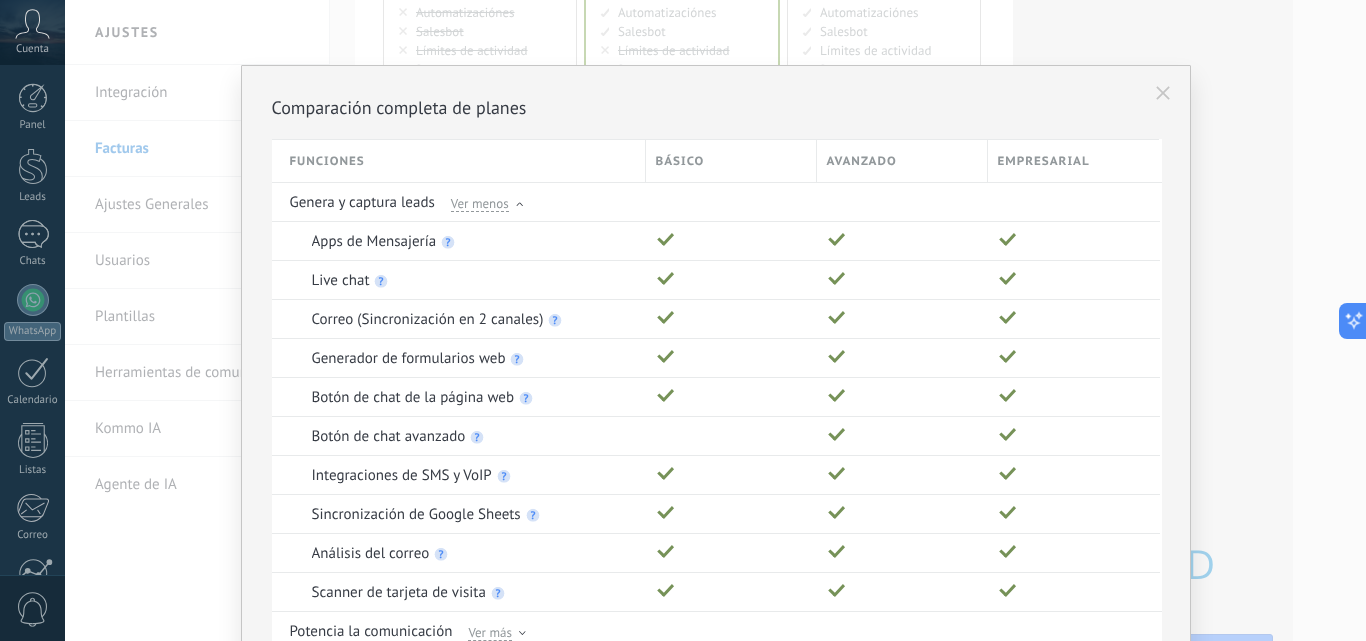 click on "Comparación completa de planes Funciones Básico Avanzado Empresarial Genera y captura leads Ver menos Apps de Mensajería Live chat Correo (Sincronización en 2 canales) Generador de formularios web Botón de chat de la página web Botón de chat avanzado Integraciones de SMS y VoIP Sincronización de Google Sheets Análisis del correo Scanner de tarjeta de visita Potencia la comunicación Ver más Organiza tu flujo de trabajo Ver más Bots y automatización Ver menos Salesbots Ilimitado Ilimitado Generador de bots sin código Activación de bot por IA Kommo IA Puntuación Neta del Promotor Disparadores de SMS y correos Kit disparadores adicionales Automatización del flujo de trabajo Agente de IA Gestión de leads Ver más Analíticas Ver menos Panel de control personalizable Seguimiento del rendimiento de los chats Análisis de ganancias y pérdidas Reportes avanzados Valoración de leads Seguridad y acceso Ver menos Certificación SSL Permisos de usuarios personalizables Creación de equipos de usuarios" at bounding box center [715, 320] 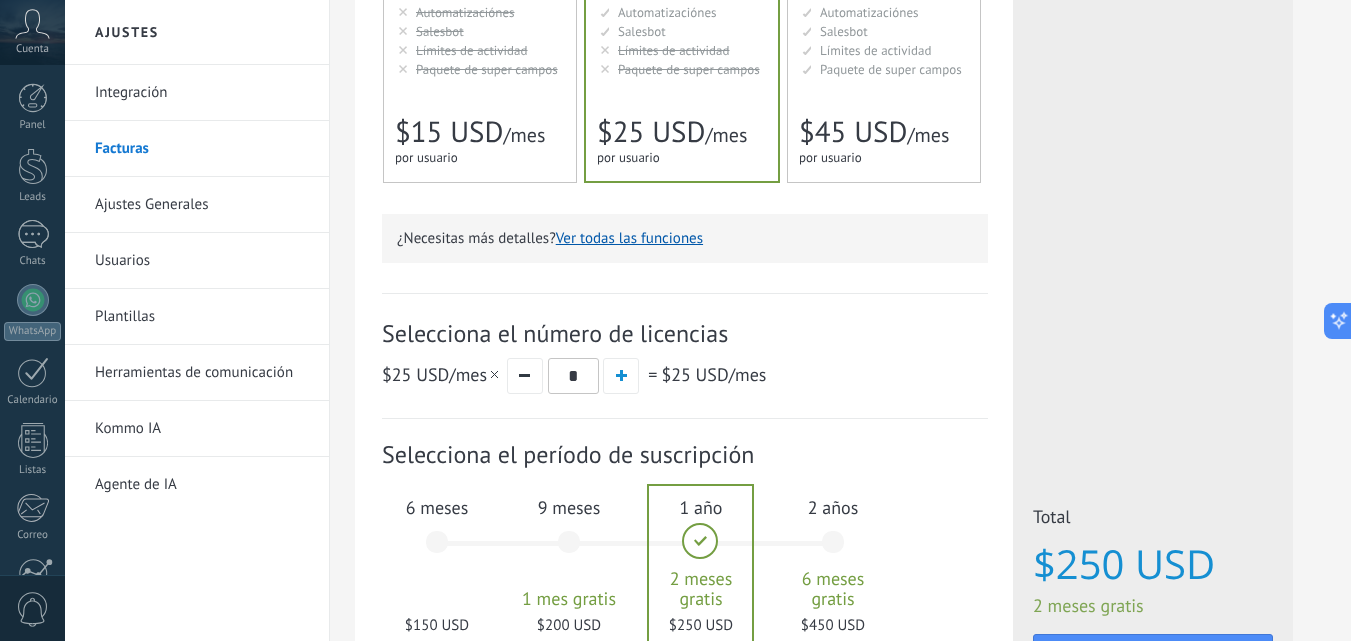 click on "Integración" at bounding box center [202, 93] 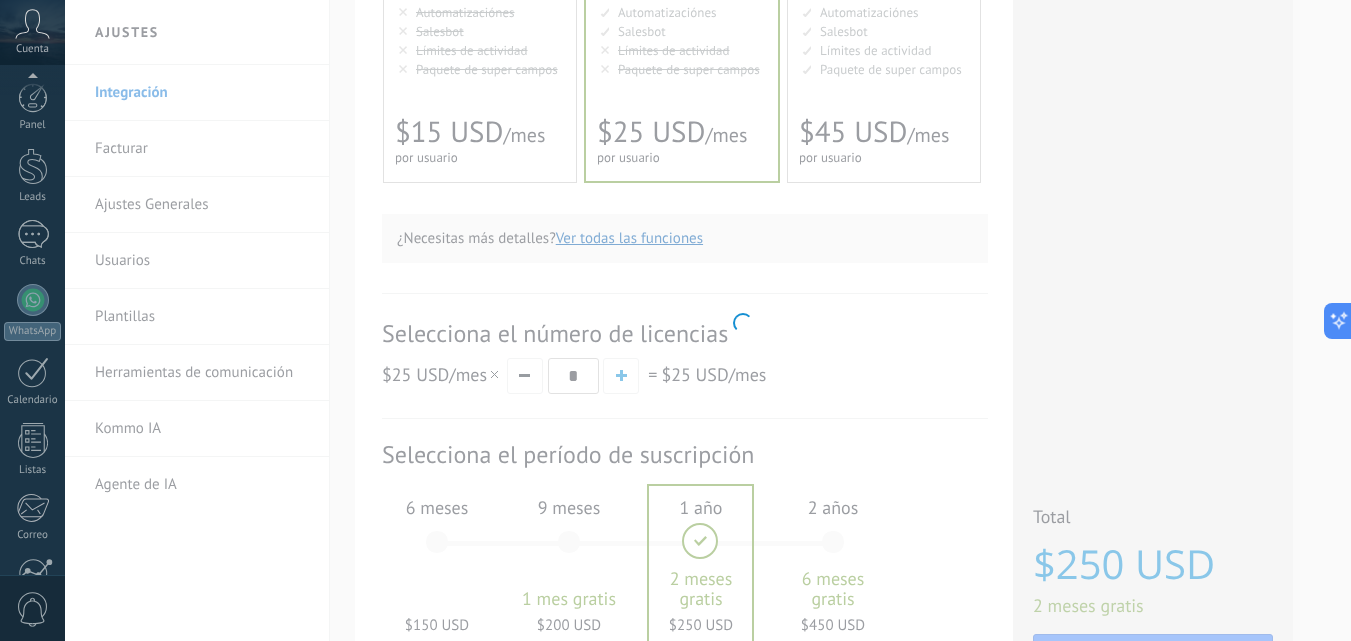 scroll, scrollTop: 191, scrollLeft: 0, axis: vertical 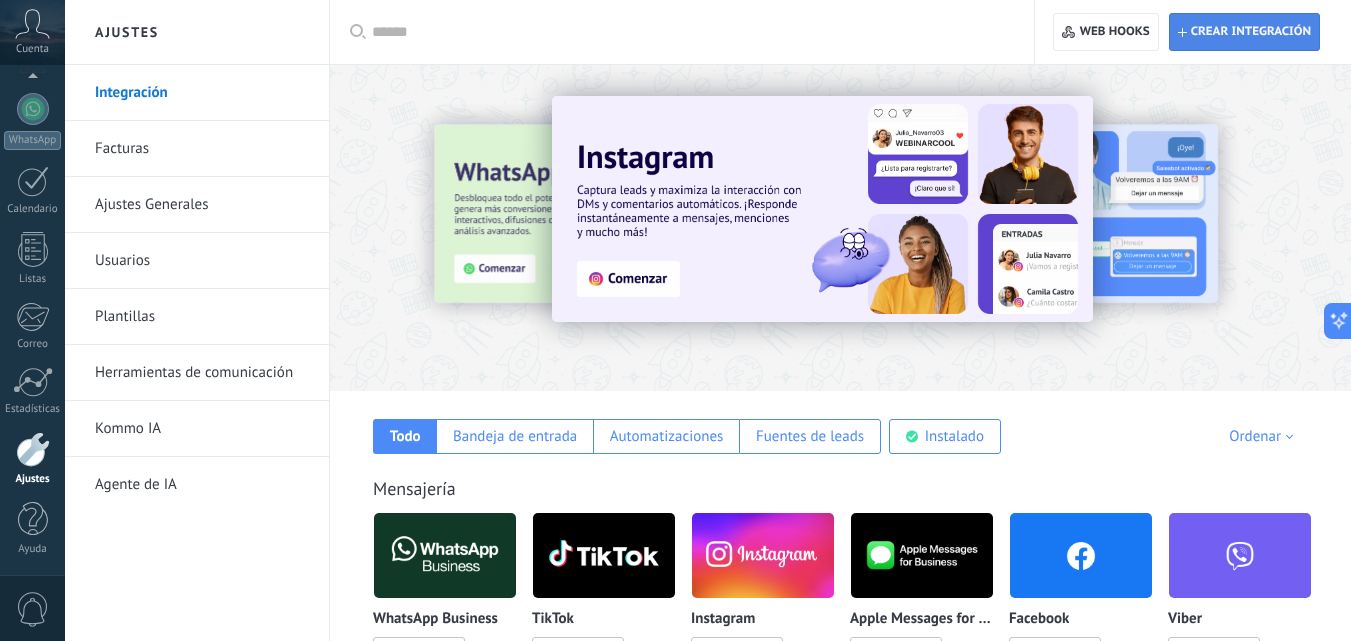 click on "Crear integración" at bounding box center [1244, 32] 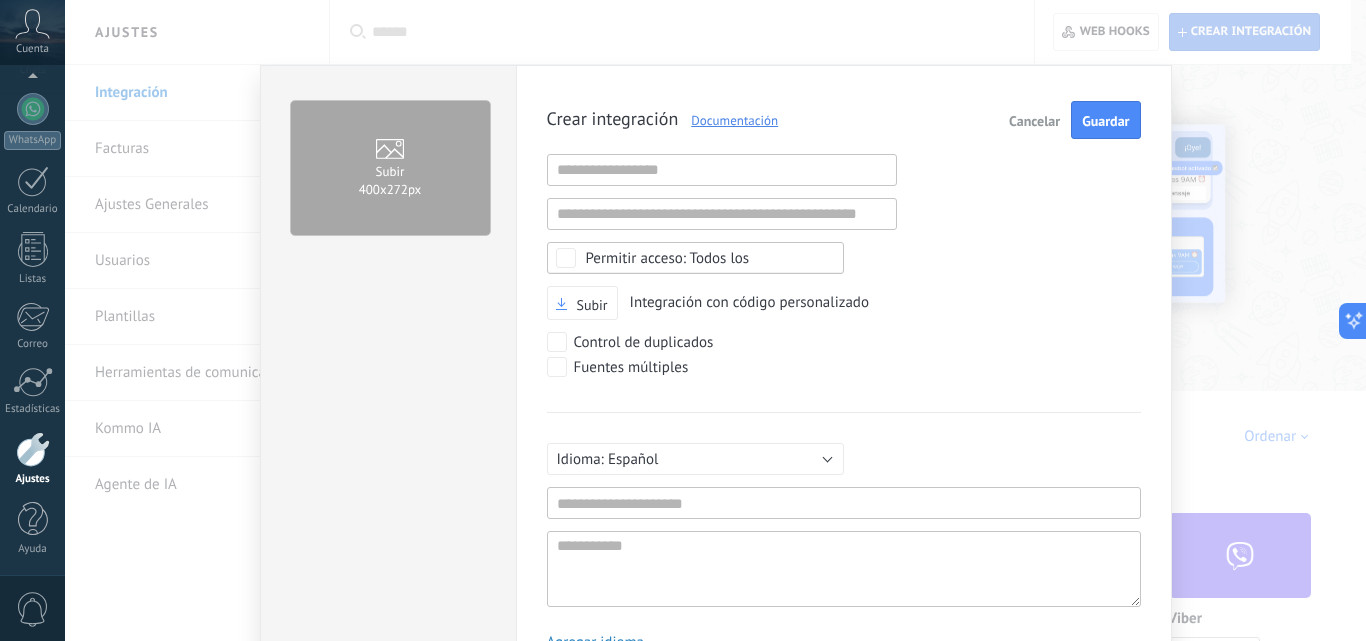 scroll, scrollTop: 19, scrollLeft: 0, axis: vertical 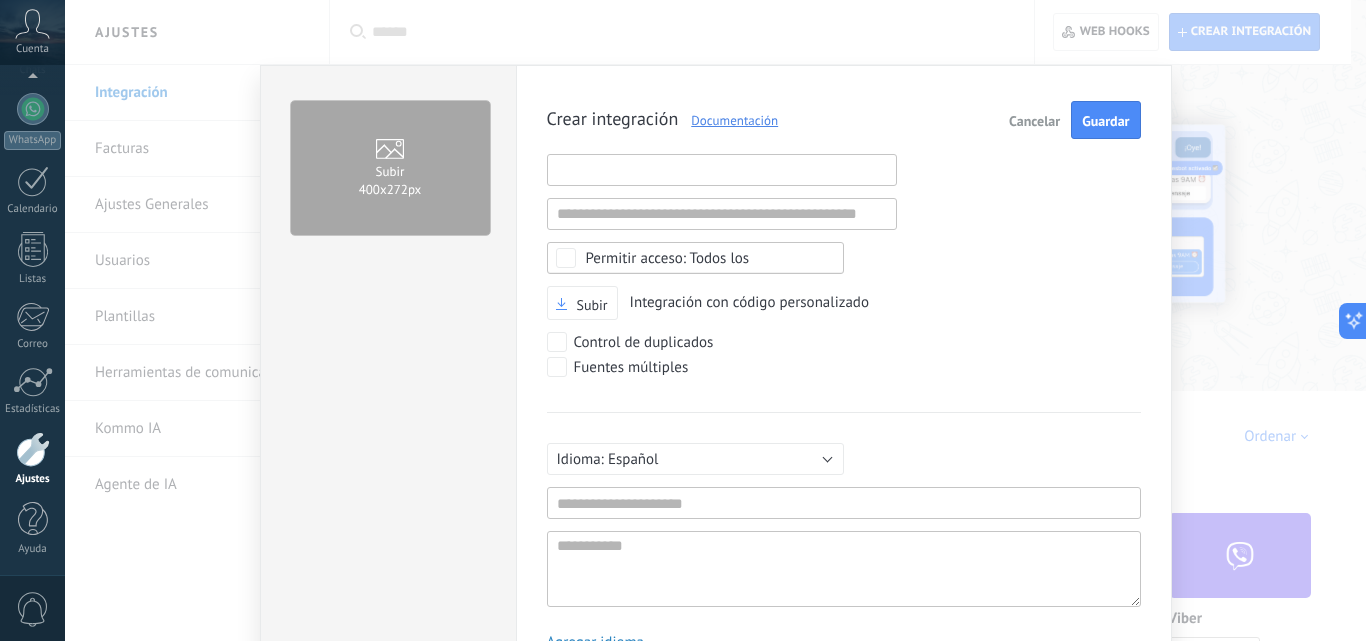 click at bounding box center [722, 170] 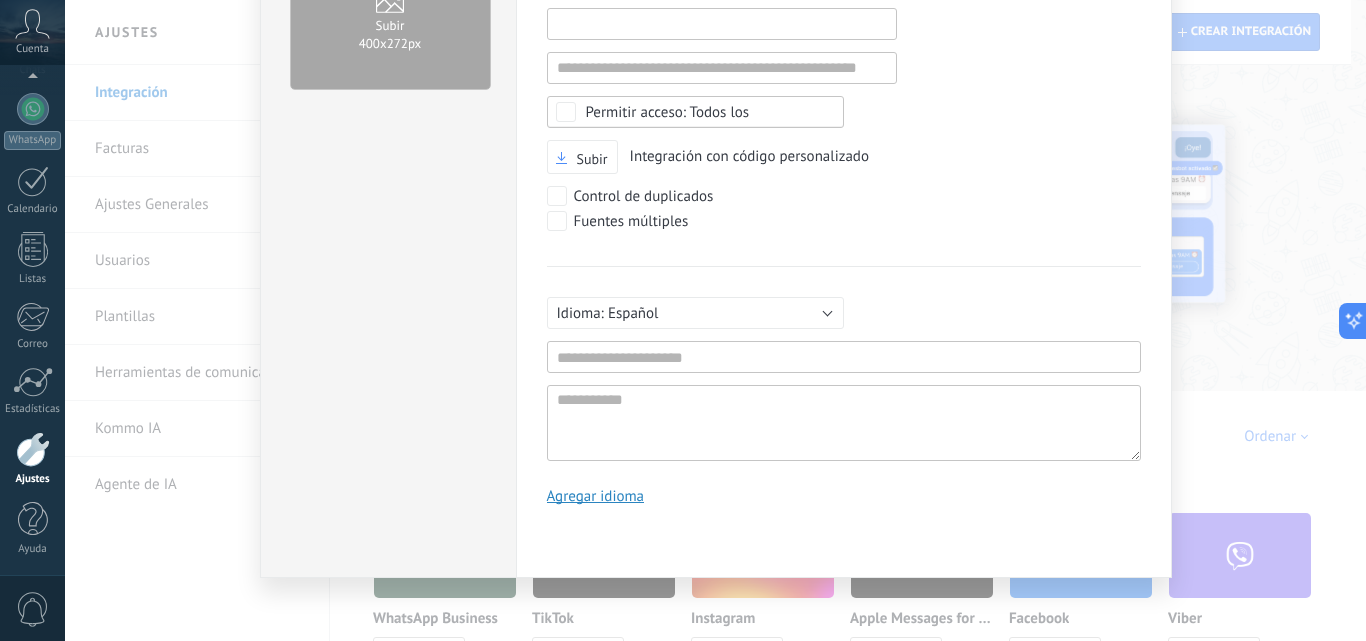 scroll, scrollTop: 0, scrollLeft: 0, axis: both 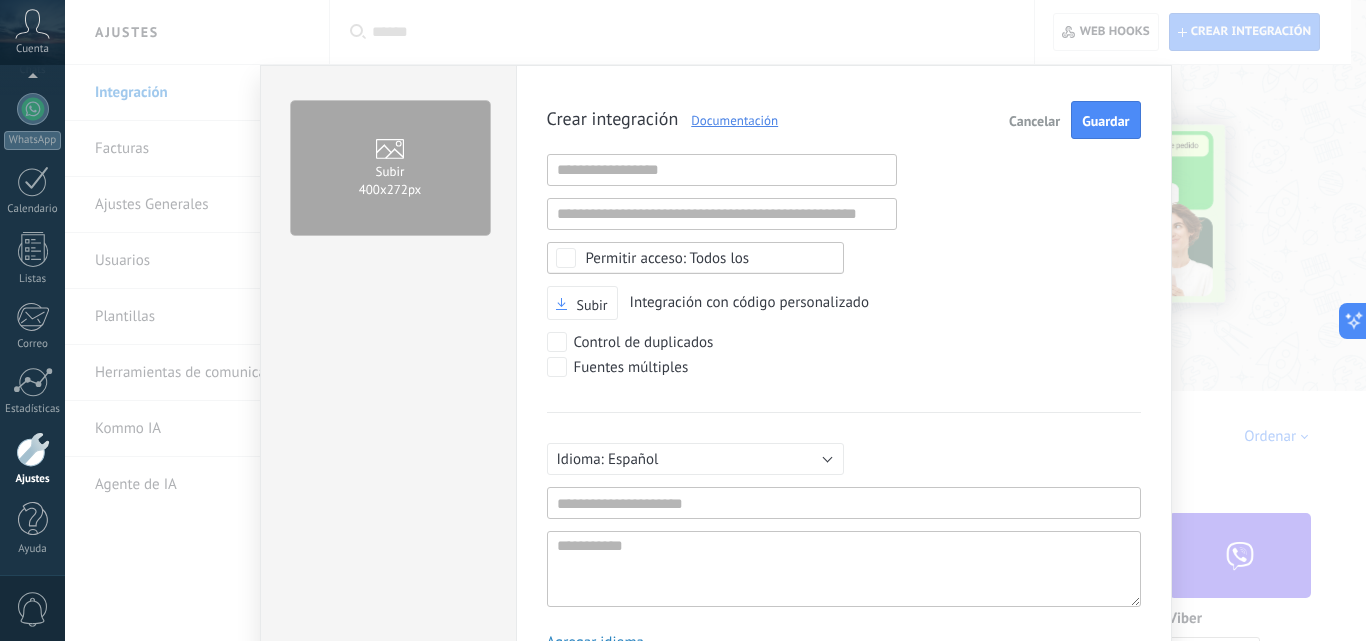 click on "Integración con código personalizado" at bounding box center (749, 302) 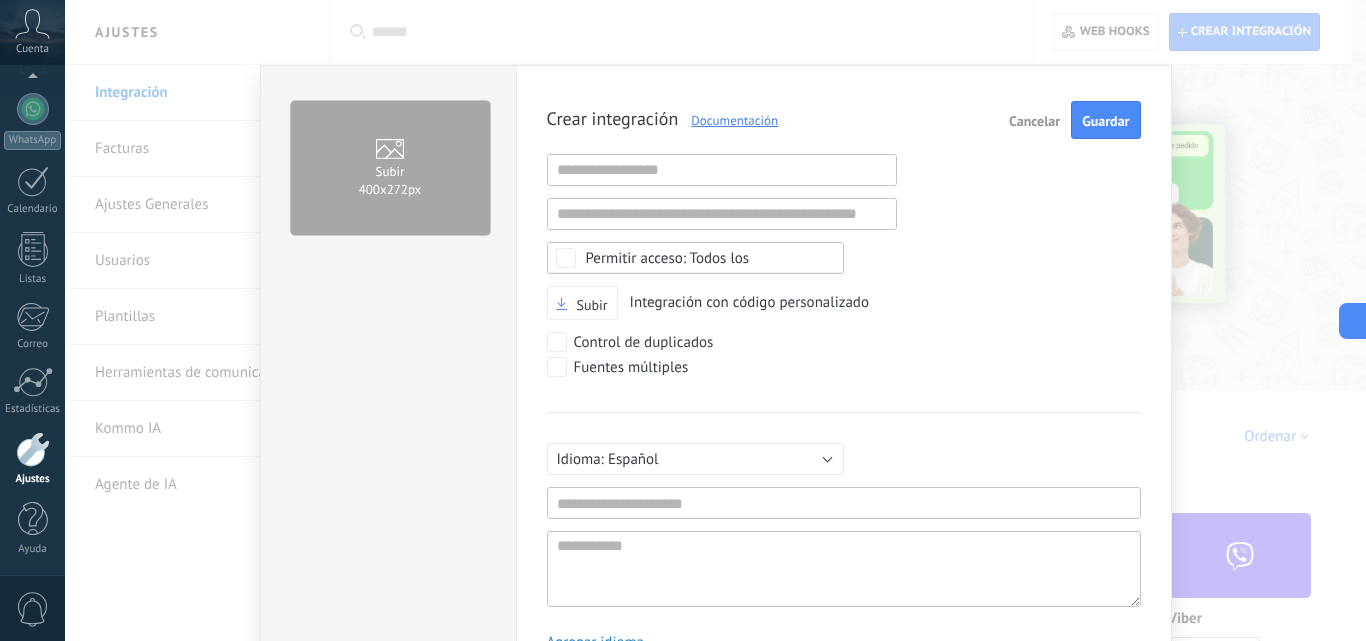 click on "Todos los" at bounding box center (668, 258) 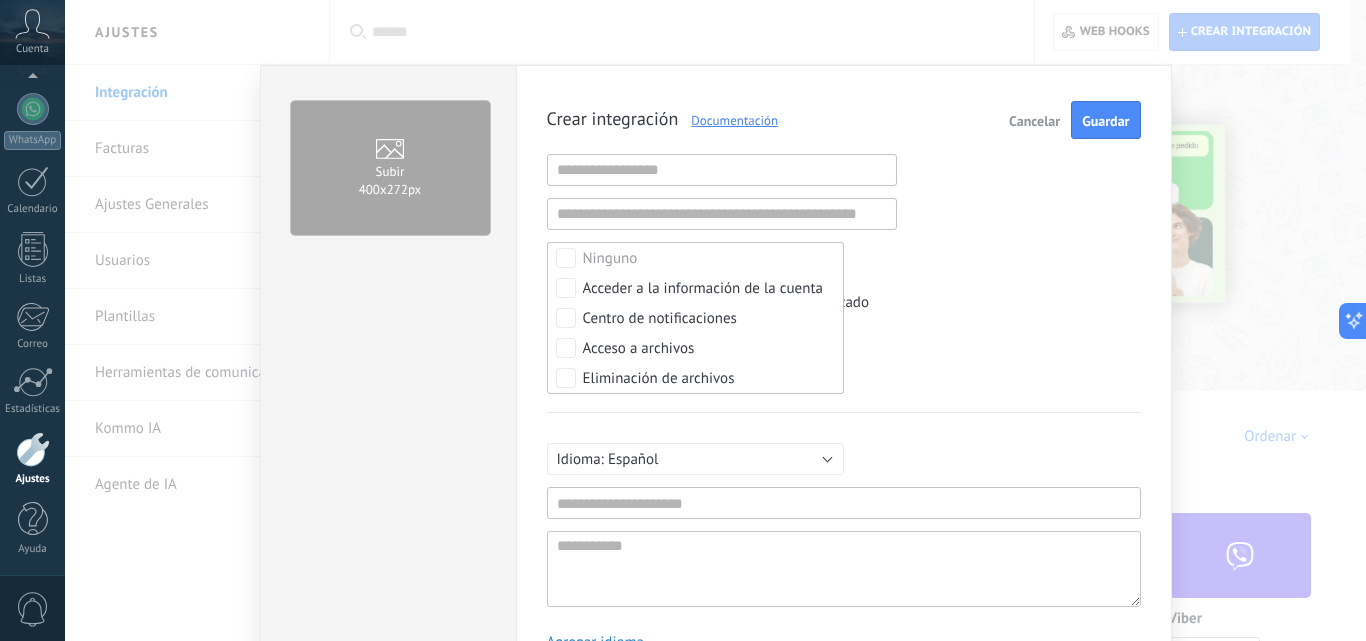click on "Ninguno" at bounding box center [695, 258] 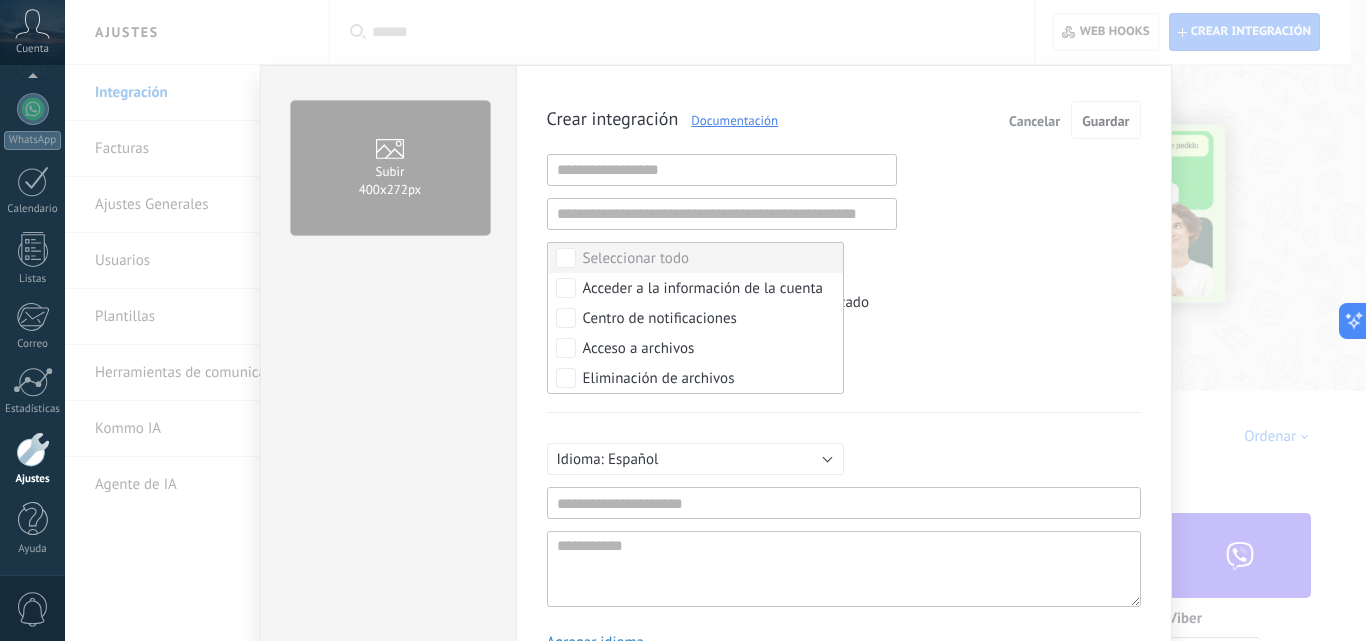 click on "Seleccionar todo" at bounding box center (695, 258) 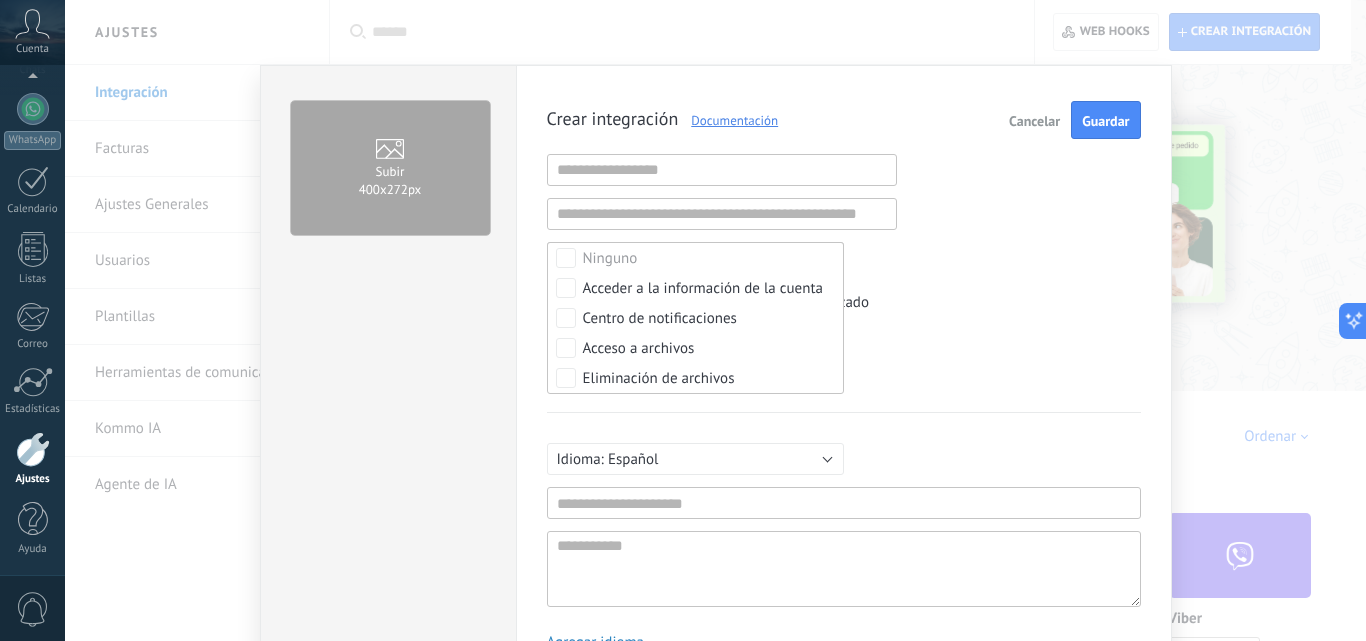 drag, startPoint x: 1005, startPoint y: 307, endPoint x: 875, endPoint y: 299, distance: 130.24593 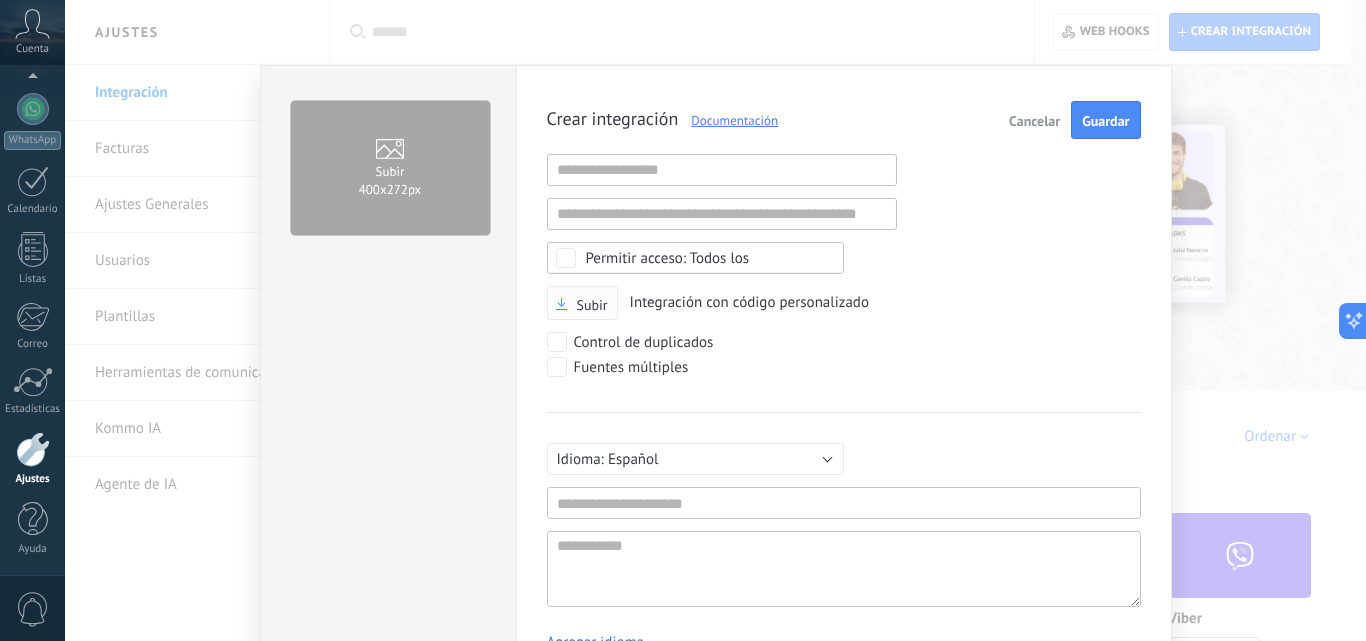 click on "Subir" at bounding box center (592, 305) 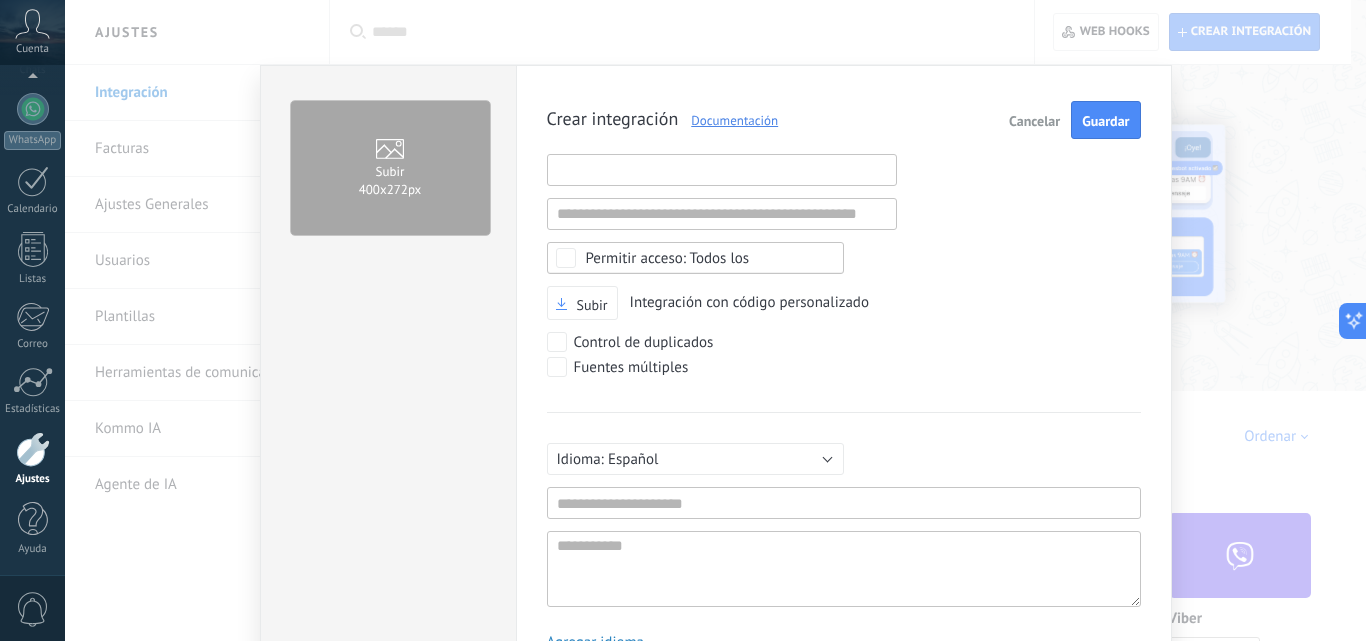click at bounding box center [722, 170] 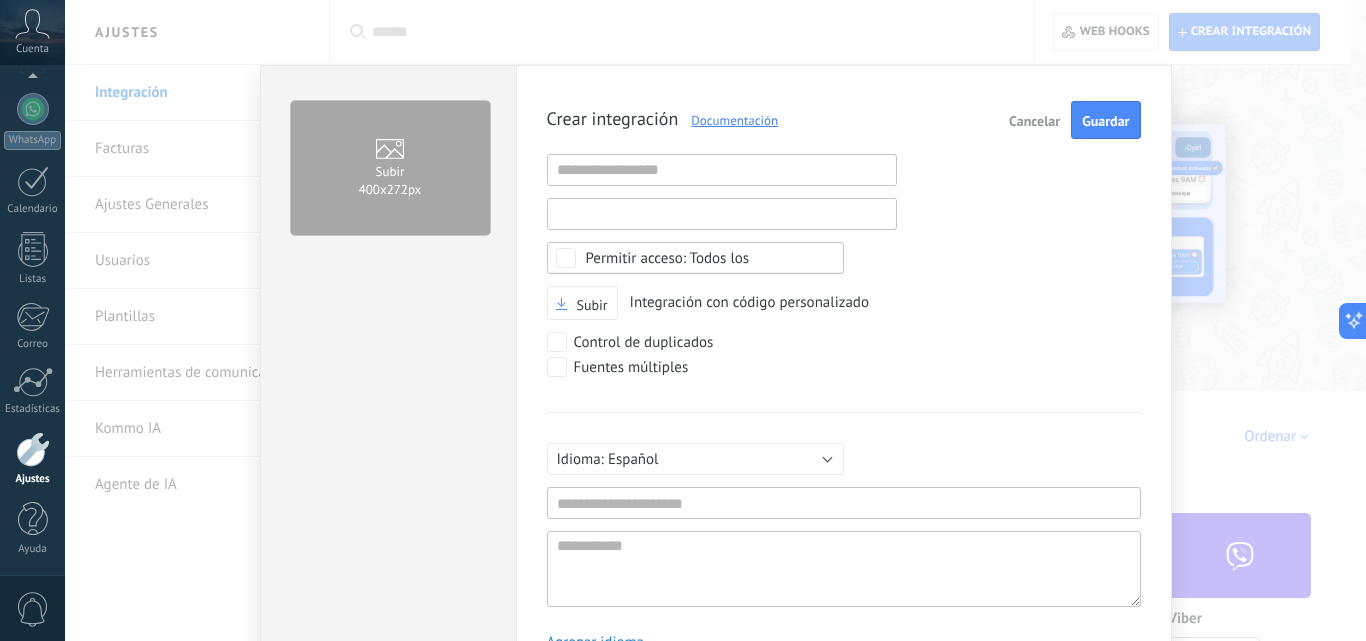 click at bounding box center [722, 214] 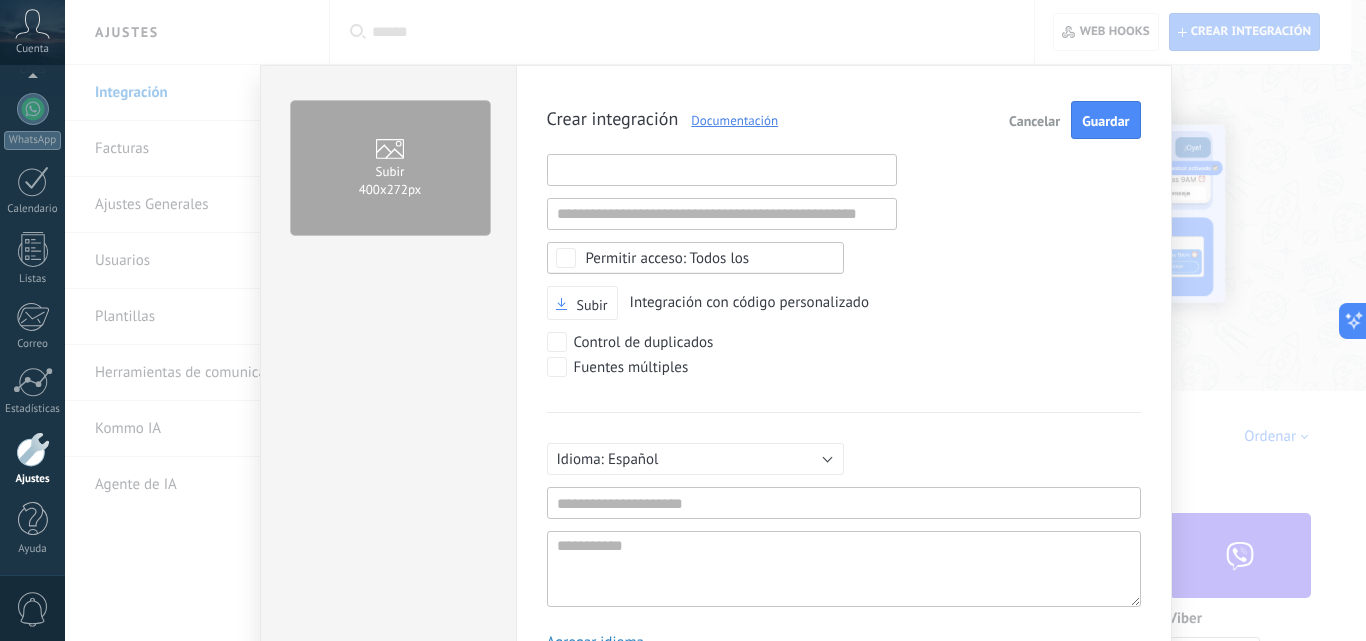 click at bounding box center (722, 170) 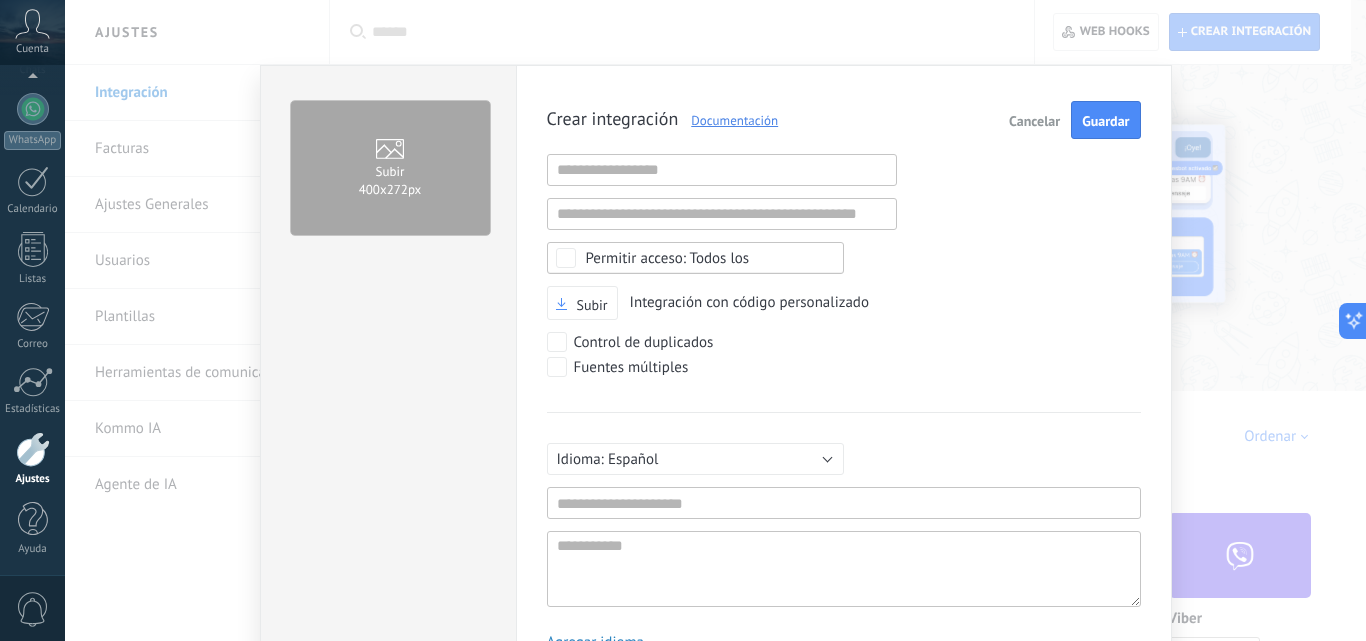 click on "Documentación" at bounding box center [728, 120] 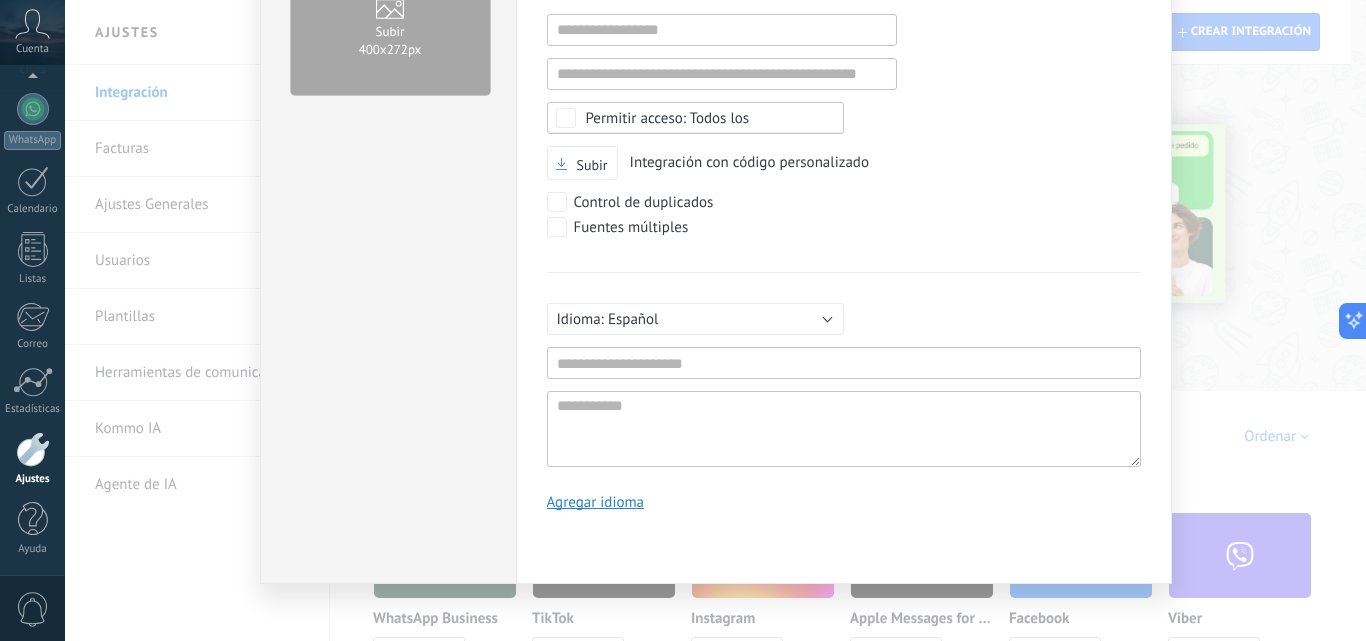 scroll, scrollTop: 146, scrollLeft: 0, axis: vertical 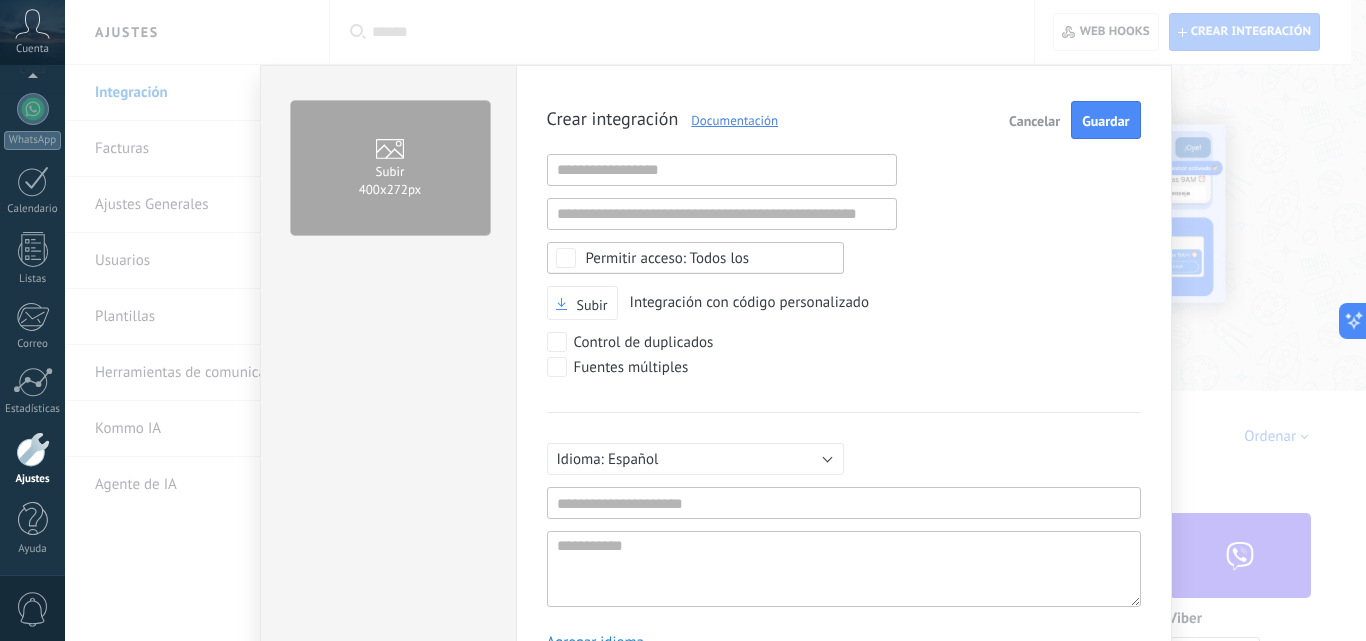 click 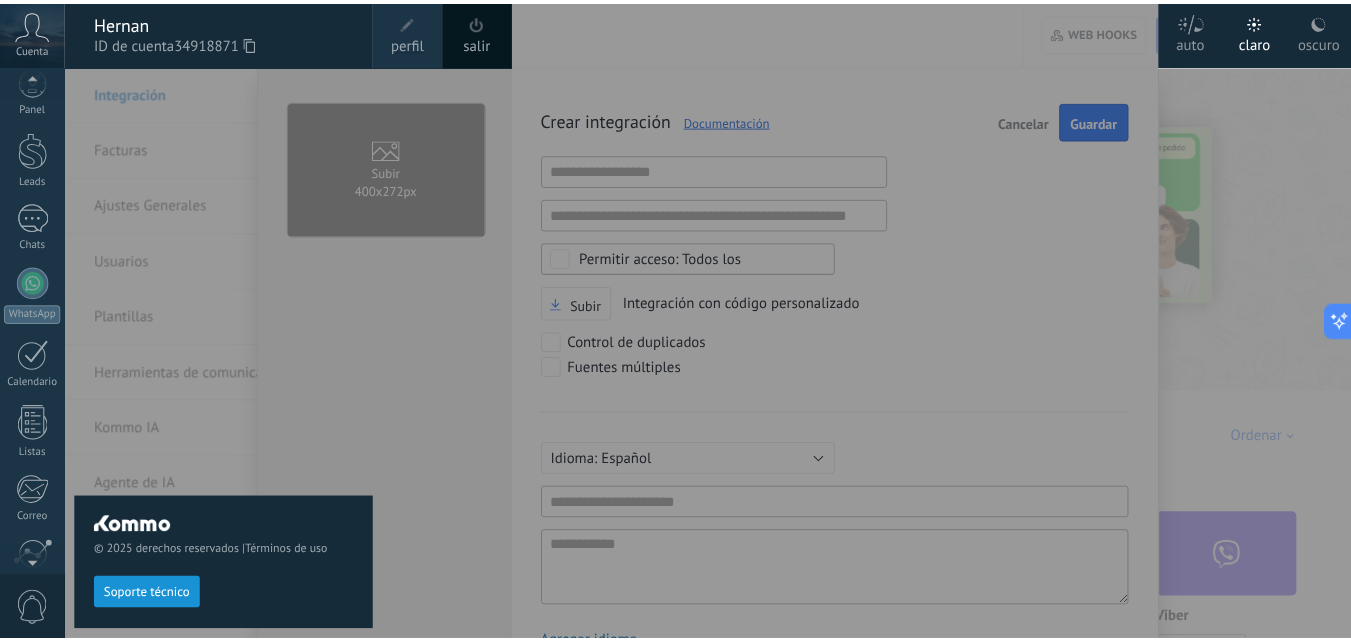 scroll, scrollTop: 0, scrollLeft: 0, axis: both 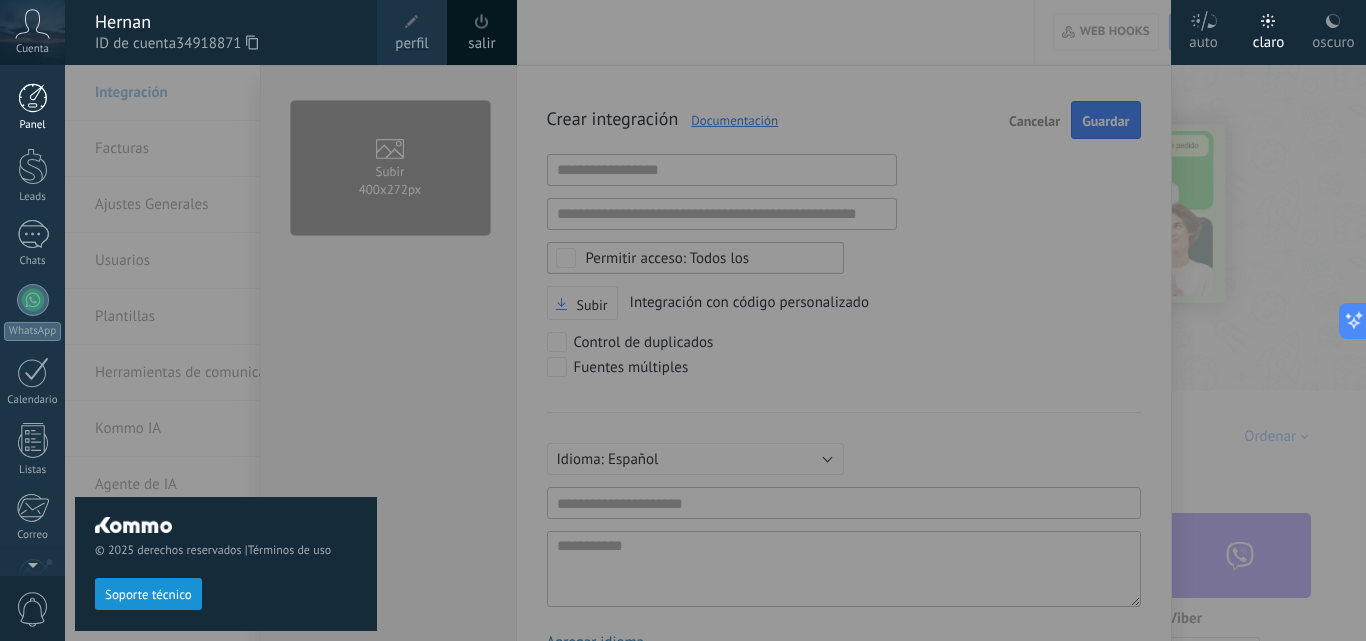 click at bounding box center (33, 98) 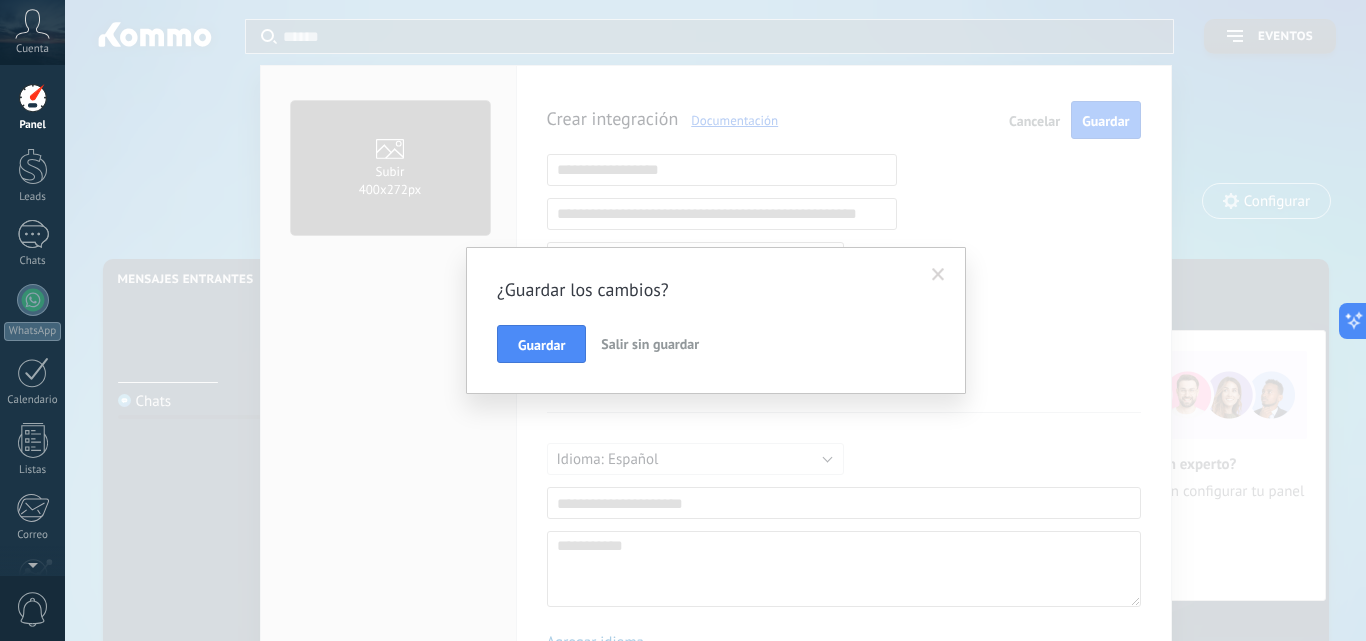 click on "Guardar Salir sin guardar" at bounding box center [716, 344] 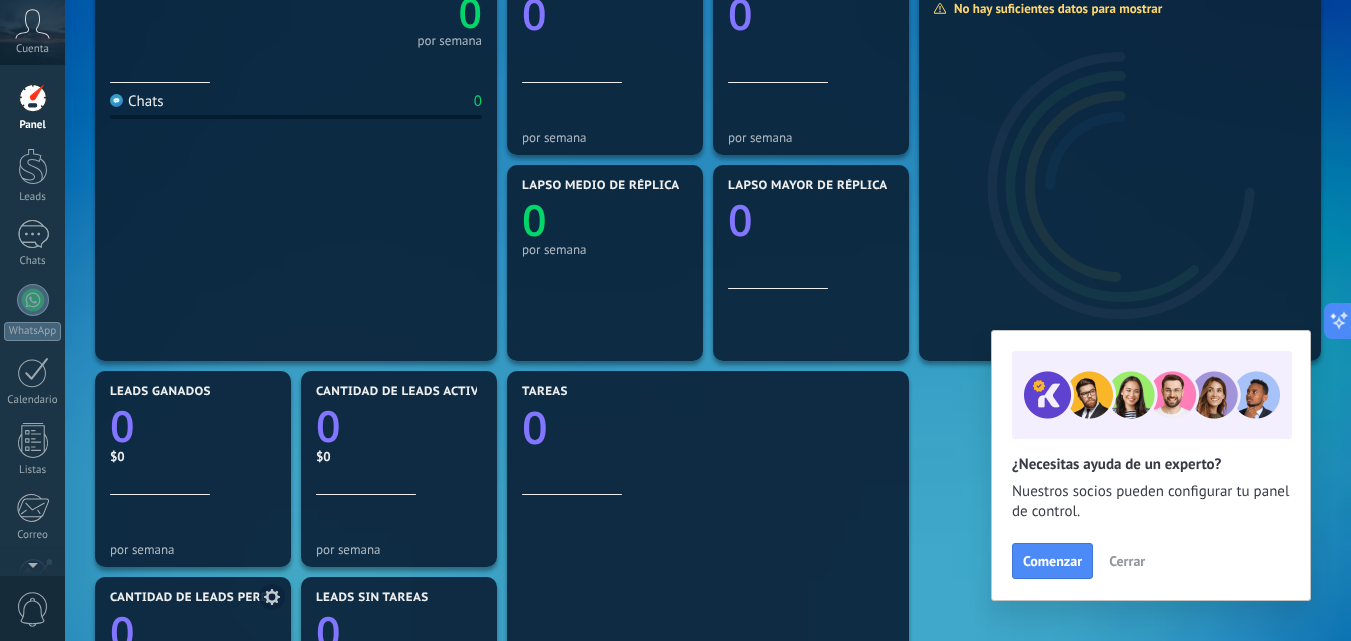scroll, scrollTop: 200, scrollLeft: 0, axis: vertical 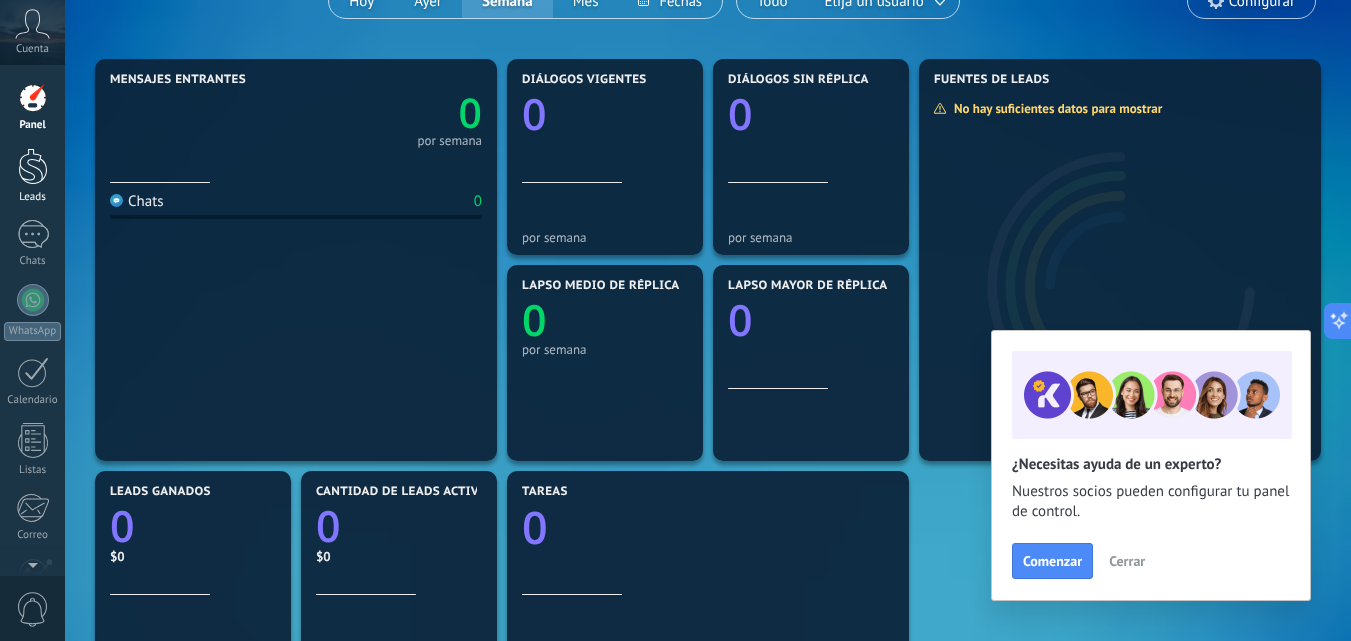 click on "Leads" at bounding box center (33, 197) 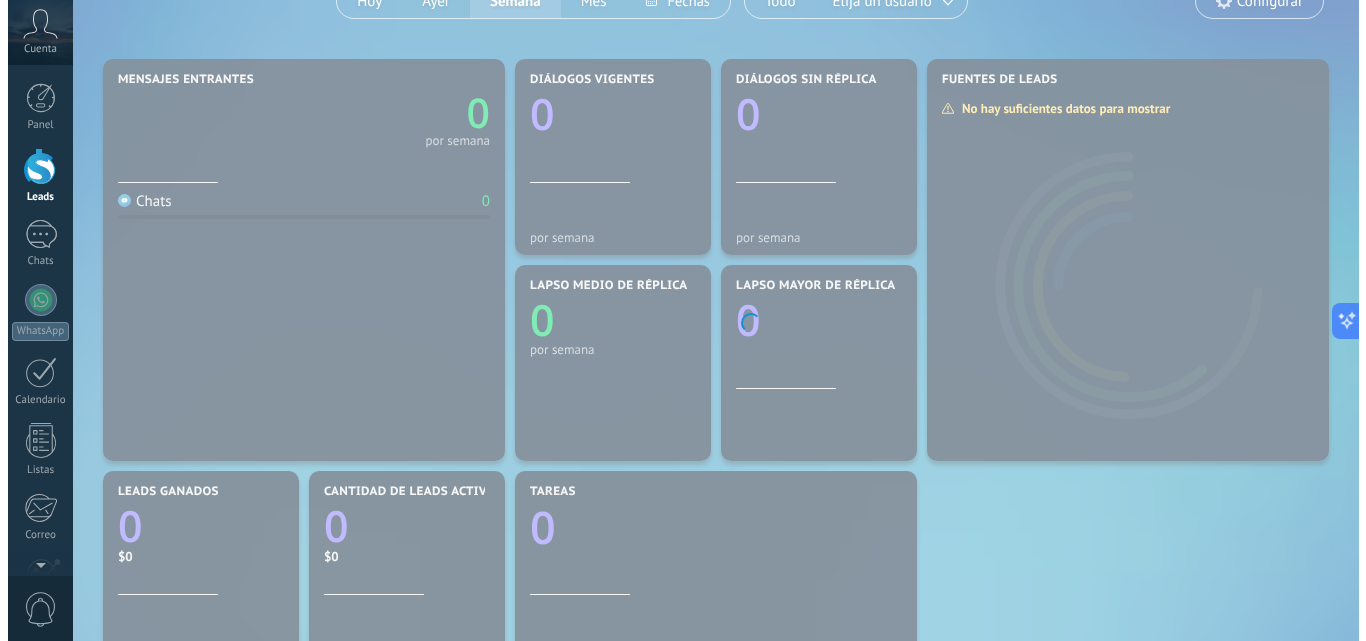 scroll, scrollTop: 0, scrollLeft: 0, axis: both 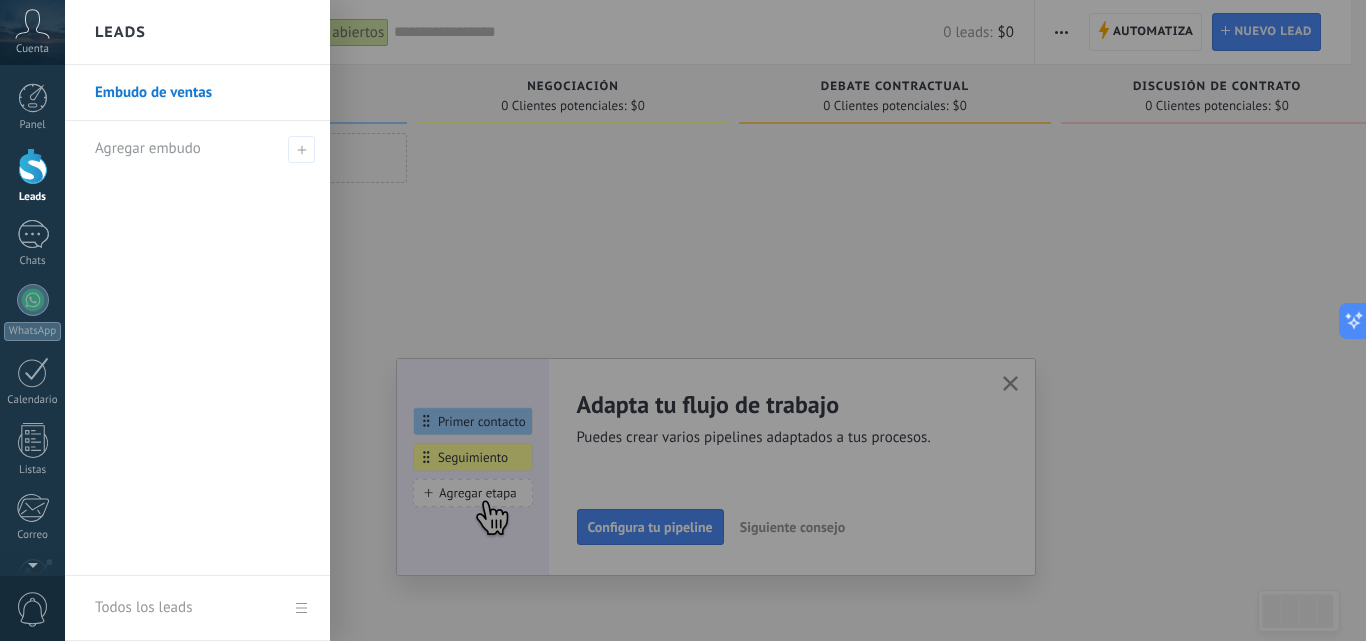 click on "Embudo de ventas" at bounding box center [202, 93] 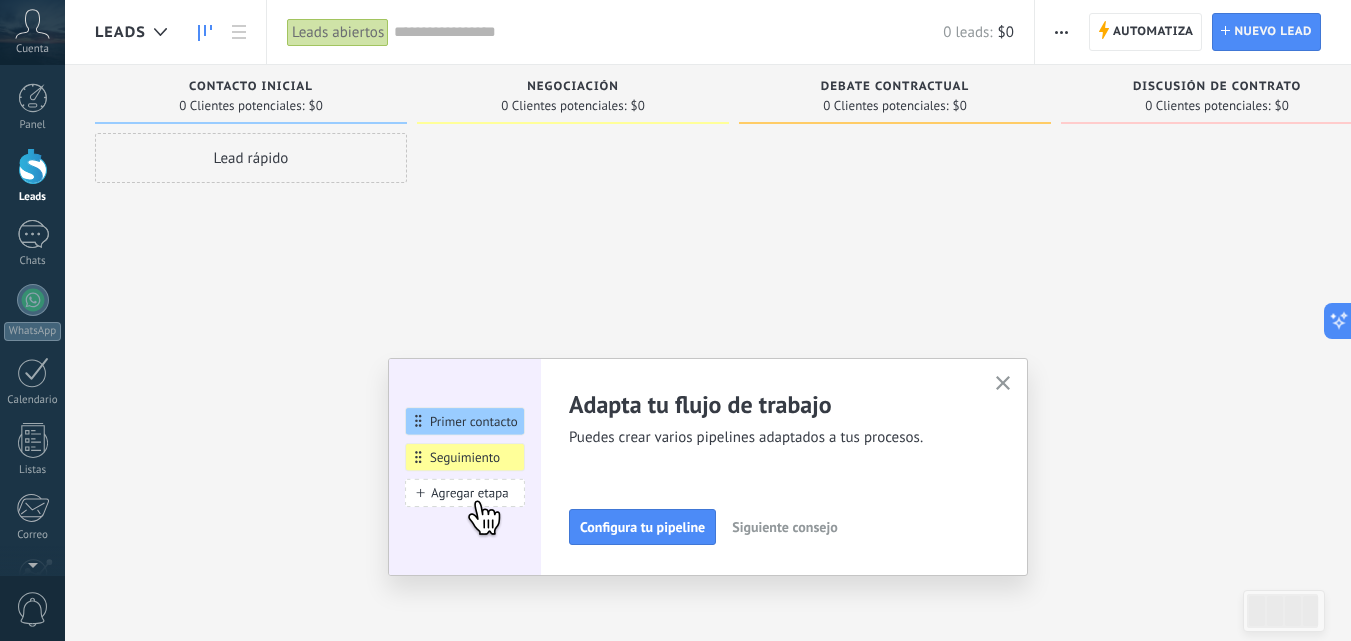 click 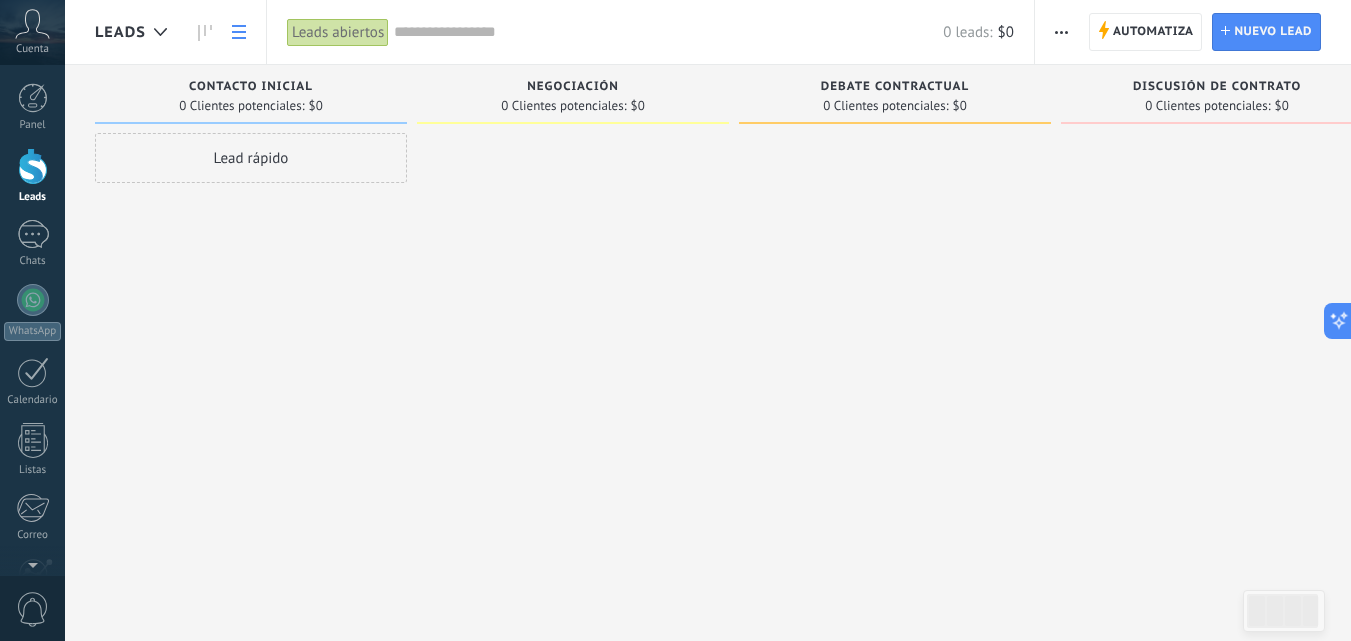 click 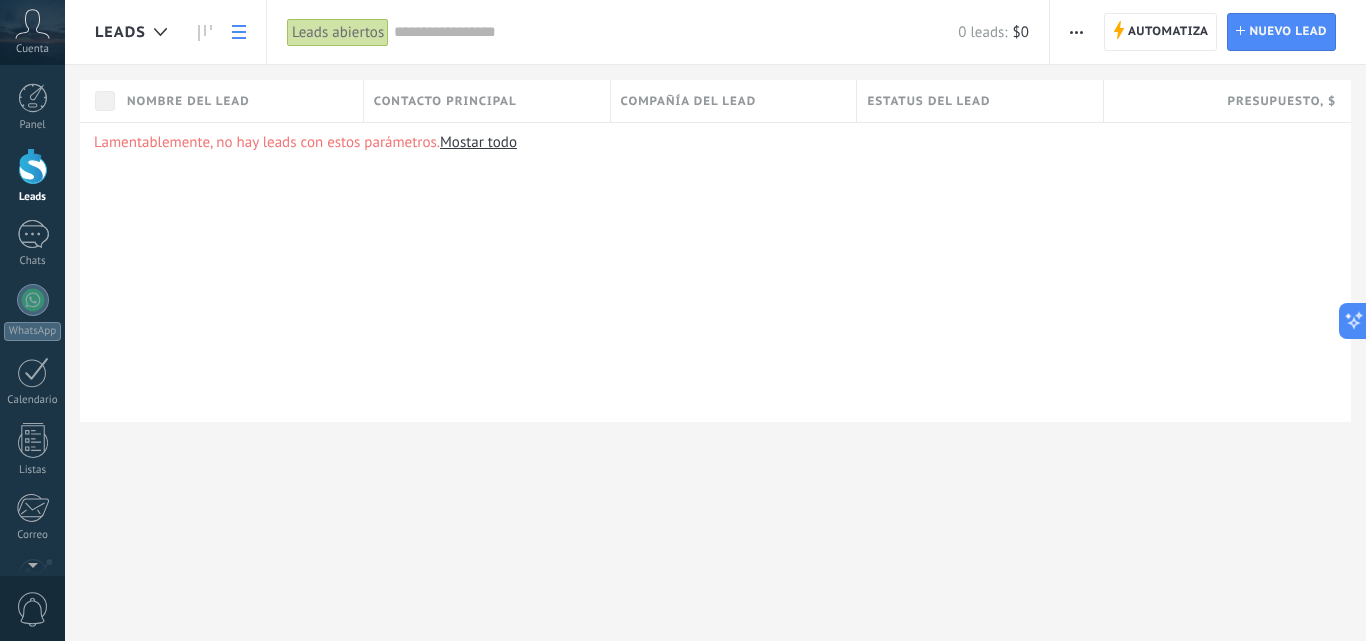 click on "Leads abiertos" at bounding box center [338, 32] 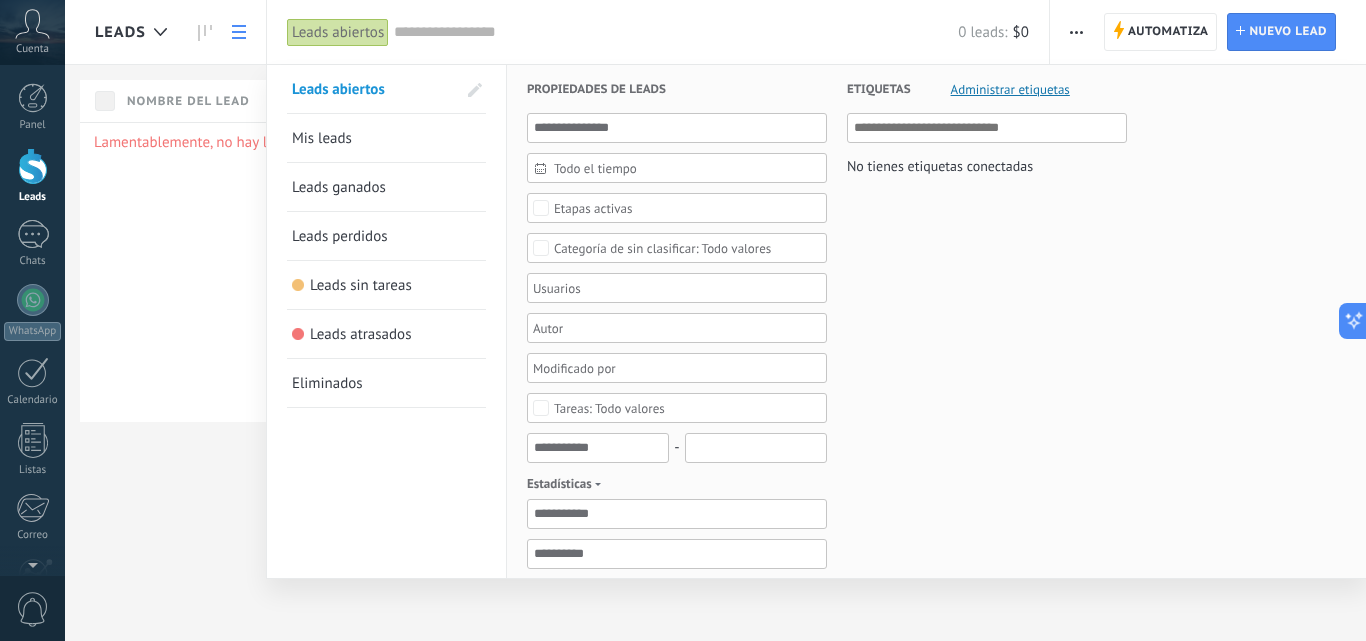click at bounding box center (683, 320) 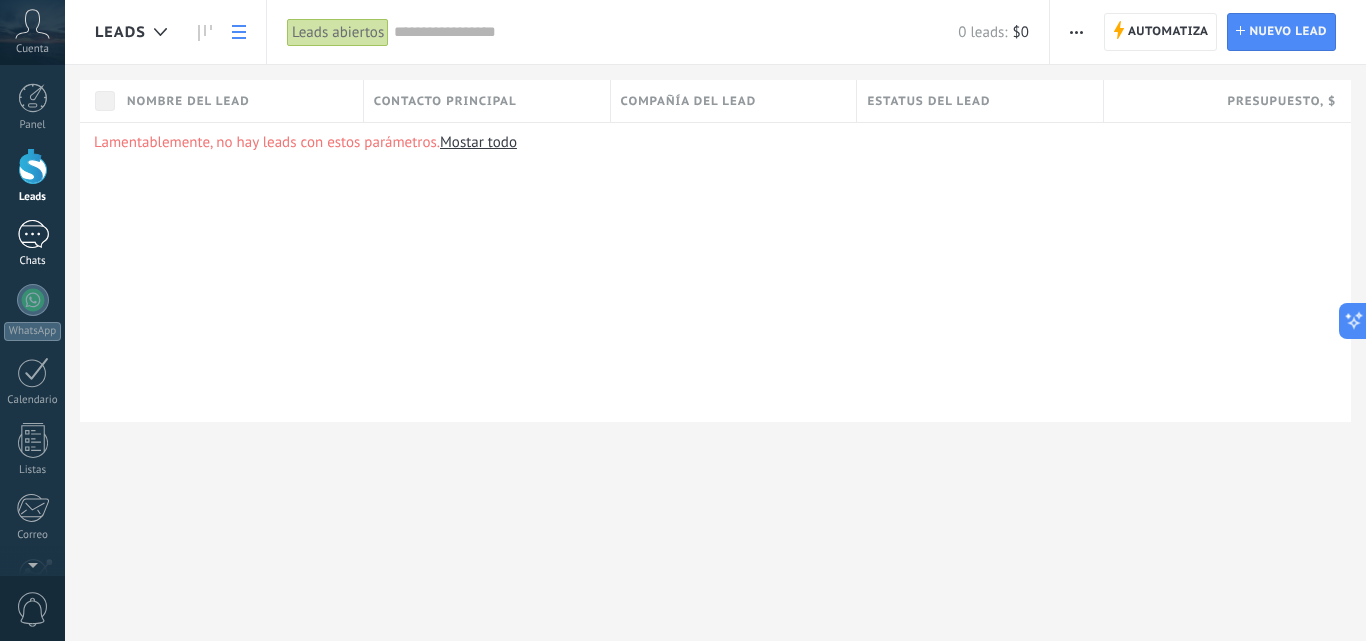 click on "Chats" at bounding box center (32, 244) 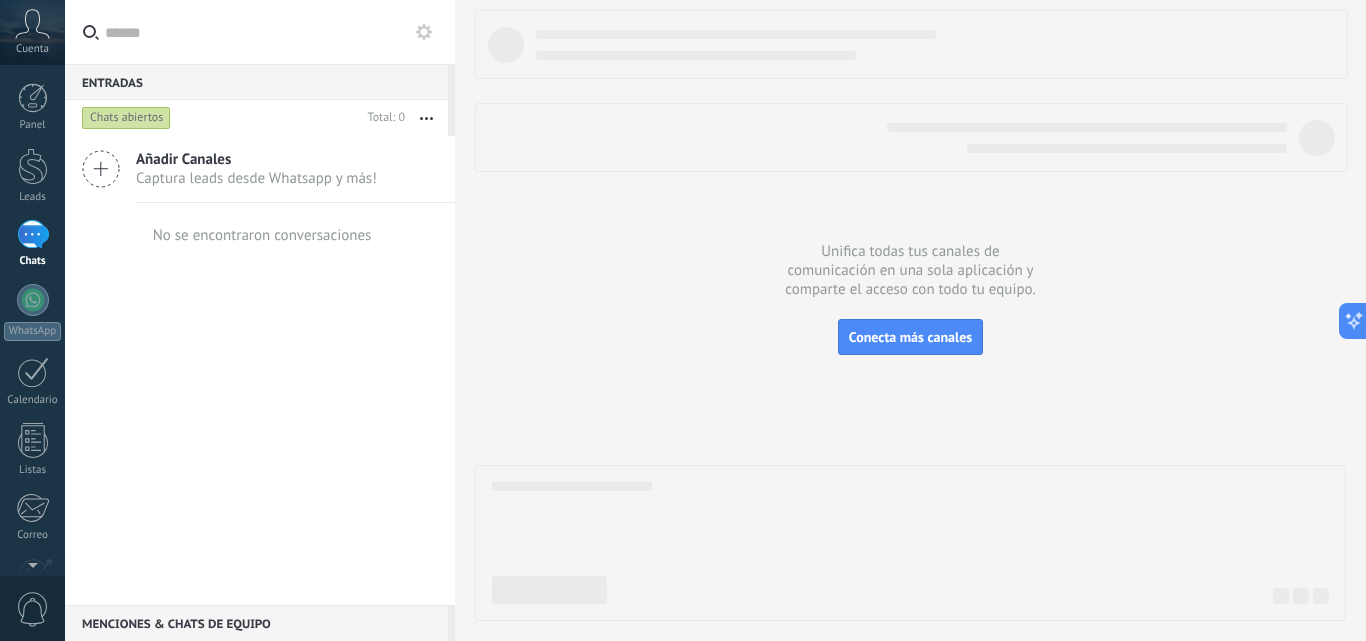click on "Añadir Canales" at bounding box center [256, 159] 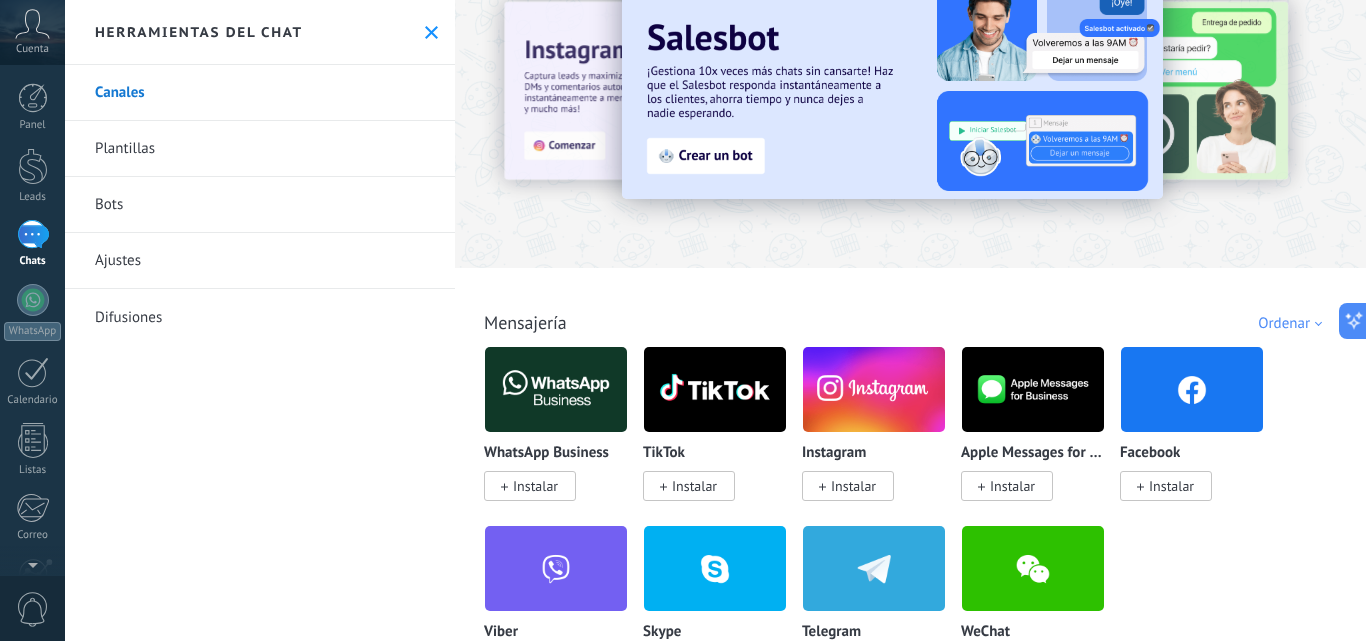 scroll, scrollTop: 0, scrollLeft: 0, axis: both 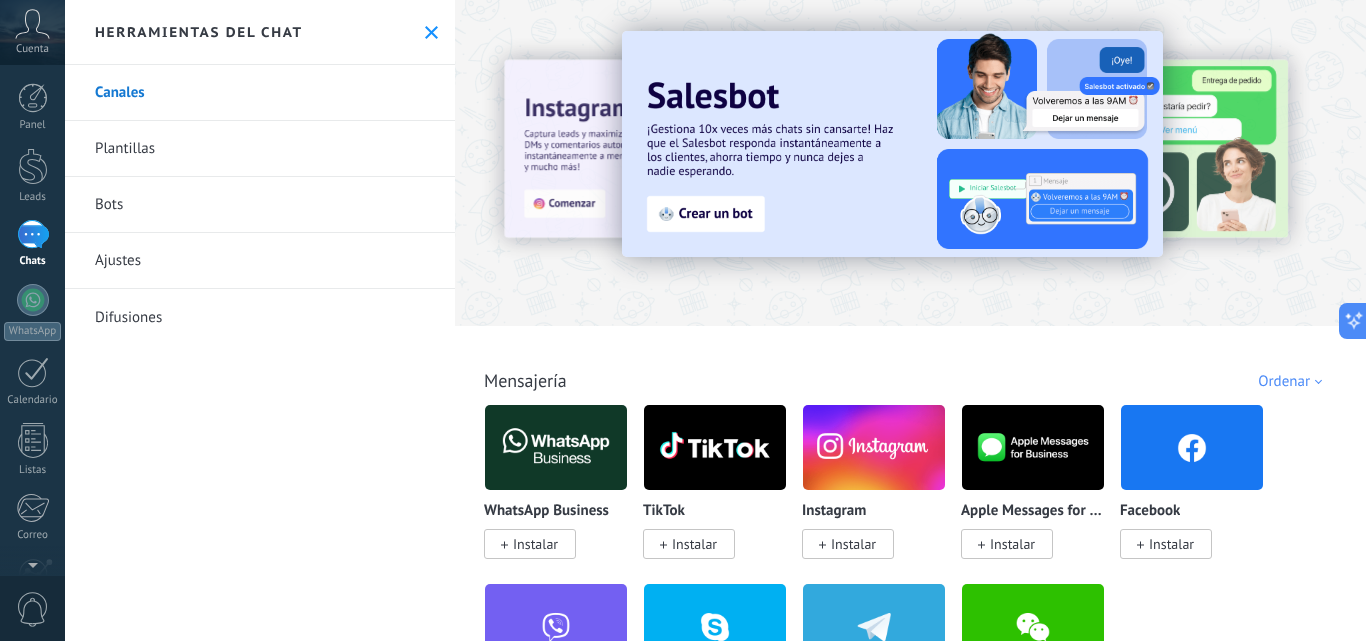 click at bounding box center [911, 147] 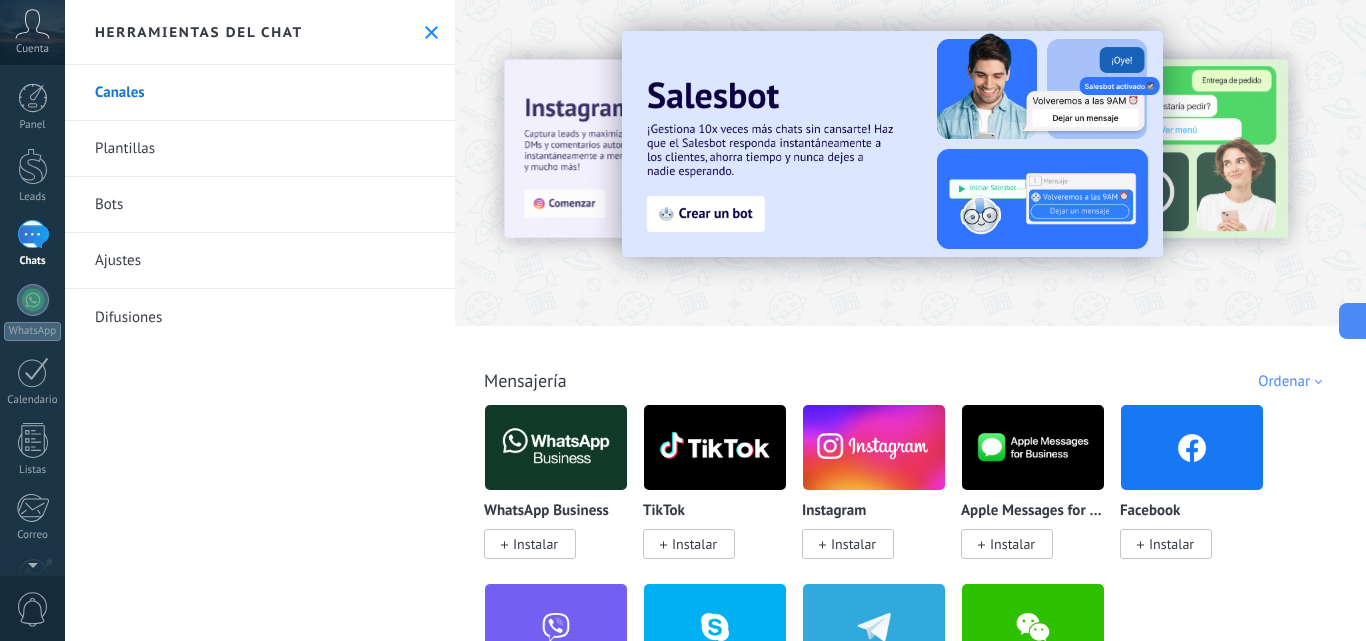 click on "Todo Bandeja de entrada Automatizaciones Fuentes de leads Instalado Mis contribuciones Ordenar Elegidos del equipo Tendencias Más popular Lo más nuevo primero" at bounding box center (910, 358) 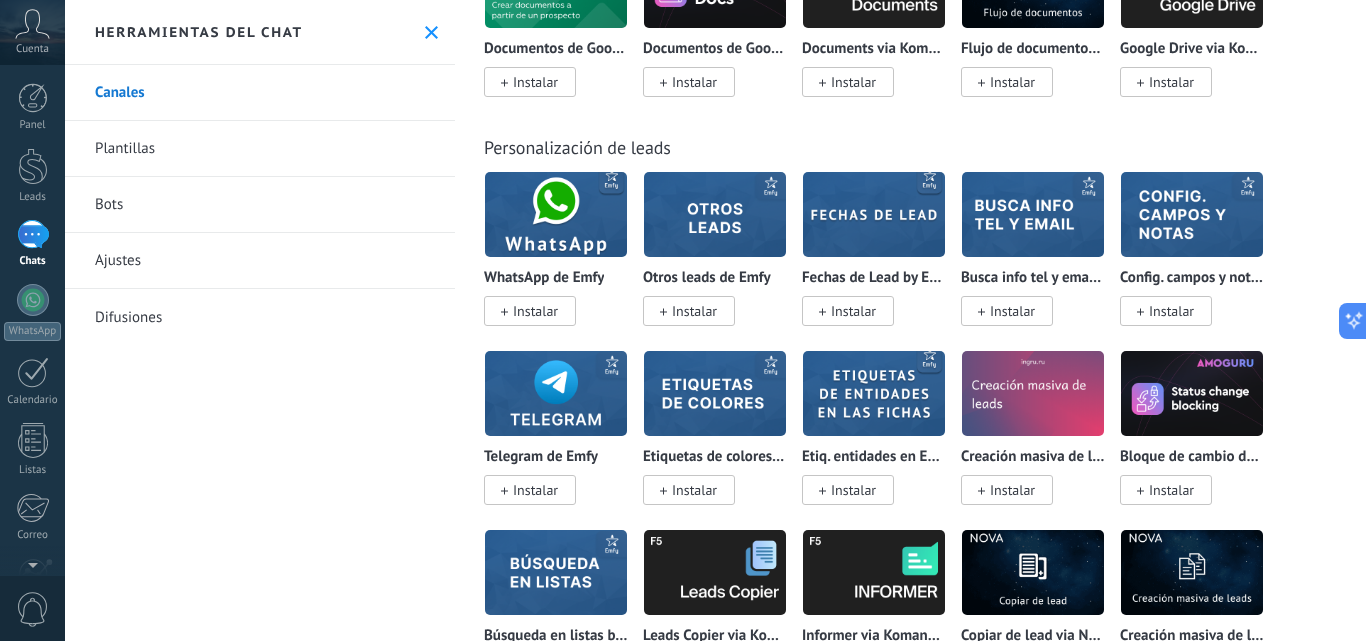scroll, scrollTop: 6727, scrollLeft: 0, axis: vertical 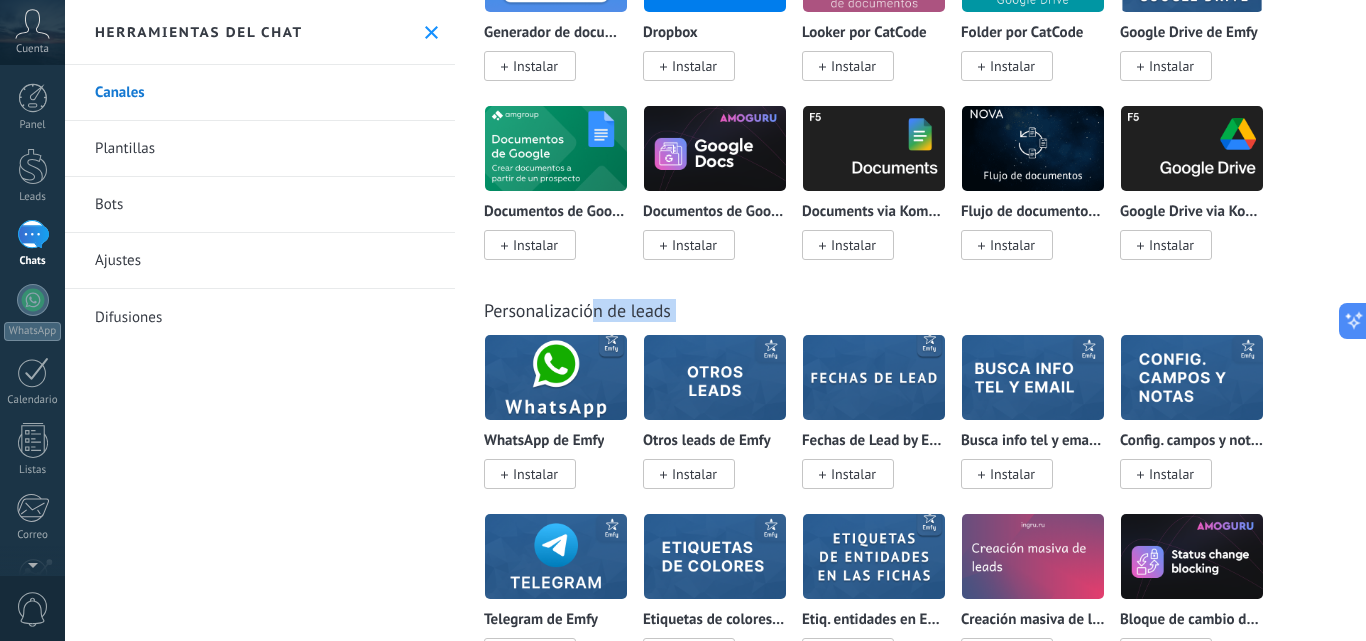drag, startPoint x: 595, startPoint y: 317, endPoint x: 843, endPoint y: 443, distance: 278.1726 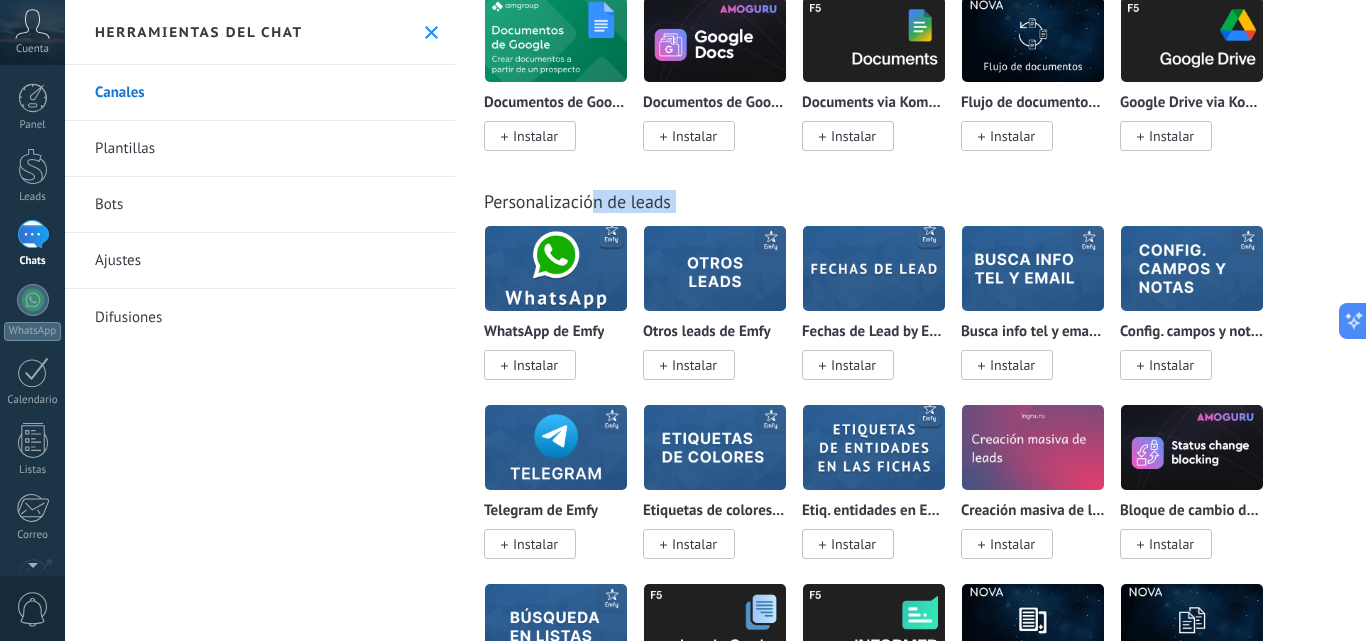 scroll, scrollTop: 6801, scrollLeft: 0, axis: vertical 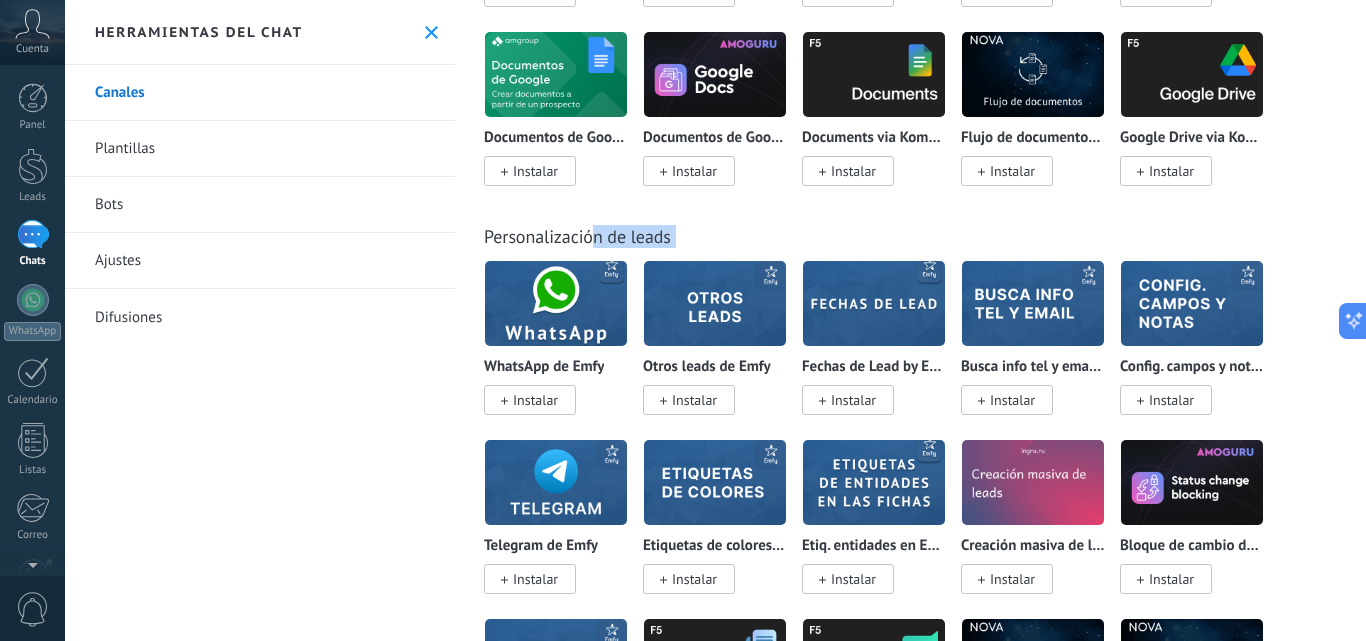 click on "Personalización de leads" at bounding box center (910, 236) 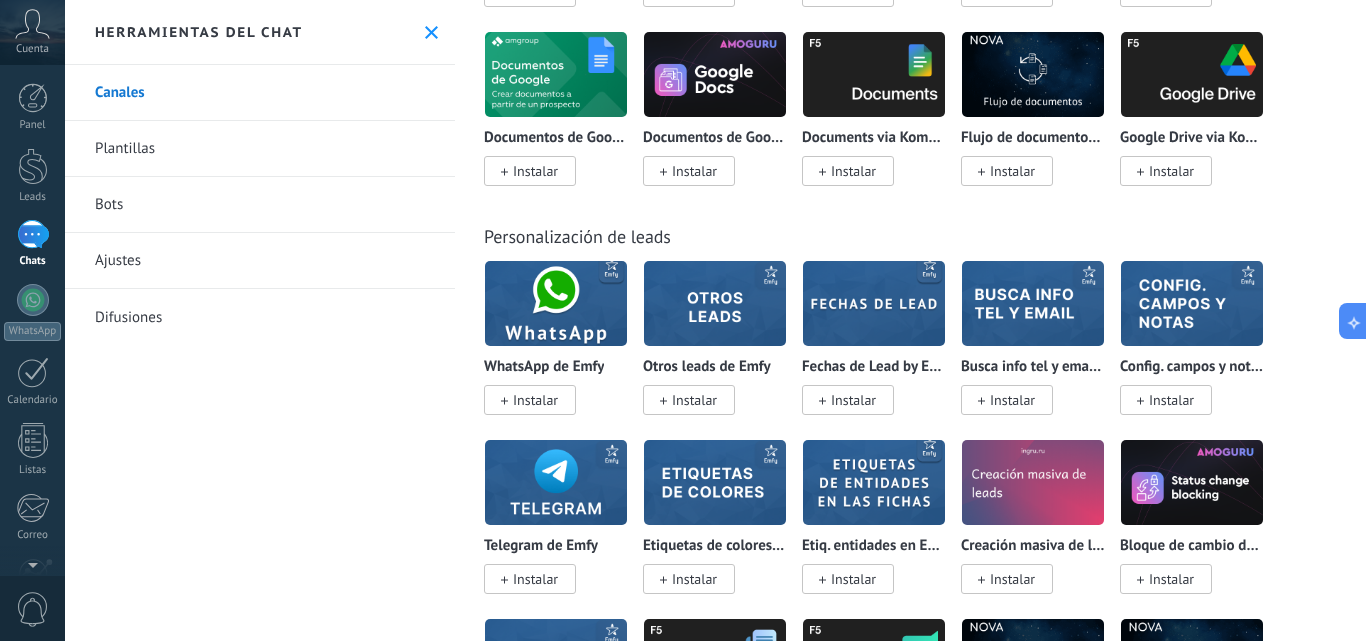 click on "Personalización de leads" at bounding box center (577, 236) 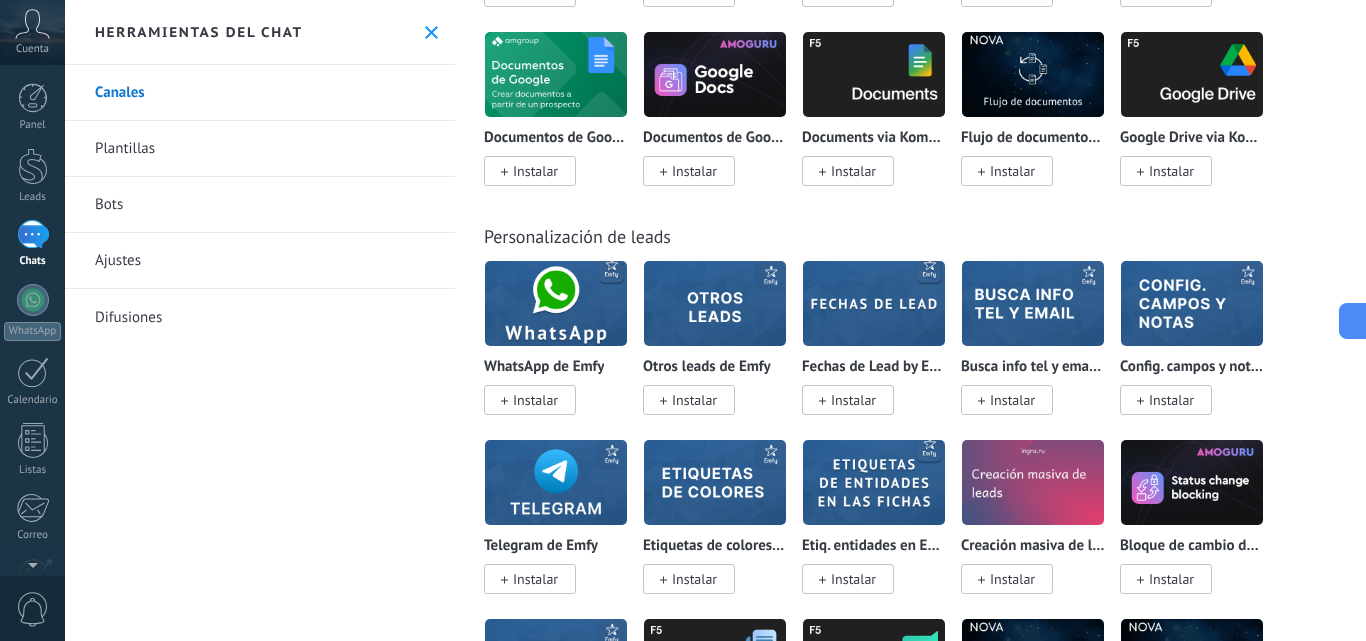 click on "Personalización de leads" at bounding box center [577, 236] 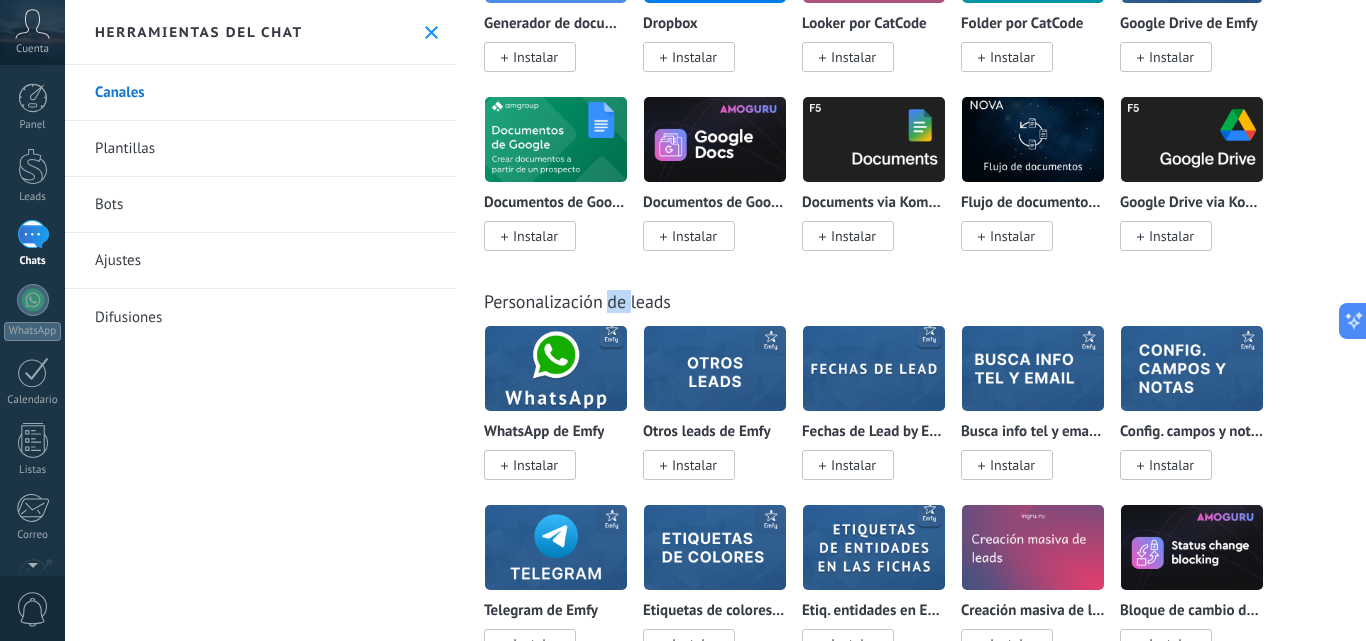 scroll, scrollTop: 6701, scrollLeft: 0, axis: vertical 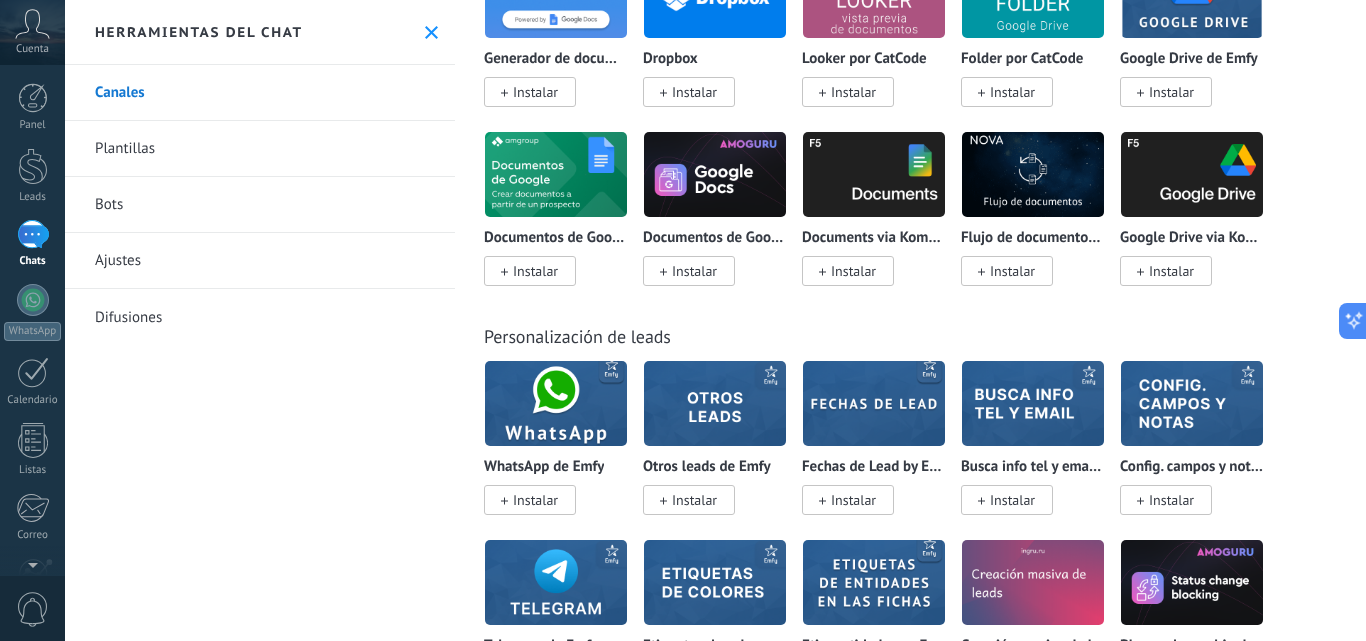 click on "Personalización de leads" at bounding box center [577, 336] 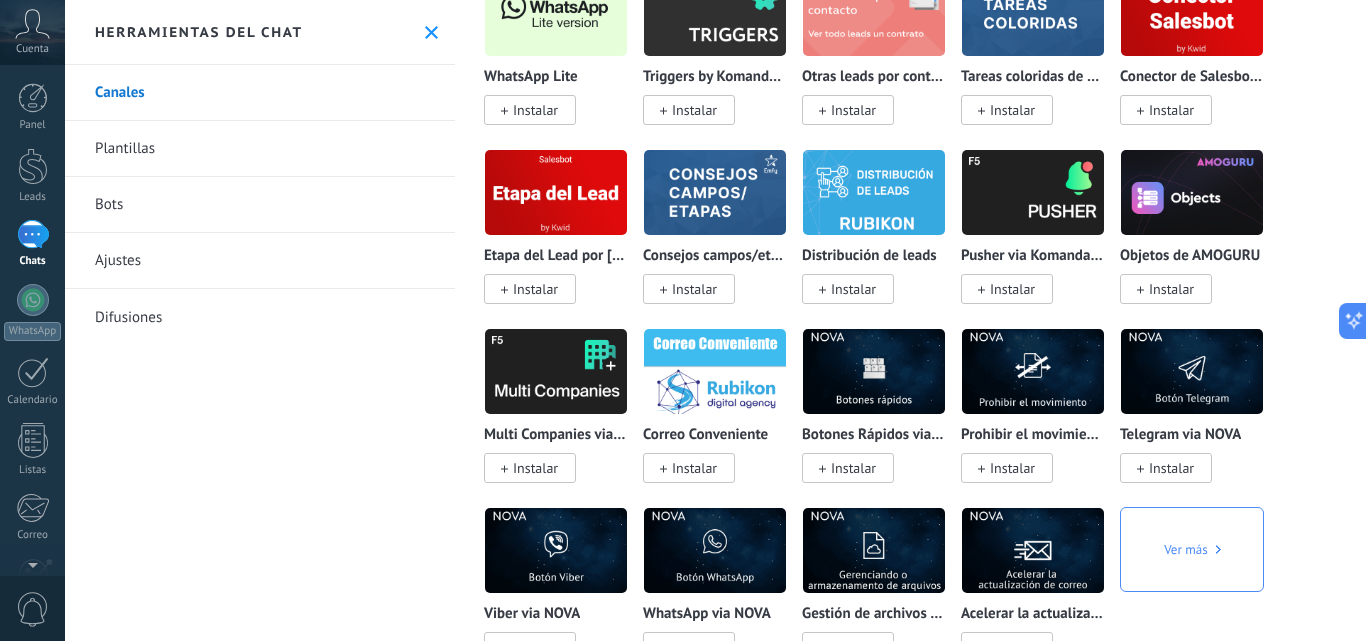 scroll, scrollTop: 5001, scrollLeft: 0, axis: vertical 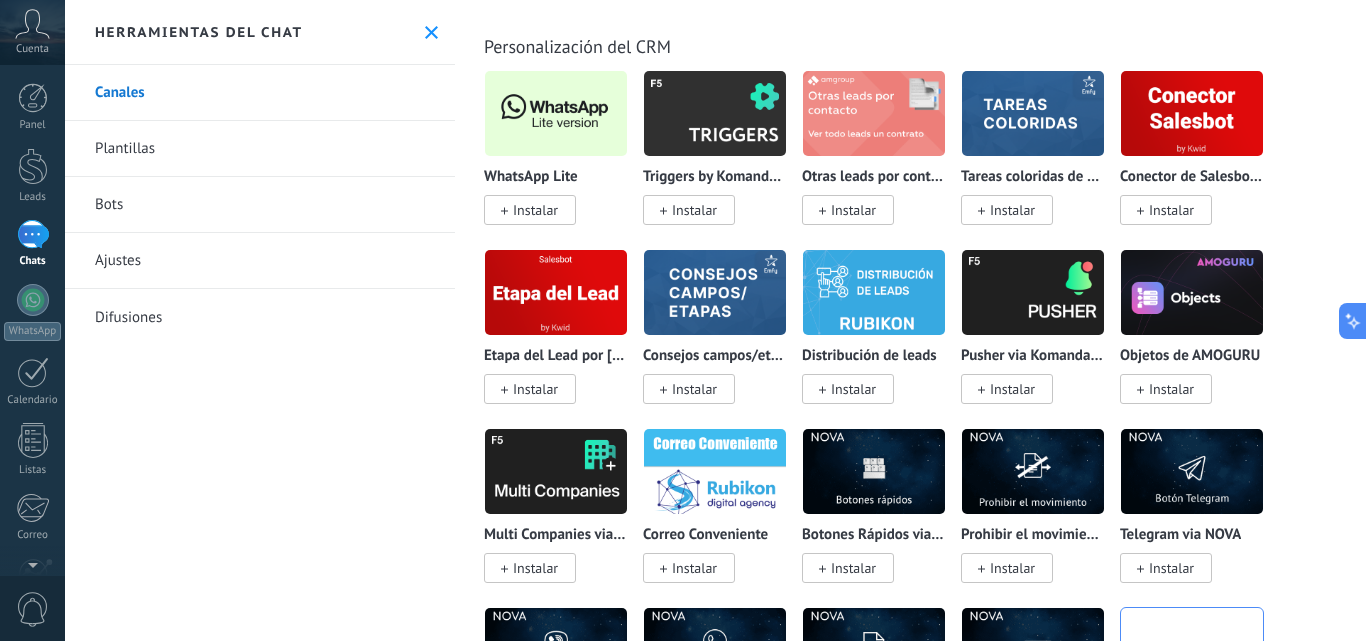 click at bounding box center (556, 292) 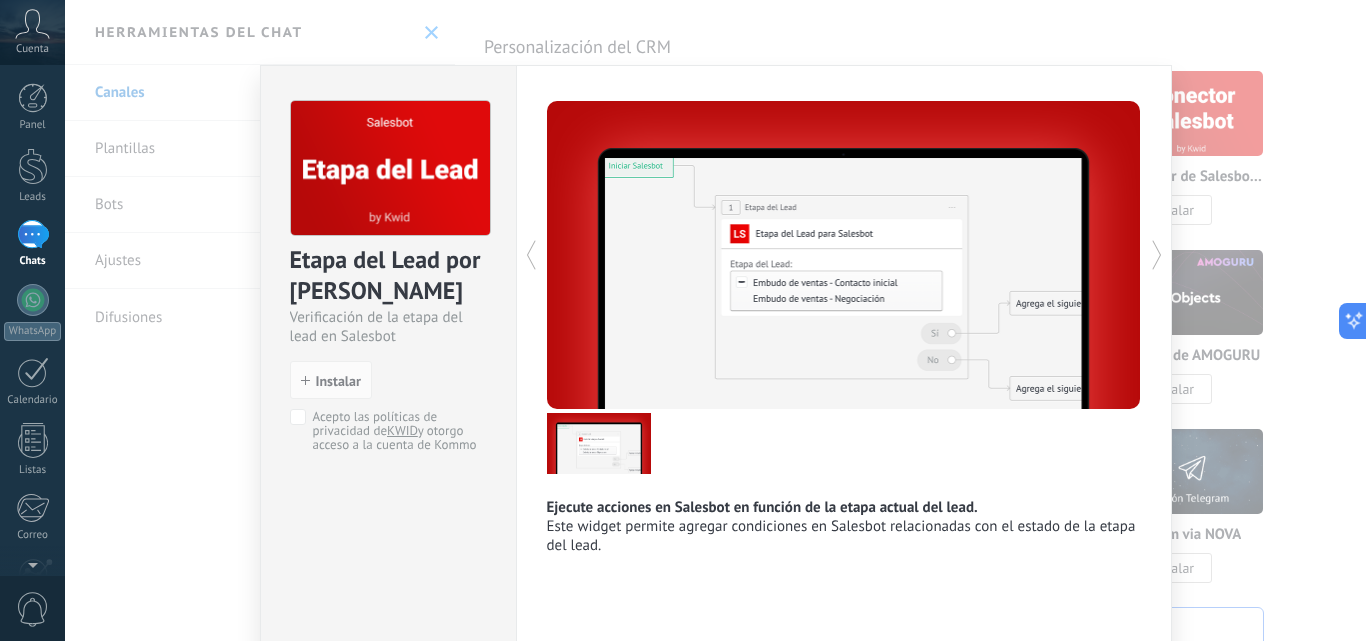 scroll, scrollTop: 94, scrollLeft: 0, axis: vertical 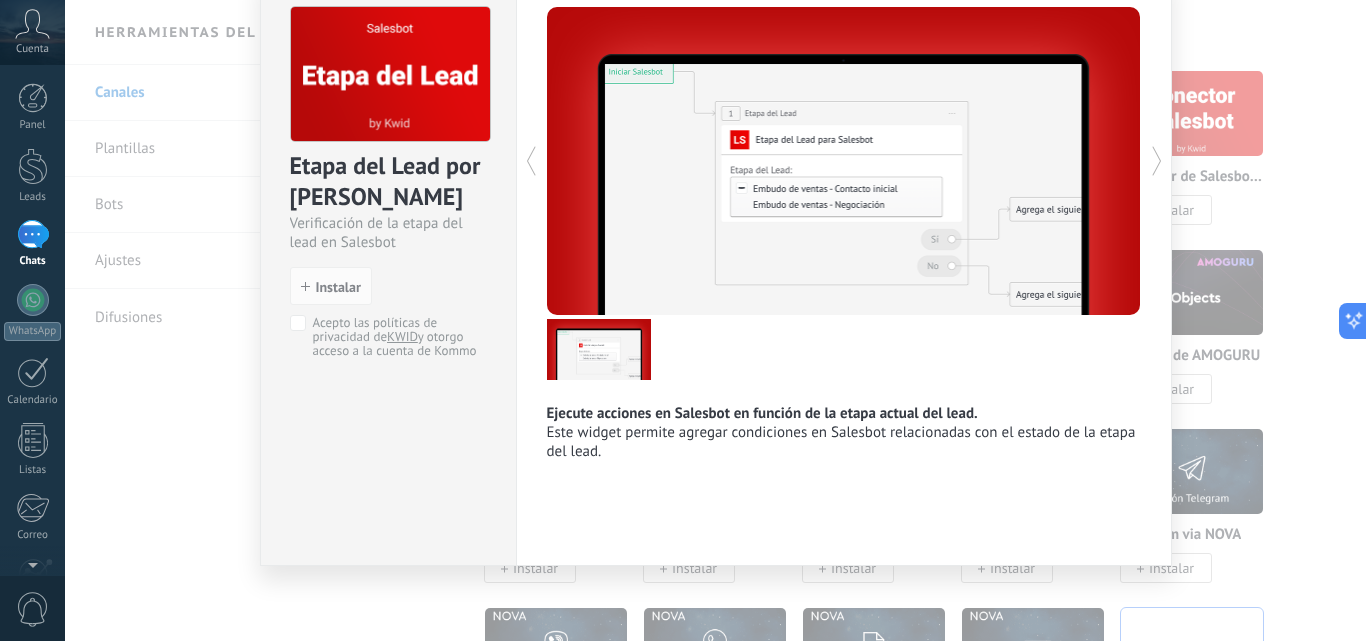 click on "Etapa del Lead por KWID Verificación de la etapa del lead en Salesbot install Instalar Acepto las políticas de privacidad de  KWID  y otorgo acceso a la cuenta de Kommo Ejecute acciones en Salesbot en función de la etapa actual del lead.       Este widget permite agregar condiciones en Salesbot relacionadas con el estado de la etapa del lead.   más" at bounding box center [715, 320] 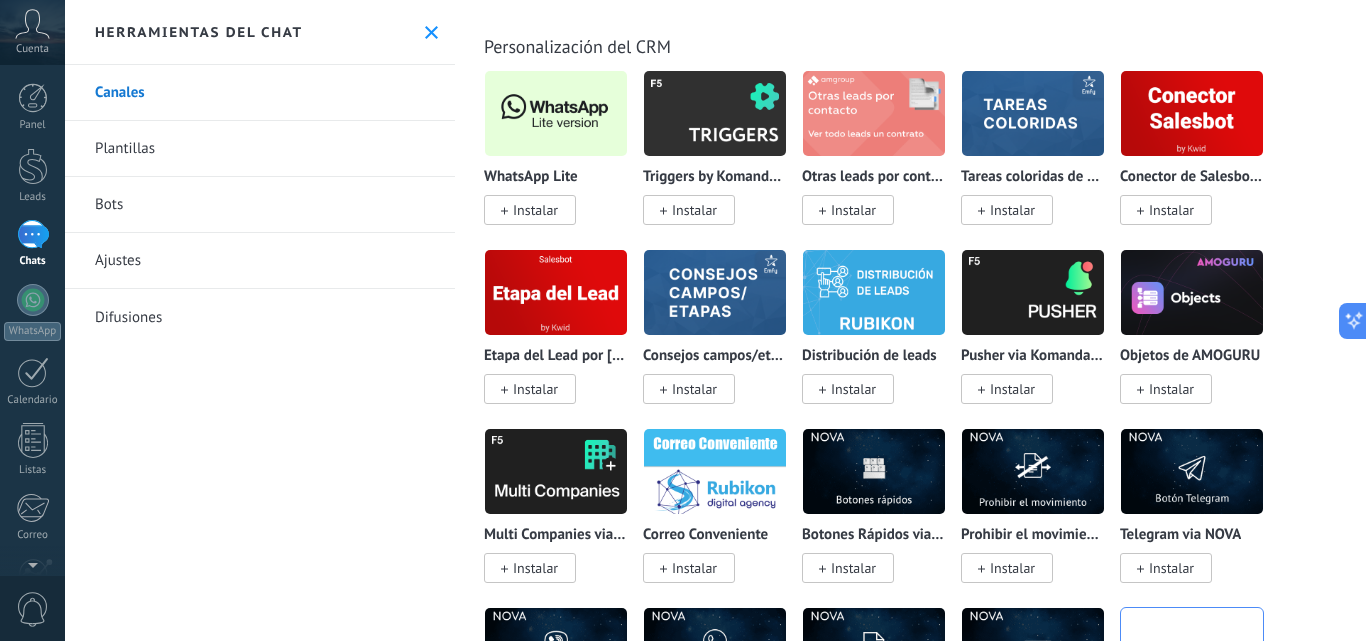 scroll, scrollTop: 0, scrollLeft: 0, axis: both 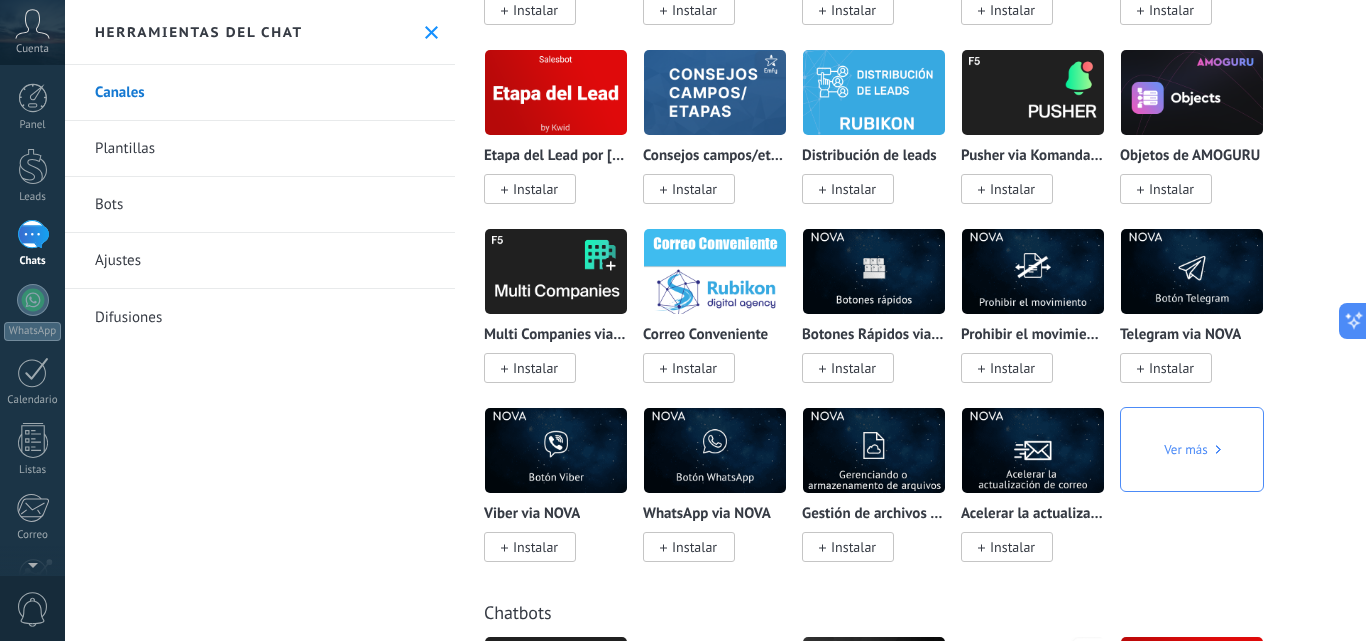 click on "WhatsApp Lite Instalar Triggers by Komanda F5 Instalar Otras leads por contacto por amgroup Instalar Tareas coloridas de Emfy Instalar Conector de Salesbot por KWID Instalar Etapa del Lead por KWID Instalar Consejos campos/etapas de Emfy Instalar Distribución de leads Instalar Pusher via Komanda F5 Instalar Objetos de AMOGURU Instalar Multi Companies via Komanda F5 Instalar Correo Conveniente Instalar Botones Rápidos via NOVA Instalar Prohibir el movimiento via Nova Instalar Telegram via NOVA Instalar Viber via NOVA Instalar WhatsApp via NOVA Instalar Gestión de archivos via NOVA Instalar Acelerar la actualización de correo Instalar Ver más" at bounding box center (921, 228) 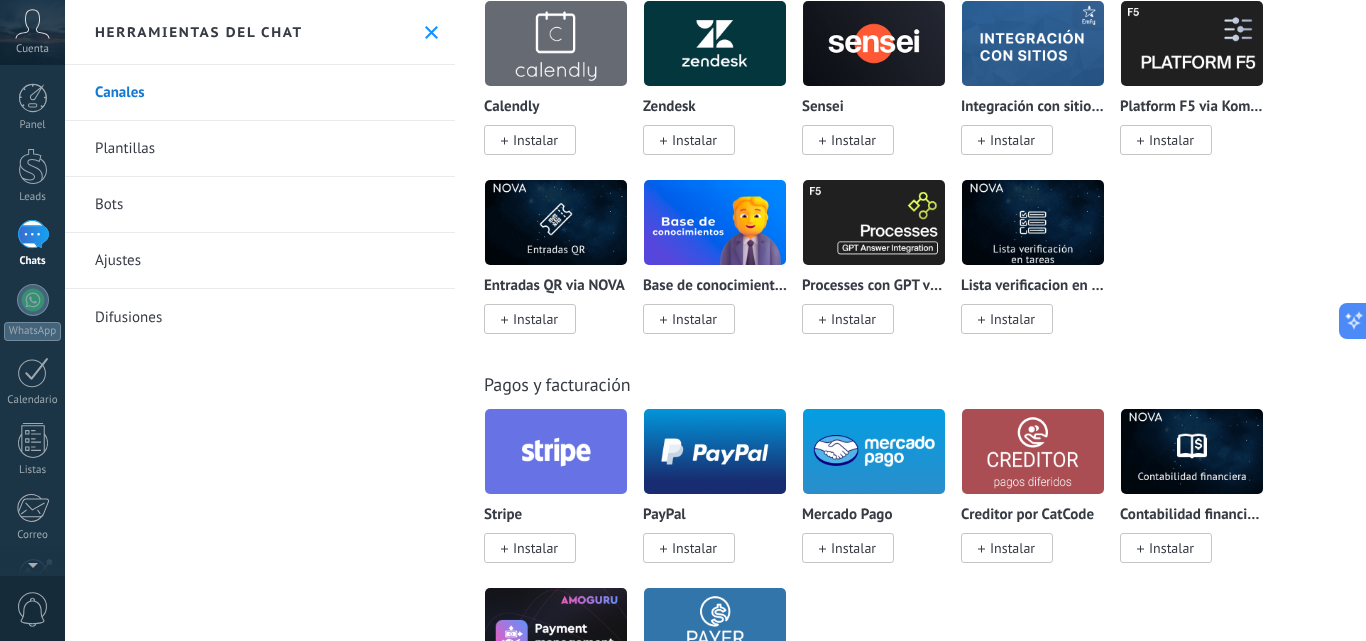scroll, scrollTop: 3201, scrollLeft: 0, axis: vertical 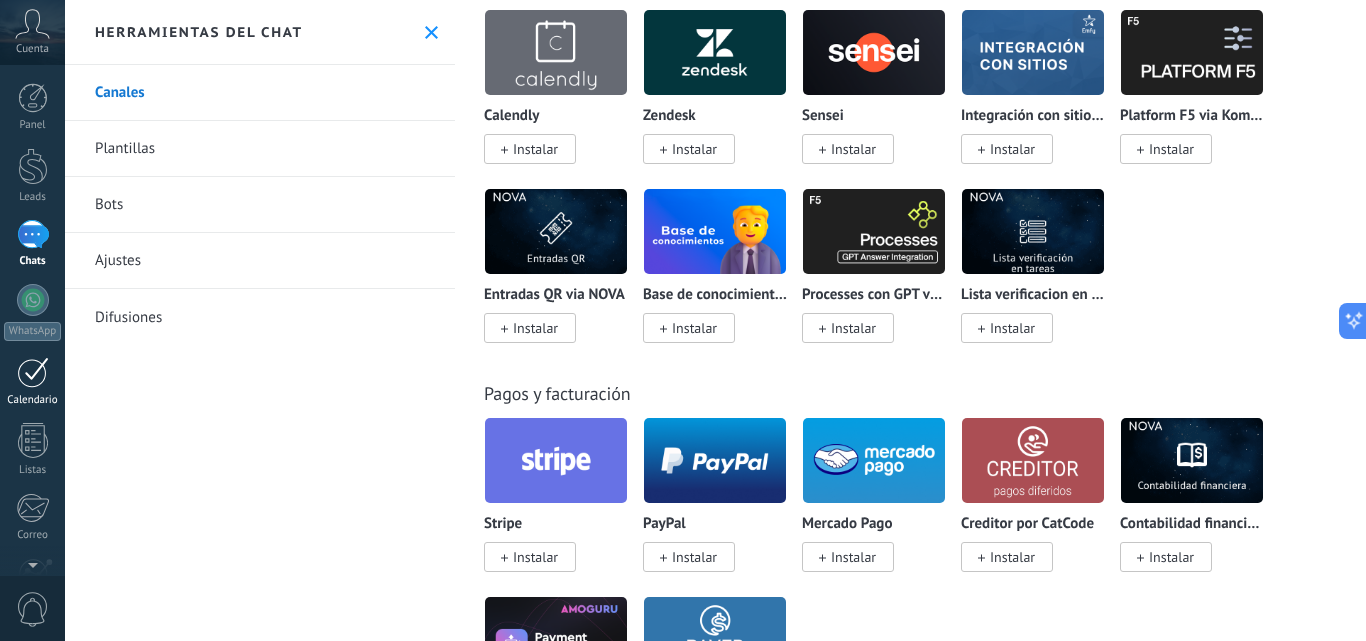 click at bounding box center [33, 372] 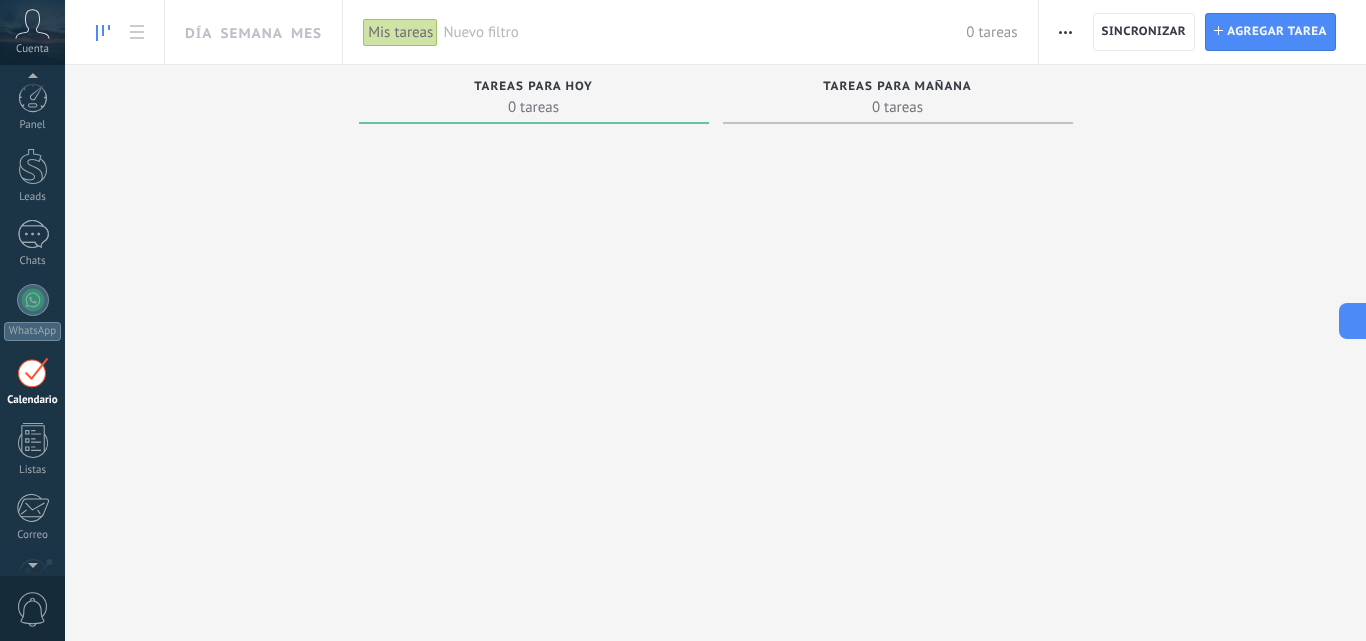 scroll, scrollTop: 58, scrollLeft: 0, axis: vertical 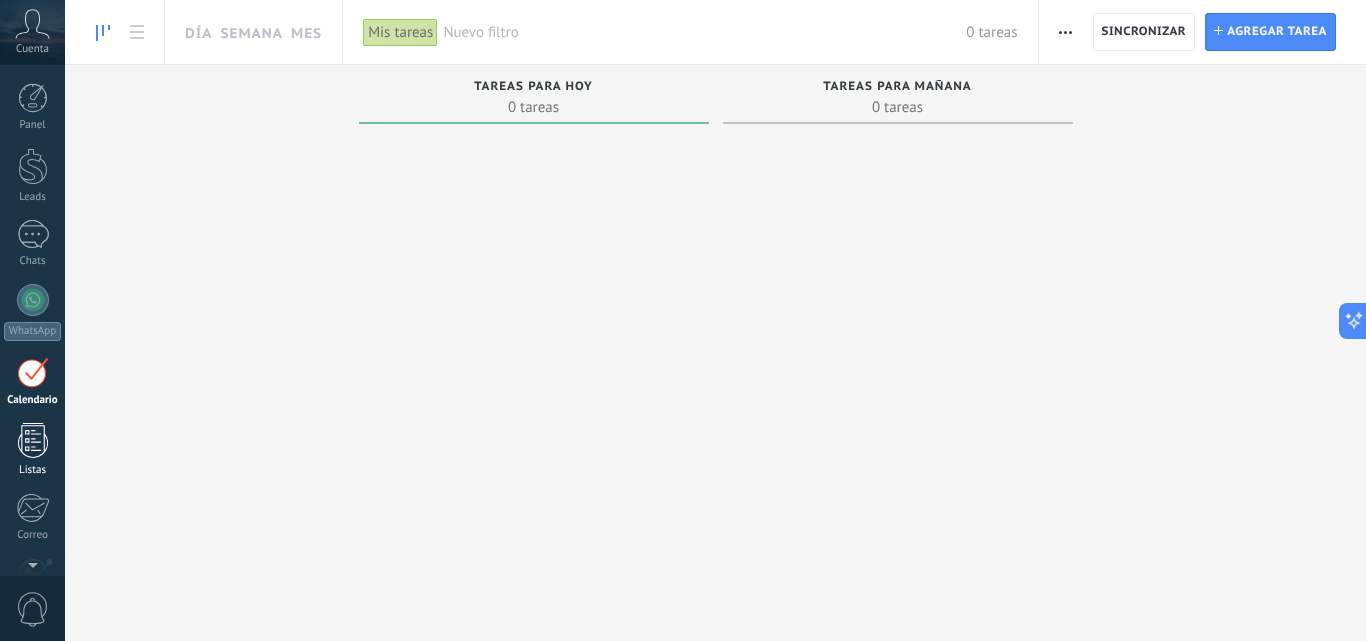 click at bounding box center (33, 440) 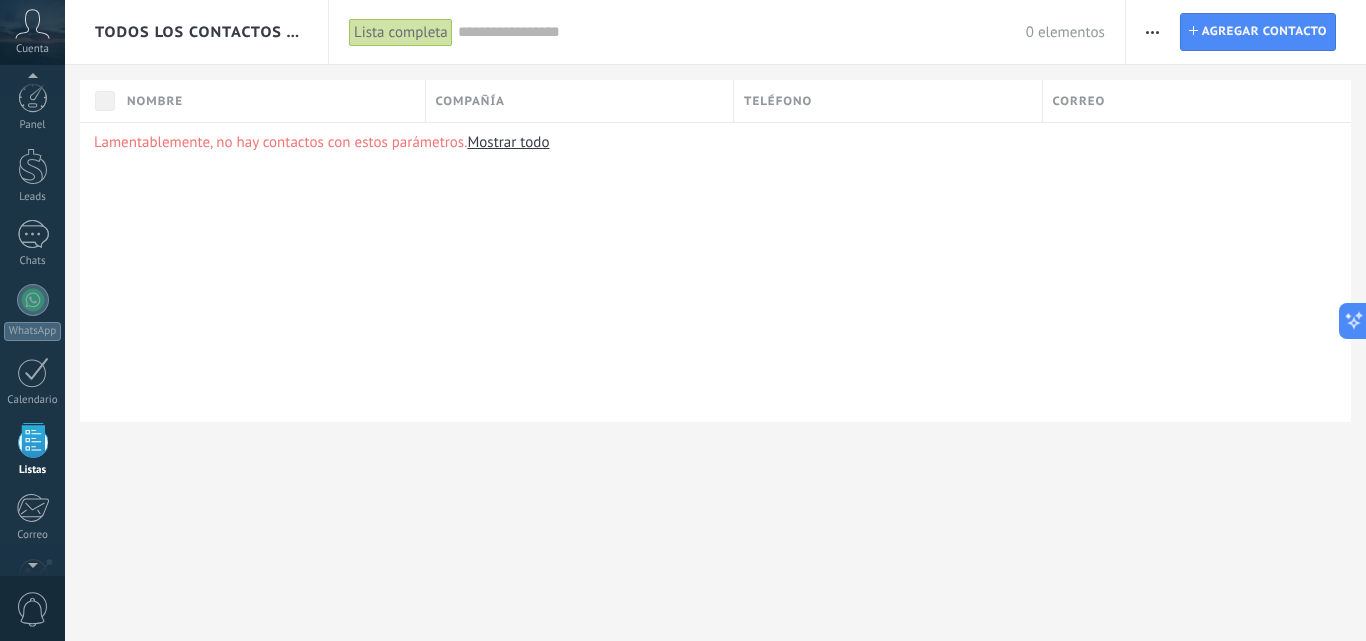scroll, scrollTop: 124, scrollLeft: 0, axis: vertical 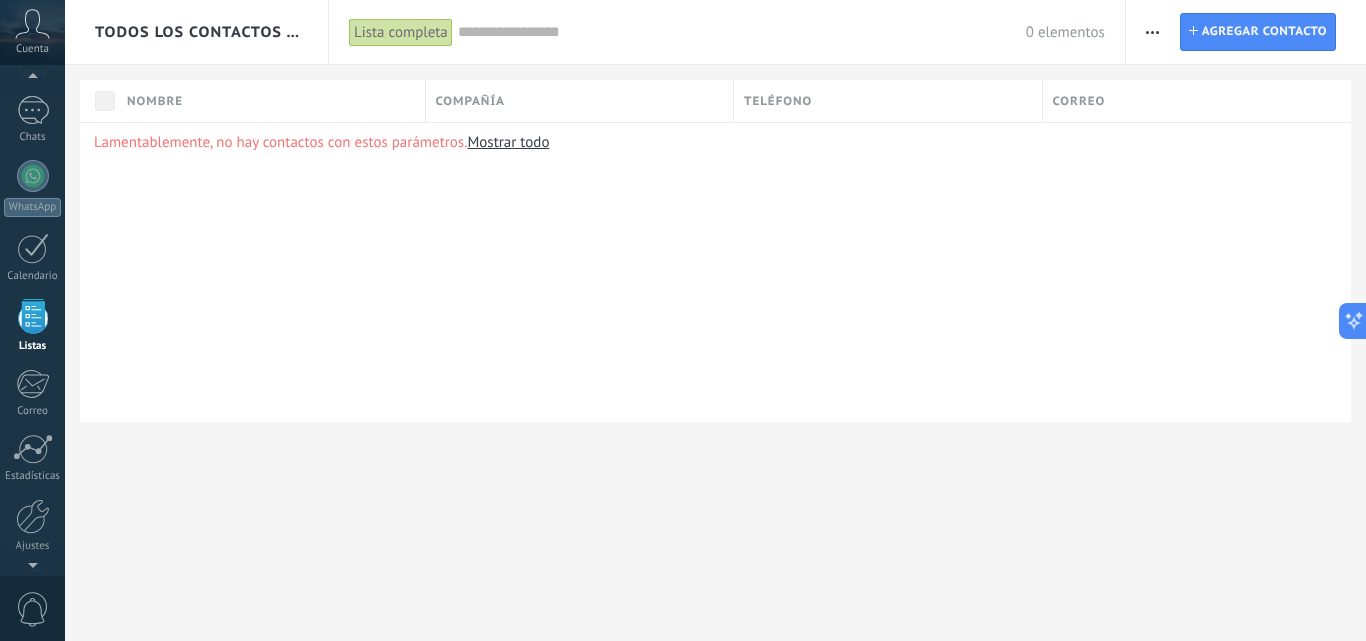 click on "Lista completa" at bounding box center (401, 32) 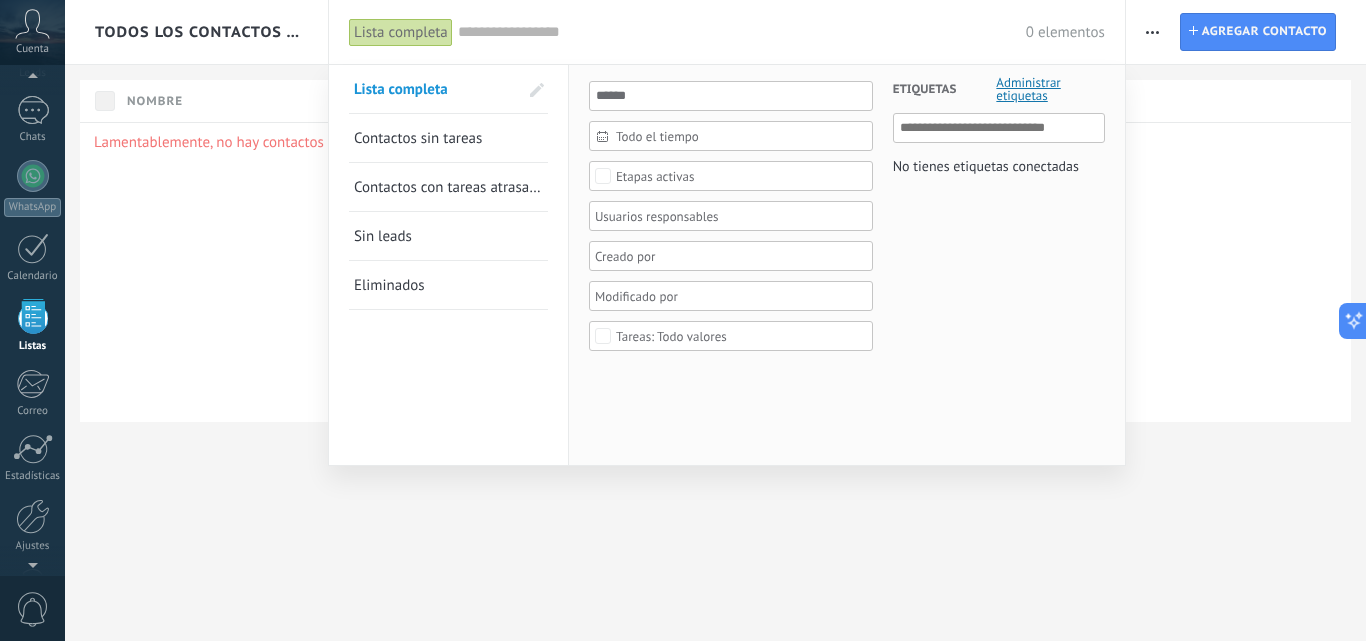 click on "Lista completa" at bounding box center (401, 32) 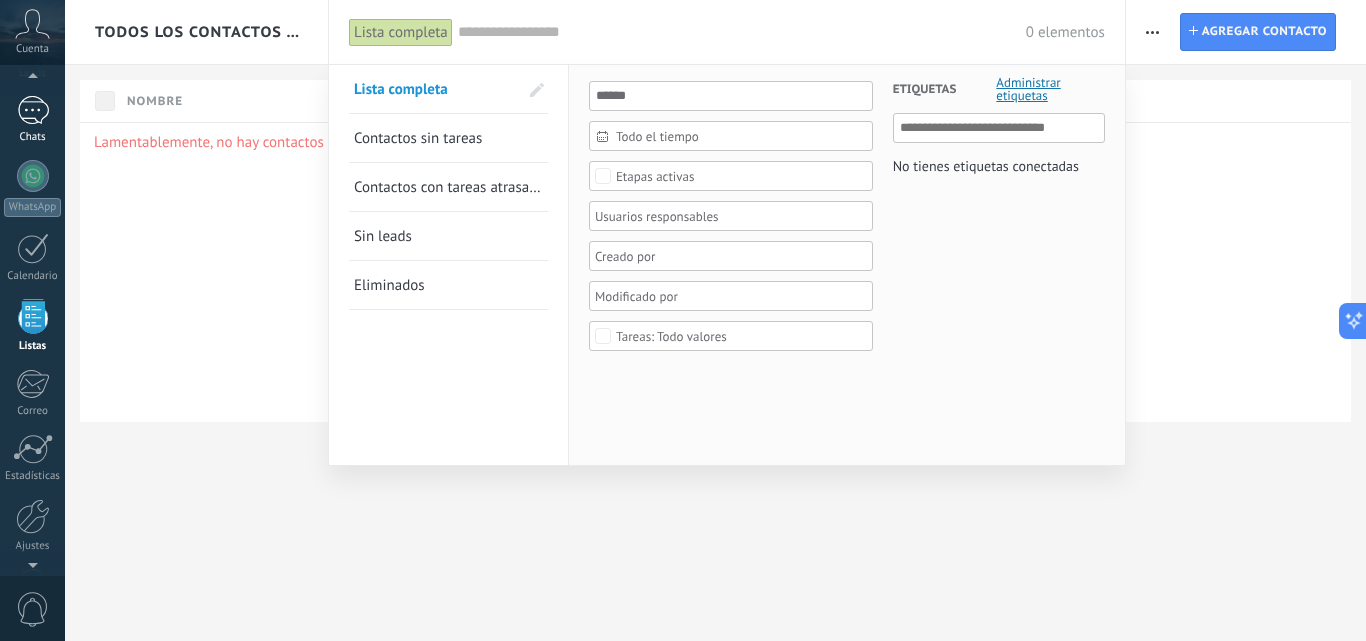 click at bounding box center [33, 110] 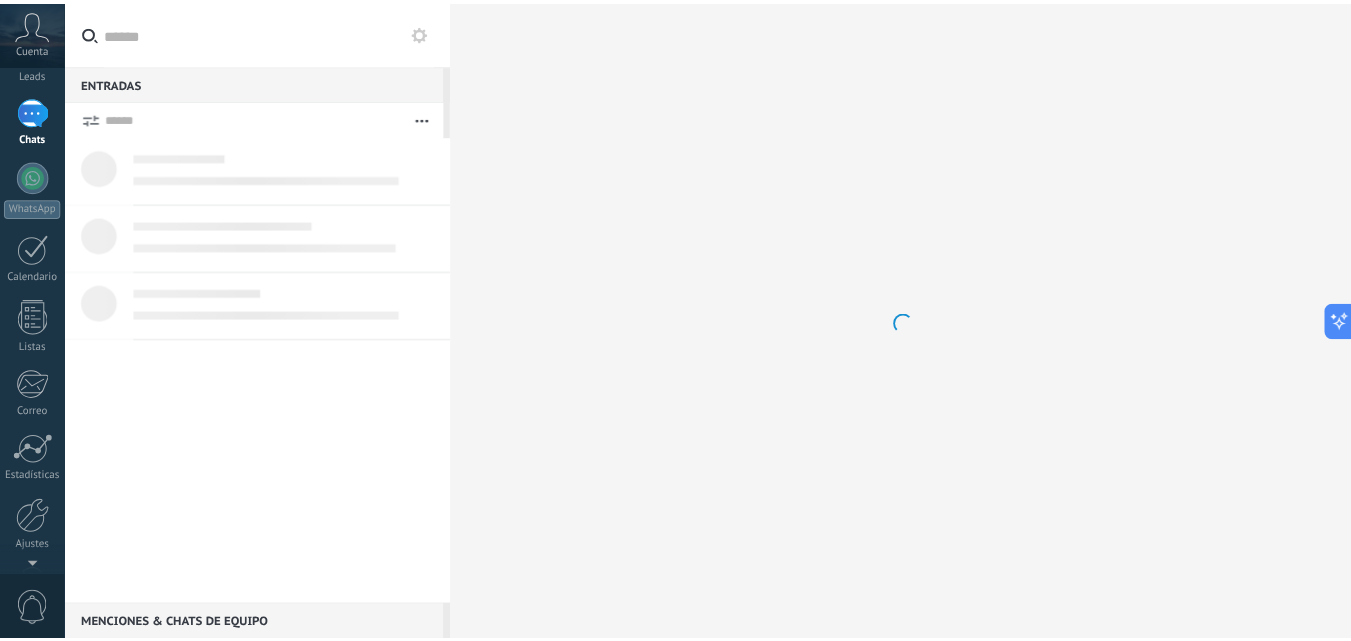 scroll, scrollTop: 0, scrollLeft: 0, axis: both 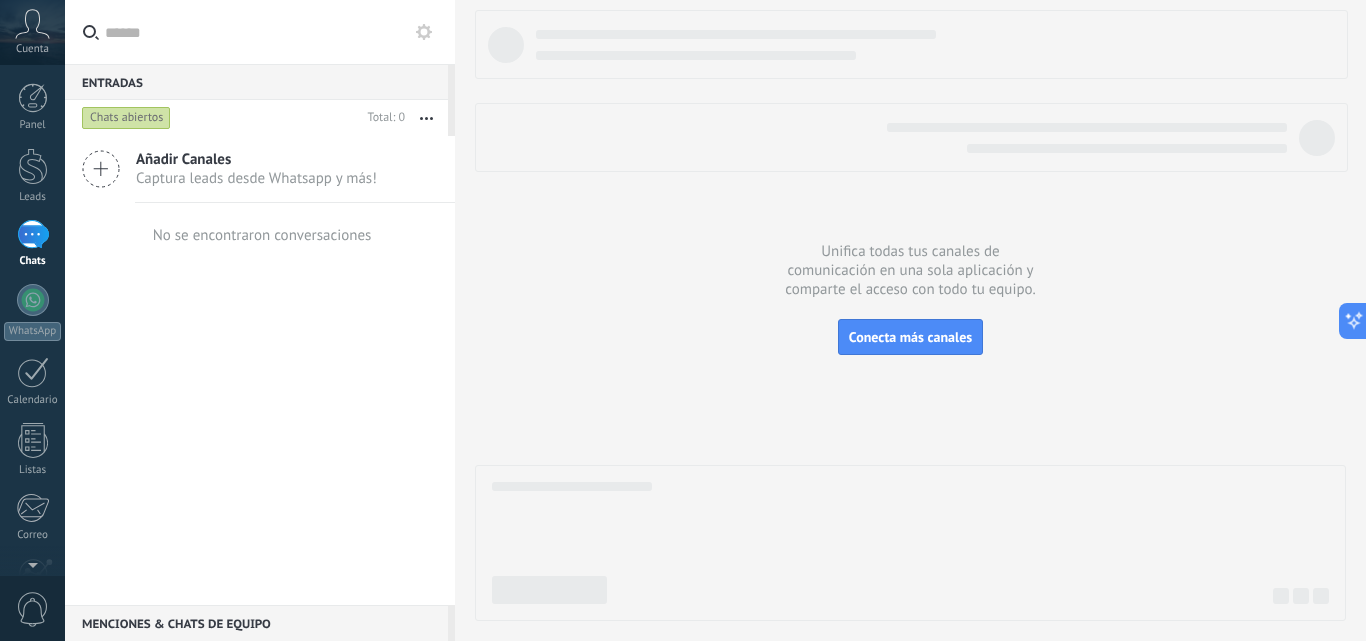 click on "Añadir Canales" at bounding box center (256, 159) 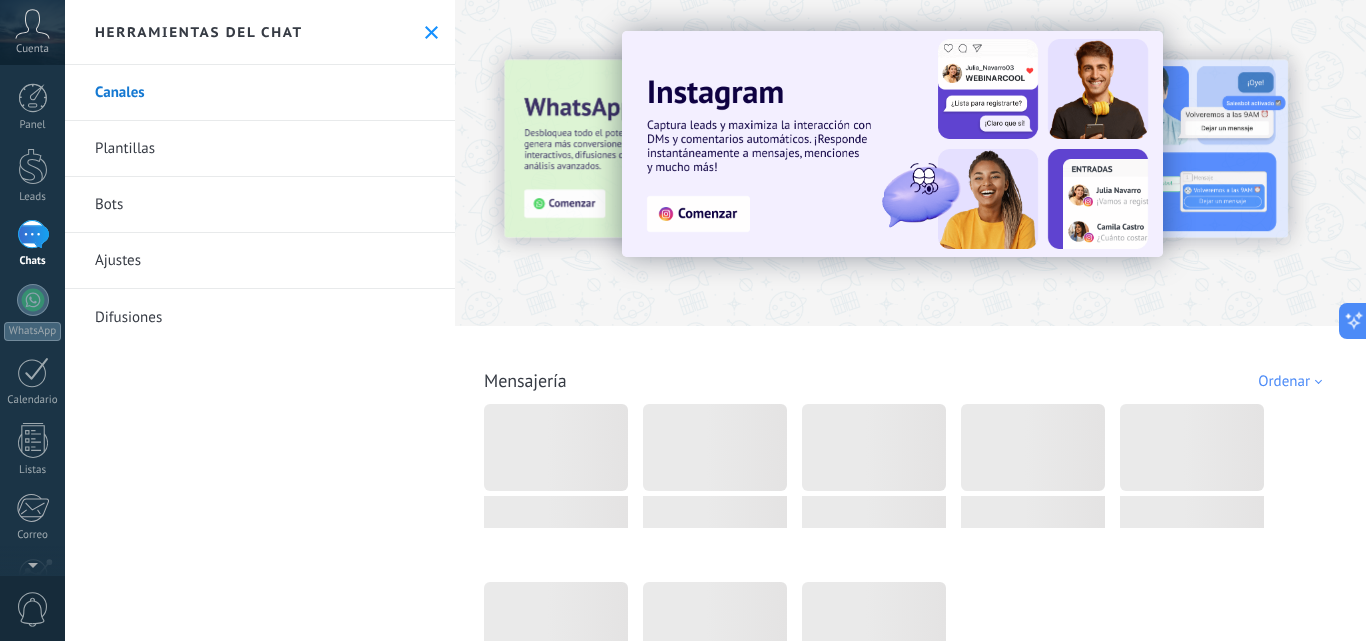 click 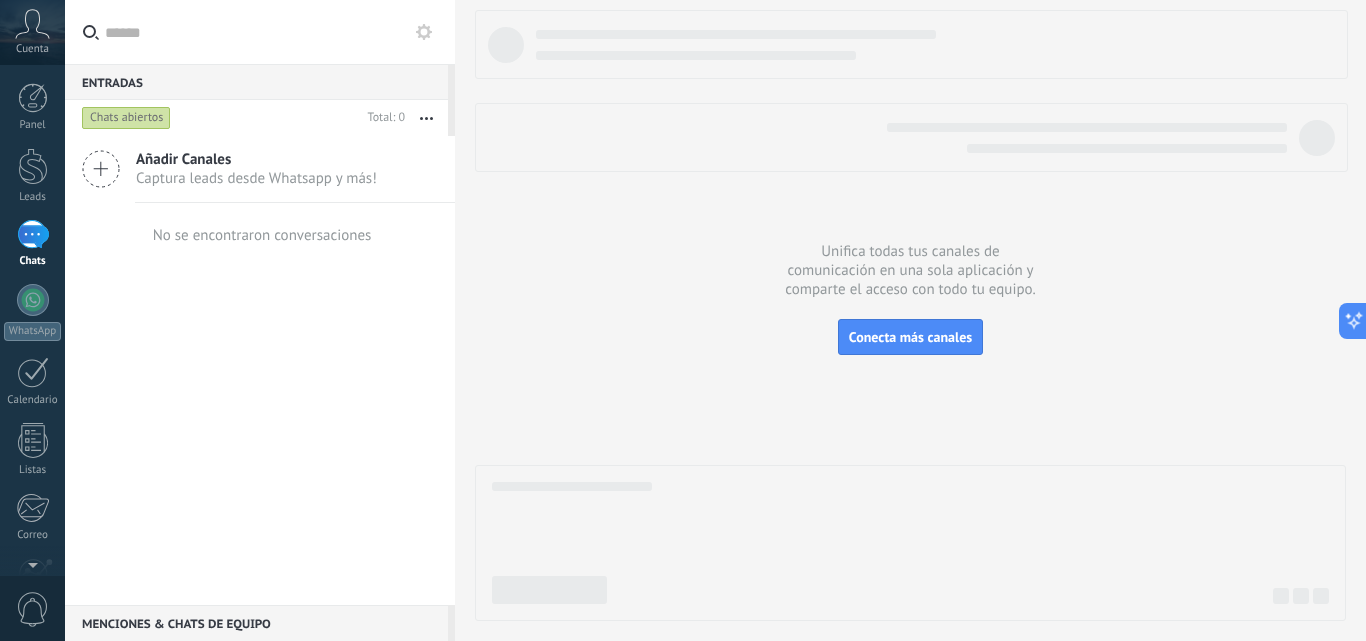 click on "Chats abiertos" at bounding box center [126, 118] 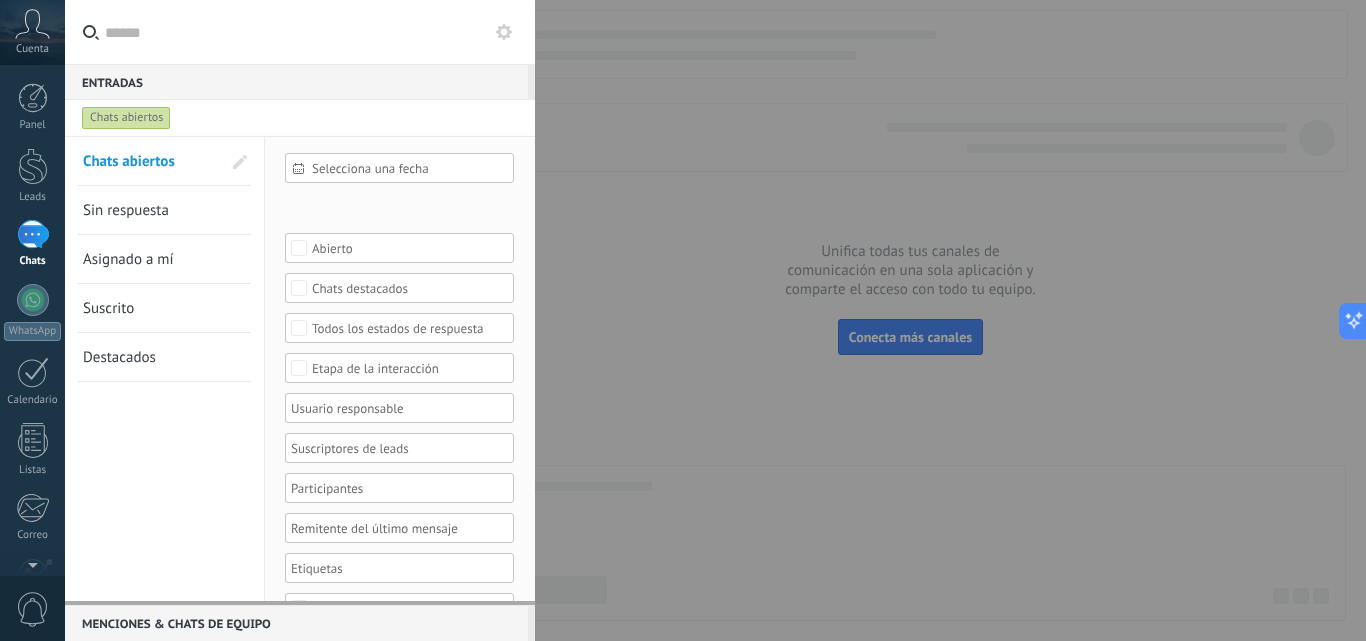 click on "Selecciona una fecha" at bounding box center (407, 168) 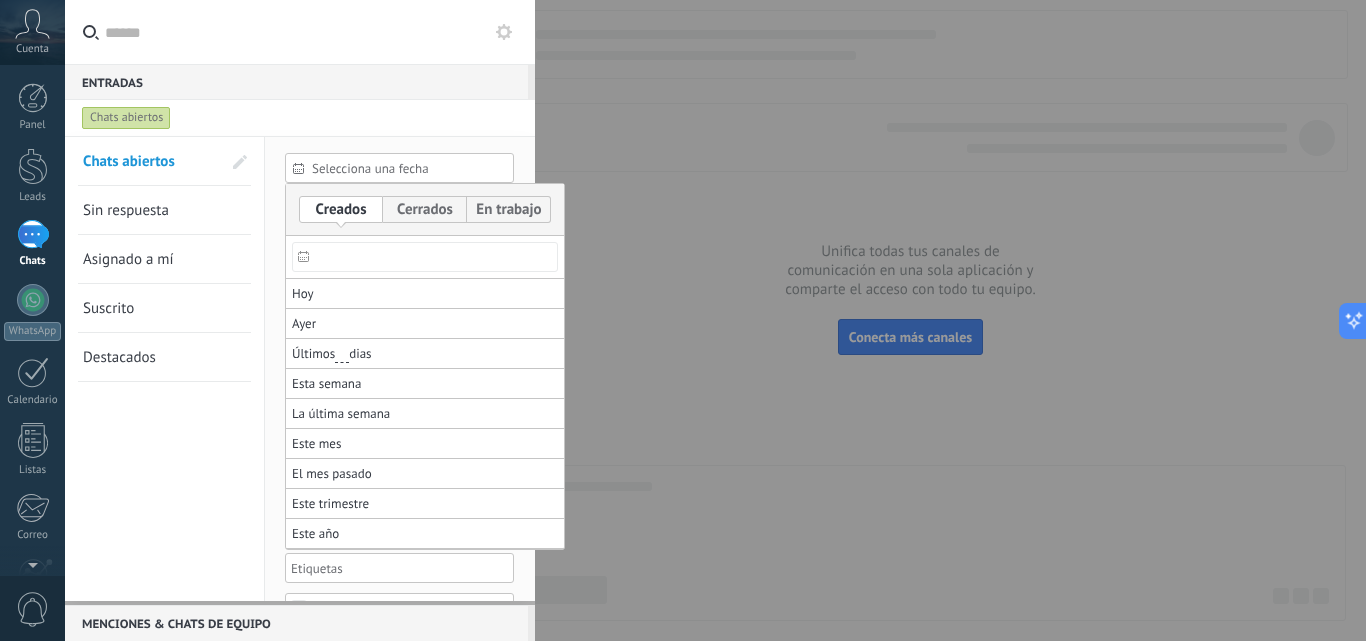 click at bounding box center [683, 320] 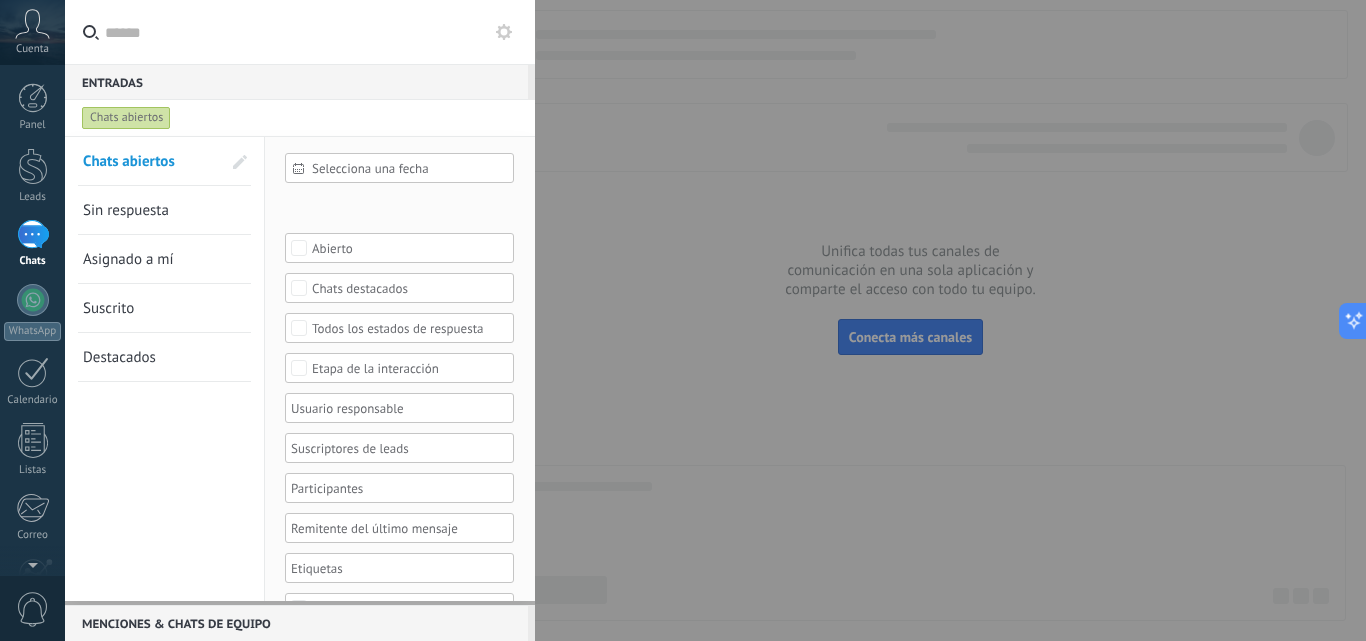 click at bounding box center (312, 32) 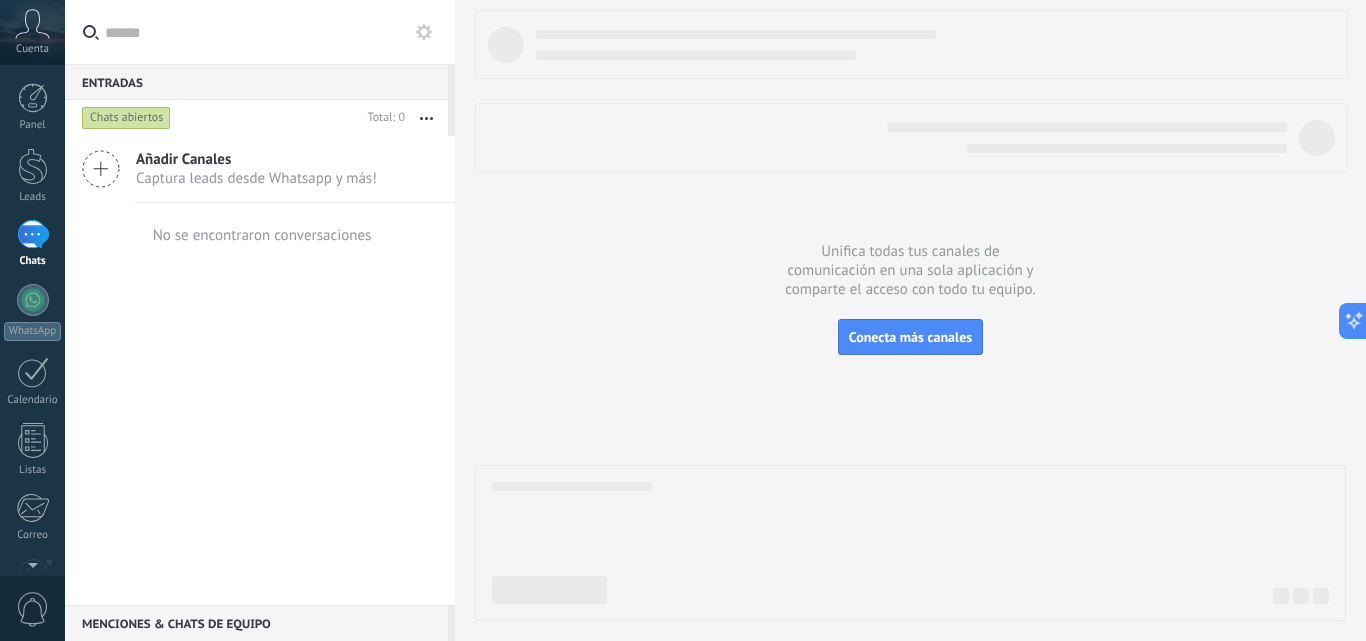 click 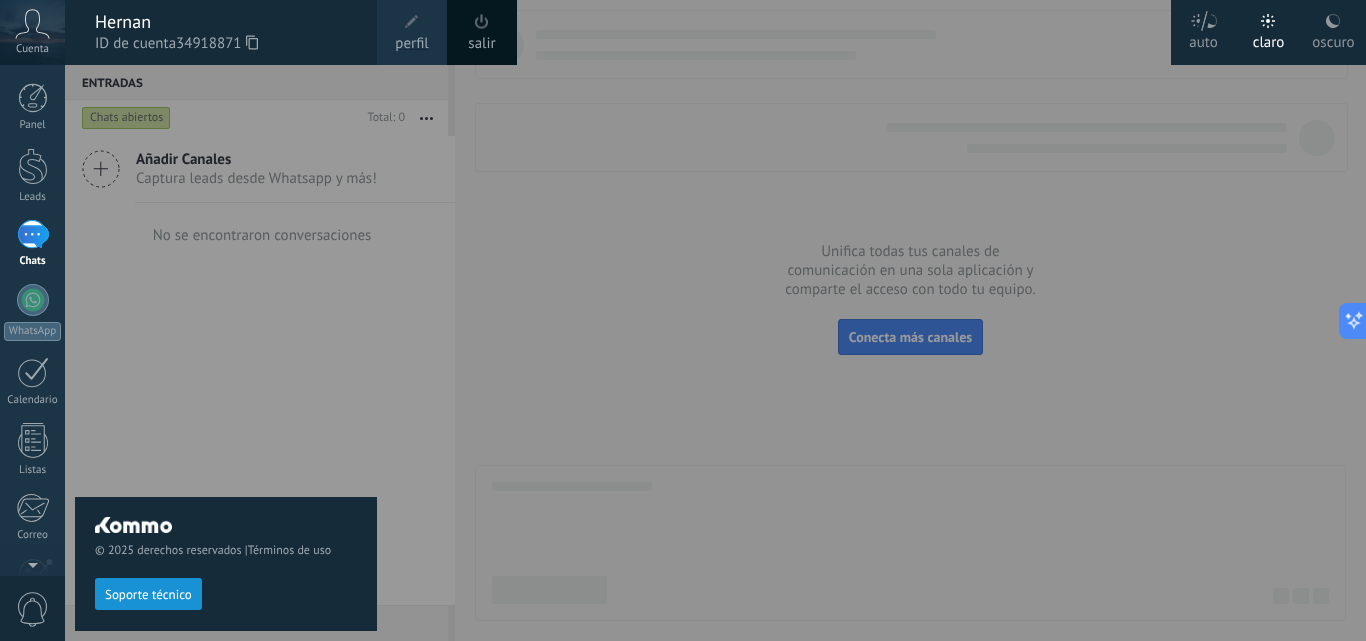click 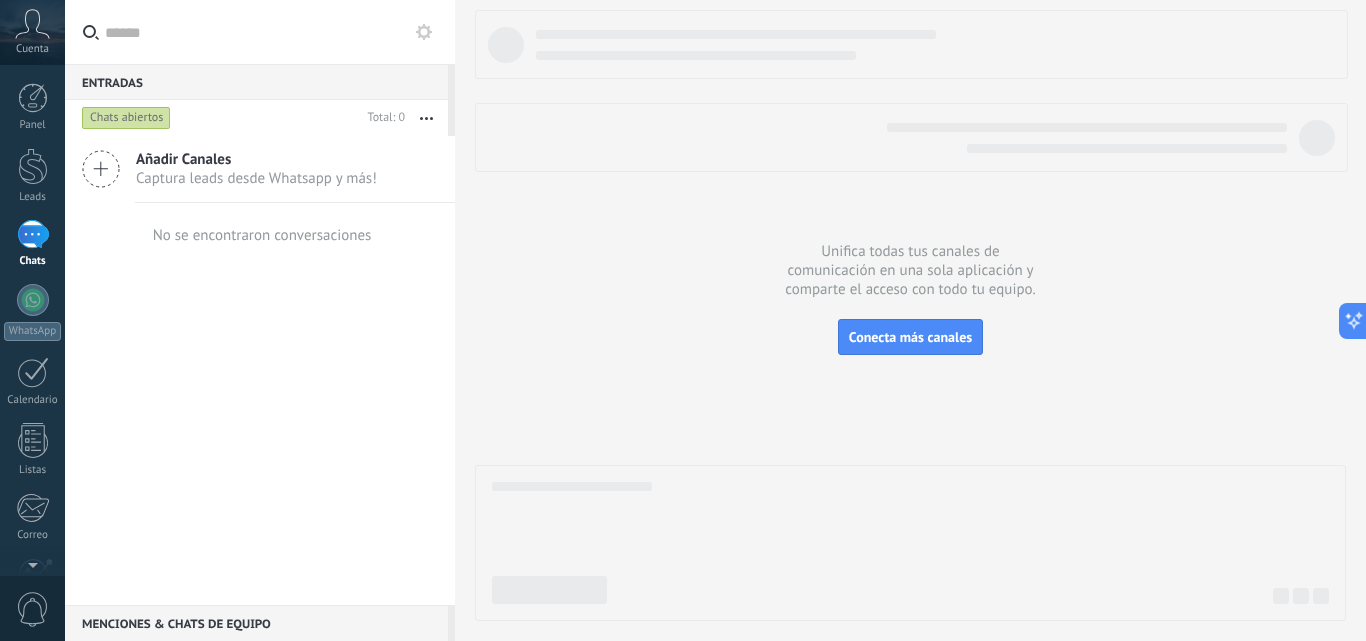 click 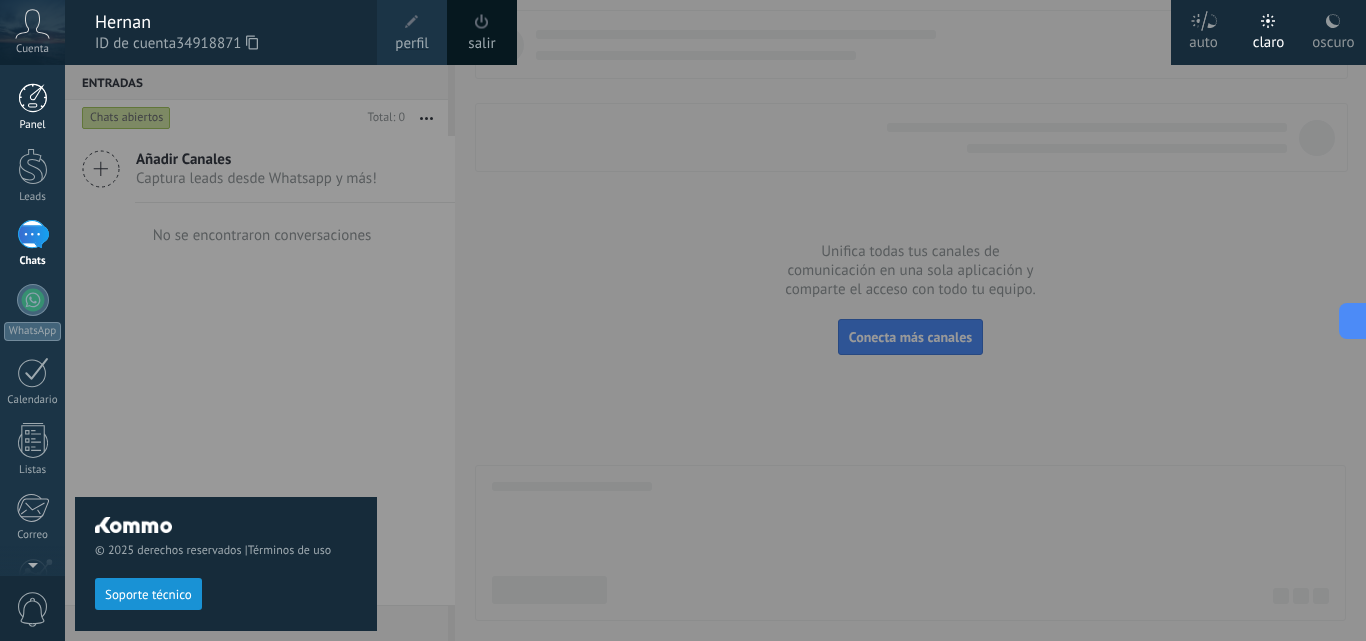 click at bounding box center [33, 98] 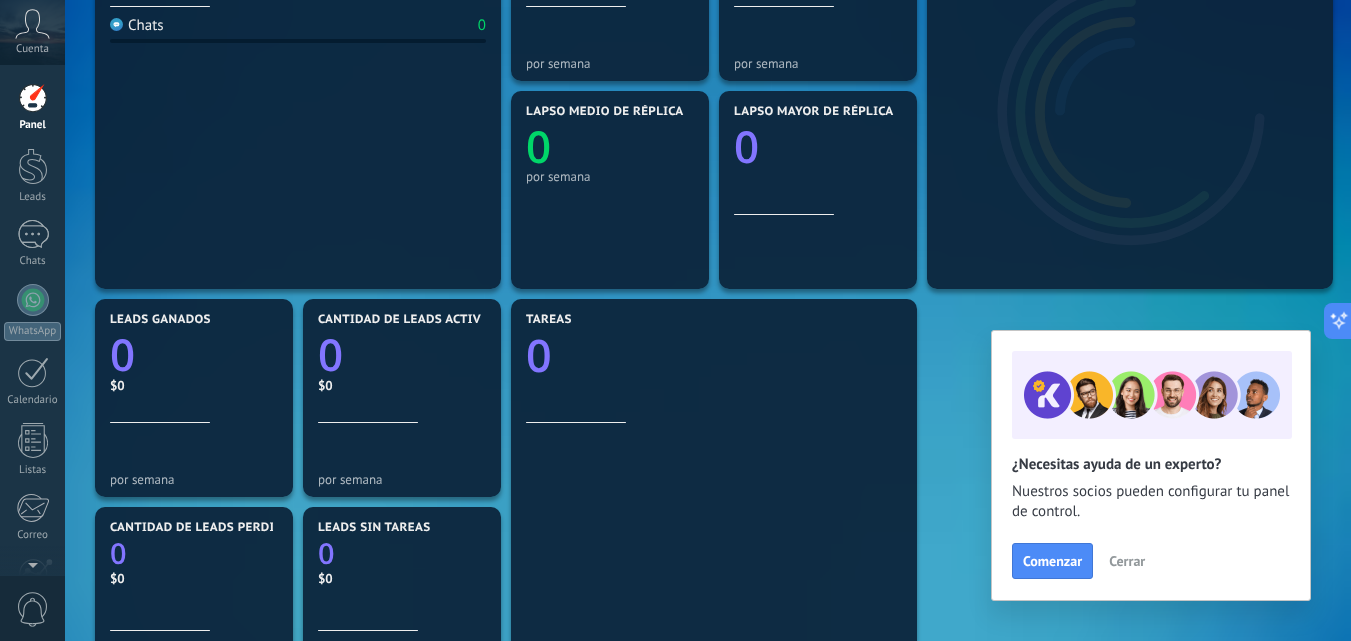 scroll, scrollTop: 0, scrollLeft: 0, axis: both 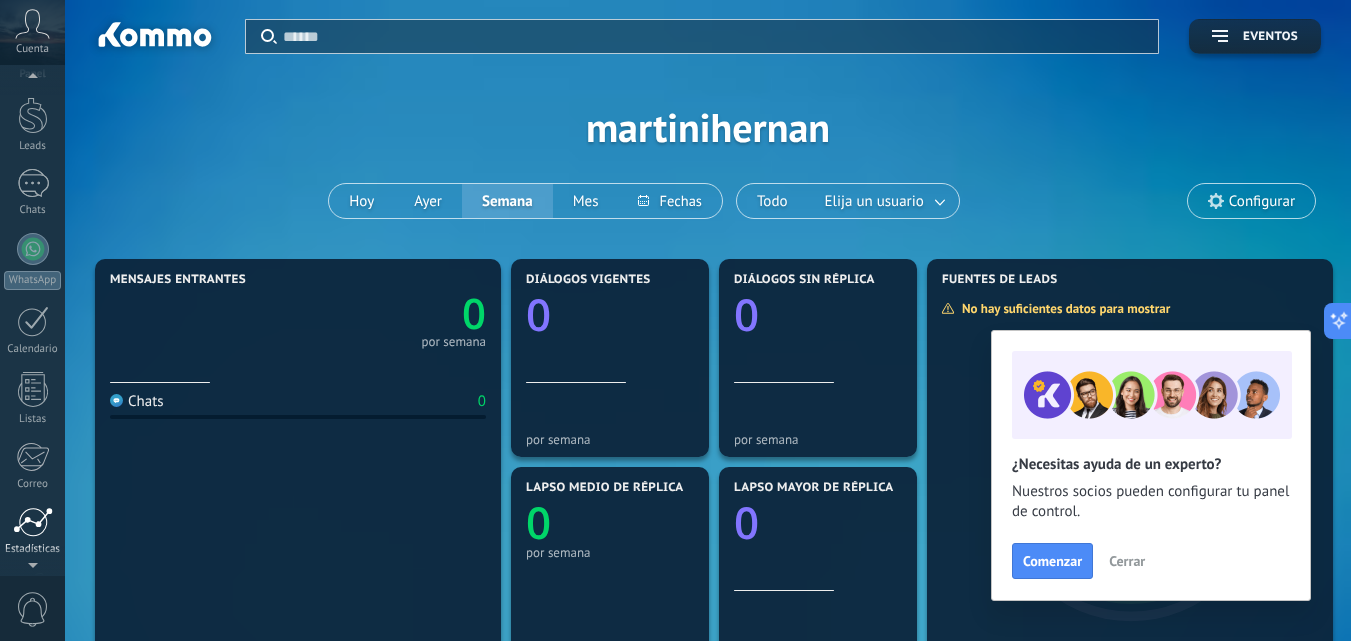 click at bounding box center [33, 522] 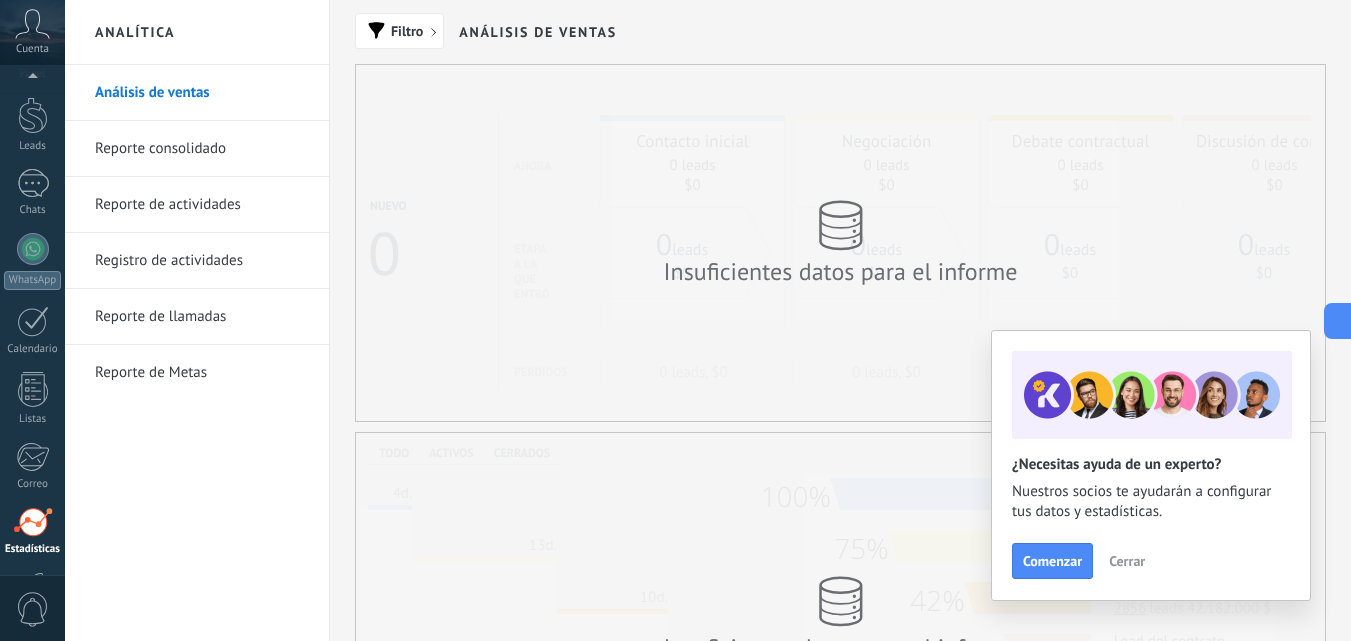 scroll, scrollTop: 191, scrollLeft: 0, axis: vertical 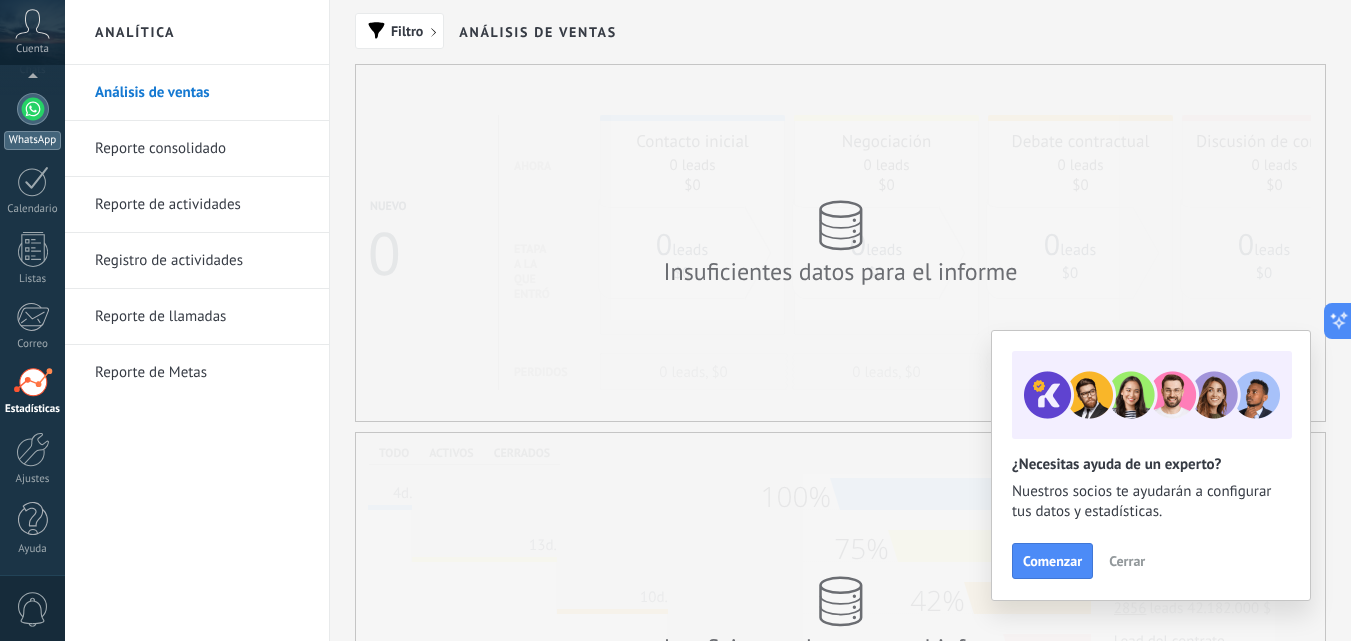 click at bounding box center (33, 109) 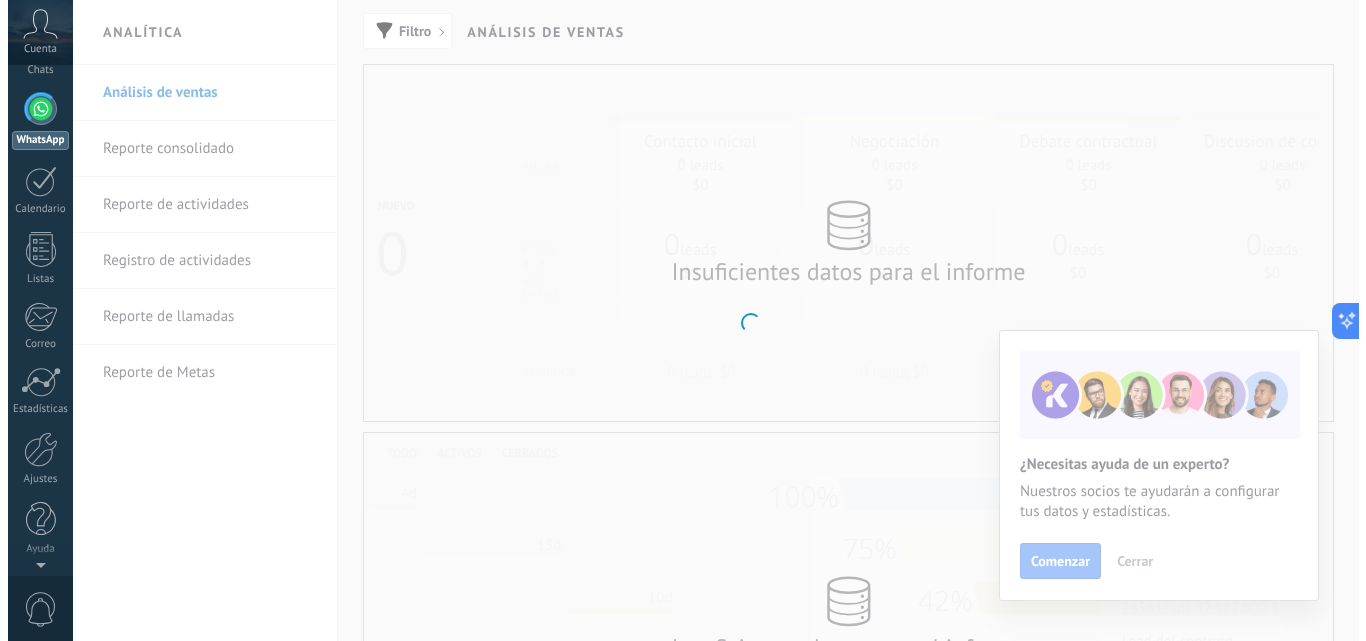 scroll, scrollTop: 0, scrollLeft: 0, axis: both 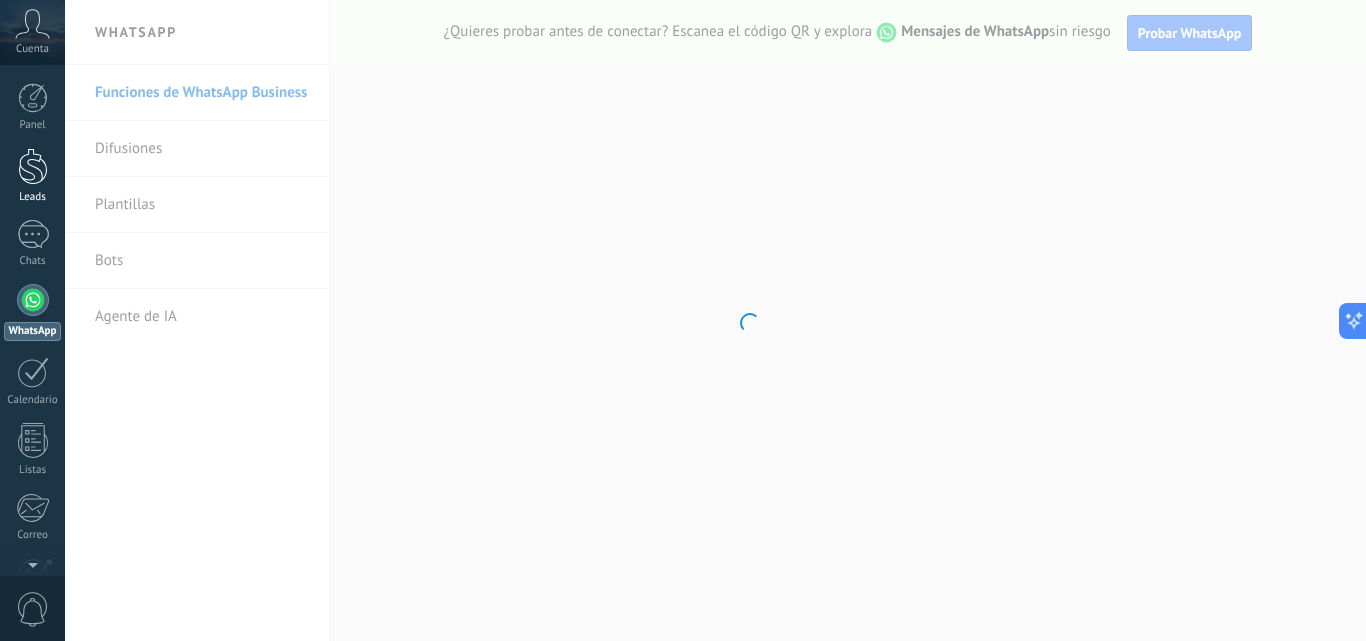 click at bounding box center (33, 166) 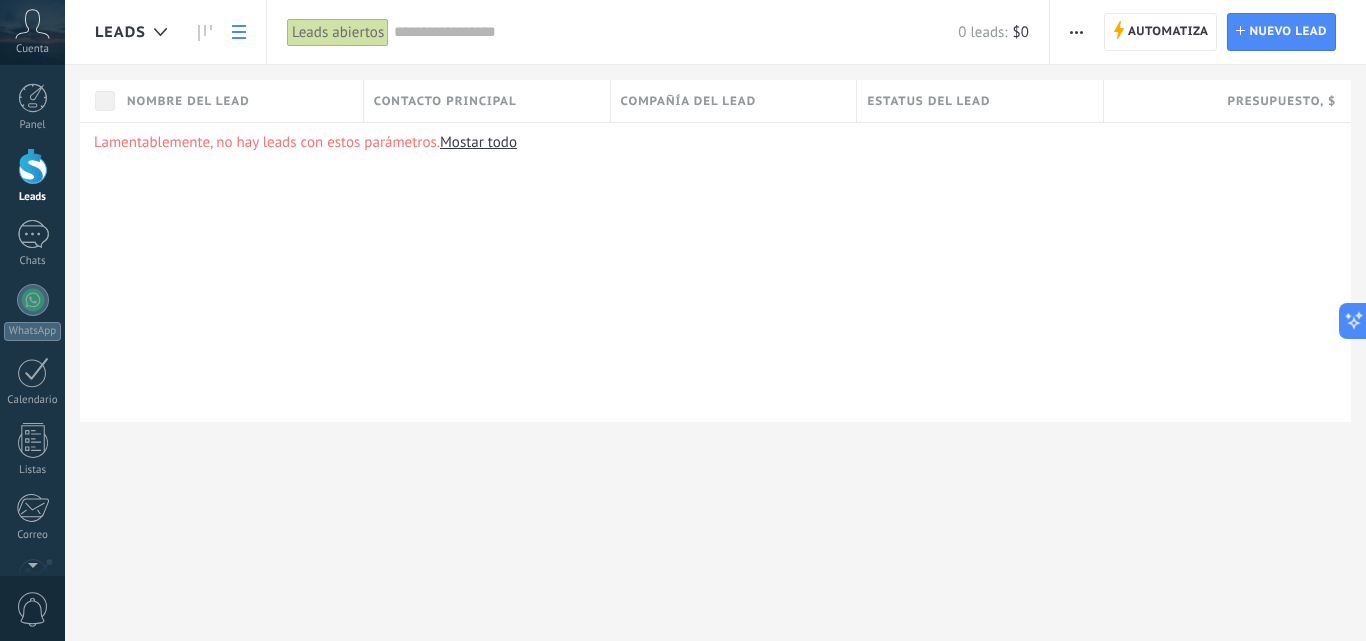 click on "Lamentablemente, no hay leads con estos parámetros.  Mostar todo" at bounding box center [715, 272] 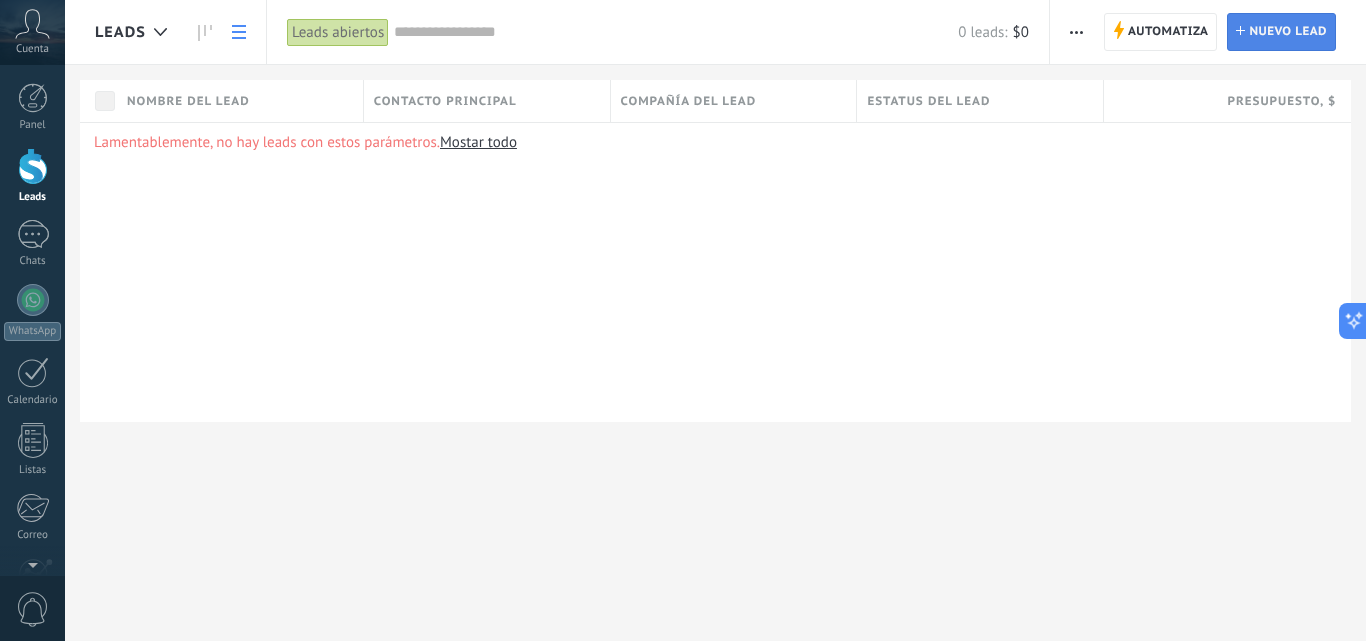 click on "Nuevo lead" at bounding box center [1288, 32] 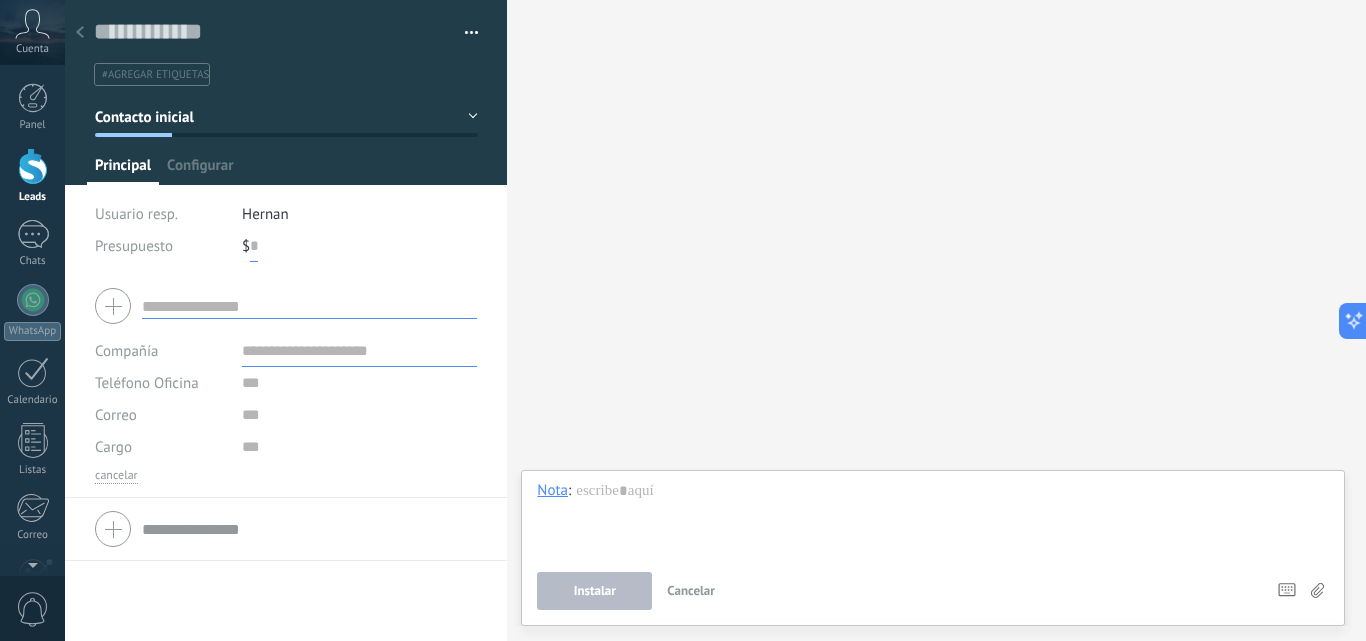 click at bounding box center [254, 246] 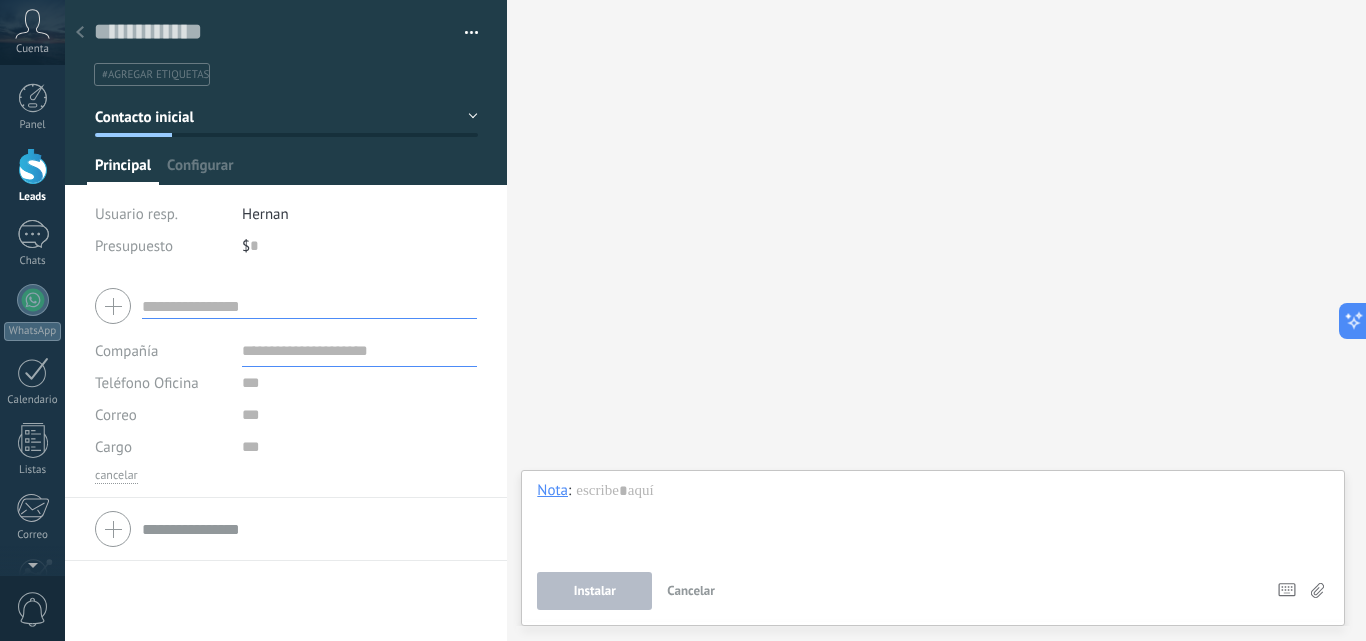 click on "Presupuesto" at bounding box center (134, 246) 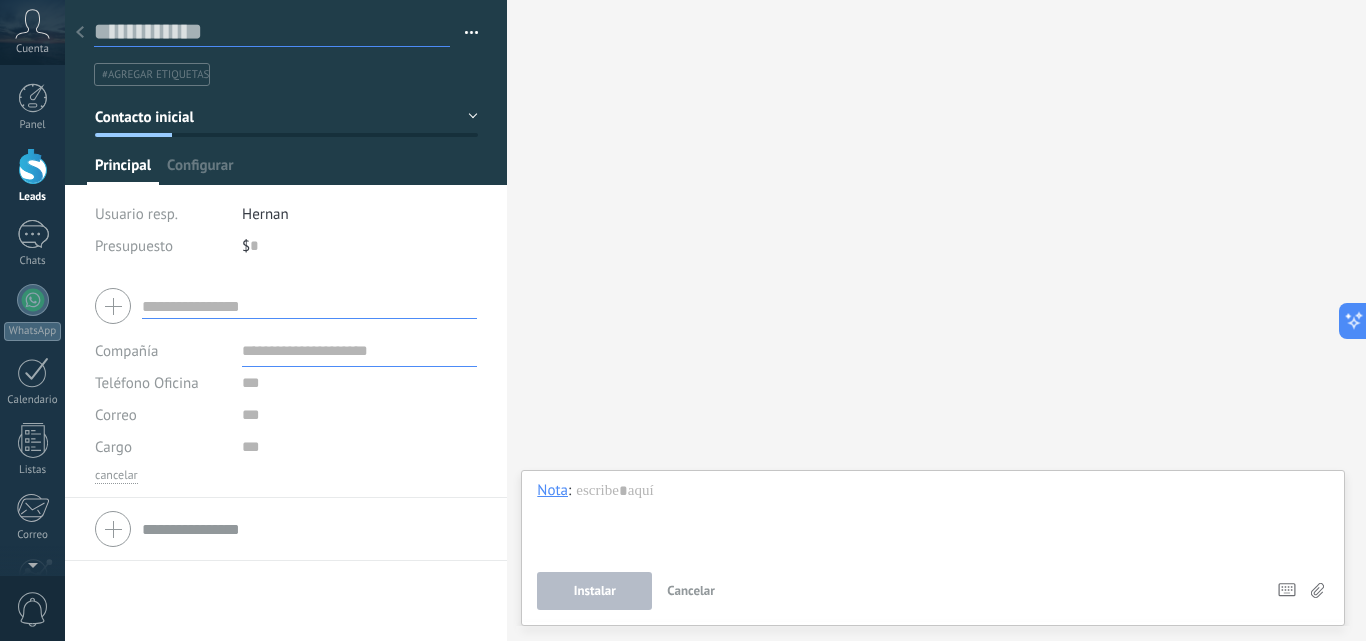 click at bounding box center (272, 32) 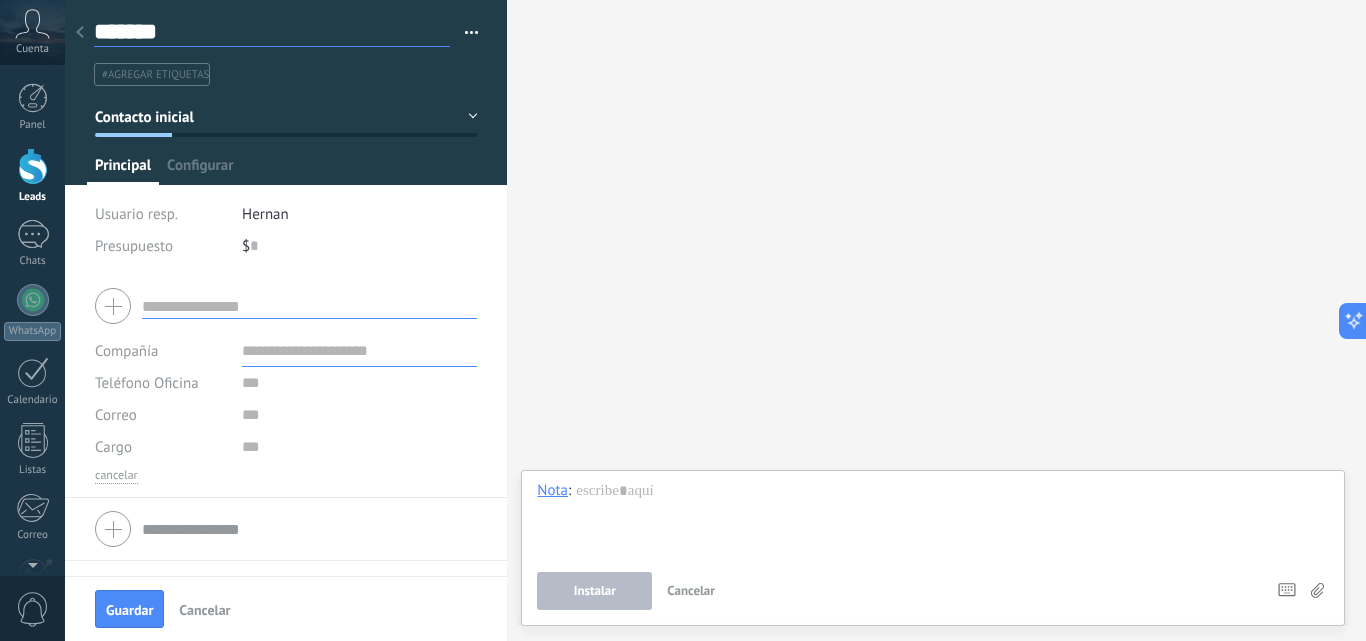 type on "*******" 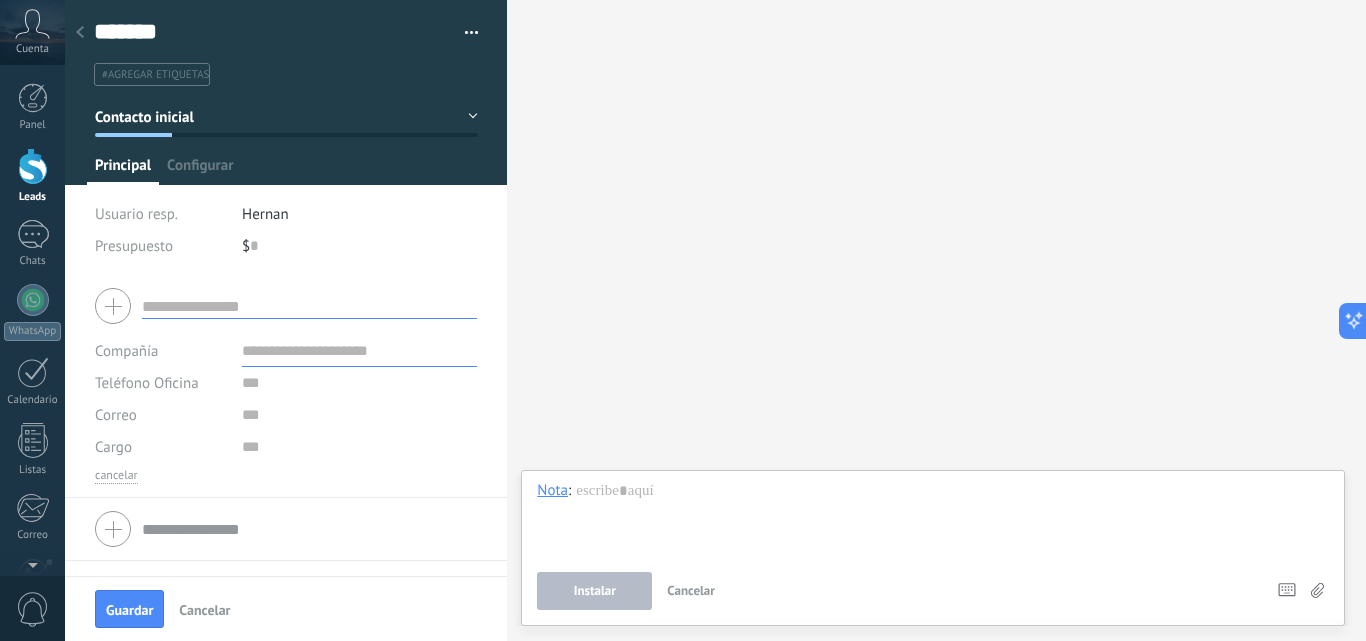 click on "$
0" at bounding box center [360, 246] 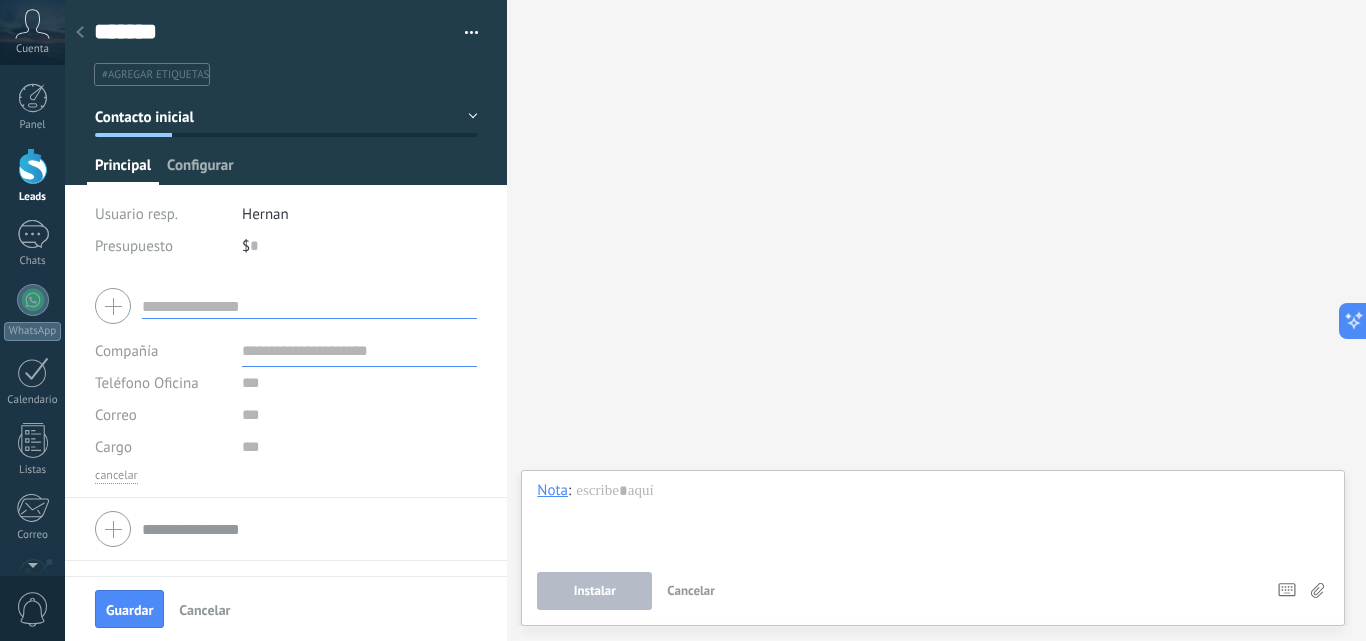 click on "Configurar" at bounding box center [200, 170] 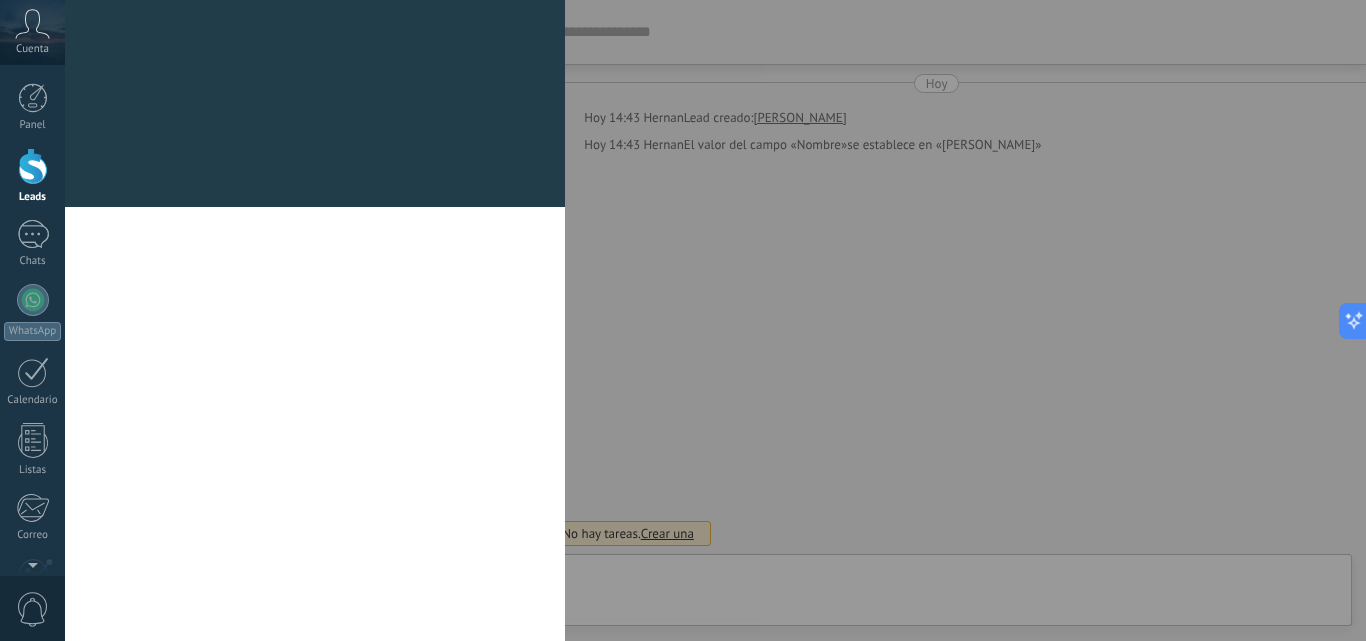 type on "*******" 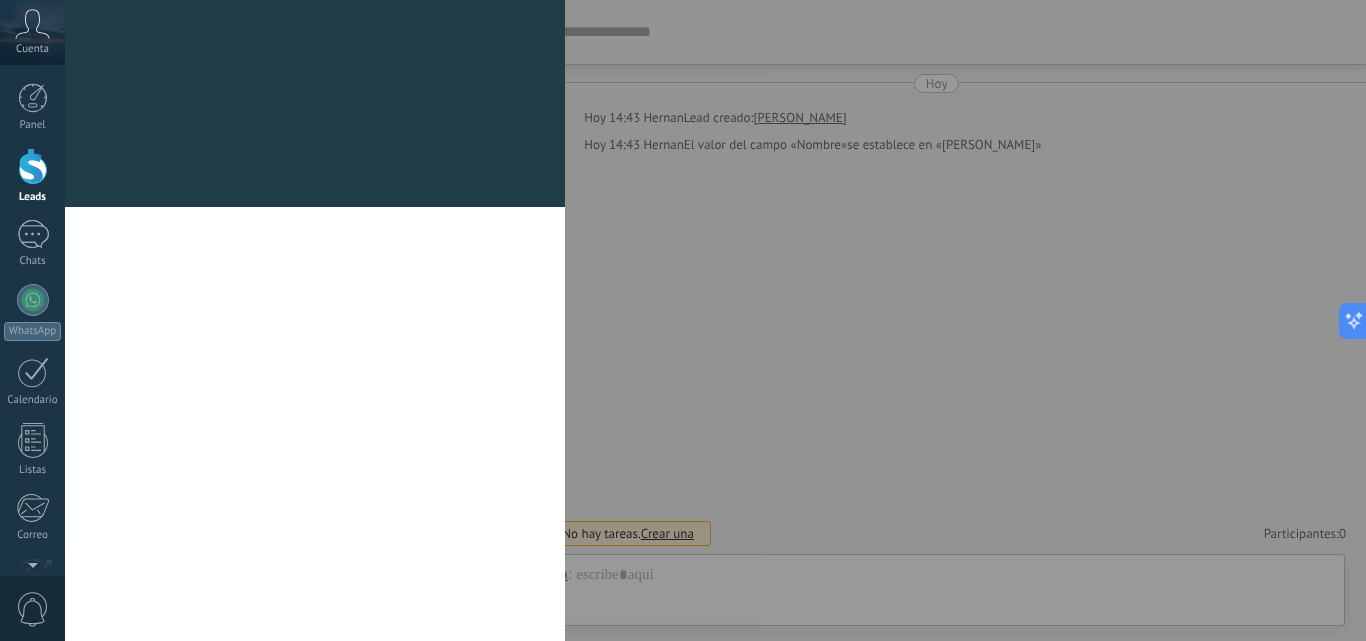 scroll, scrollTop: 30, scrollLeft: 0, axis: vertical 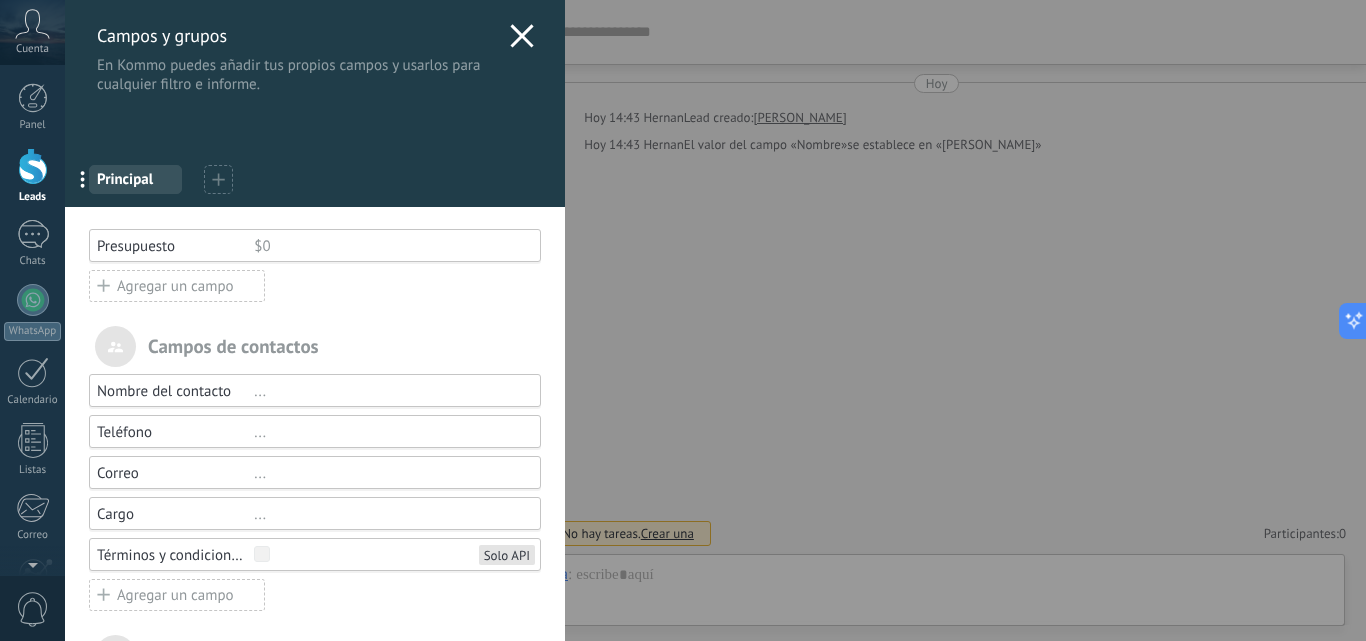 click on "Nombre del contacto" at bounding box center (175, 391) 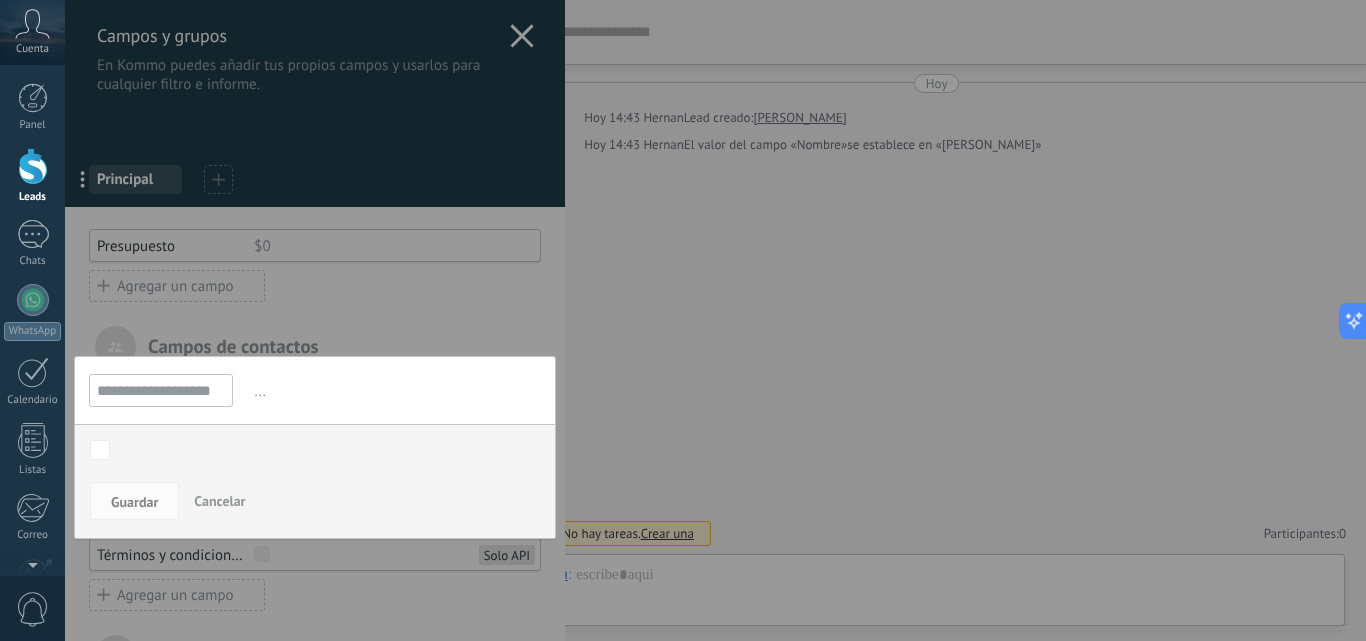 click on "**********" at bounding box center (161, 390) 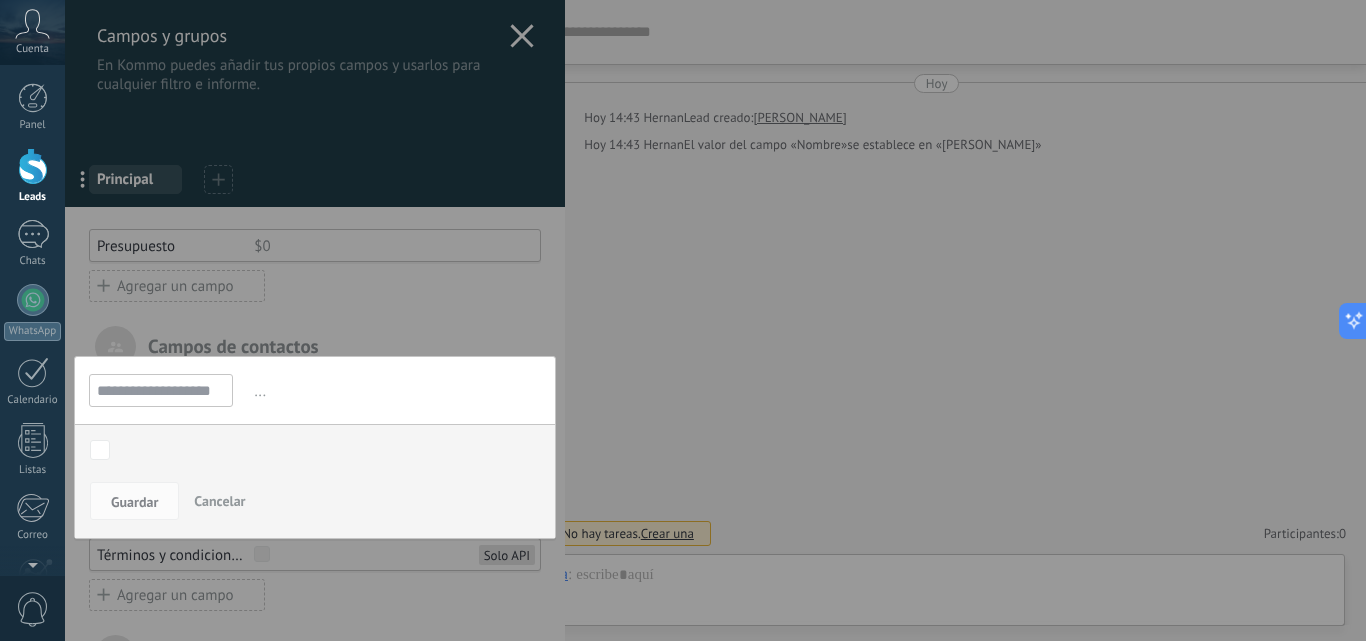 click at bounding box center [315, 478] 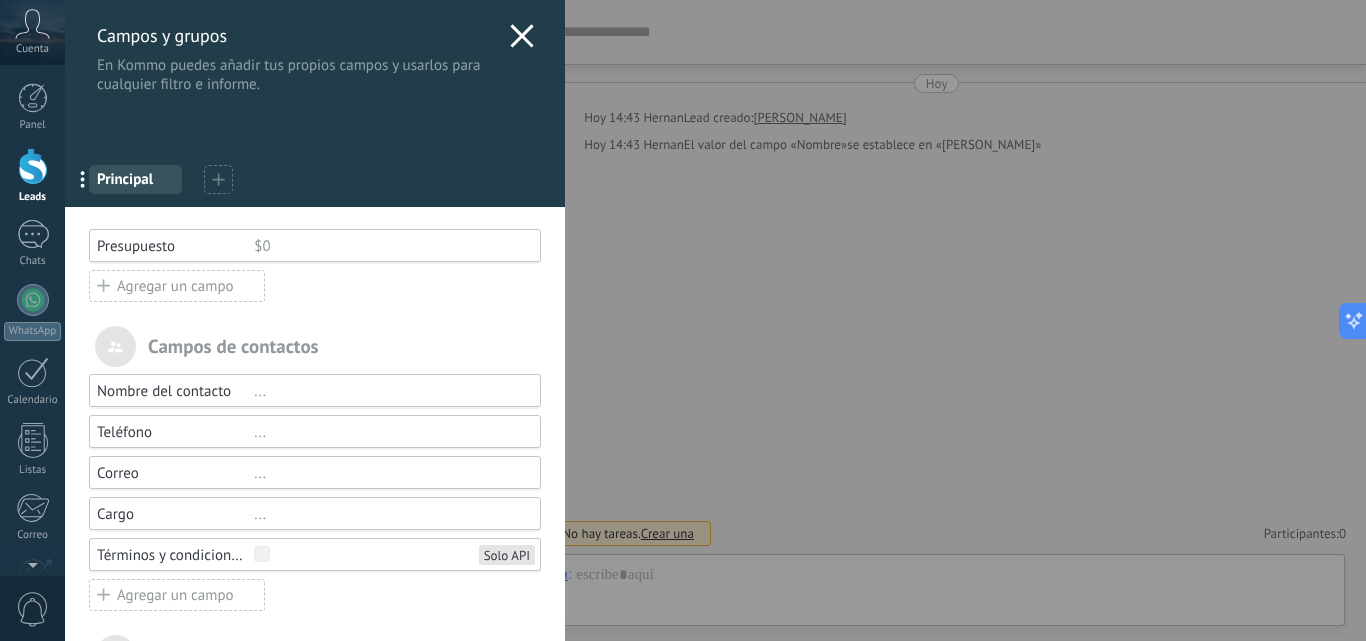 click on "Presupuesto" at bounding box center [175, 246] 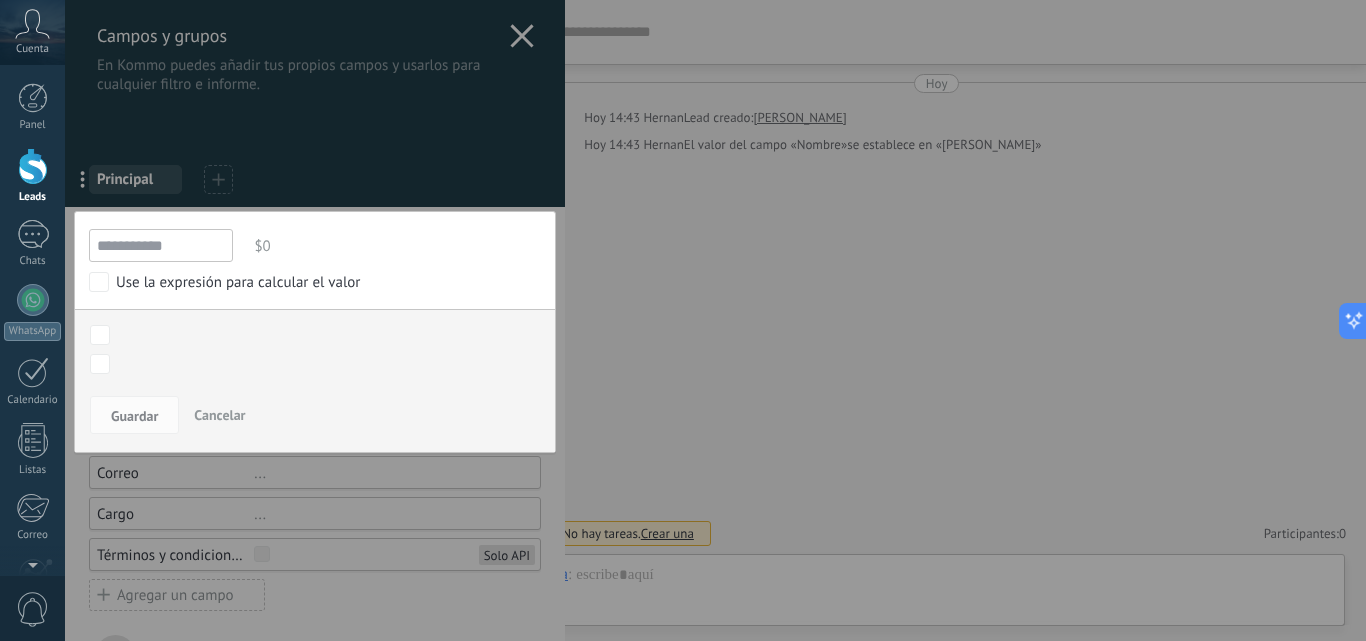 click on "**********" at bounding box center [161, 245] 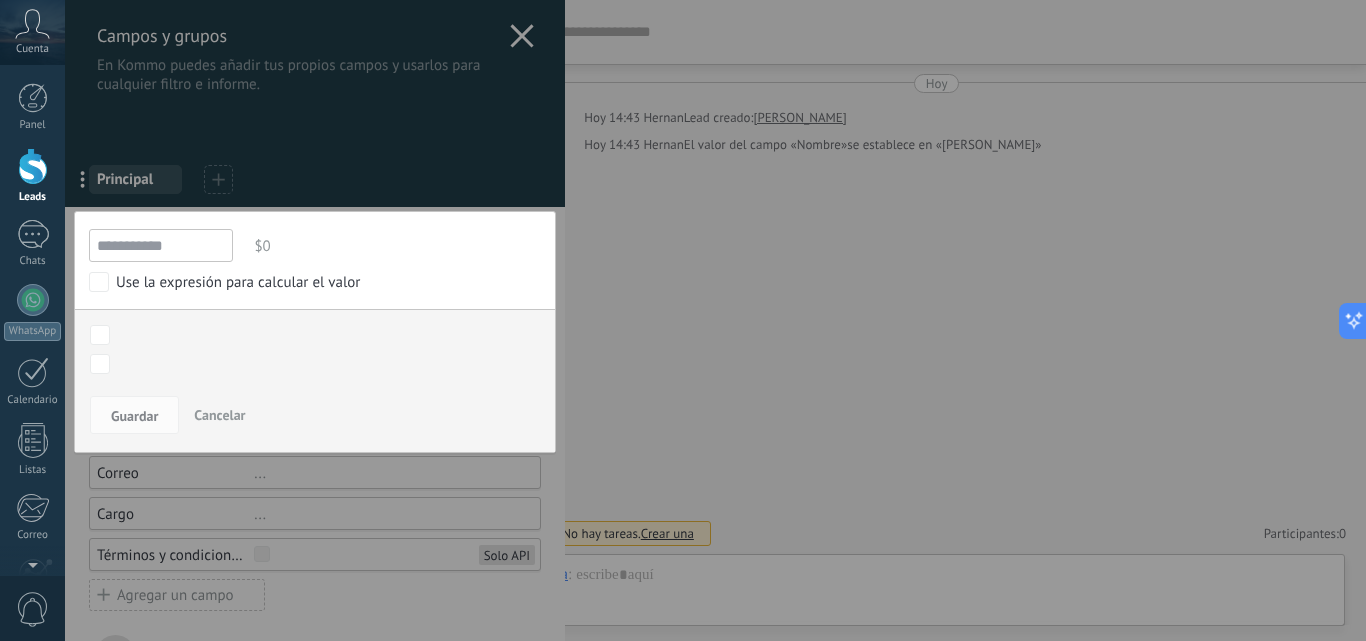 click on "Use la expresión para calcular el valor" at bounding box center [311, 282] 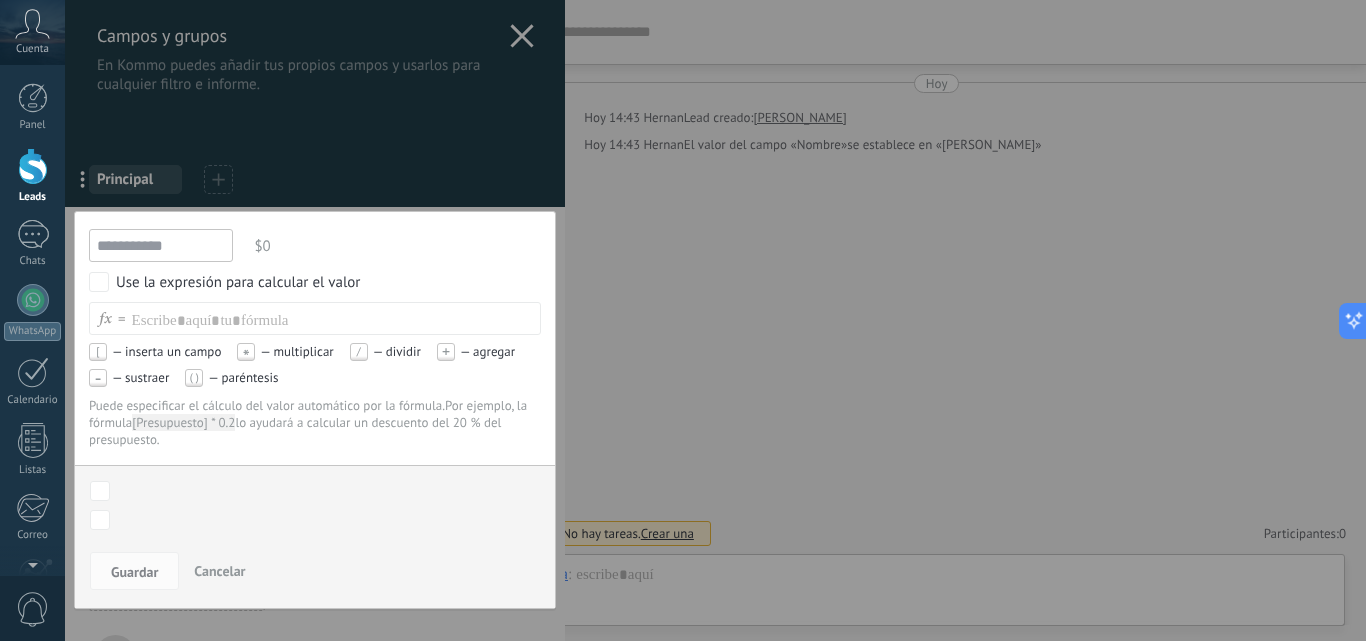 click on "[" at bounding box center [98, 352] 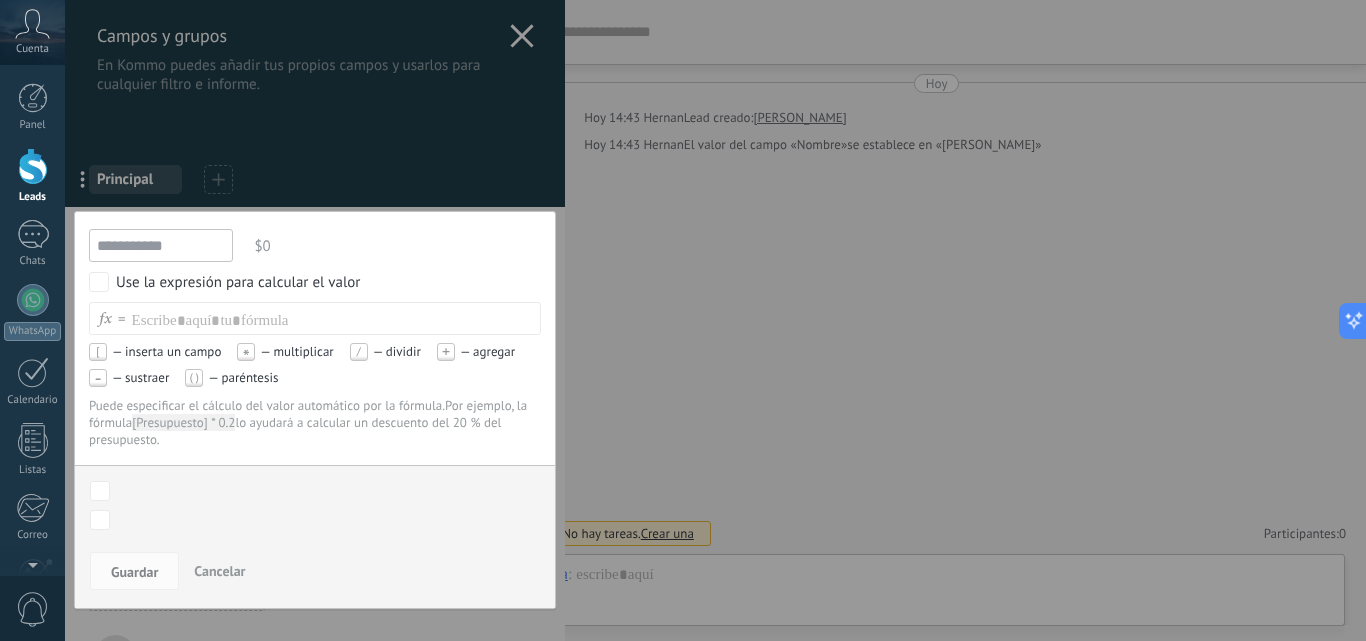 click on "[ — inserta un campo" at bounding box center [155, 352] 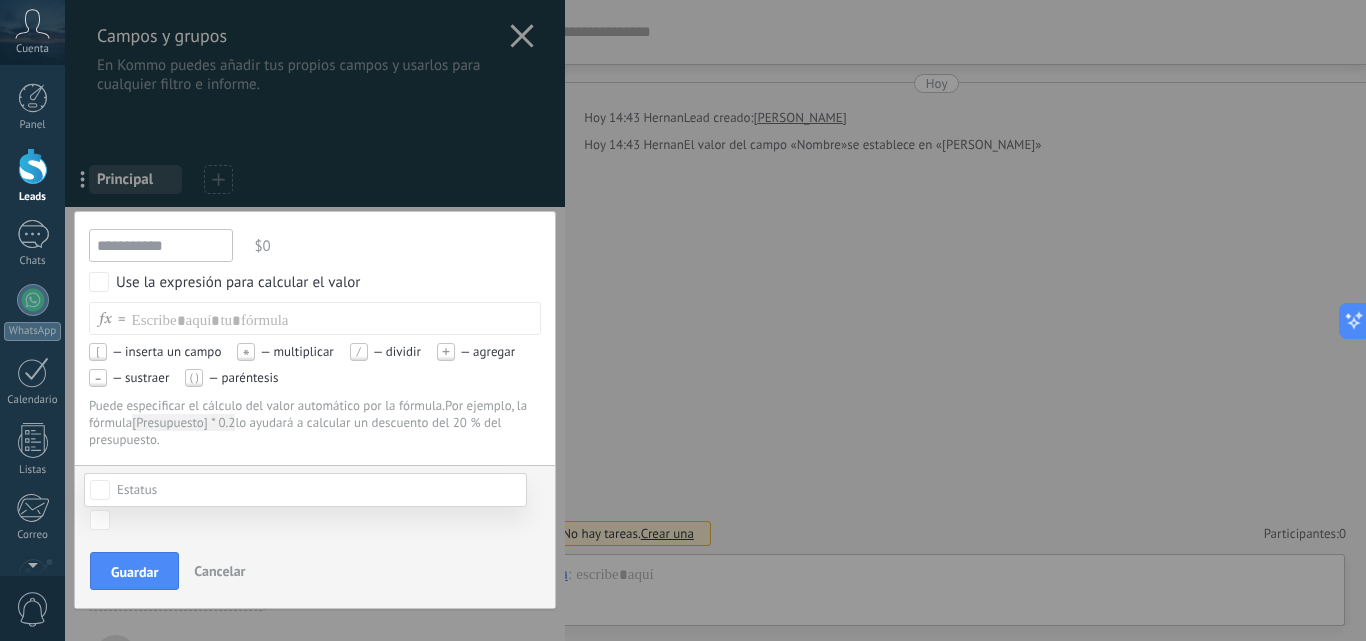 scroll, scrollTop: 0, scrollLeft: 0, axis: both 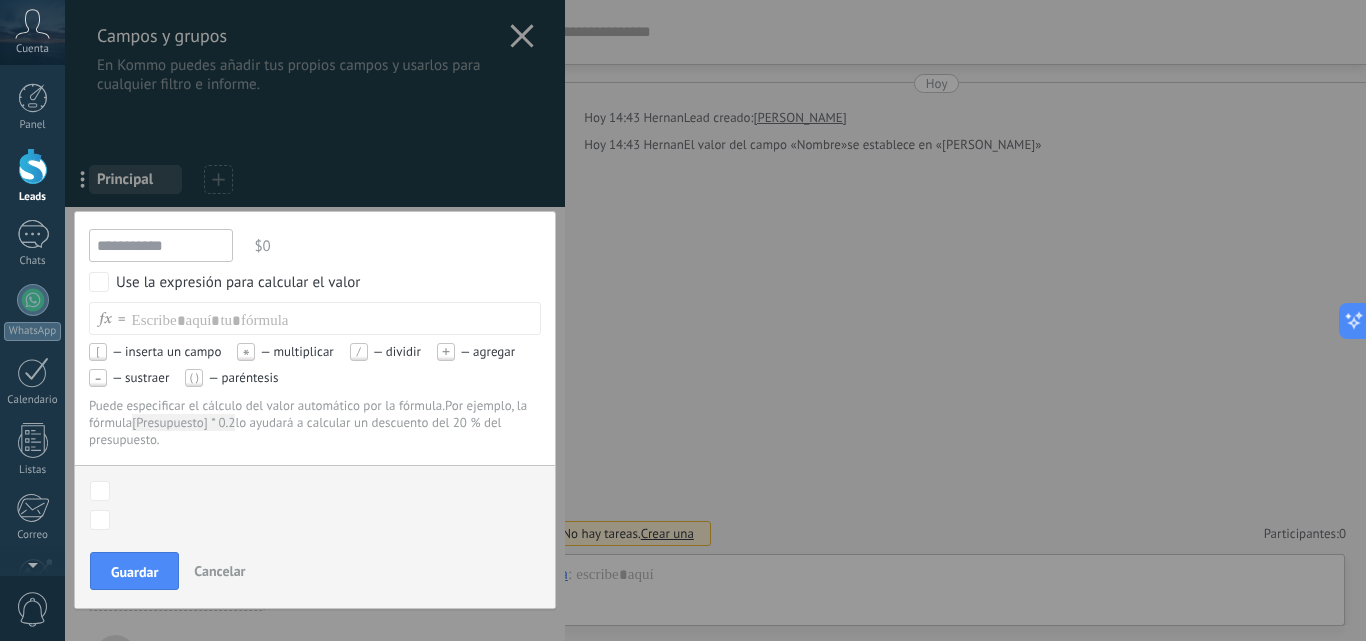 click on "Cancelar" at bounding box center [219, 571] 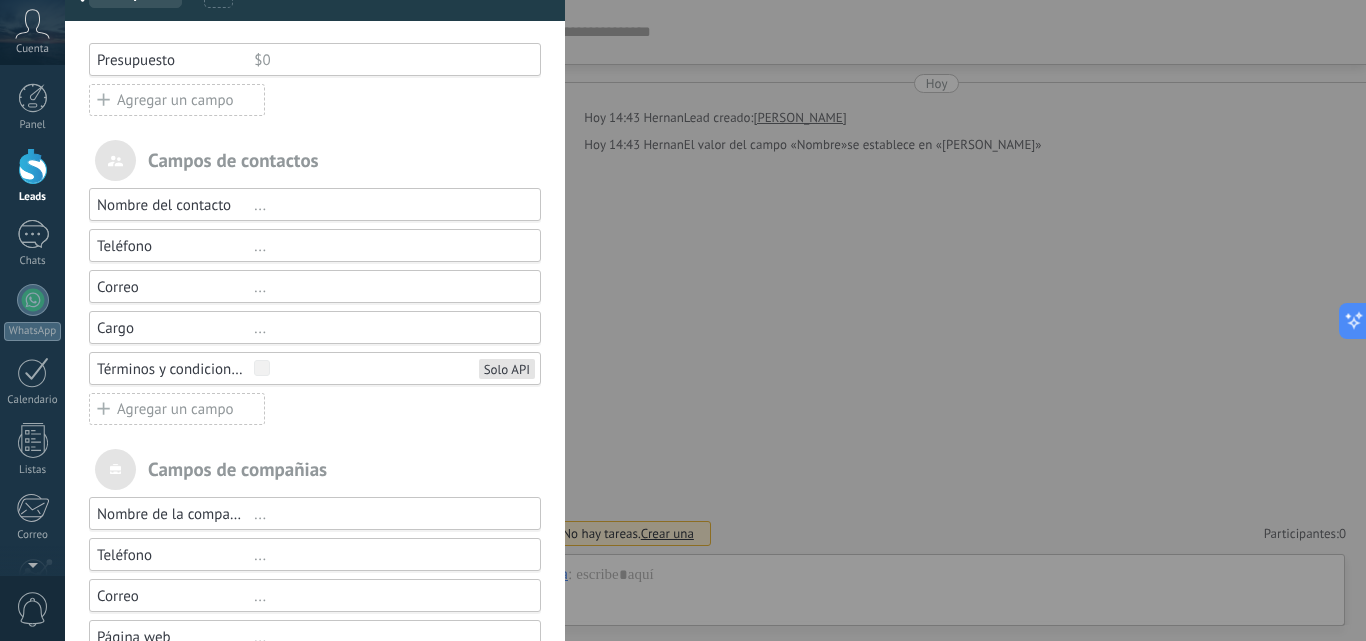 scroll, scrollTop: 200, scrollLeft: 0, axis: vertical 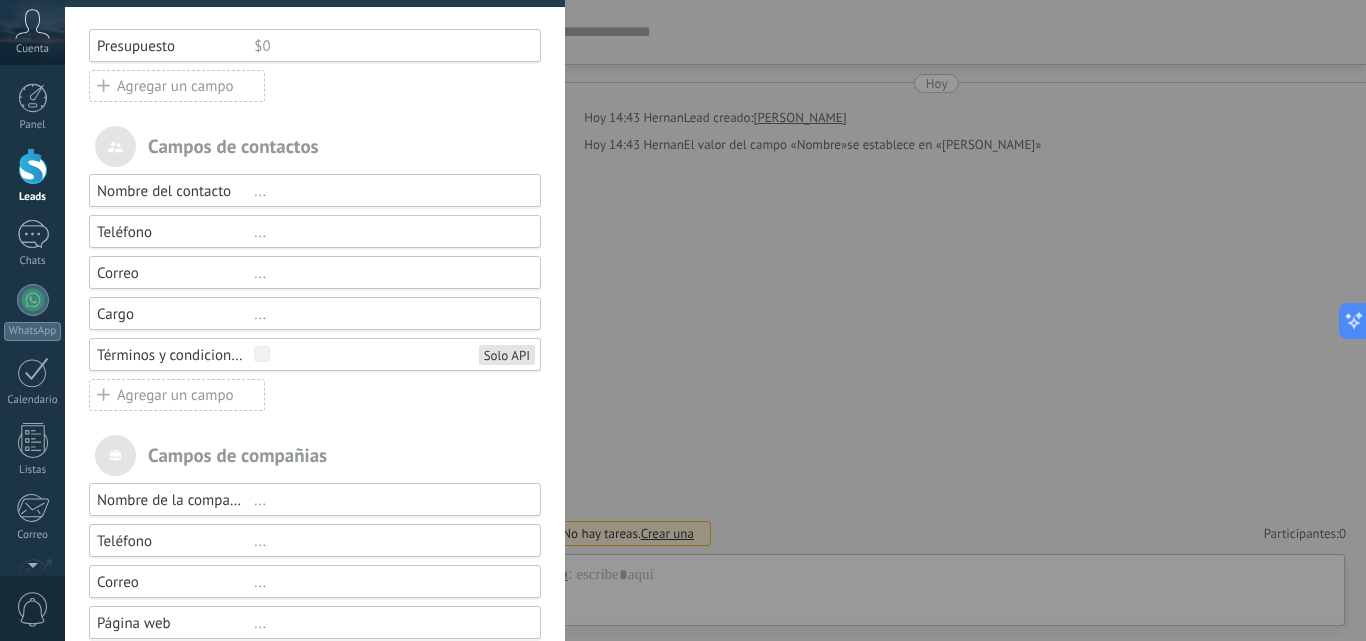 click on "Términos y condiciones" at bounding box center (175, 355) 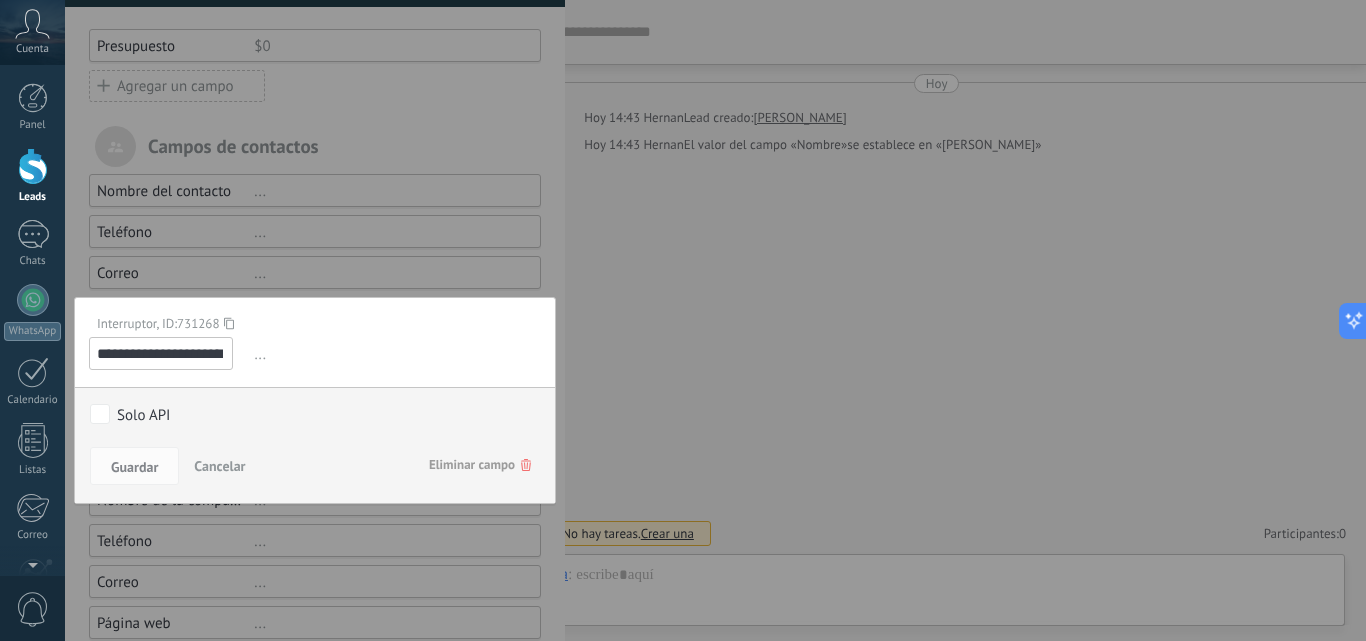 click on "Cancelar" at bounding box center (219, 466) 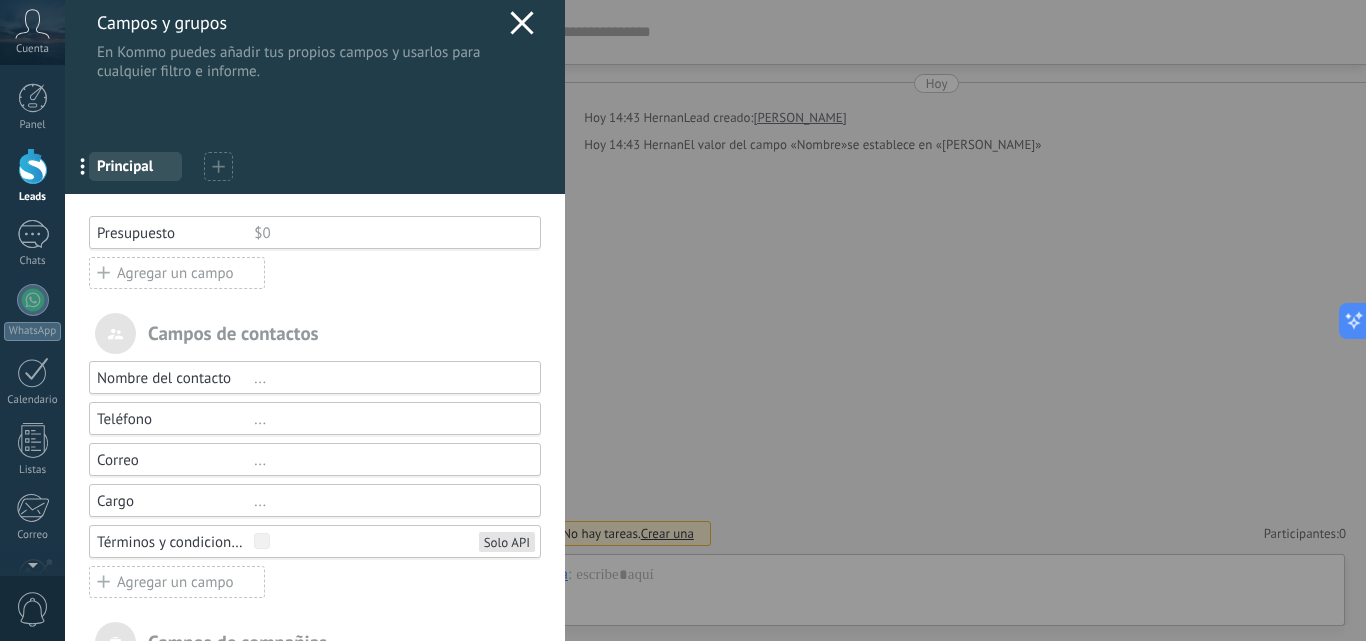 scroll, scrollTop: 0, scrollLeft: 0, axis: both 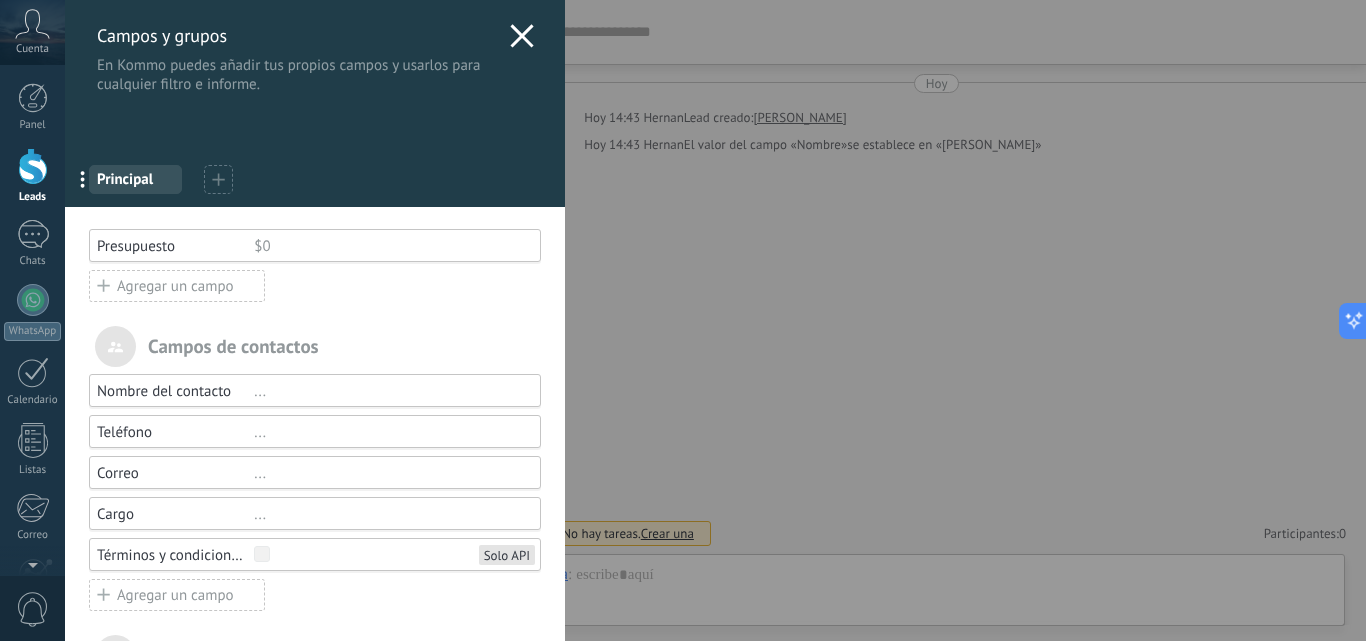 click 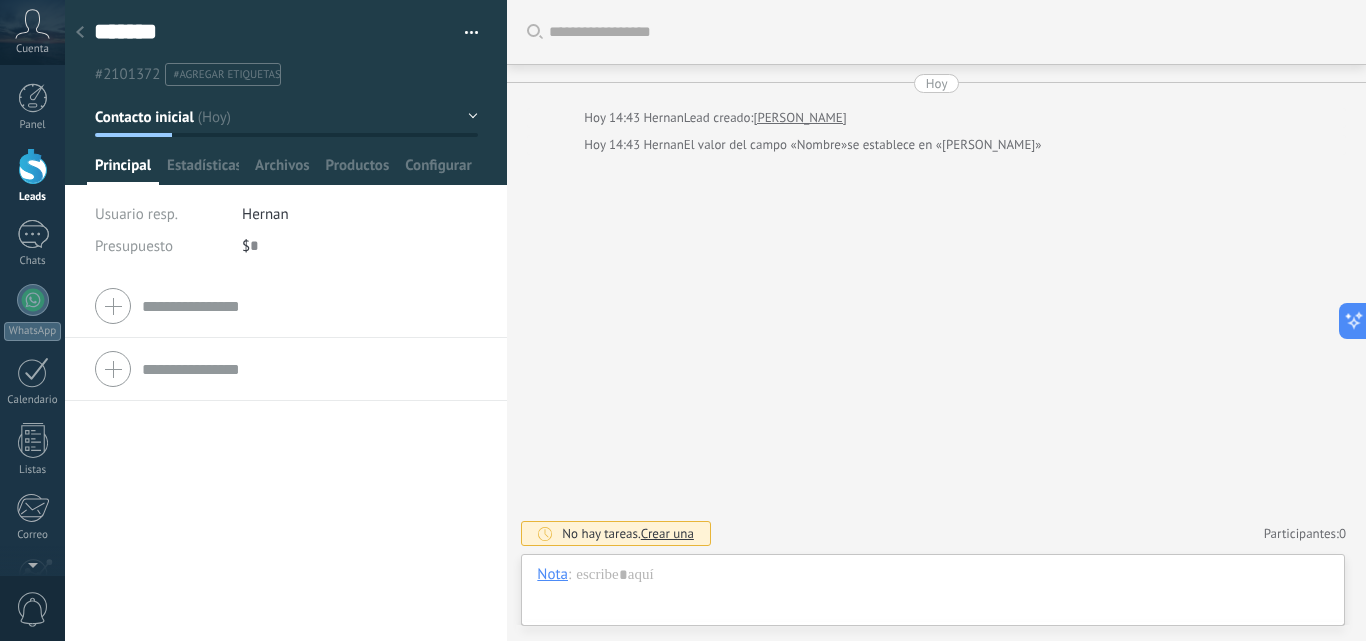 click on "*******" at bounding box center [272, 32] 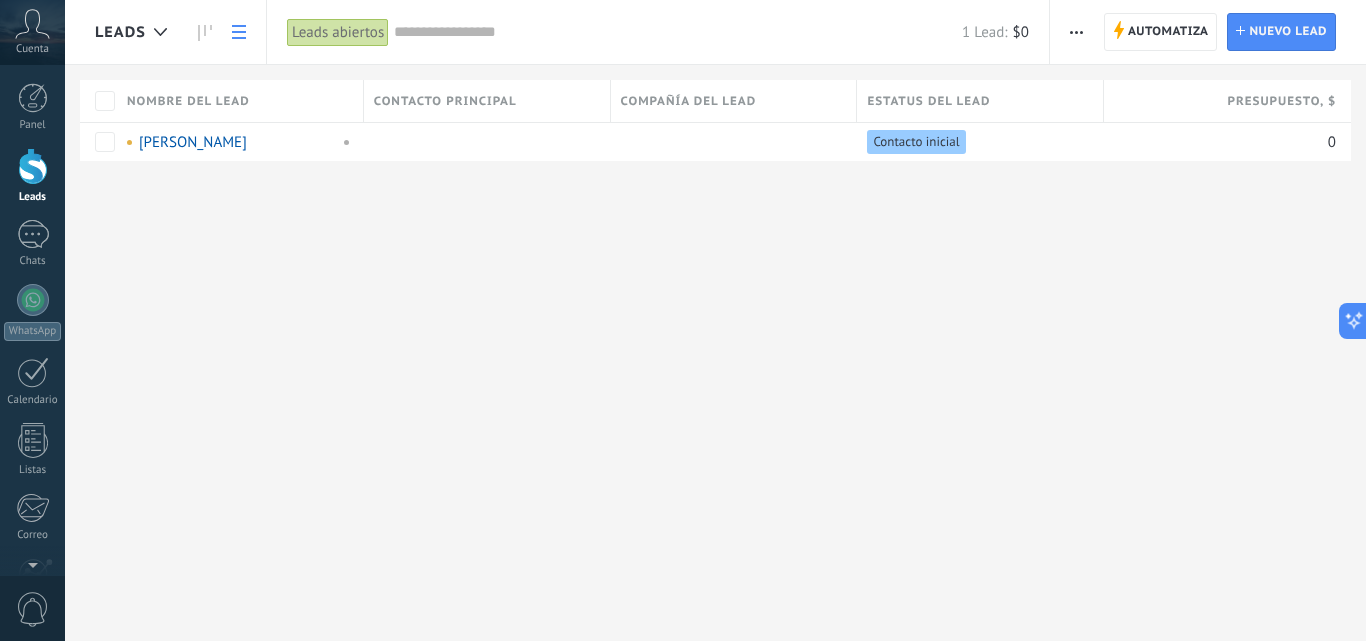 click on "Leads Automatiza Nueva difusión Editar embudo Imprimir Ajustes de la lista Importar Exportar Buscar duplicados Automatiza Automatiza Lead Nuevo lead Leads abiertos Aplicar 1 Lead:  $0 Leads abiertos Mis leads Leads ganados Leads perdidos Leads sin tareas Leads atrasados Eliminados Guardar Propiedades de leads Todo el tiempo Todo el tiempo Hoy Ayer Últimos  ** 30  dias Esta semana La última semana Este mes El mes pasado Este trimestre Este año   Ninguno Leads Entrantes Contacto inicial Negociación Debate contractual Discusión de contrato Logrado con éxito Venta Perdido Etapas activas Seleccionar todo Presupuesto insuficiente No hay necesidad para el producto No satisfecho con las condiciones Comprado del competidor Razón no definida Razones de pérdidas Seleccionar todo Tel. Correo Formulario Chat Todo valores Seleccionar todo Hoy Mañana Esta semana Este mes Este trimestre No hay tareas atrasadas Todo valores - Estadísticas Seleccionar campo utm_content utm_medium utm_campaign utm_source utm_term Hoy" at bounding box center (715, 320) 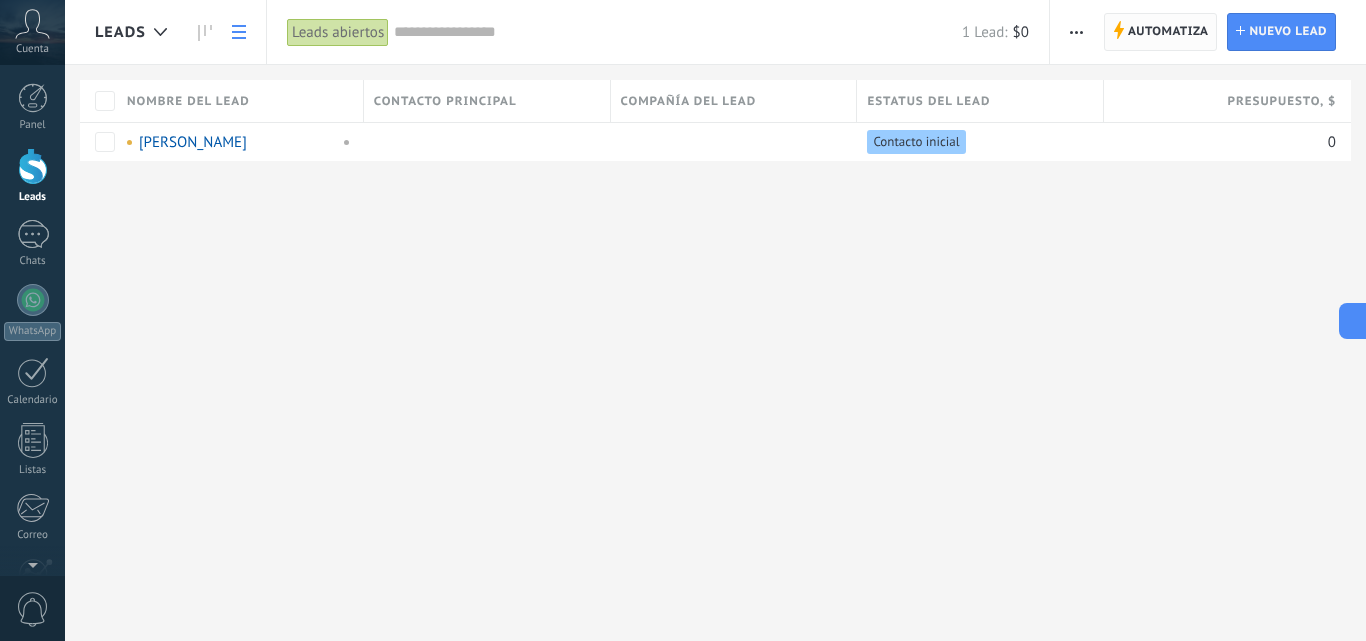 click on "Automatiza" at bounding box center [1168, 32] 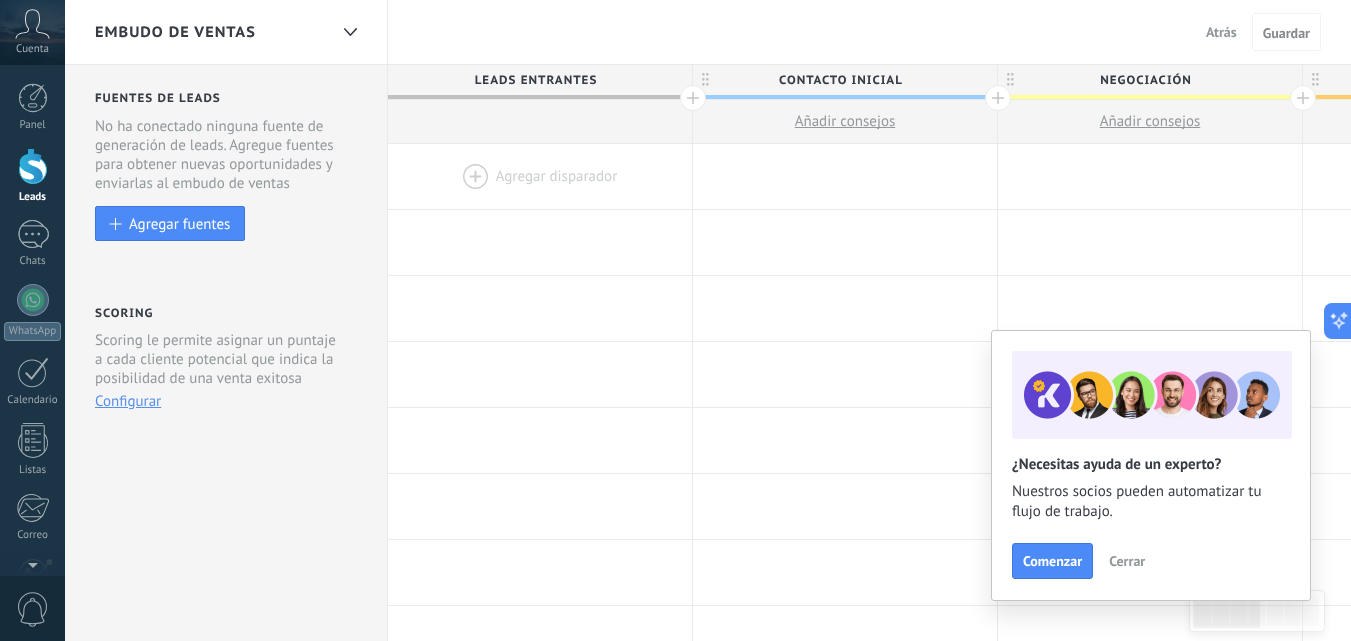 click at bounding box center [540, 176] 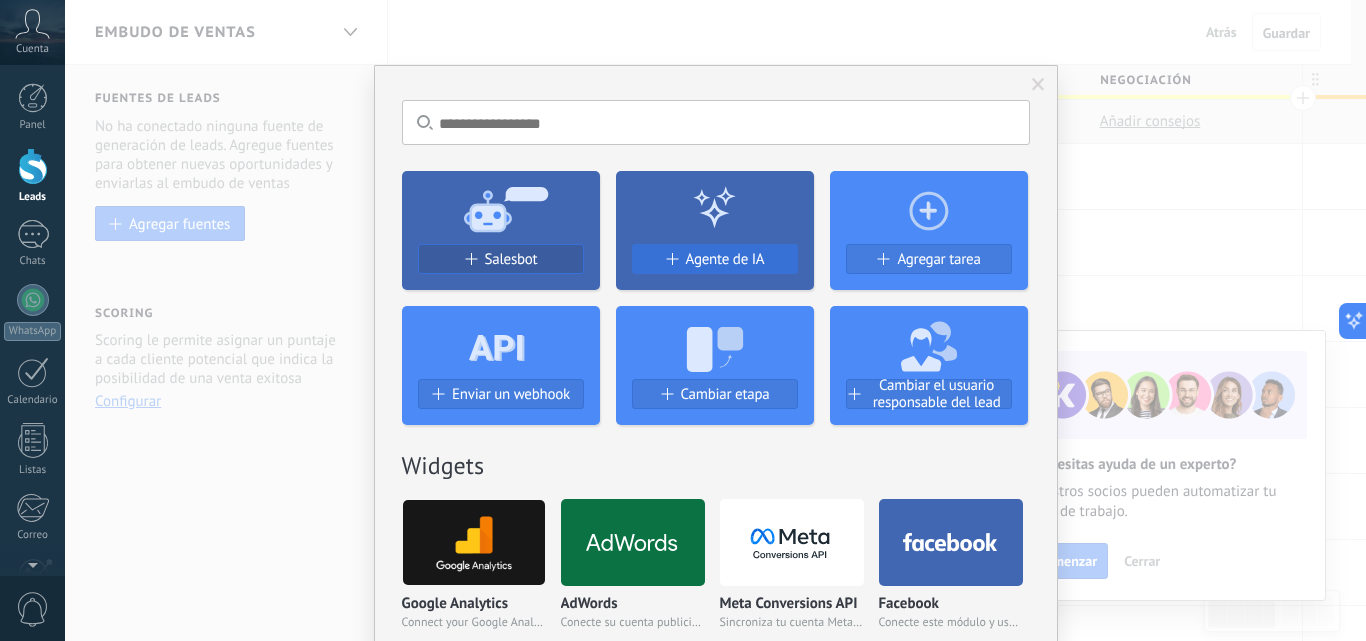 click on "Agente de IA" at bounding box center (715, 259) 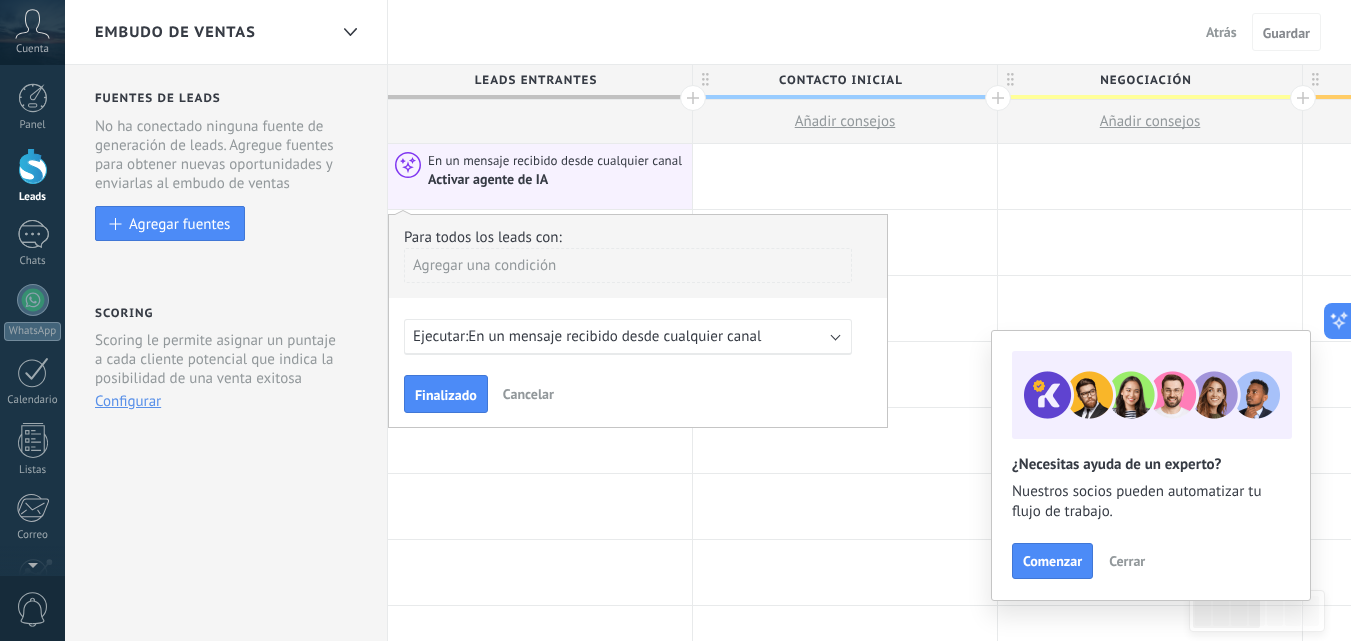 click on "En un mensaje recibido desde cualquier canal" at bounding box center [614, 336] 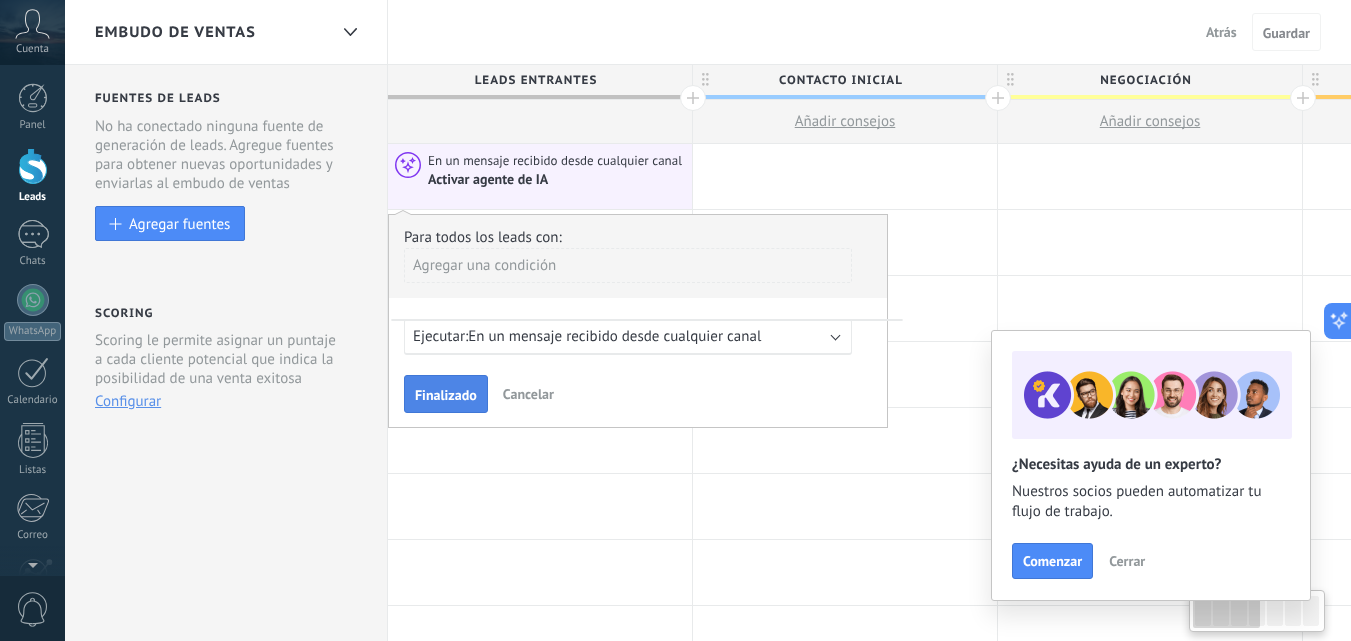 click on "Finalizado" at bounding box center (446, 395) 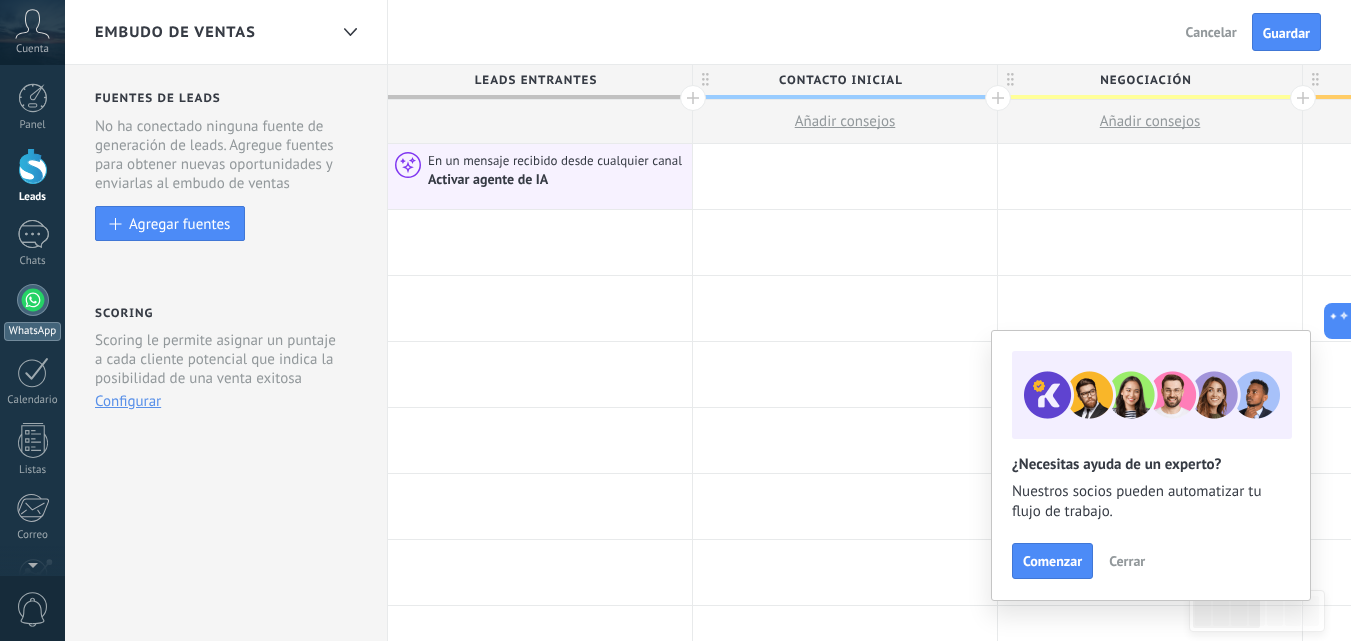 click on "WhatsApp" at bounding box center [32, 312] 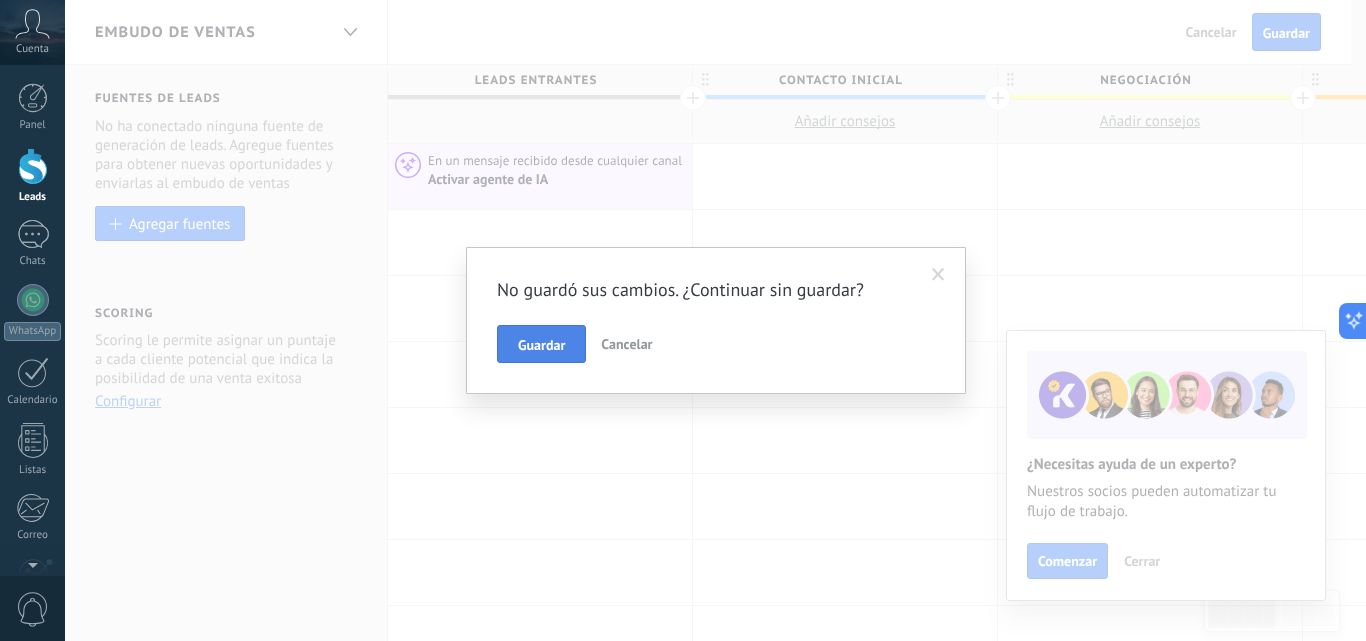 click on "Guardar" at bounding box center [541, 345] 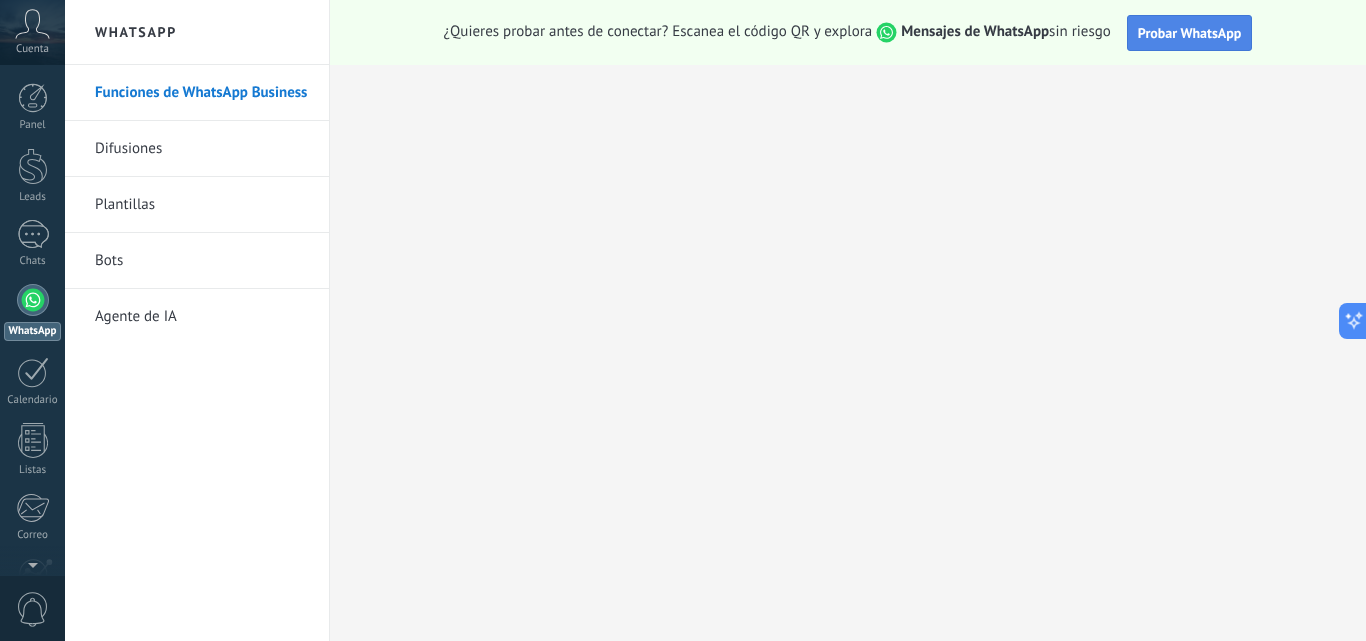 click on "Probar WhatsApp" at bounding box center [1190, 33] 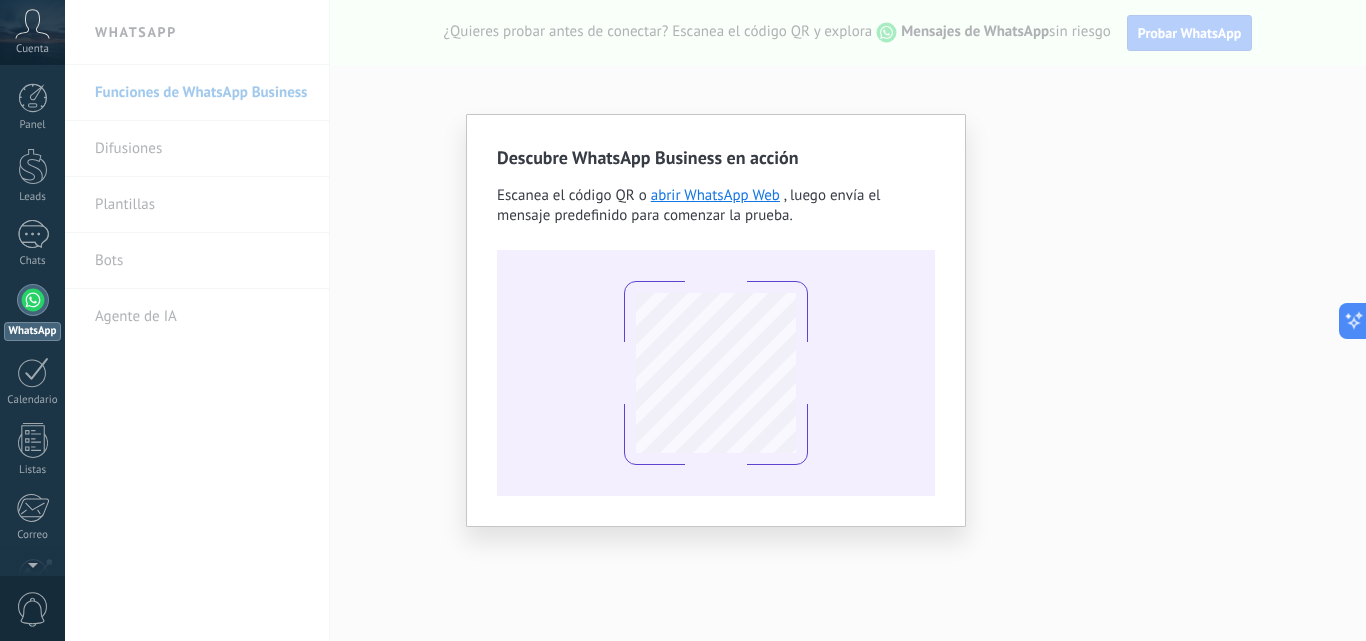 click on "Descubre WhatsApp Business en acción Escanea el código QR o   abrir WhatsApp Web   , luego envía el mensaje predefinido para comenzar la prueba." at bounding box center [715, 320] 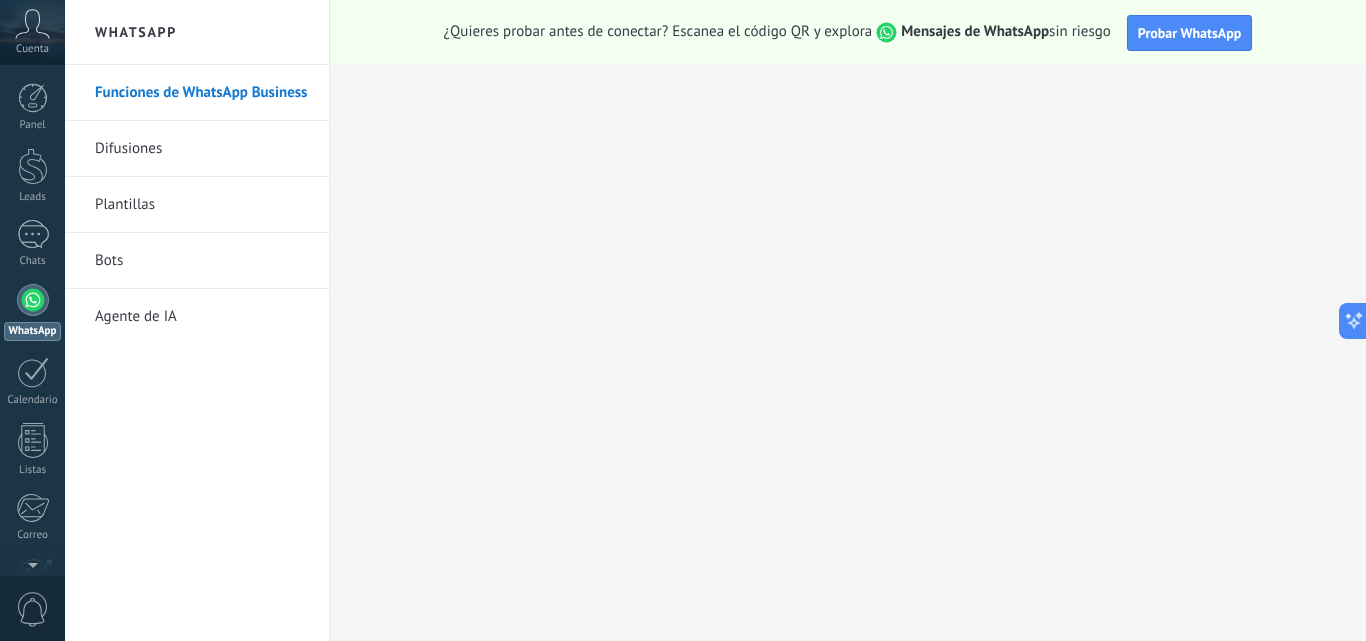 click on "Difusiones" at bounding box center [202, 149] 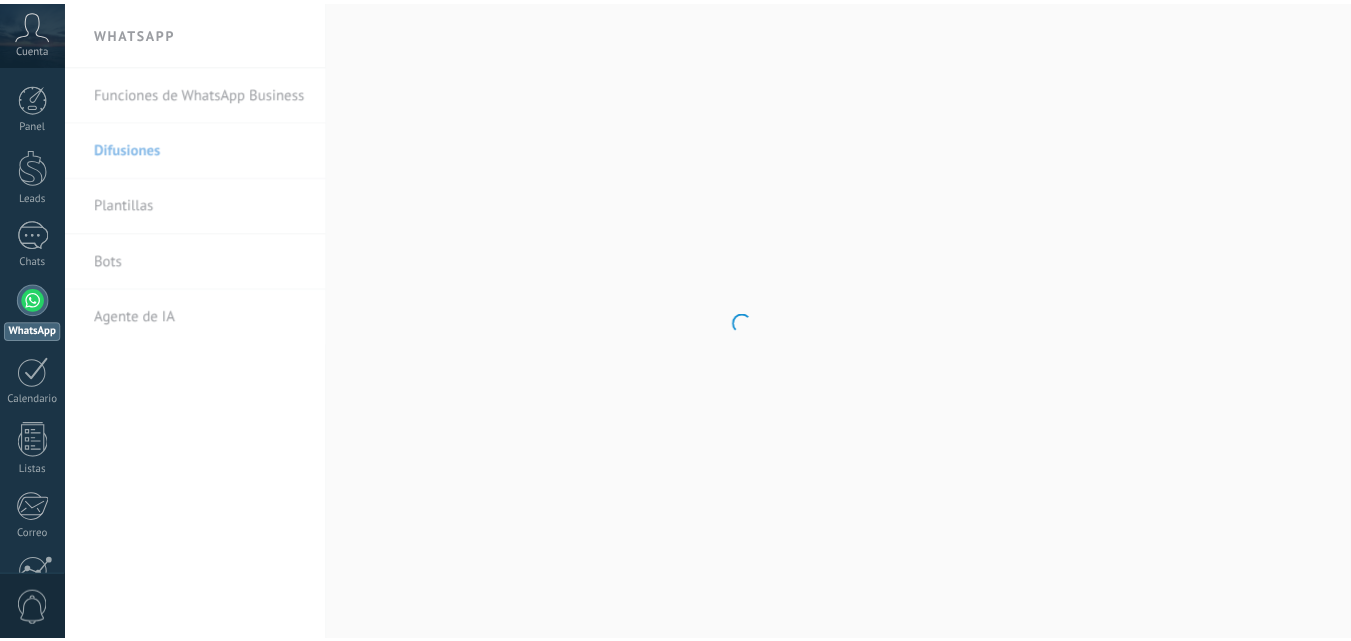 scroll, scrollTop: 0, scrollLeft: 0, axis: both 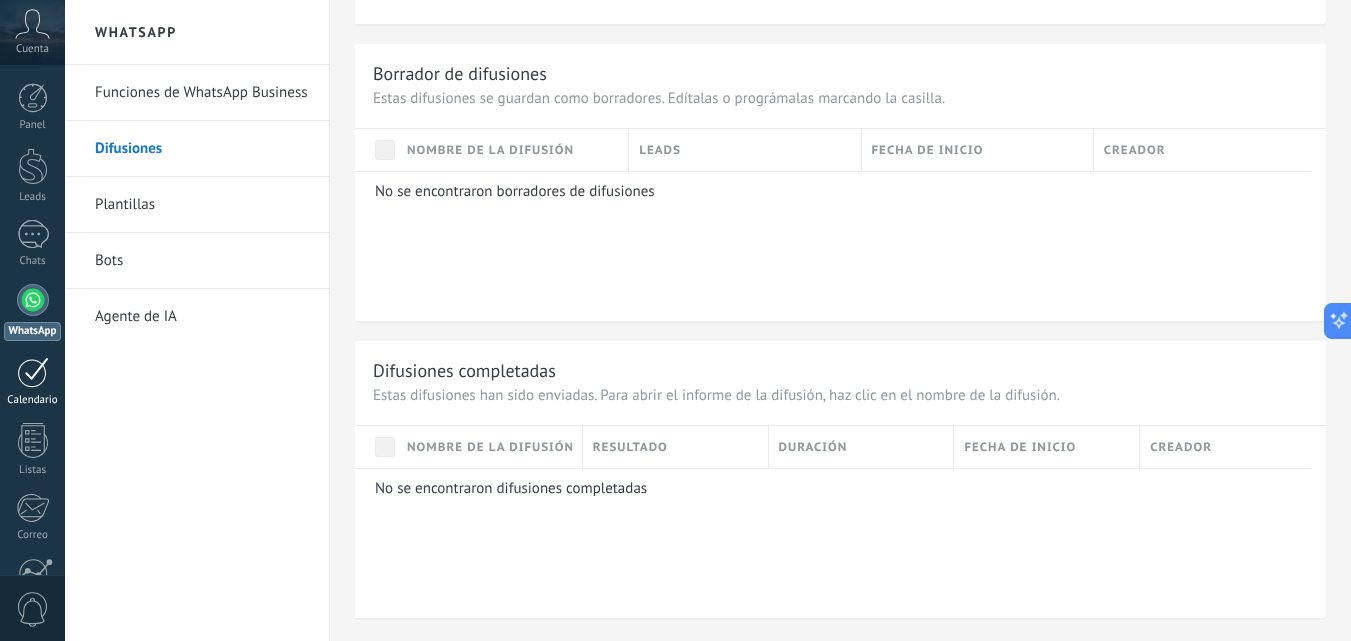 click at bounding box center (33, 372) 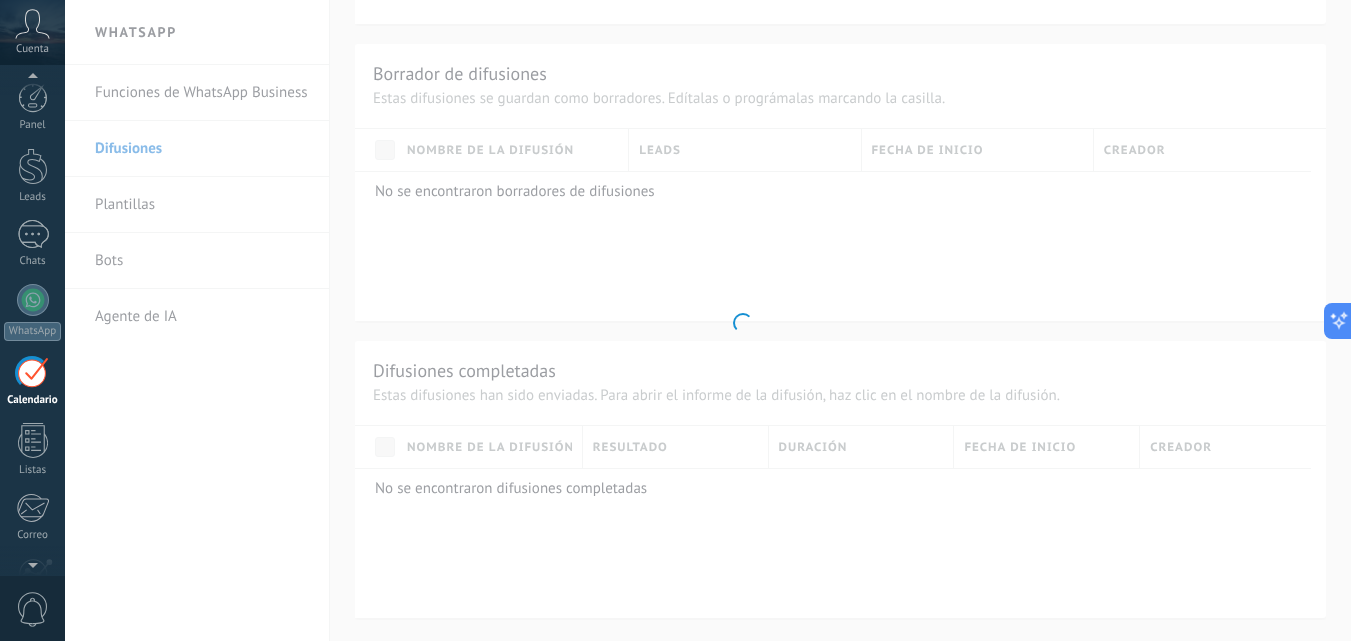 scroll, scrollTop: 58, scrollLeft: 0, axis: vertical 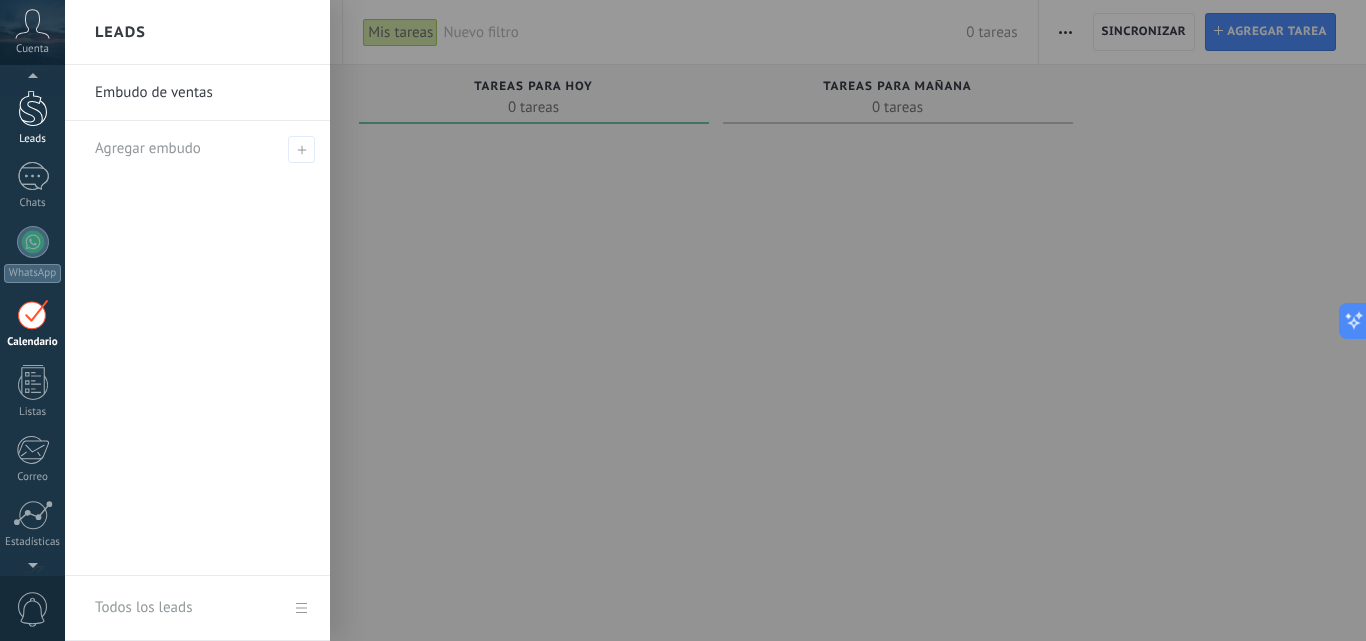 click at bounding box center [33, 108] 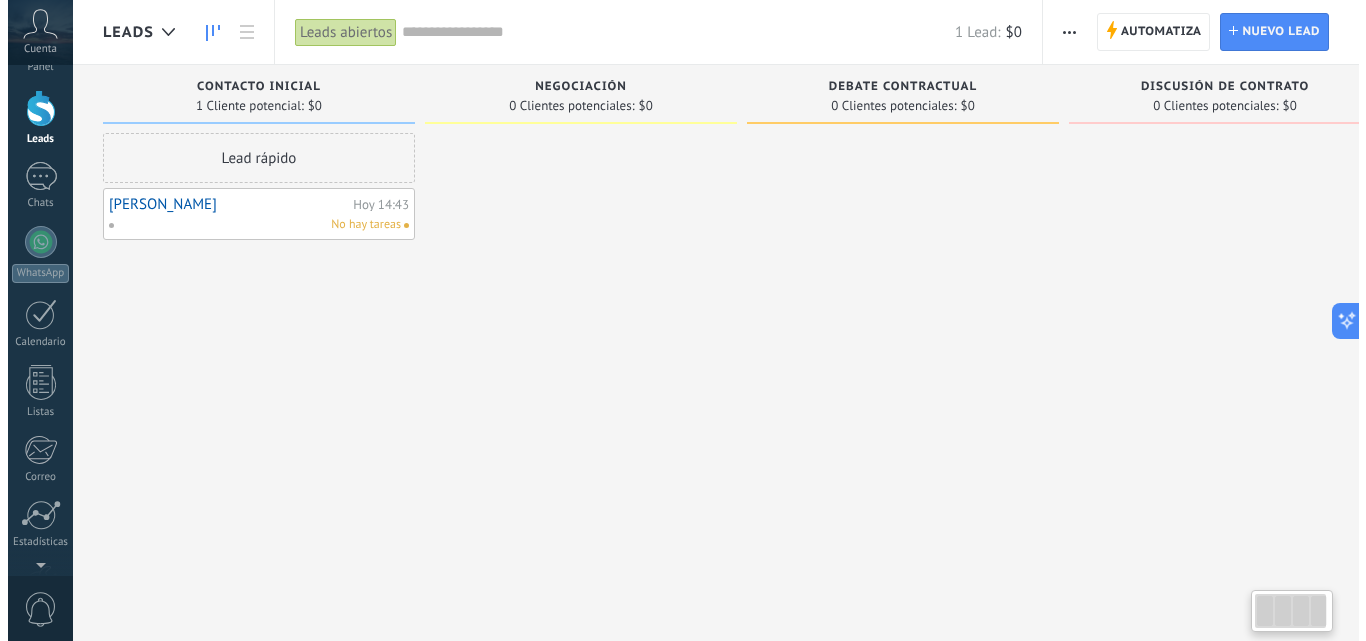 scroll, scrollTop: 0, scrollLeft: 0, axis: both 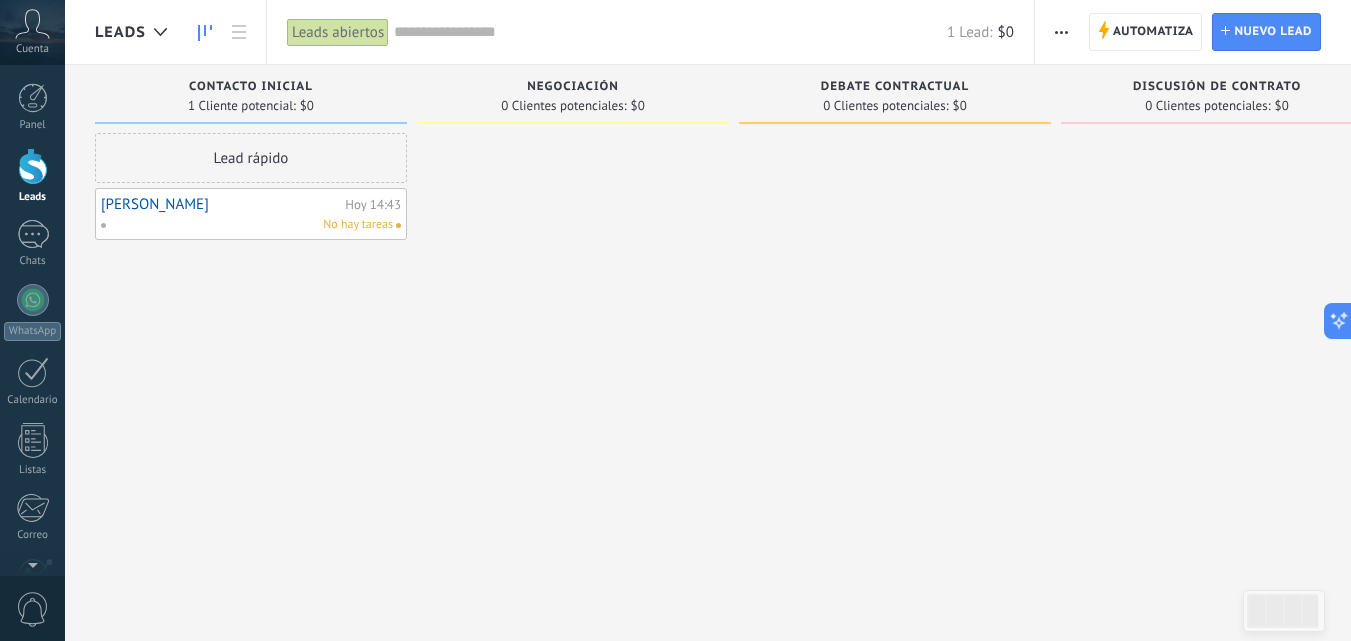click on "No hay tareas" at bounding box center [246, 225] 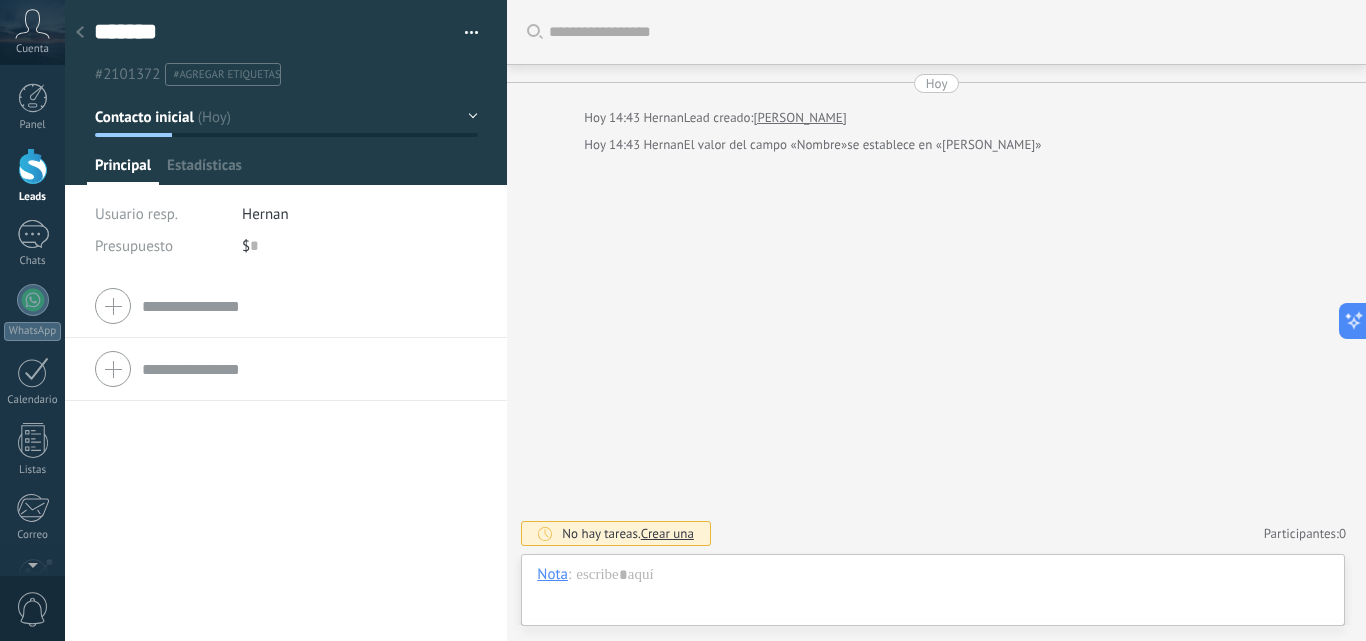 scroll, scrollTop: 30, scrollLeft: 0, axis: vertical 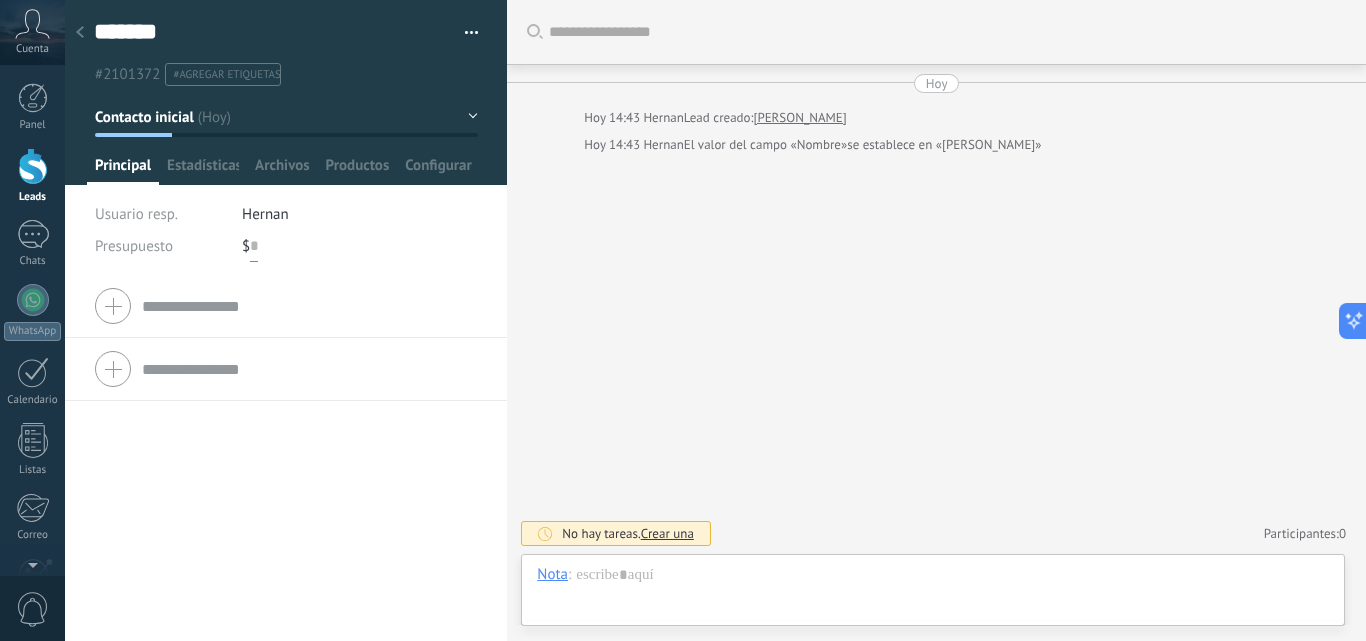 click at bounding box center [254, 246] 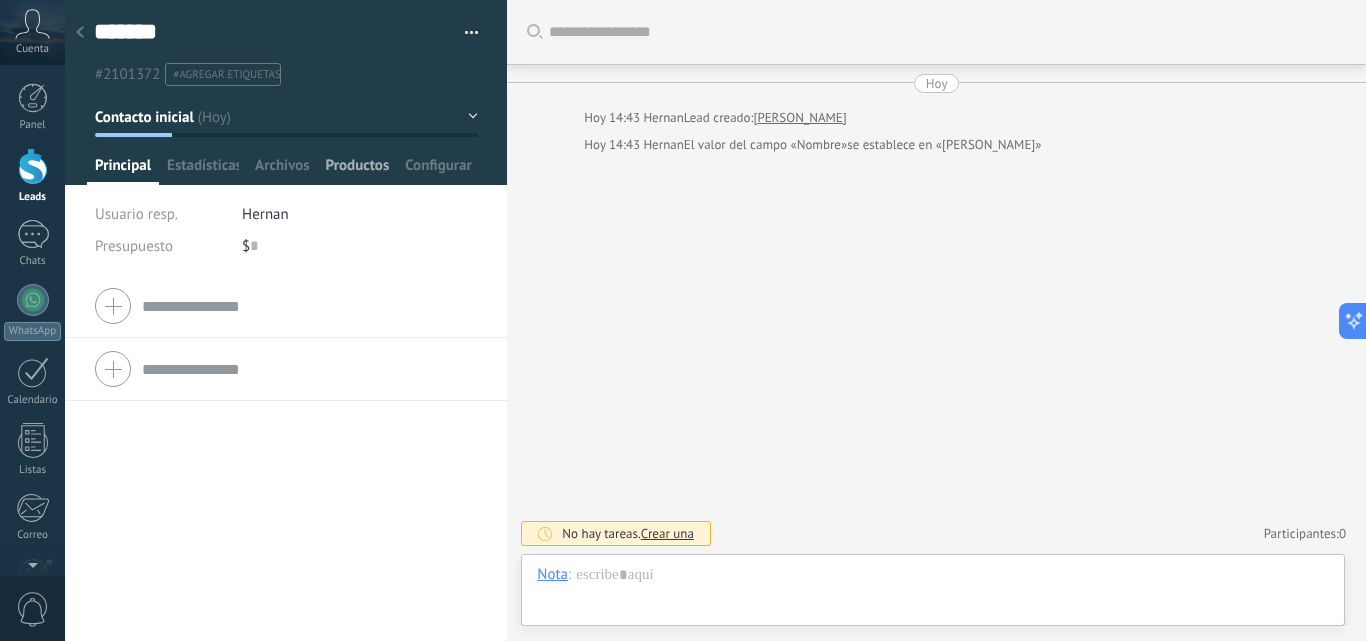 click on "Productos" at bounding box center (358, 170) 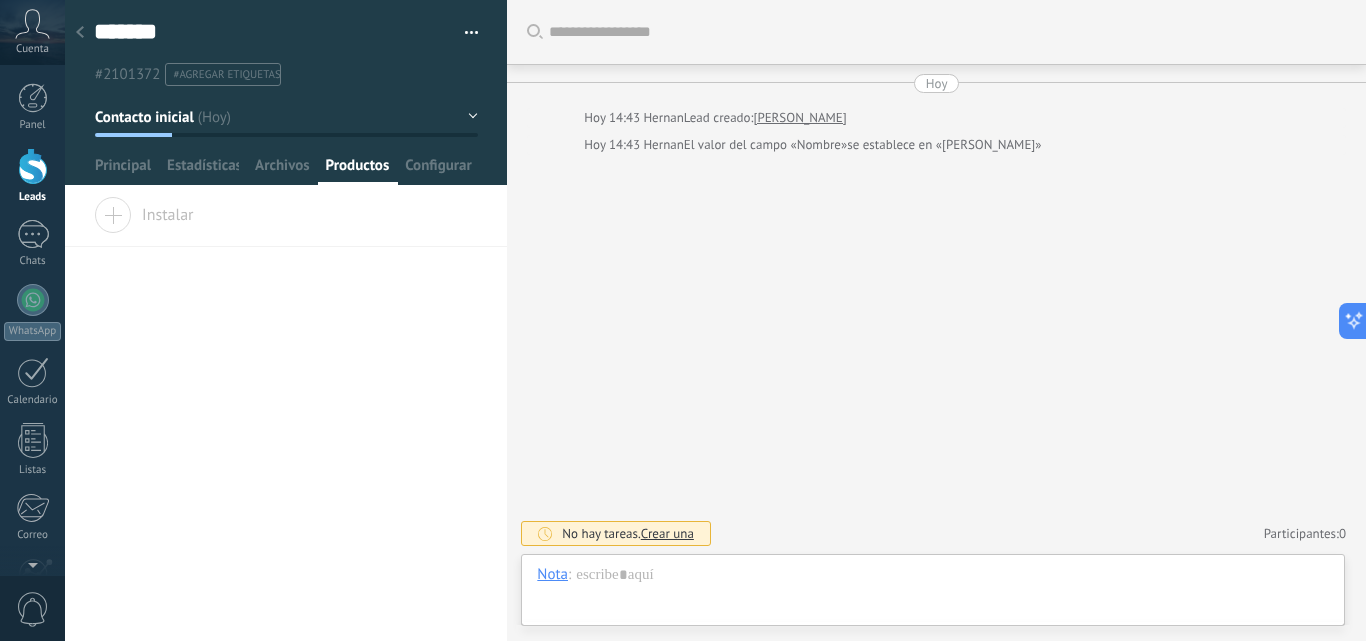 click on "Instalar" at bounding box center (144, 211) 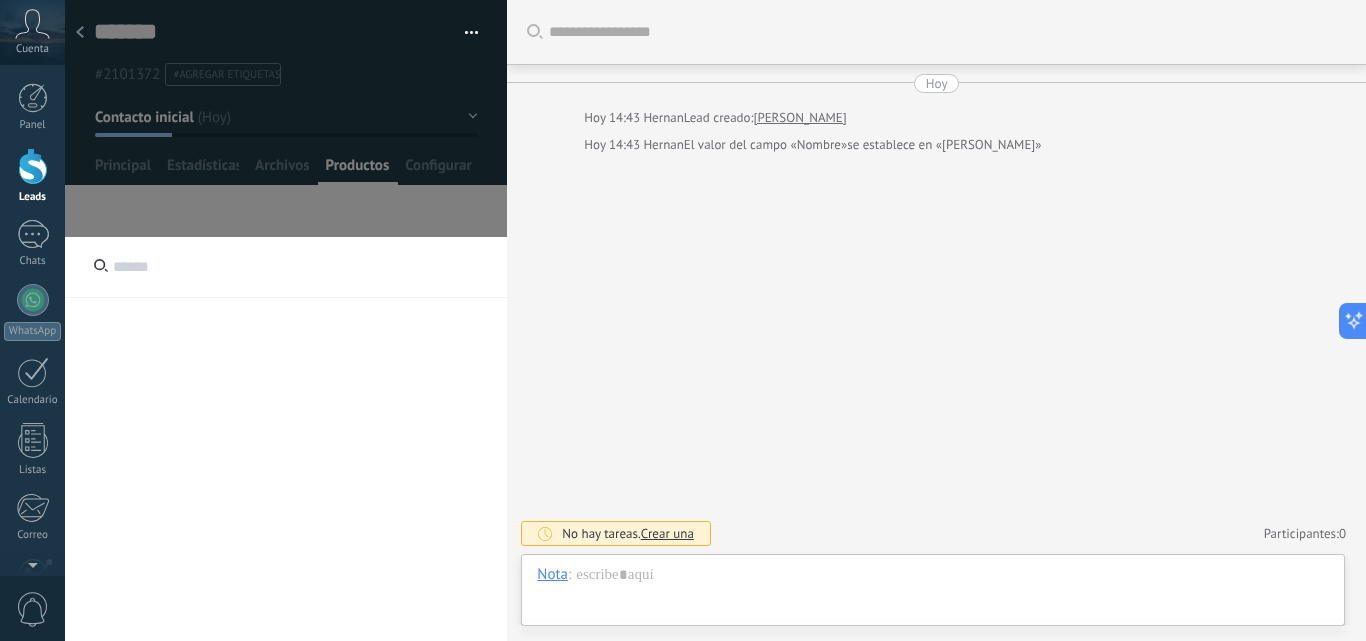 click at bounding box center [286, 267] 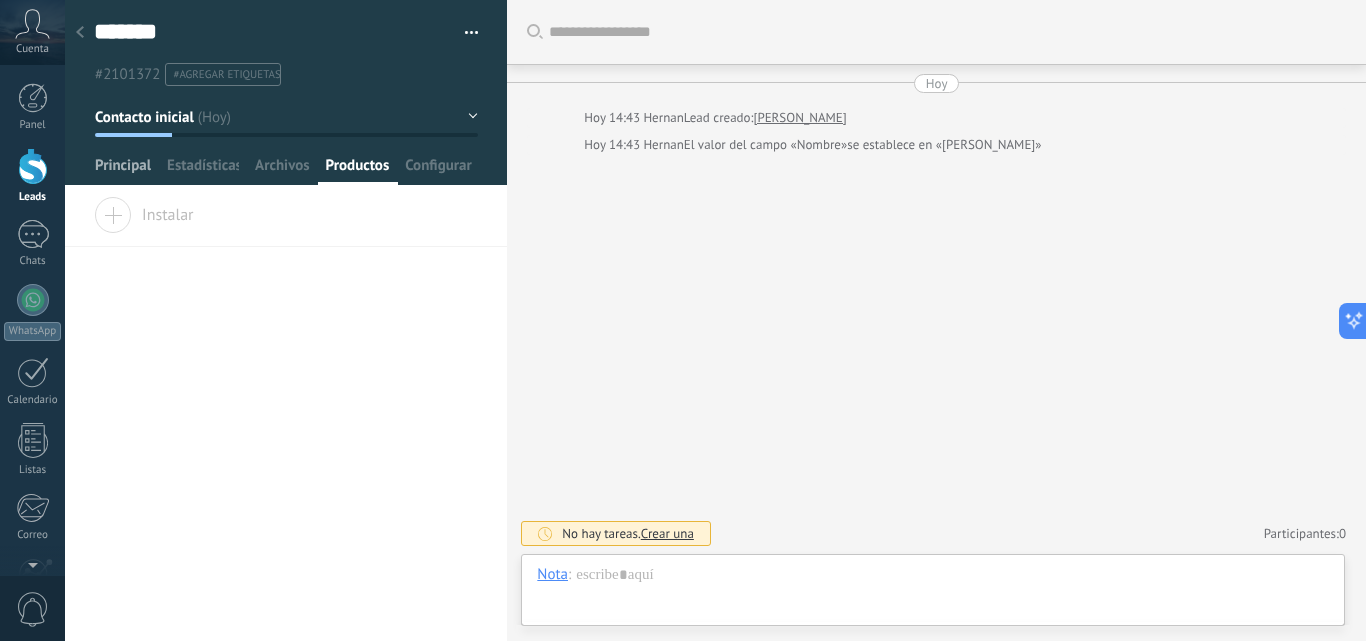 click on "Principal" at bounding box center (123, 170) 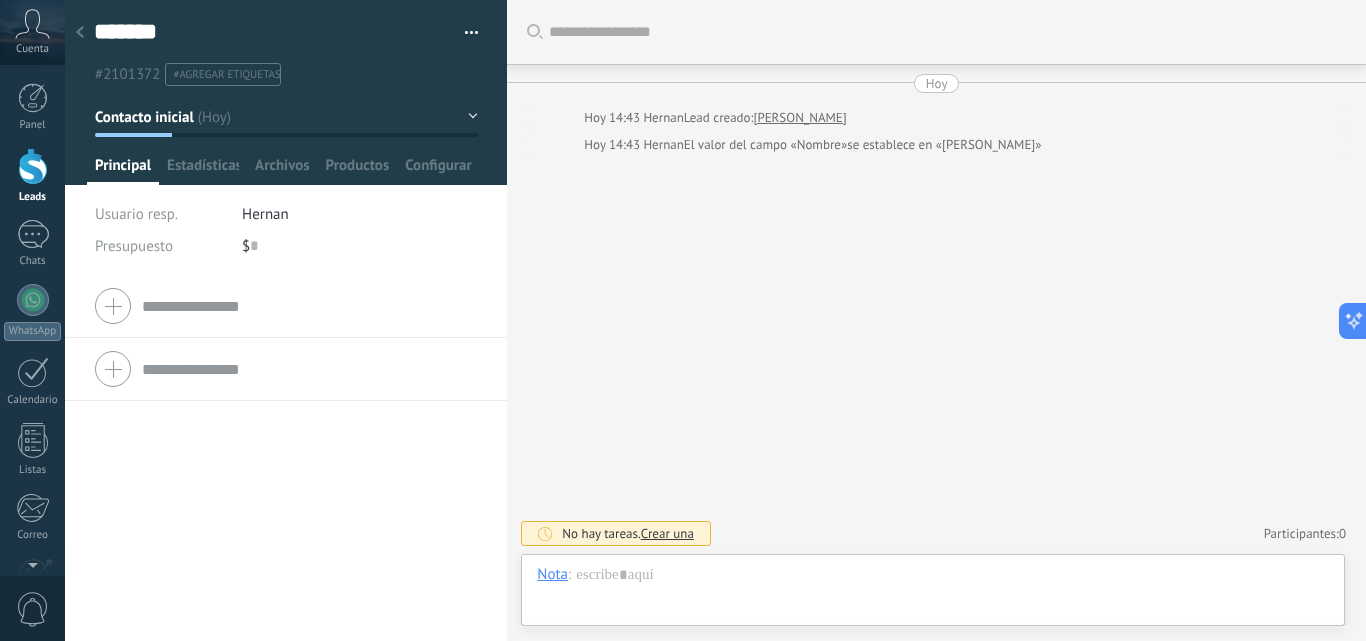click at bounding box center [309, 306] 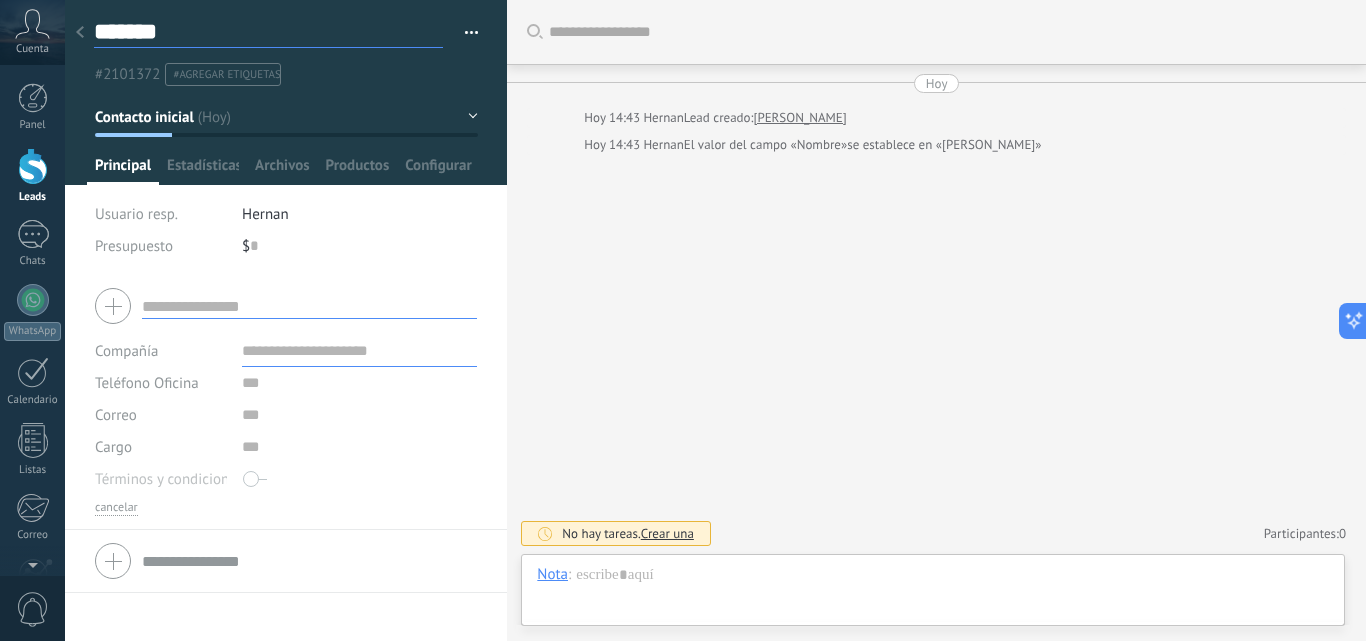 click on "*******" at bounding box center [268, 32] 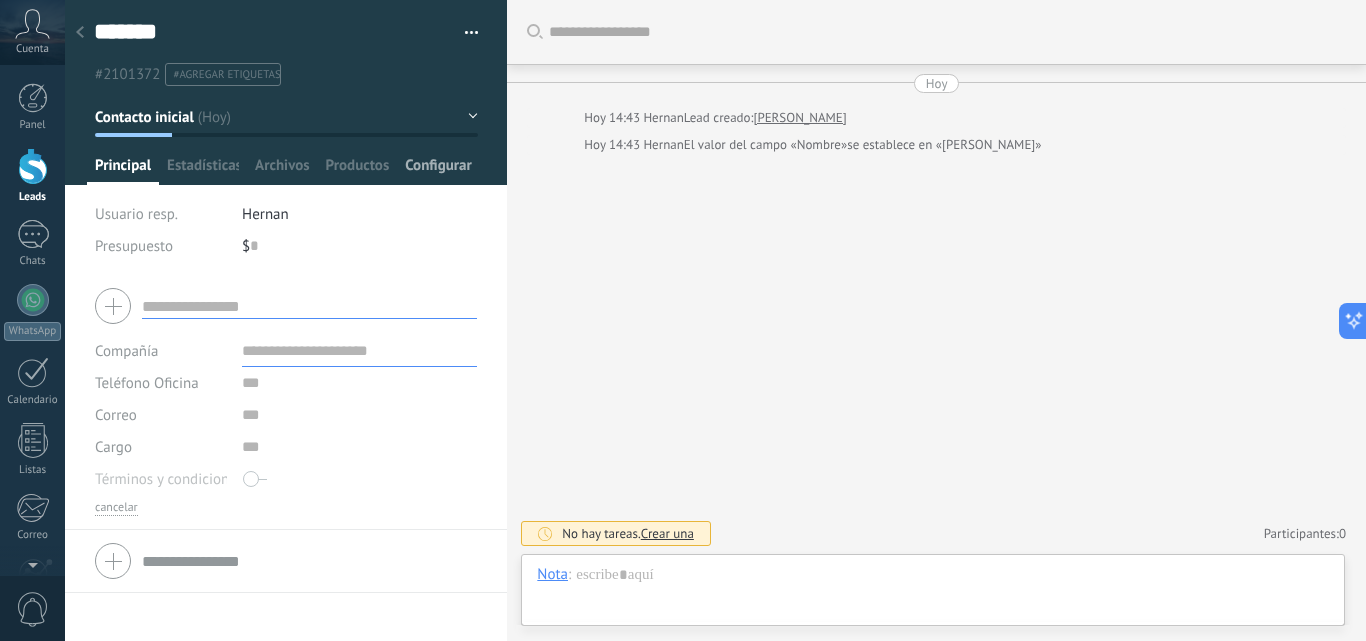 click on "Configurar" at bounding box center (438, 170) 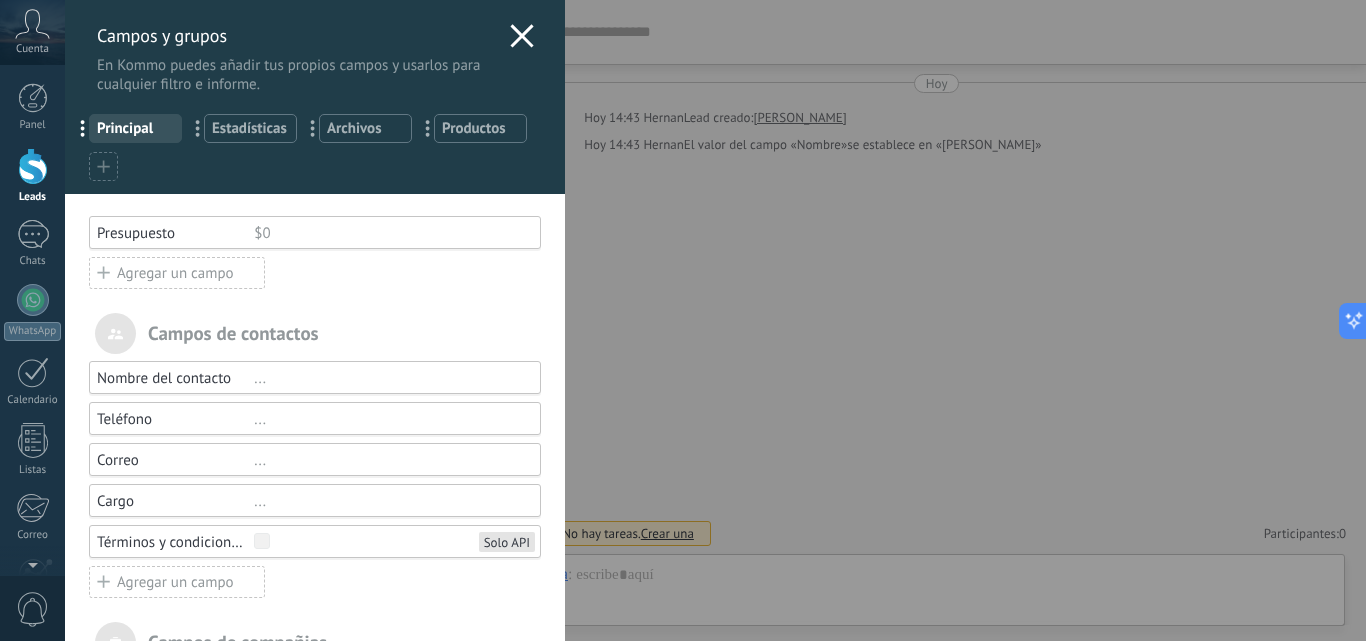 click on "Campos y grupos En Kommo puedes añadir tus propios campos y usarlos para cualquier filtro e informe. ... Principal ... Estadísticas ... Archivos ... Productos Usted ha alcanzado la cantidad máxima de los campos añadidos en la tarifa Periodo de prueba Presupuesto $0 Agregar un campo utm_content ... utm_medium ... utm_campaign ... utm_source ... utm_term ... utm_referrer ... referrer ... gclientid ... gclid ... fbclid ... Add meta Campos de contactos Nombre del contacto ... Teléfono ... Correo ... Cargo ... Términos y condiciones Solo API Agregar un campo Campos de compañias Nombre de la compañía ... Teléfono ... Correo ... Página web ... Dirección ... Agregar un campo" at bounding box center [715, 320] 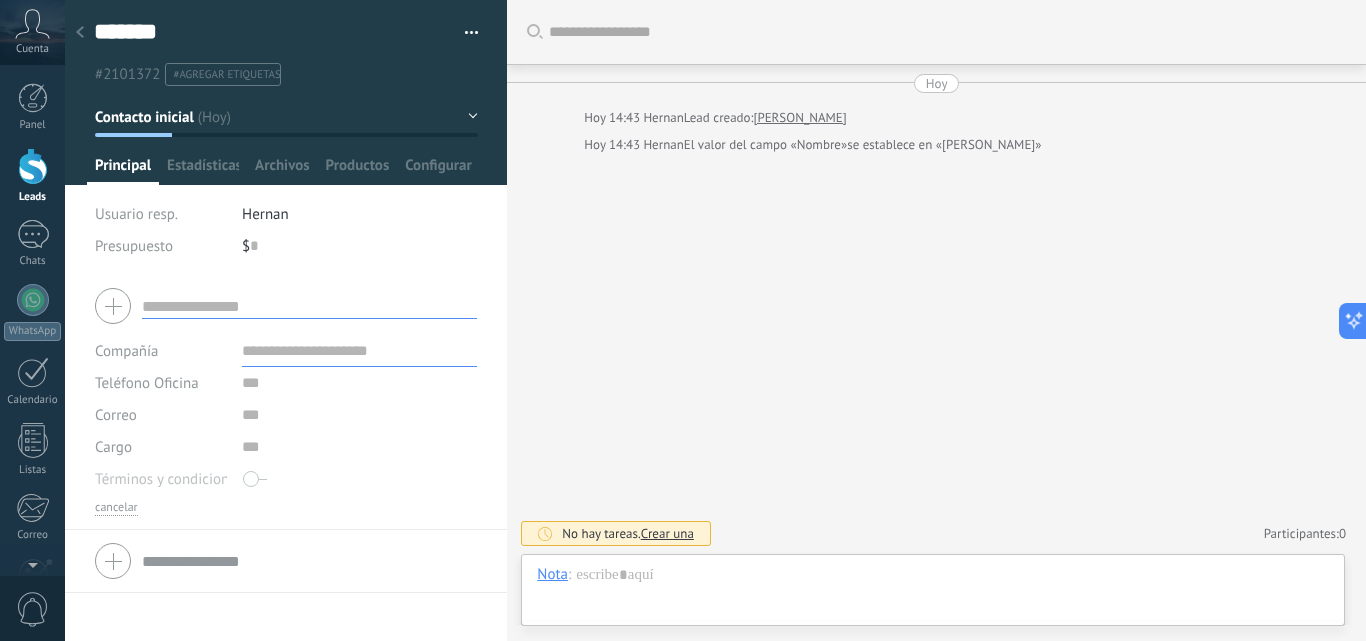 click 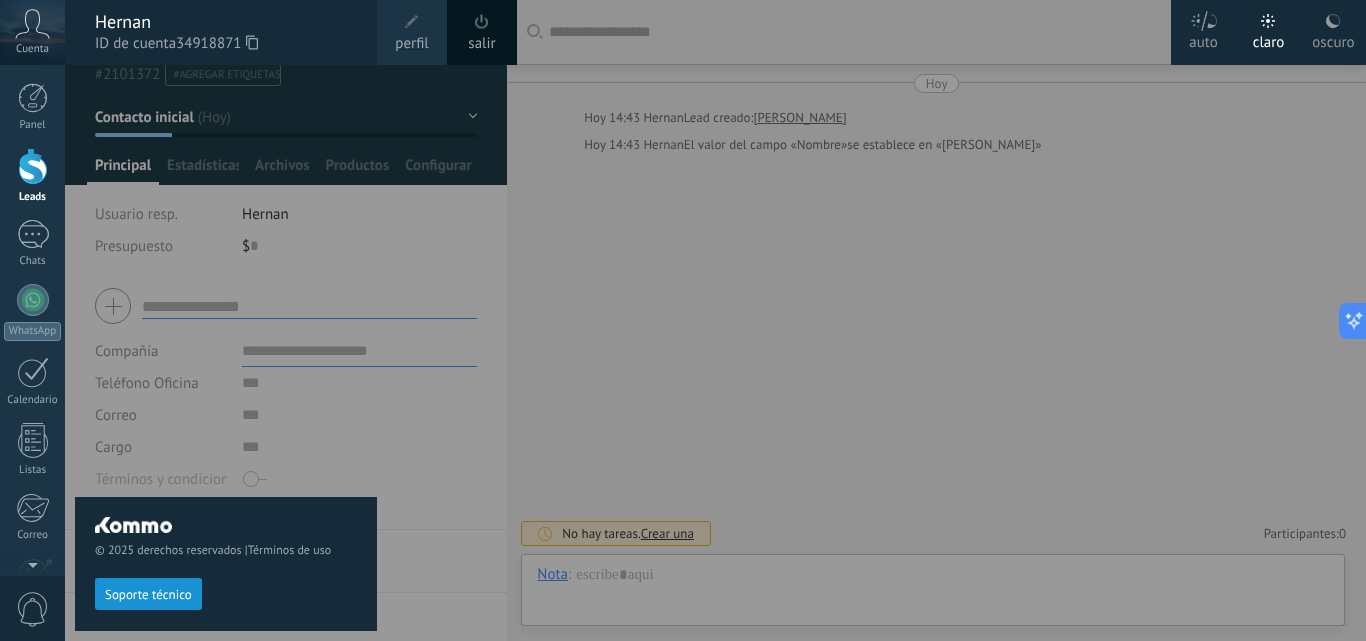 click on "Panel
Leads
Chats
WhatsApp
Clientes" at bounding box center (65, 320) 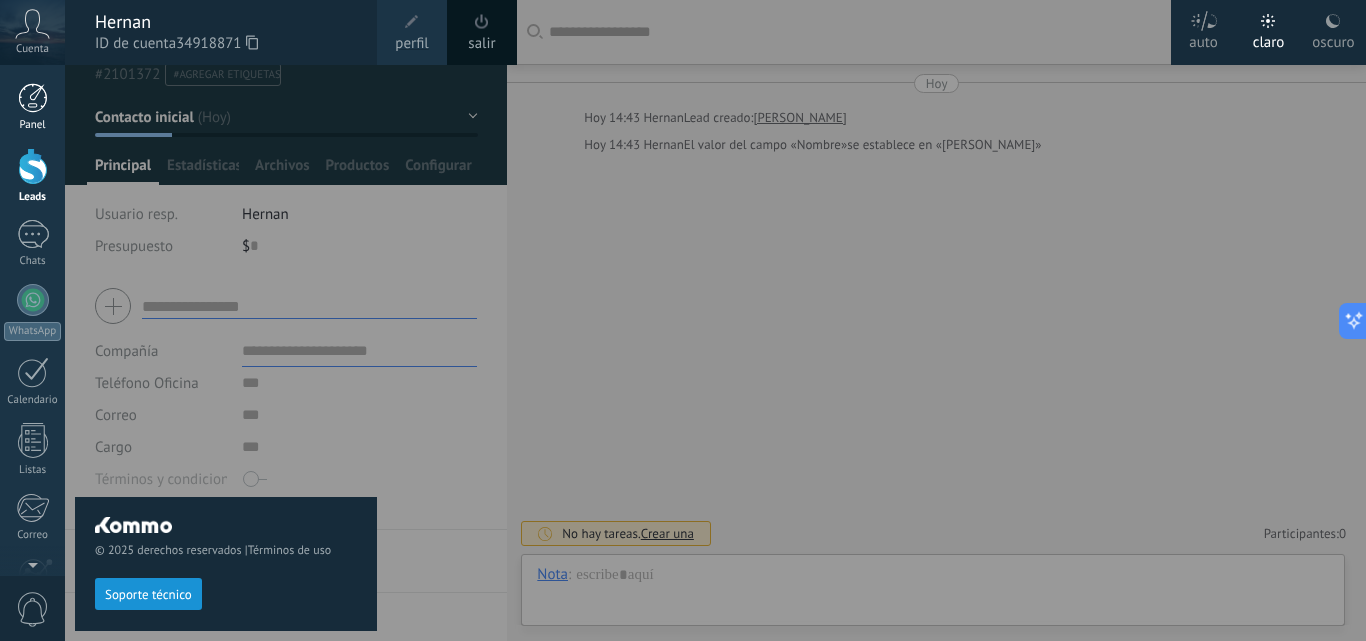 click on "Panel" at bounding box center [33, 125] 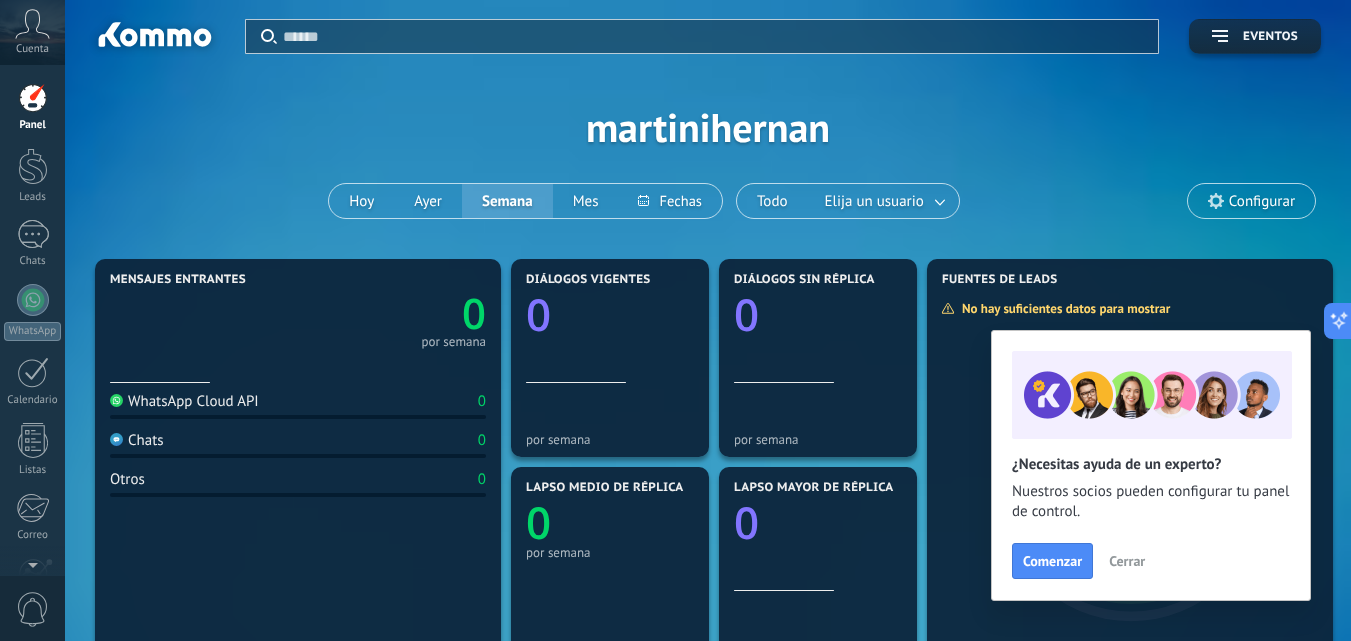 click on "Cuenta" at bounding box center (32, 32) 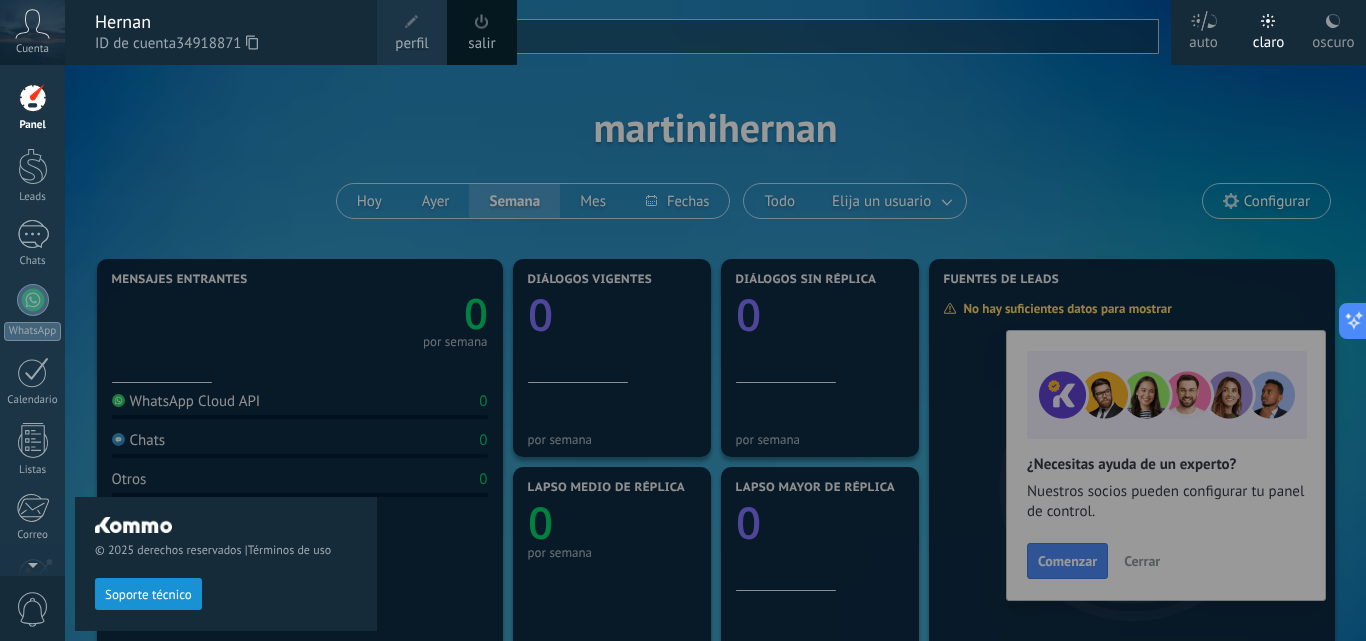click on "Cuenta" at bounding box center [32, 49] 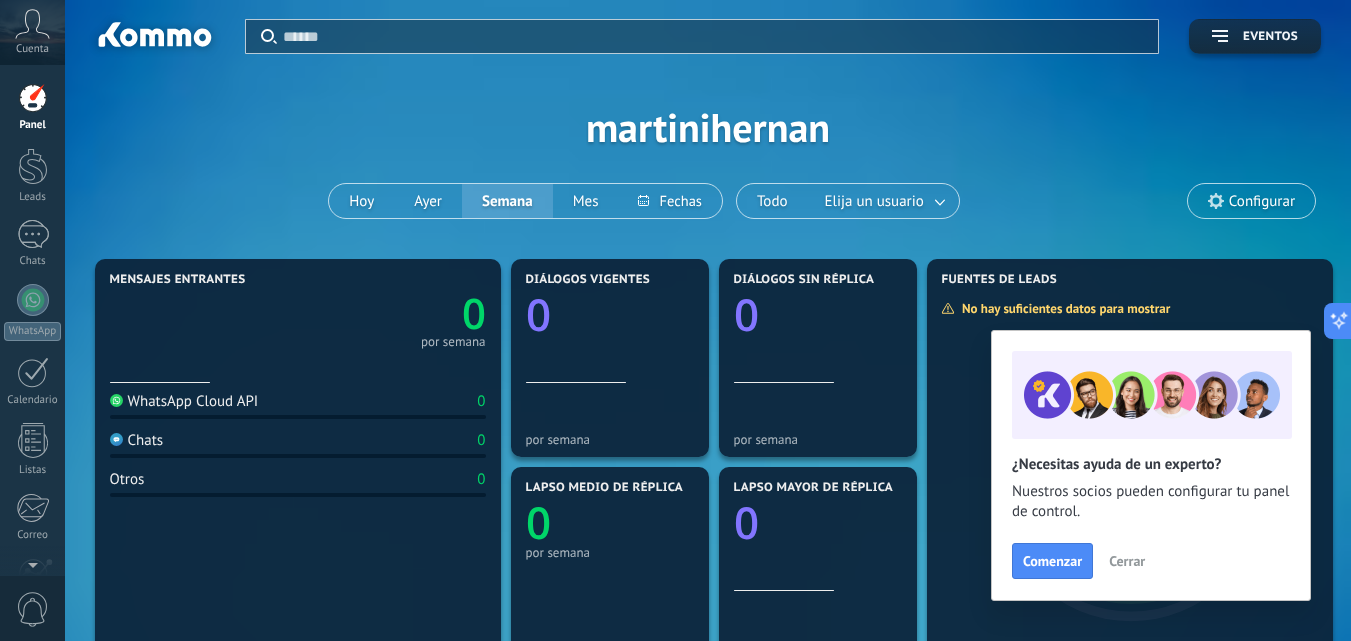 click 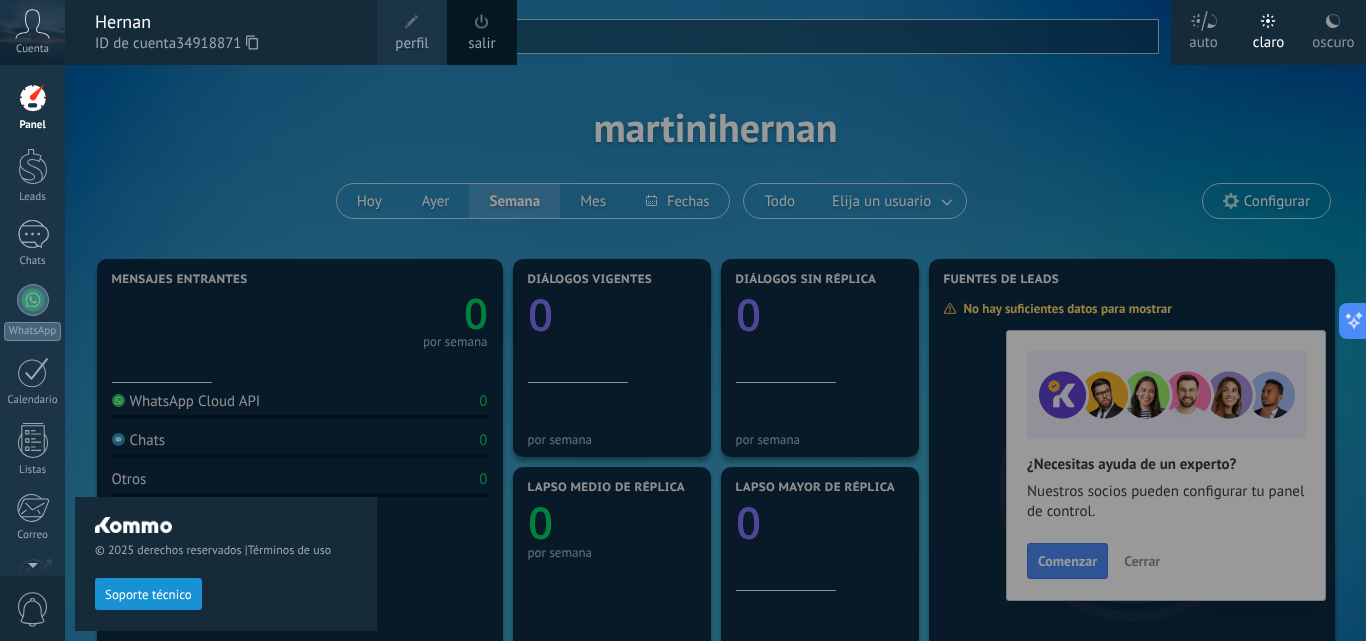 click 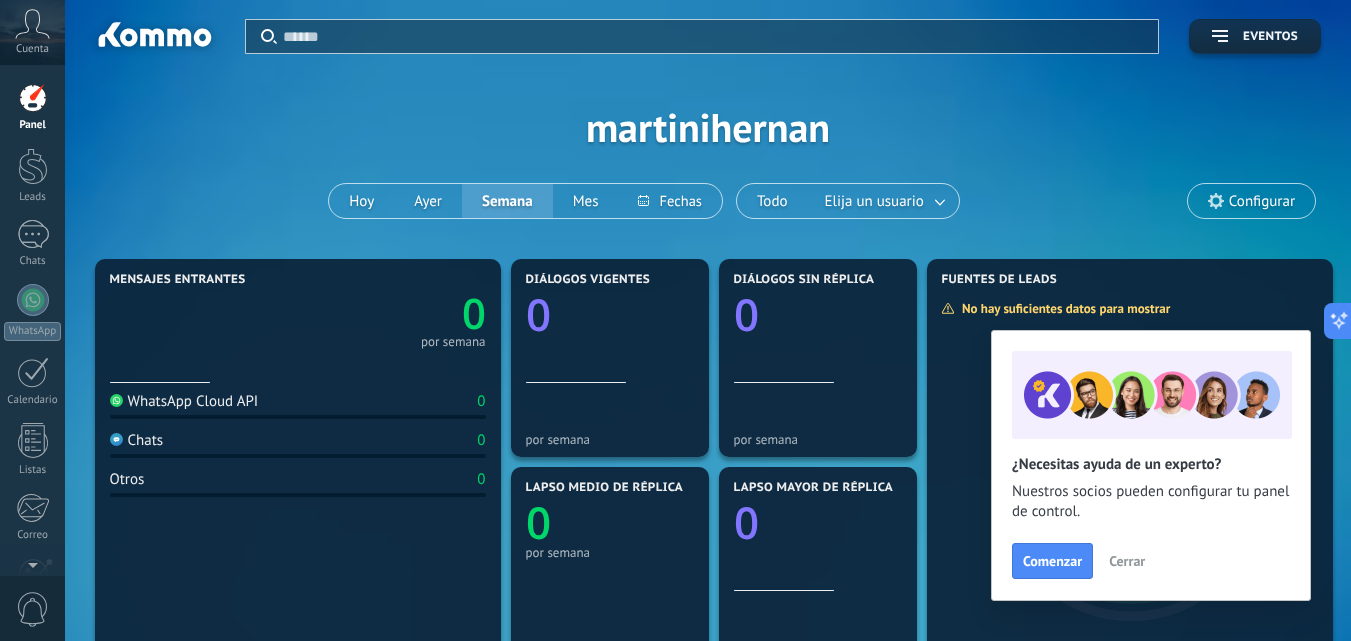 click on "Panel
Leads
Chats
WhatsApp
Clientes" at bounding box center [65, 320] 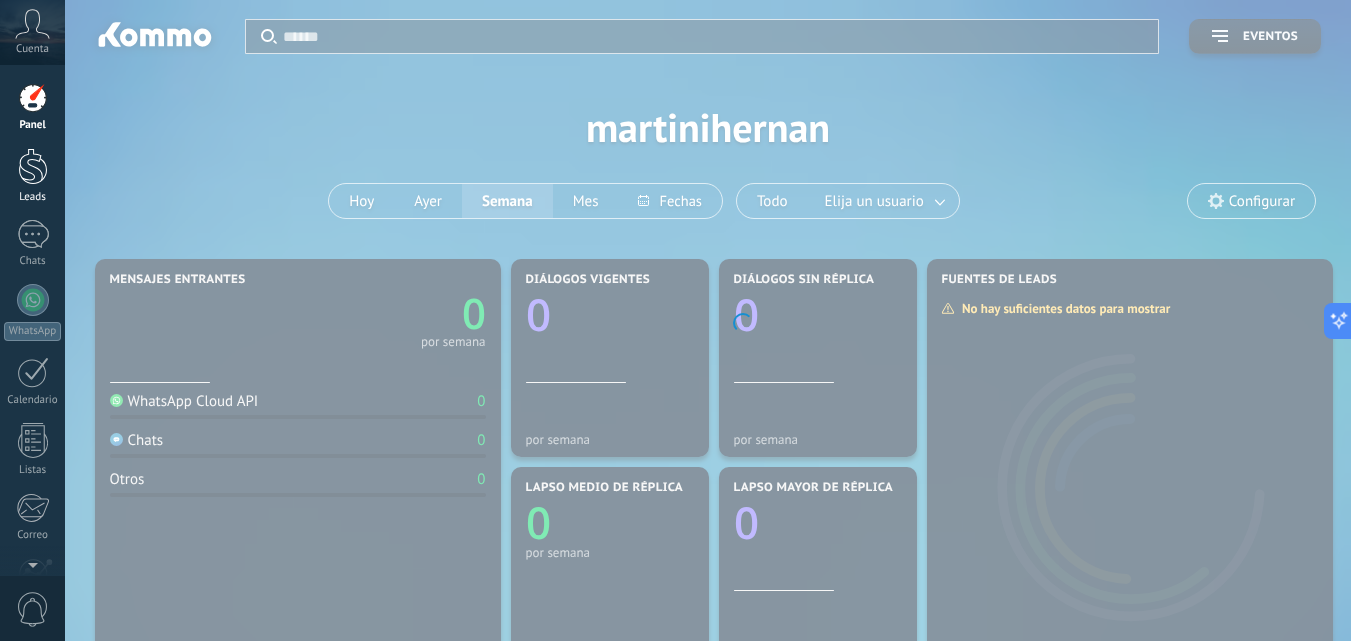 click at bounding box center (33, 166) 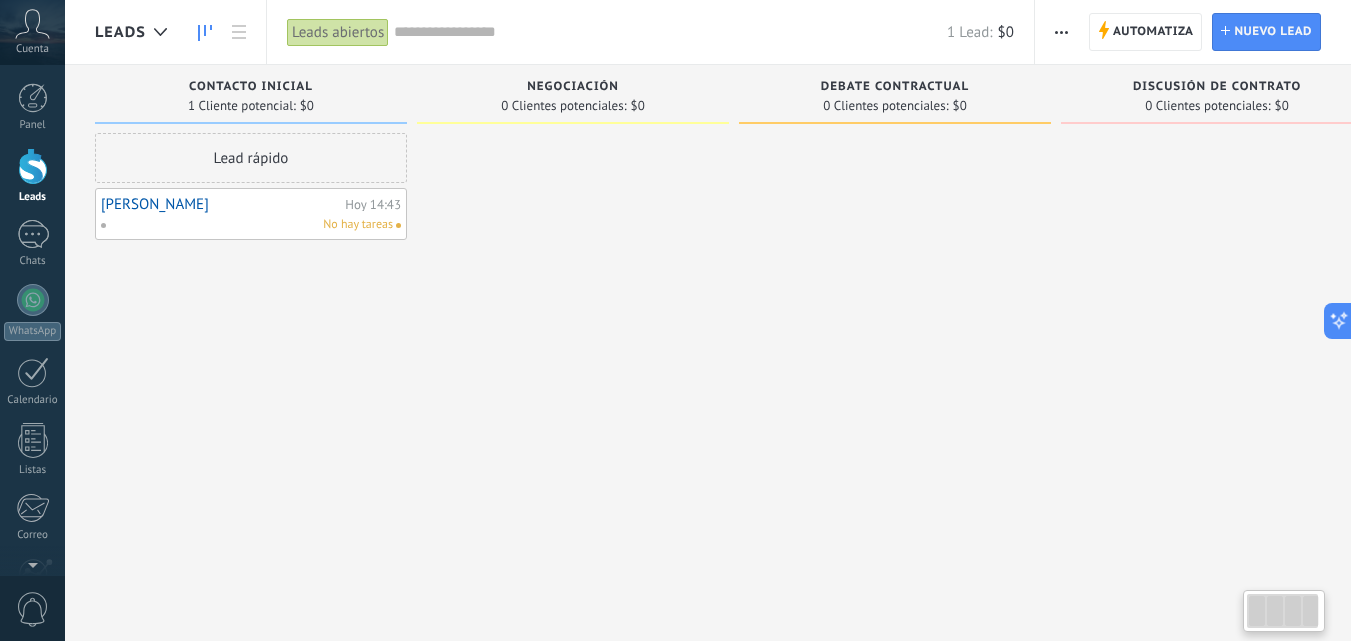 click at bounding box center (573, 323) 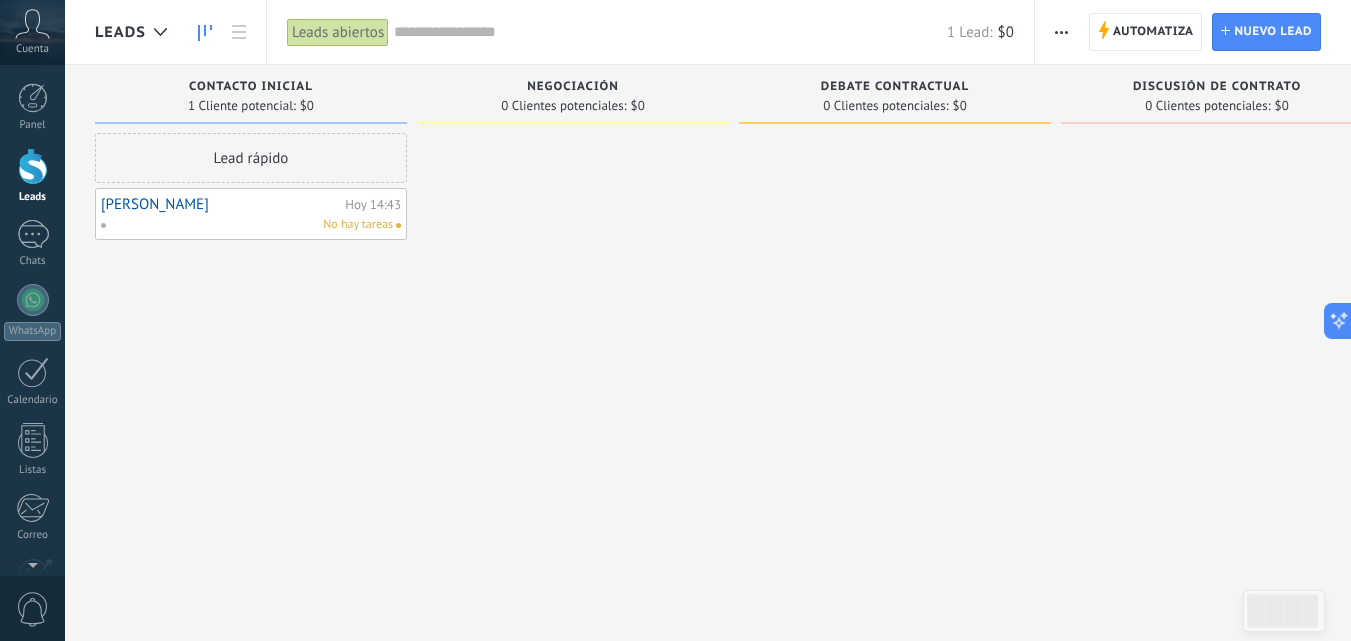 click on "Lead rápido" at bounding box center (251, 158) 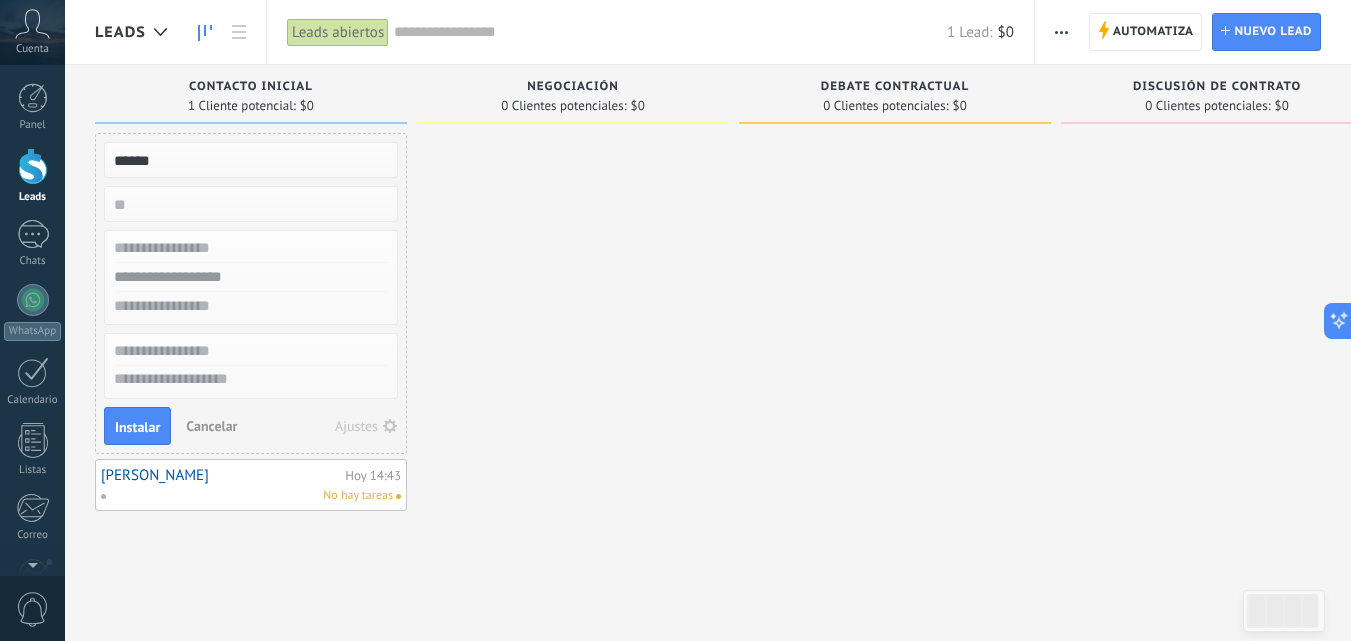 type on "******" 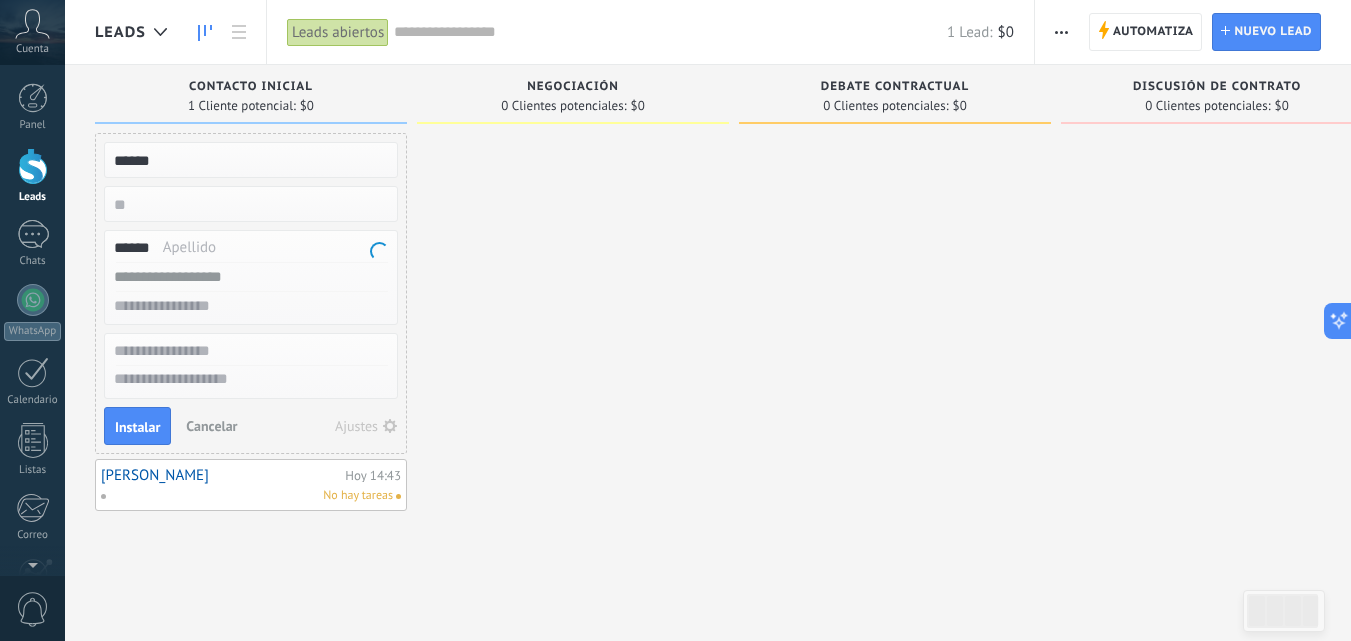 type on "******" 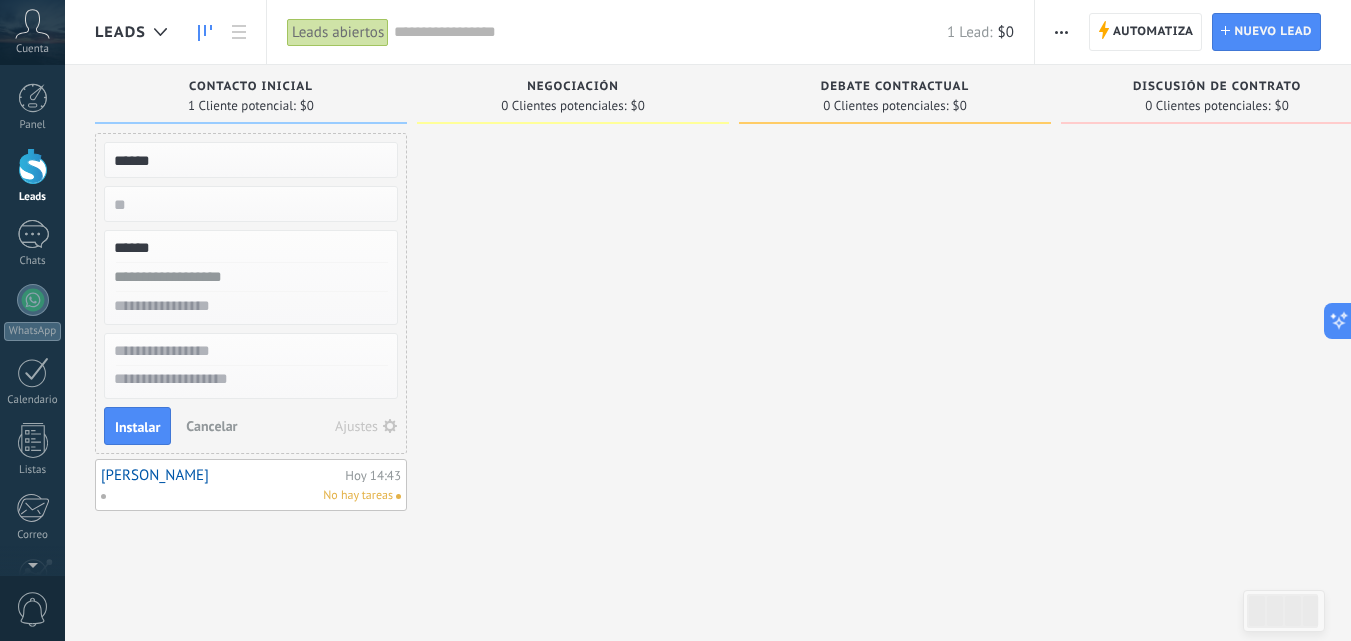 click at bounding box center [251, 204] 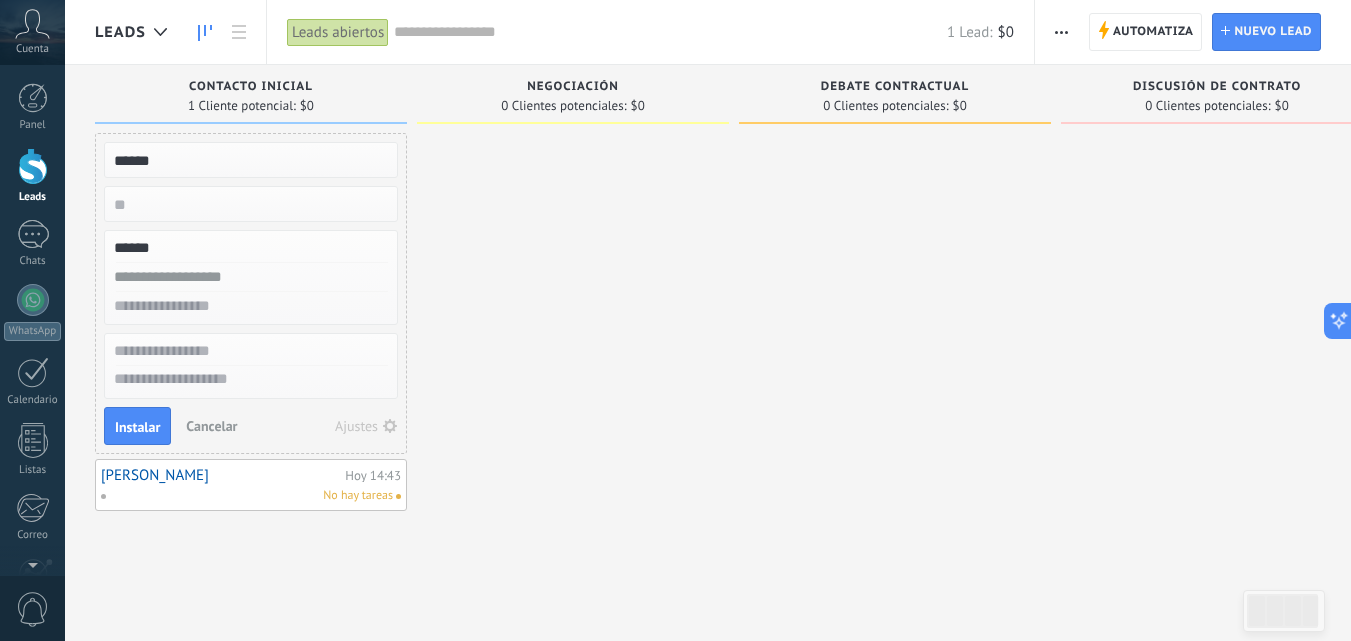 click at bounding box center (249, 204) 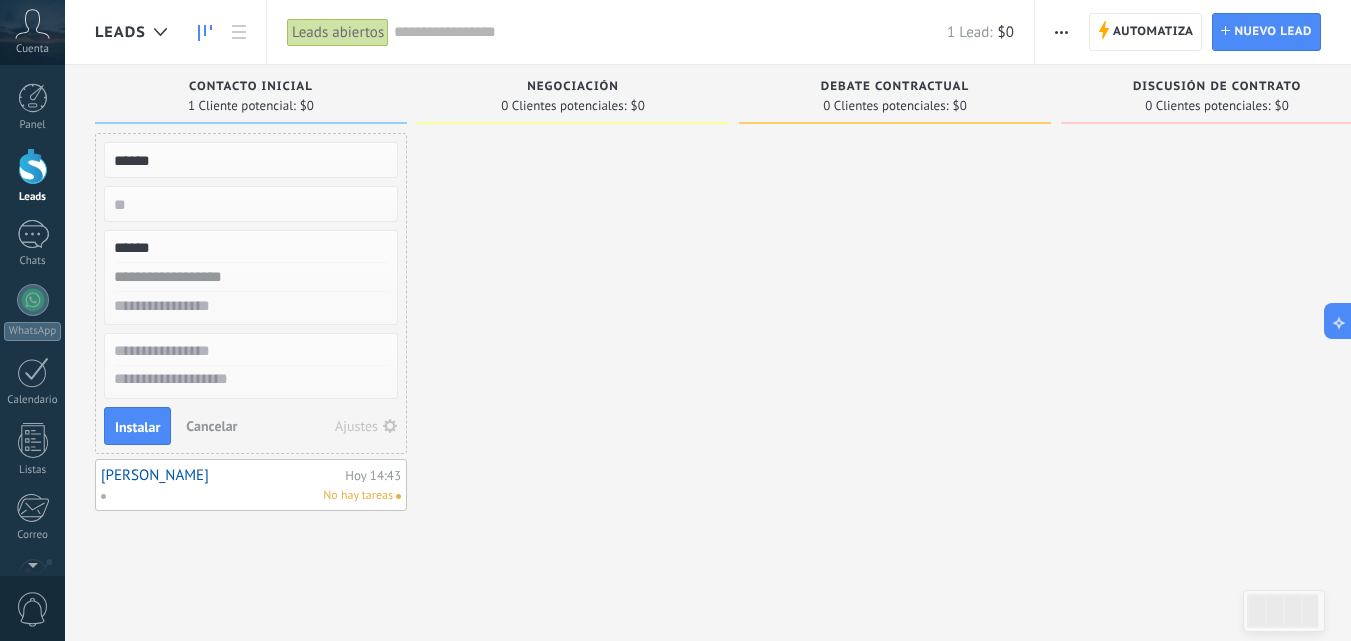 click at bounding box center (249, 351) 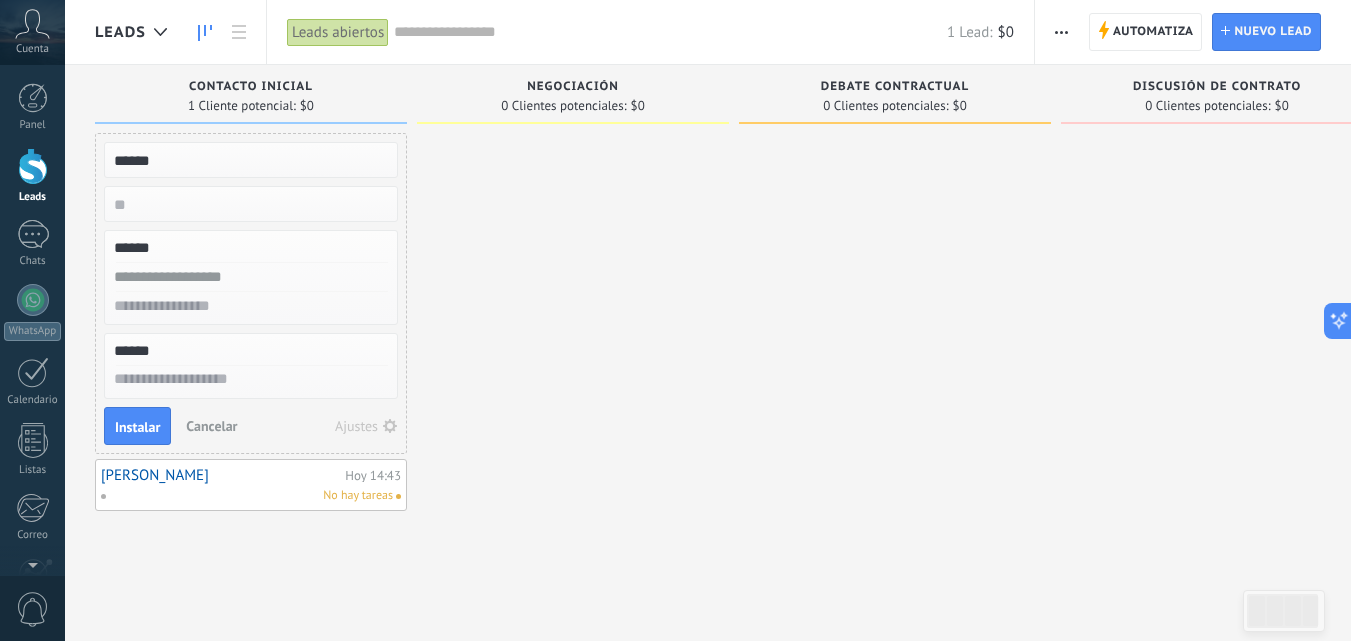 type on "******" 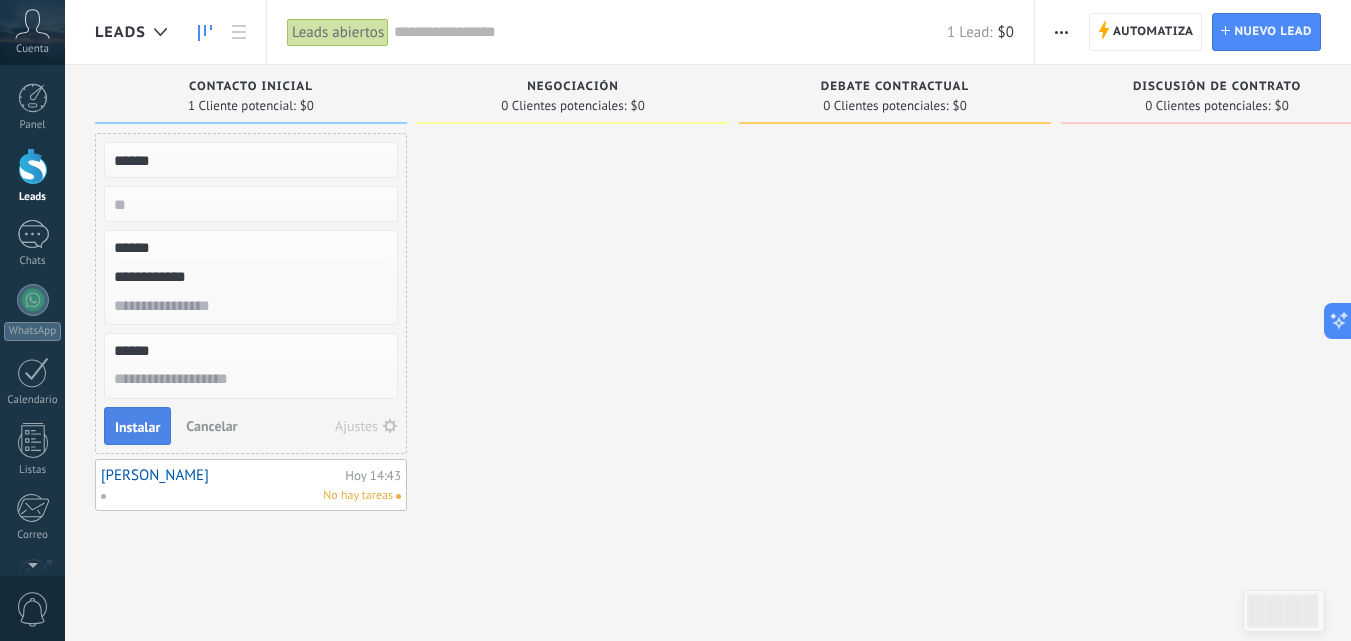 type on "**********" 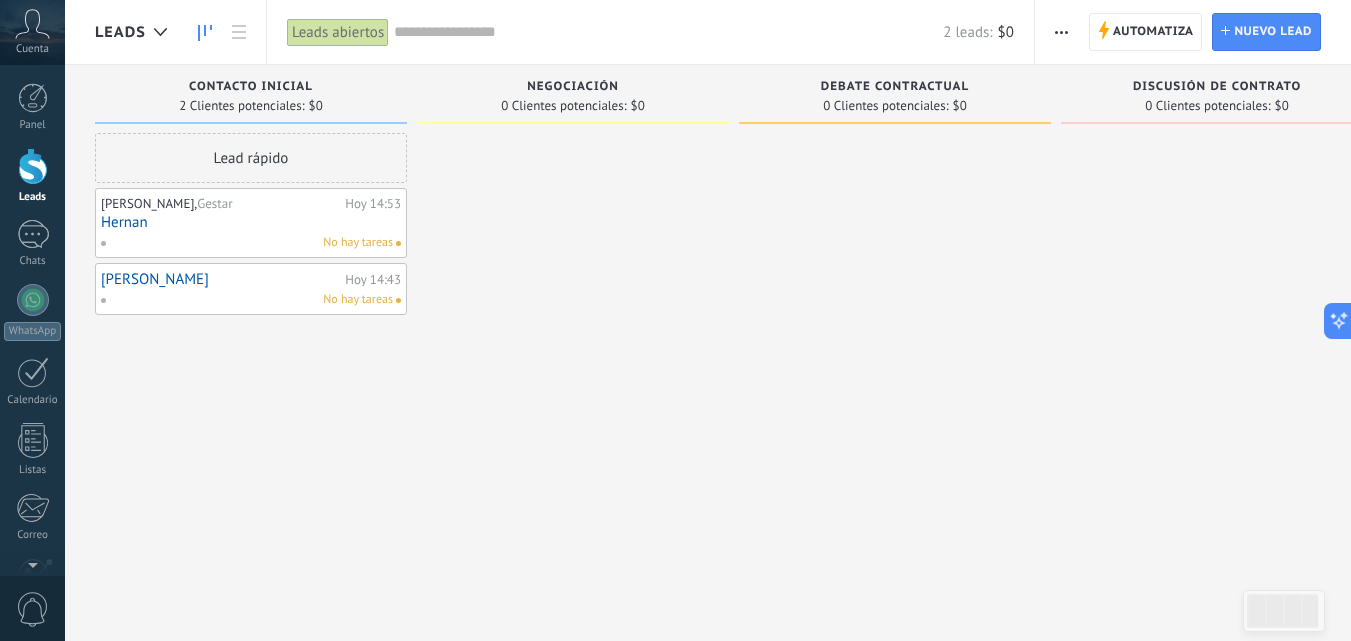 click on "Hernan" at bounding box center (251, 222) 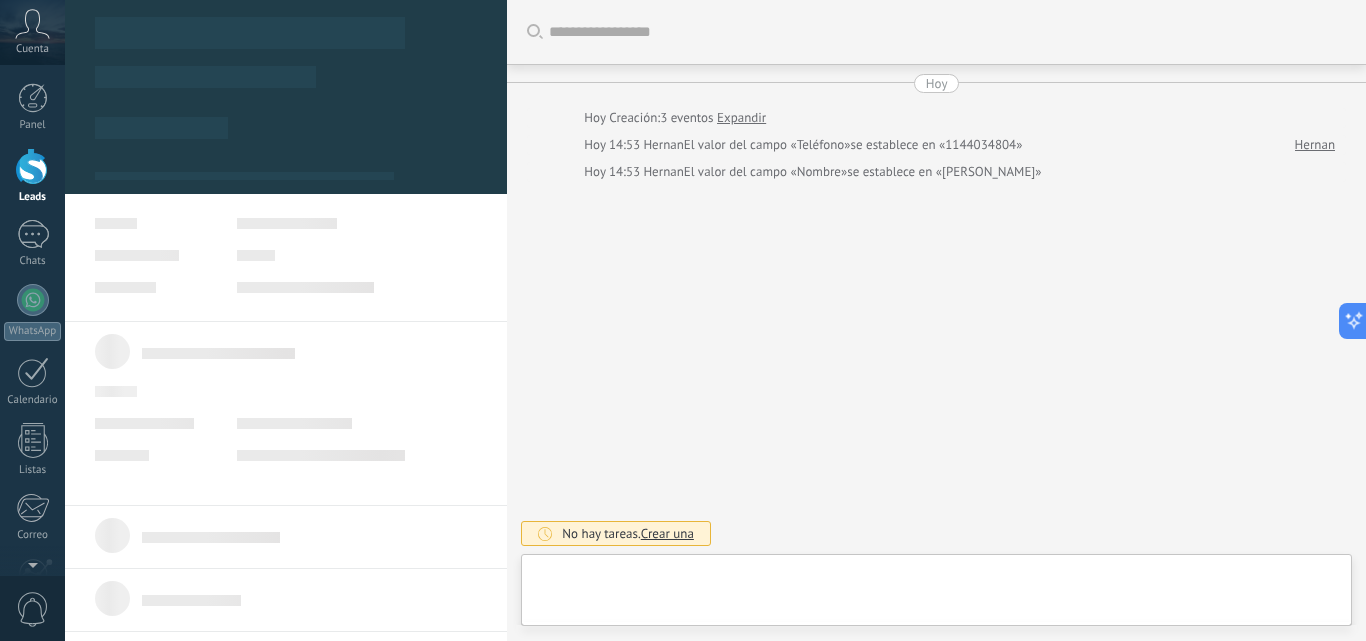 type on "***" 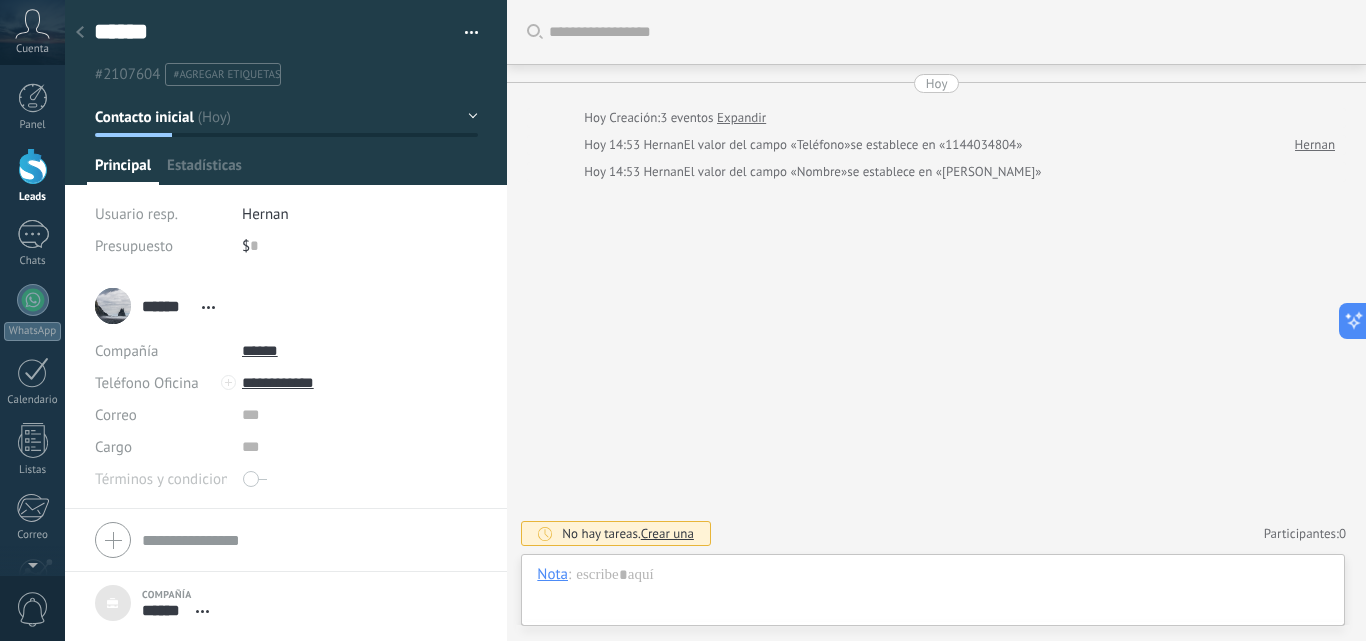 scroll, scrollTop: 20, scrollLeft: 0, axis: vertical 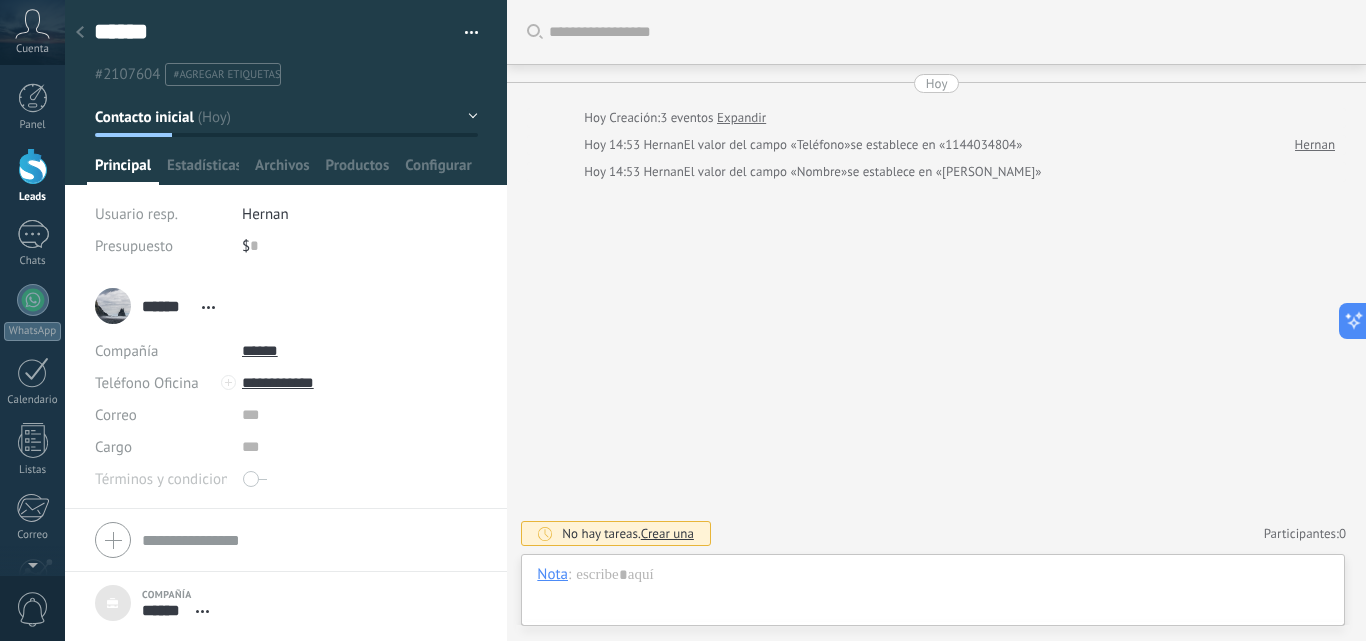 click on "Compañía" at bounding box center [161, 351] 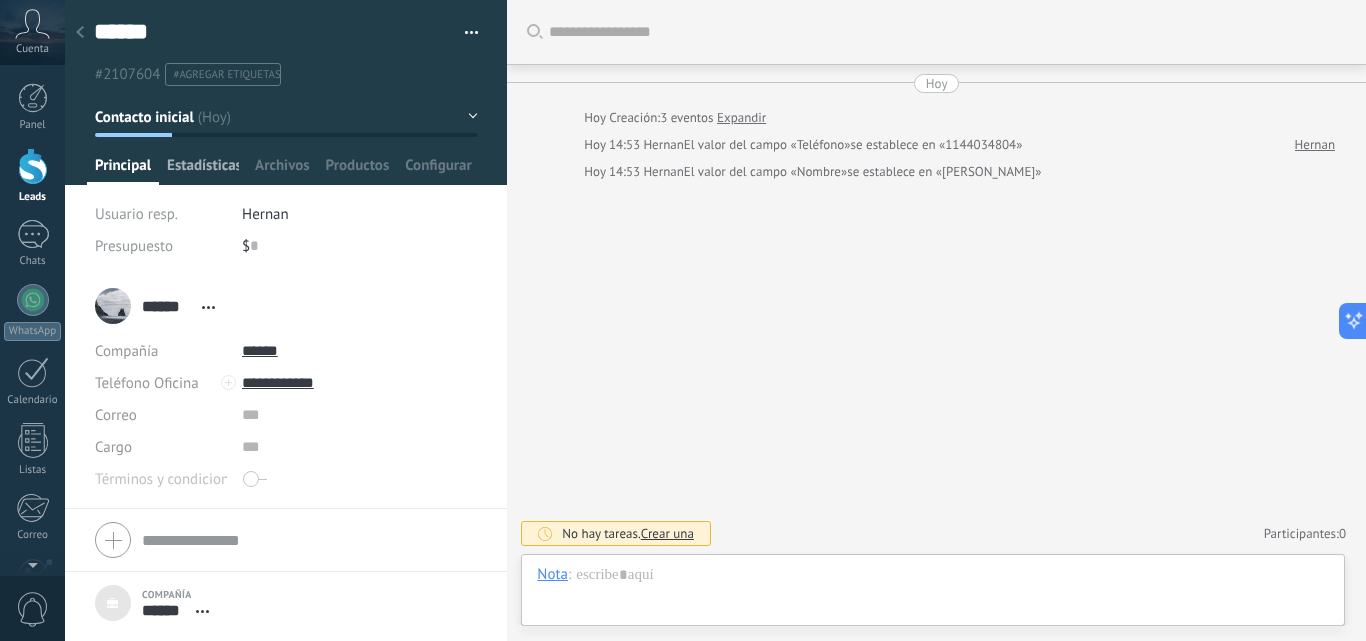 click on "Estadísticas" at bounding box center [203, 170] 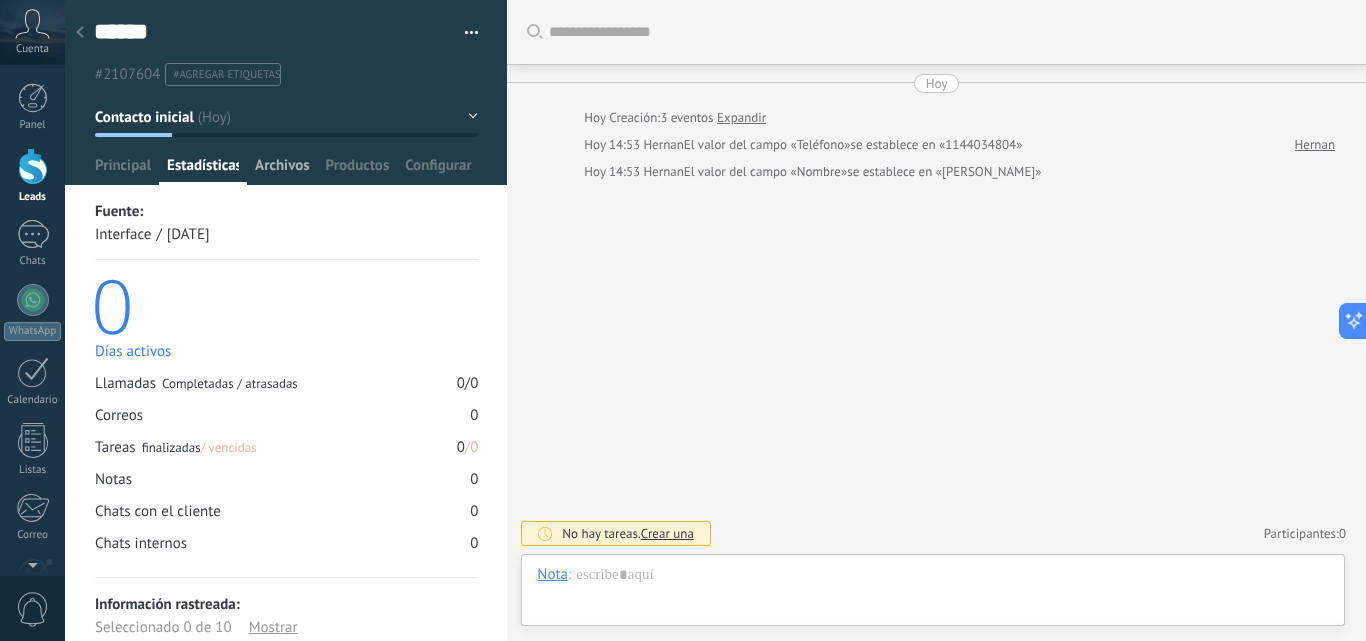 click on "Archivos" at bounding box center [282, 170] 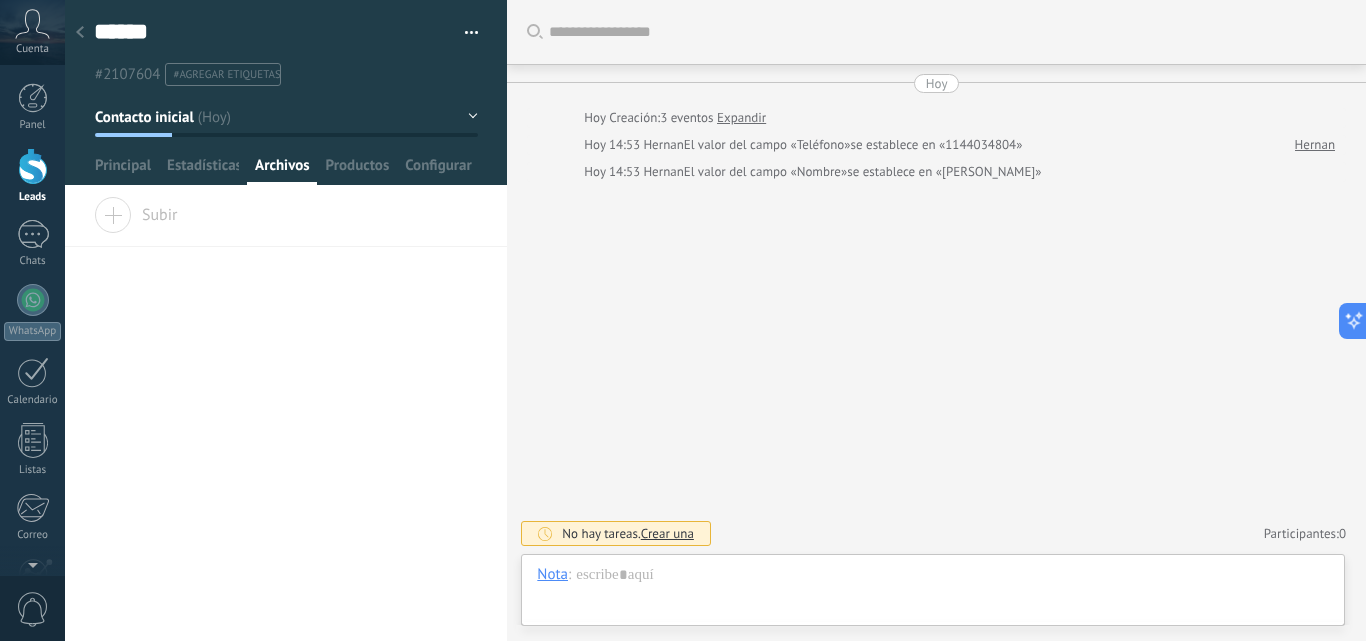 click on "******
Guardar y crear
Imprimir
Administrar etiquetas" at bounding box center [286, 99] 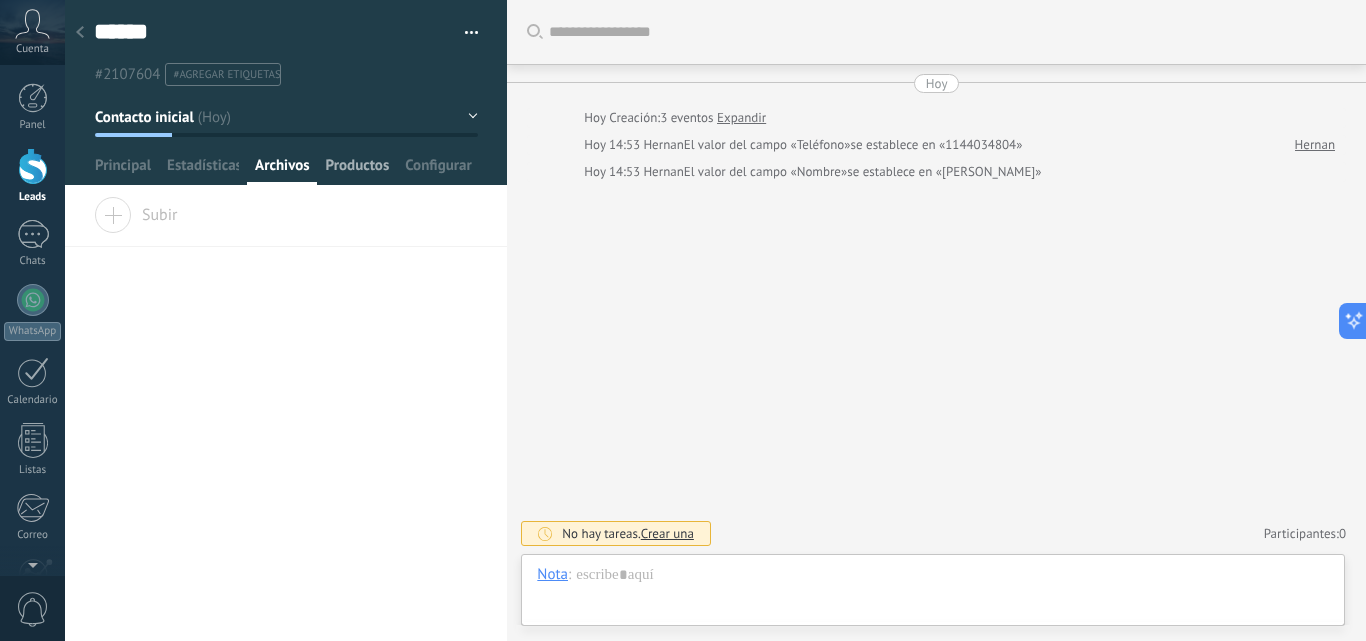 click on "Productos" at bounding box center [358, 170] 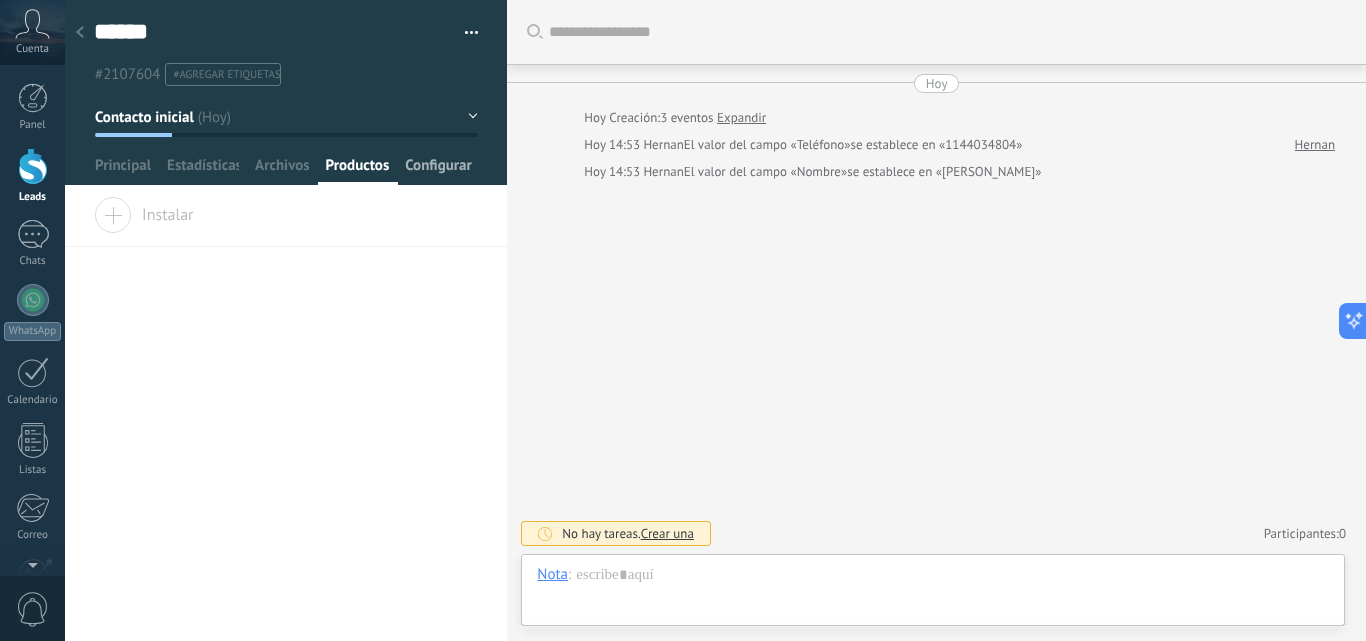 click on "Configurar" at bounding box center (438, 170) 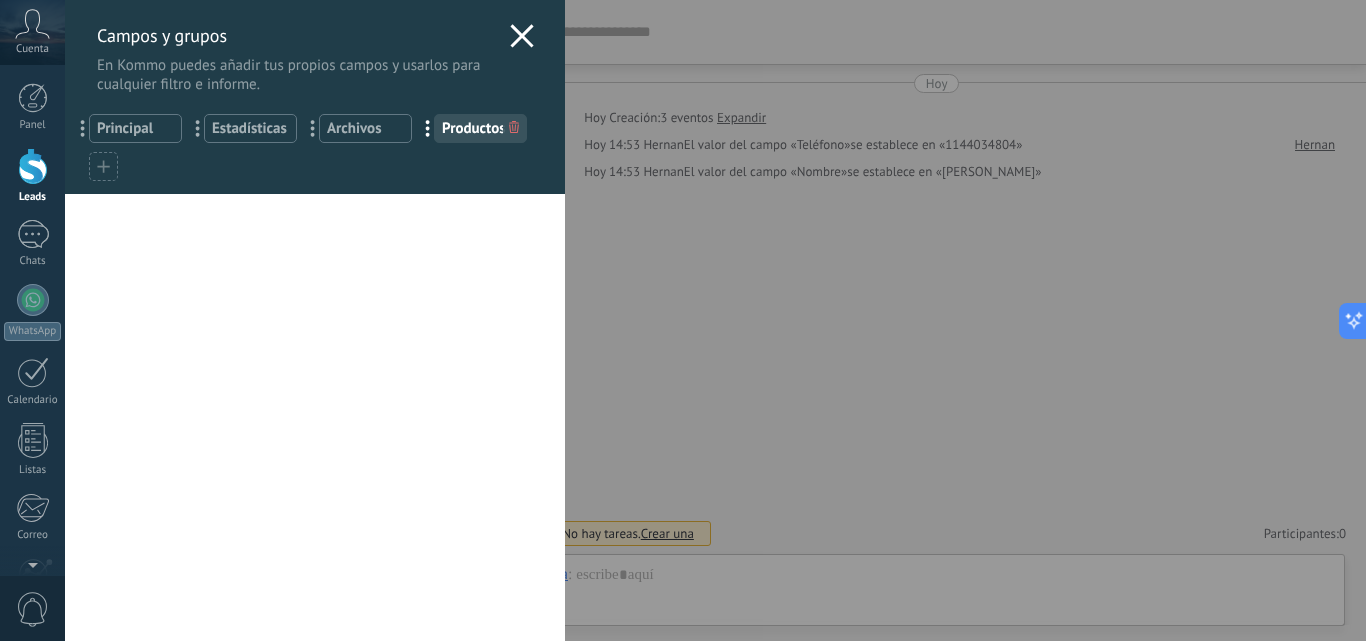 click on "Productos" at bounding box center (480, 128) 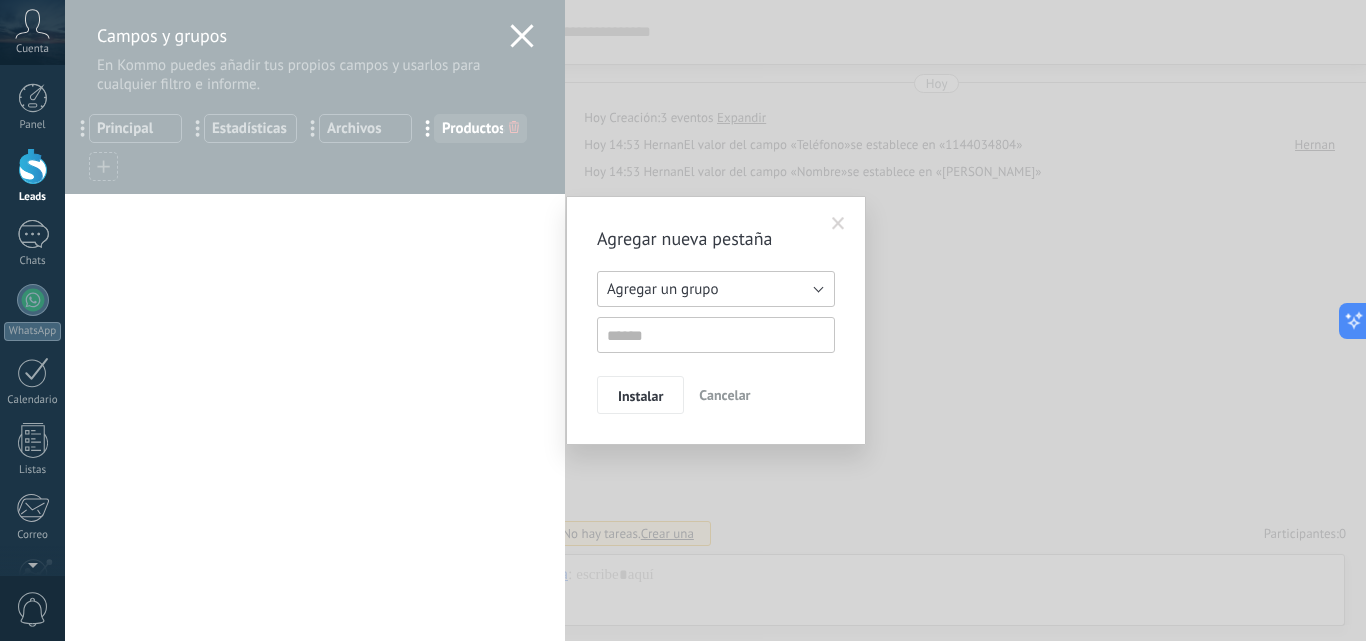 click on "Agregar un grupo" at bounding box center [716, 289] 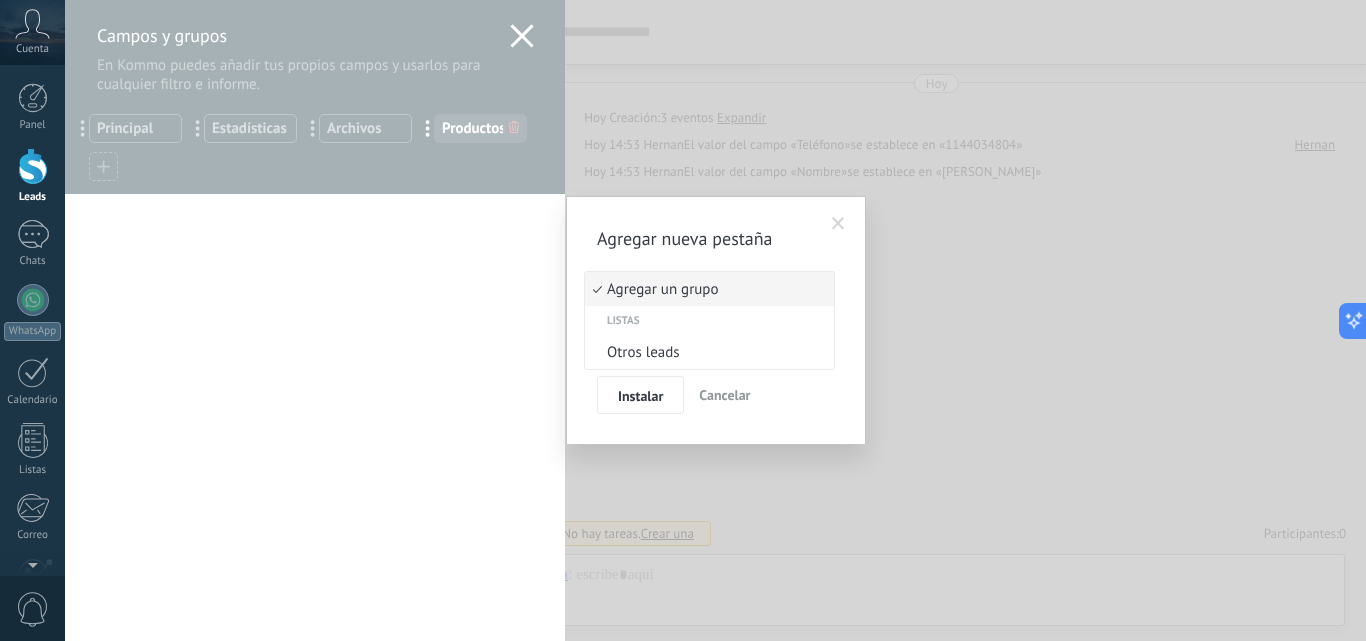 click on "Agregar un grupo" at bounding box center (706, 289) 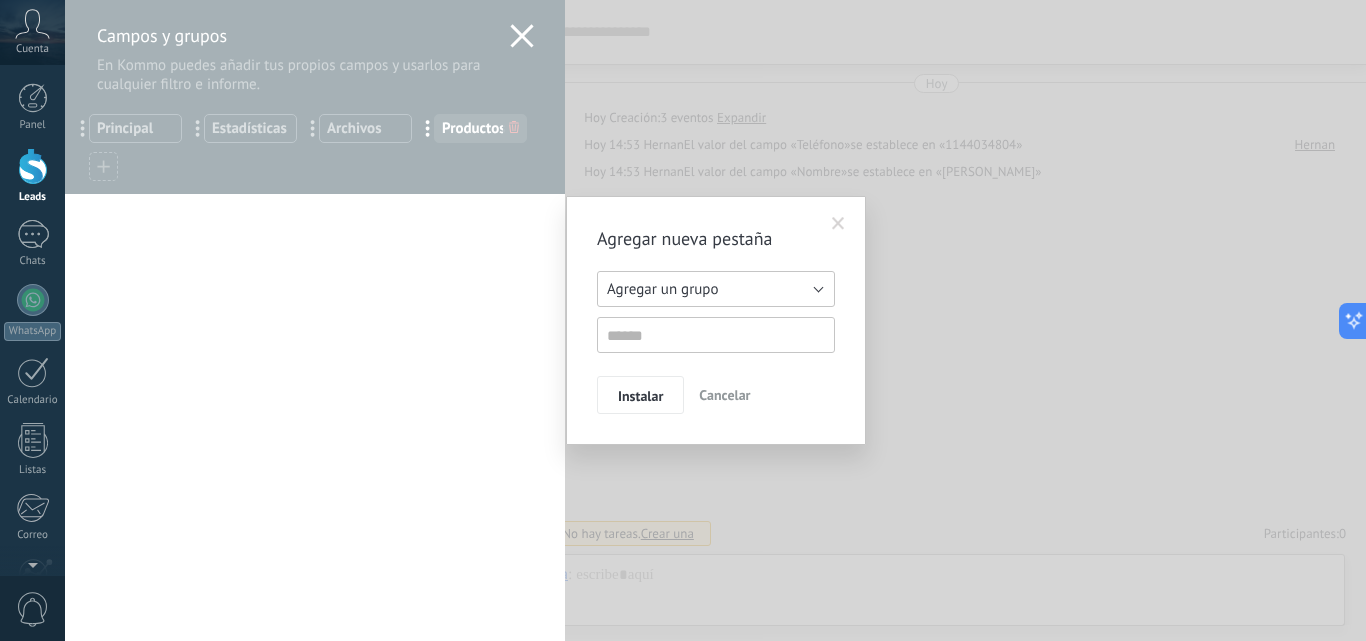 click on "Agregar un grupo" at bounding box center (662, 289) 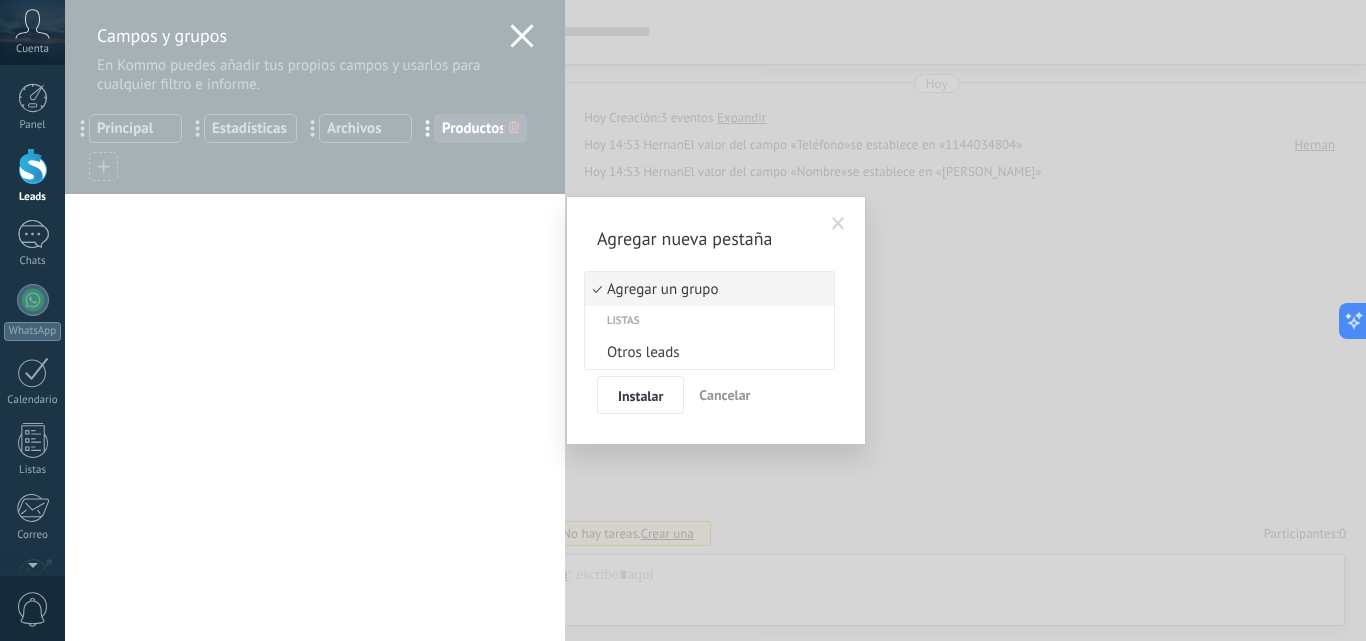 click on "Agregar un grupo" at bounding box center [706, 289] 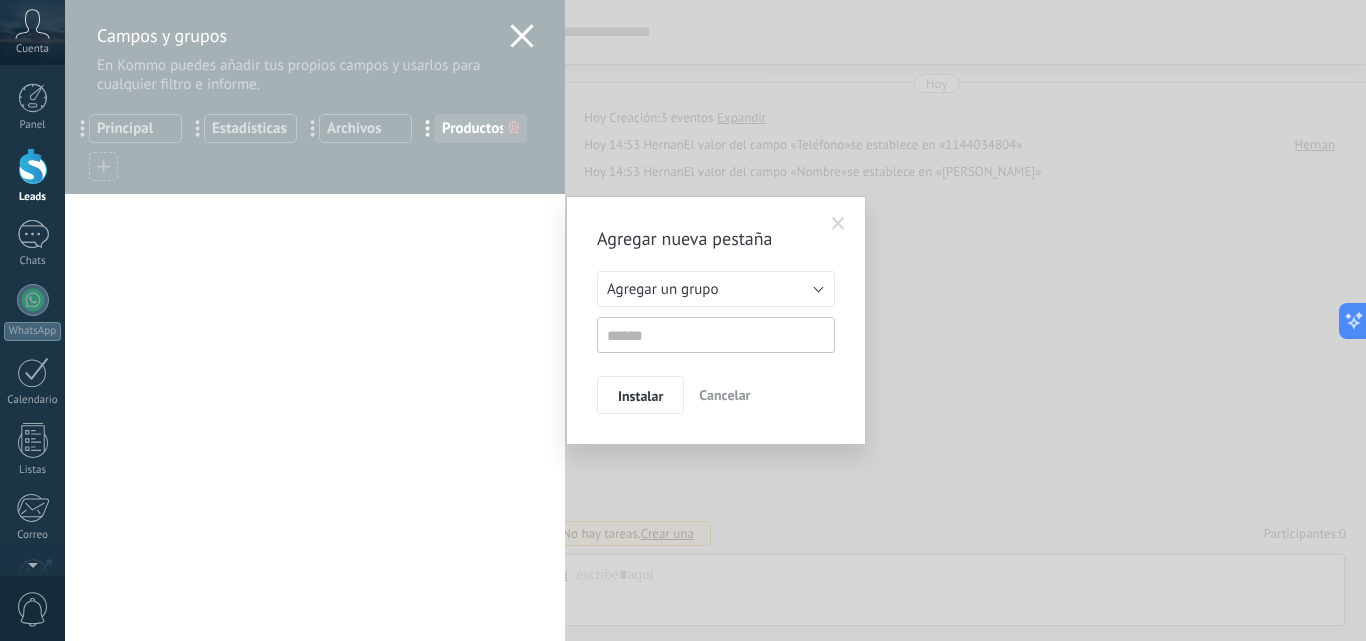 click on "Agregar nueva pestaña Agregar un grupo Listas Otros leads Agregar un grupo Instalar Cancelar" at bounding box center [715, 320] 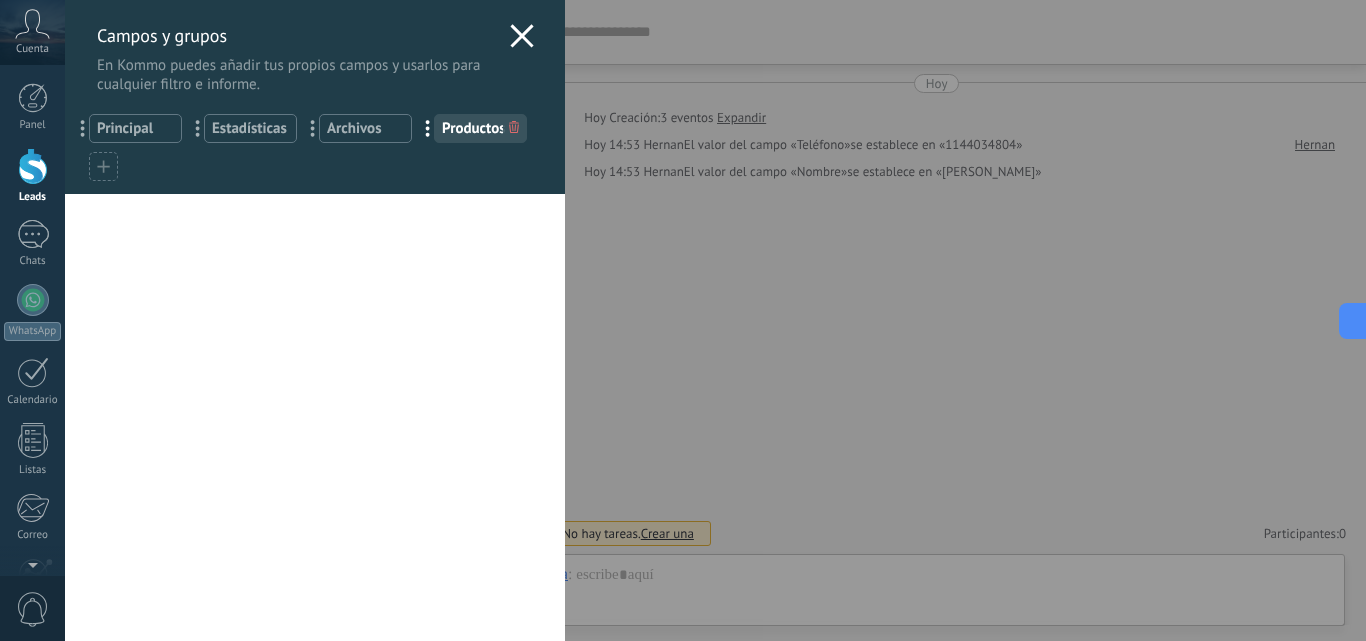 click on "Principal" at bounding box center [135, 128] 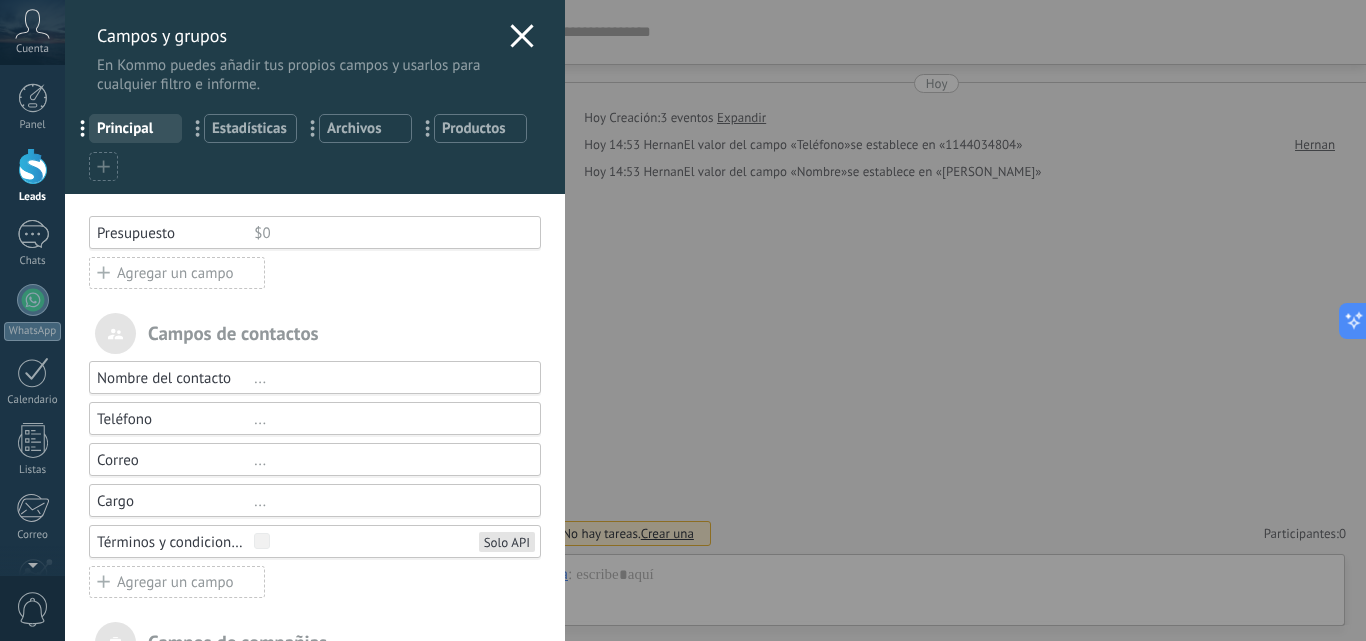 click on "Presupuesto" at bounding box center (175, 233) 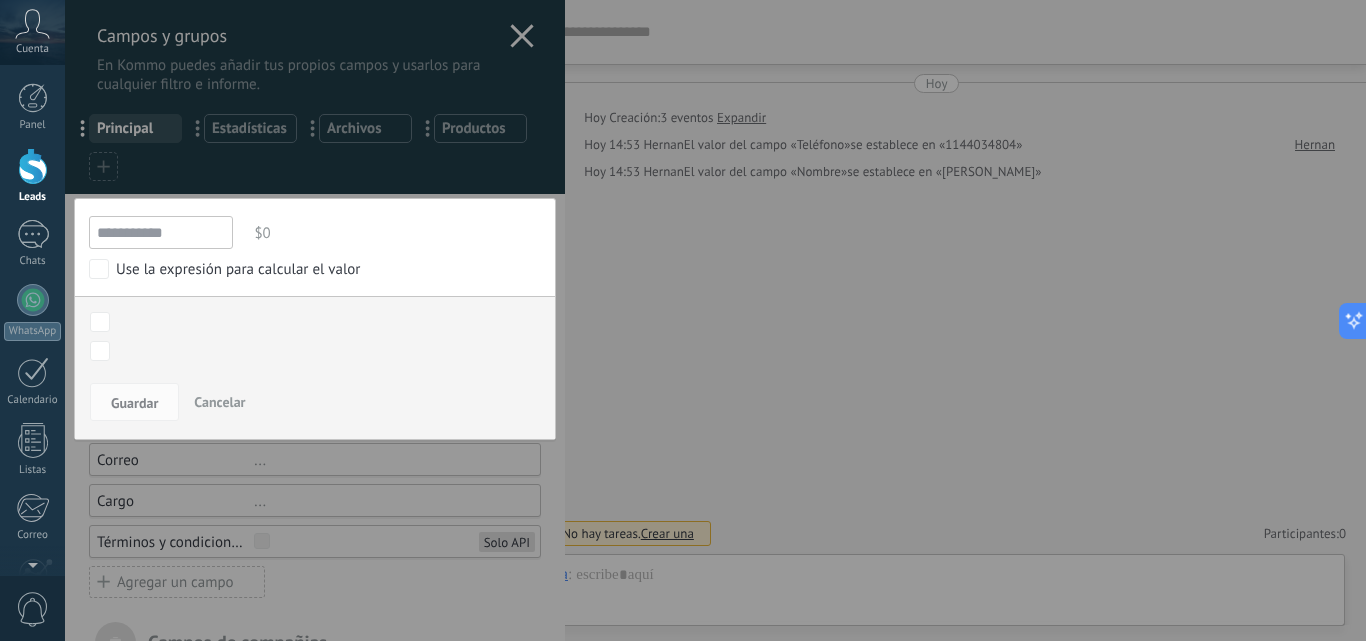 click at bounding box center (315, 472) 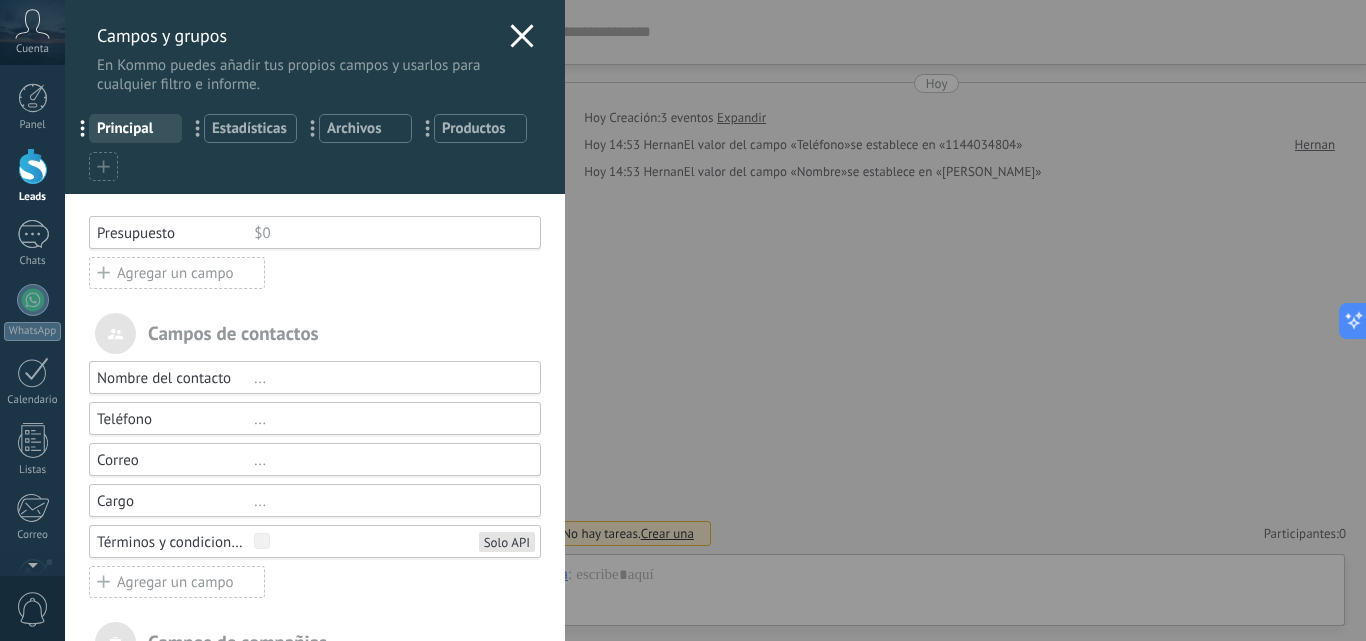 click on "Agregar un campo" at bounding box center (177, 273) 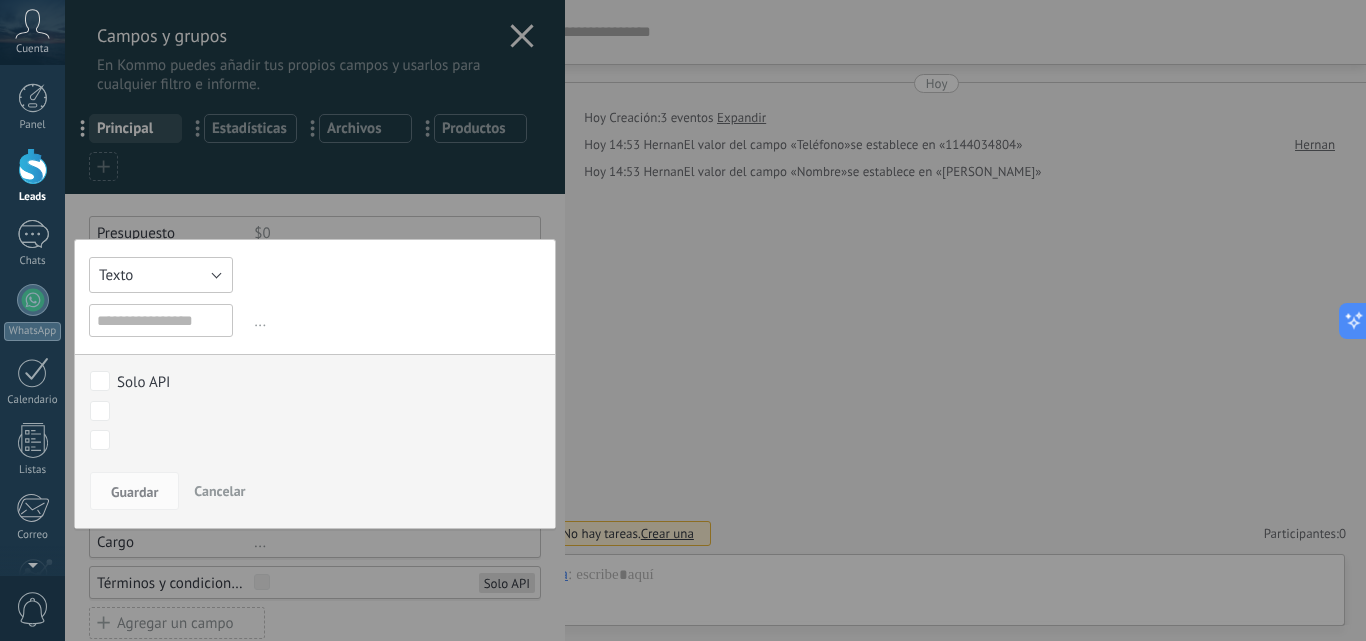 click on "Texto" at bounding box center [161, 275] 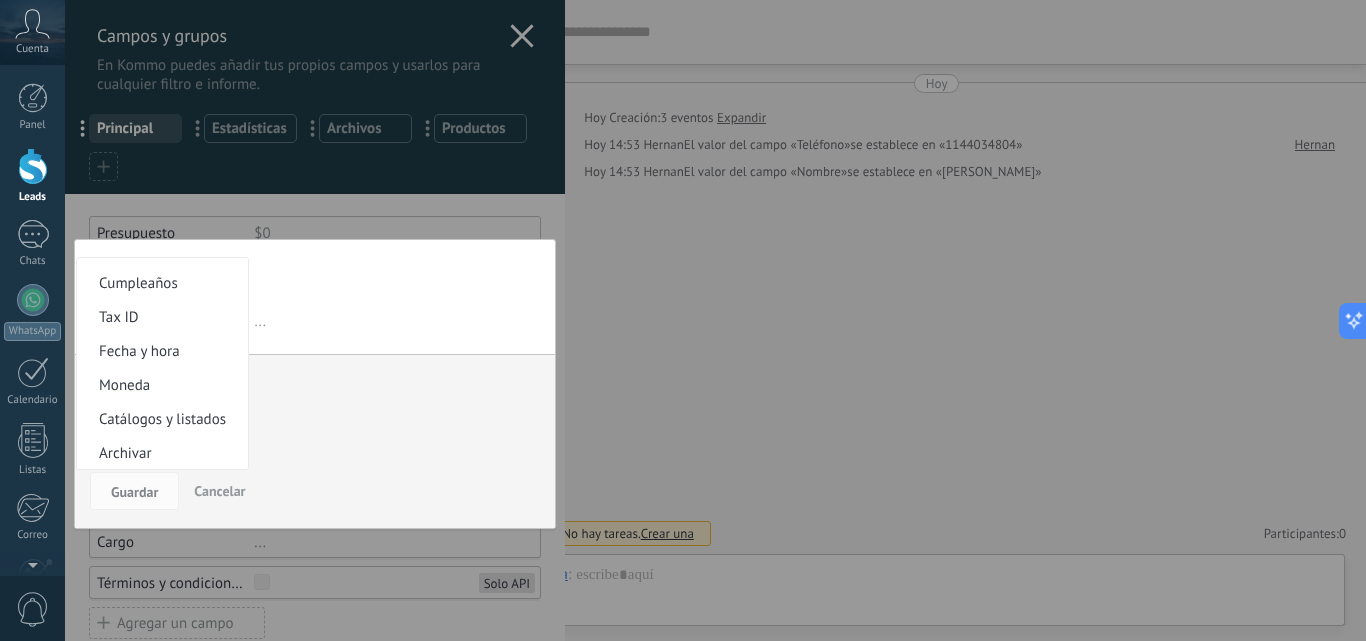scroll, scrollTop: 367, scrollLeft: 0, axis: vertical 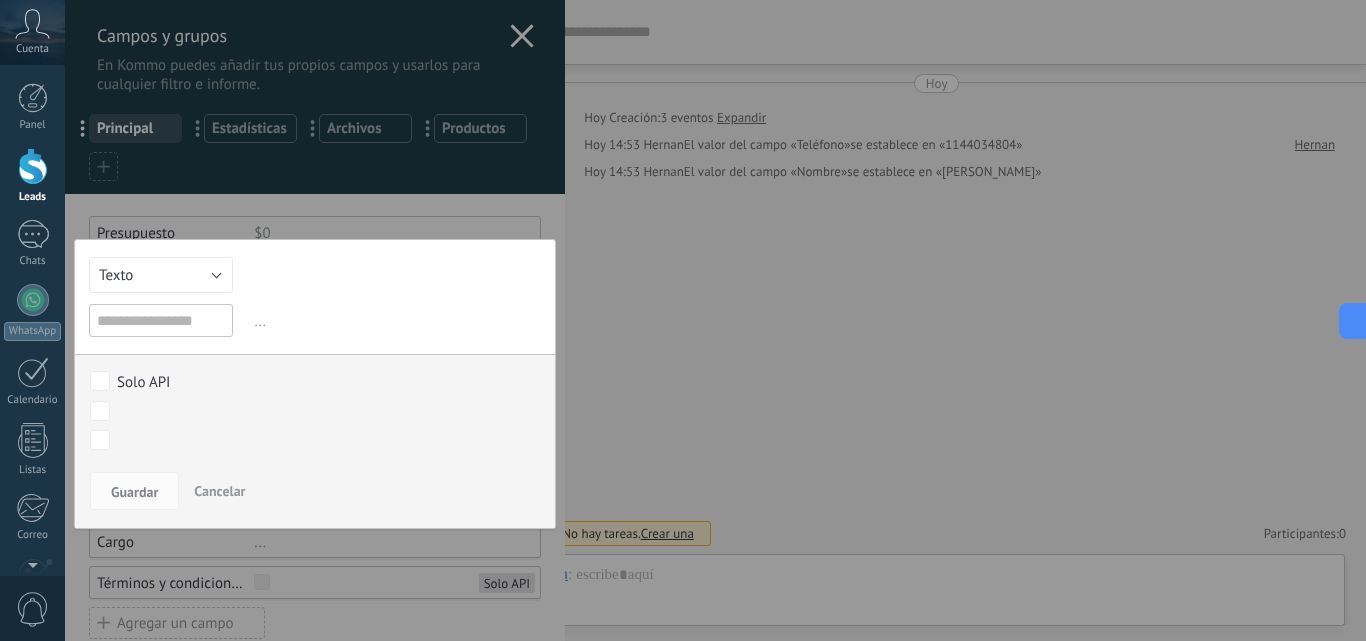 click on "Texto Número Interruptor Selección Multiselección Día URL Texto Largo Interruptor Dirección corta Dirección Cumpleaños Tax ID Fecha y hora Moneda Catálogos y listados Archivar Texto ... El campo de moneda te permite introducir divisas diferentes a la moneda utilizada en tu cuenta Use la expresión para calcular el valor = [ — inserta un campo * — multiplicar / — dividir + — agregar - — sustraer ( ) — paréntesis Puede especificar el cálculo del valor automático por la fórmula.Por ejemplo, la fórmula  [Presupuesto] * 0.2  lo ayudará a calcular un descuento del 20 % del presupuesto. Solo API Contacto inicial Negociación Debate contractual Discusión de contrato Logrado con éxito Venta Perdido Contacto inicial Negociación Debate contractual Discusión de contrato Logrado con éxito Venta Perdido Guardar Cancelar" at bounding box center [315, 384] 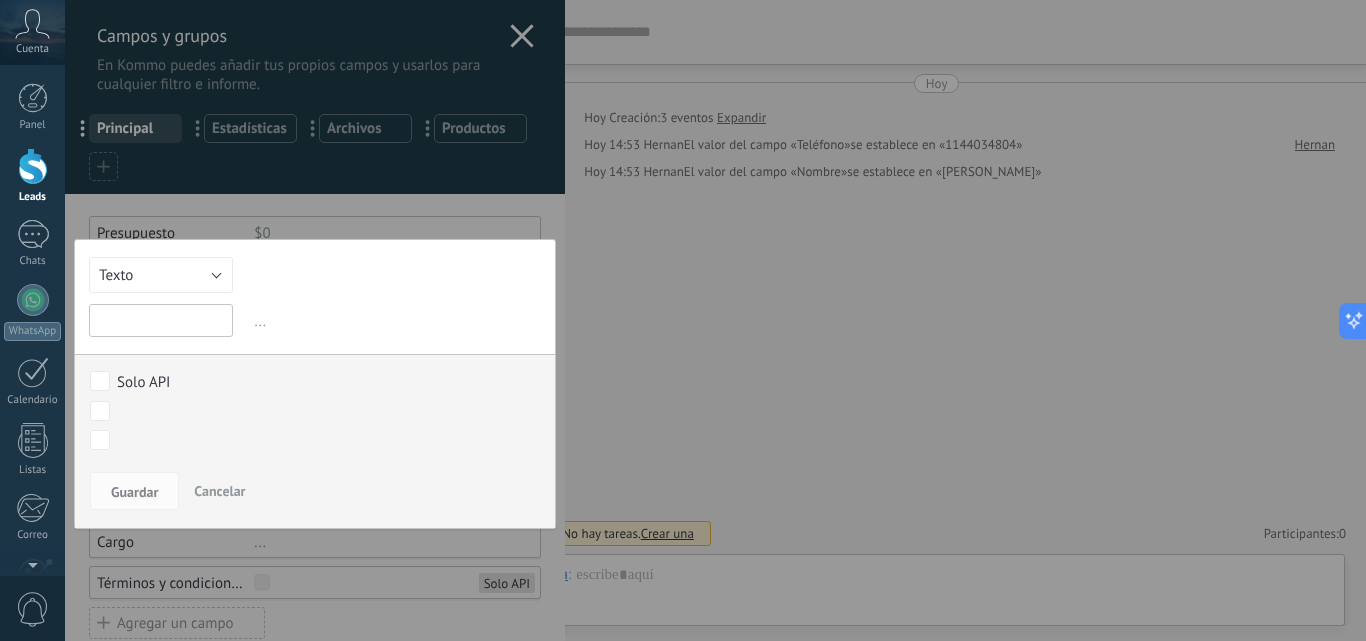click at bounding box center (161, 320) 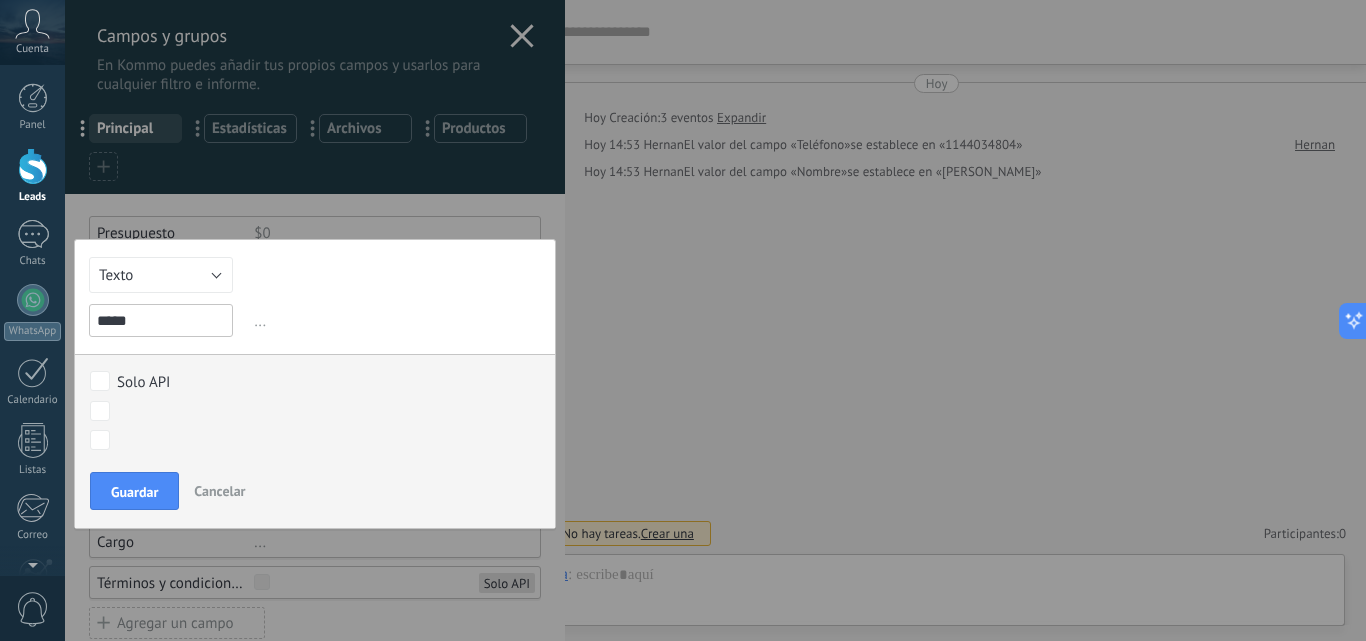 type on "*****" 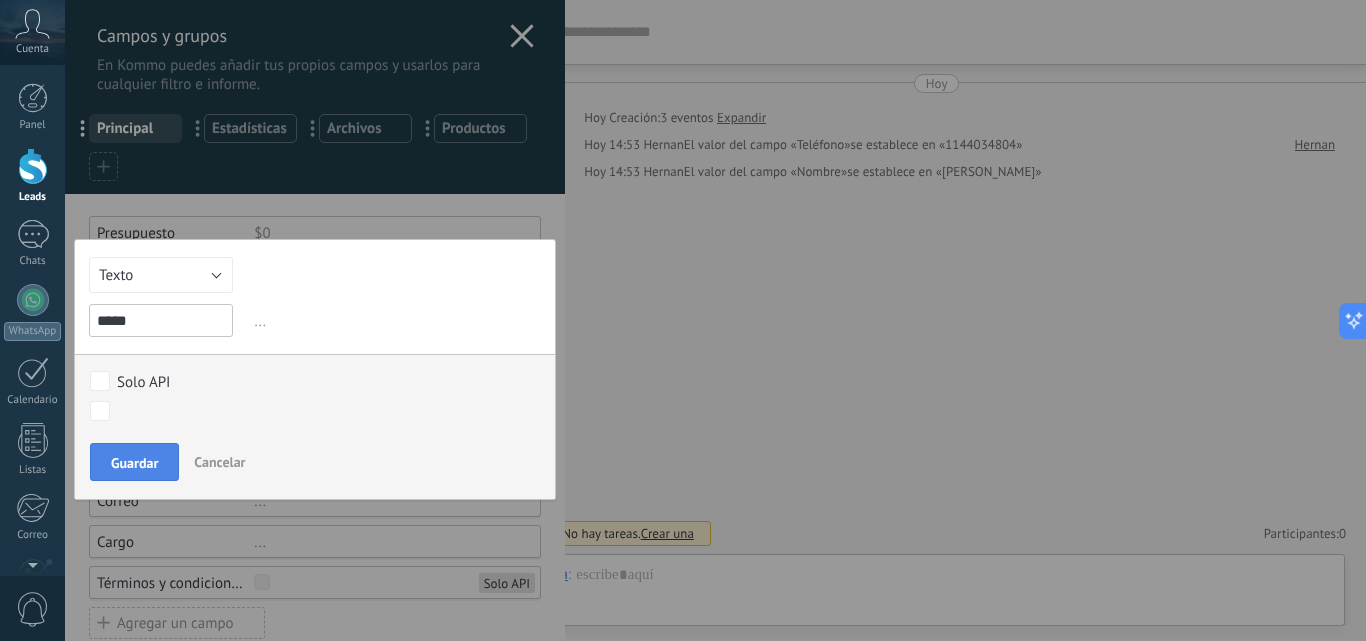 click on "Guardar" at bounding box center (134, 462) 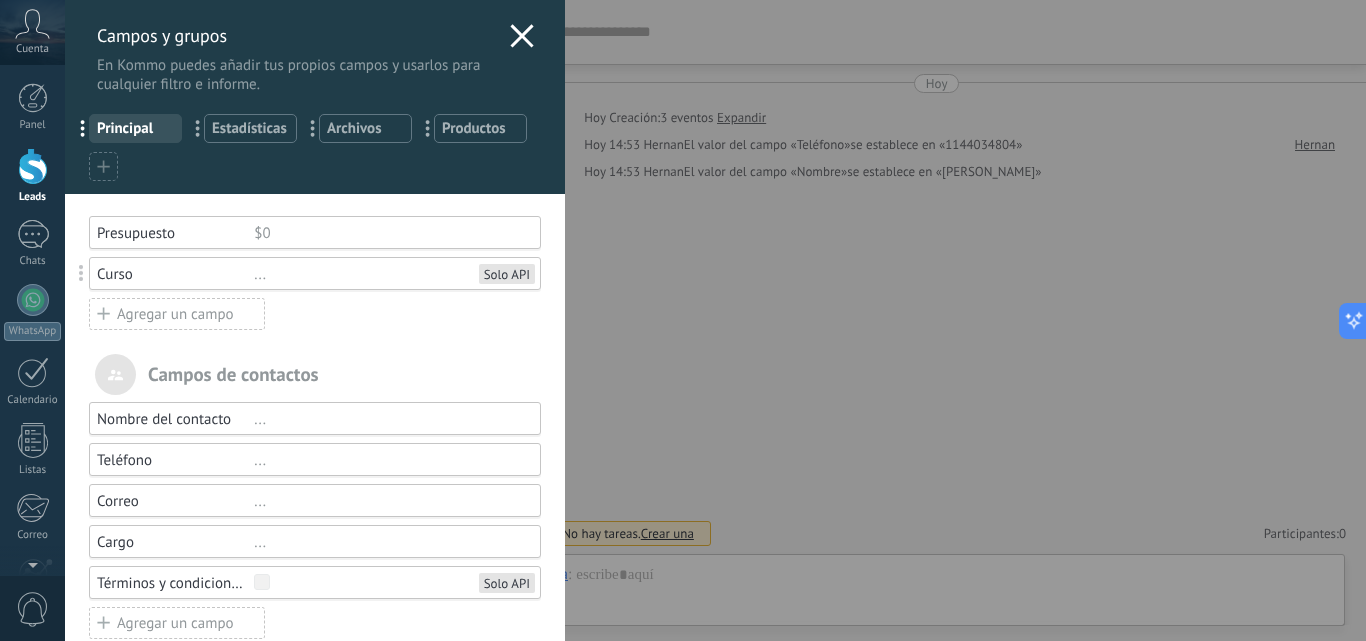 click on "Solo API" at bounding box center (507, 274) 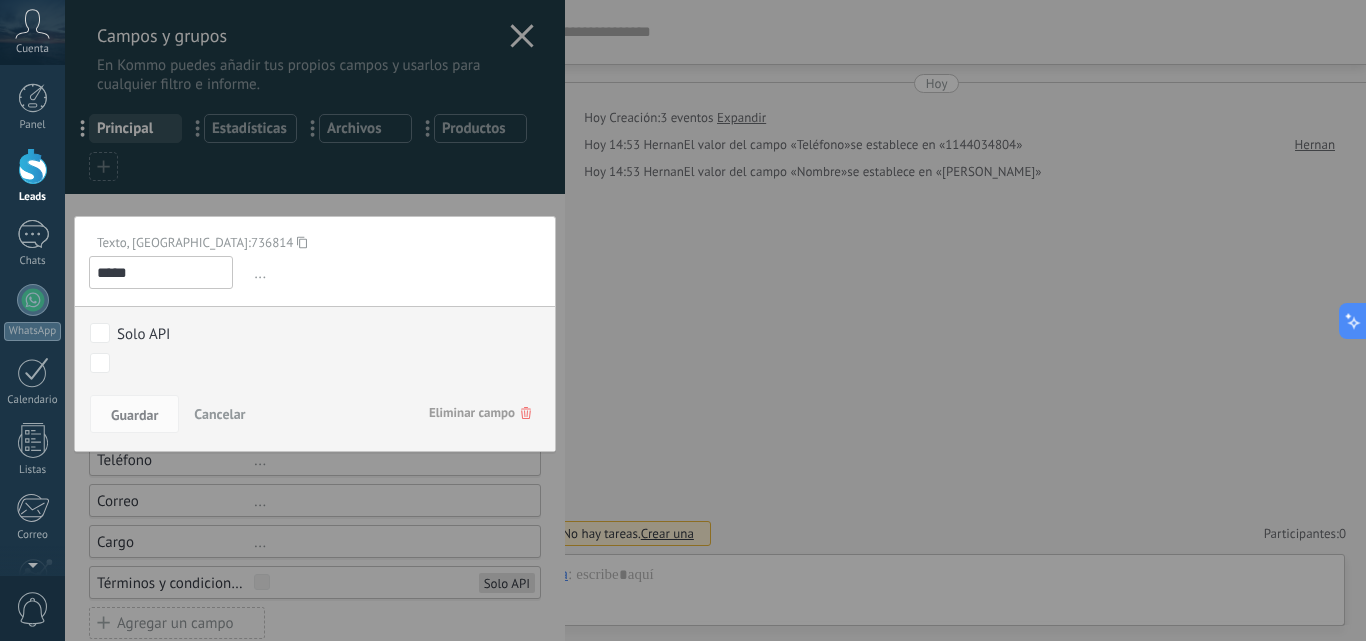 click on "..." at bounding box center [395, 273] 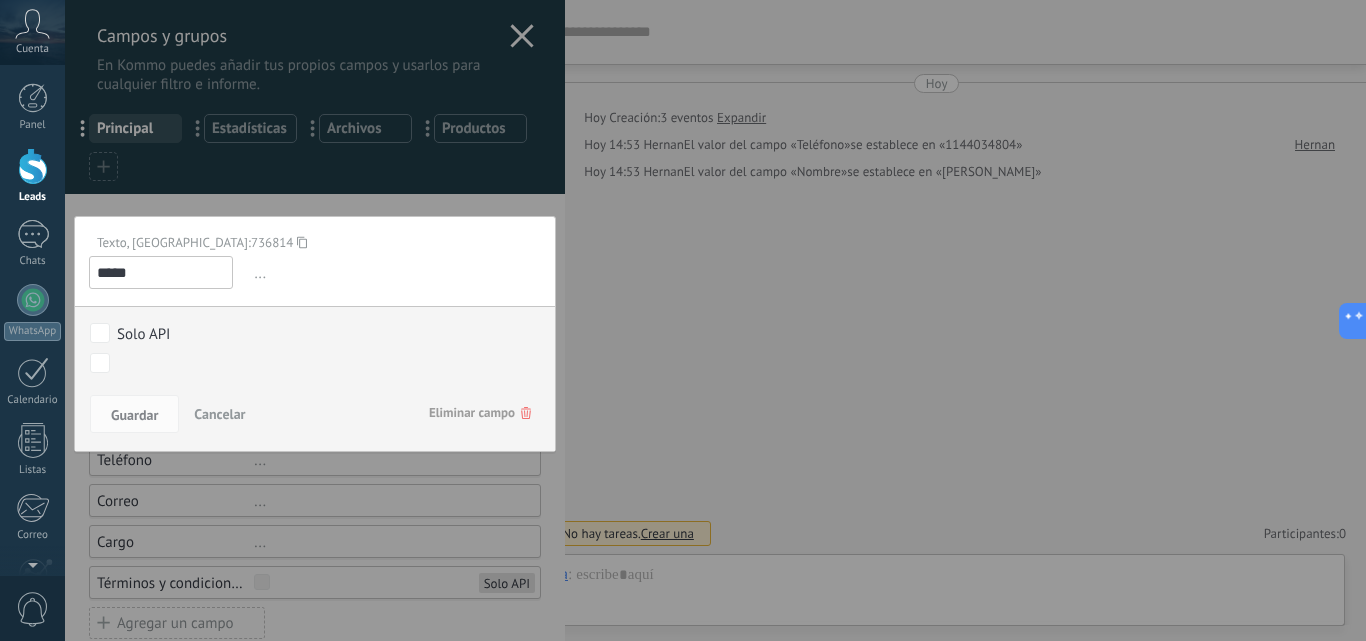 click at bounding box center [315, 492] 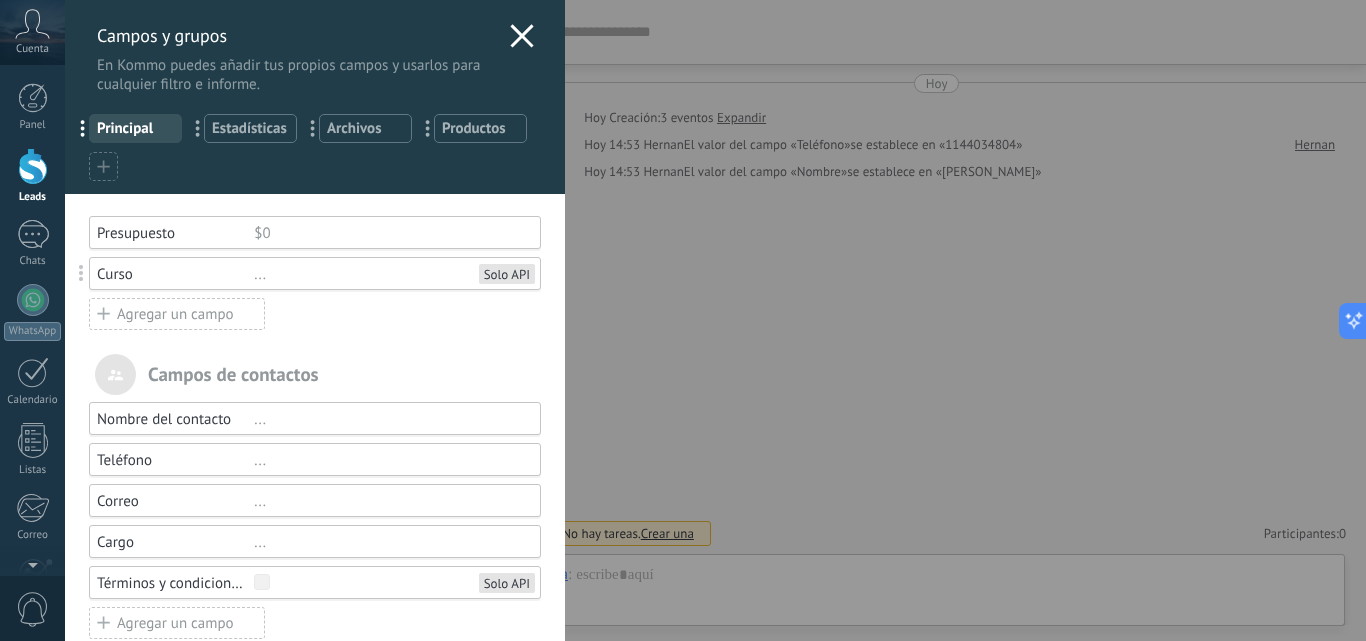 click on "Presupuesto $0 Curso ... Solo API Agregar un campo" at bounding box center [315, 273] 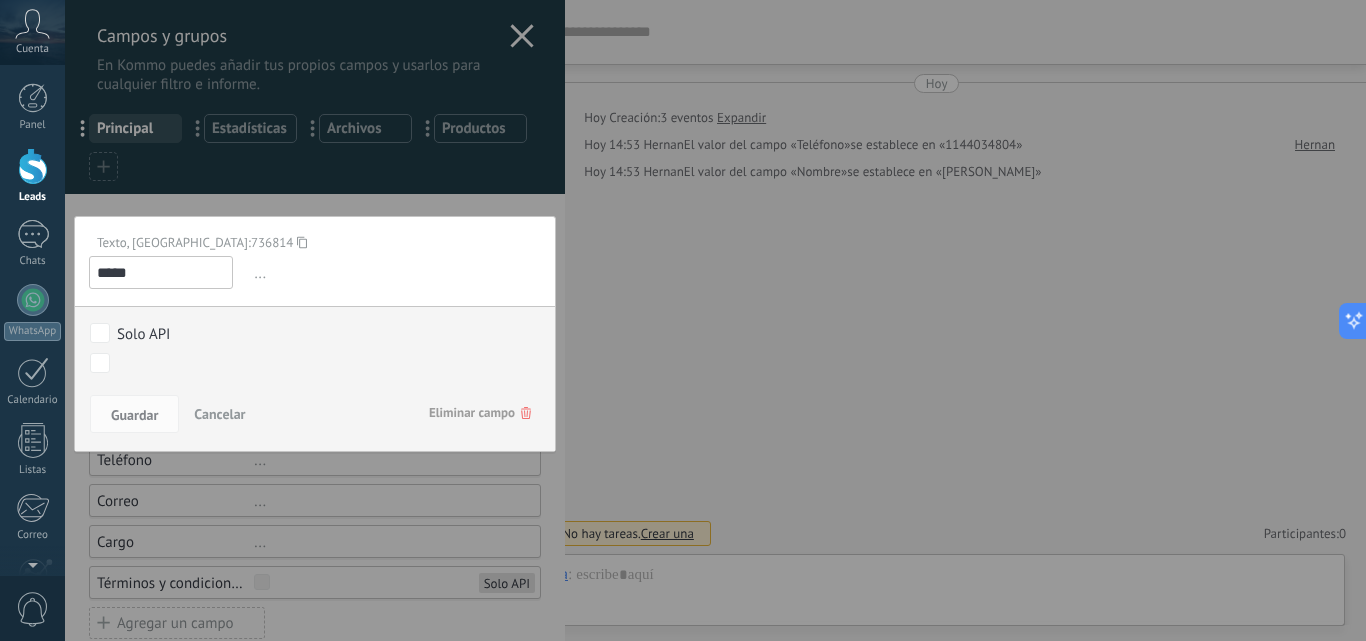 click on "..." at bounding box center (395, 273) 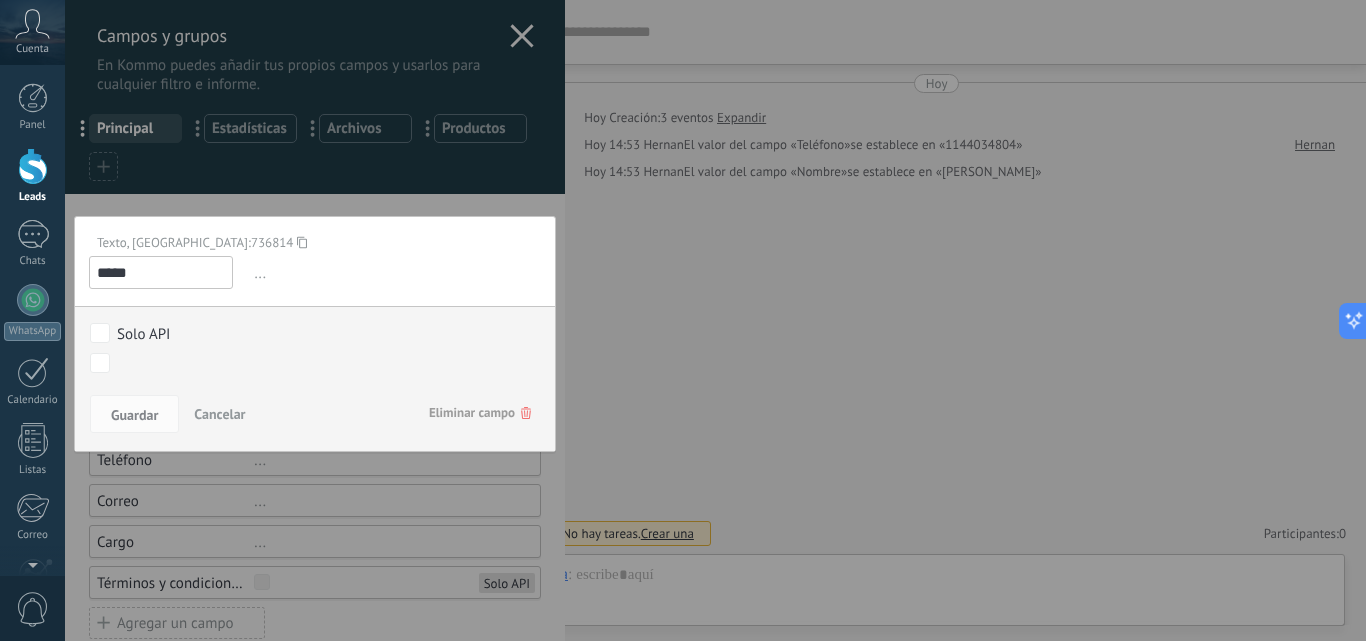 click on "Cancelar" at bounding box center (219, 414) 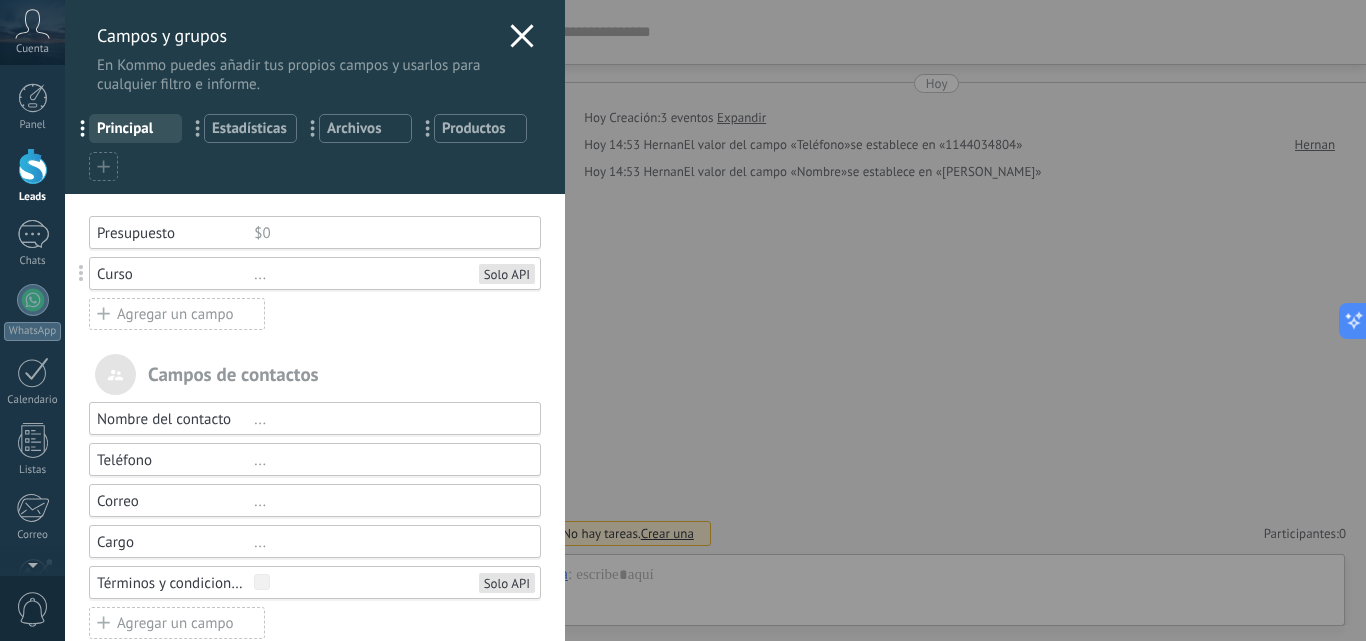 click on "Usted ha alcanzado la cantidad máxima de los campos añadidos en la tarifa Periodo de prueba Presupuesto $0 Curso ... Solo API Agregar un campo utm_content ... utm_medium ... utm_campaign ... utm_source ... utm_term ... utm_referrer ... referrer ... gclientid ... gclid ... fbclid ... Add meta Campos de contactos Nombre del contacto ... Teléfono ... Correo ... Cargo ... Términos y condiciones Solo API Agregar un campo Campos de compañias Nombre de la compañía ... Teléfono ... Correo ... Página web ... Dirección ... Agregar un campo" at bounding box center (315, 589) 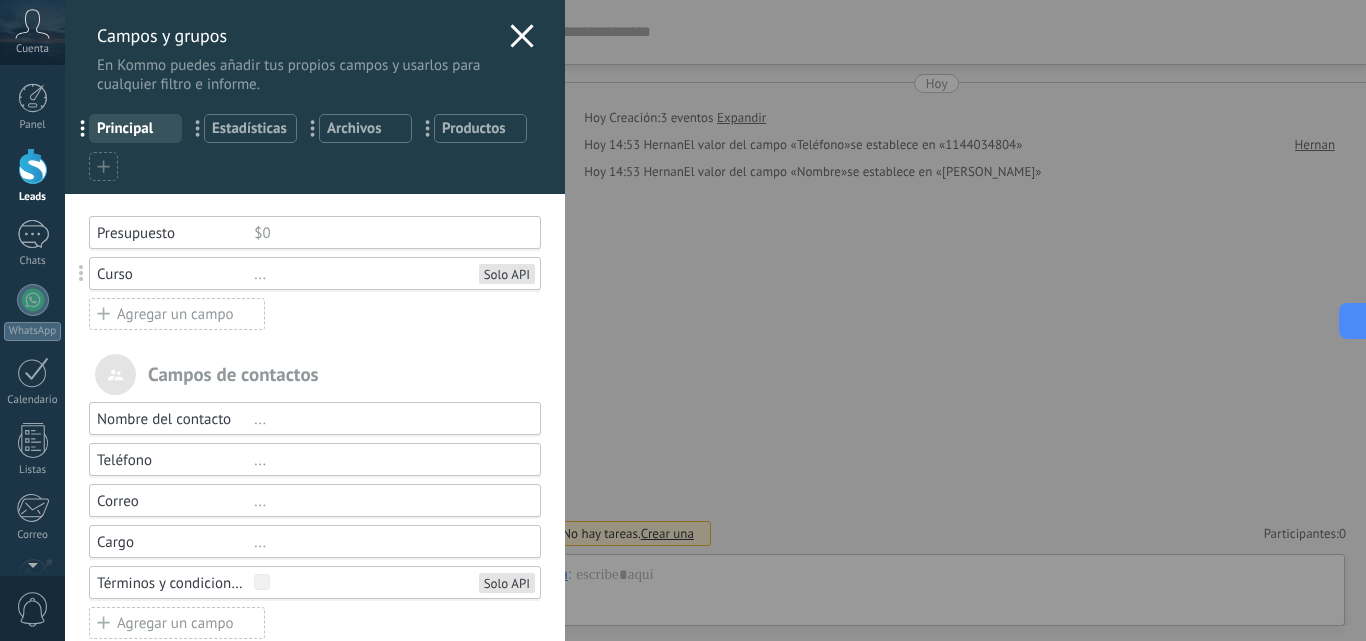 click on "Presupuesto $0" at bounding box center (315, 232) 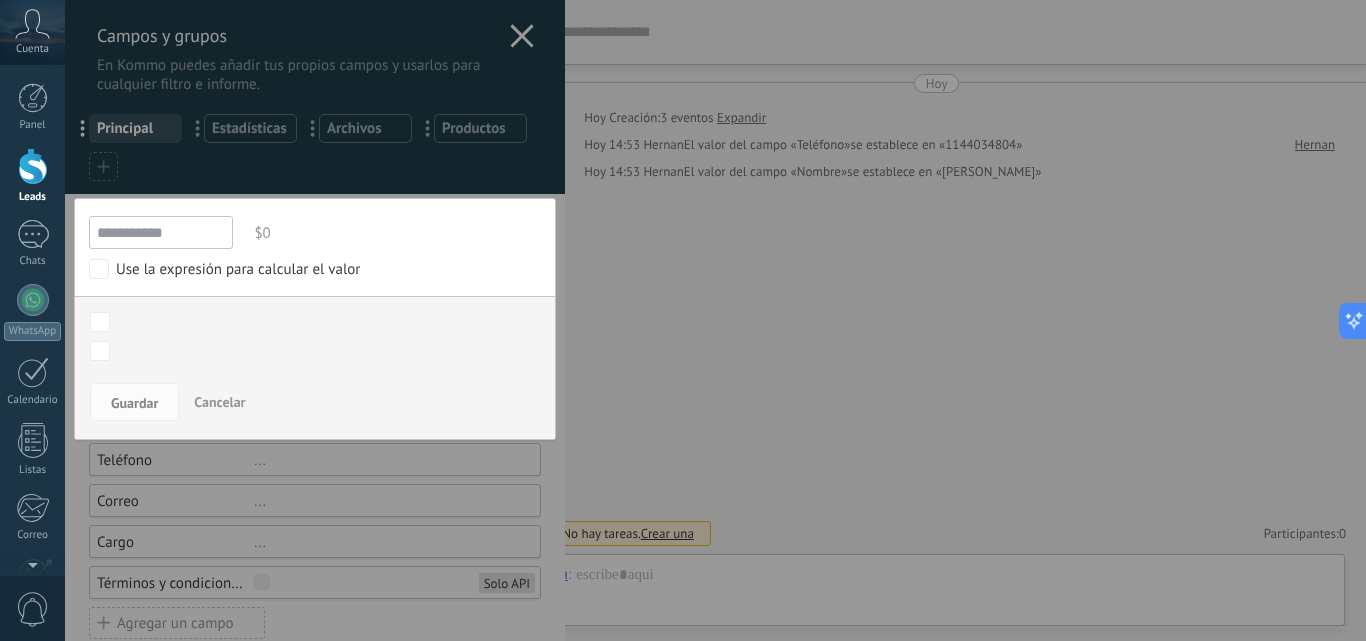 click on "**********" at bounding box center [161, 232] 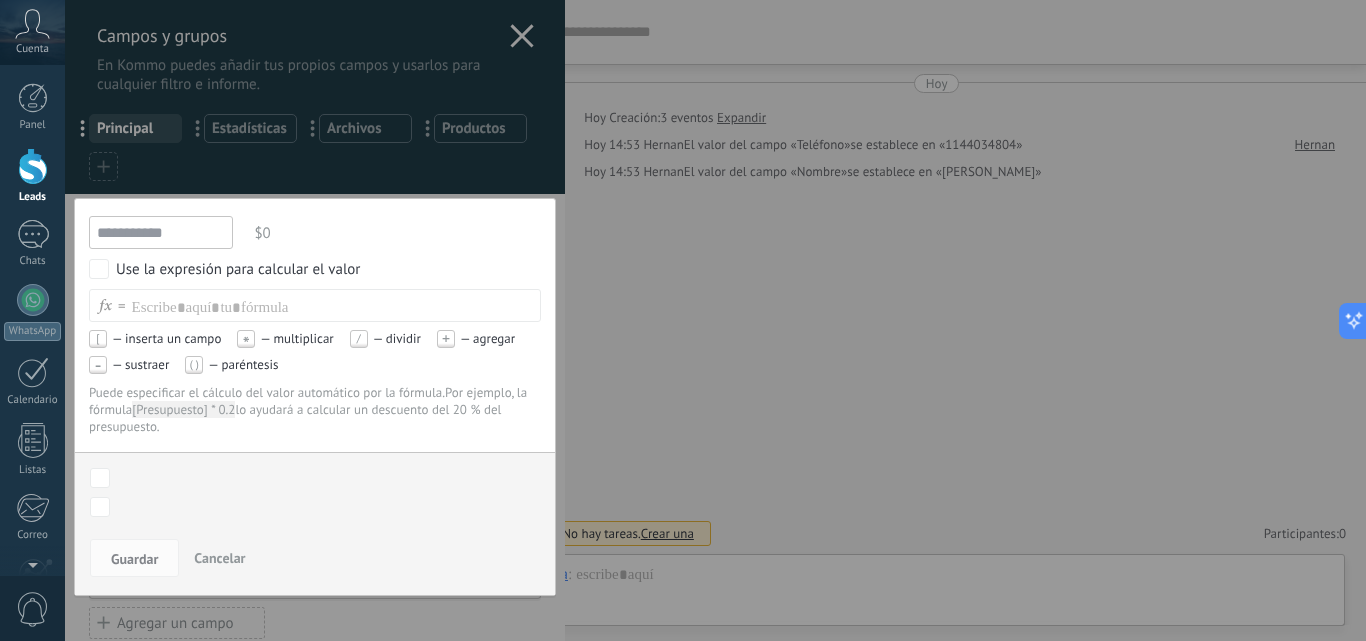 click on "Use la expresión para calcular el valor" at bounding box center (238, 270) 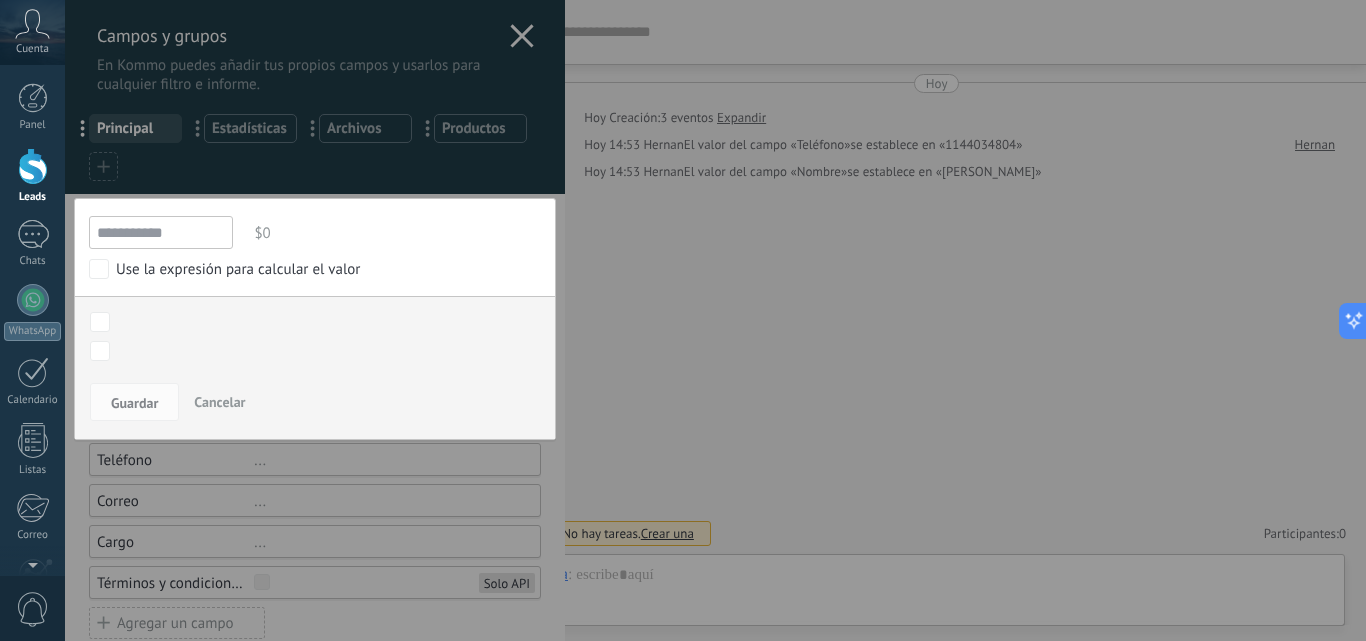 click at bounding box center [315, 492] 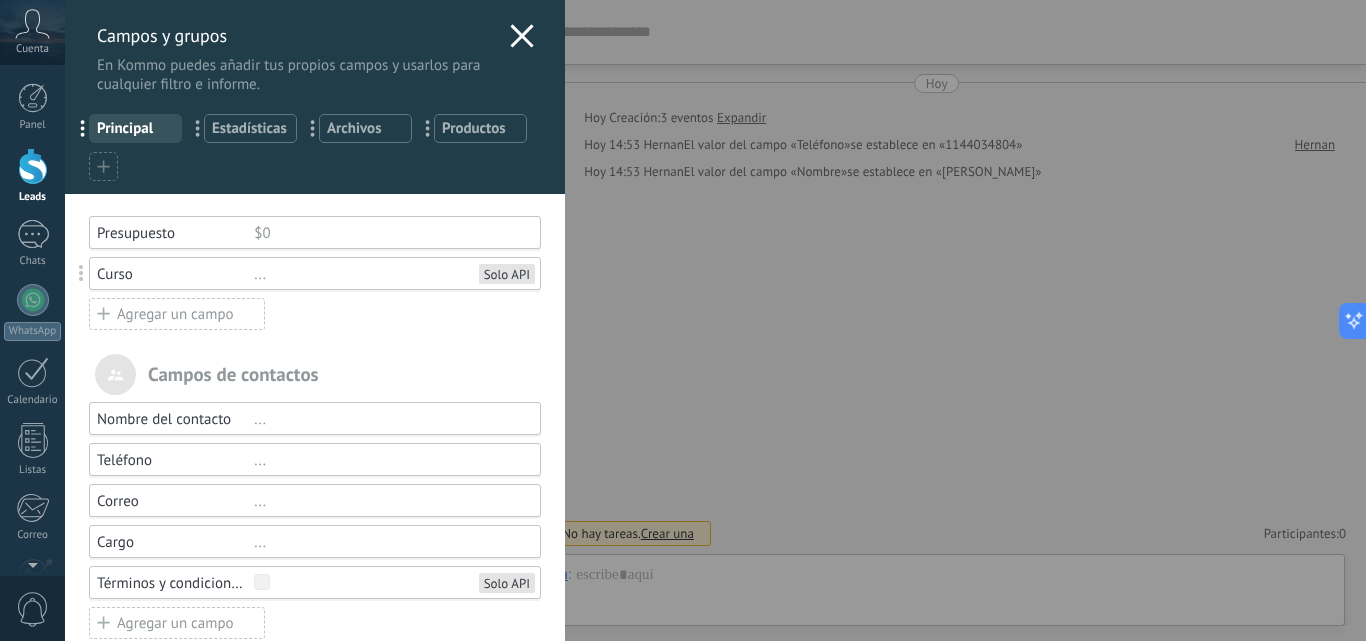 click on "Campos y grupos En Kommo puedes añadir tus propios campos y usarlos para cualquier filtro e informe. ... Principal ... Estadísticas ... Archivos ... Productos Usted ha alcanzado la cantidad máxima de los campos añadidos en la tarifa Periodo de prueba Presupuesto $0 Curso ... Solo API Agregar un campo utm_content ... utm_medium ... utm_campaign ... utm_source ... utm_term ... utm_referrer ... referrer ... gclientid ... gclid ... fbclid ... Add meta Campos de contactos Nombre del contacto ... Teléfono ... Correo ... Cargo ... Términos y condiciones Solo API Agregar un campo Campos de compañias Nombre de la compañía ... Teléfono ... Correo ... Página web ... Dirección ... Agregar un campo" at bounding box center (715, 320) 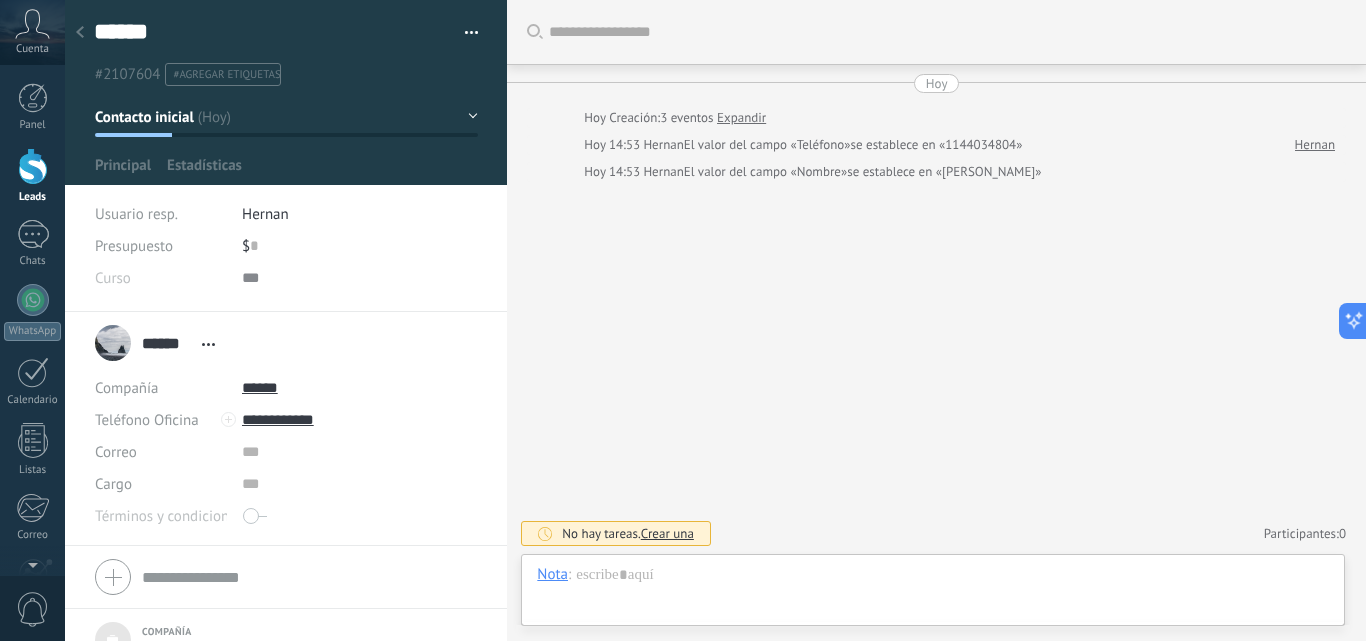 scroll, scrollTop: 20, scrollLeft: 0, axis: vertical 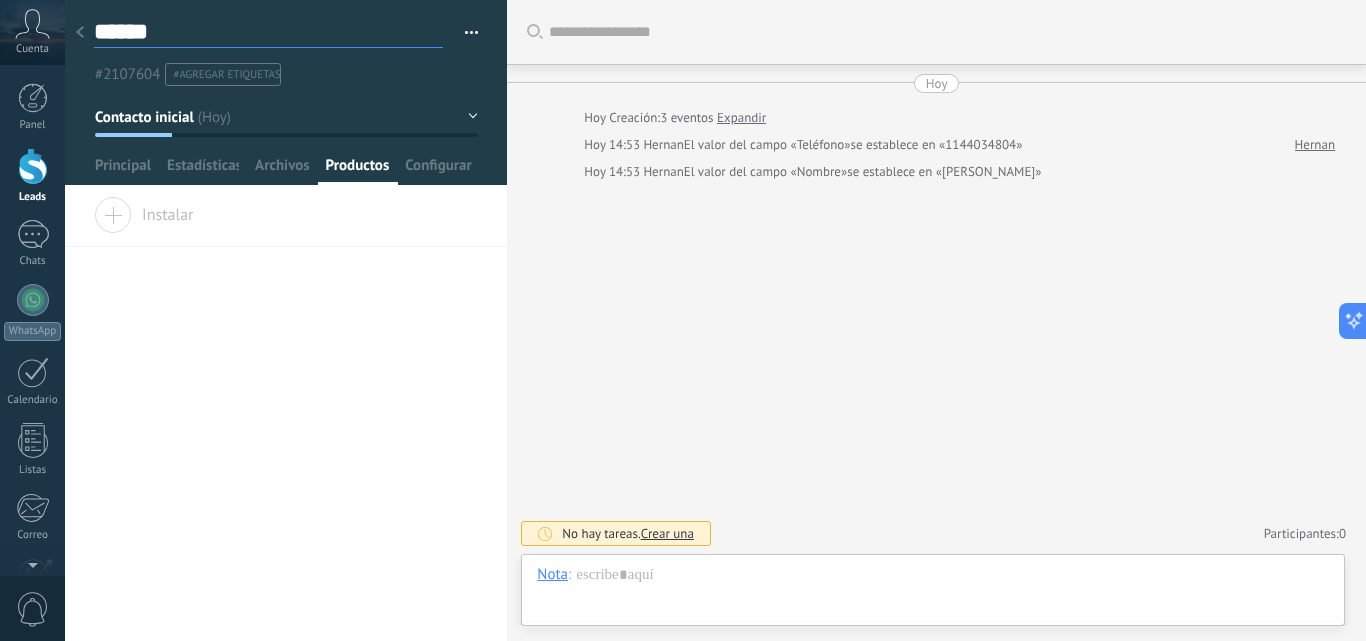 click on "******" at bounding box center (268, 32) 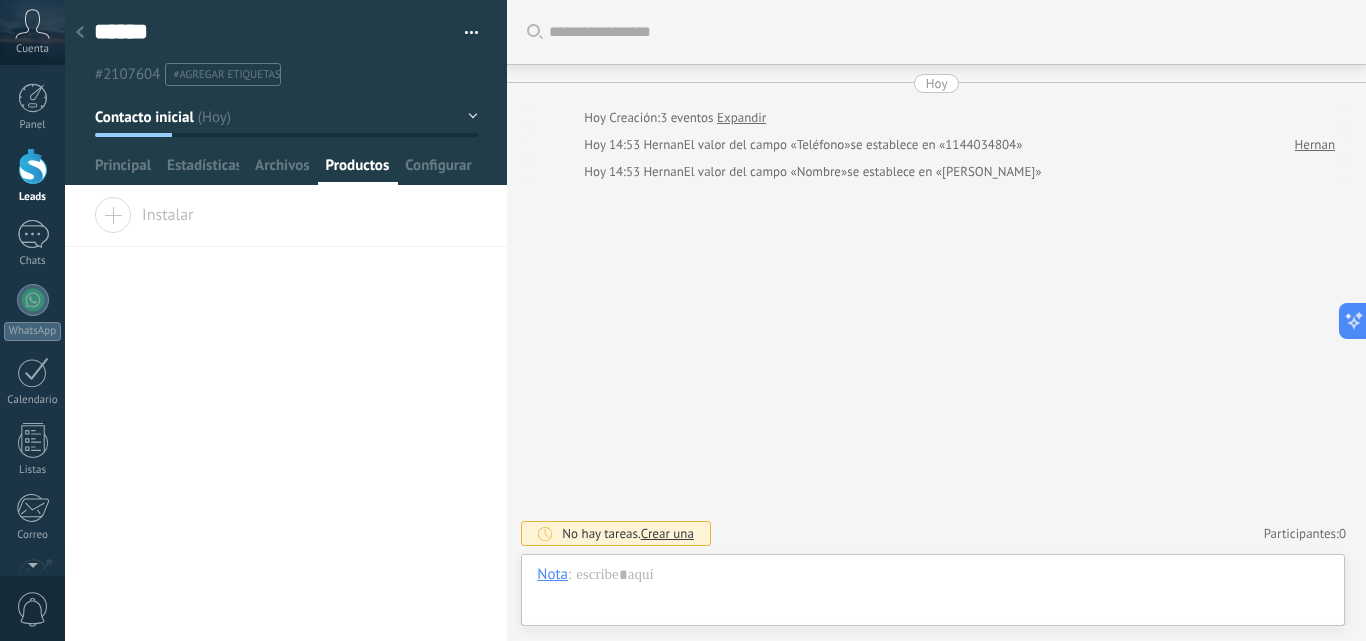 click at bounding box center (80, 33) 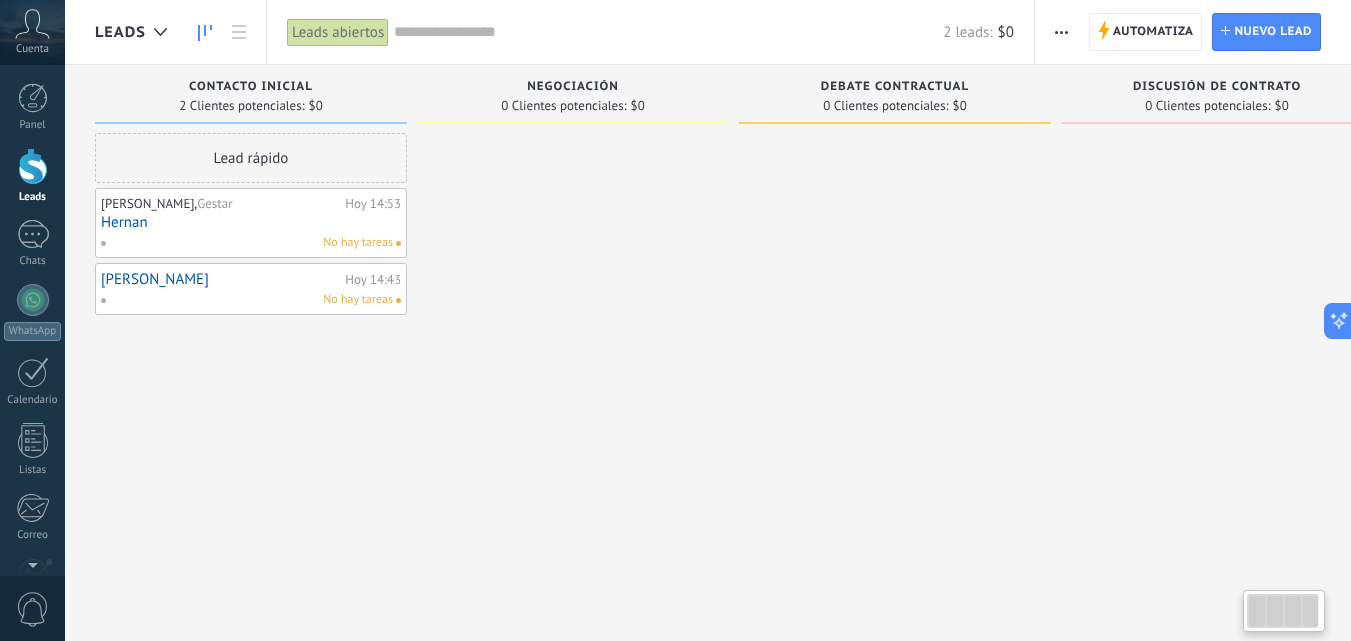 click at bounding box center (573, 323) 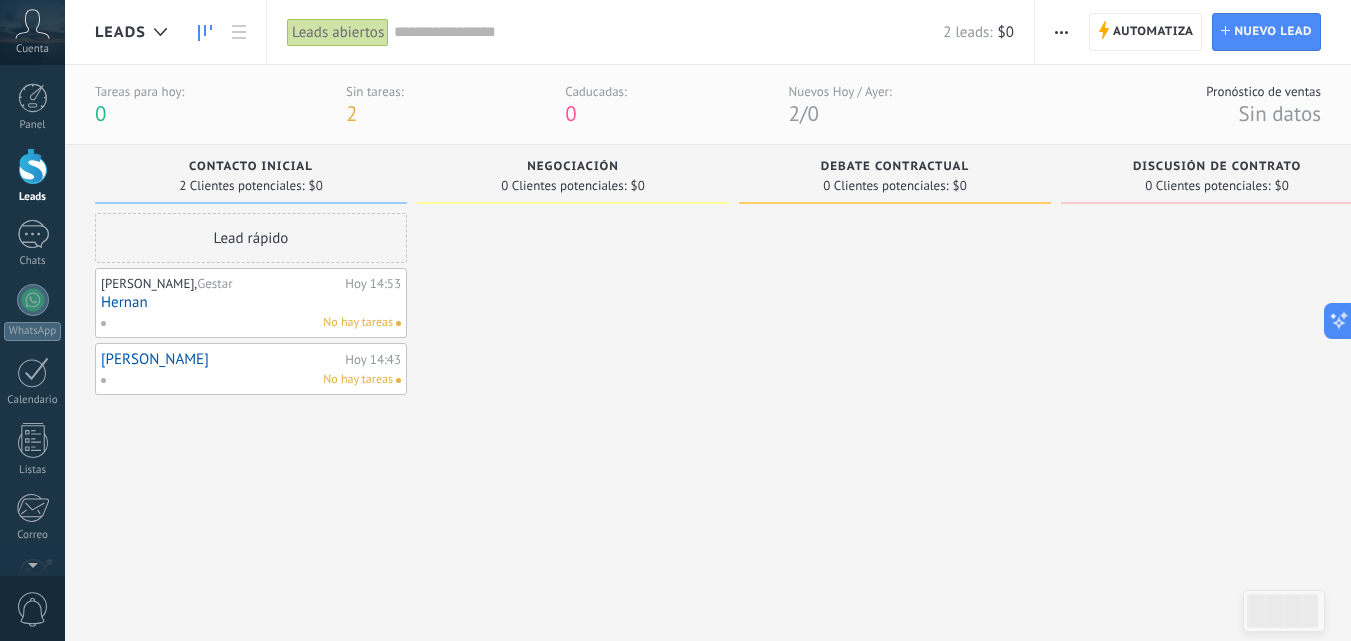 click on "Debate contractual" at bounding box center [895, 167] 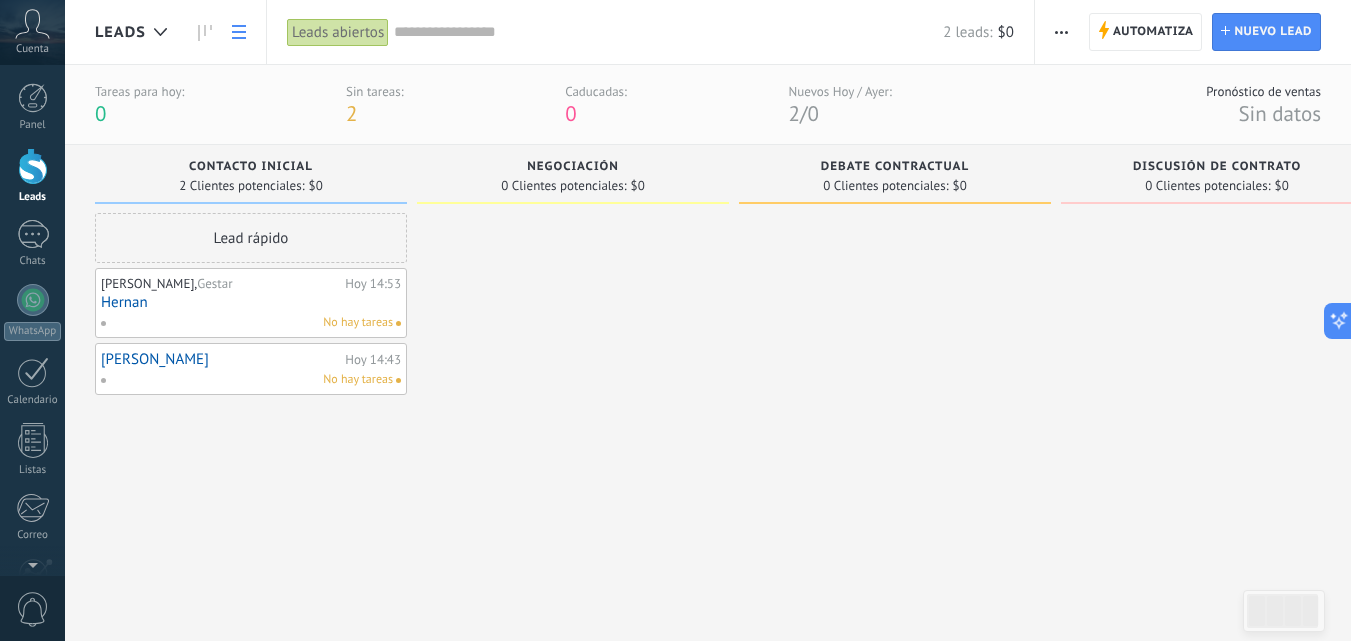 click 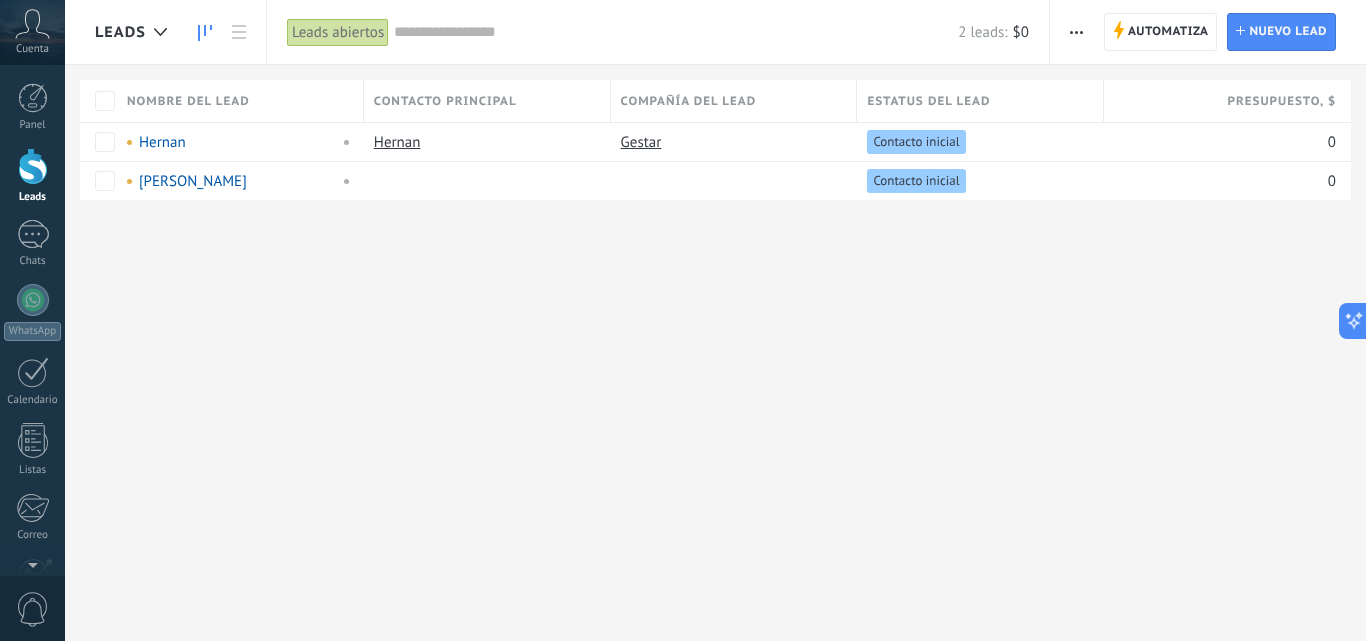 click 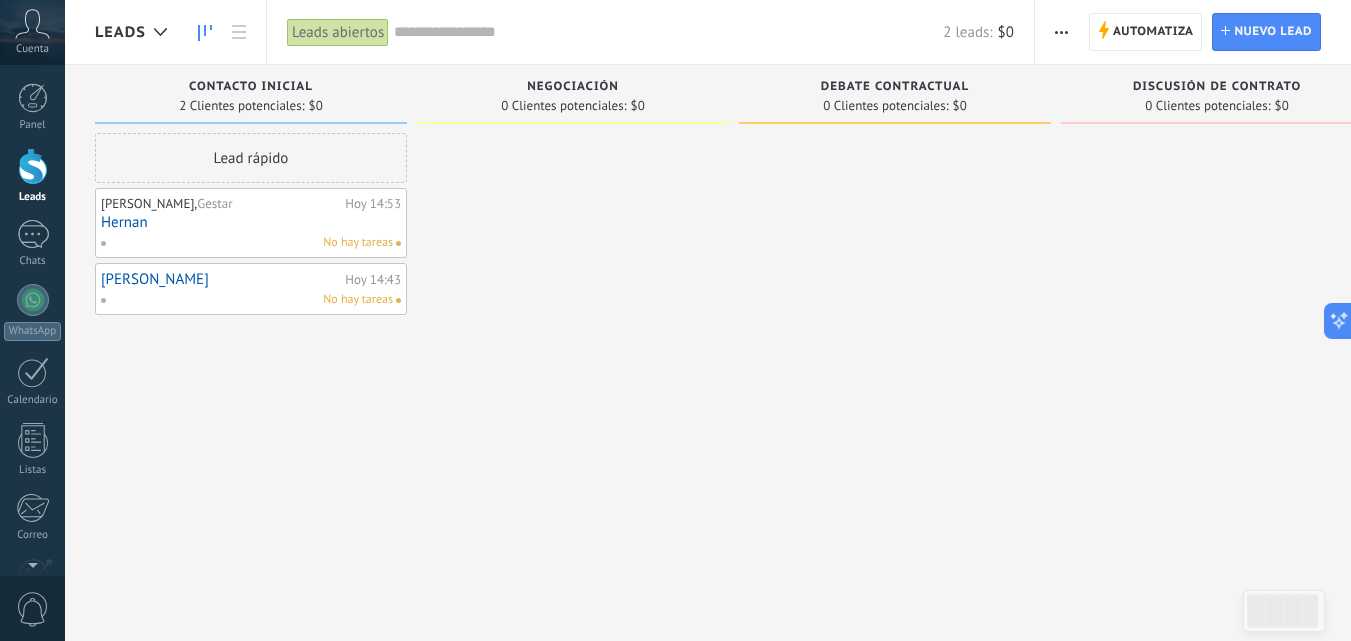click at bounding box center (668, 32) 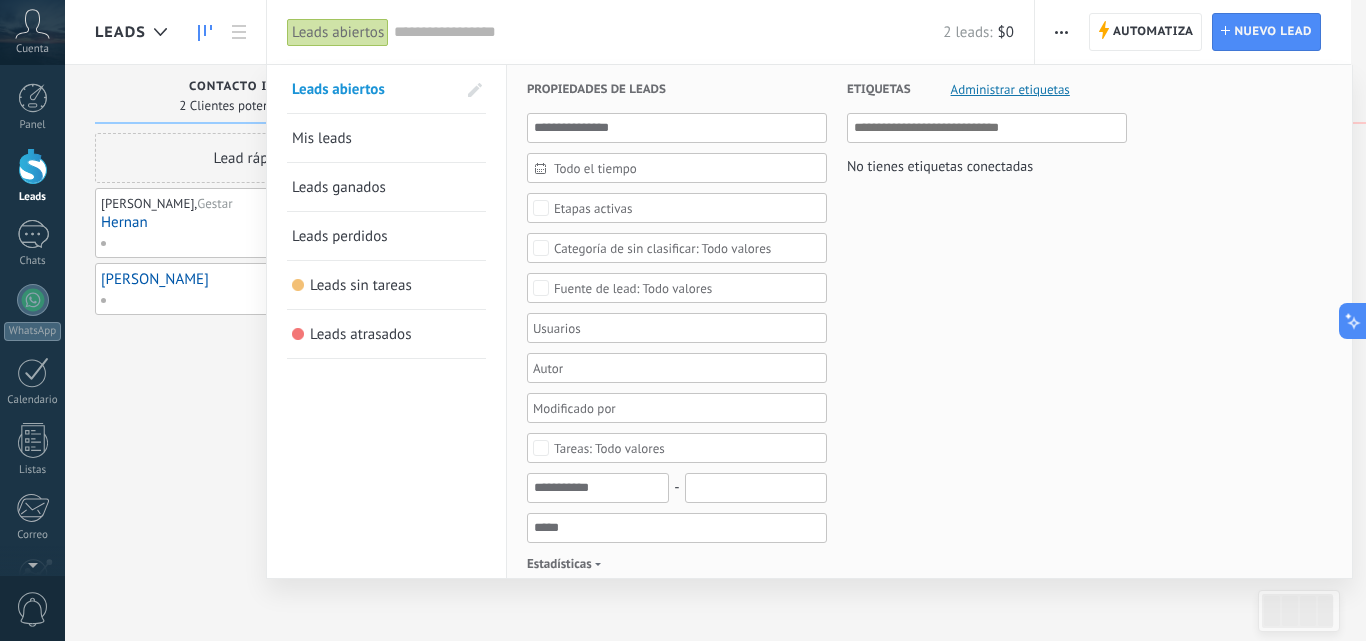 click on "Mis leads" at bounding box center (386, 138) 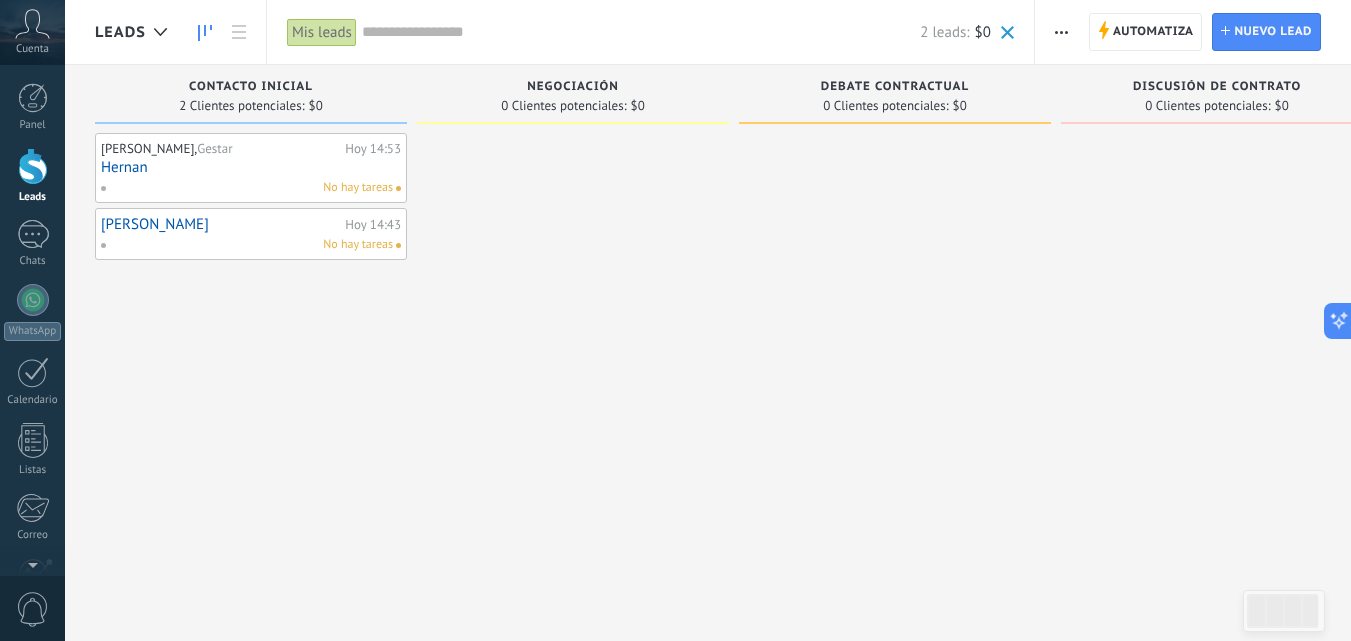 click at bounding box center [641, 32] 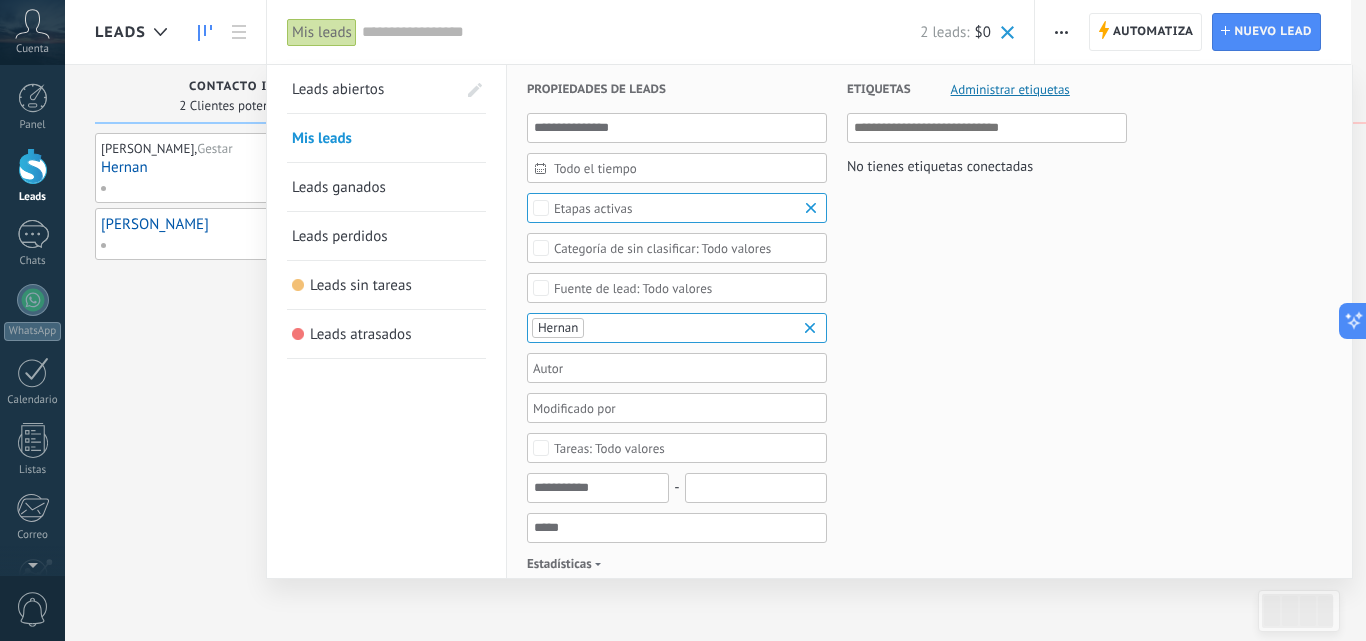 click on "Leads abiertos" at bounding box center (374, 89) 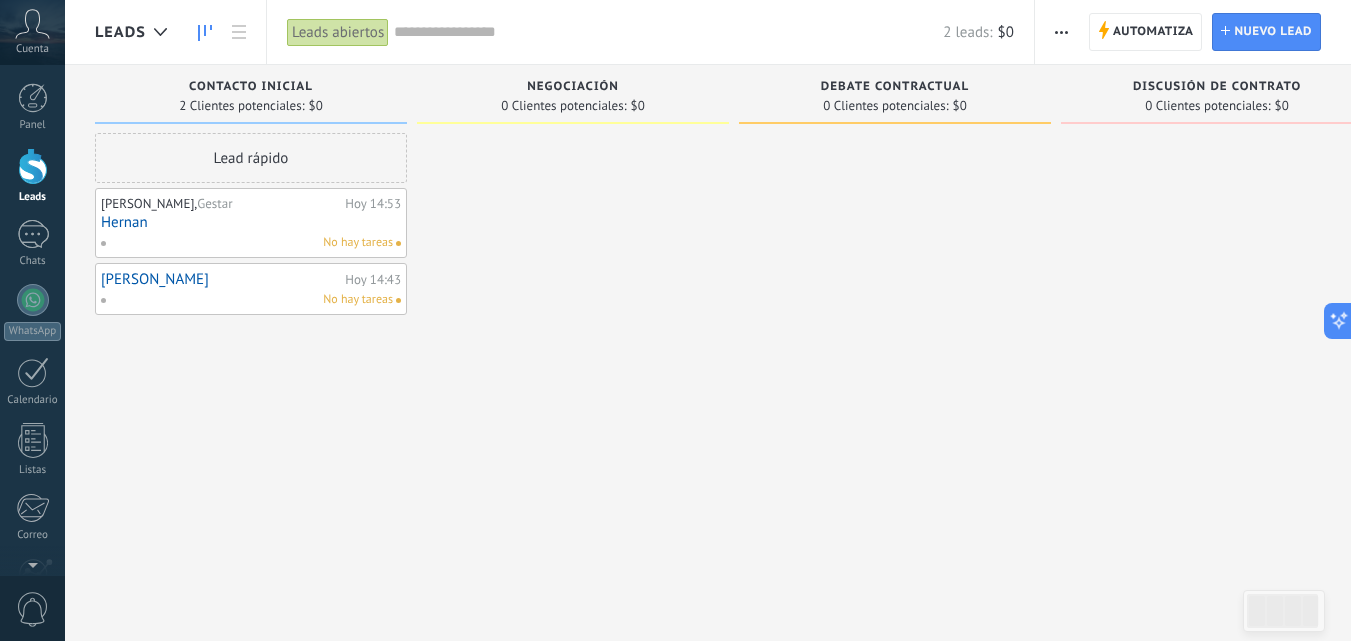 click at bounding box center [1061, 32] 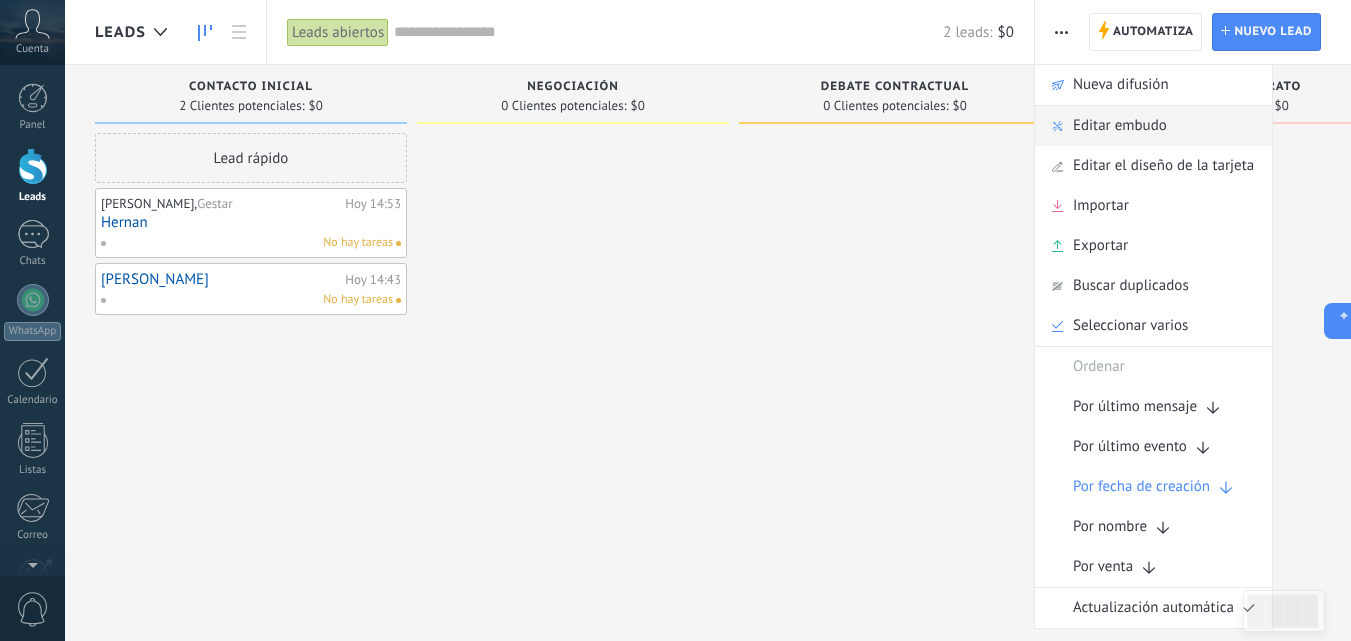 click on "Editar embudo" at bounding box center (1120, 126) 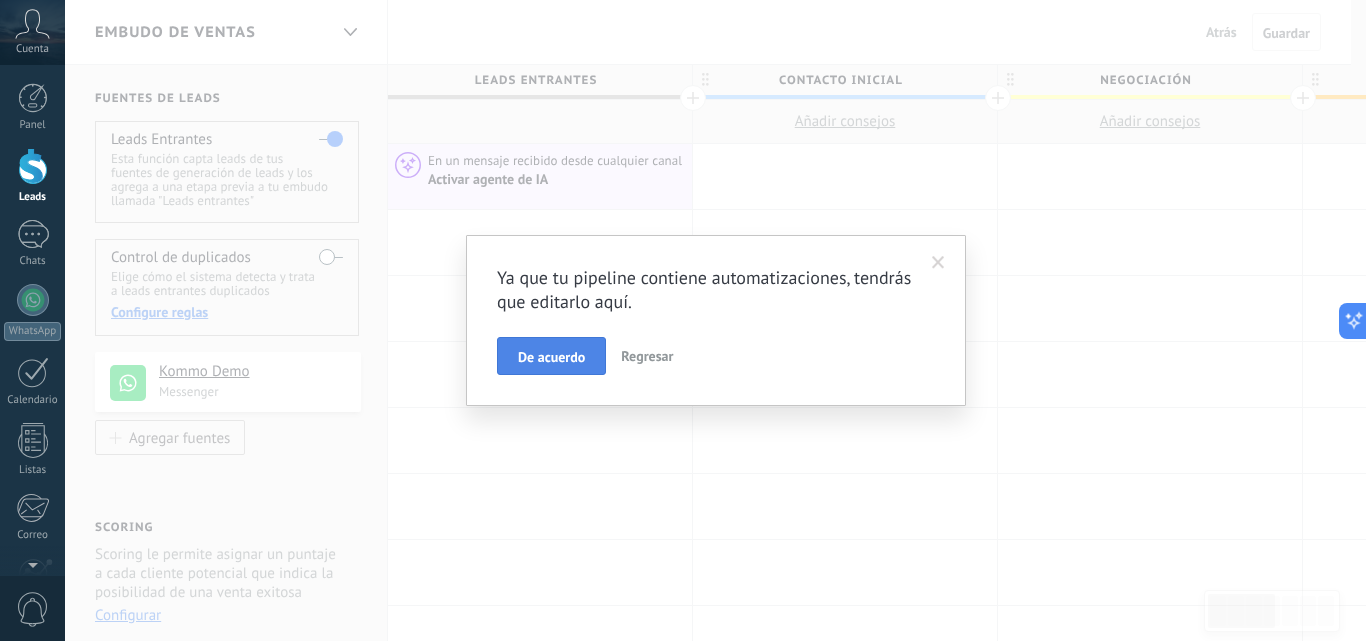 click on "De acuerdo" at bounding box center [551, 357] 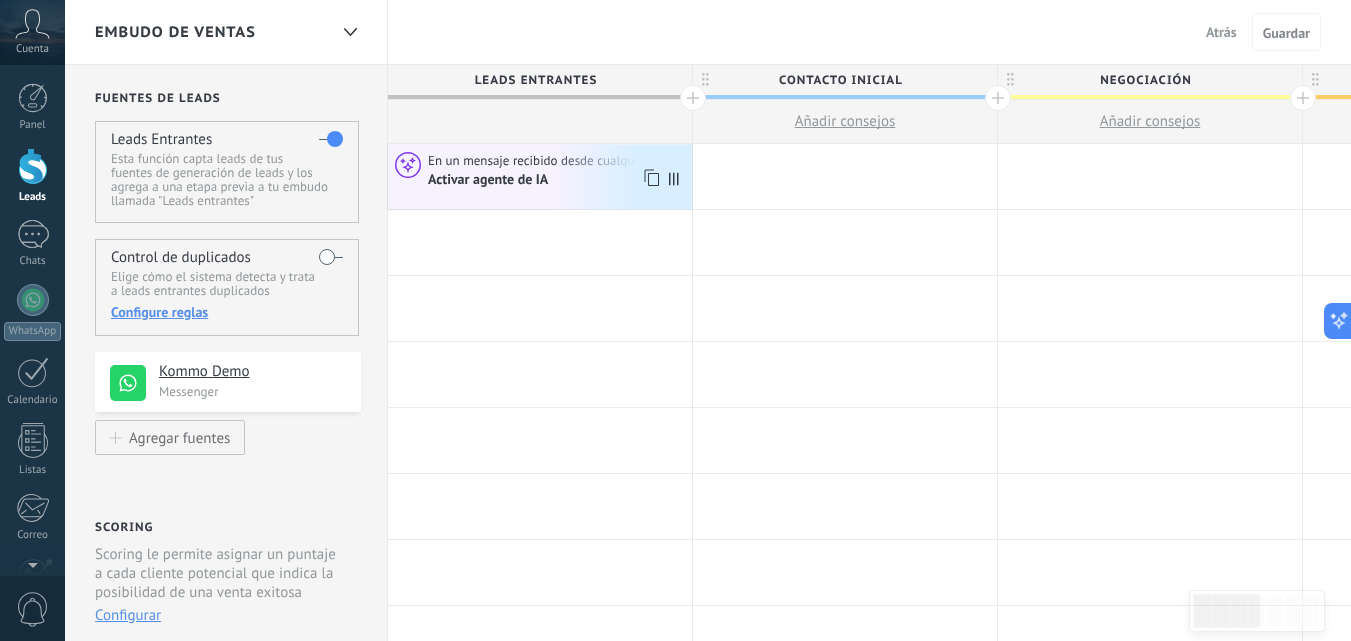 click on "Activar agente de IA" at bounding box center (557, 179) 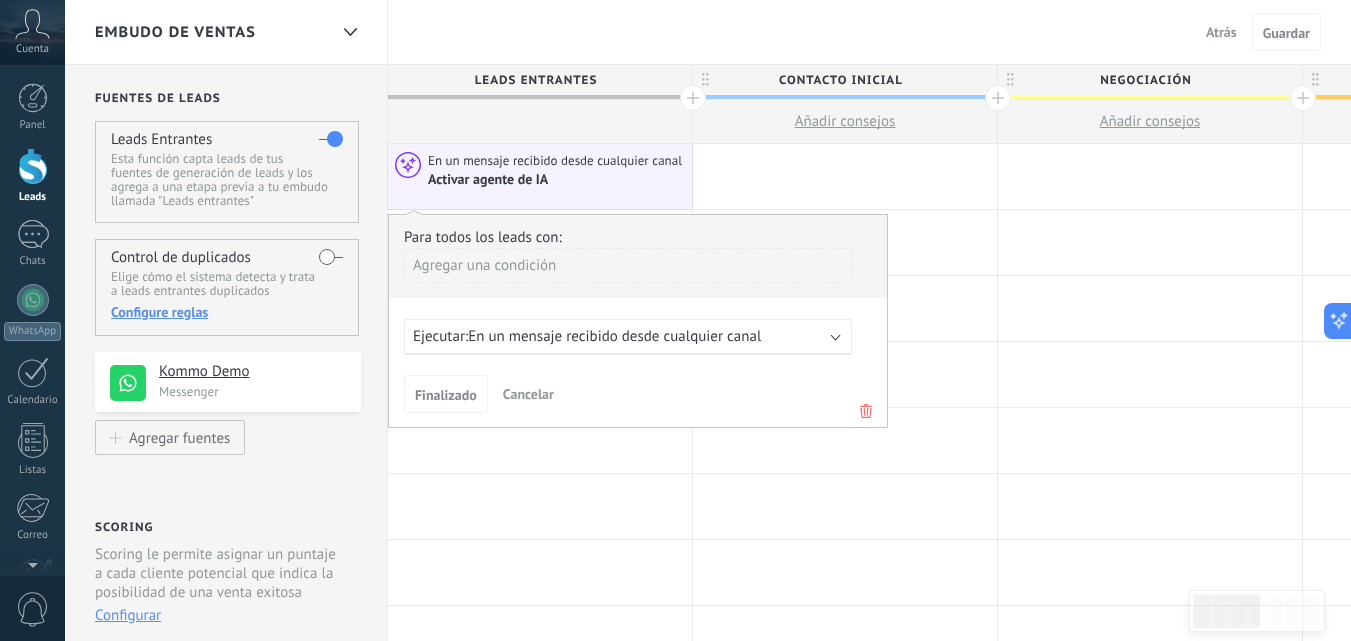 click on "En un mensaje recibido desde cualquier canal" at bounding box center [614, 336] 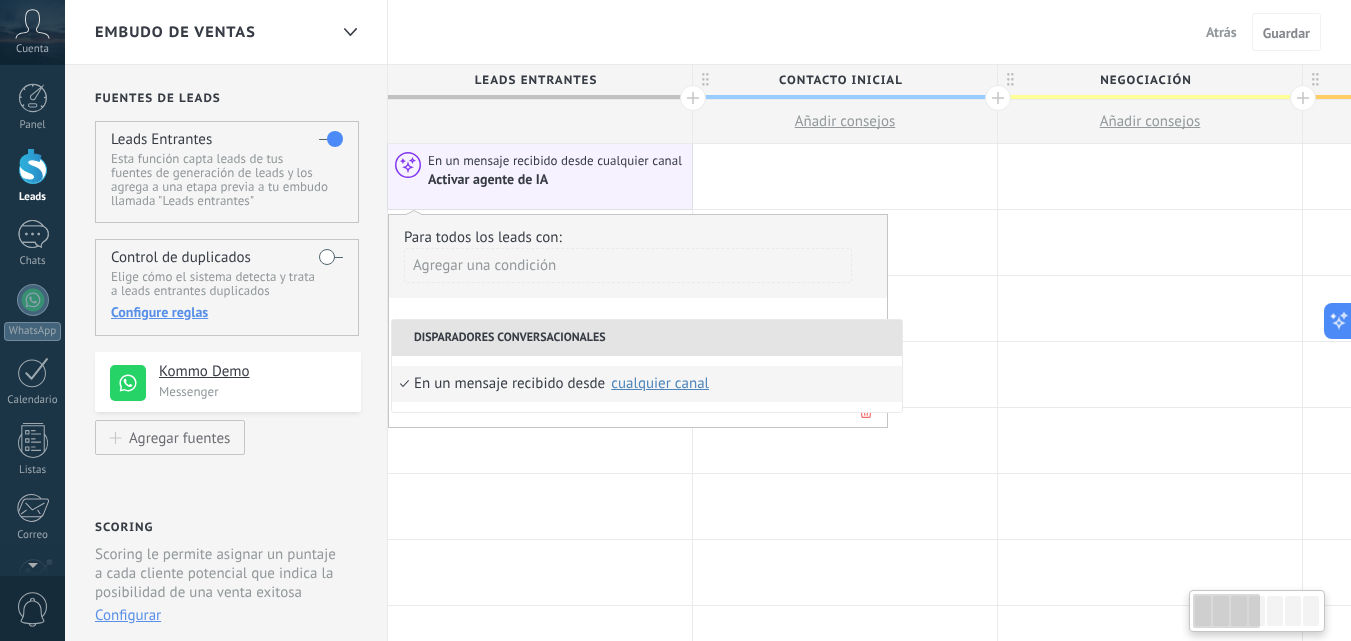 click on "Disparadores conversacionales" at bounding box center (647, 338) 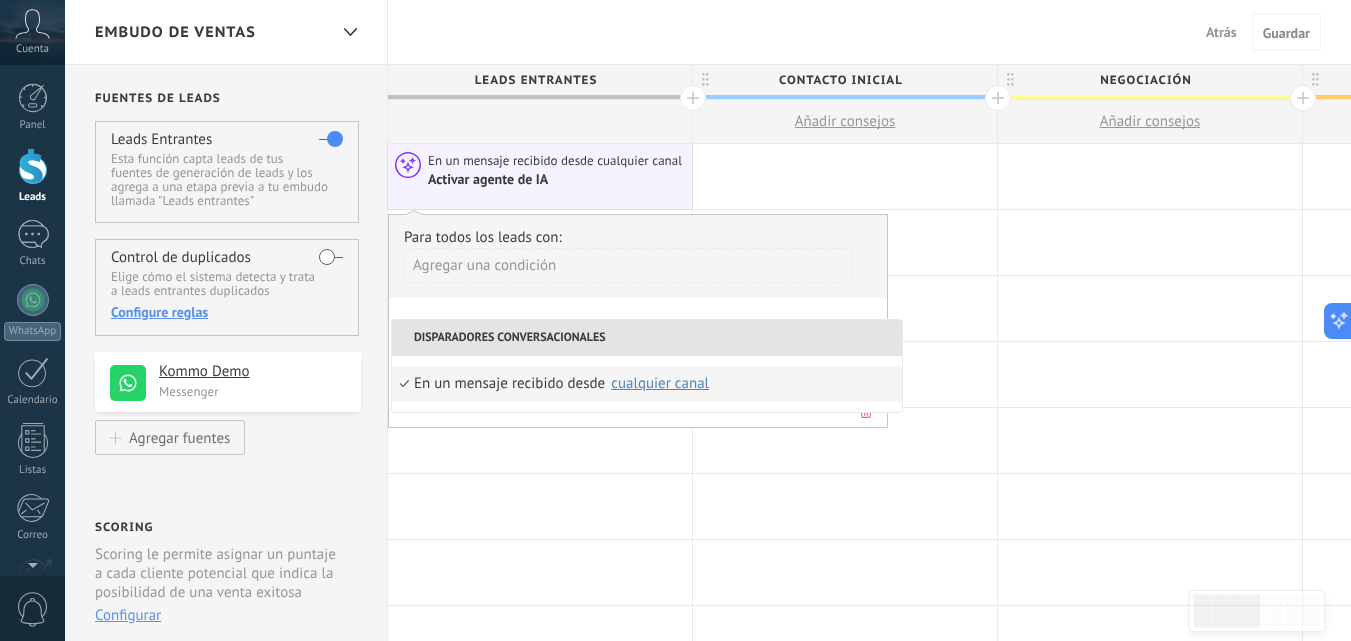 click on "Activar agente de IA" at bounding box center (557, 179) 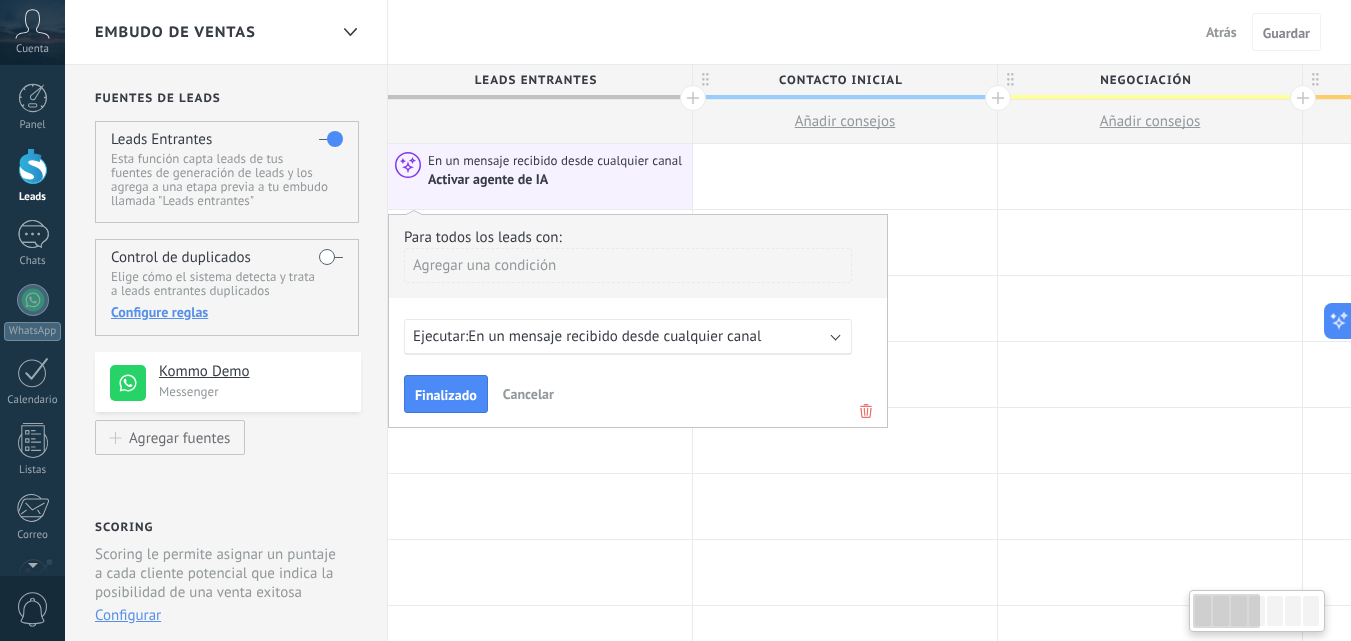 click on "Añadir consejos" at bounding box center (845, 121) 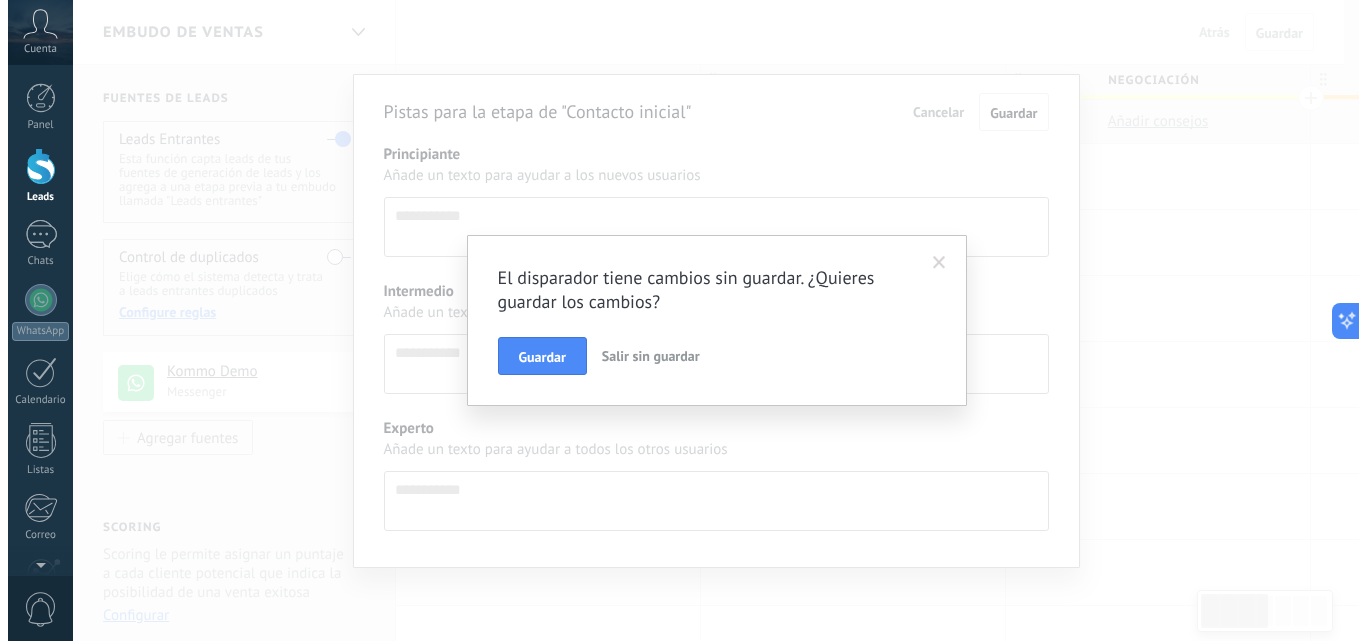 scroll, scrollTop: 19, scrollLeft: 0, axis: vertical 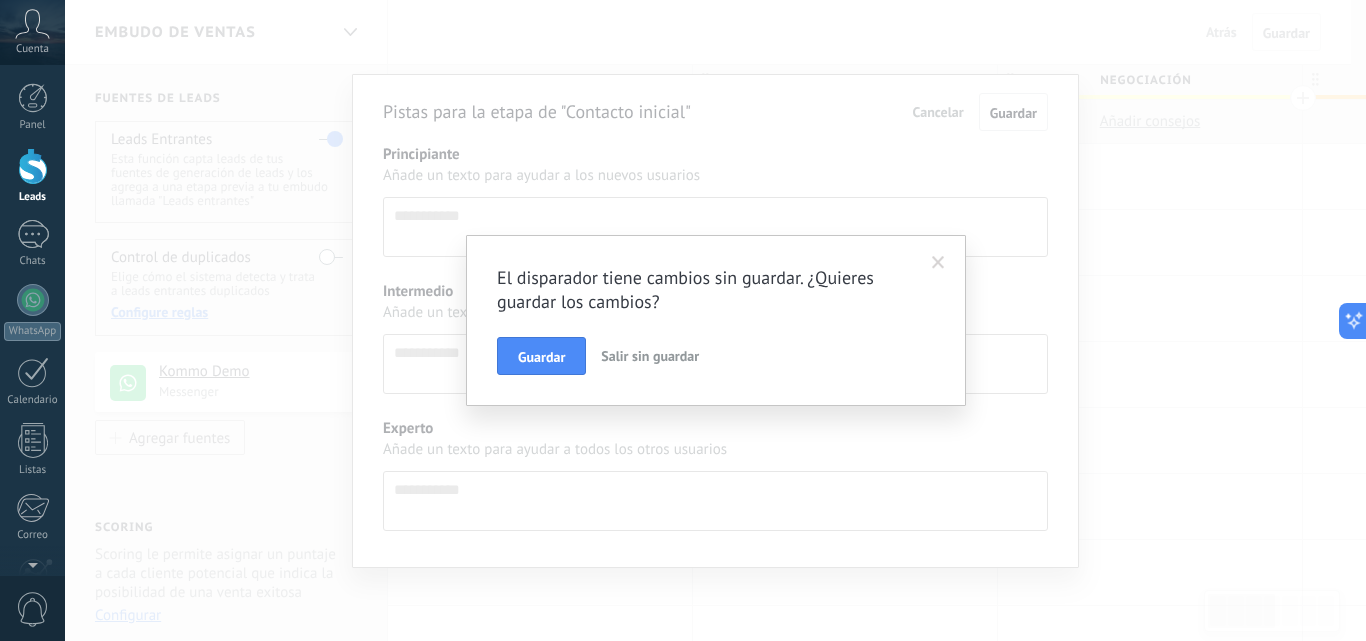 click at bounding box center [938, 263] 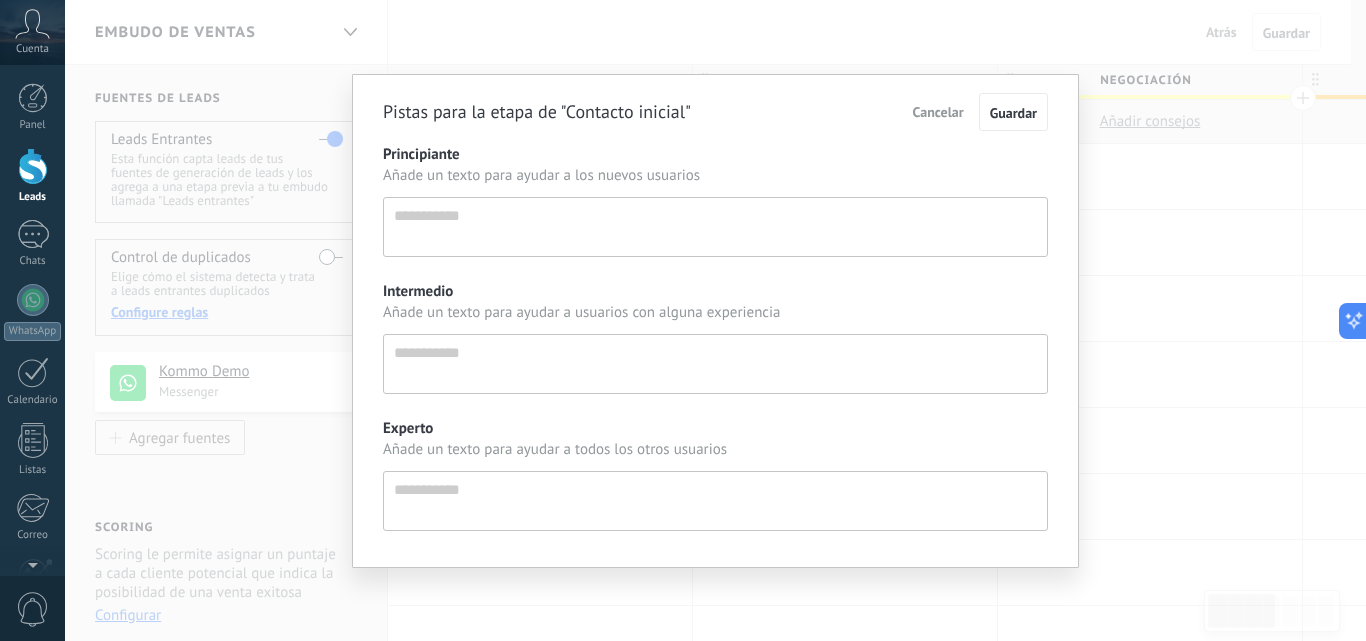 click on "Cancelar" at bounding box center [938, 112] 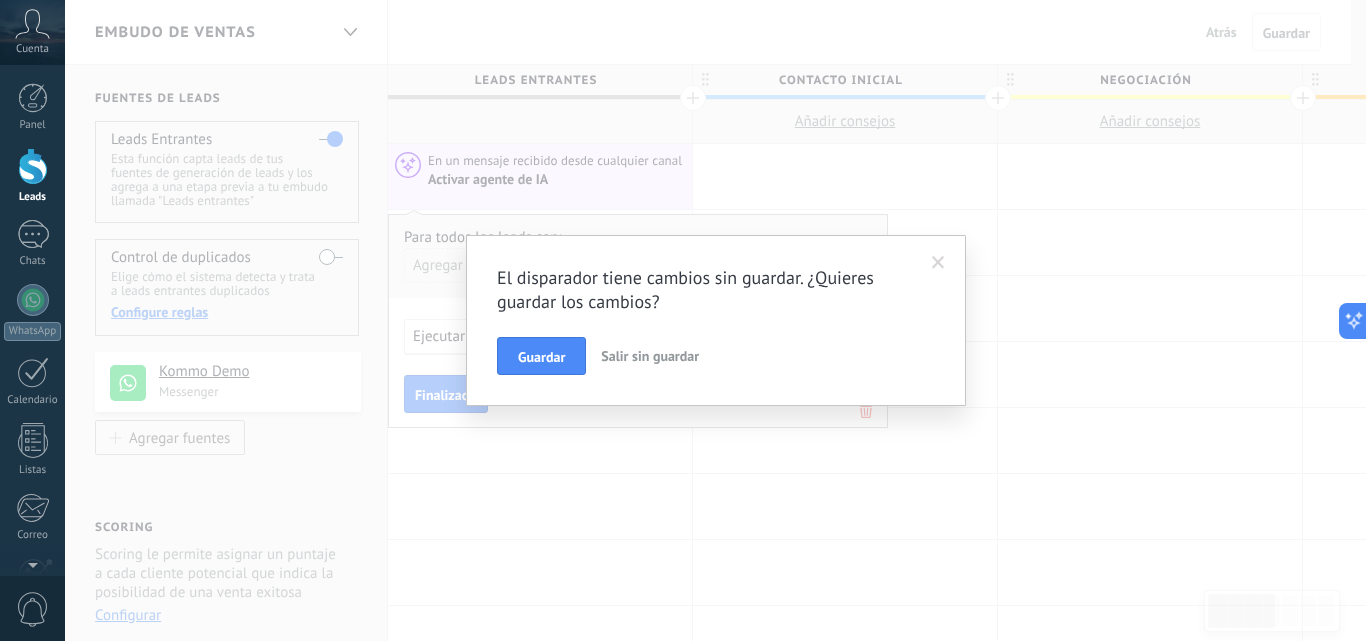 click on "El disparador tiene cambios sin guardar. ¿Quieres guardar los cambios? Guardar Salir sin guardar" at bounding box center [715, 320] 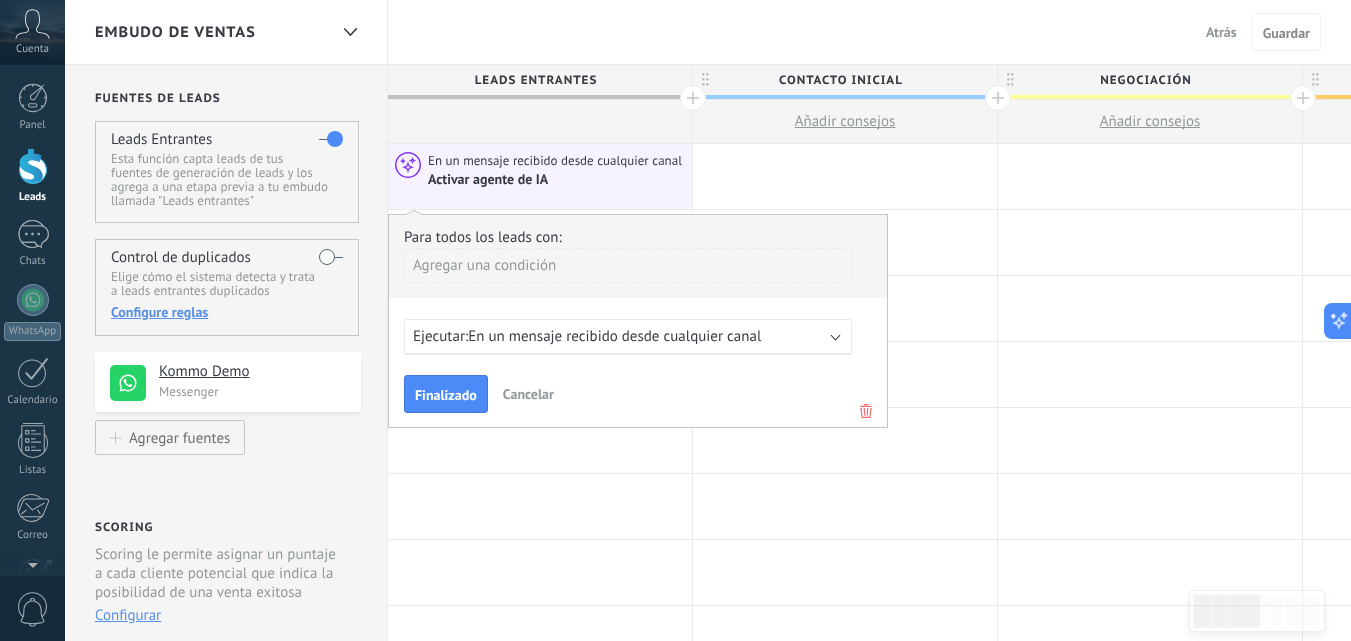 click on "Leads Entrantes" at bounding box center (535, 80) 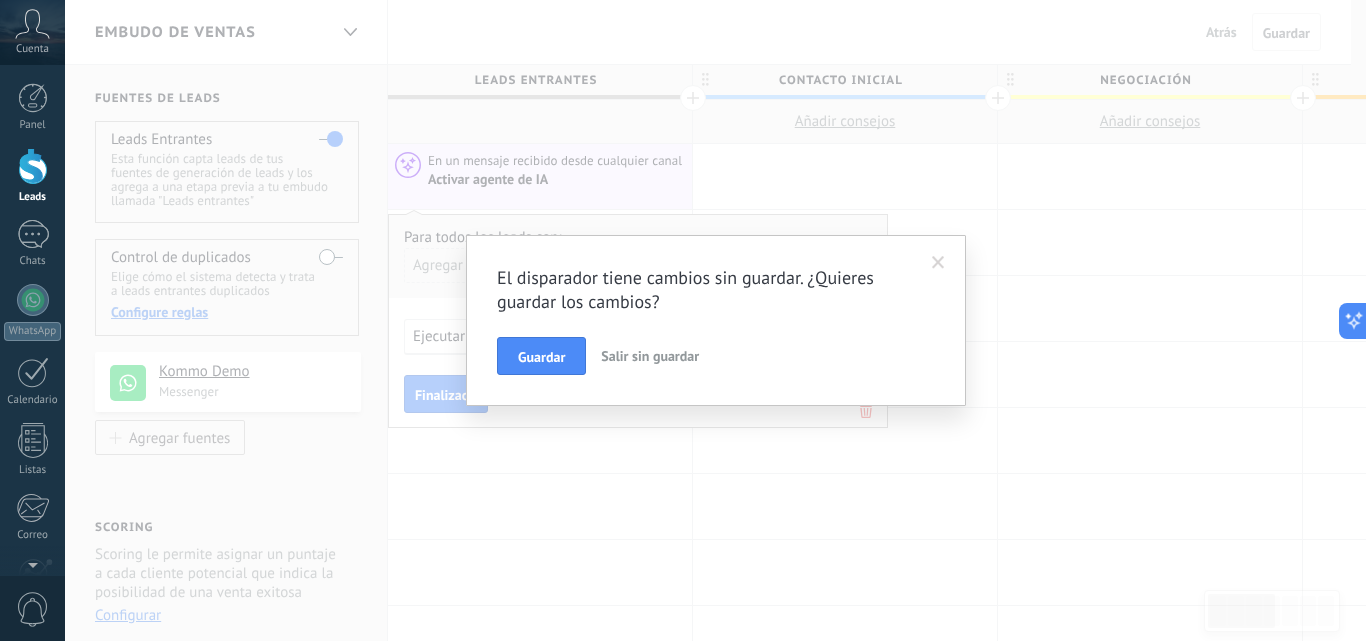 click on "El disparador tiene cambios sin guardar. ¿Quieres guardar los cambios? Guardar Salir sin guardar" at bounding box center (715, 320) 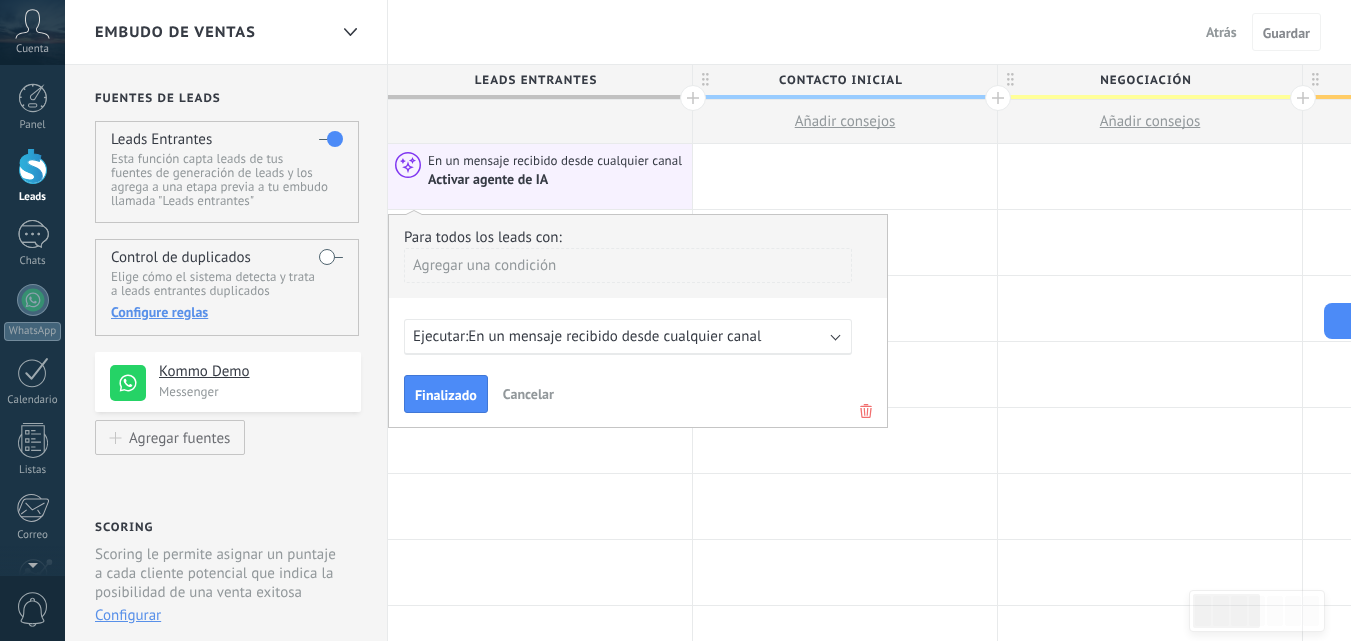 click on "Leads Entrantes" at bounding box center [535, 80] 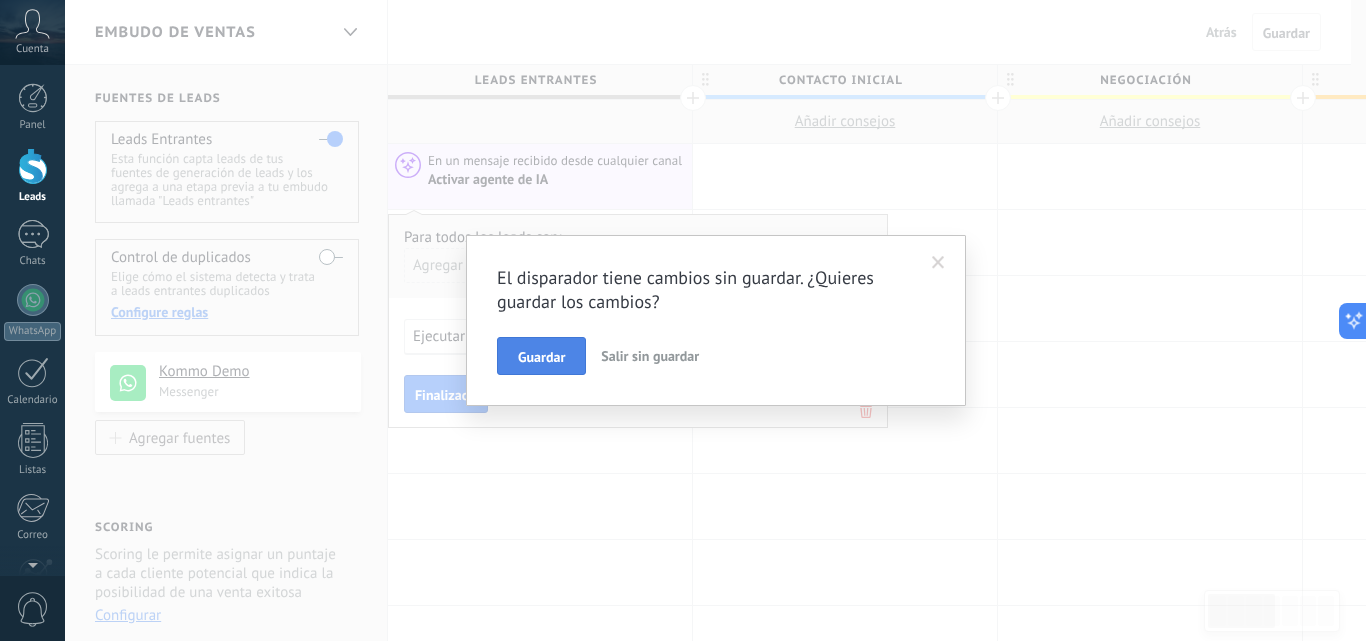 click on "Guardar" at bounding box center (541, 357) 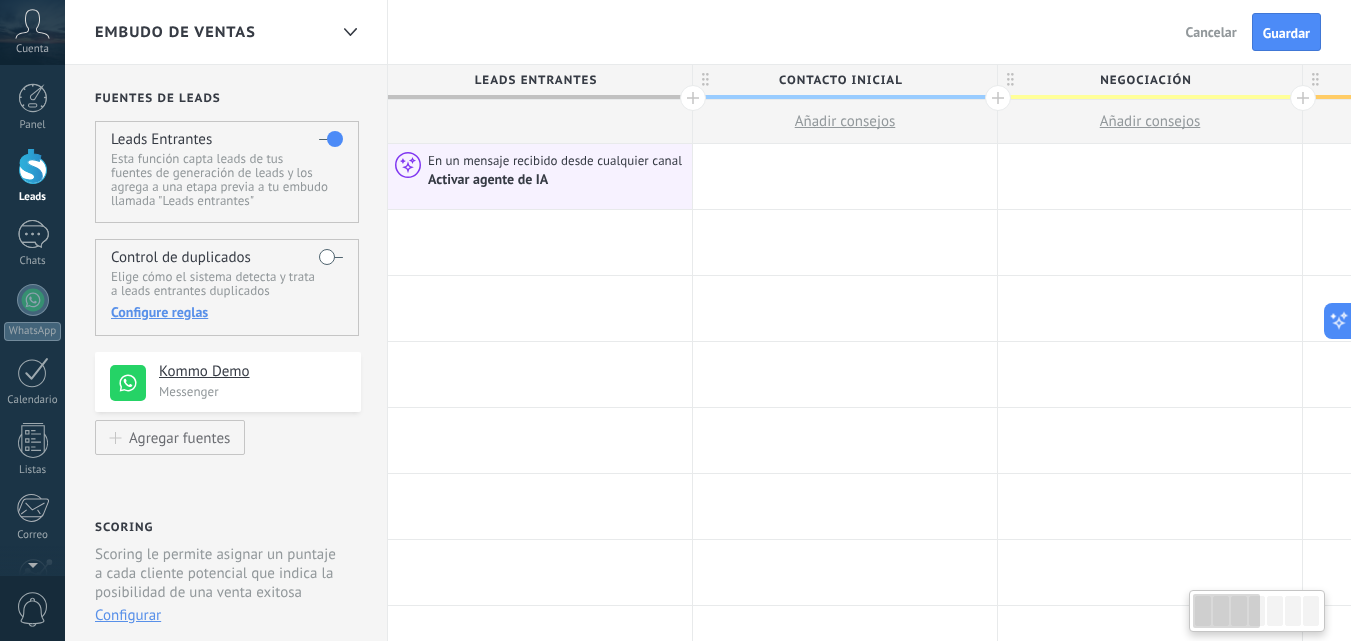 click on "Leads Entrantes" at bounding box center [535, 80] 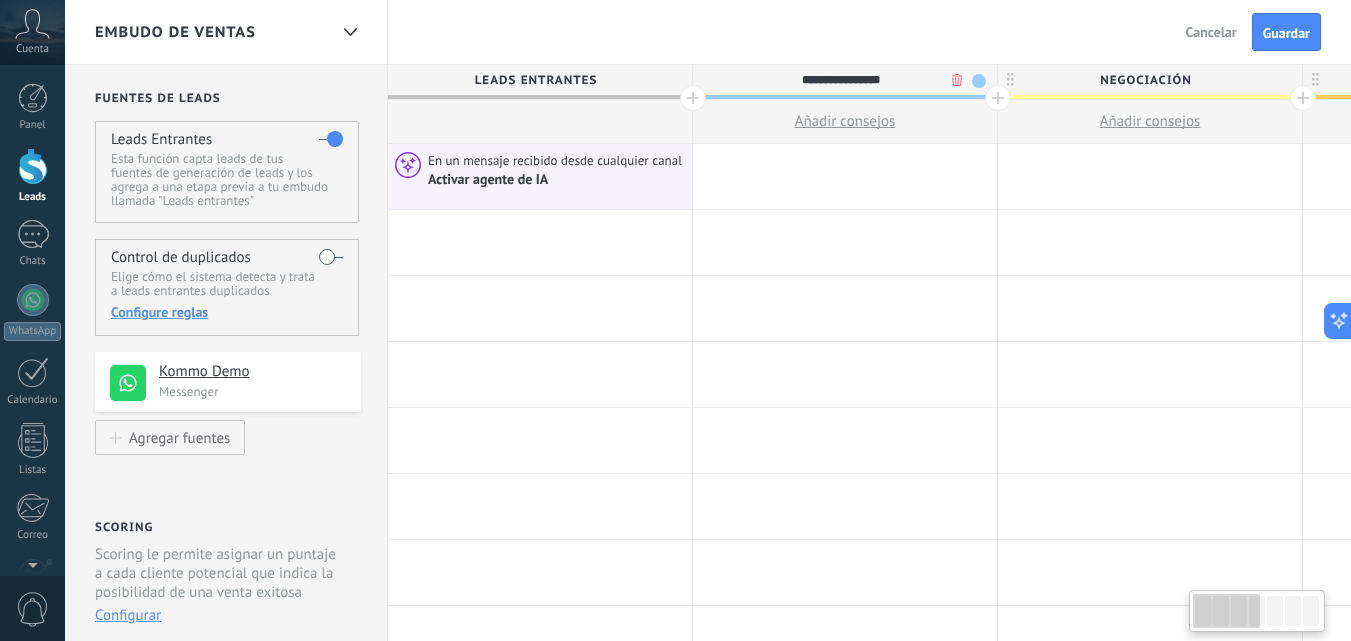 click on "**********" at bounding box center (840, 80) 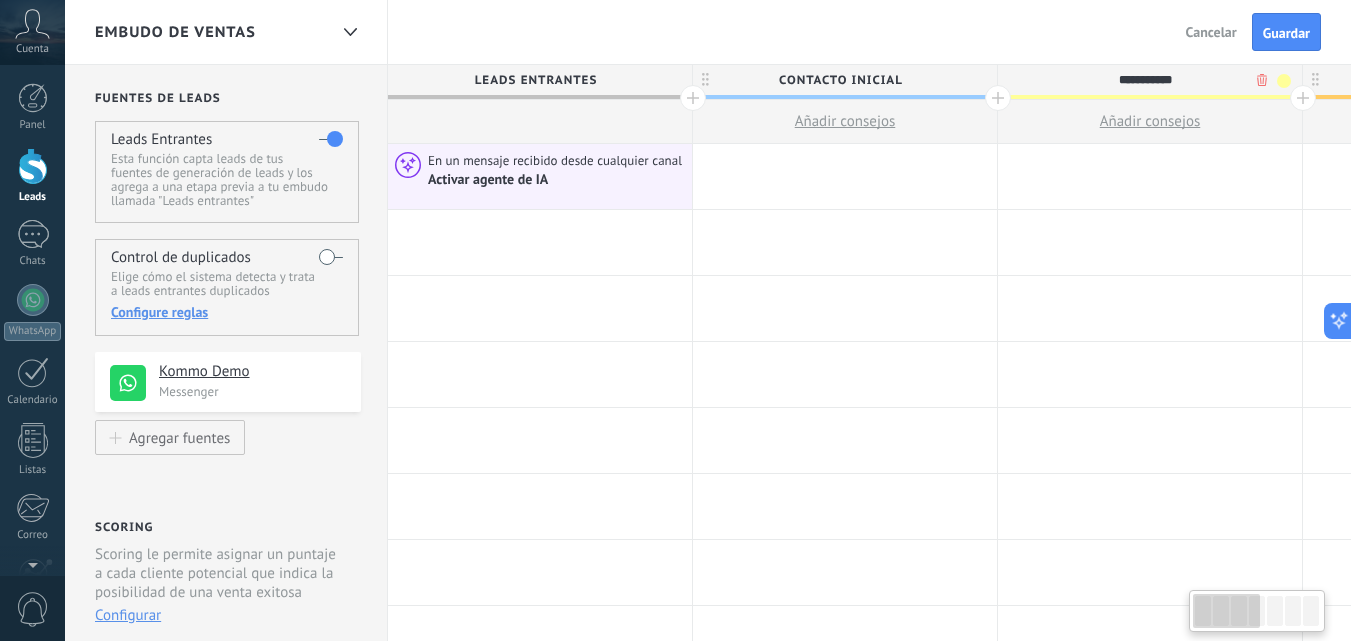 click on "**********" at bounding box center [1145, 80] 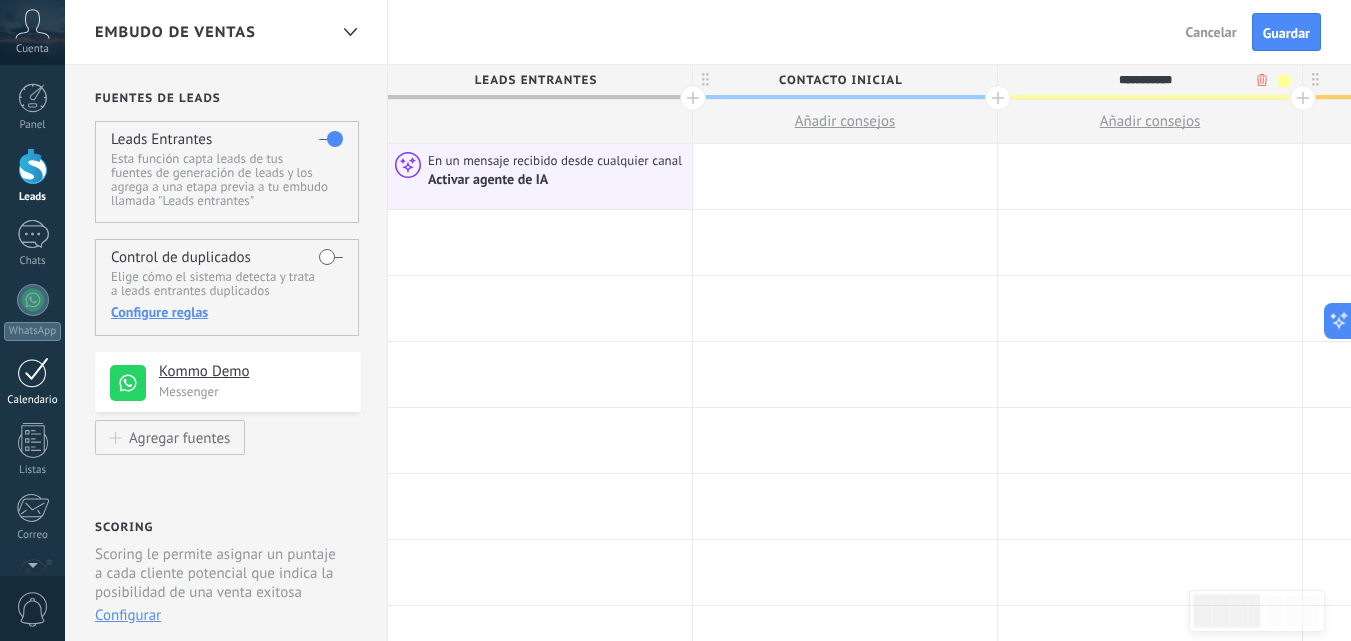 click at bounding box center (33, 372) 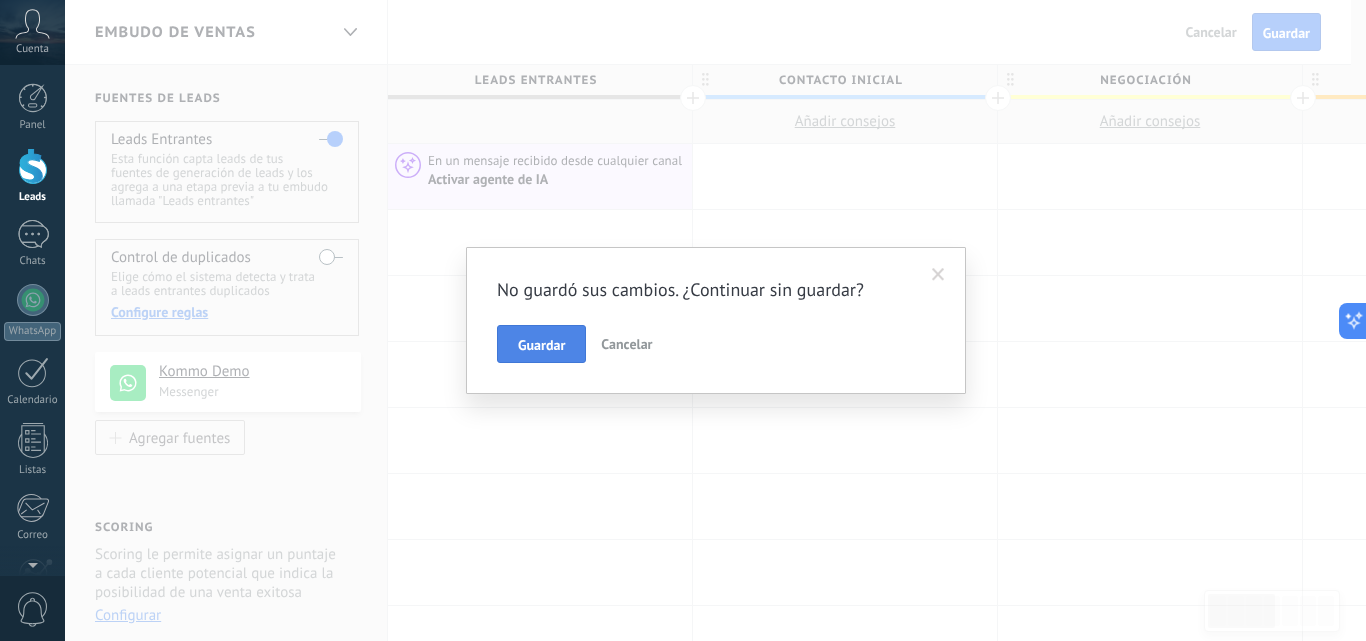 click on "Guardar" at bounding box center (541, 345) 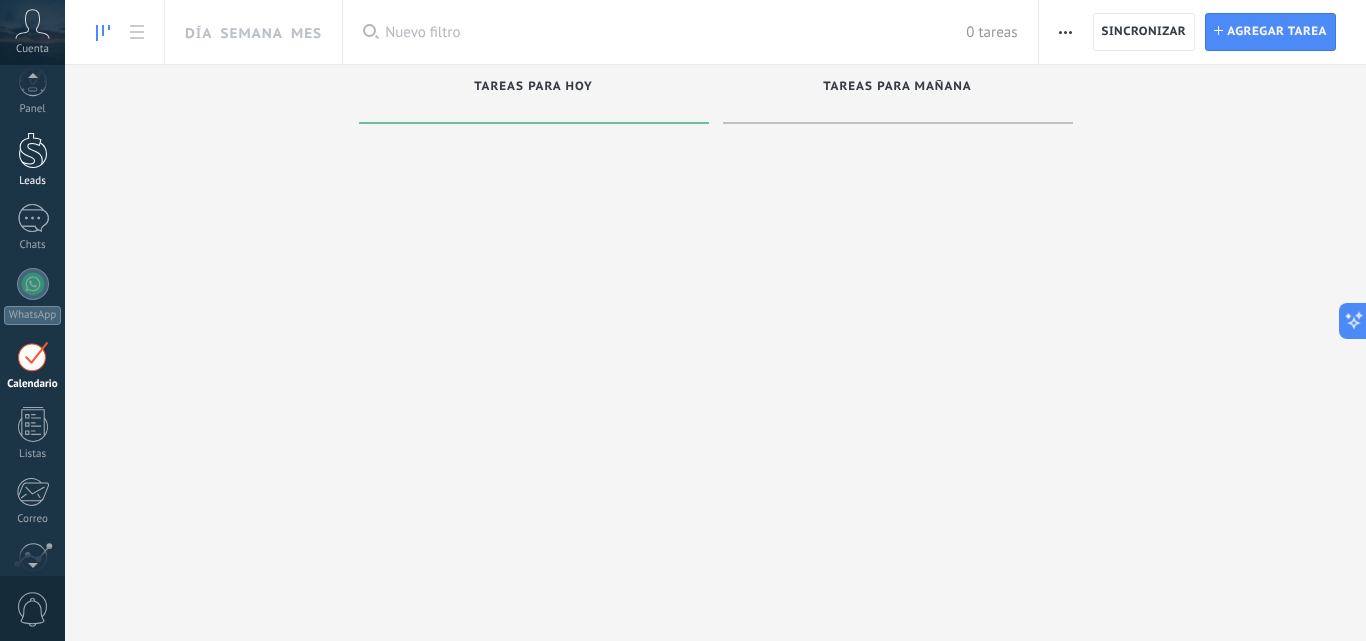 scroll, scrollTop: 4, scrollLeft: 0, axis: vertical 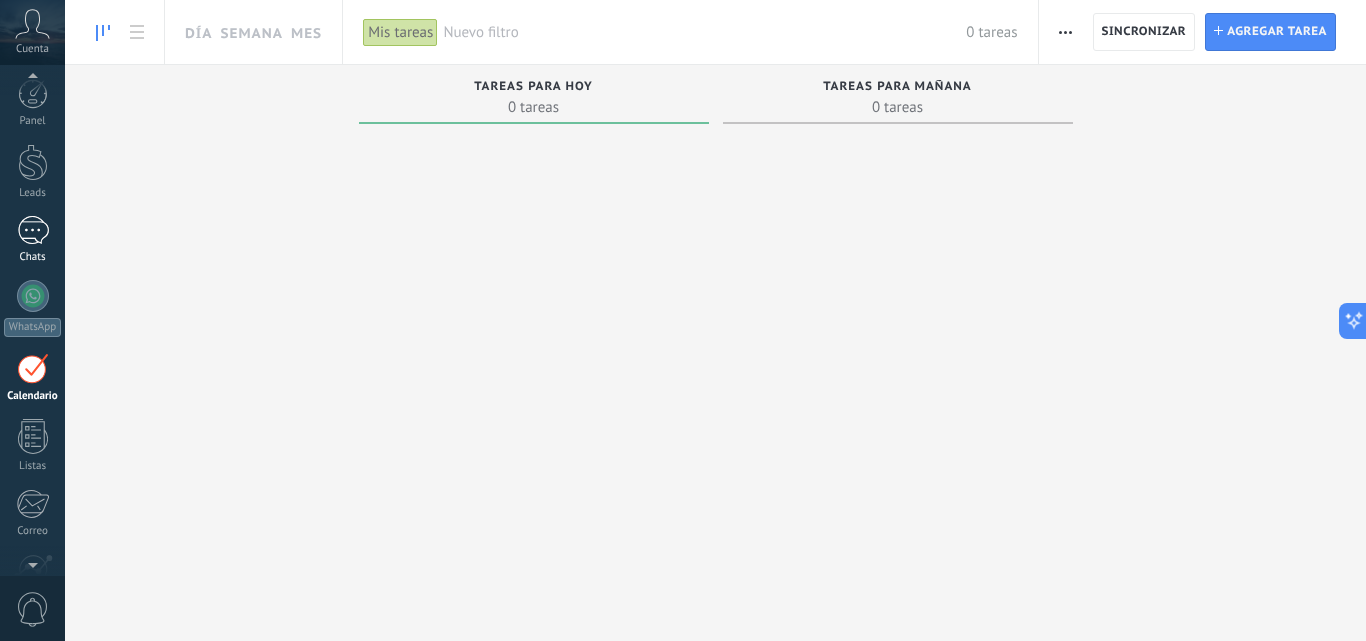 click at bounding box center (33, 230) 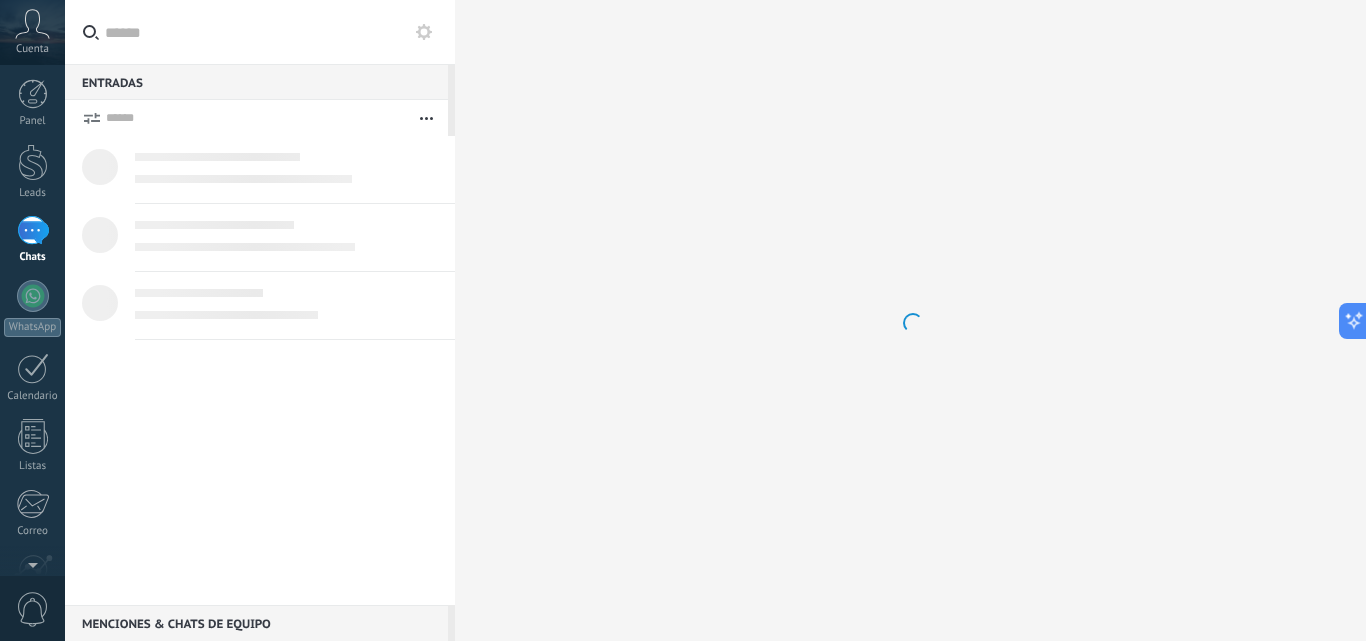 scroll, scrollTop: 0, scrollLeft: 0, axis: both 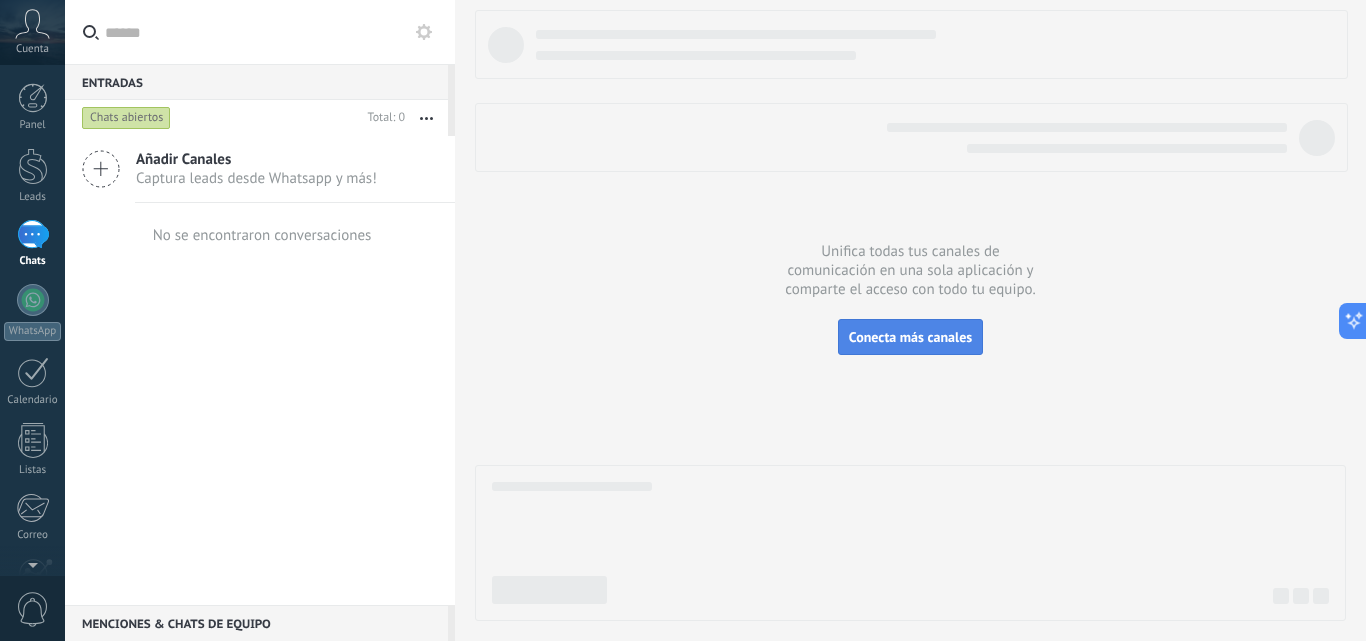 click on "Conecta más canales" at bounding box center [910, 337] 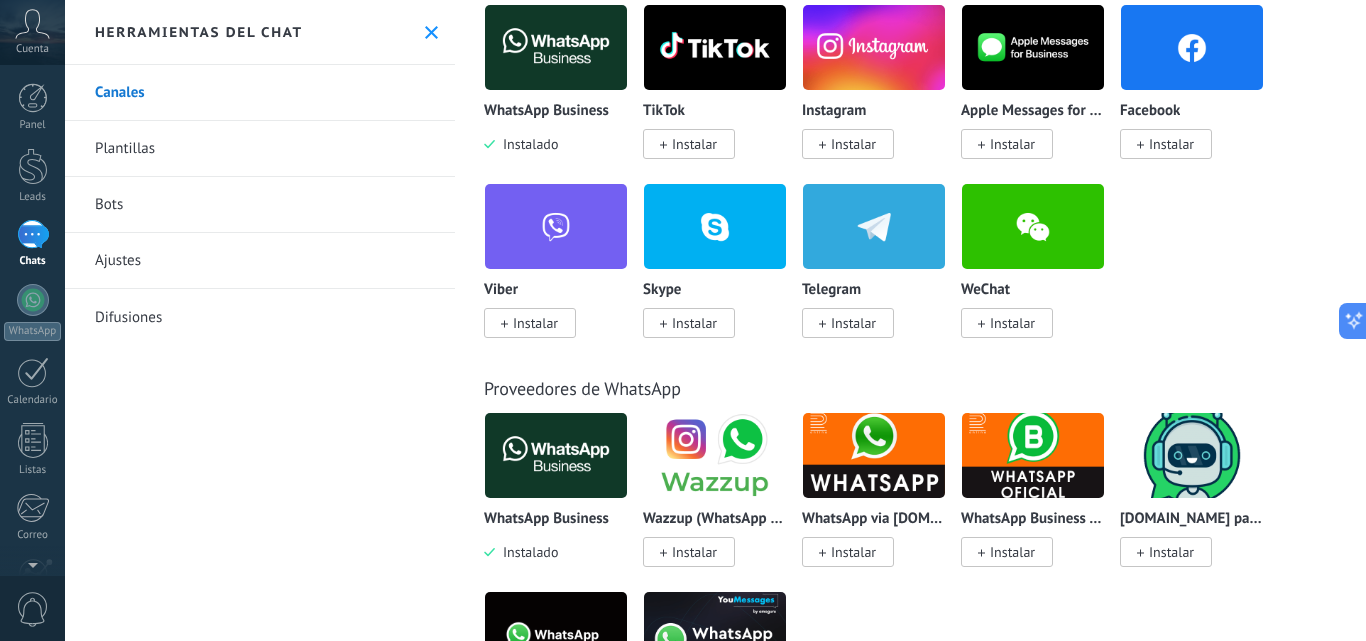scroll, scrollTop: 300, scrollLeft: 0, axis: vertical 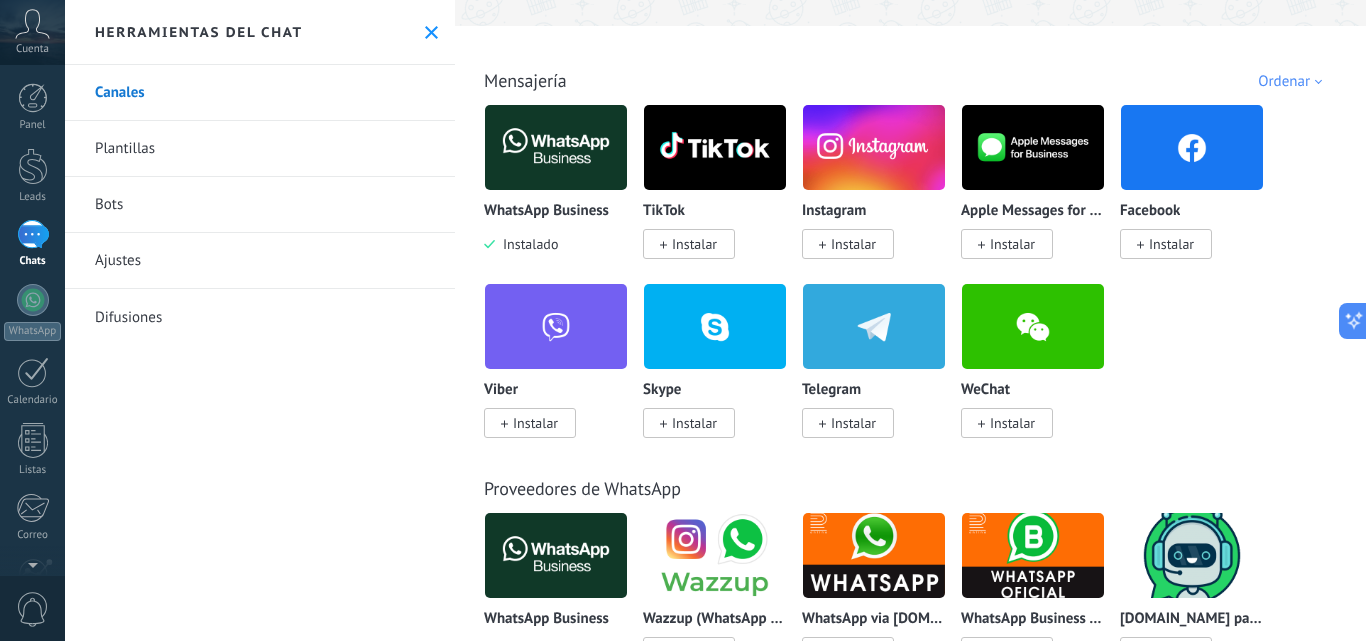 click at bounding box center (1033, 326) 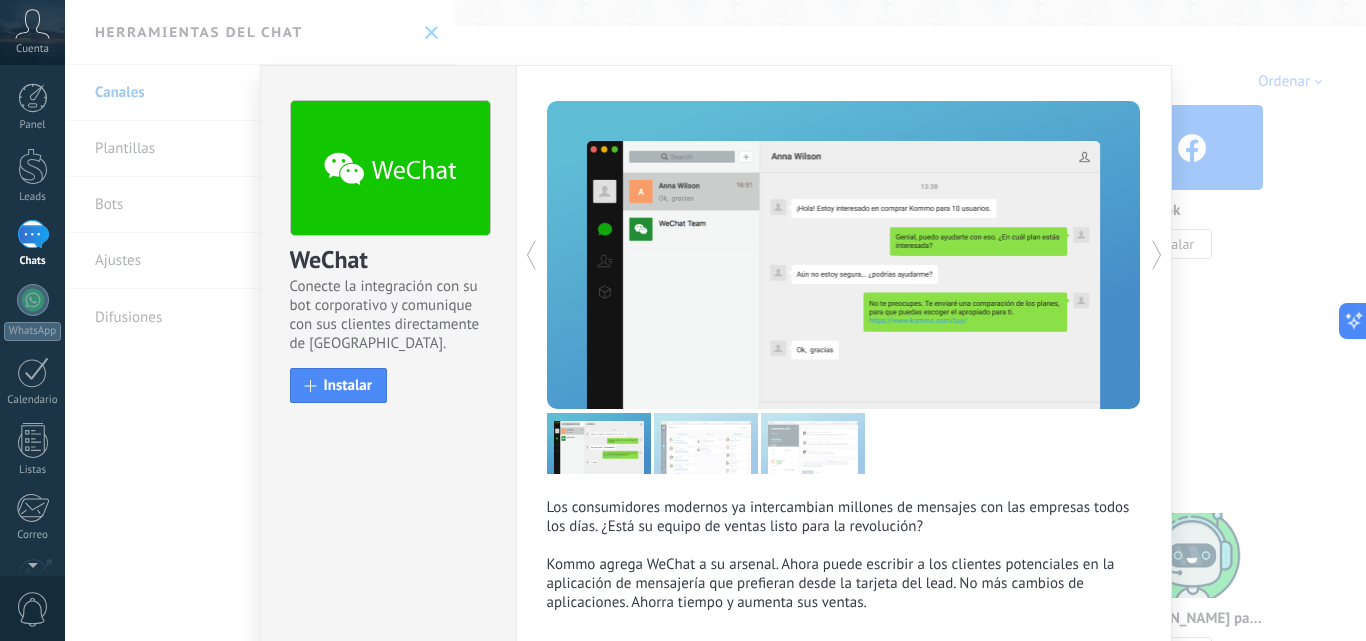 click on "WeChat Conecte la integración con su bot corporativo y comunique con sus clientes directamente de Kommo. install Instalar Los consumidores modernos ya intercambian millones de mensajes con las empresas todos los días. ¿Está su equipo de ventas listo para la revolución?  Kommo agrega WeChat a su arsenal. Ahora puede escribir a los clientes potenciales en la aplicación de mensajería que prefieran desde la tarjeta del lead. No más cambios de aplicaciones. Ahorra tiempo y aumenta sus ventas. más" at bounding box center [715, 320] 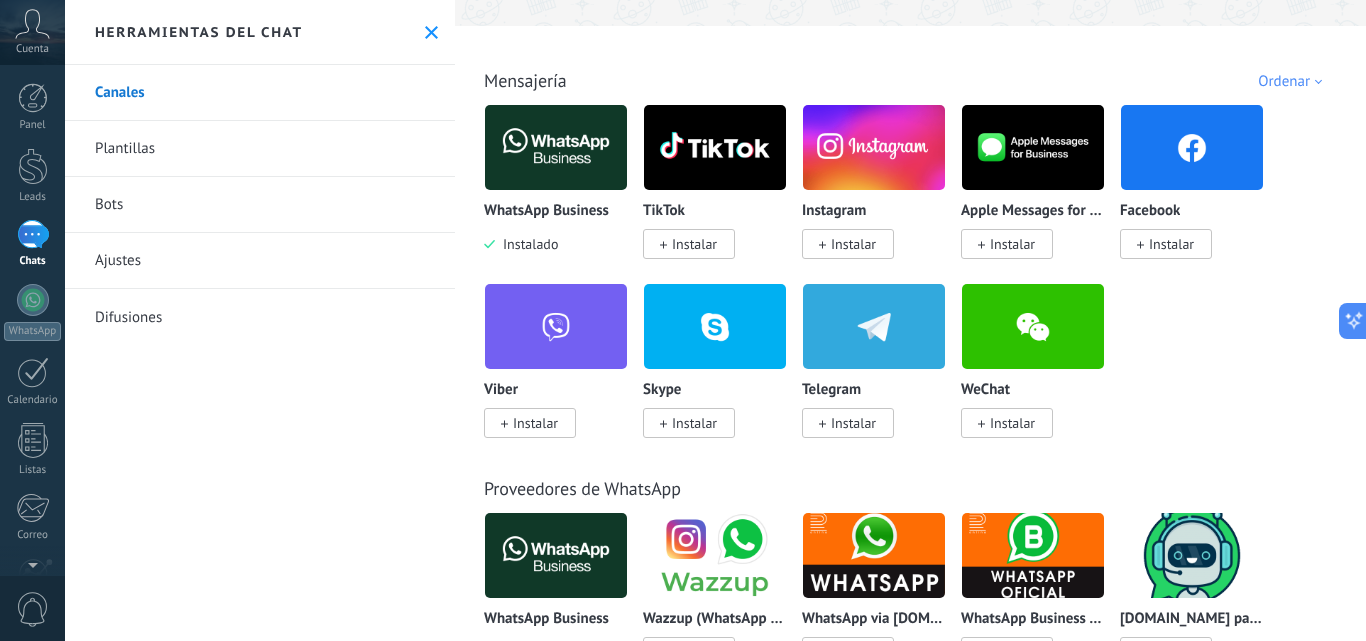 click at bounding box center (556, 147) 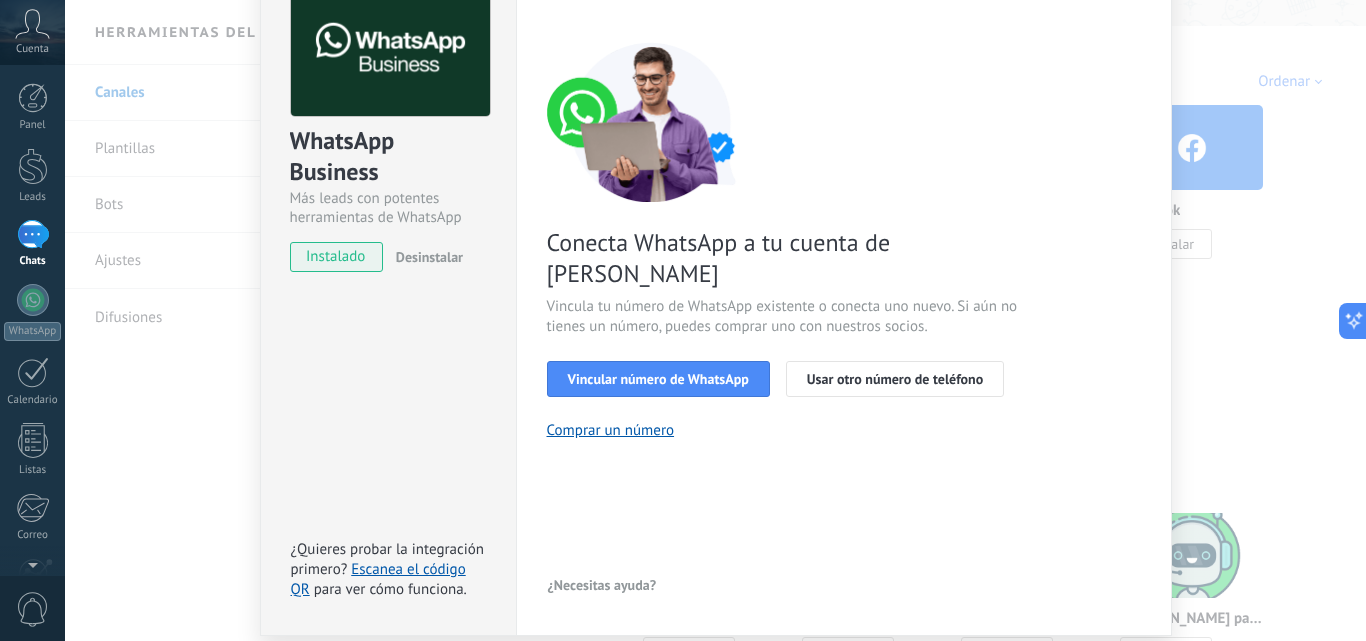 scroll, scrollTop: 0, scrollLeft: 0, axis: both 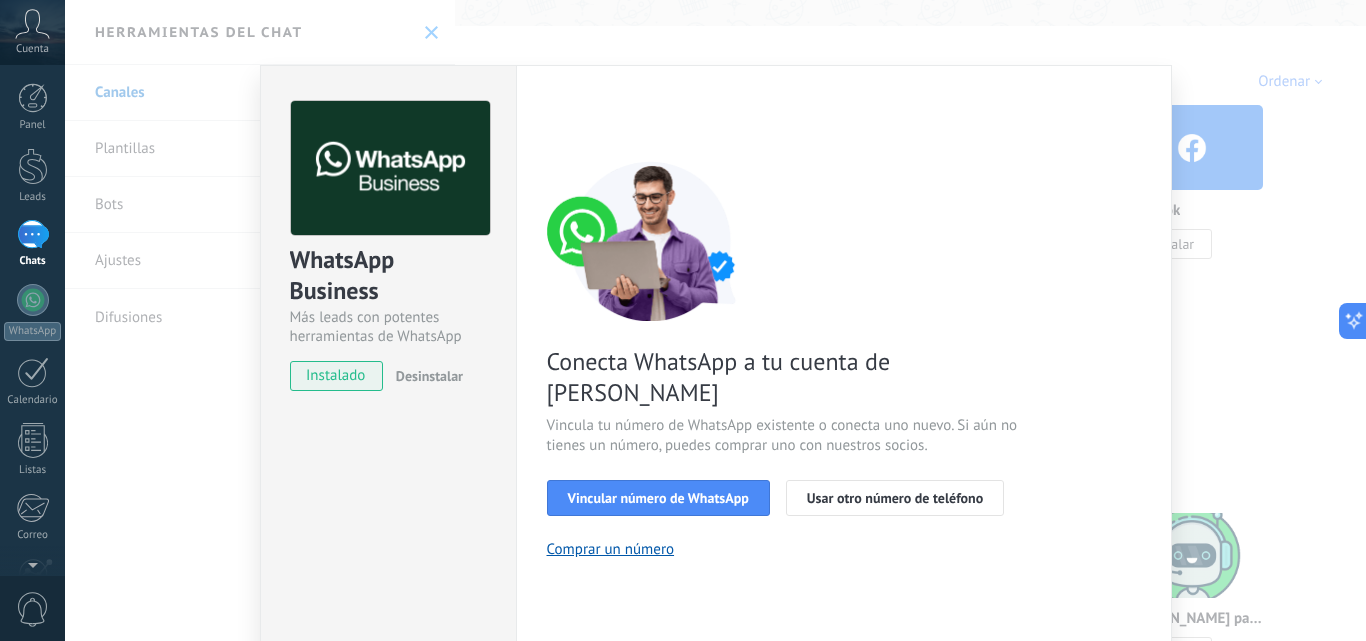 click on "instalado" at bounding box center [336, 376] 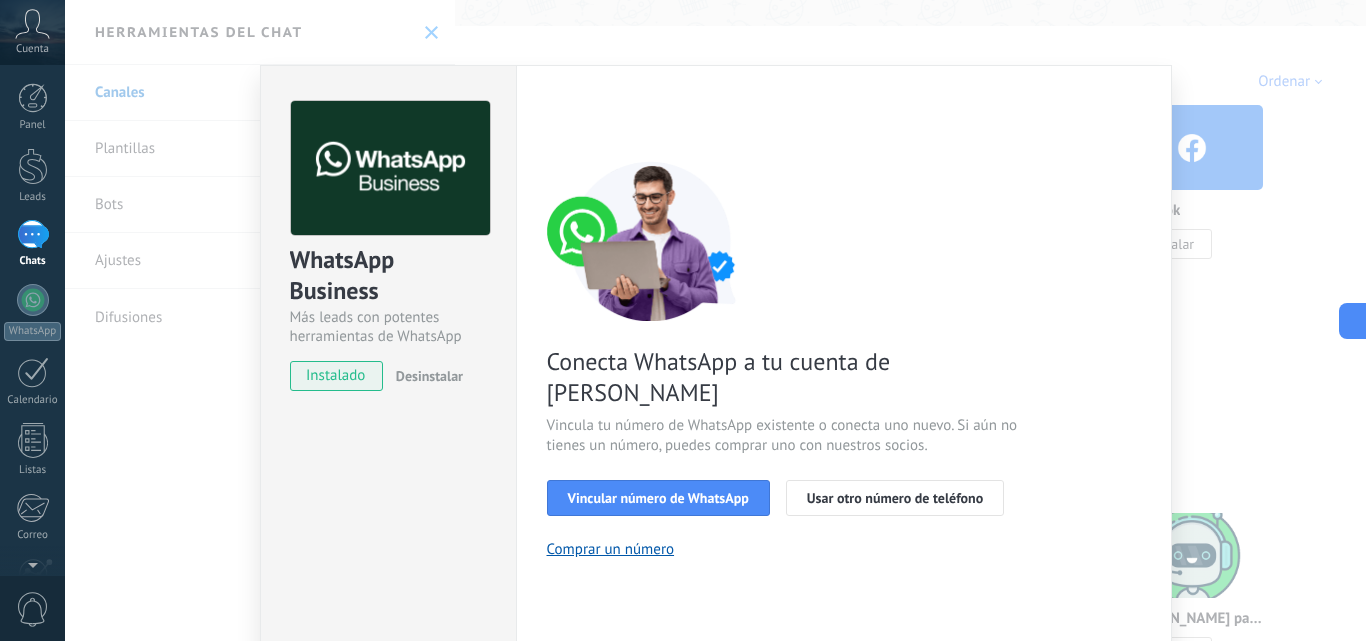 click on "WhatsApp Business Más leads con potentes herramientas de WhatsApp instalado Desinstalar ¿Quieres probar la integración primero?   Escanea el código QR   para ver cómo funciona. Configuraciones Autorizaciones Esta pestaña registra a los usuarios que han concedido acceso a las integración a esta cuenta. Si deseas remover la posibilidad que un usuario pueda enviar solicitudes a la cuenta en nombre de esta integración, puedes revocar el acceso. Si el acceso a todos los usuarios es revocado, la integración dejará de funcionar. Esta aplicacion está instalada, pero nadie le ha dado acceso aun. WhatsApp Cloud API más _:  Guardar < Volver 1 Seleccionar aplicación 2 Conectar Facebook  3 Finalizar configuración Conecta WhatsApp a tu cuenta de Kommo Vincula tu número de WhatsApp existente o conecta uno nuevo. Si aún no tienes un número, puedes comprar uno con nuestros socios. Vincular número de WhatsApp Usar otro número de teléfono Comprar un número ¿Necesitas ayuda?" at bounding box center (715, 320) 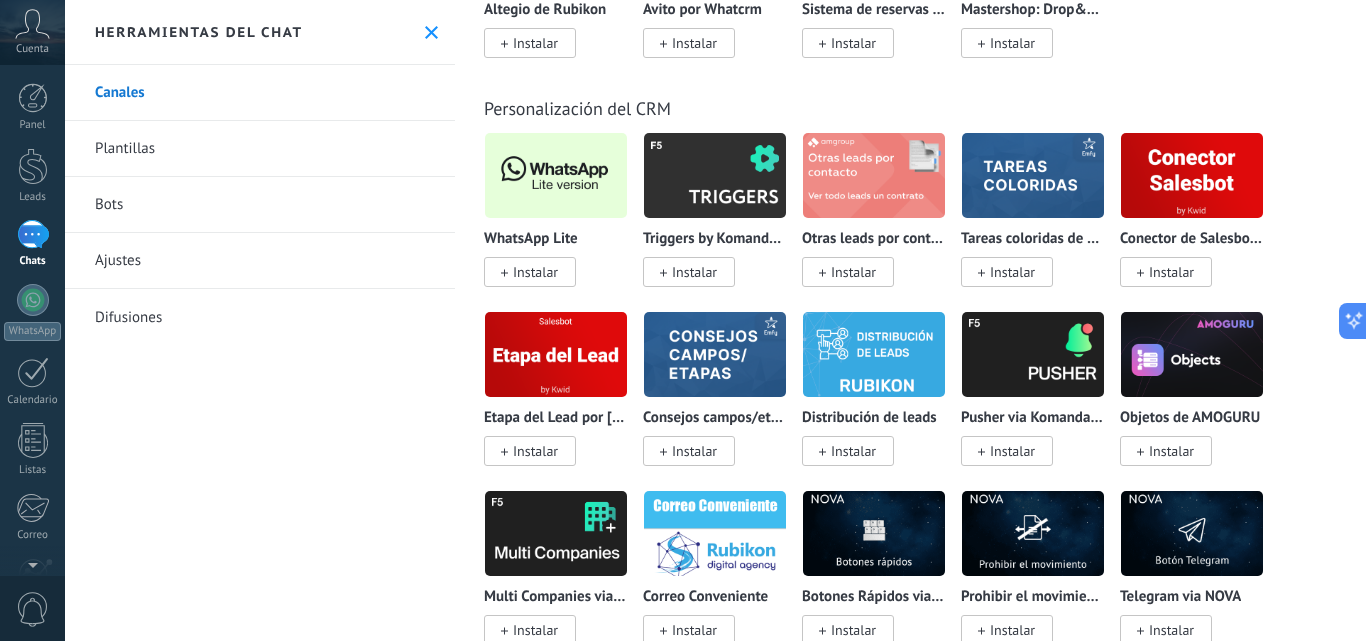 scroll, scrollTop: 4900, scrollLeft: 0, axis: vertical 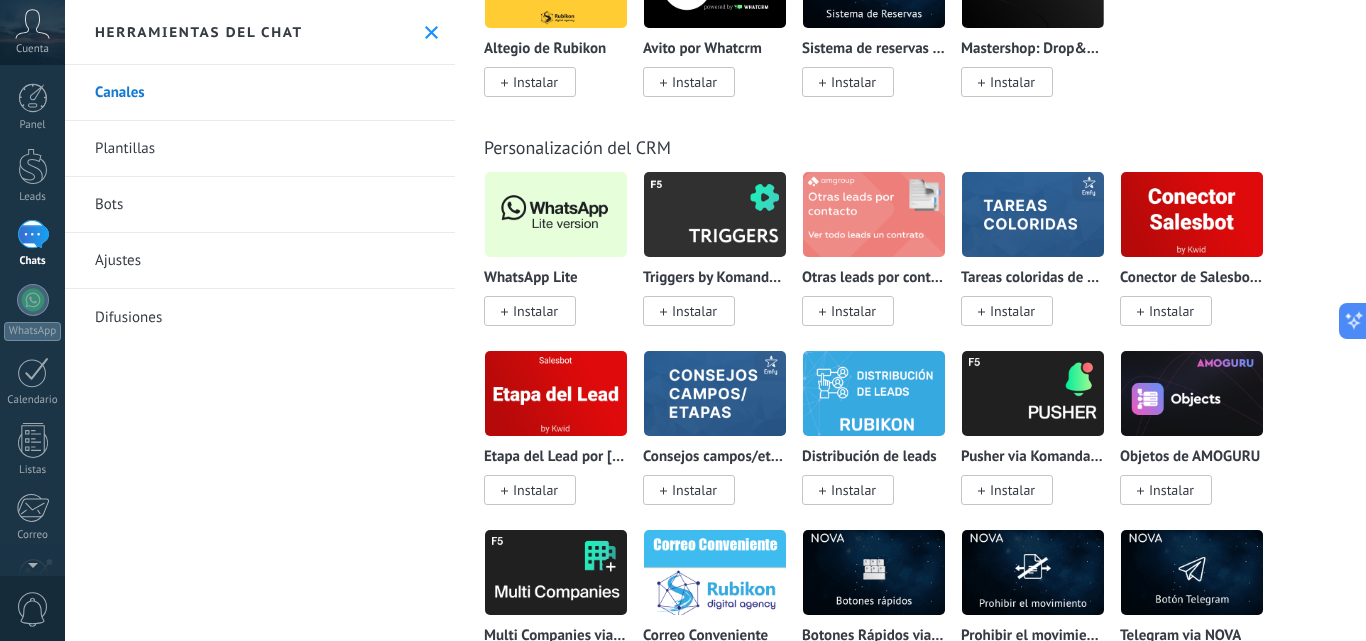click at bounding box center (556, 393) 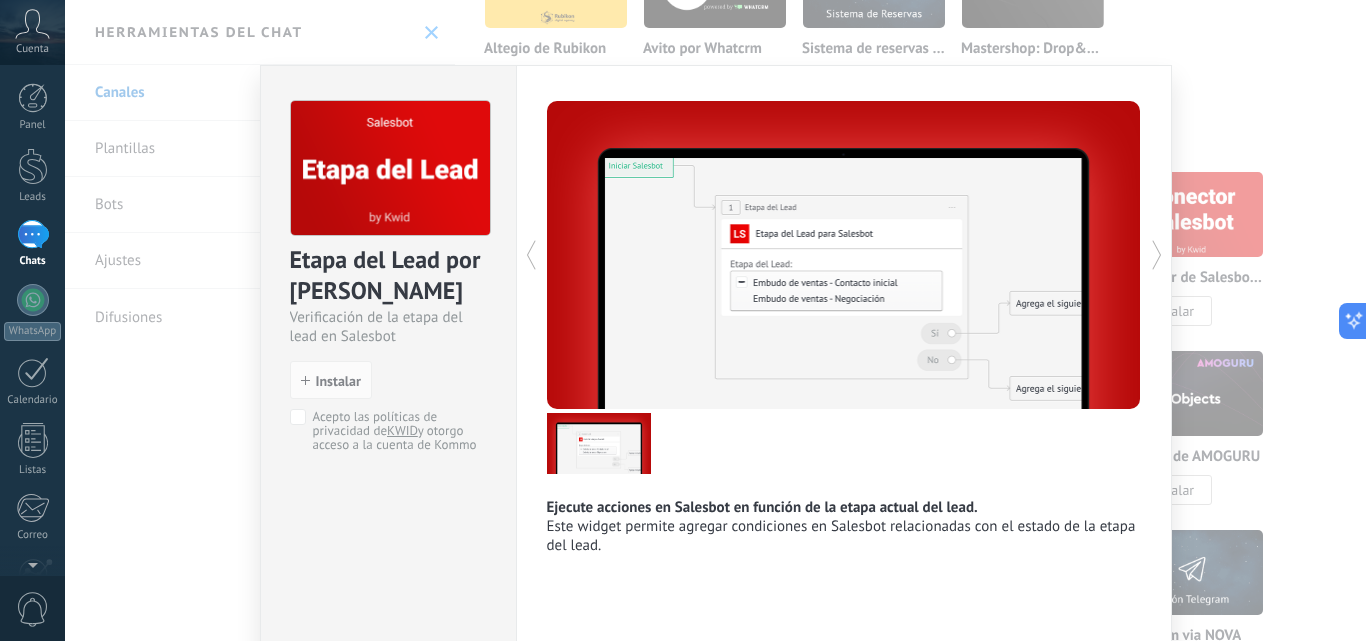 click on "Etapa del Lead por KWID Verificación de la etapa del lead en Salesbot install Instalar Acepto las políticas de privacidad de  KWID  y otorgo acceso a la cuenta de Kommo Ejecute acciones en Salesbot en función de la etapa actual del lead.       Este widget permite agregar condiciones en Salesbot relacionadas con el estado de la etapa del lead.   más" at bounding box center [715, 320] 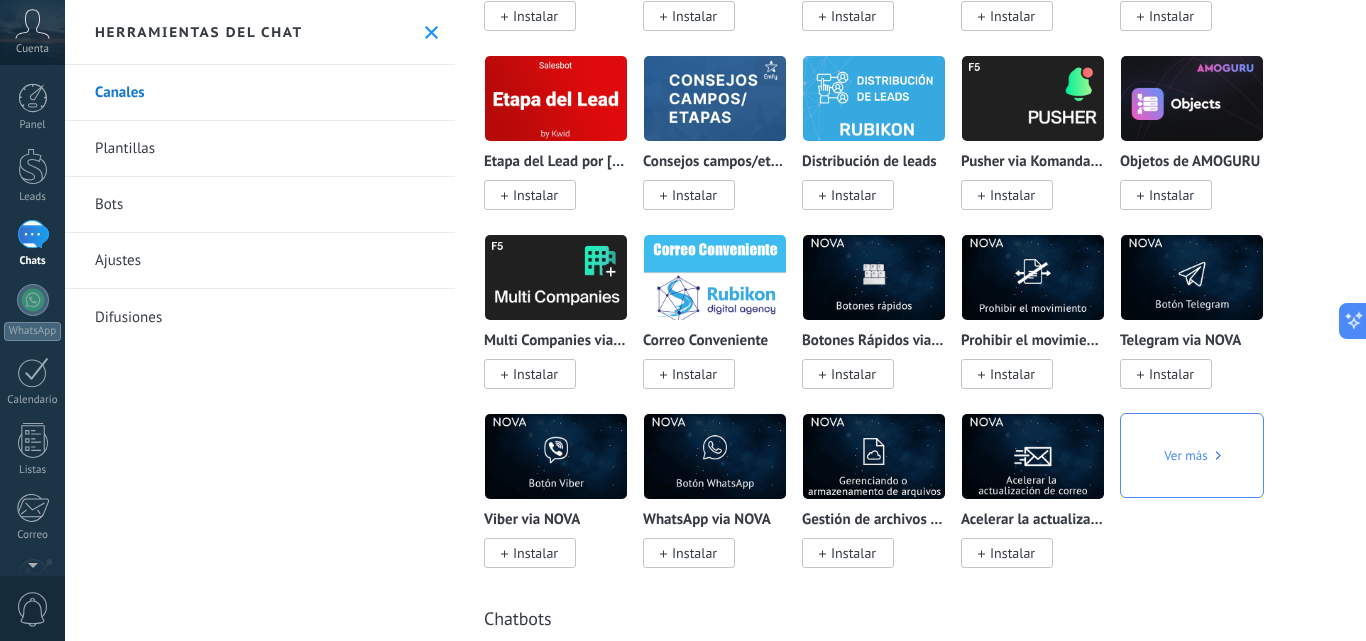 scroll, scrollTop: 5200, scrollLeft: 0, axis: vertical 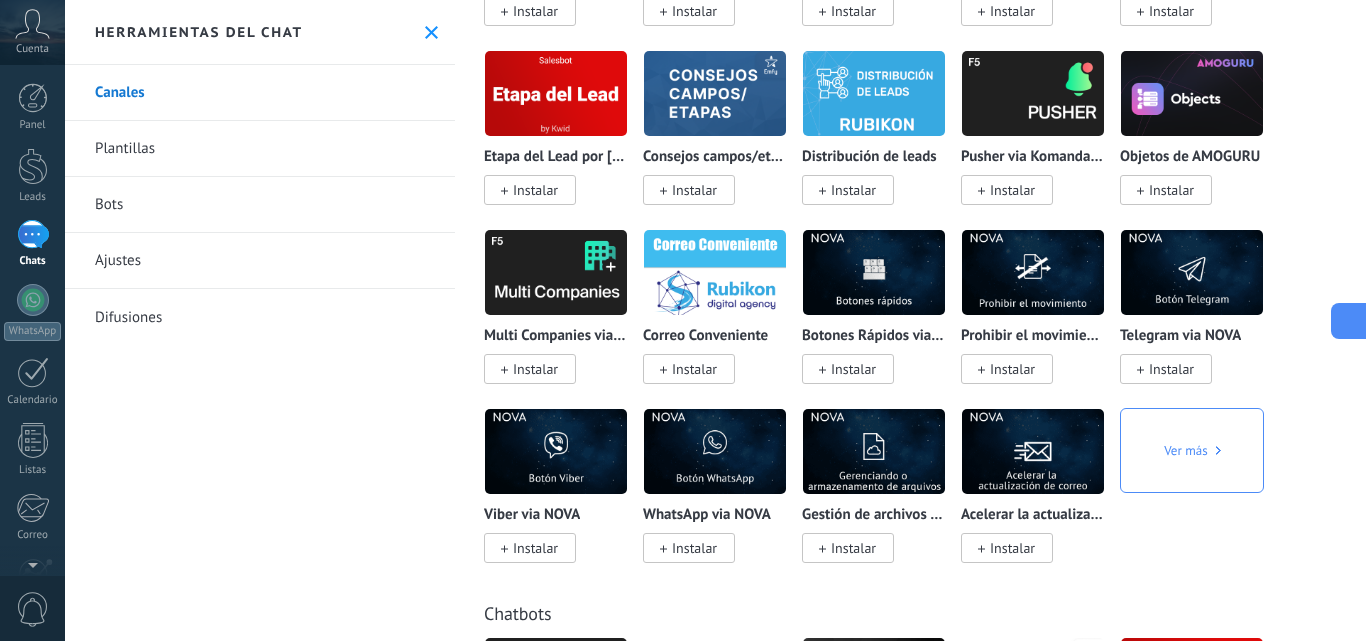 click at bounding box center [1349, 321] 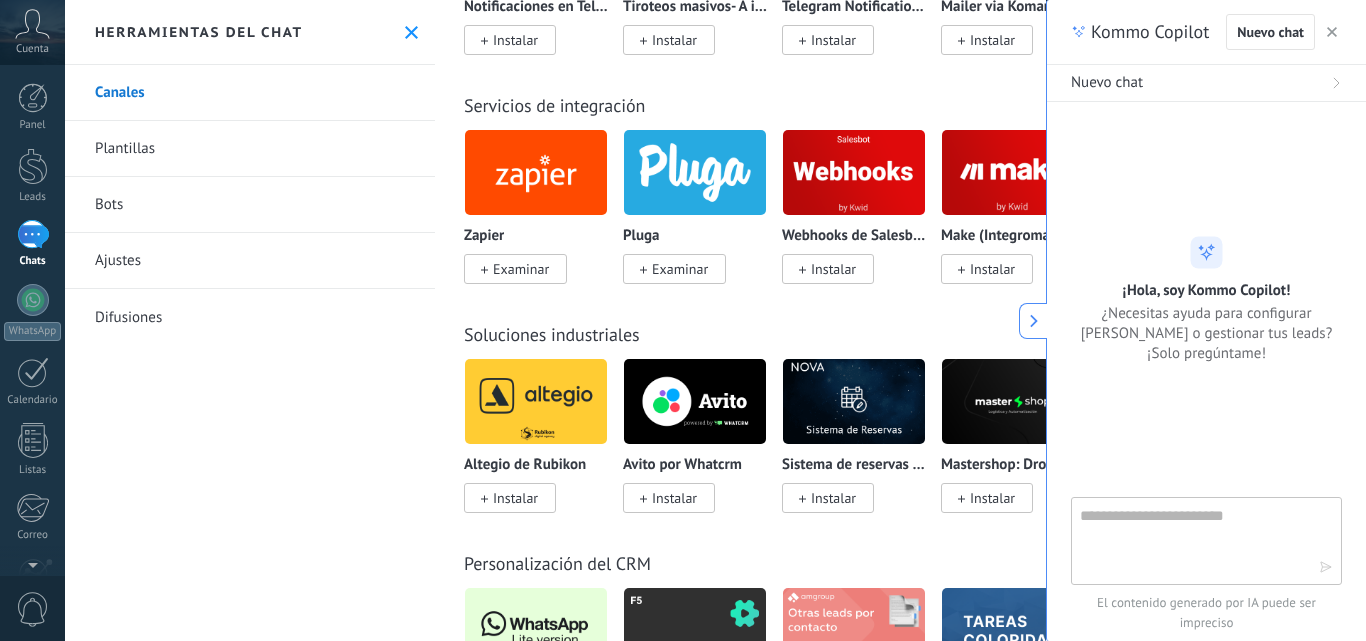 scroll, scrollTop: 19, scrollLeft: 0, axis: vertical 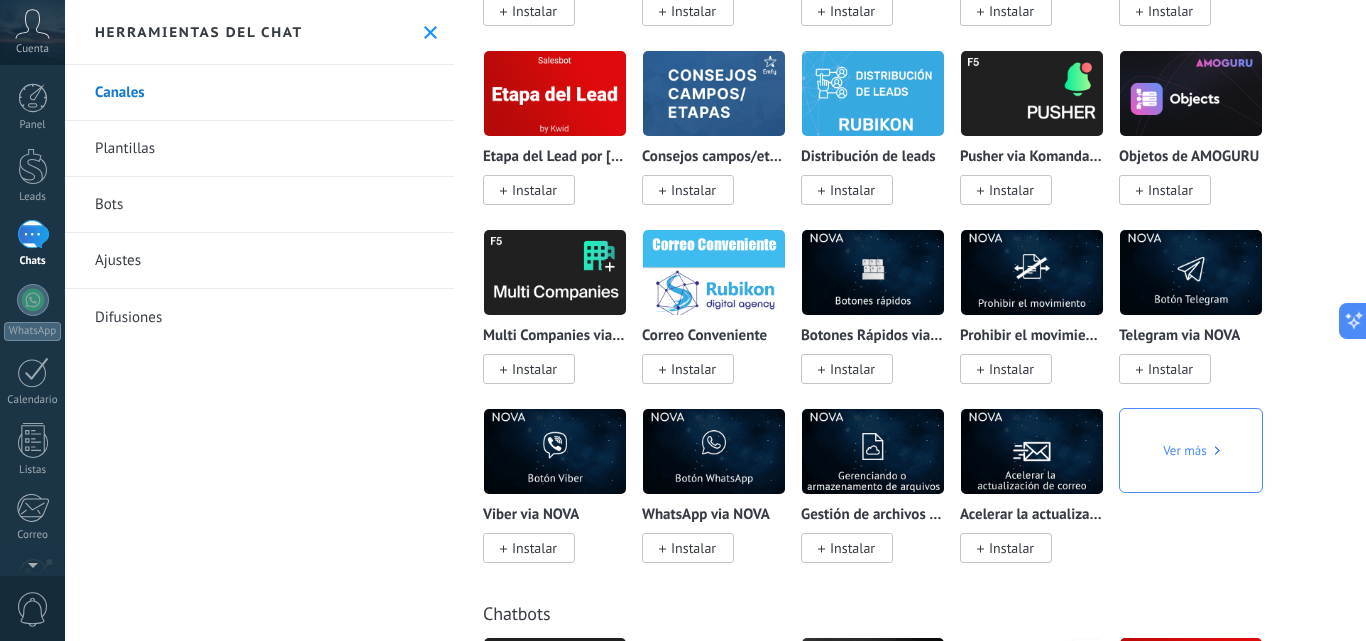 click 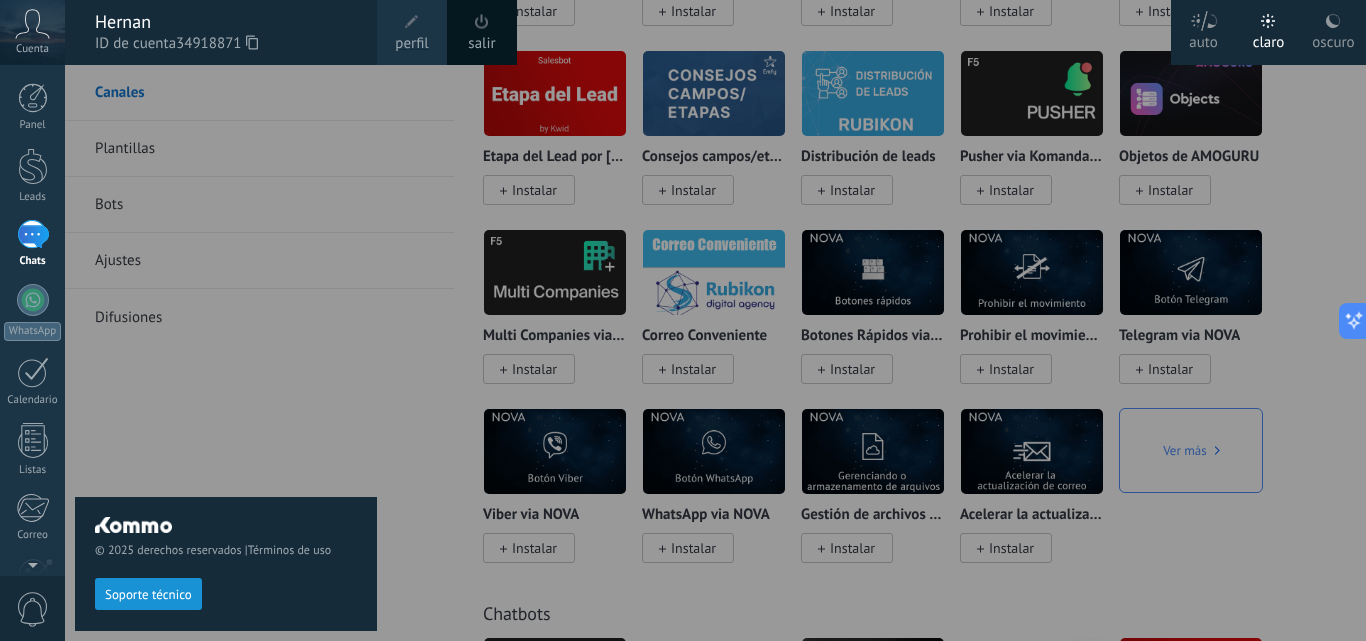 click at bounding box center [748, 320] 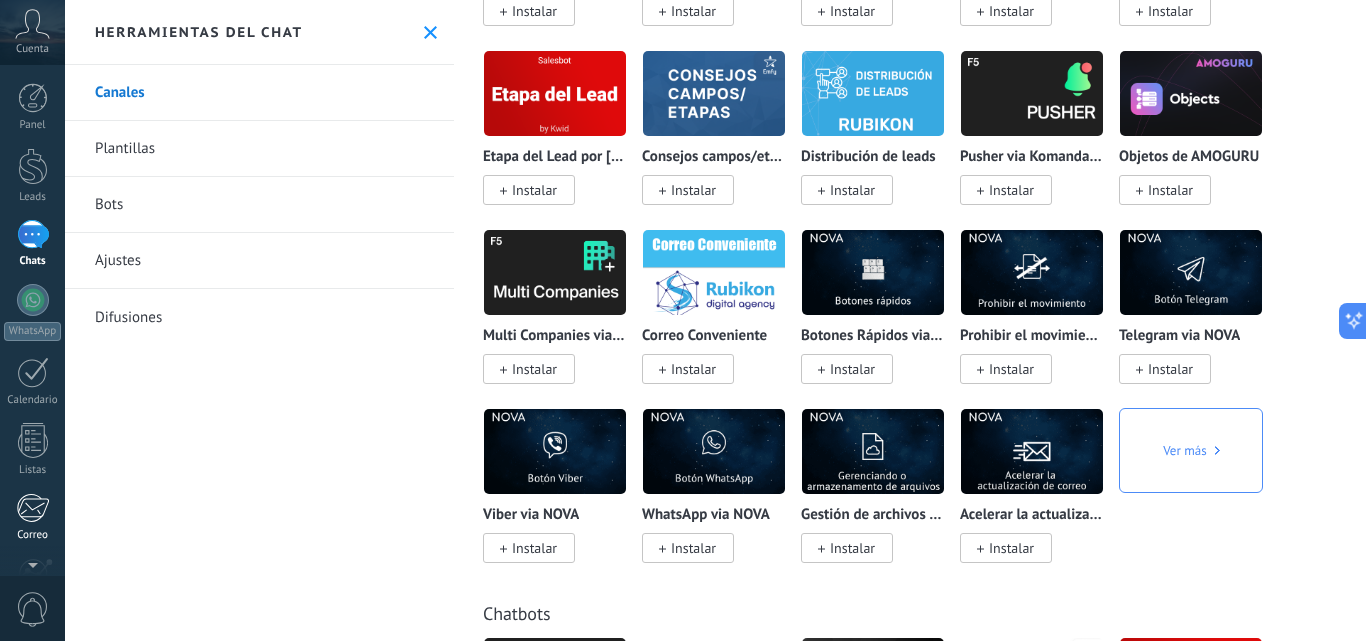 click at bounding box center (32, 508) 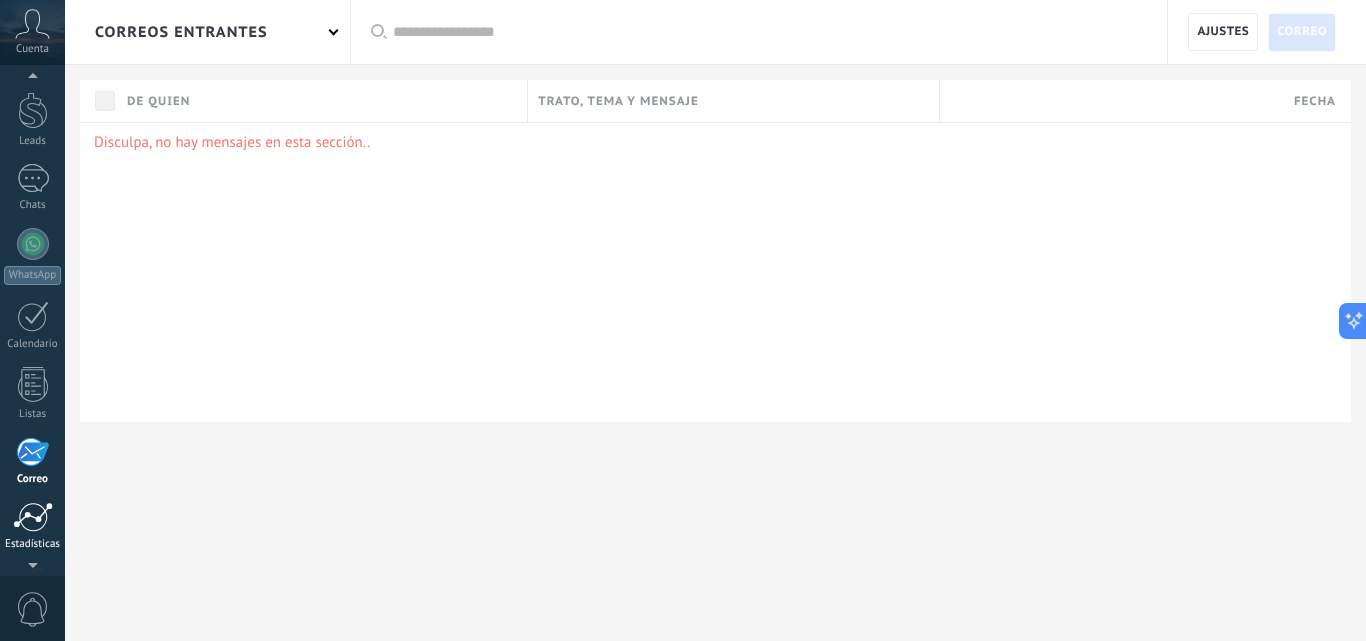 scroll, scrollTop: 0, scrollLeft: 0, axis: both 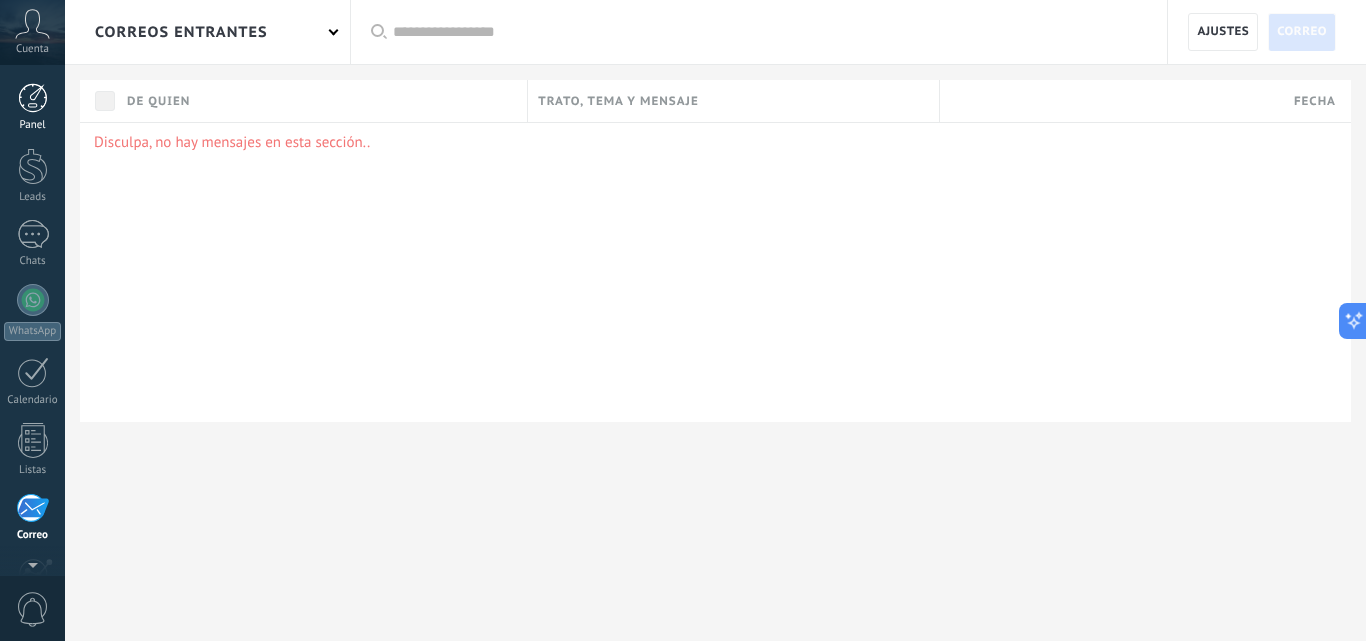 click on "Panel" at bounding box center [32, 107] 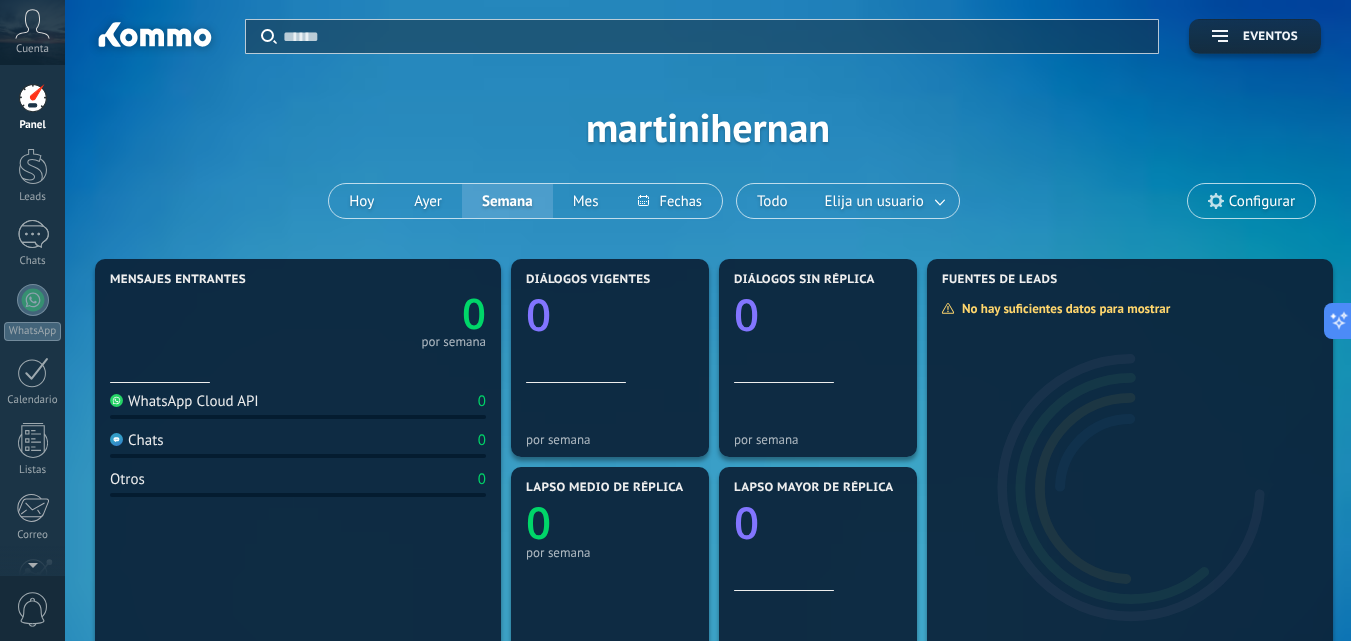 click at bounding box center (33, 98) 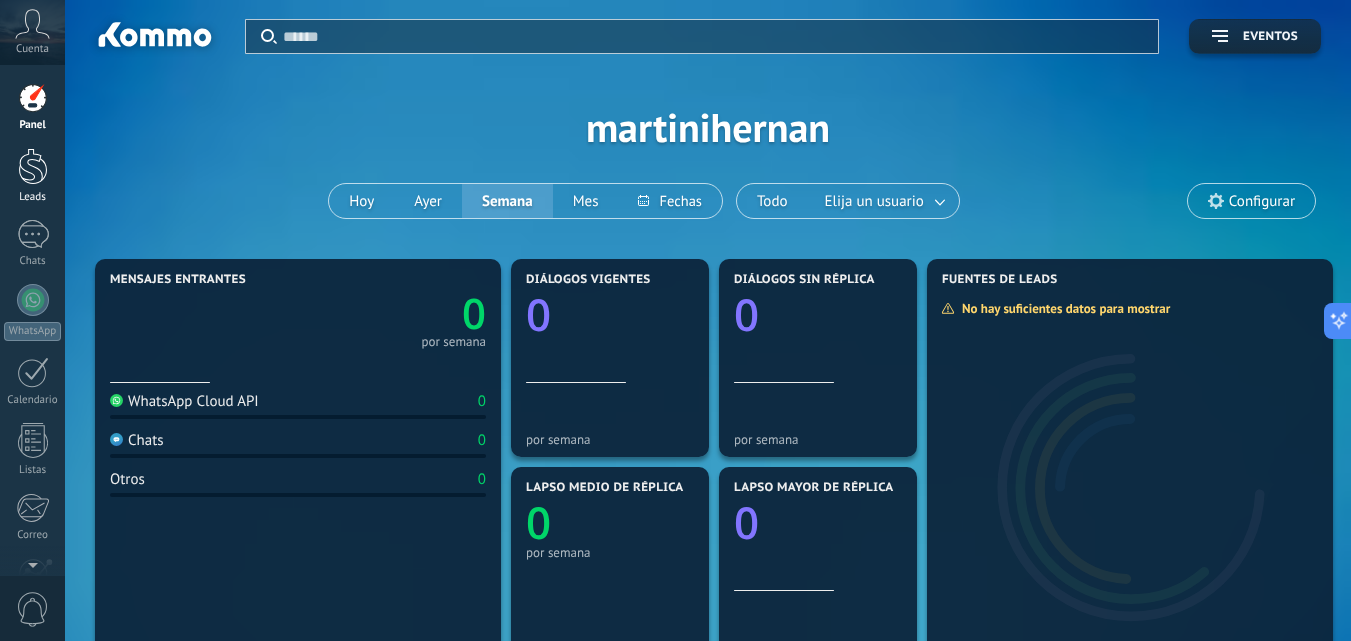 click at bounding box center (33, 166) 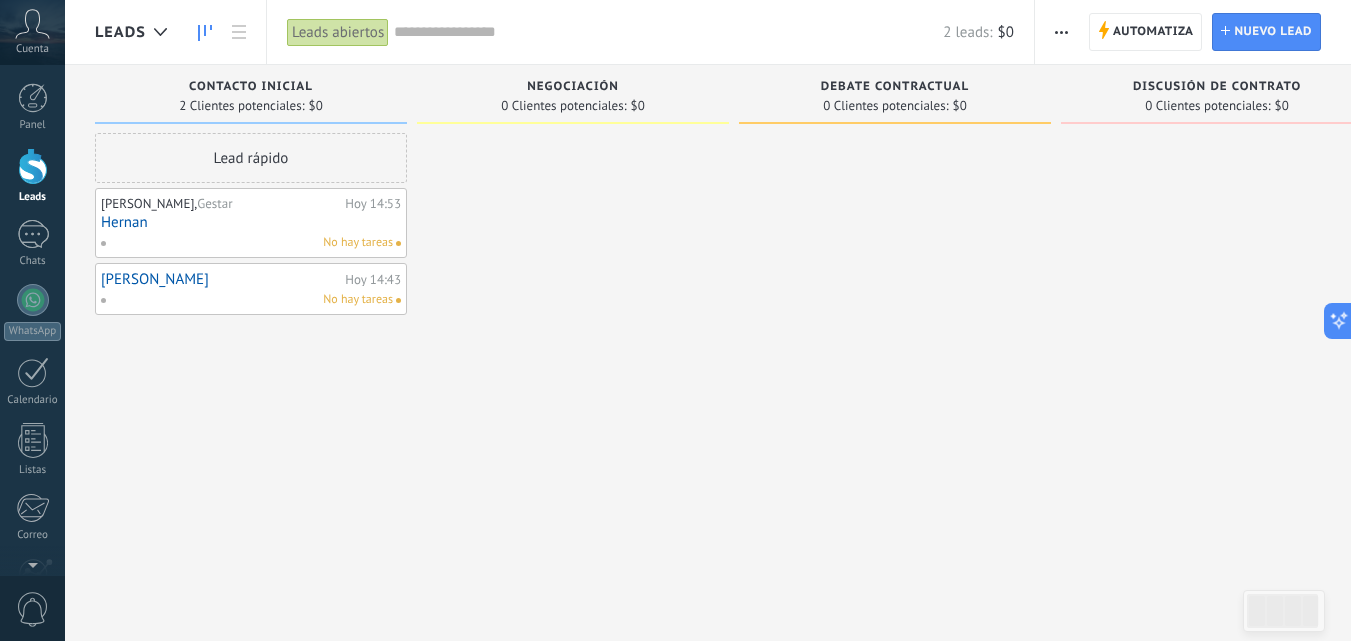 click on "Hernan" at bounding box center (251, 222) 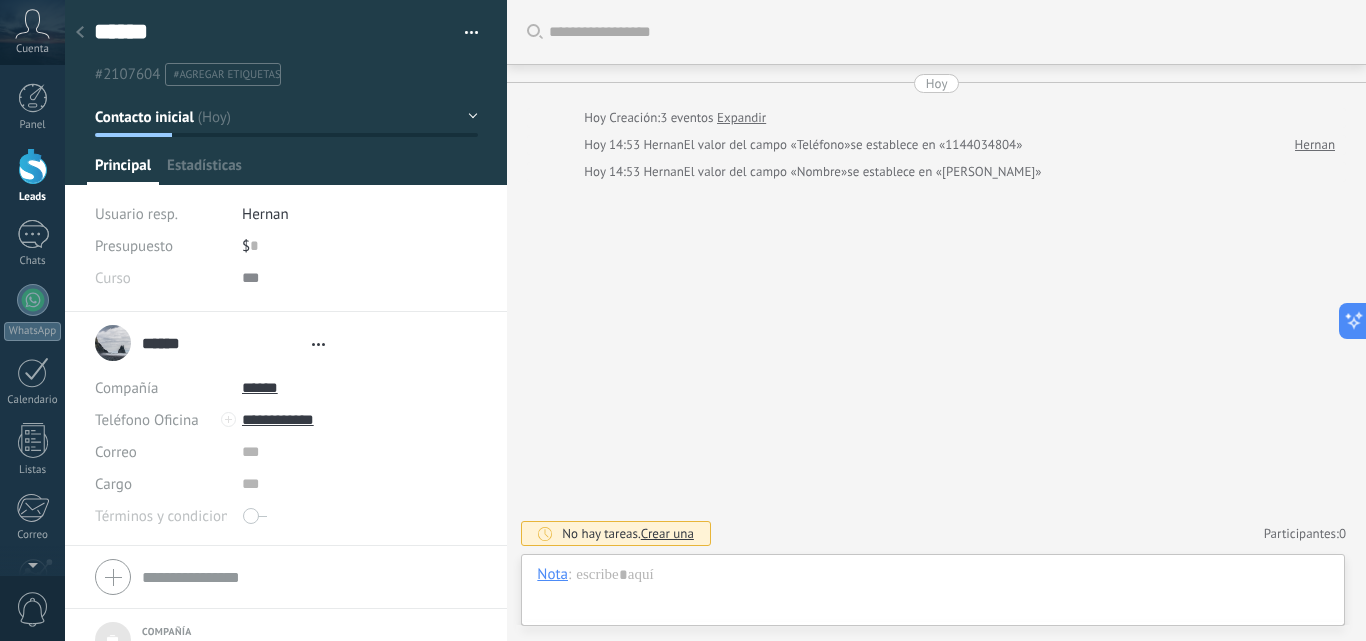 type on "***" 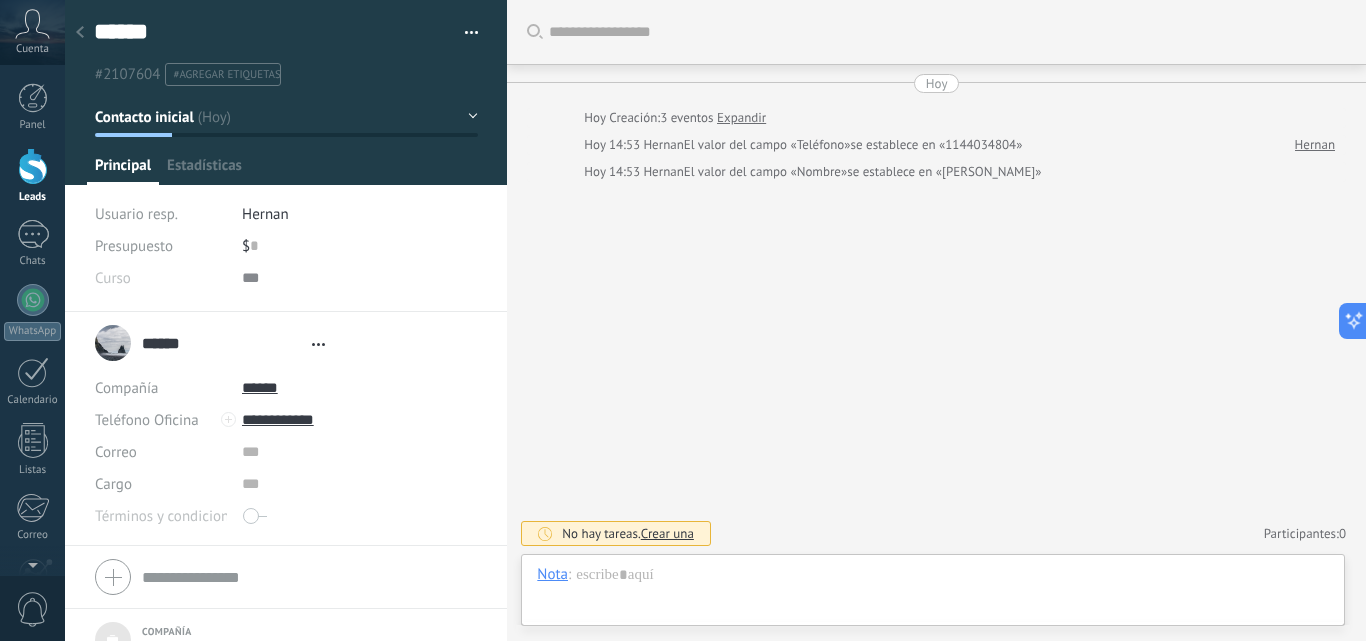 scroll, scrollTop: 20, scrollLeft: 0, axis: vertical 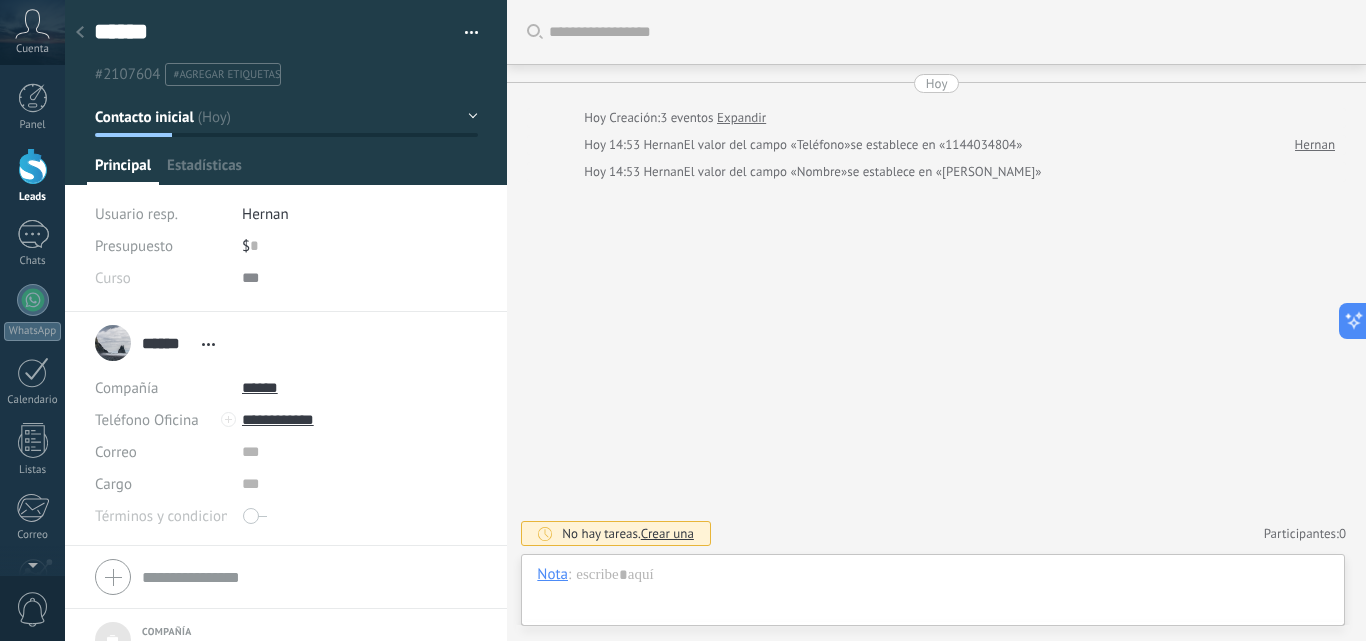 click on "Contacto inicial" at bounding box center [286, 117] 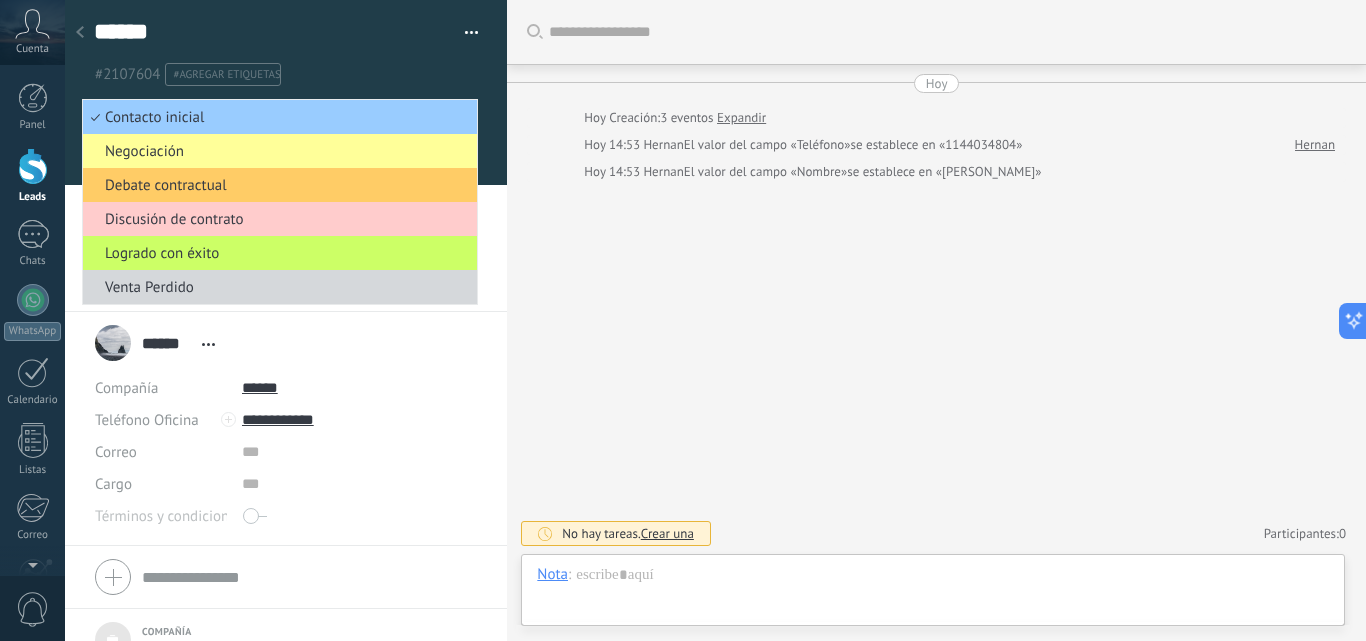 click on "Hoy Hoy Creación:  3  eventos   Expandir Hoy 14:53 Hernan  El valor del campo «Teléfono»  se establece en «1144034804» Hernan Hoy 14:53 Hernan  El valor del campo «Nombre»  se establece en «Hernan»" at bounding box center [936, 128] 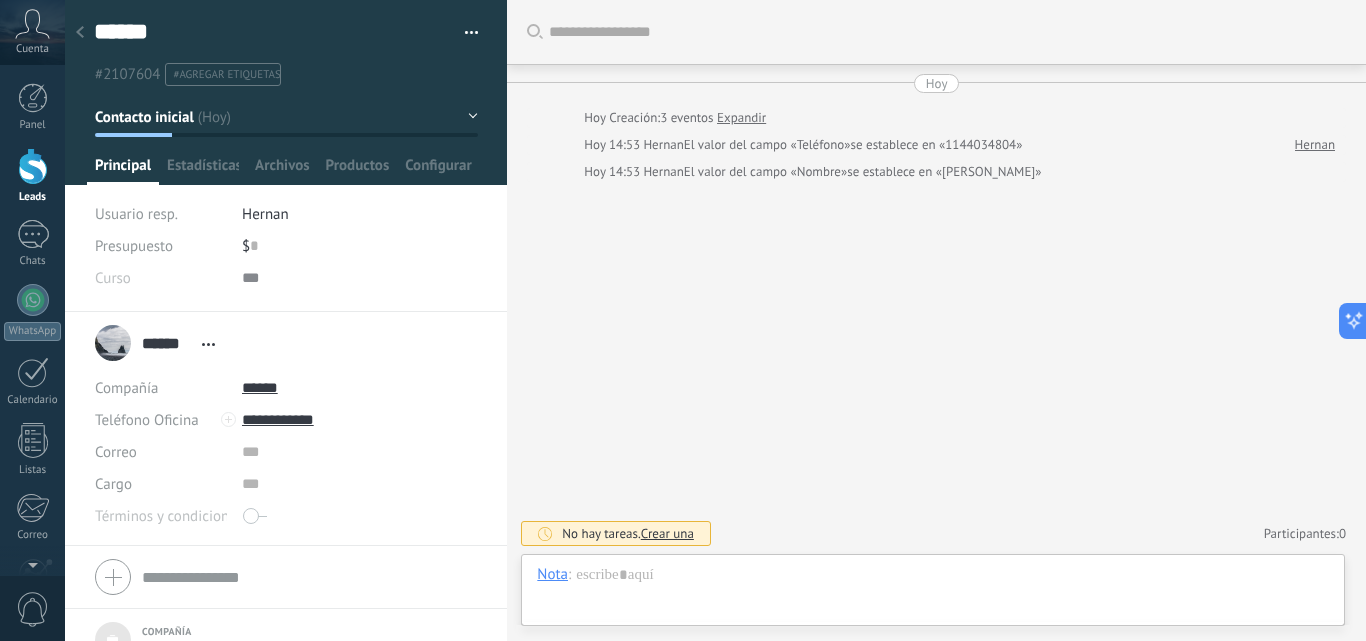 click on "Buscar Carga más Hoy Hoy Creación:  3  eventos   Expandir Hoy 14:53 Hernan  El valor del campo «Teléfono»  se establece en «1144034804» Hernan Hoy 14:53 Hernan  El valor del campo «Nombre»  se establece en «Hernan» No hay tareas.  Crear una Participantes:  0 Agregar usuario Bots:  0" at bounding box center (936, 320) 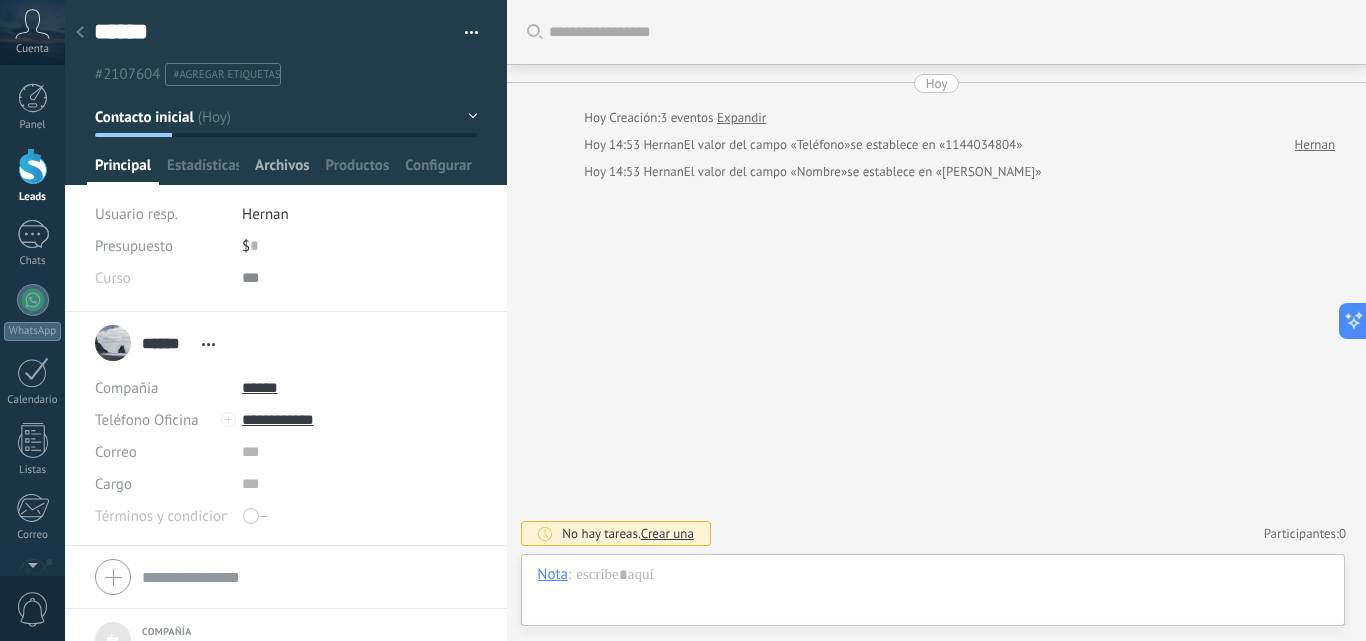 click on "Archivos" at bounding box center (282, 170) 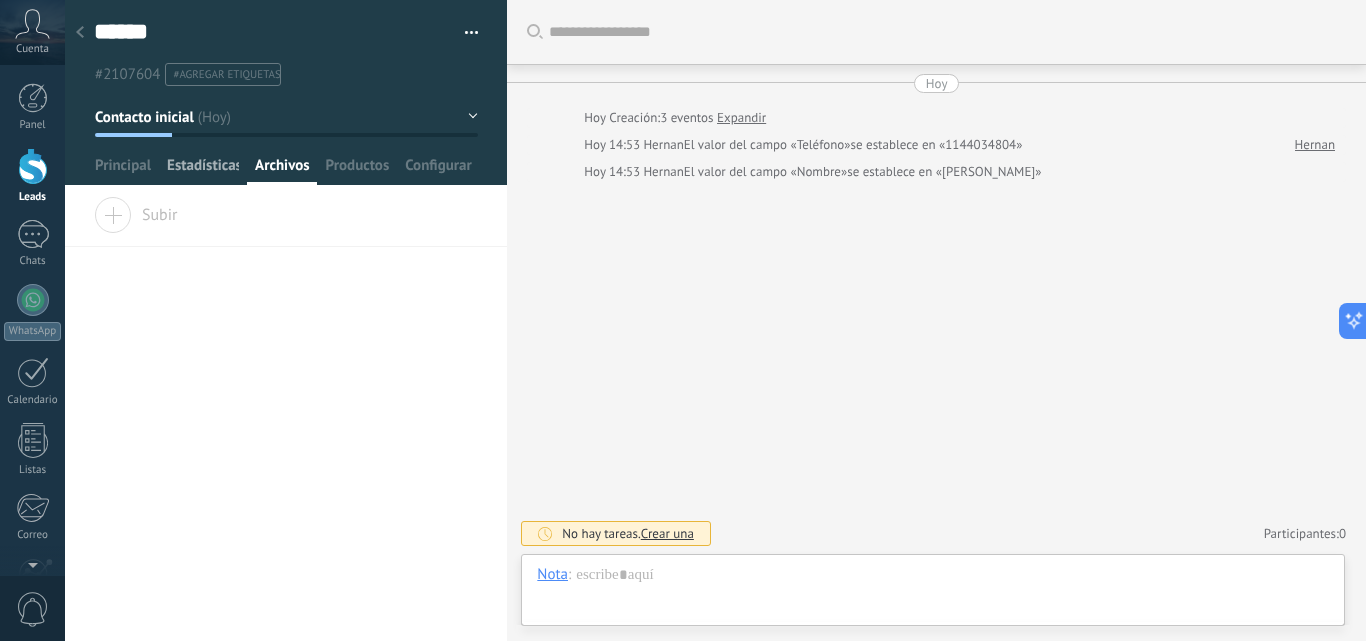 click on "Estadísticas" at bounding box center (203, 170) 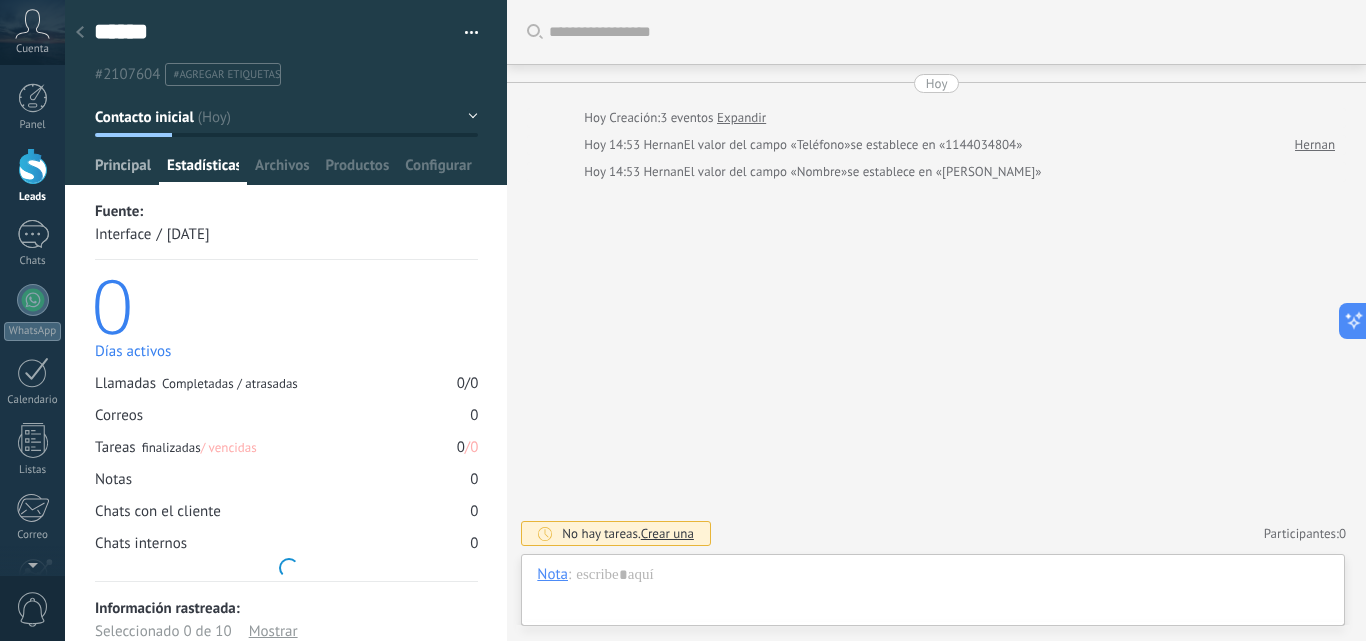 click on "Principal" at bounding box center [123, 170] 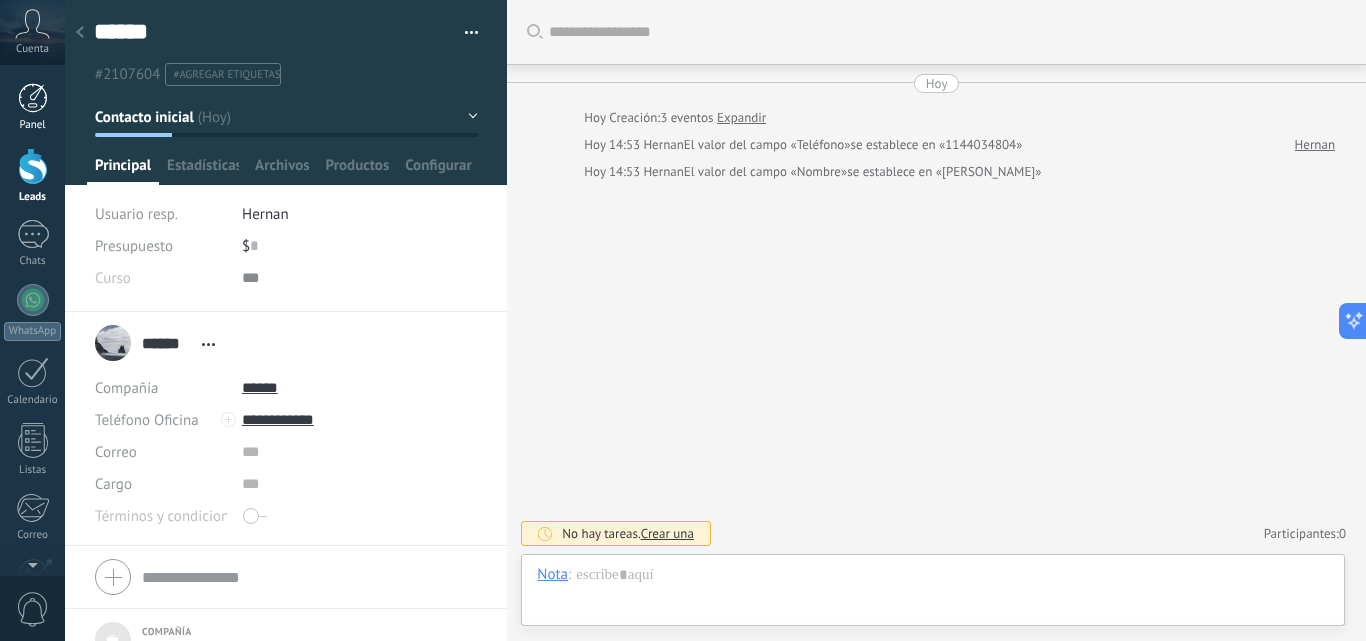 click on "Panel" at bounding box center [32, 107] 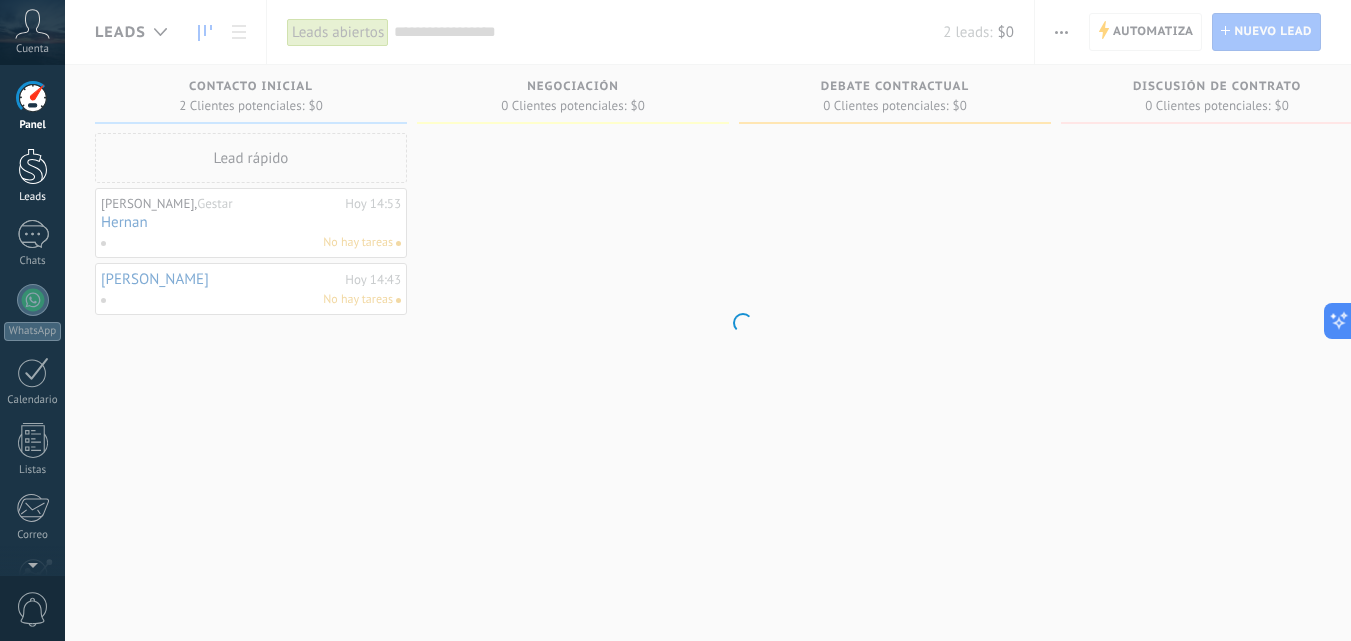 click at bounding box center [33, 166] 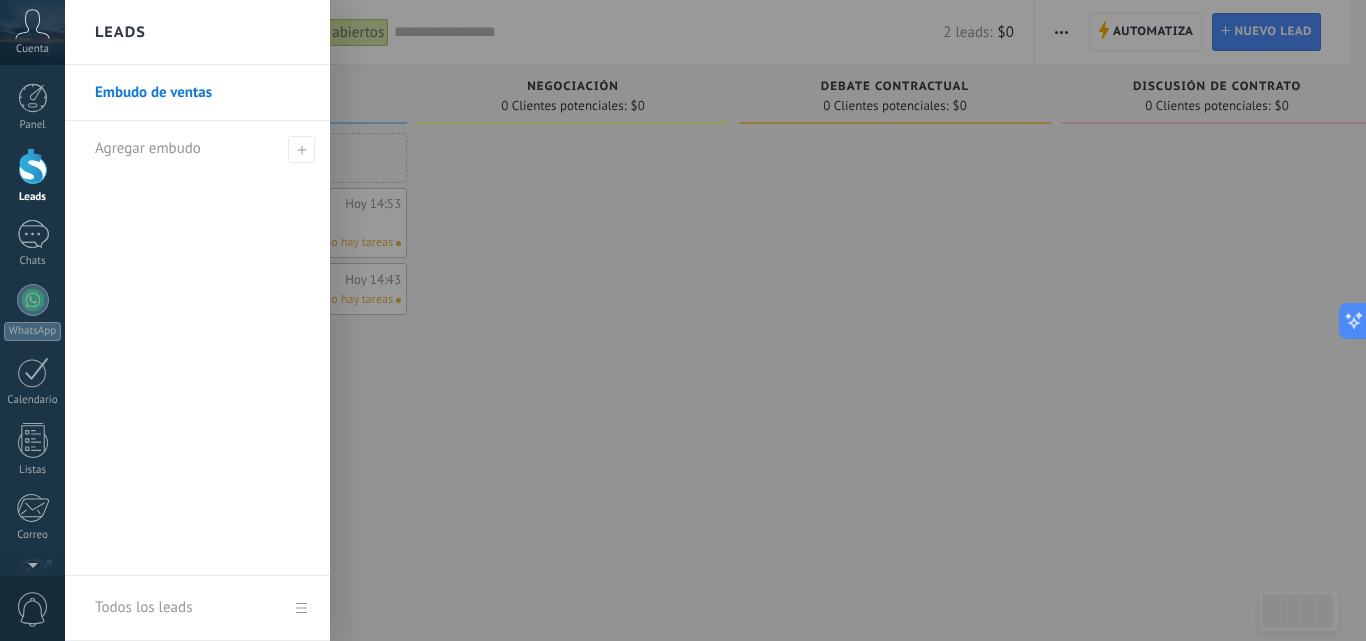 click at bounding box center [33, 166] 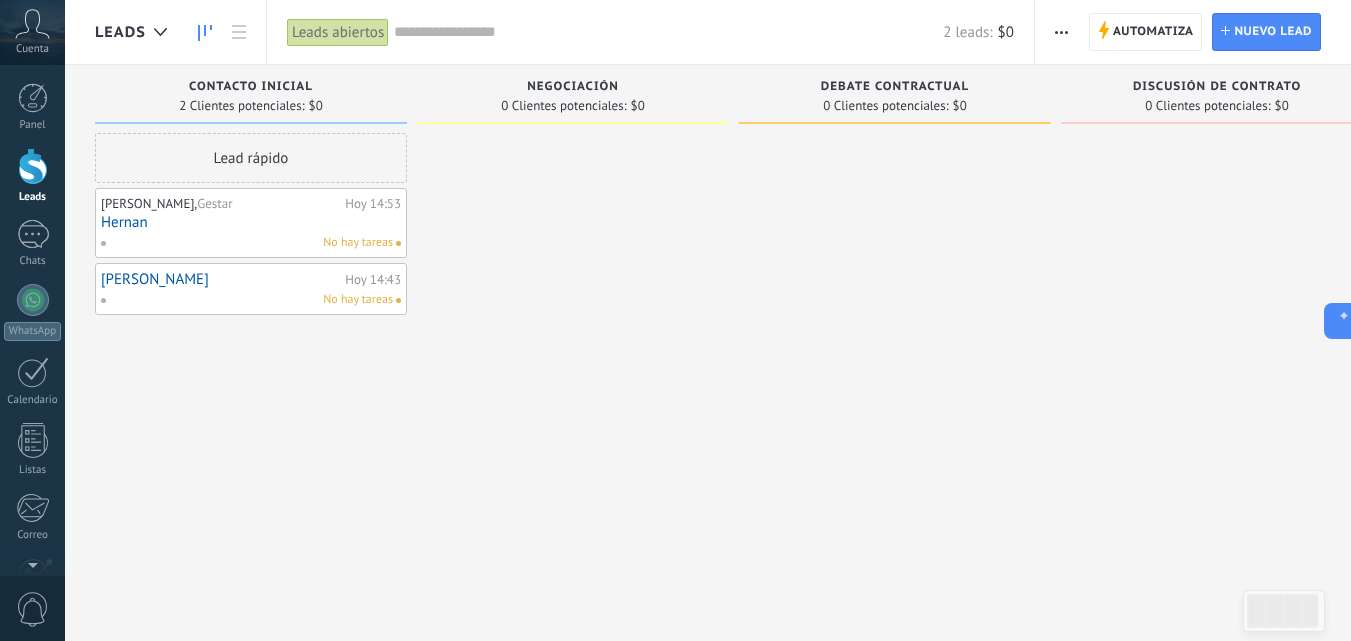click at bounding box center (33, 166) 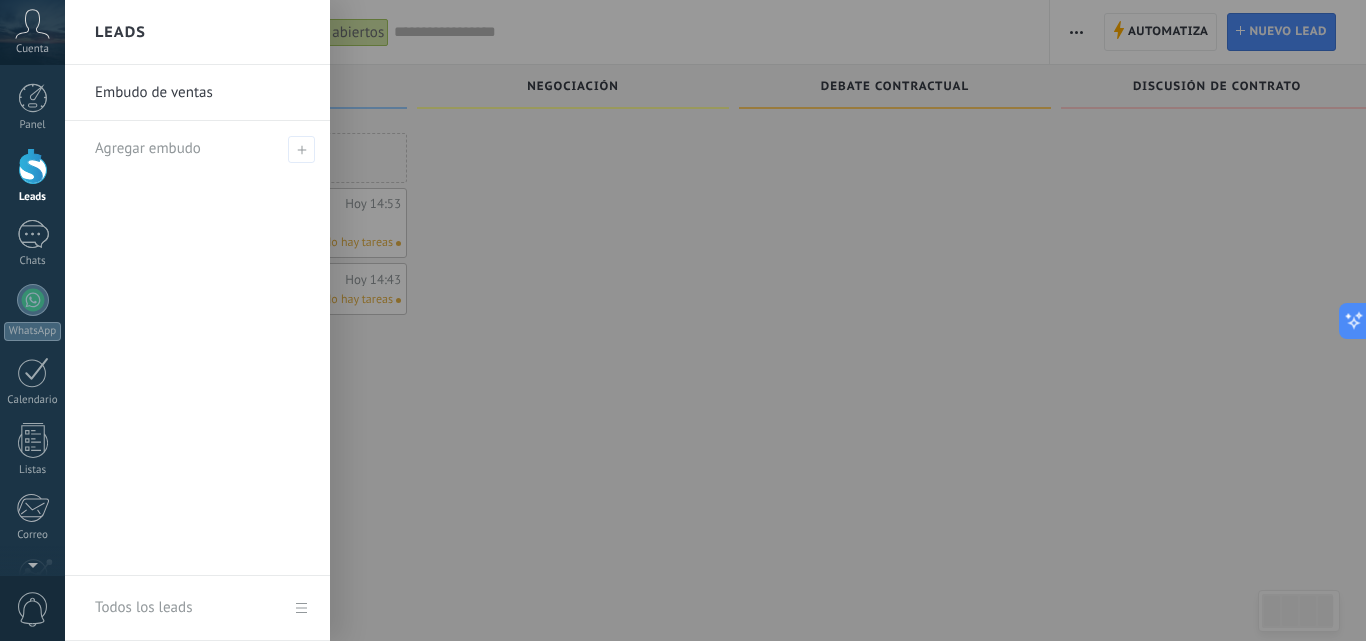 click on "Embudo de ventas" at bounding box center [202, 93] 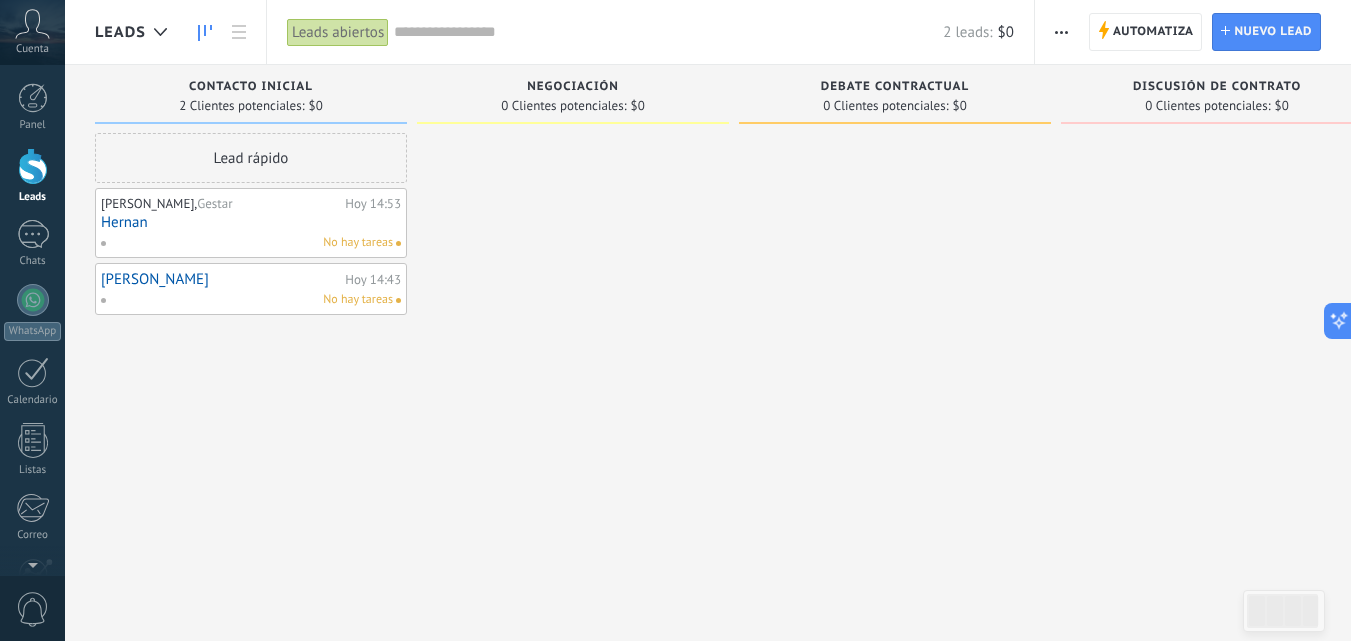 click on "Contacto inicial" at bounding box center [251, 87] 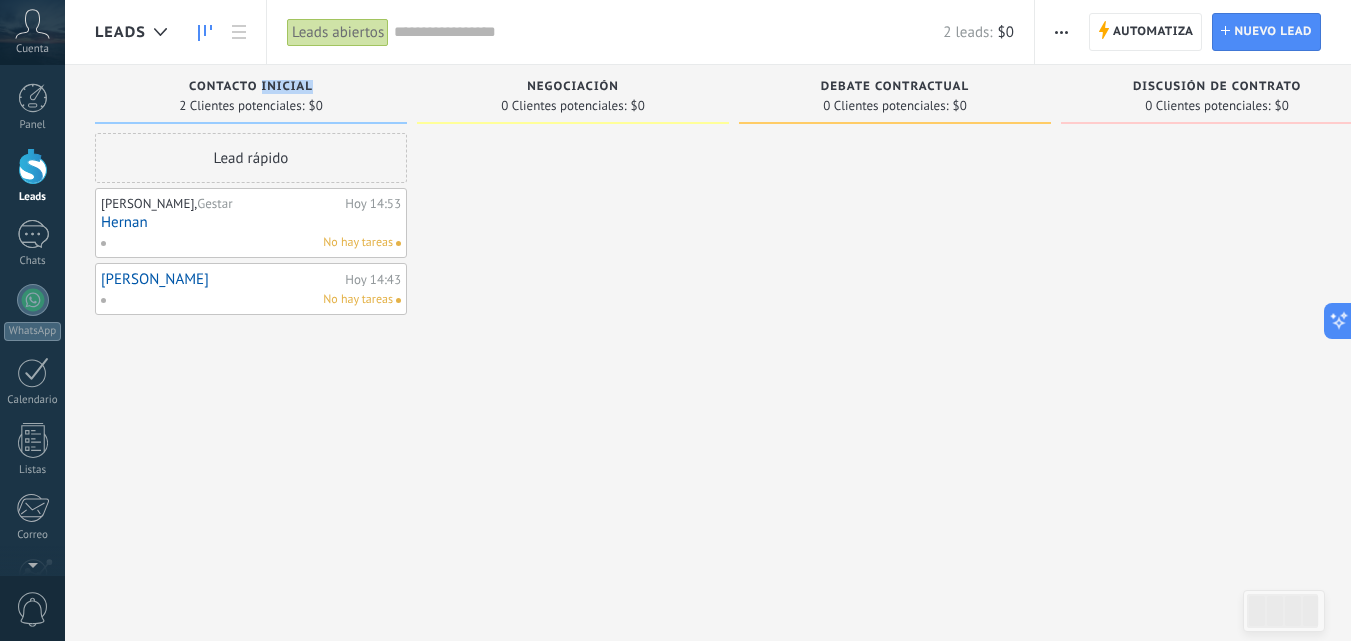 click on "Contacto inicial" at bounding box center [251, 87] 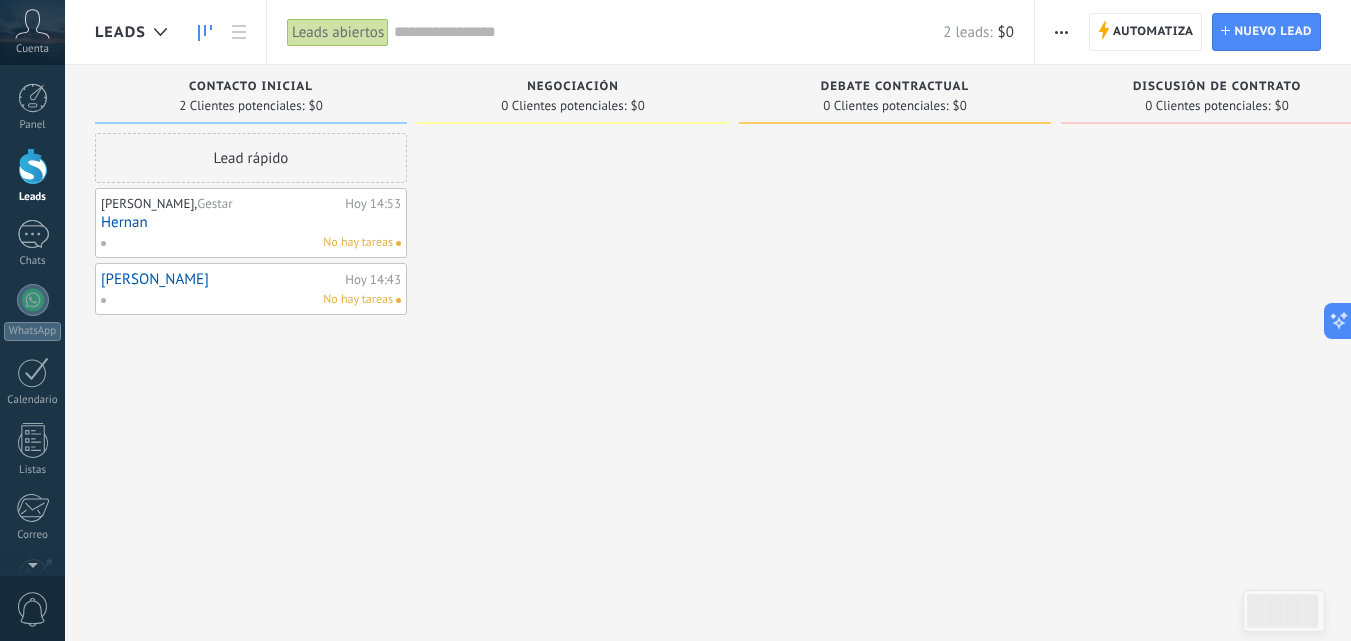 click on "Negociación" at bounding box center [573, 87] 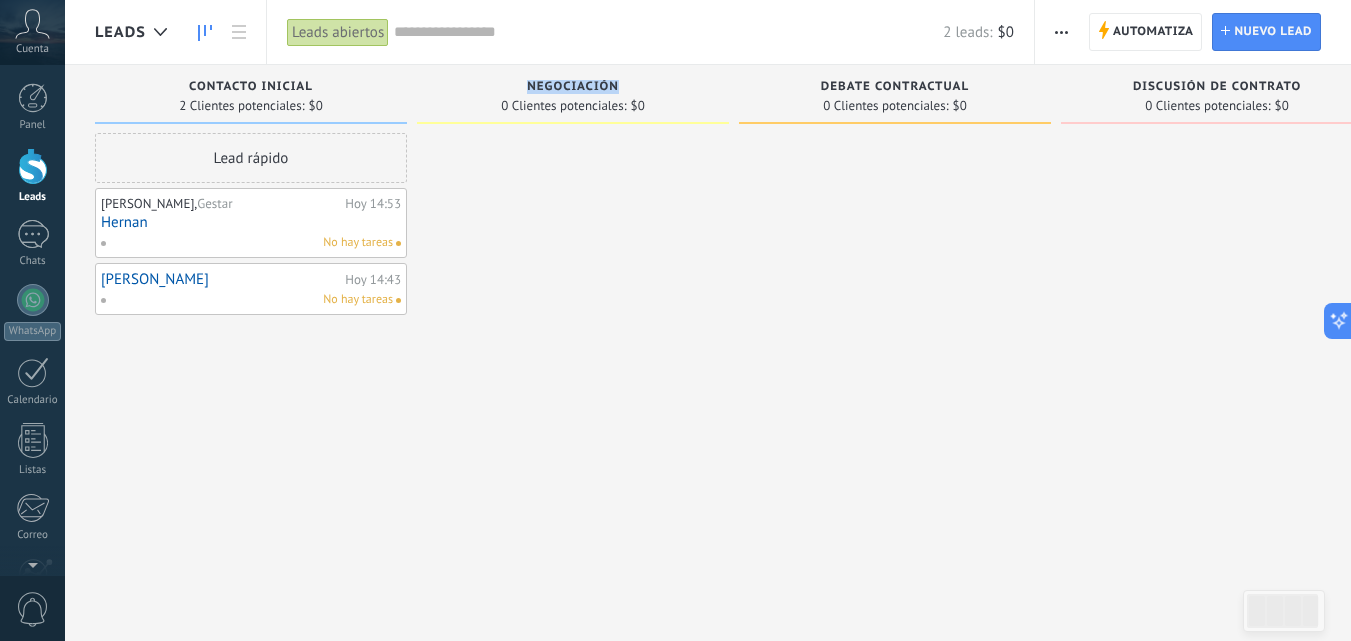 click on "Negociación" at bounding box center [573, 87] 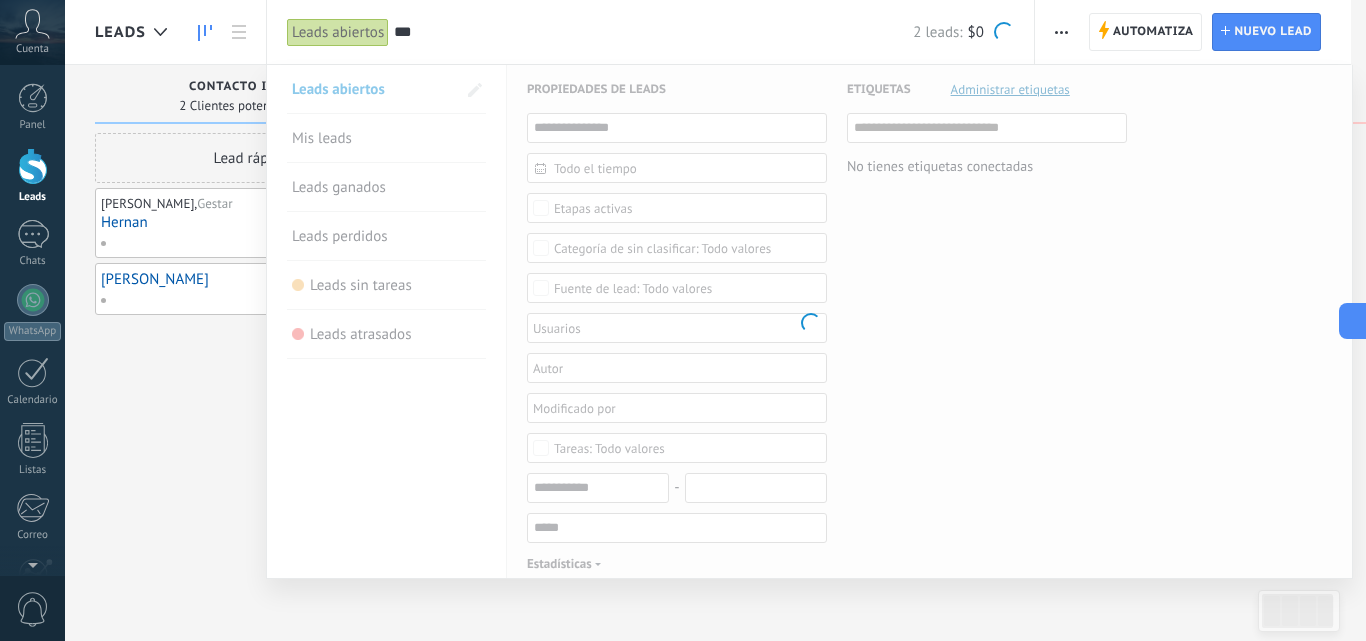 type on "***" 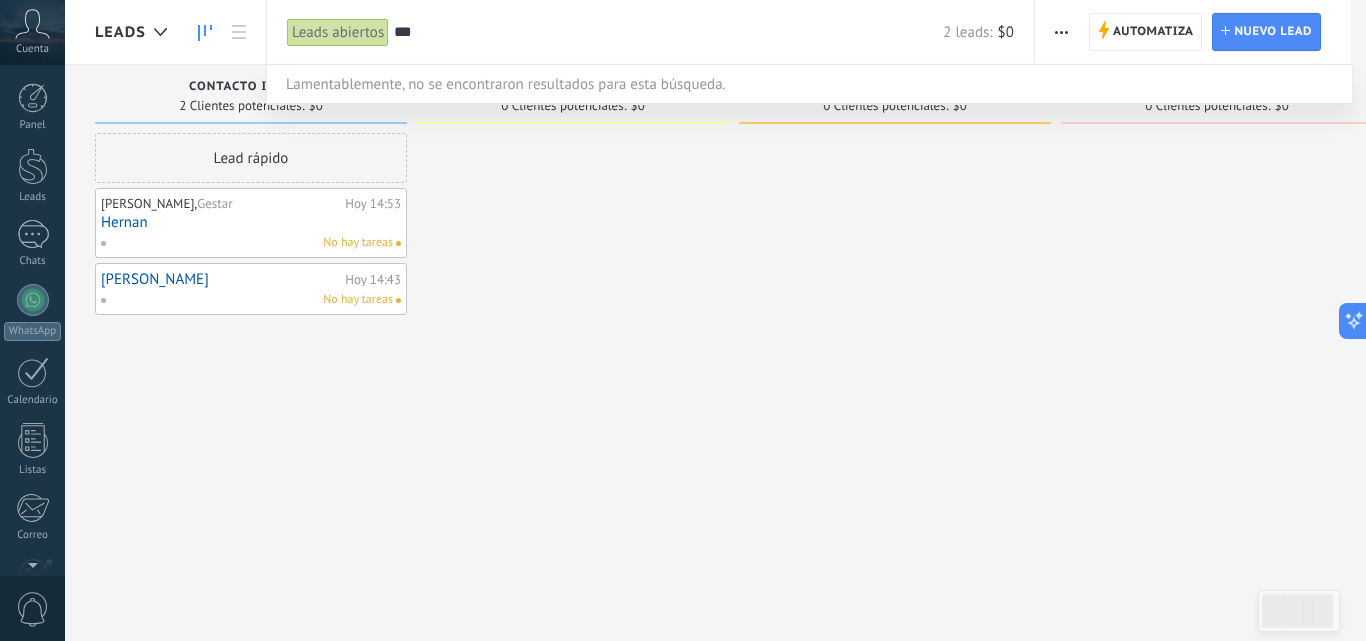 drag, startPoint x: 488, startPoint y: 24, endPoint x: 292, endPoint y: 56, distance: 198.59506 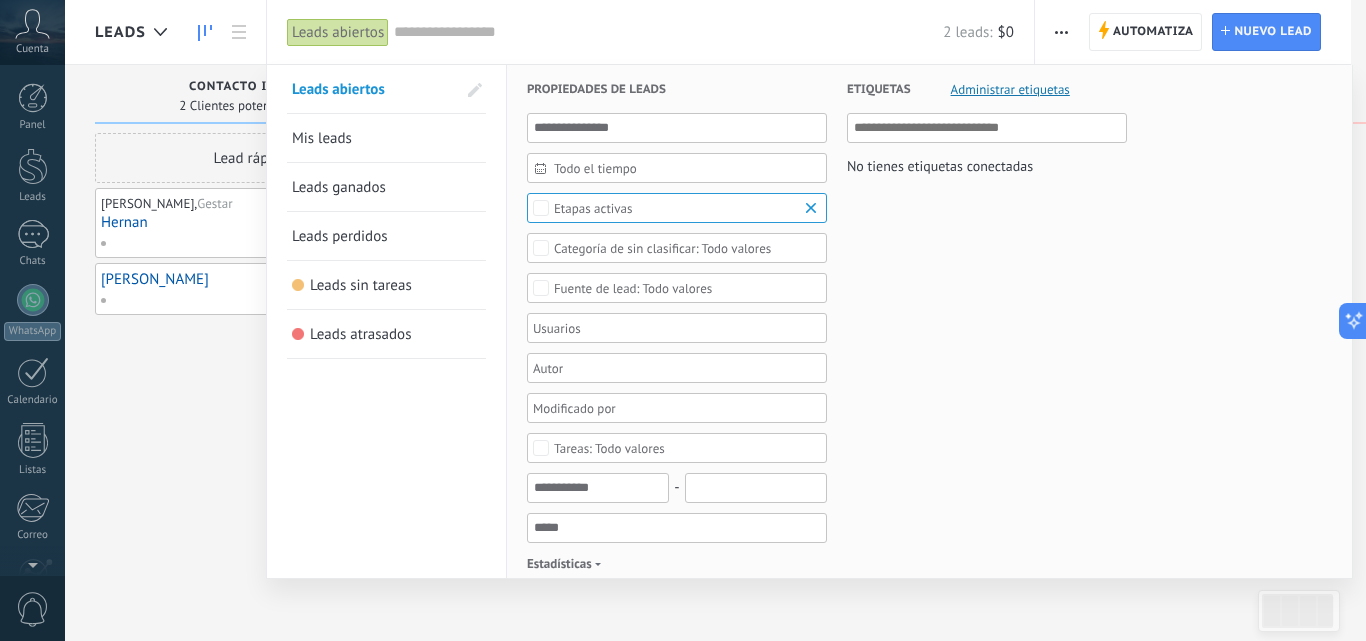 type 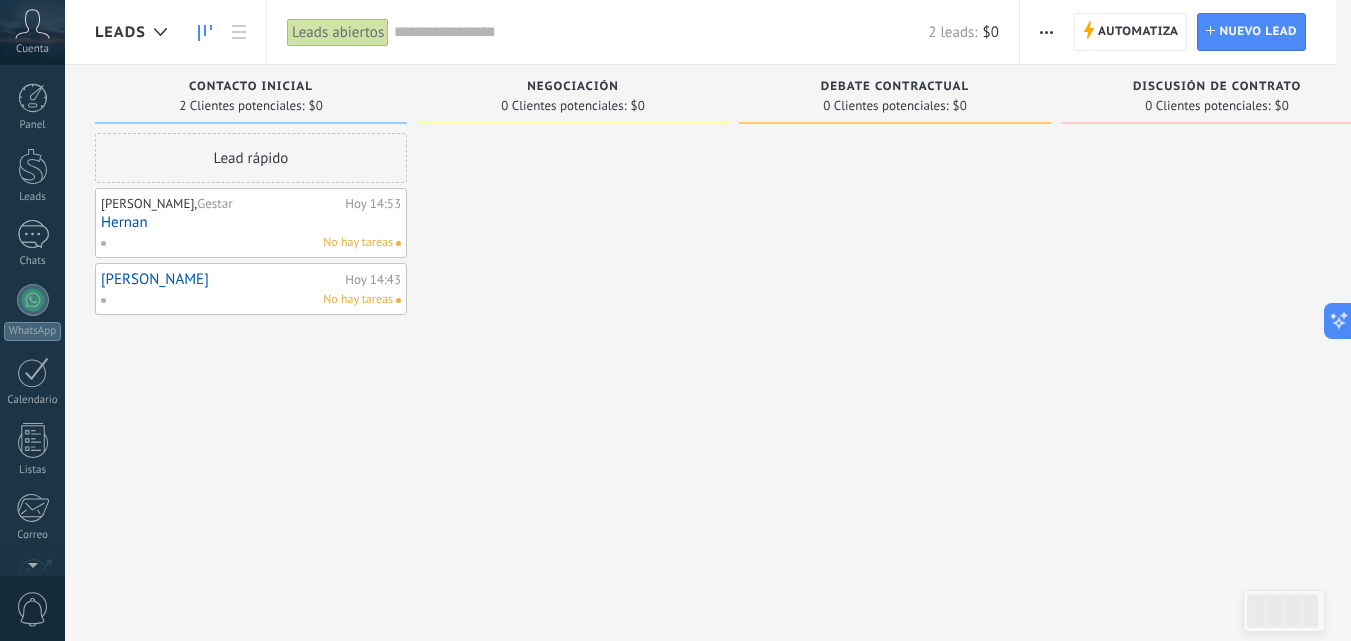 click at bounding box center (661, 32) 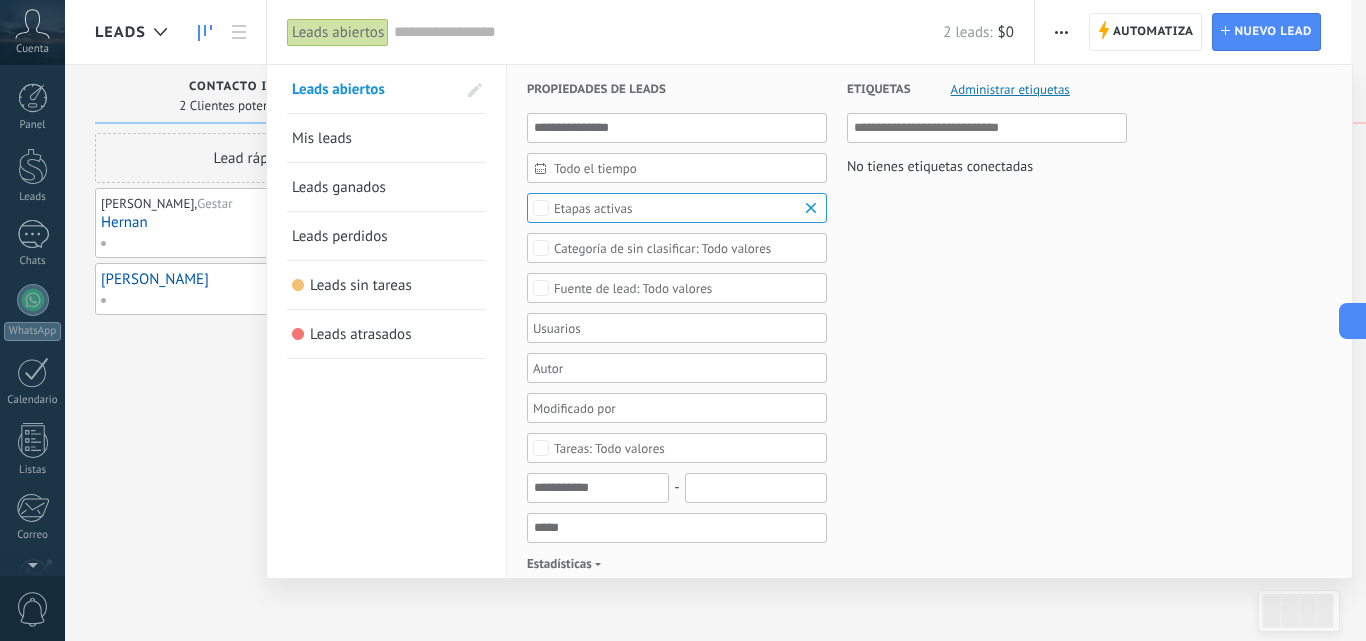 click at bounding box center [988, 128] 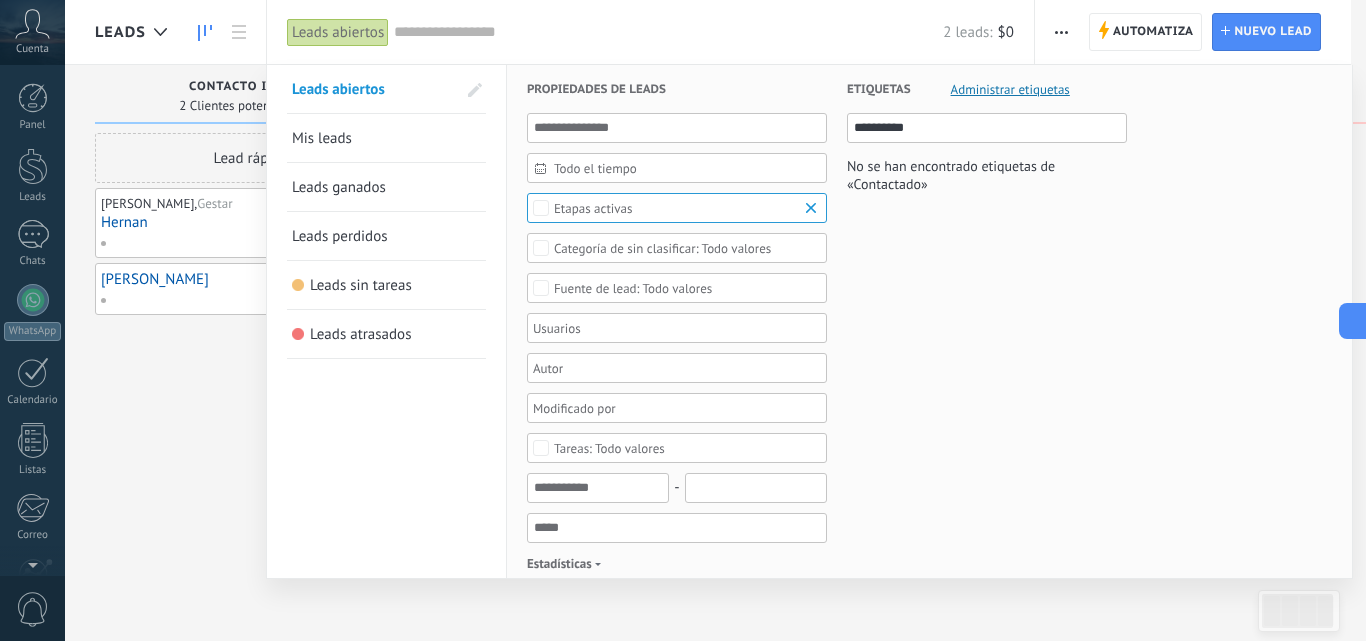 type on "**********" 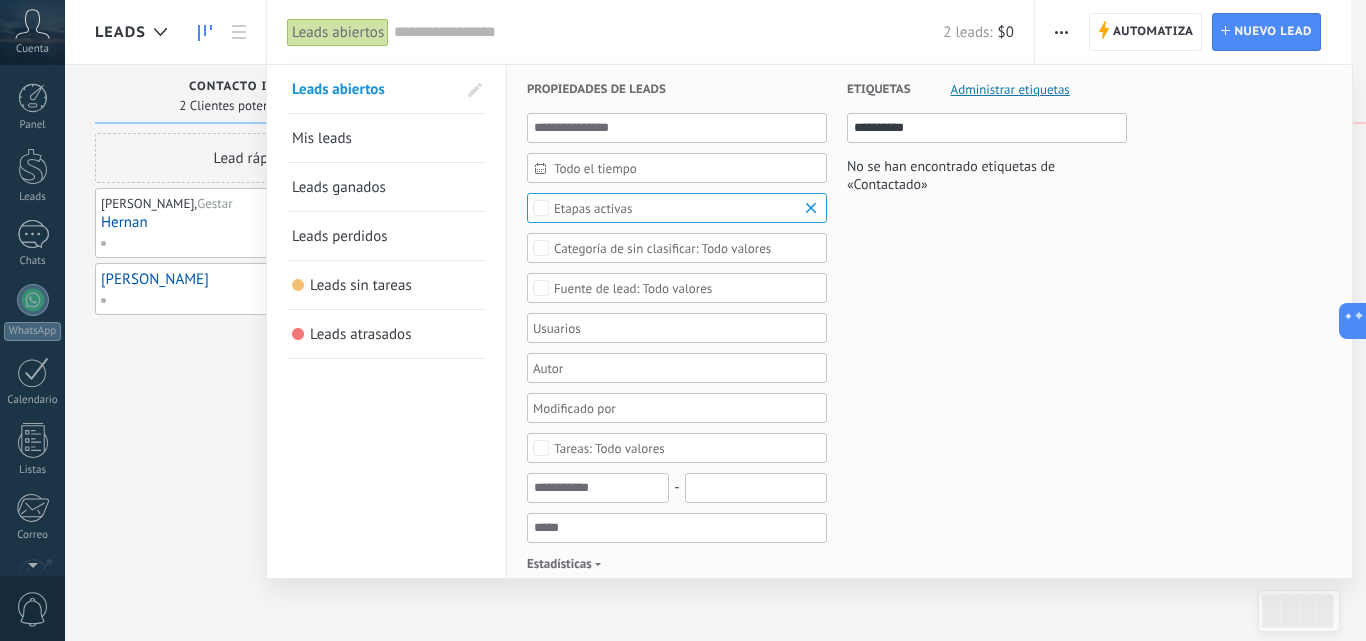 click on "No se han encontrado etiquetas de «Contactado»" at bounding box center (987, 175) 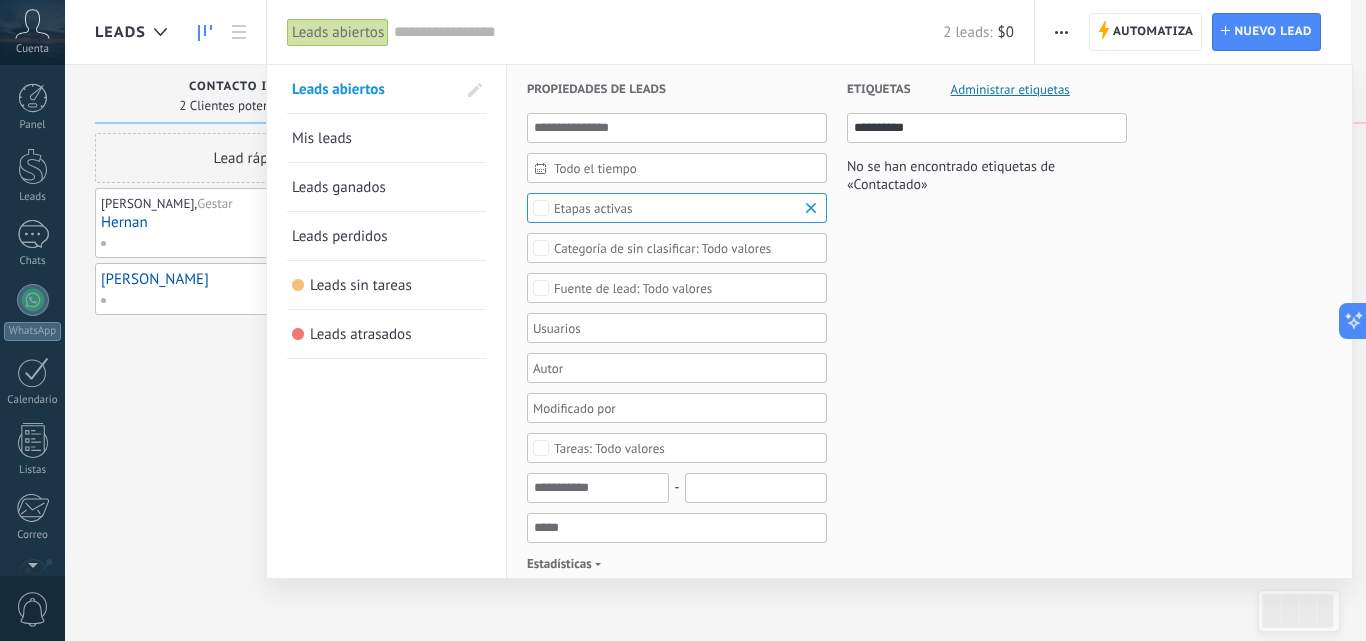 click on "No se han encontrado etiquetas de «Contactado»" at bounding box center (987, 175) 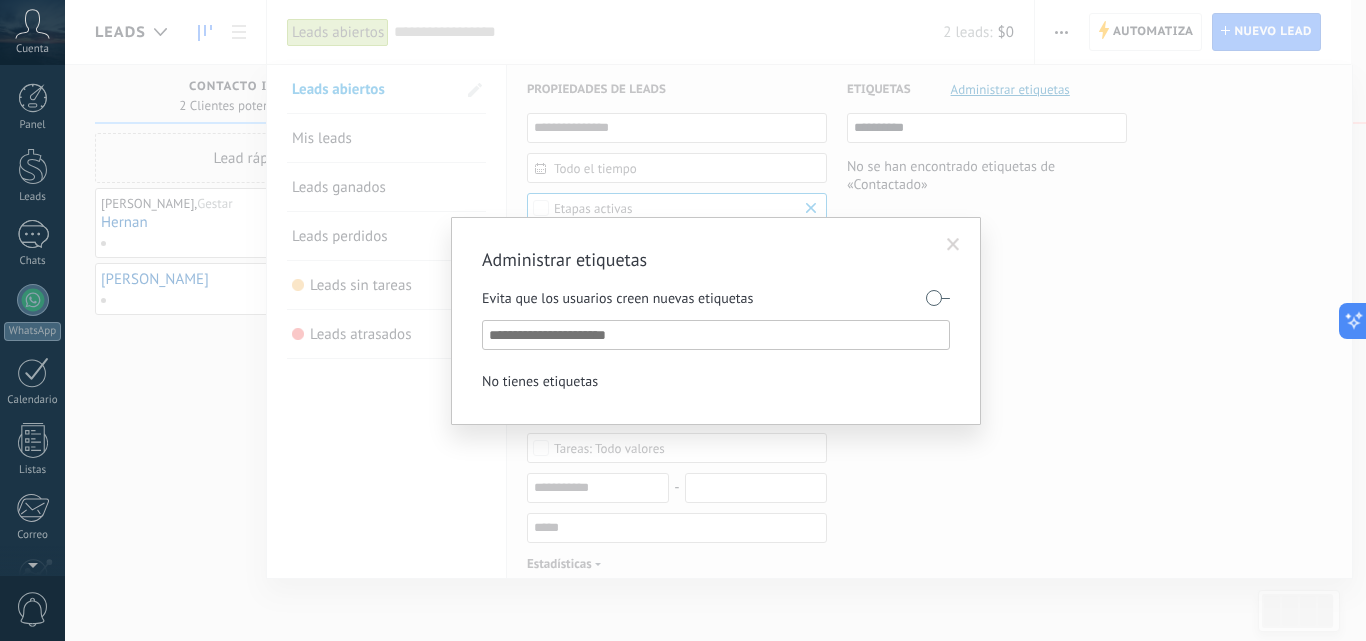 click at bounding box center (717, 335) 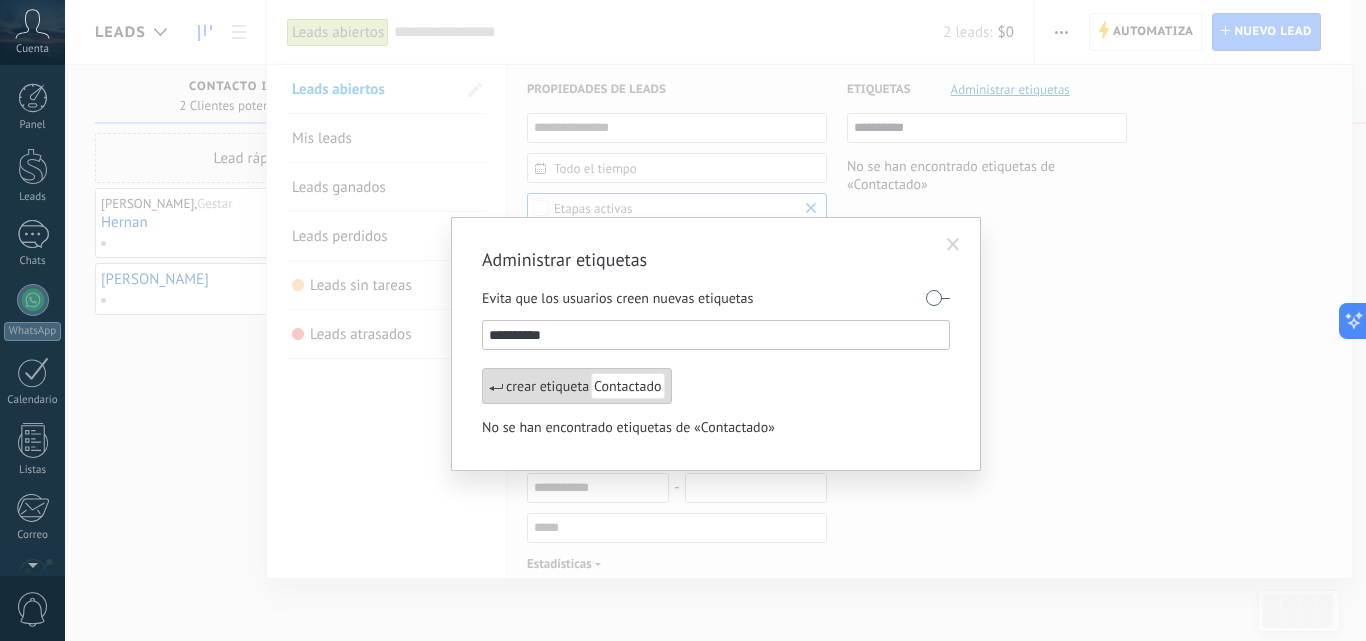 type on "**********" 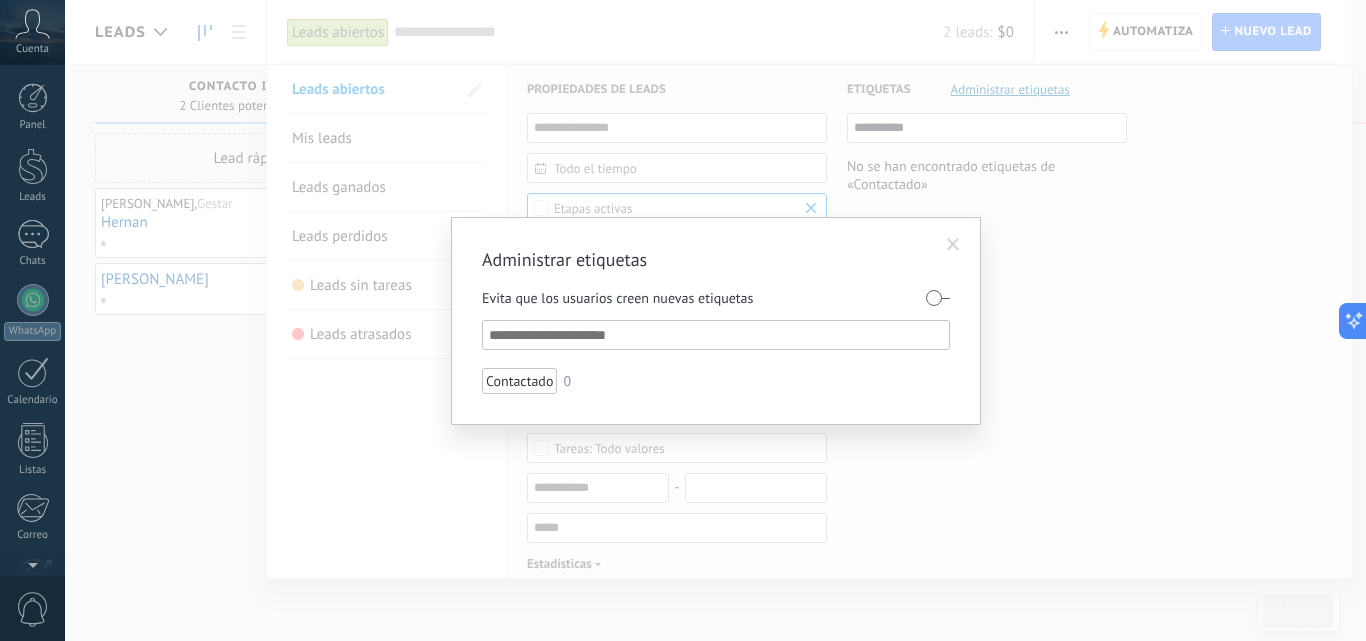 click at bounding box center [953, 245] 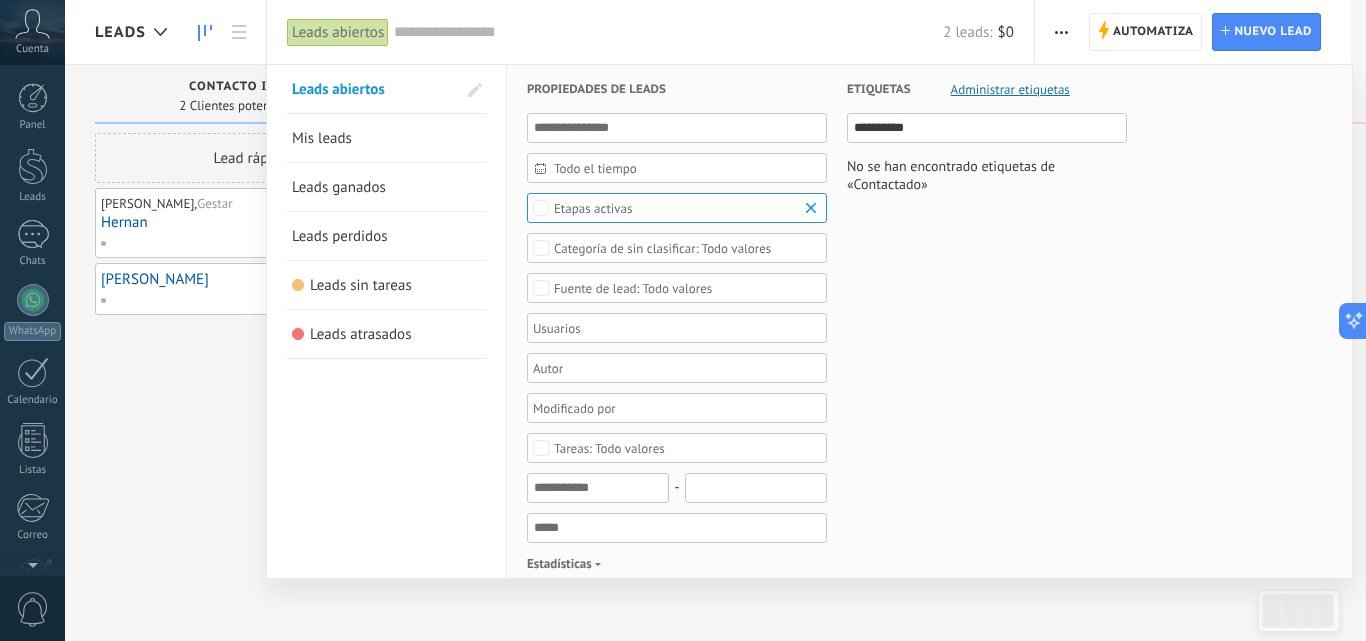 click at bounding box center (683, 320) 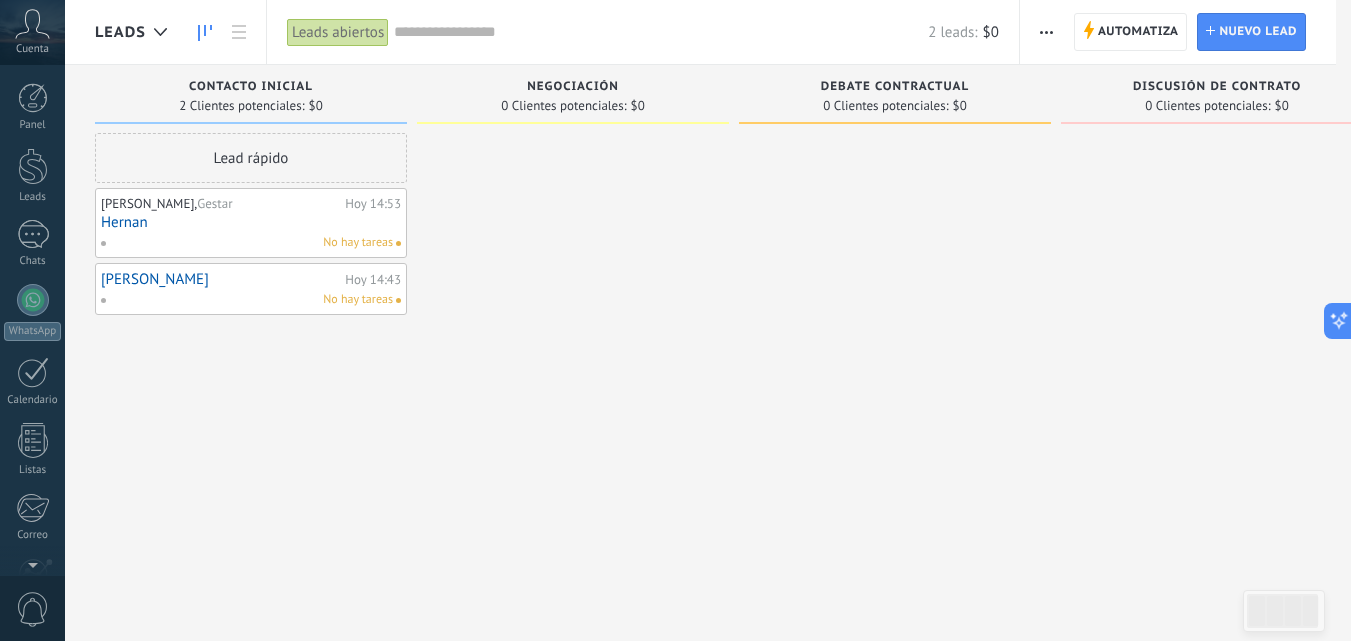 click on "No hay tareas" at bounding box center [358, 243] 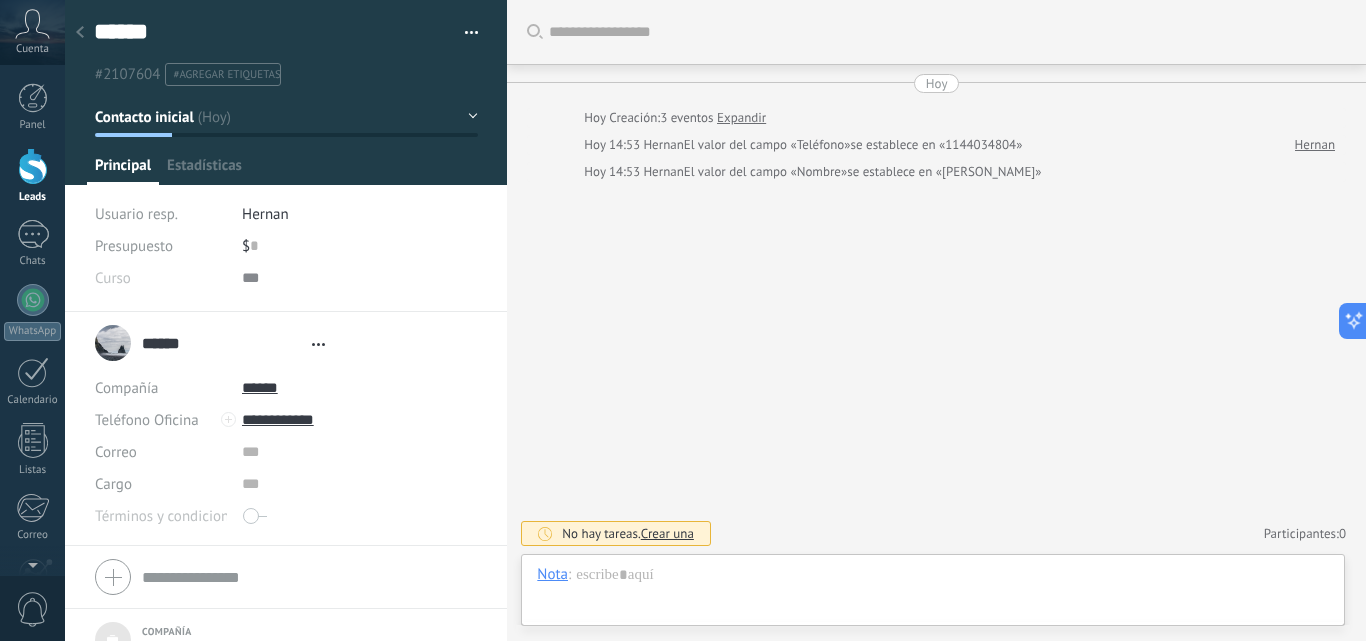 type on "***" 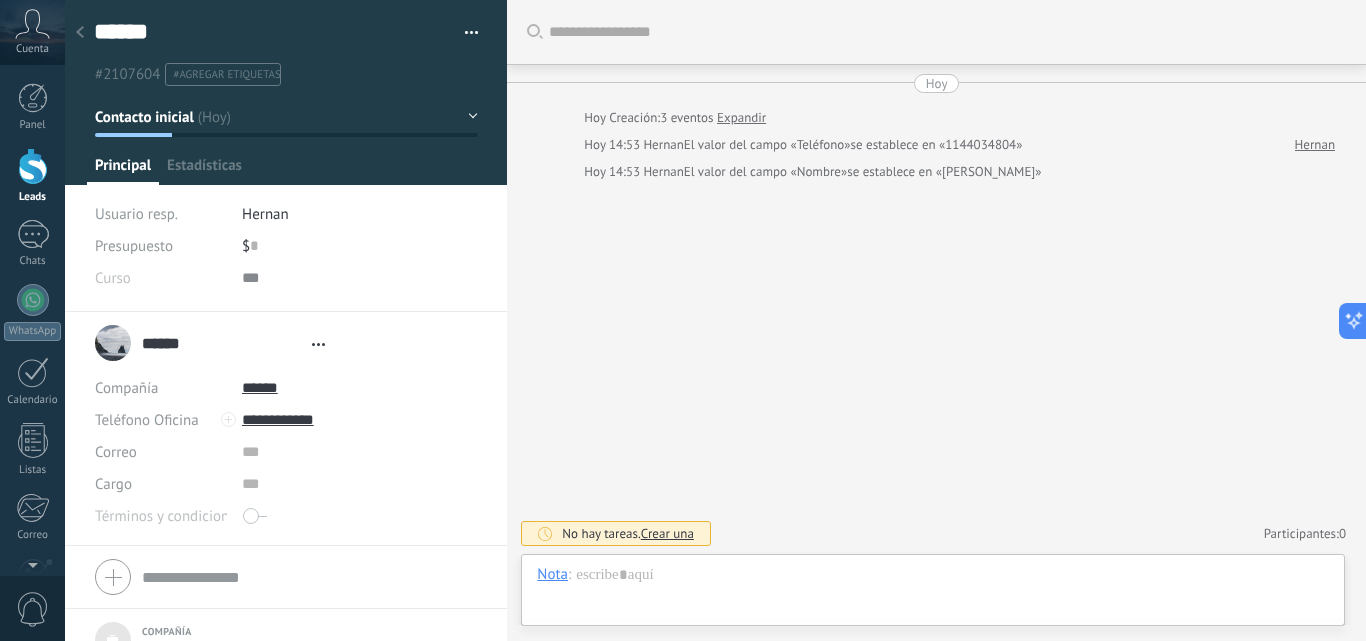 scroll, scrollTop: 20, scrollLeft: 0, axis: vertical 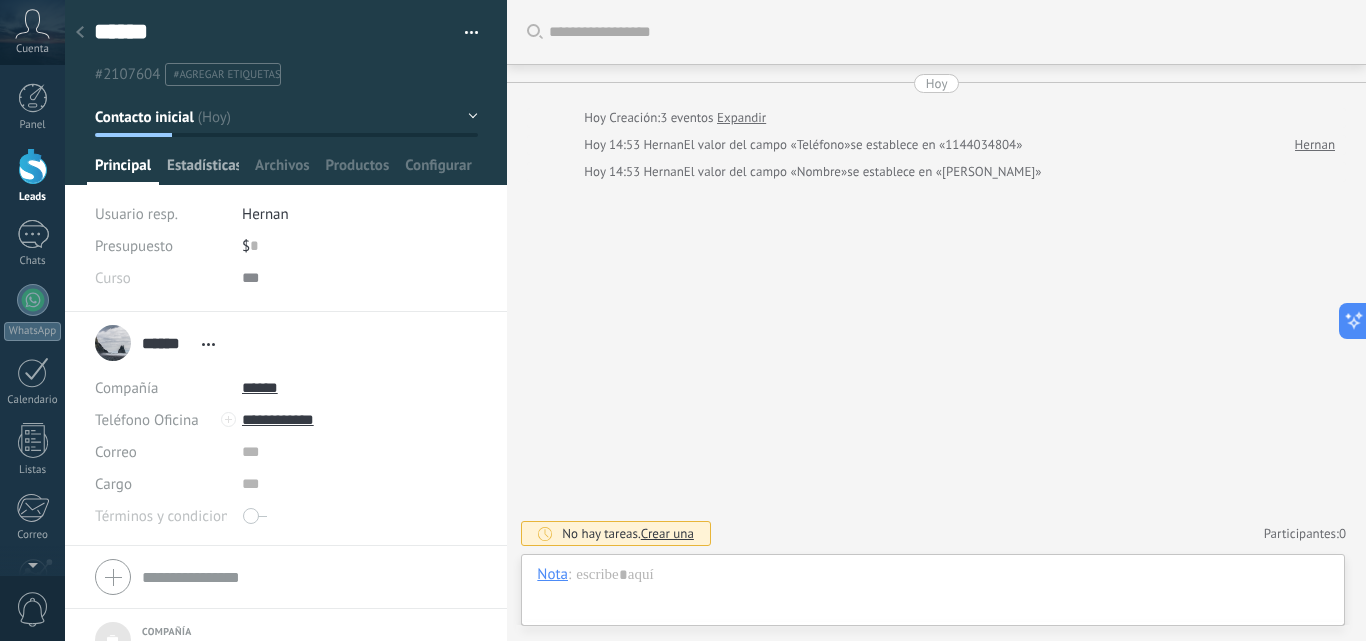 click on "Estadísticas" at bounding box center [203, 170] 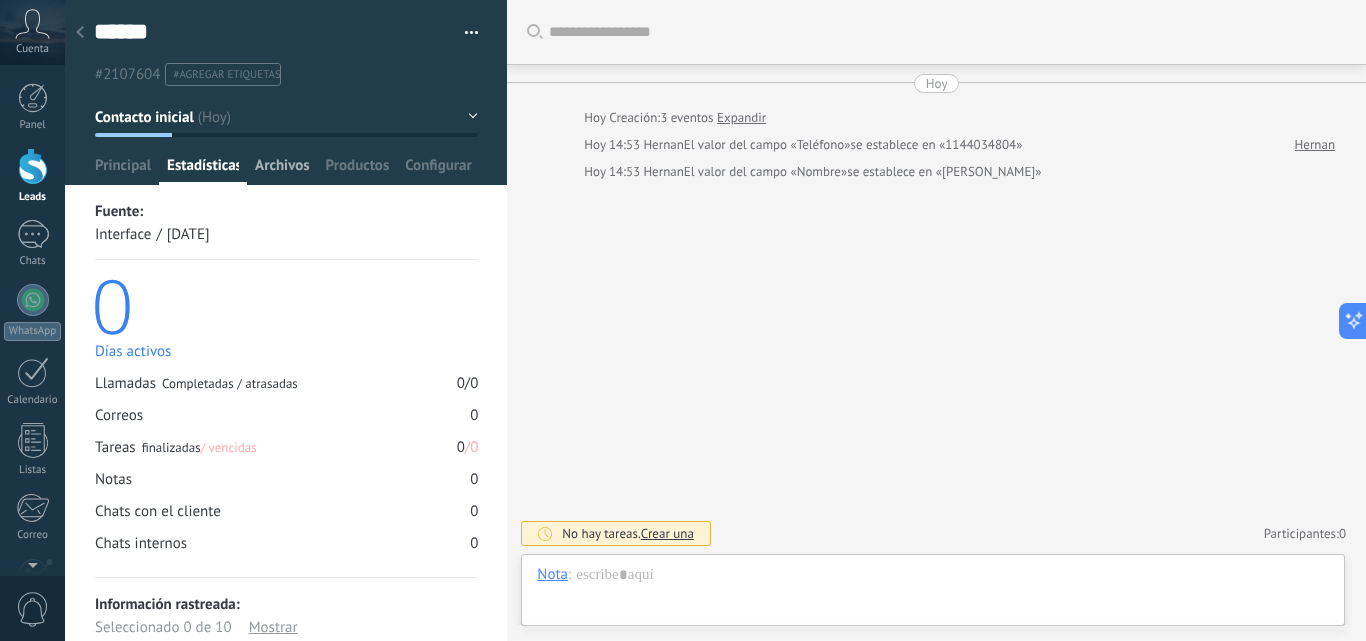 click on "Archivos" at bounding box center (282, 170) 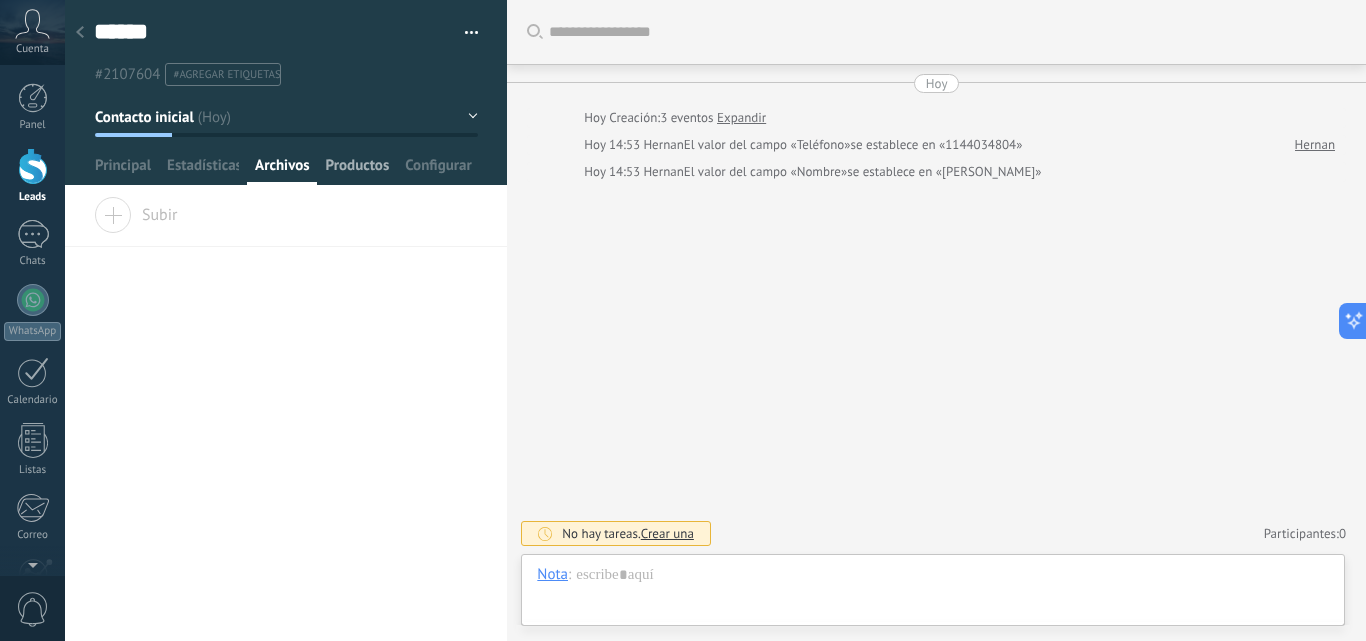 click on "Productos" at bounding box center (358, 170) 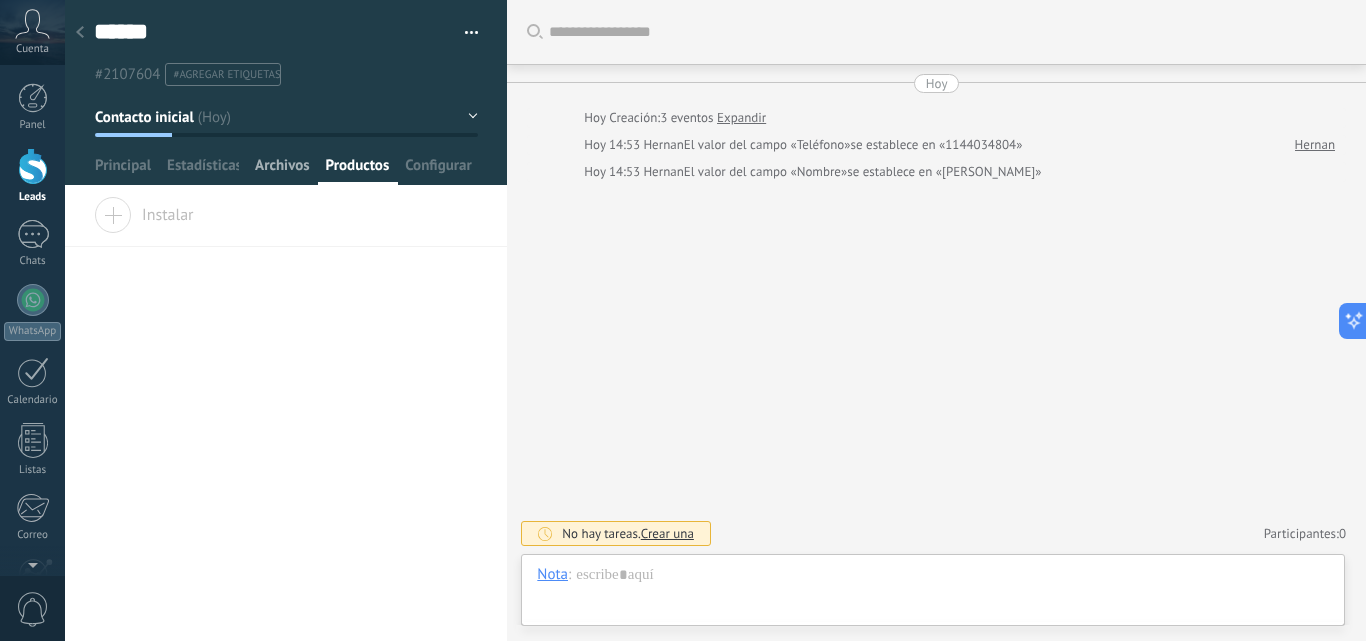 click on "Archivos" at bounding box center (282, 170) 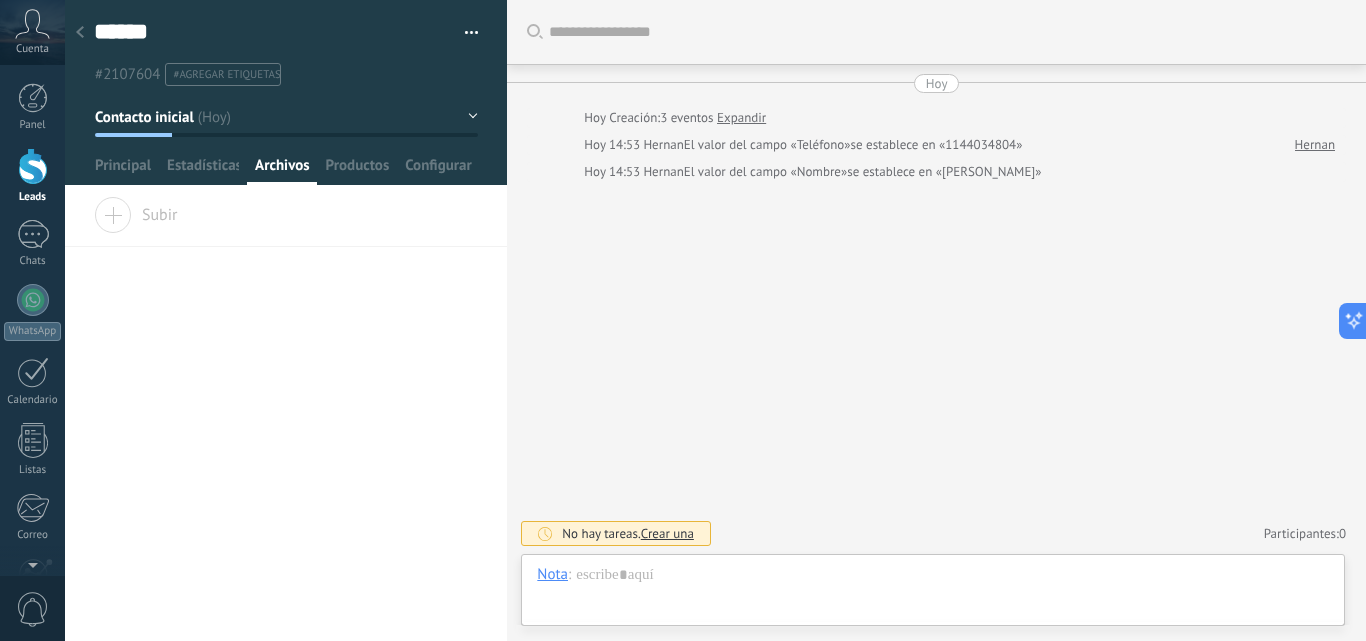 click on "Subir" at bounding box center [136, 211] 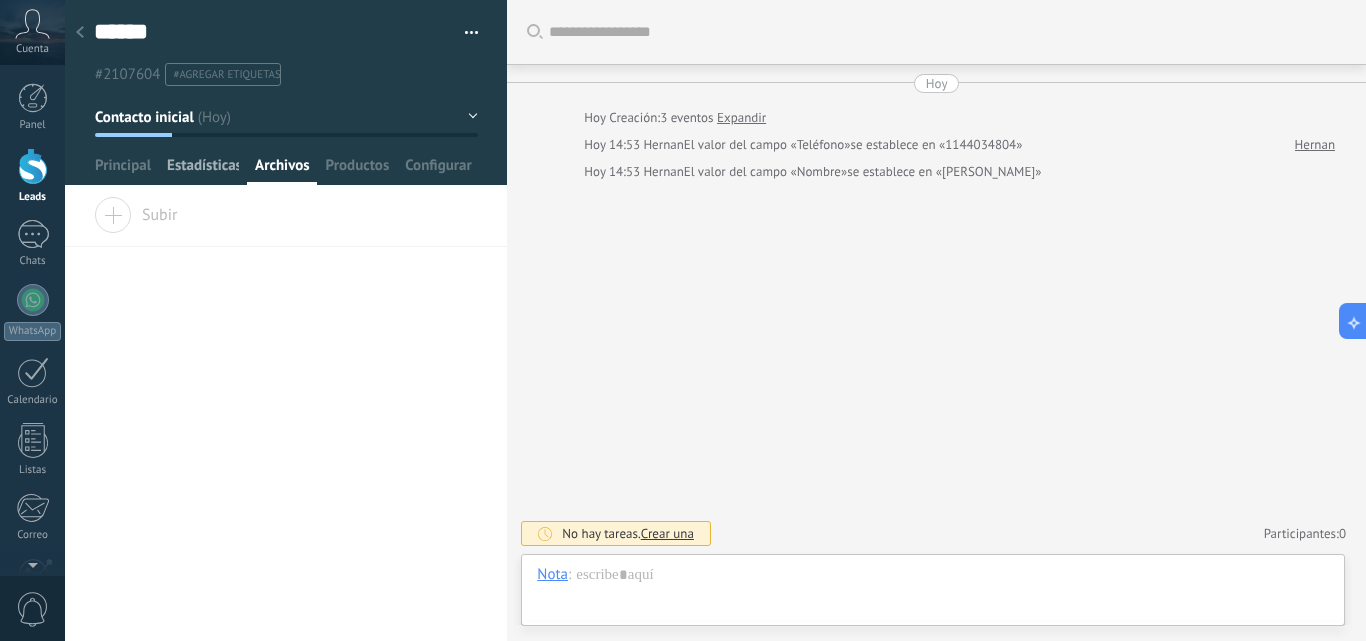 click on "Estadísticas" at bounding box center (203, 170) 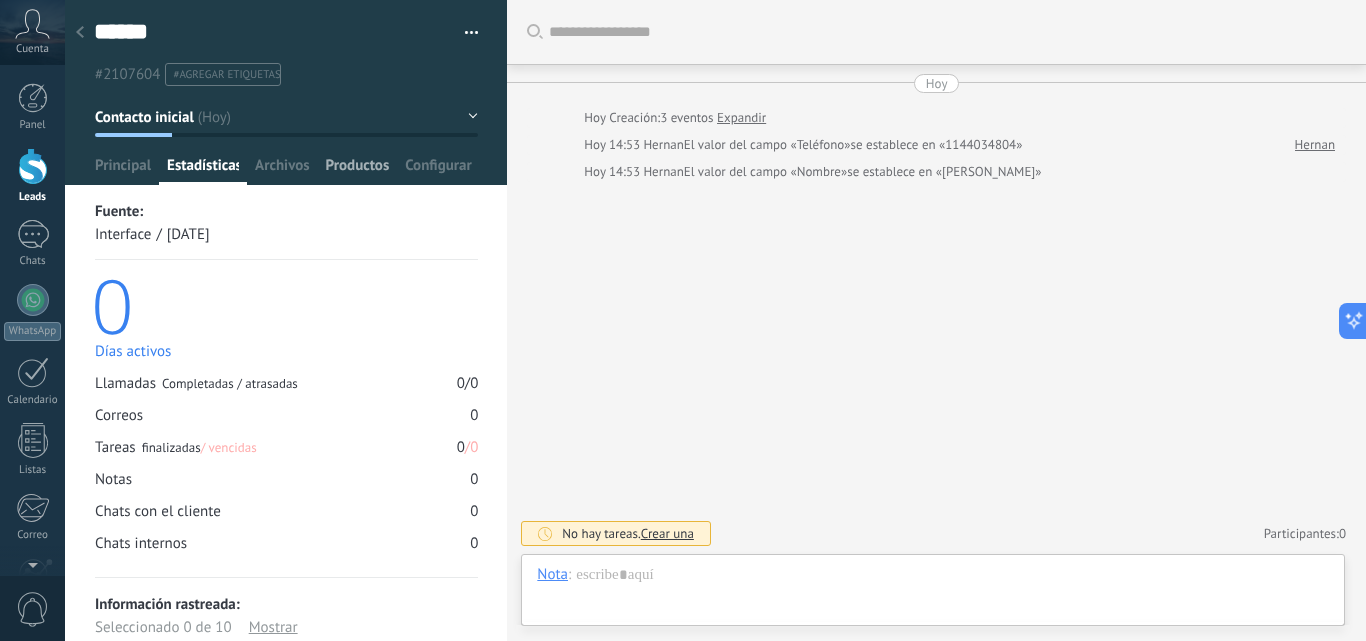 click on "Productos" at bounding box center (358, 170) 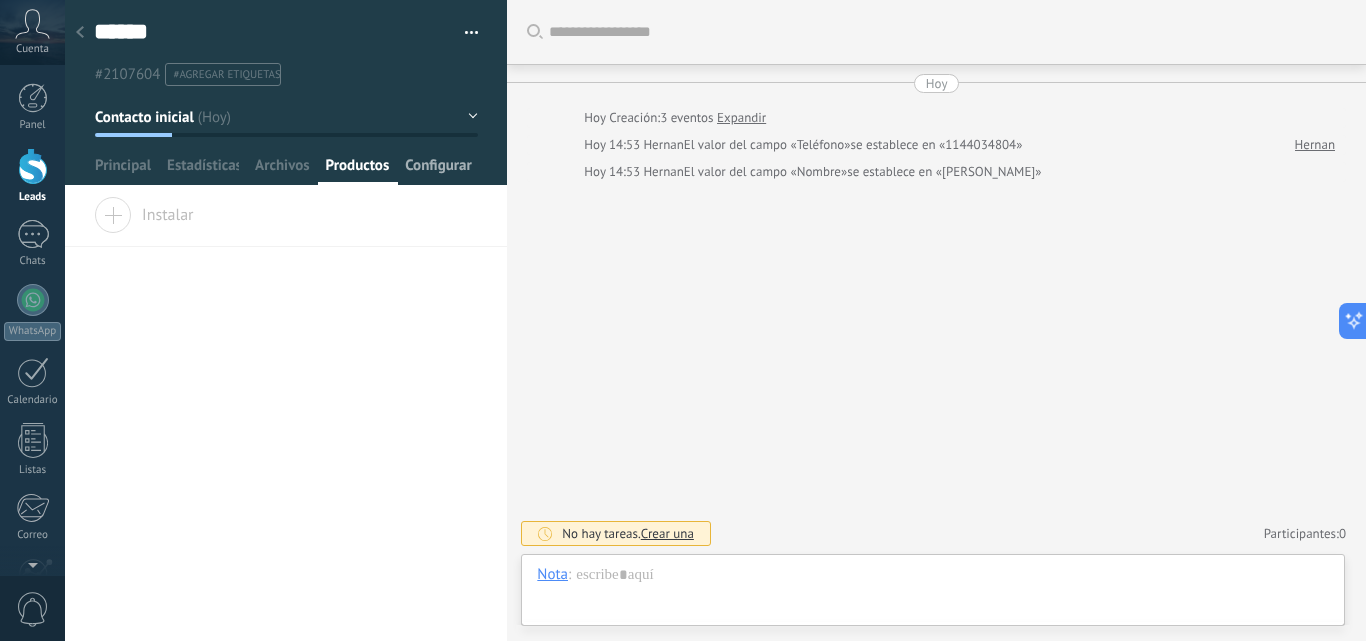 click on "Configurar" at bounding box center [438, 170] 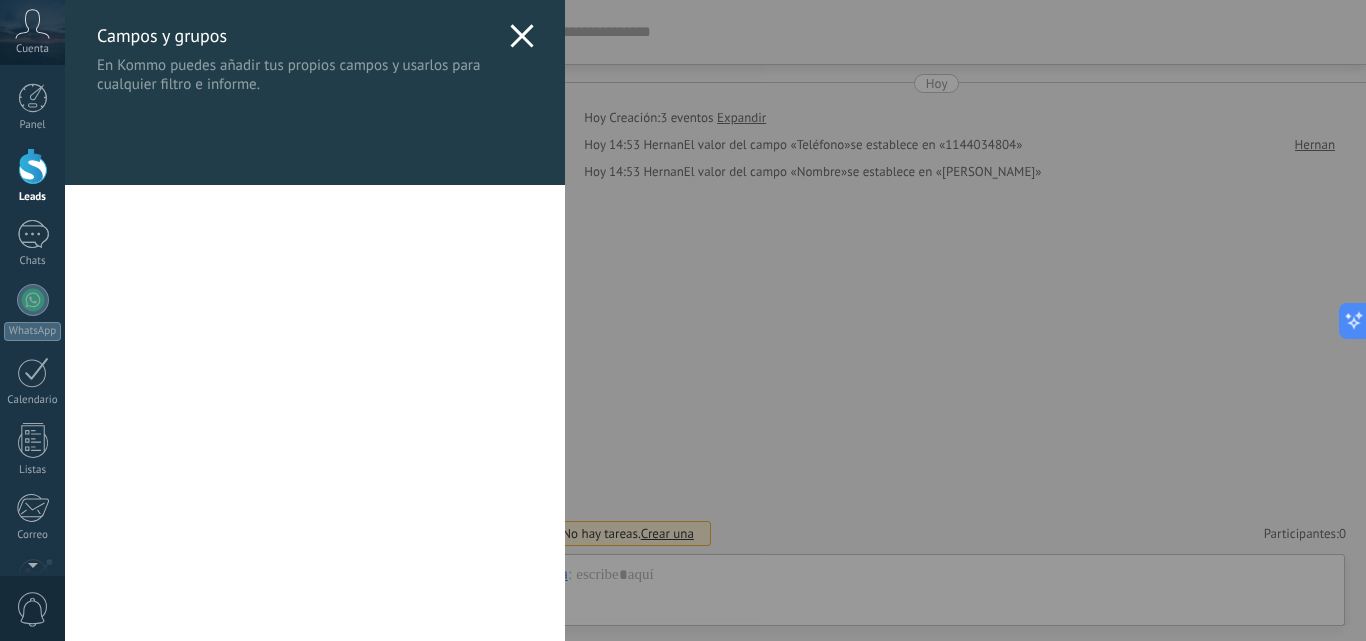 click 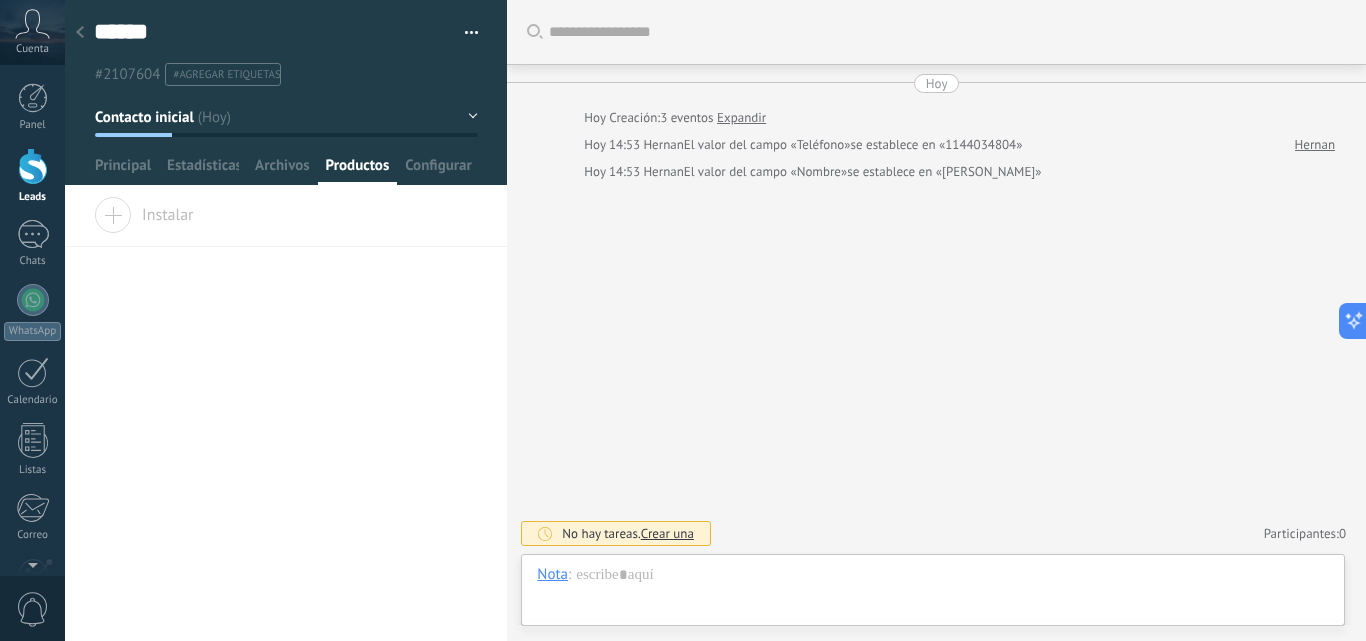 click at bounding box center [80, 33] 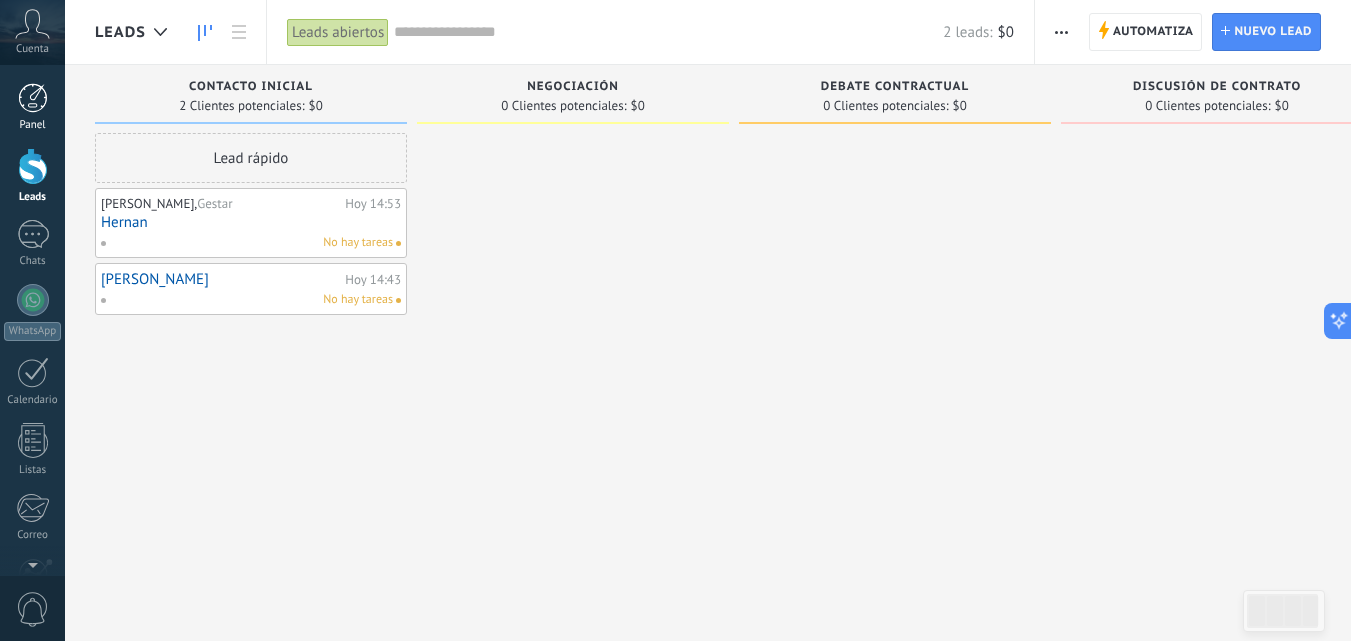 click on "Panel" at bounding box center (33, 125) 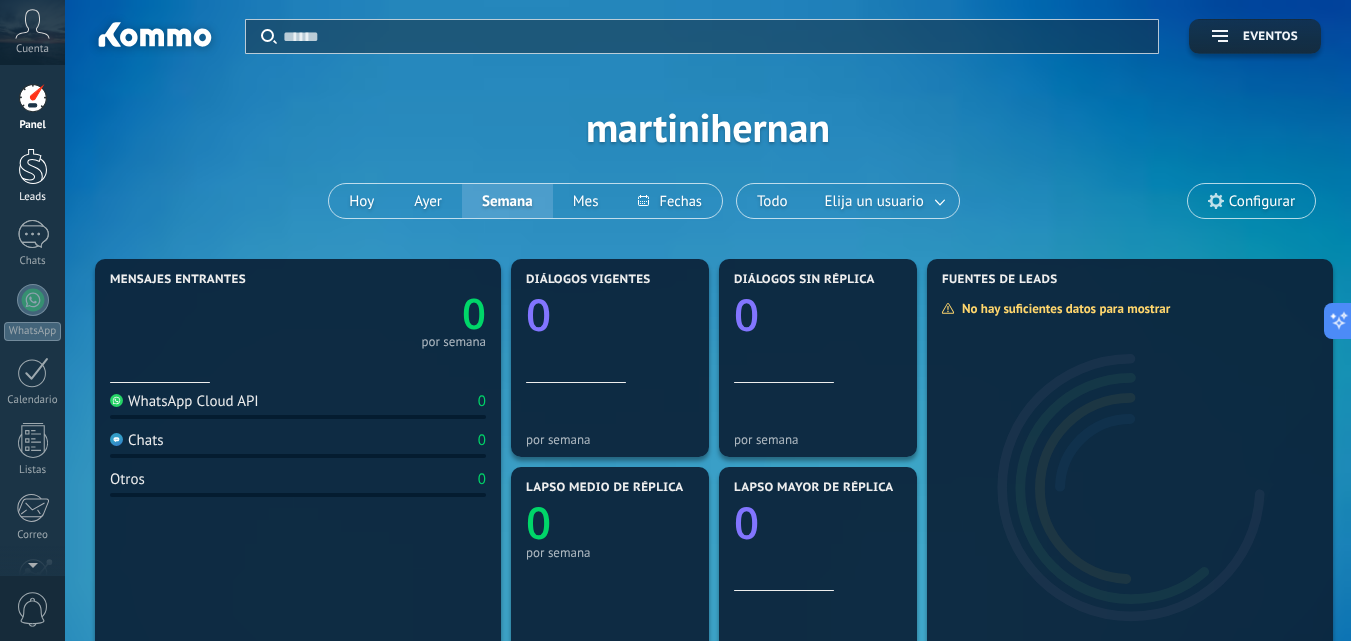 click at bounding box center (33, 166) 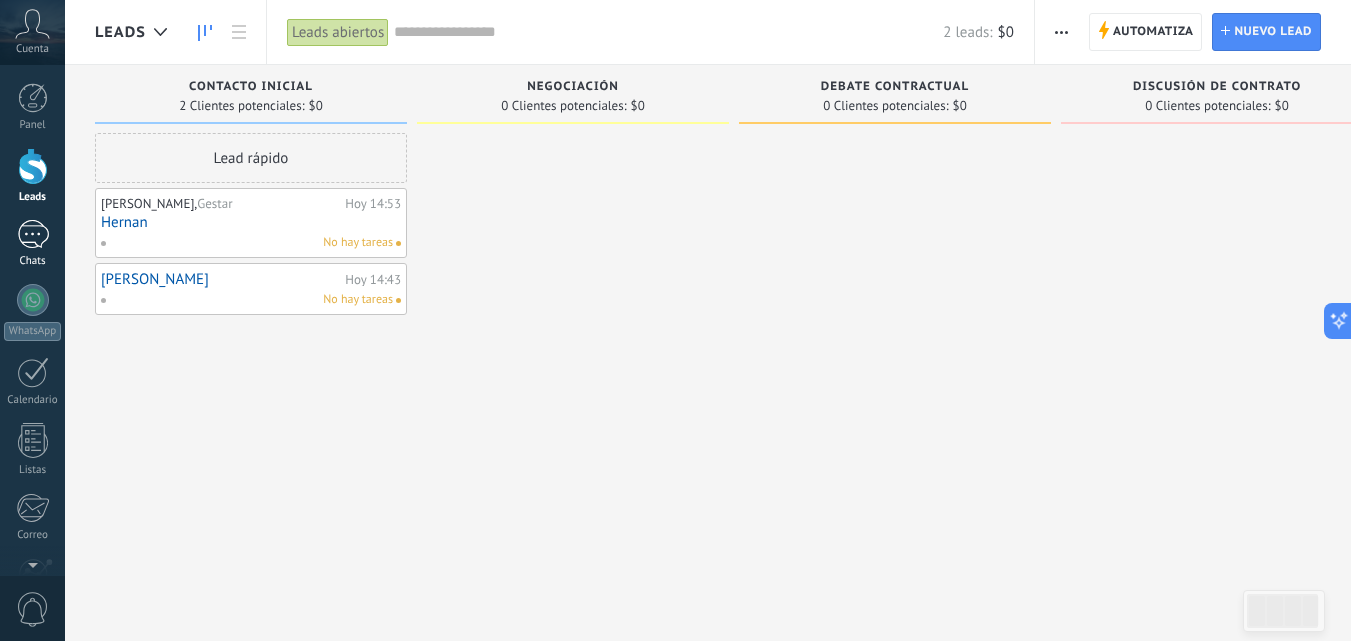 click at bounding box center [33, 234] 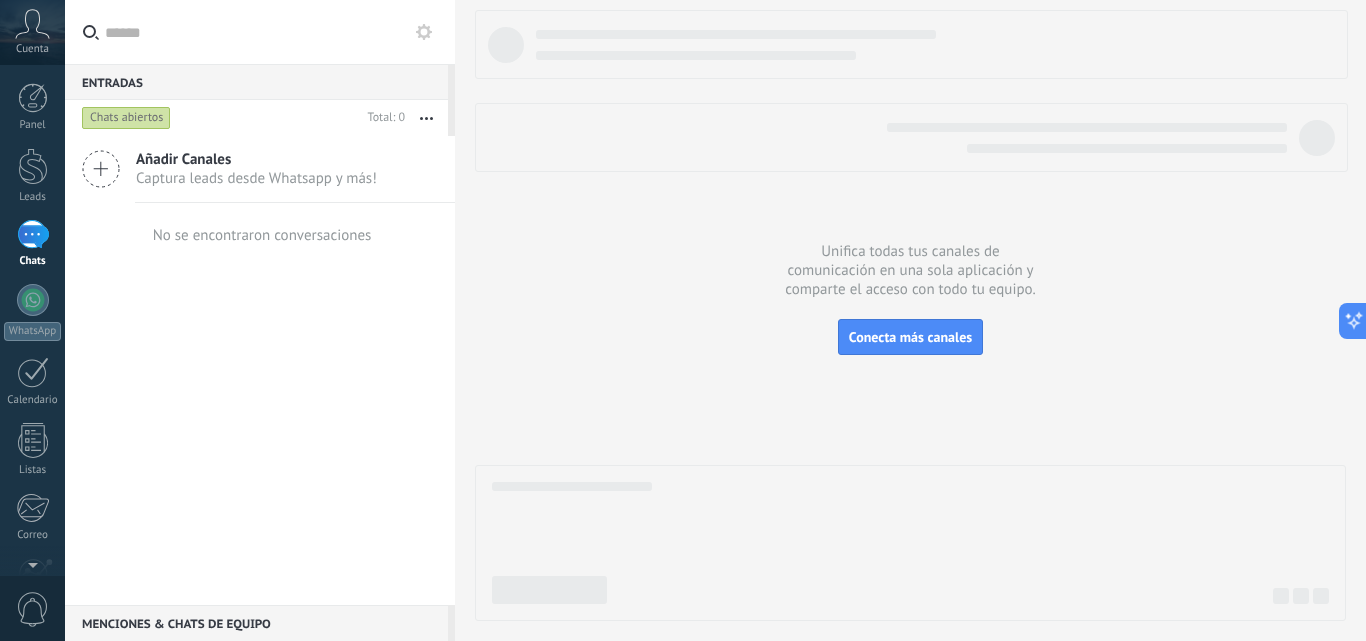 click on "Añadir Canales" at bounding box center (256, 159) 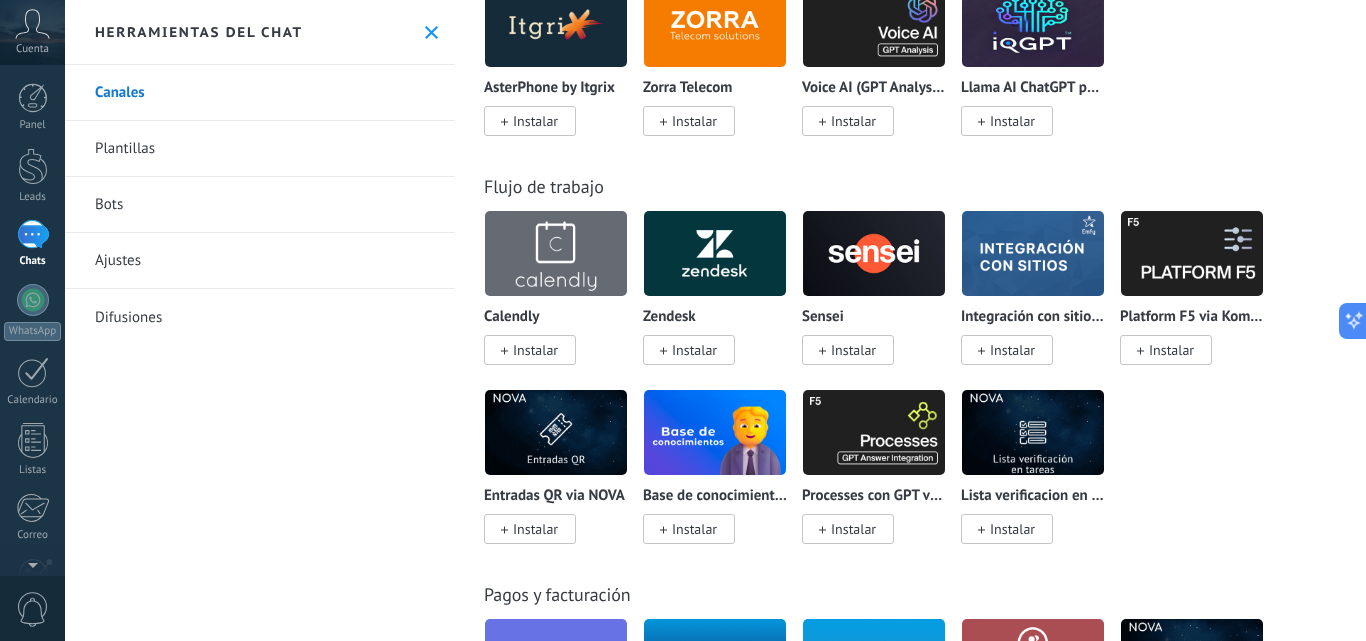 scroll, scrollTop: 3300, scrollLeft: 0, axis: vertical 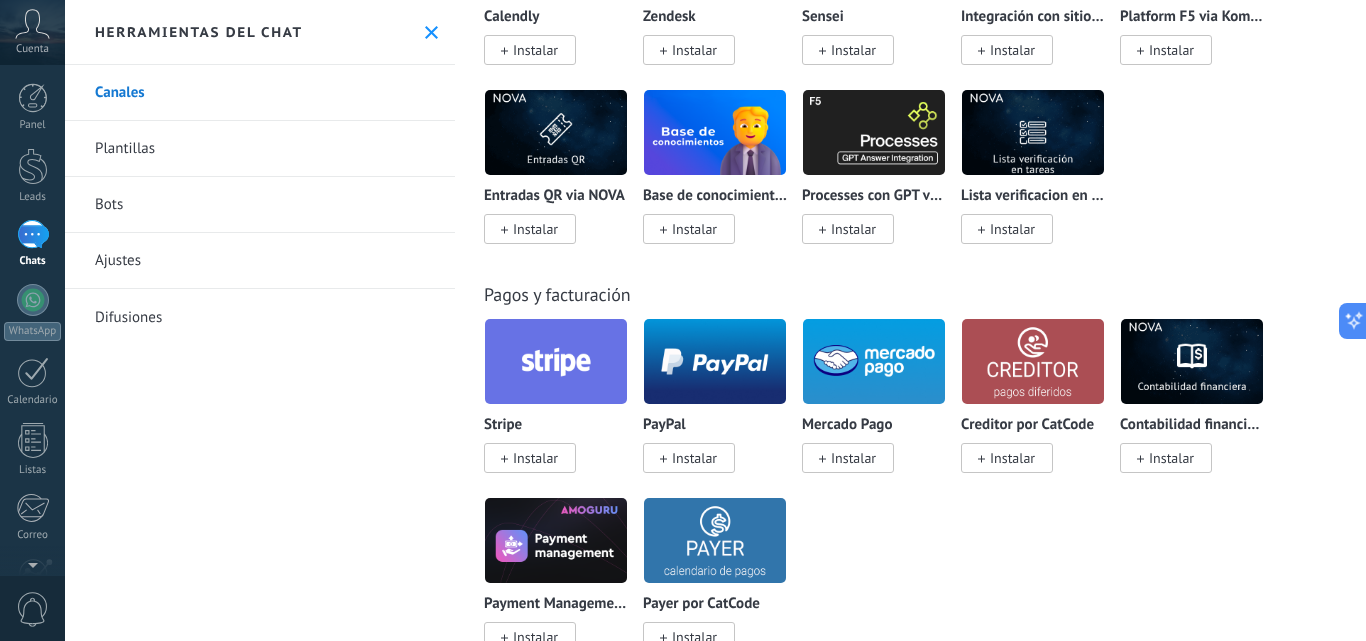 click on "Difusiones" at bounding box center (260, 317) 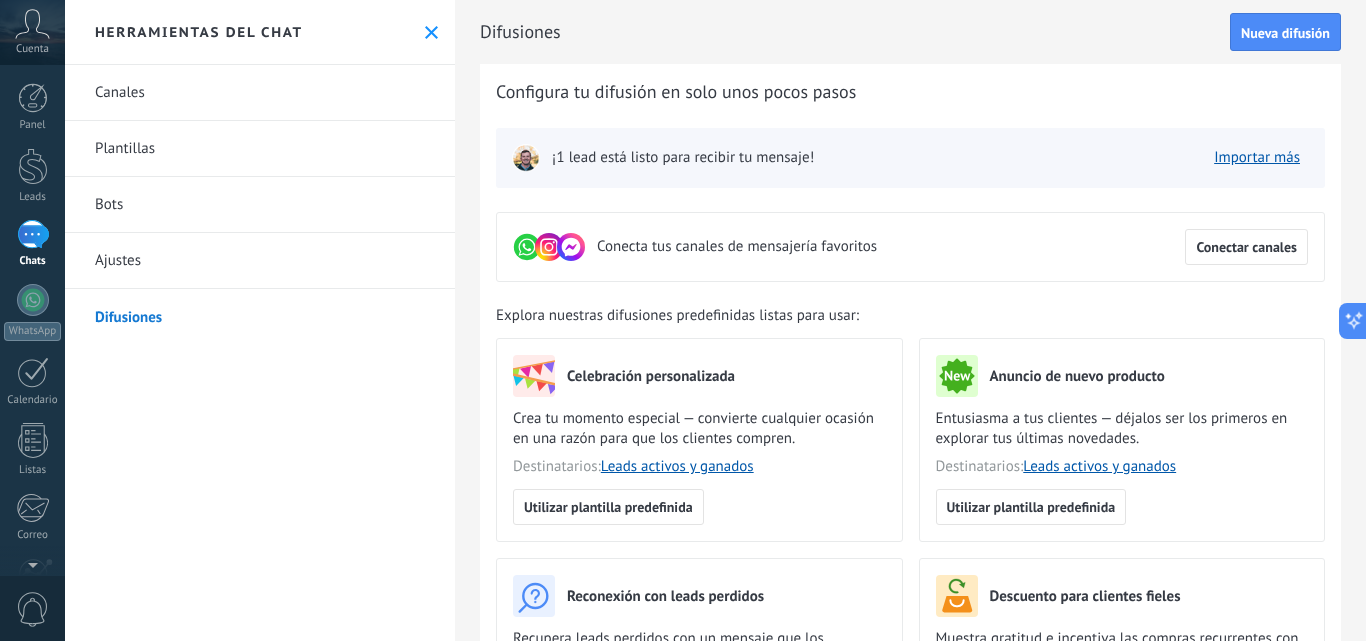 click on "Bots" at bounding box center (260, 205) 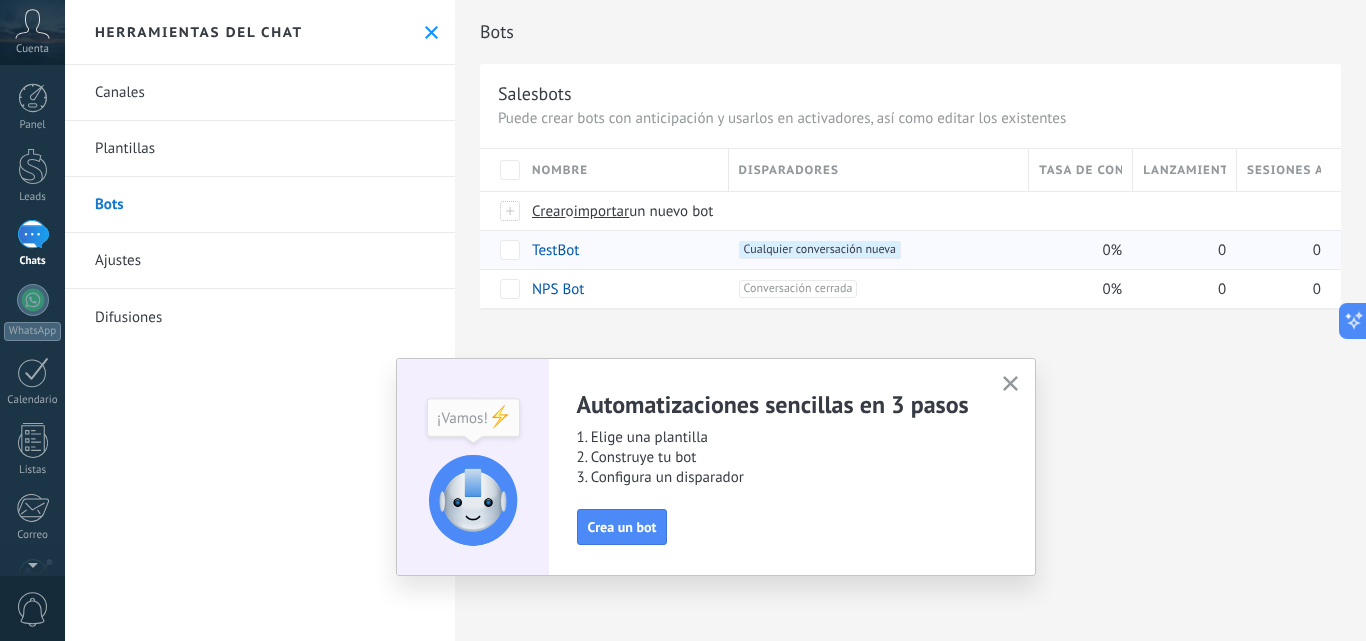 click on "TestBot" at bounding box center (555, 250) 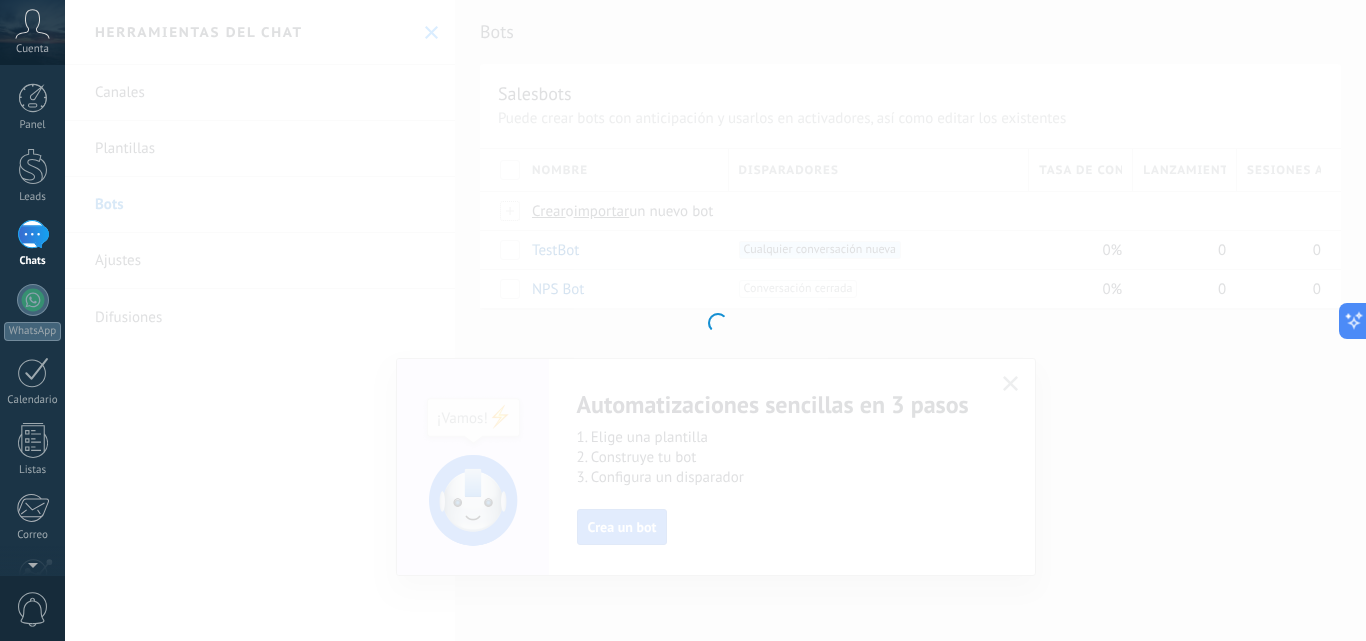 type on "*******" 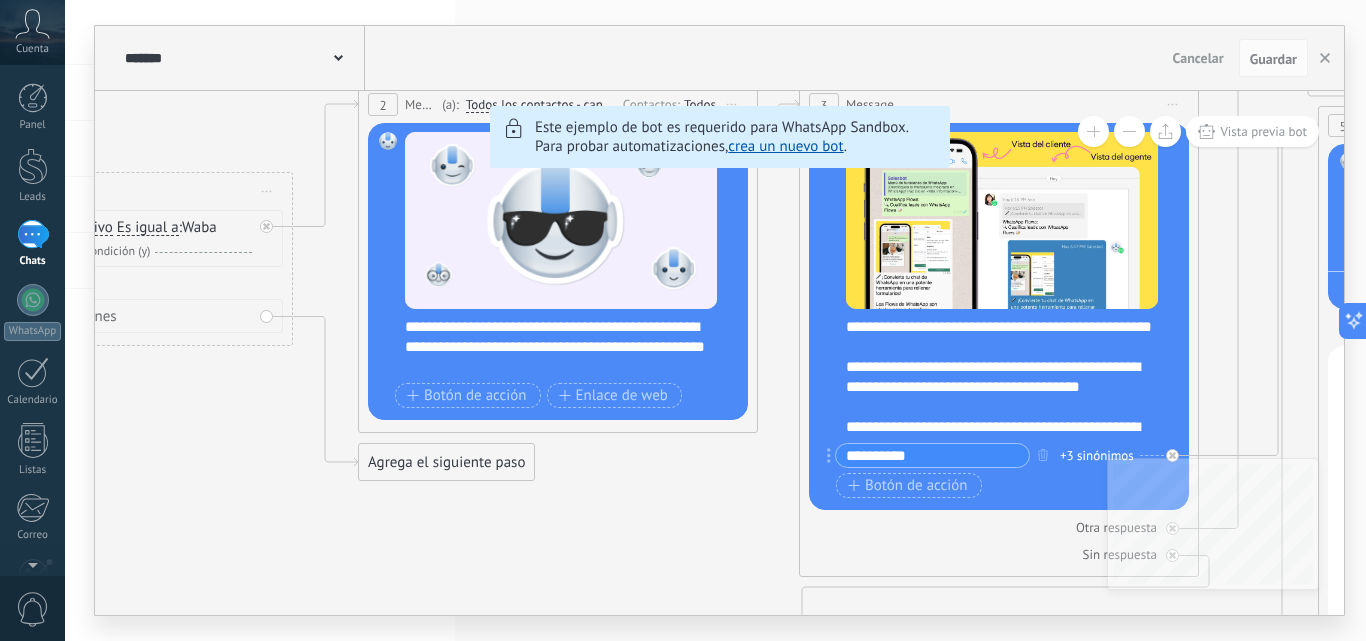 drag, startPoint x: 335, startPoint y: 363, endPoint x: 539, endPoint y: 370, distance: 204.12006 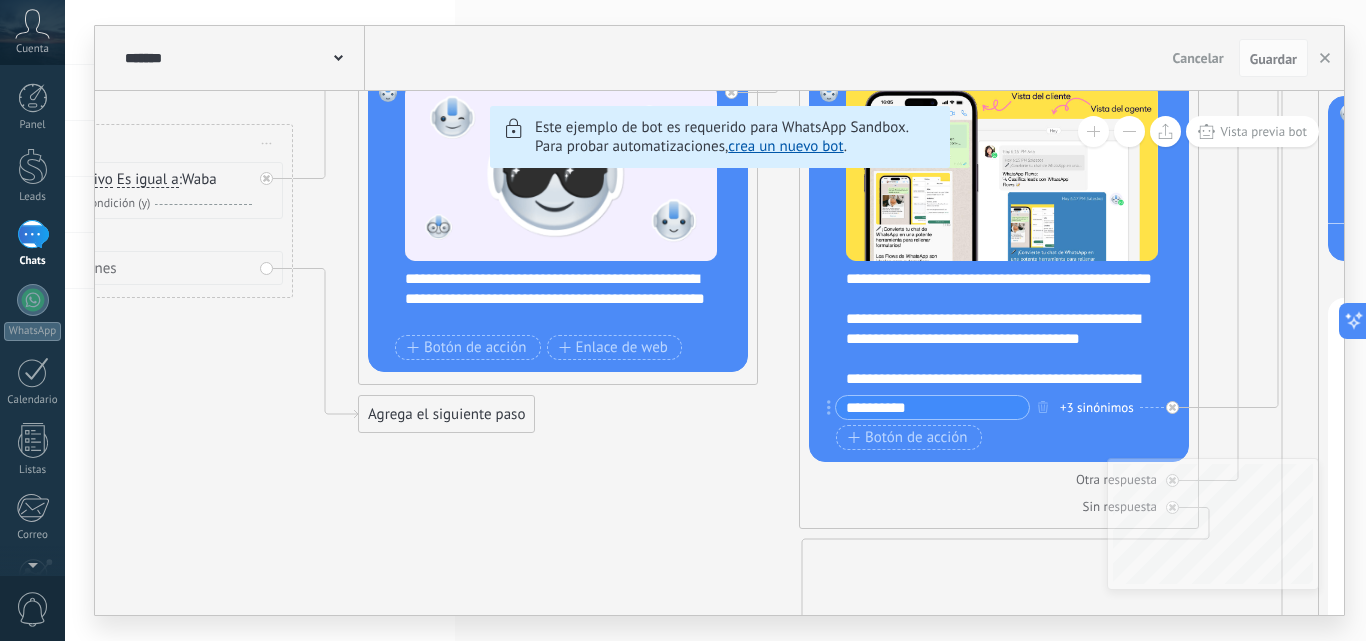click 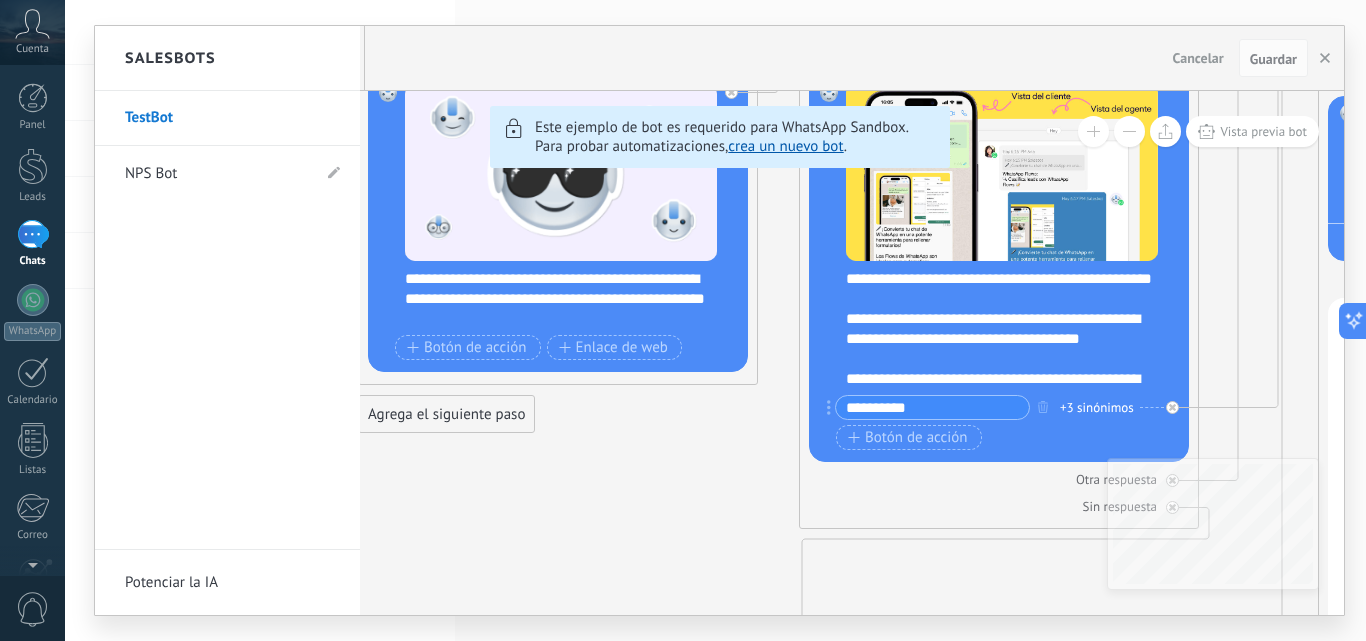 click on "Salesbots" at bounding box center (227, 58) 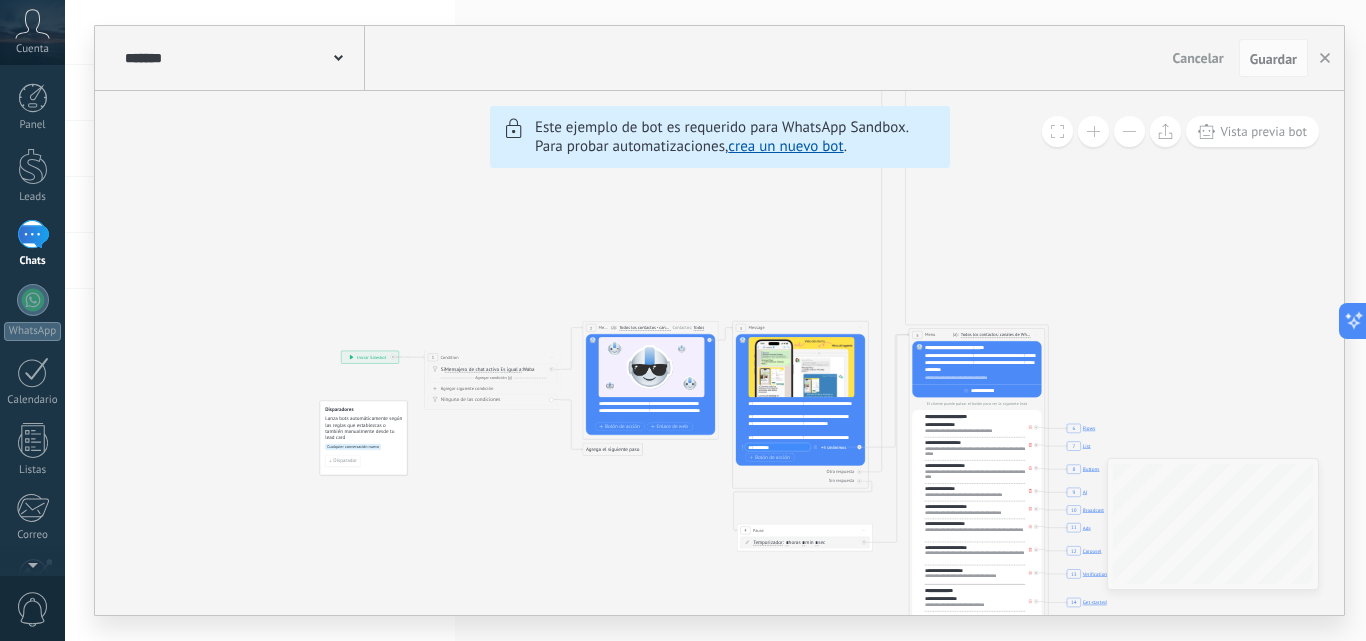 drag, startPoint x: 899, startPoint y: 442, endPoint x: 806, endPoint y: 307, distance: 163.9329 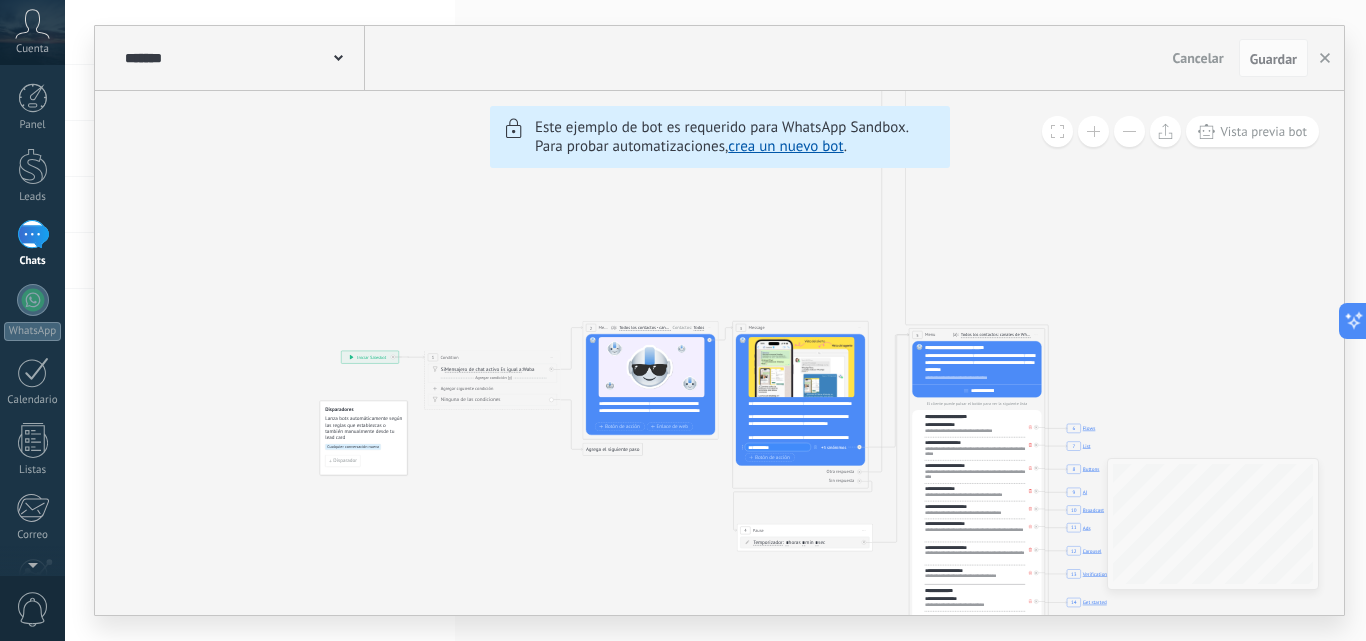 drag, startPoint x: 806, startPoint y: 307, endPoint x: 697, endPoint y: 445, distance: 175.85506 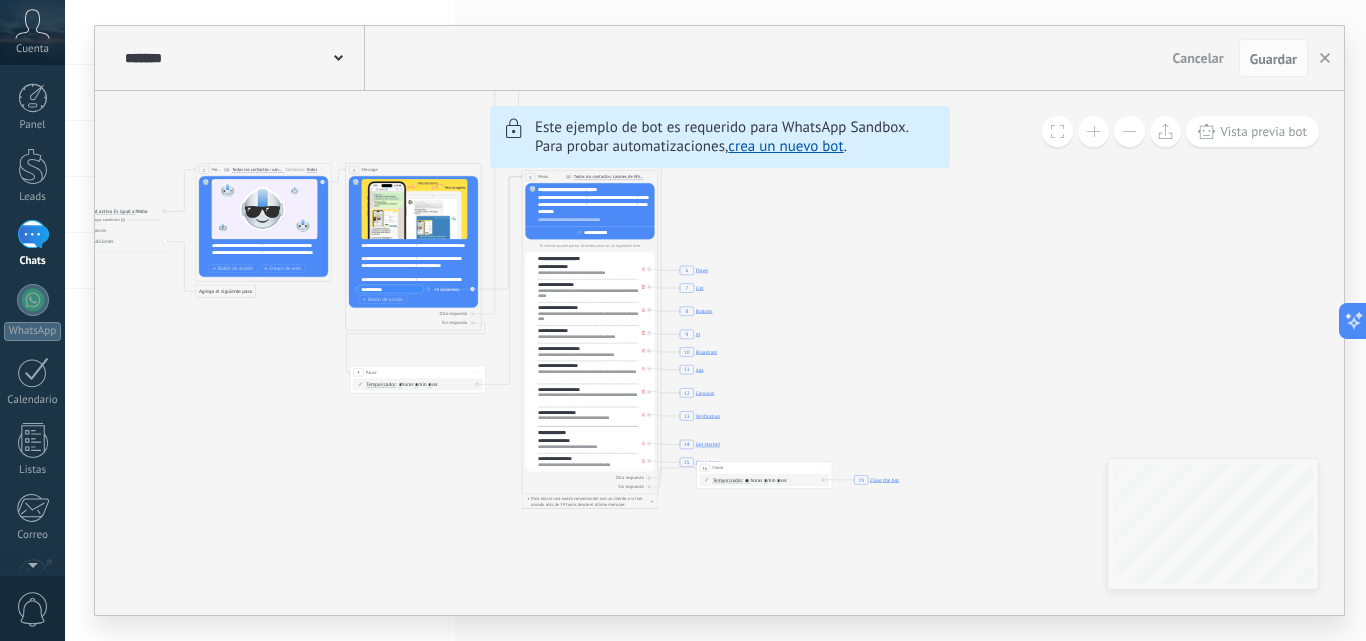 drag, startPoint x: 735, startPoint y: 501, endPoint x: 360, endPoint y: 349, distance: 404.6344 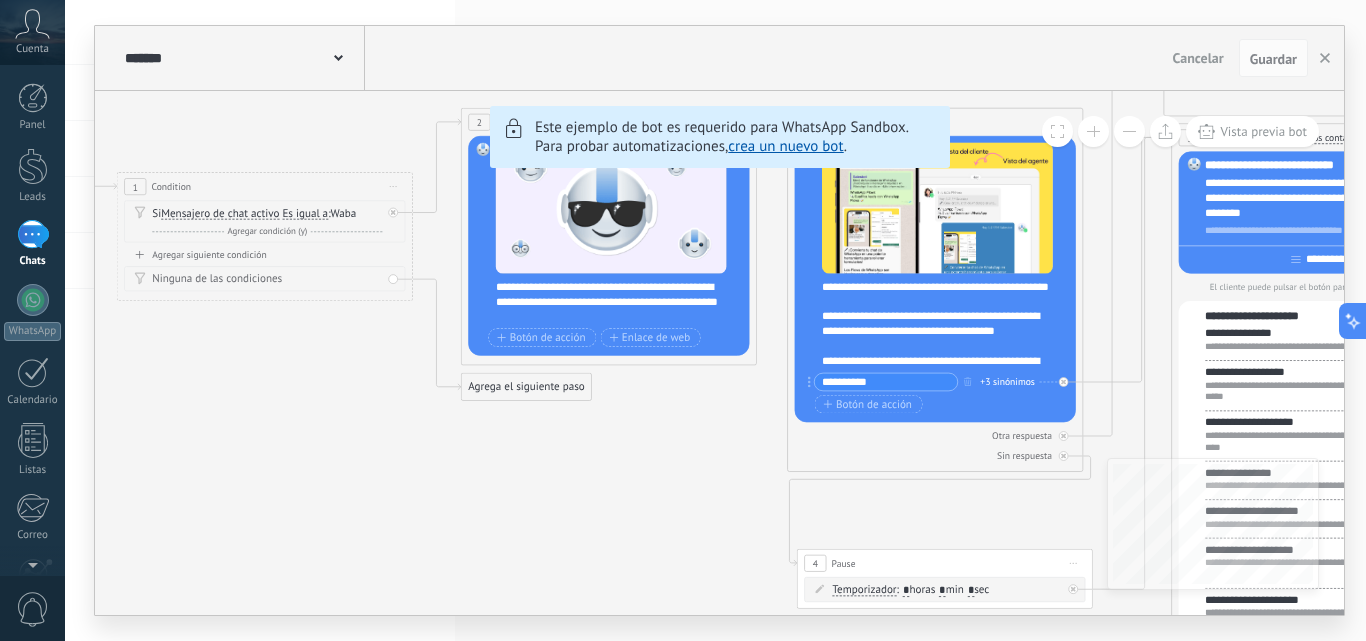 drag, startPoint x: 334, startPoint y: 332, endPoint x: 1072, endPoint y: 494, distance: 755.5713 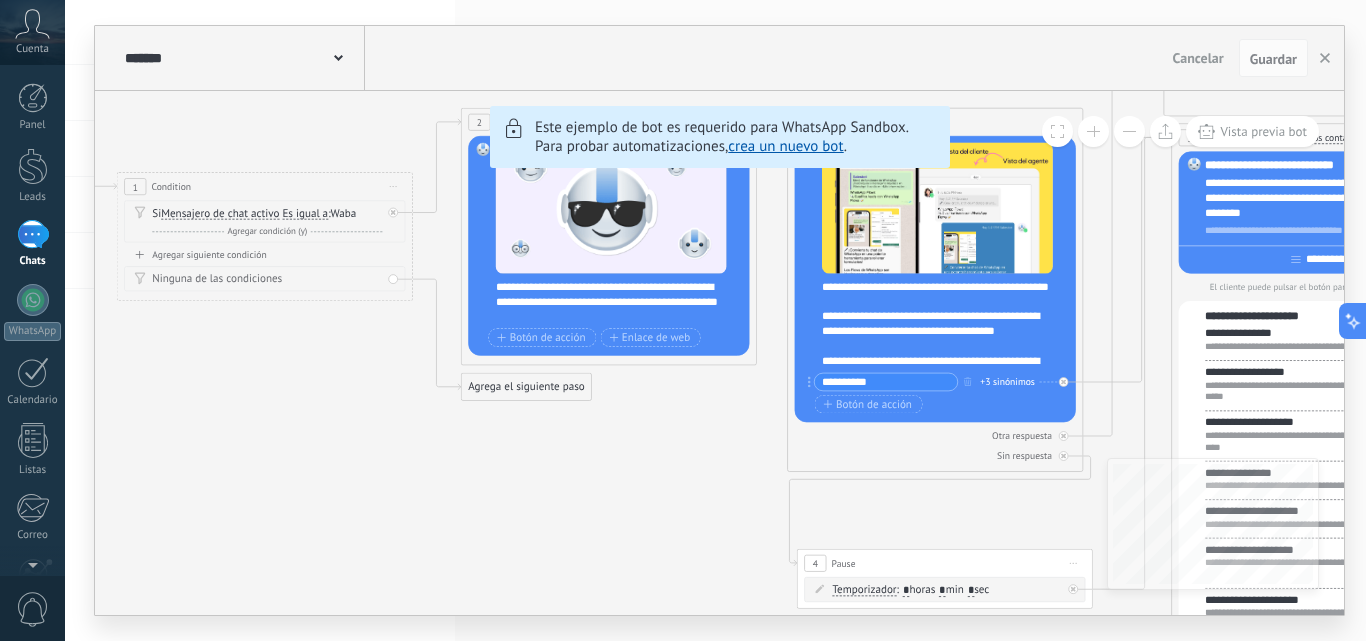click on "6 Flows 7 List 8 Buttons 9 AI 10 Broadcast 11 Ads 12 Carousel 13 Verification 14 Get started 15 Get a demo 19 Close the bot" 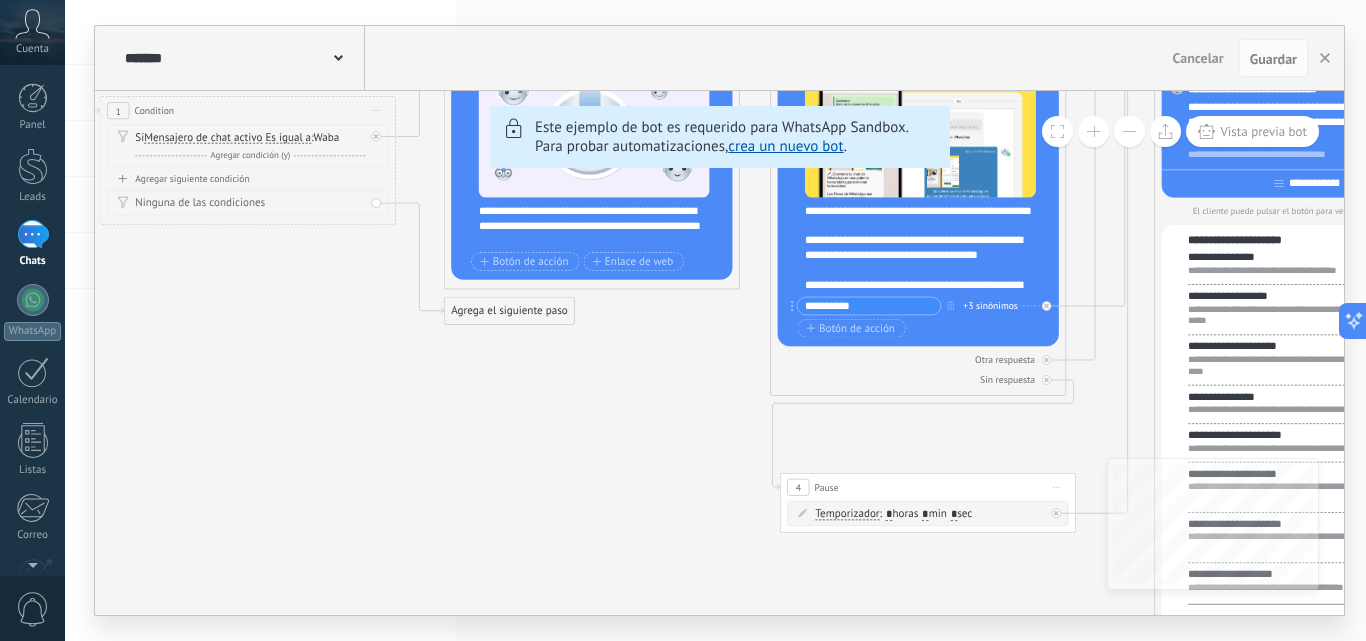 drag, startPoint x: 684, startPoint y: 512, endPoint x: 666, endPoint y: 436, distance: 78.10249 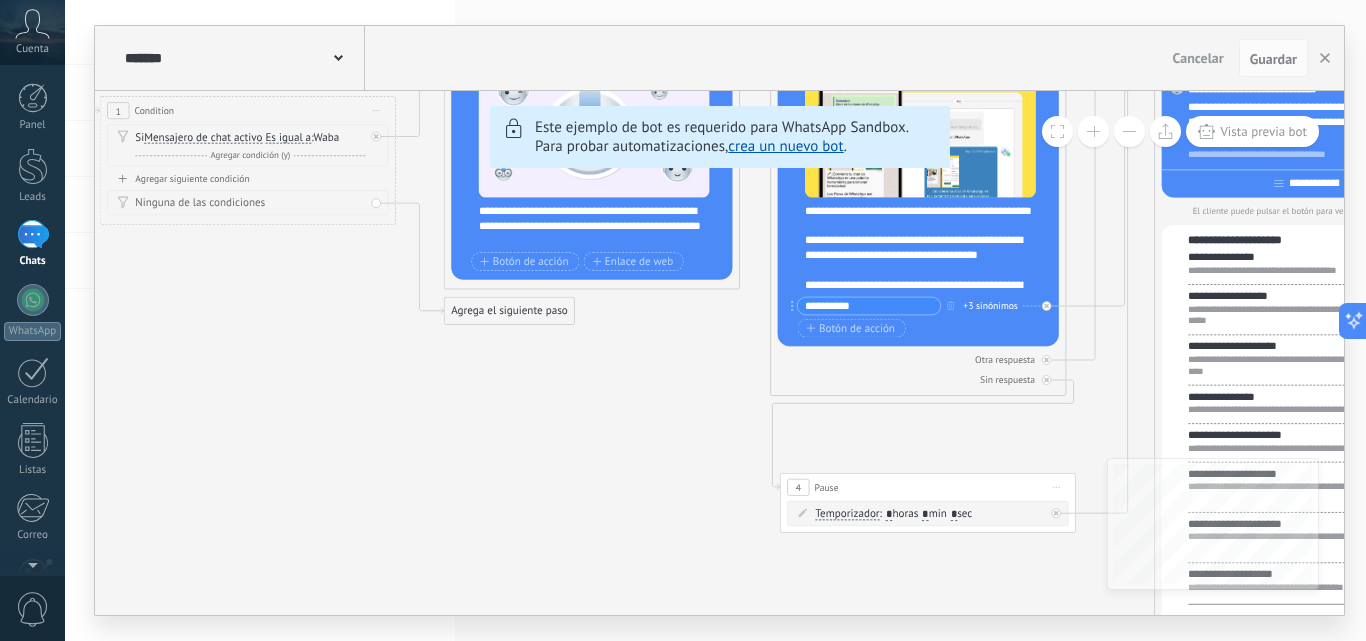 click on "6 Flows 7 List 8 Buttons 9 AI 10 Broadcast 11 Ads 12 Carousel 13 Verification 14 Get started 15 Get a demo 19 Close the bot" 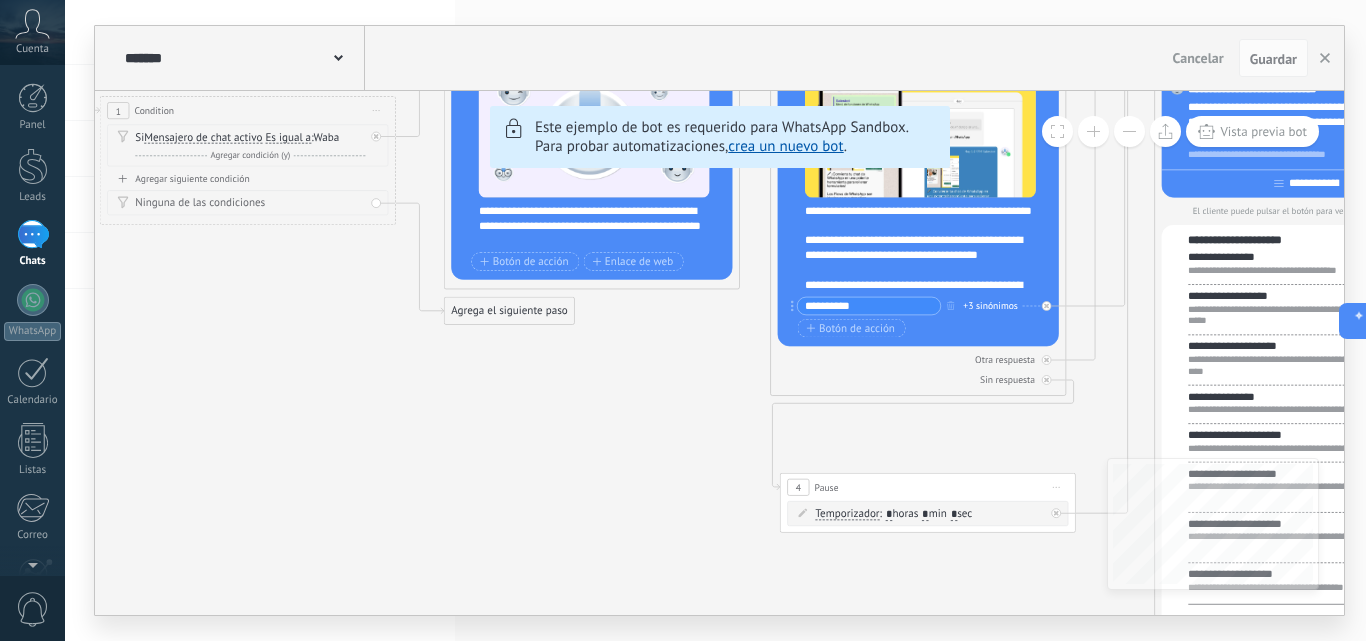 click on "6 Flows 7 List 8 Buttons 9 AI 10 Broadcast 11 Ads 12 Carousel 13 Verification 14 Get started 15 Get a demo 19 Close the bot" 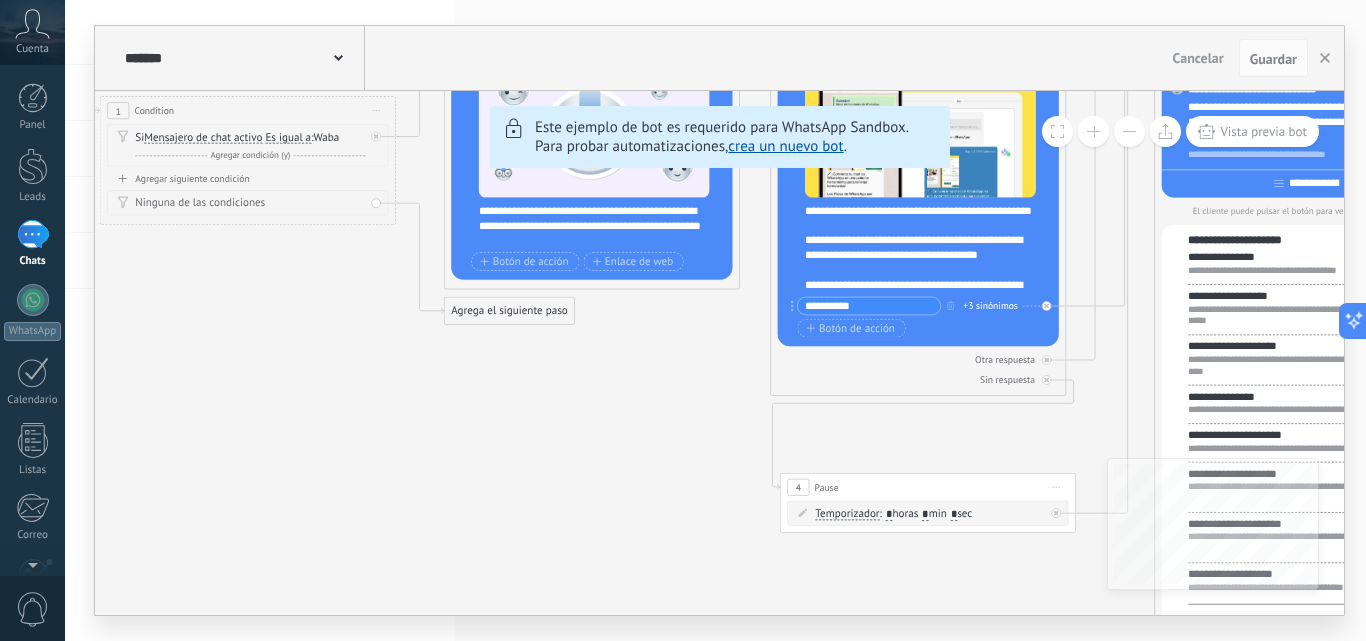 click on "6 Flows 7 List 8 Buttons 9 AI 10 Broadcast 11 Ads 12 Carousel 13 Verification 14 Get started 15 Get a demo 19 Close the bot" 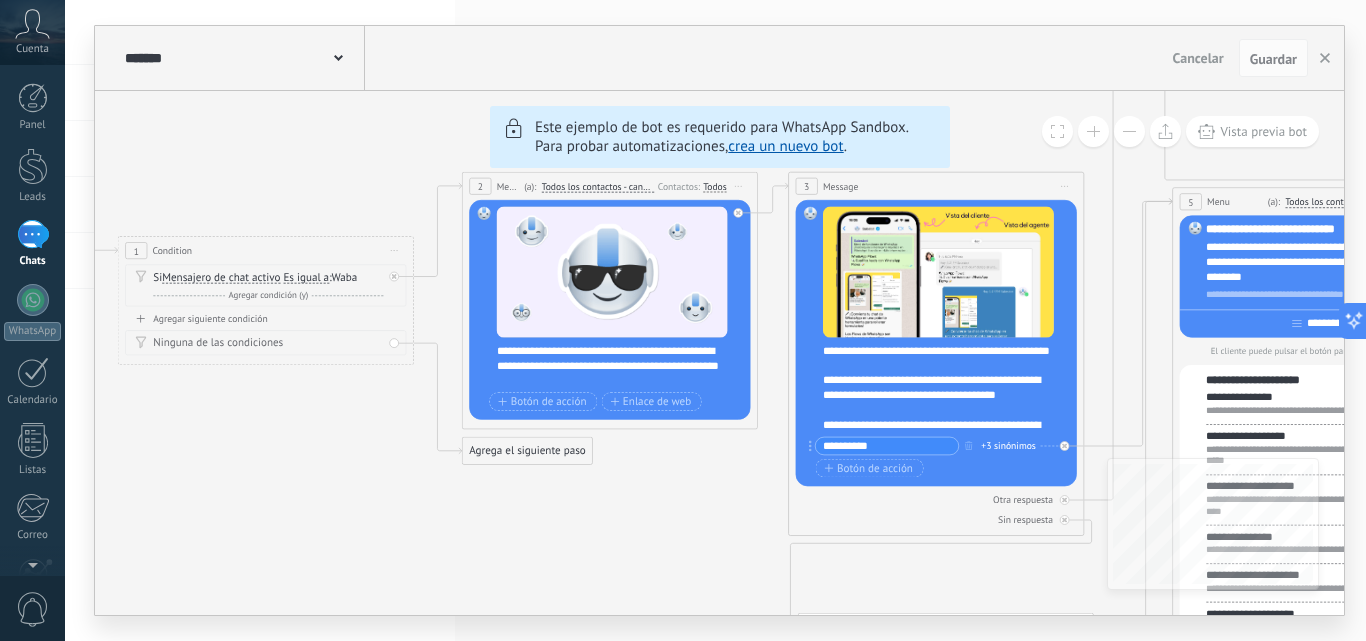 drag, startPoint x: 346, startPoint y: 329, endPoint x: 364, endPoint y: 465, distance: 137.186 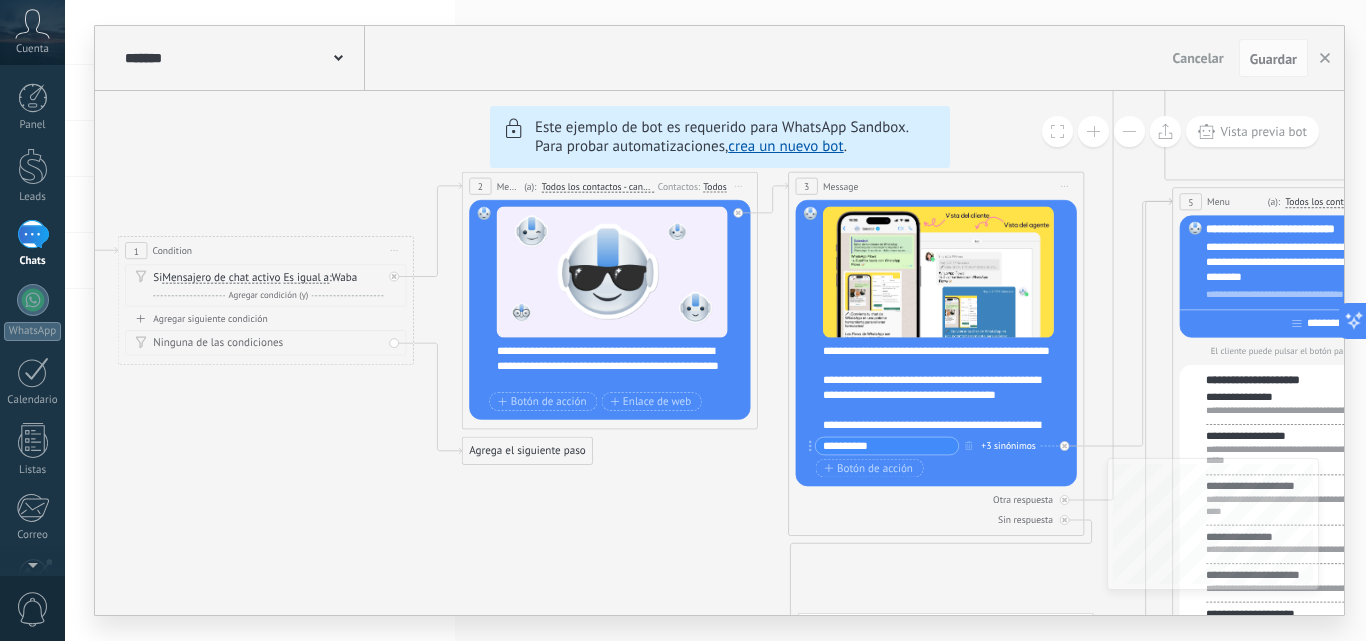 click on "6 Flows 7 List 8 Buttons 9 AI 10 Broadcast 11 Ads 12 Carousel 13 Verification 14 Get started 15 Get a demo 19 Close the bot" 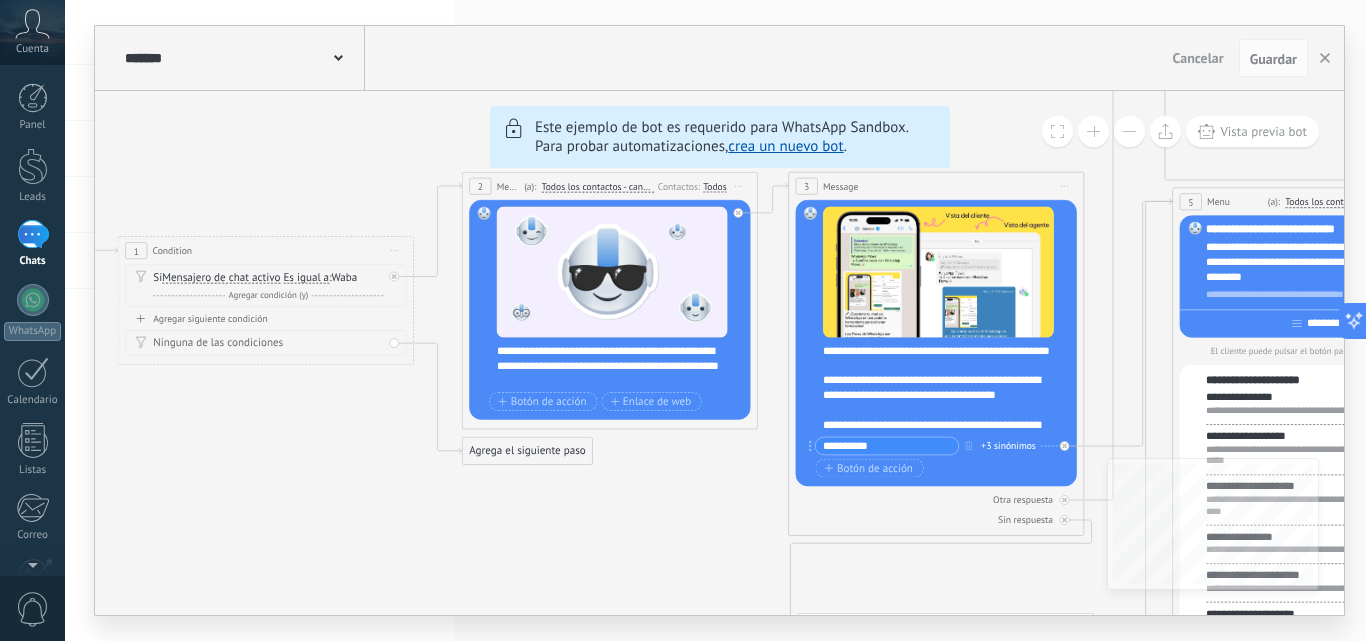 click on "6 Flows 7 List 8 Buttons 9 AI 10 Broadcast 11 Ads 12 Carousel 13 Verification 14 Get started 15 Get a demo 19 Close the bot" 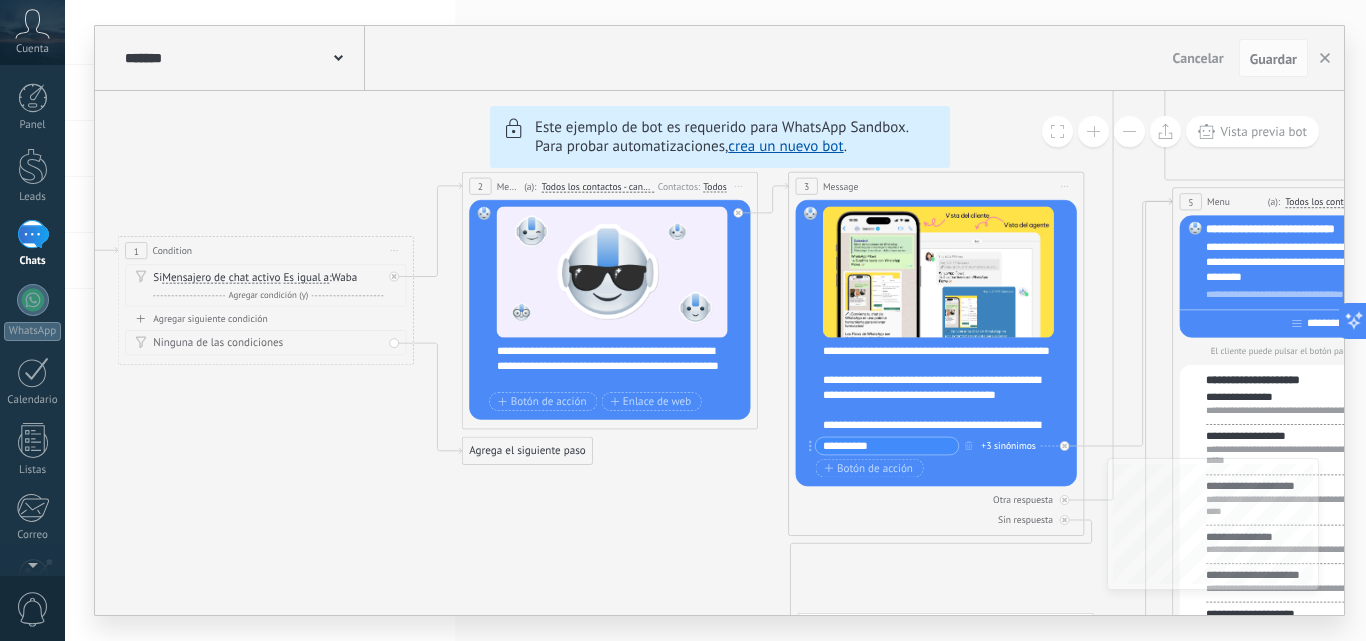 click on "6 Flows 7 List 8 Buttons 9 AI 10 Broadcast 11 Ads 12 Carousel 13 Verification 14 Get started 15 Get a demo 19 Close the bot" 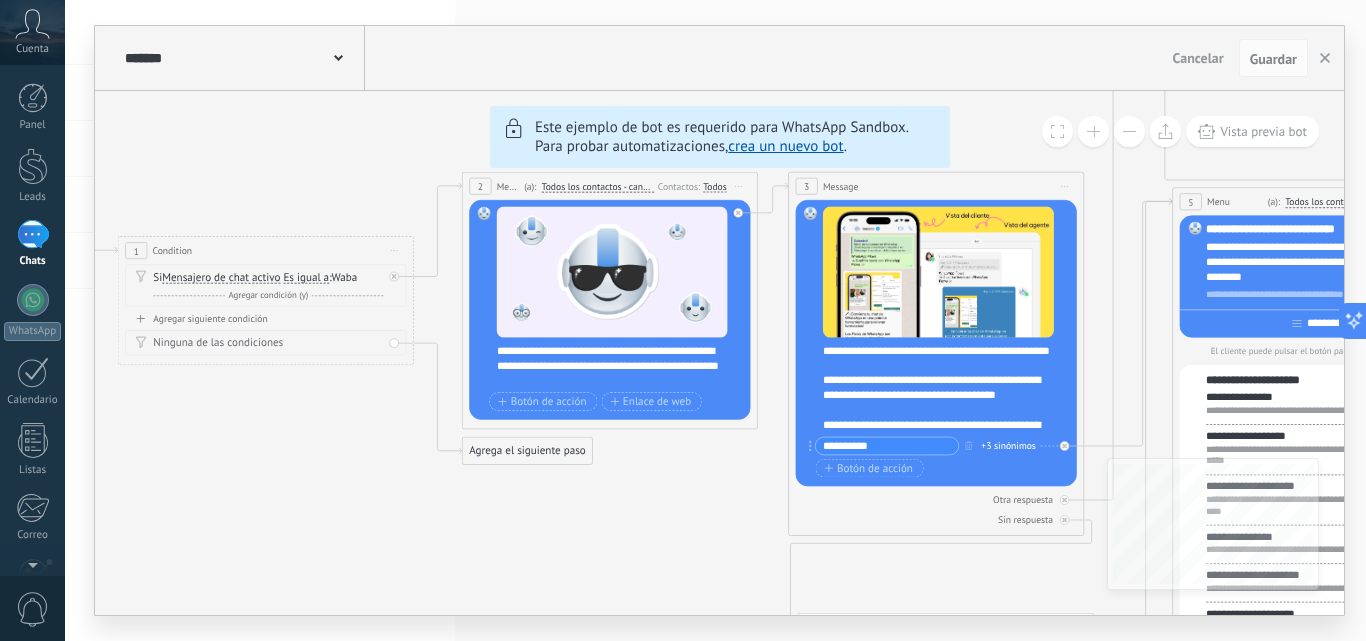 click on "6 Flows 7 List 8 Buttons 9 AI 10 Broadcast 11 Ads 12 Carousel 13 Verification 14 Get started 15 Get a demo 19 Close the bot" 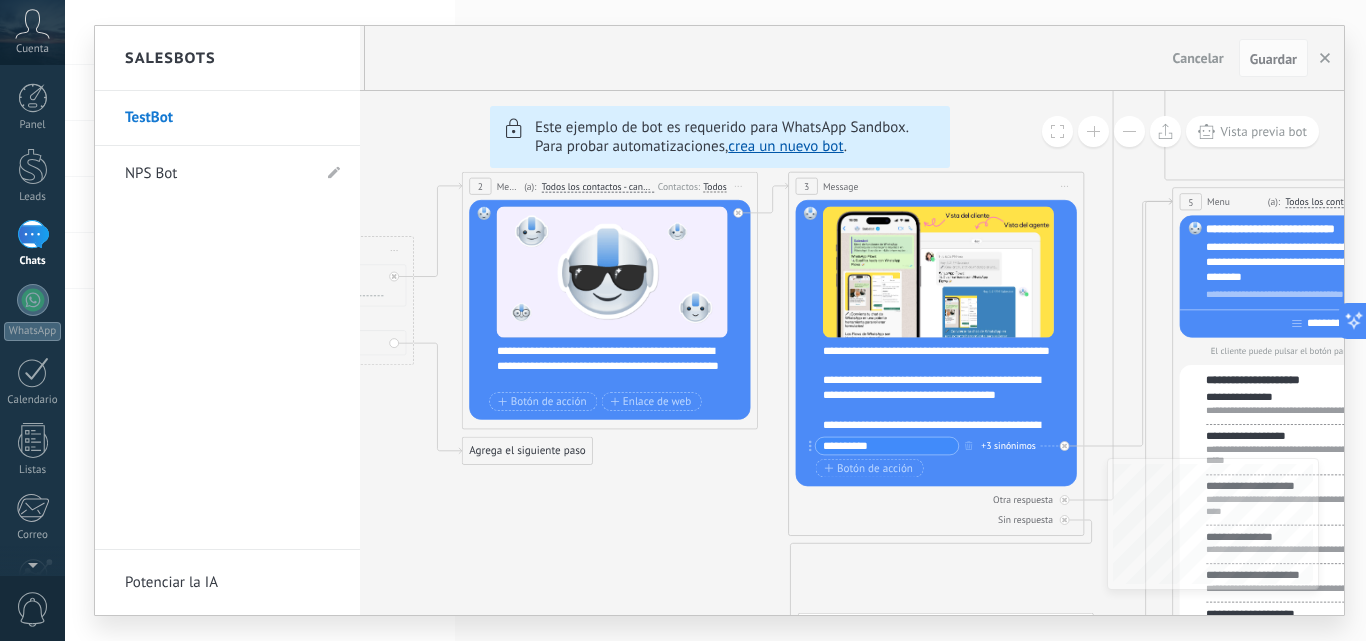 click at bounding box center (719, 320) 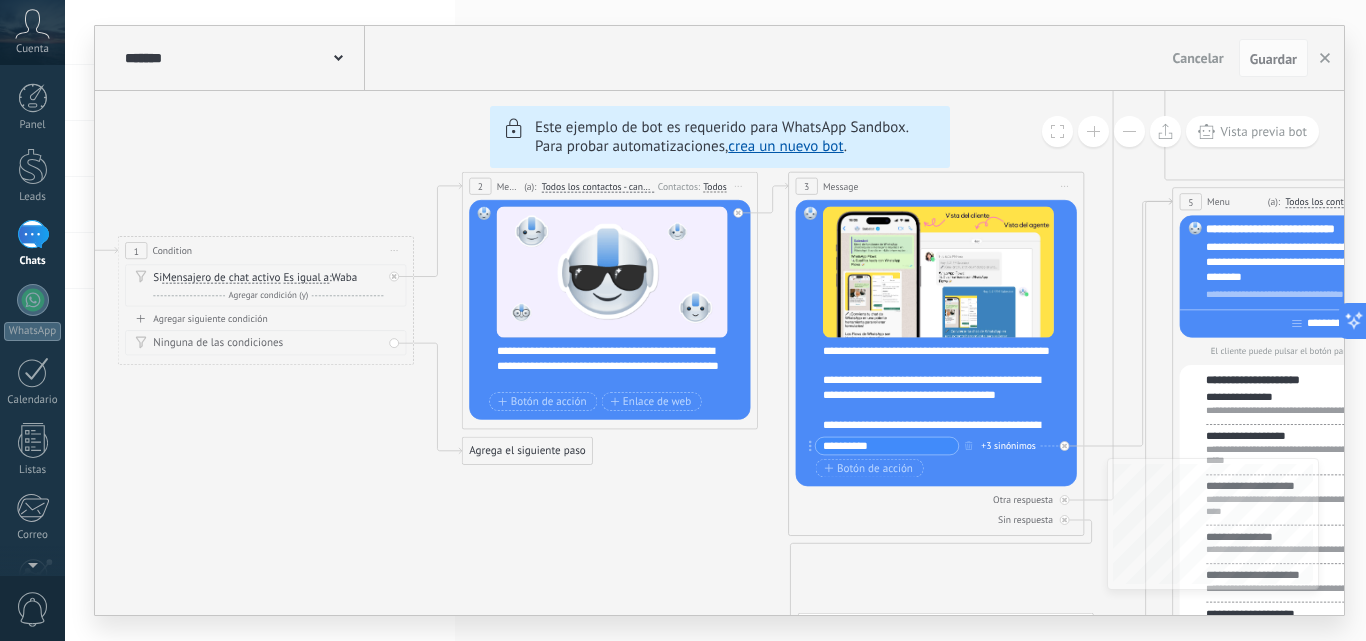 click on "crea un nuevo bot" at bounding box center [785, 146] 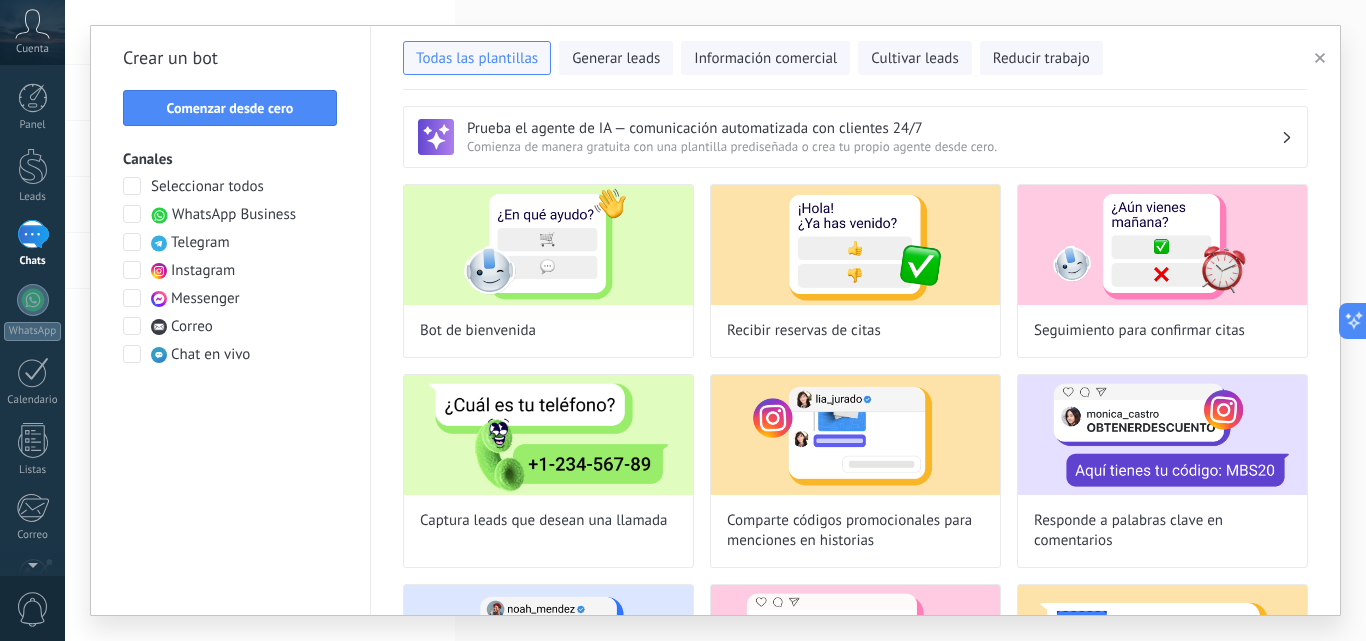click at bounding box center [132, 214] 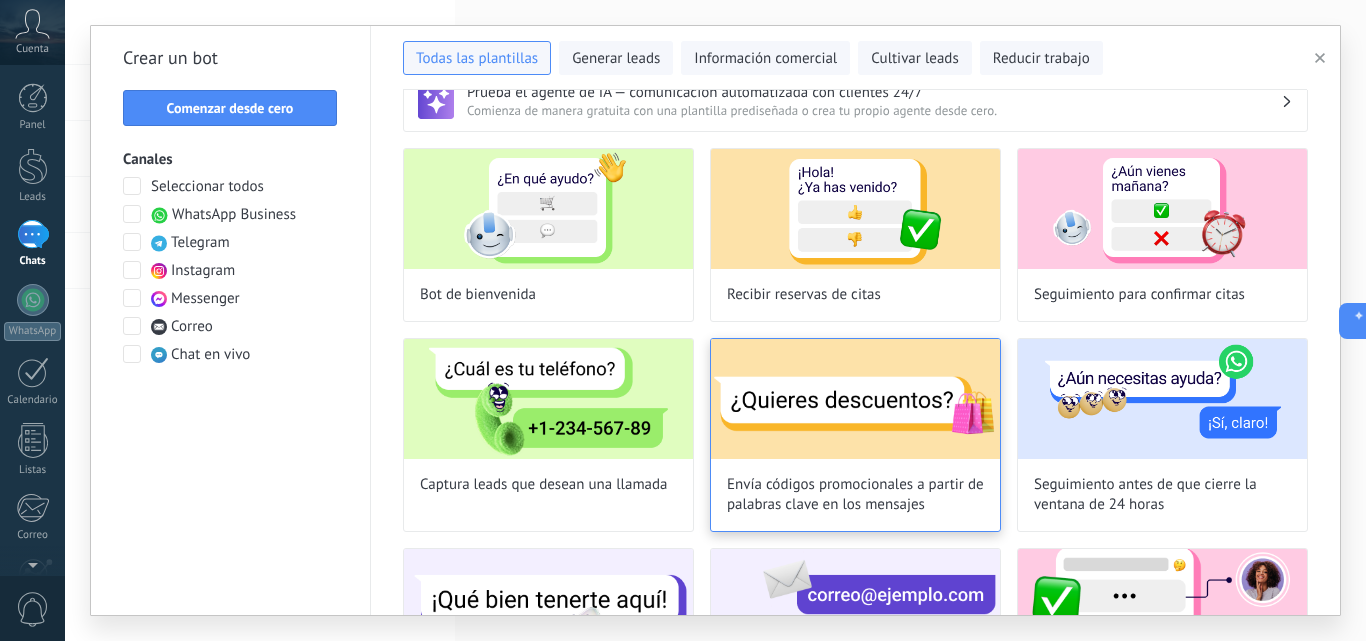 scroll, scrollTop: 0, scrollLeft: 0, axis: both 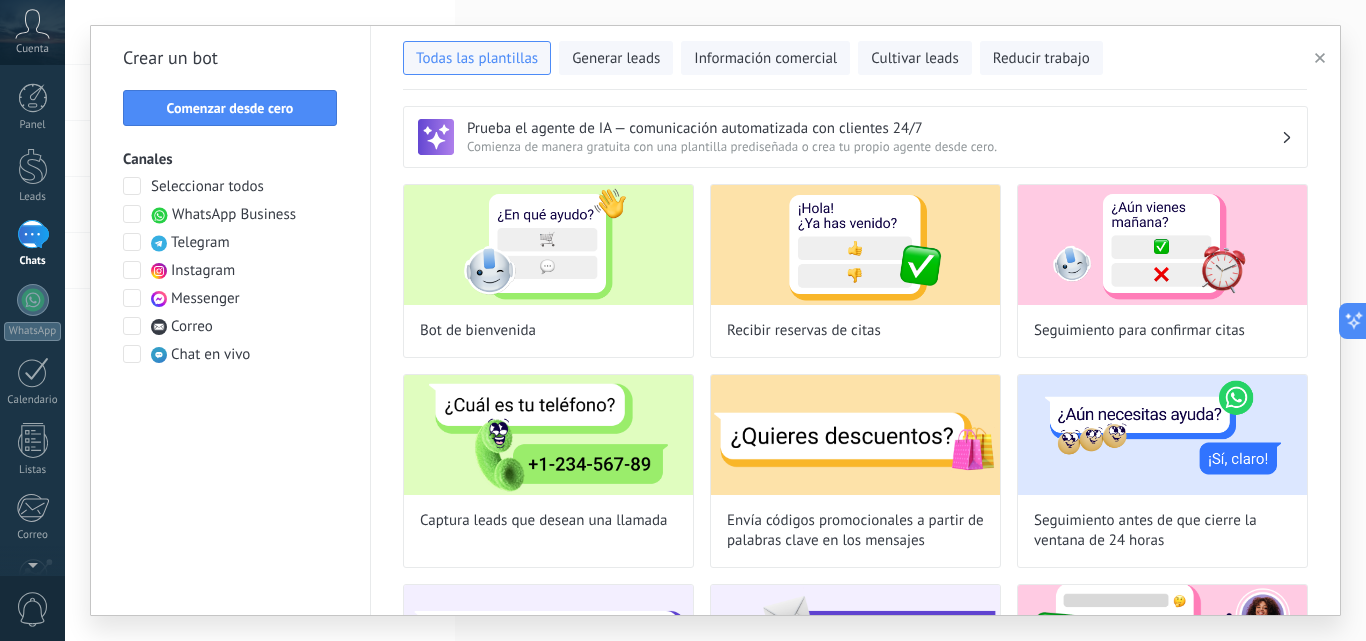 click on "Comienza de manera gratuita con una plantilla prediseñada o crea tu propio agente desde cero." at bounding box center [874, 146] 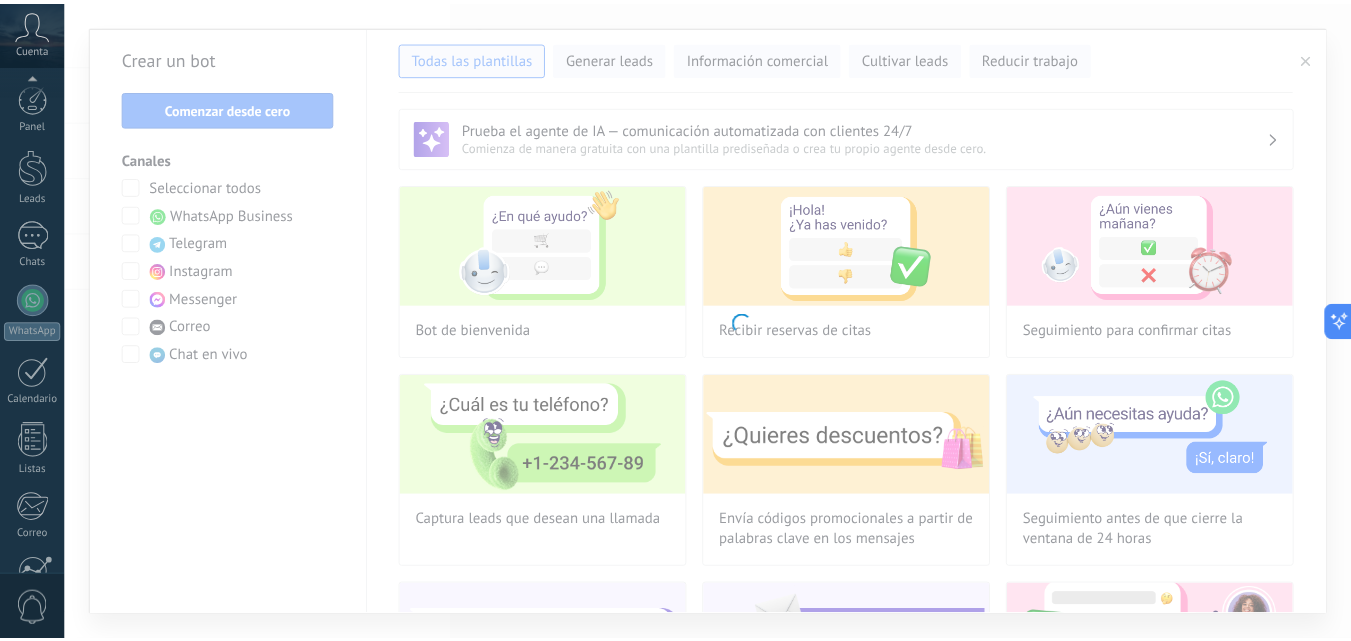 scroll, scrollTop: 191, scrollLeft: 0, axis: vertical 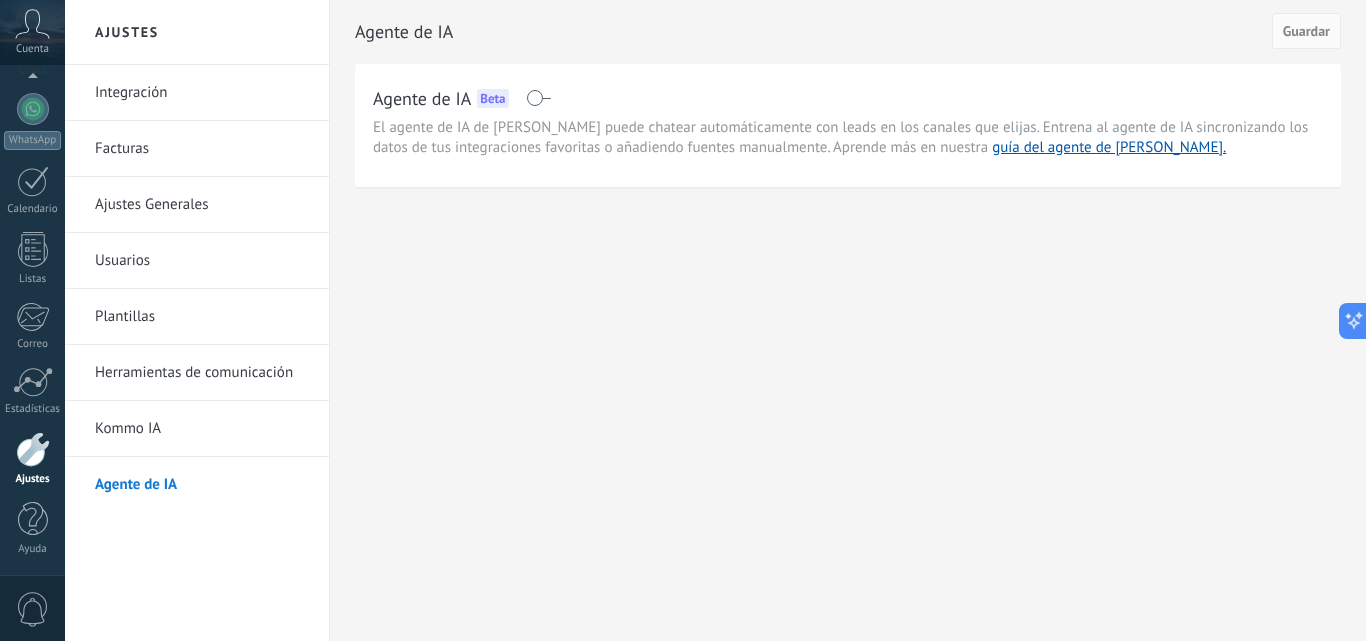 click at bounding box center (538, 98) 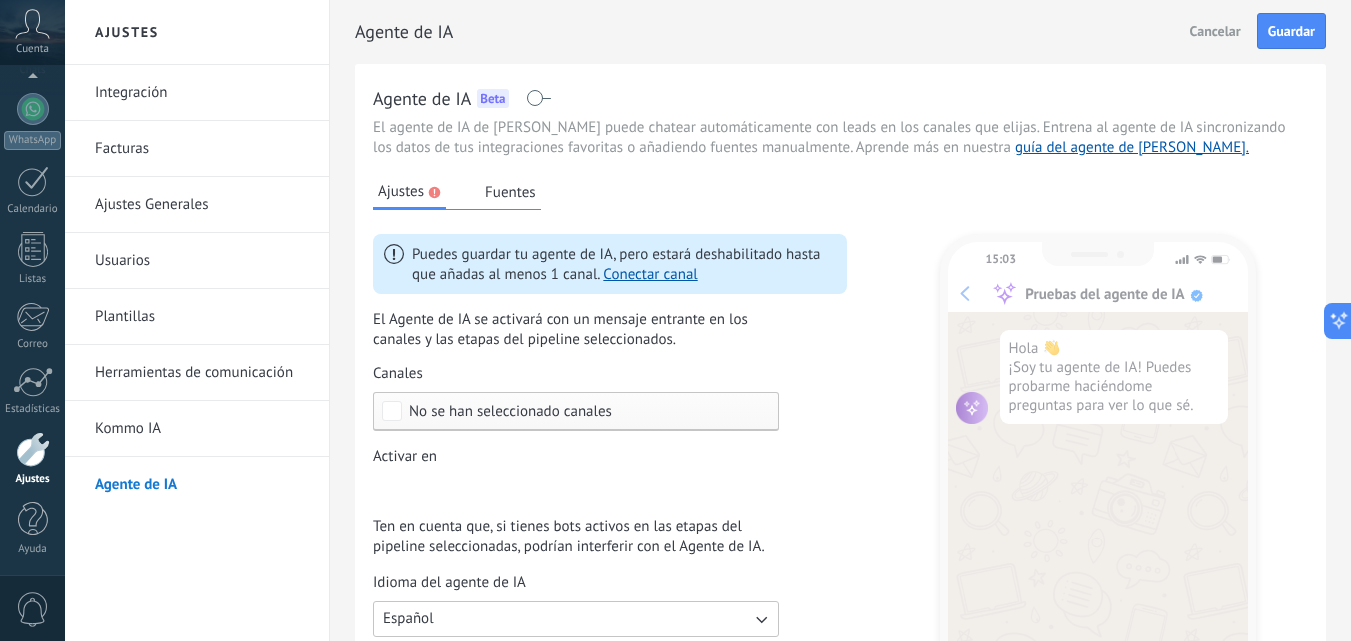 click on "No se han seleccionado canales" at bounding box center (510, 411) 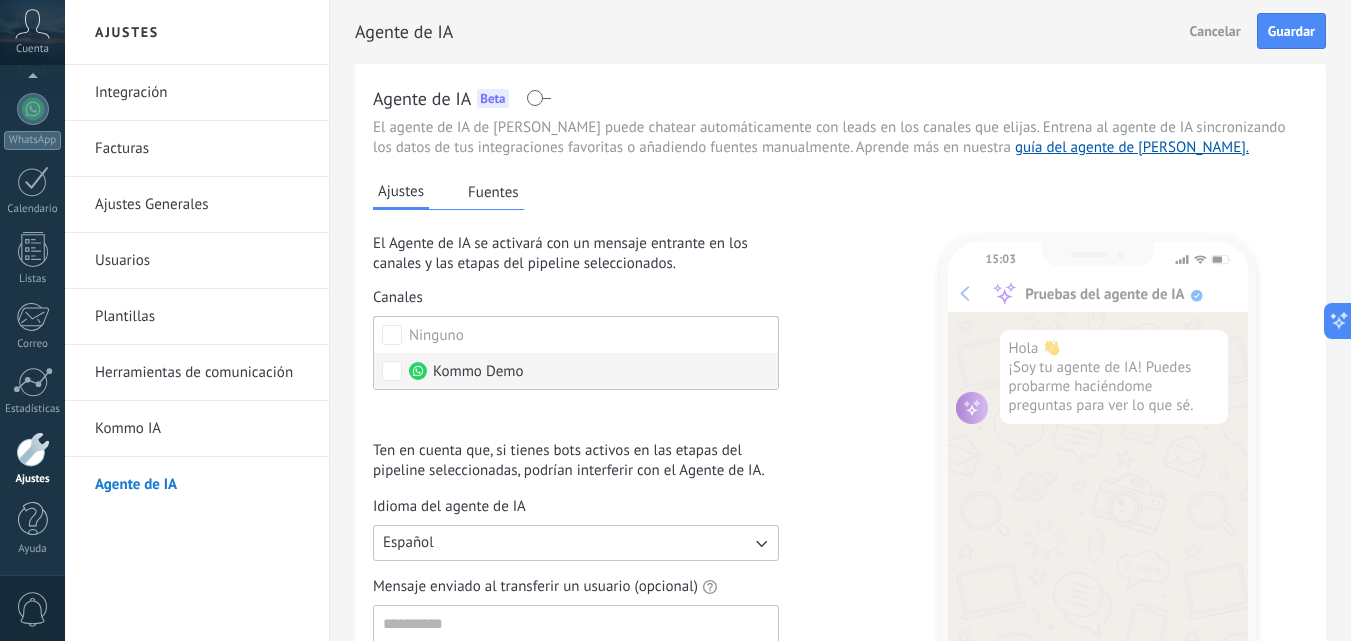 click on "Kommo Demo" at bounding box center [466, 372] 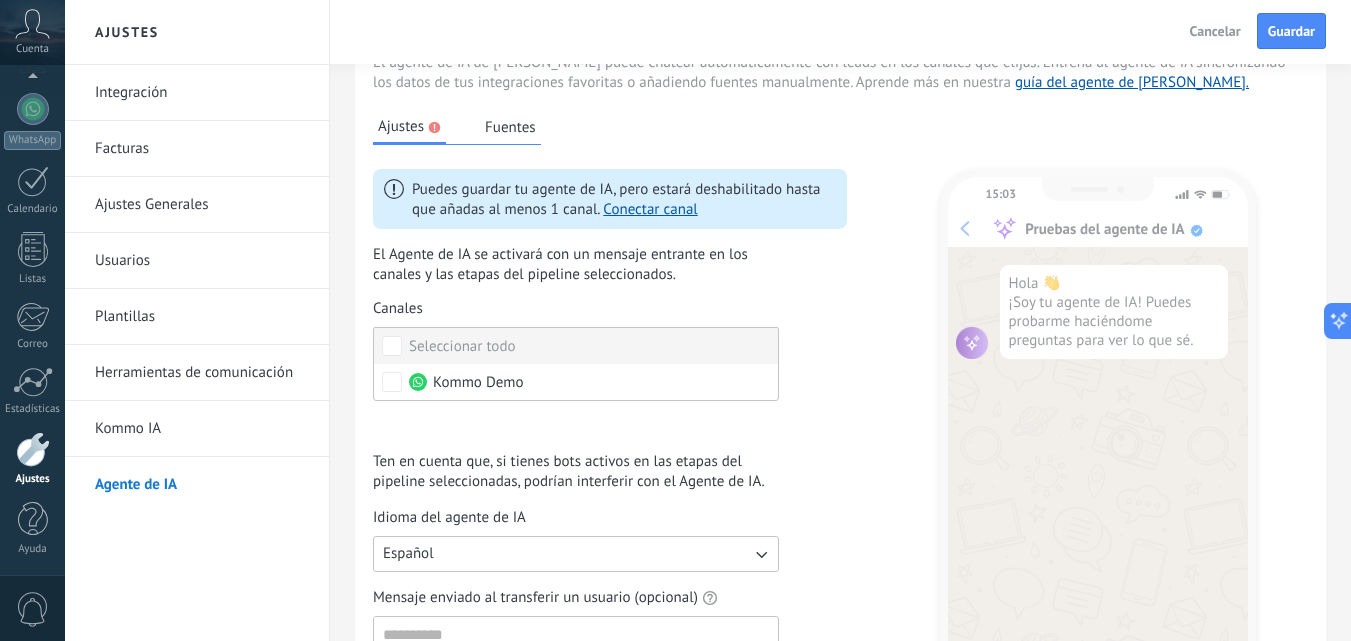 scroll, scrollTop: 100, scrollLeft: 0, axis: vertical 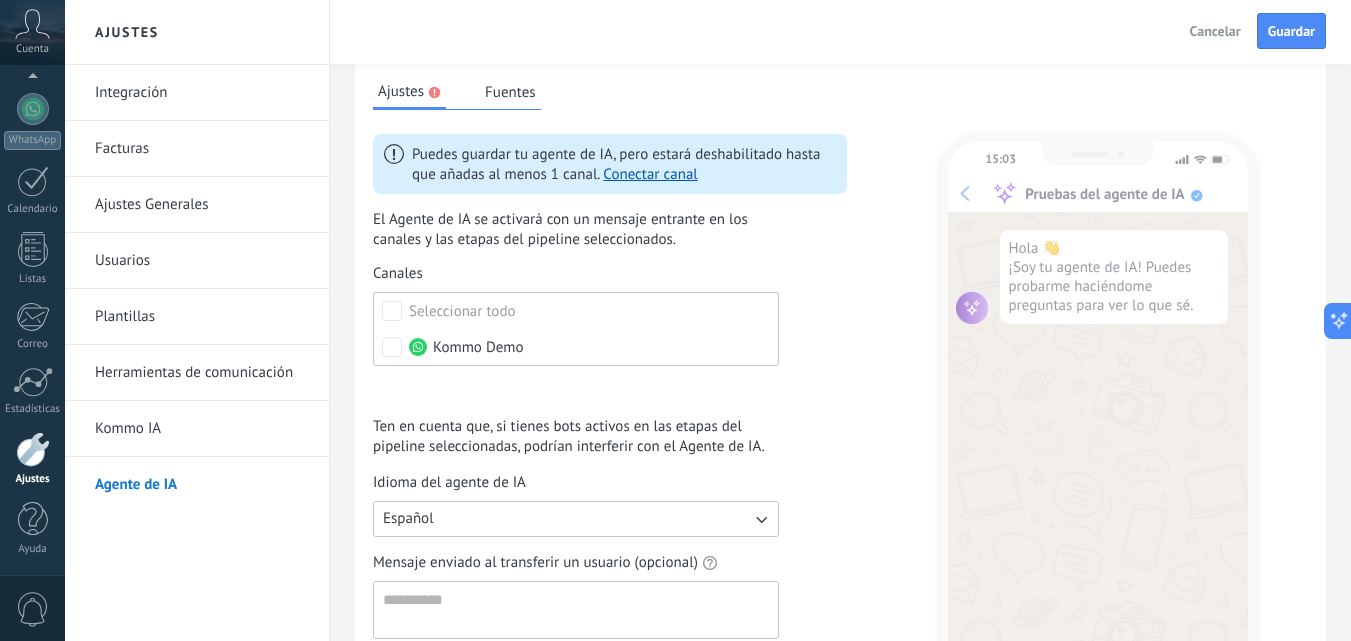 click on "Leads Entrantes Contacto inicial Negociación Debate contractual Discusión de contrato Logrado con éxito Venta Perdido" at bounding box center [0, 0] 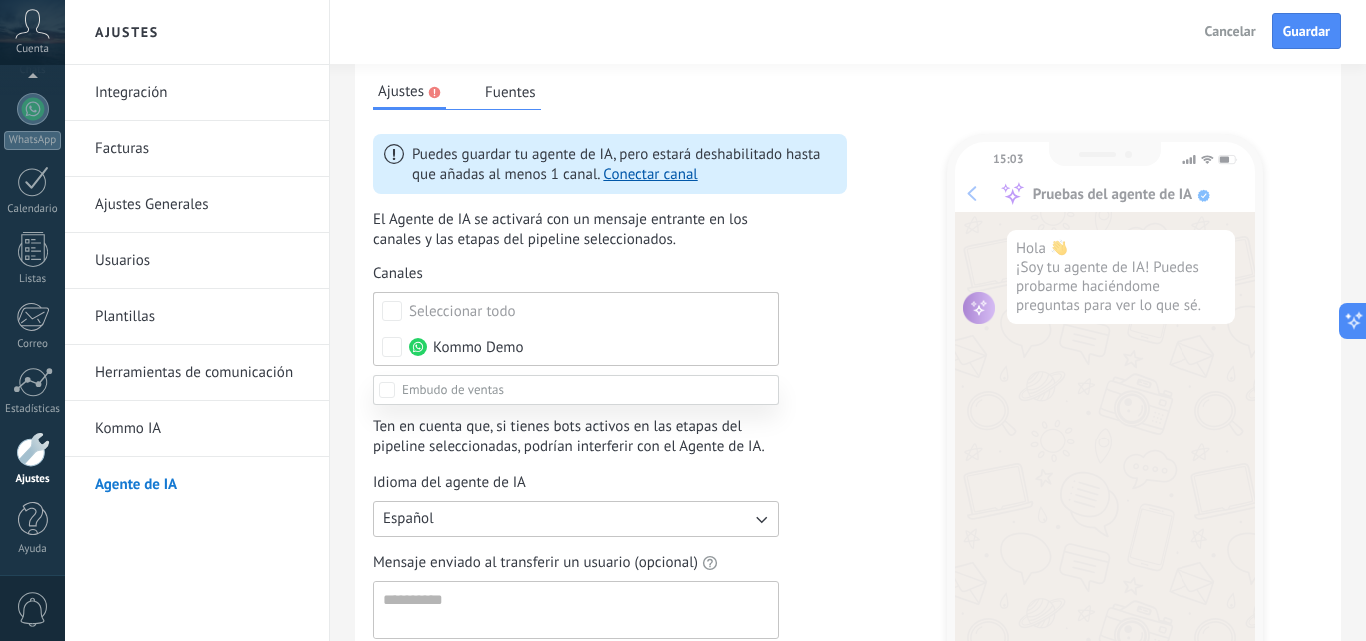 click at bounding box center (715, 320) 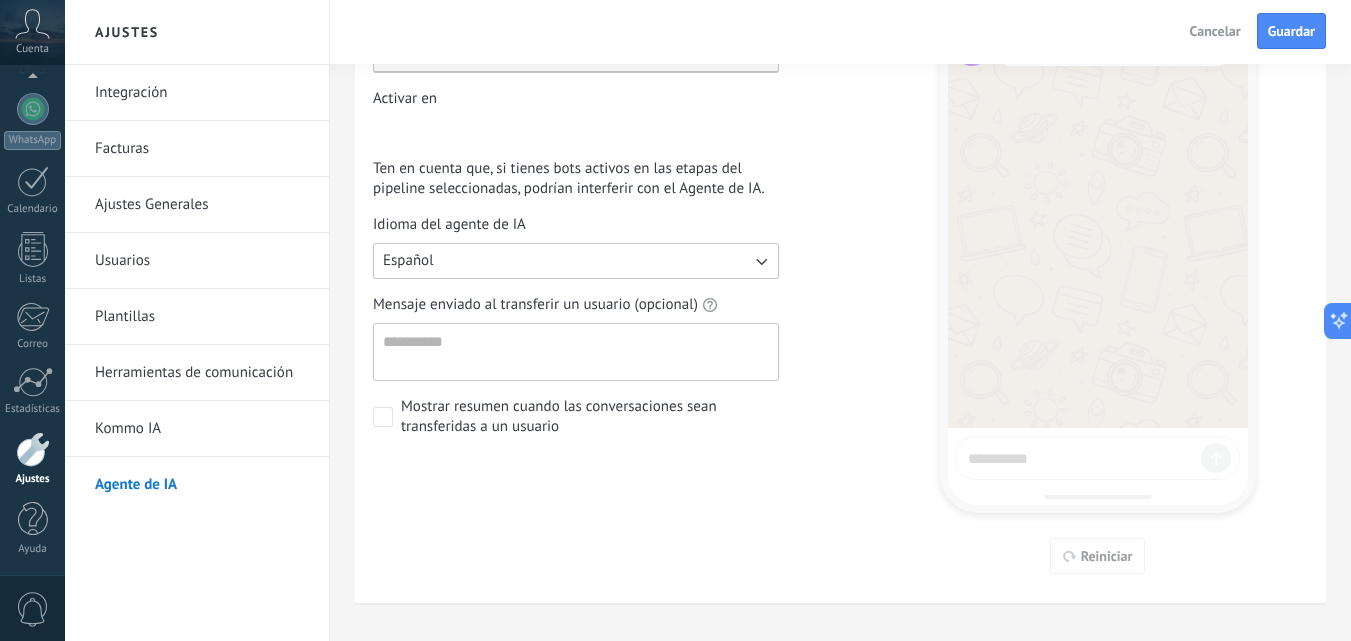 scroll, scrollTop: 385, scrollLeft: 0, axis: vertical 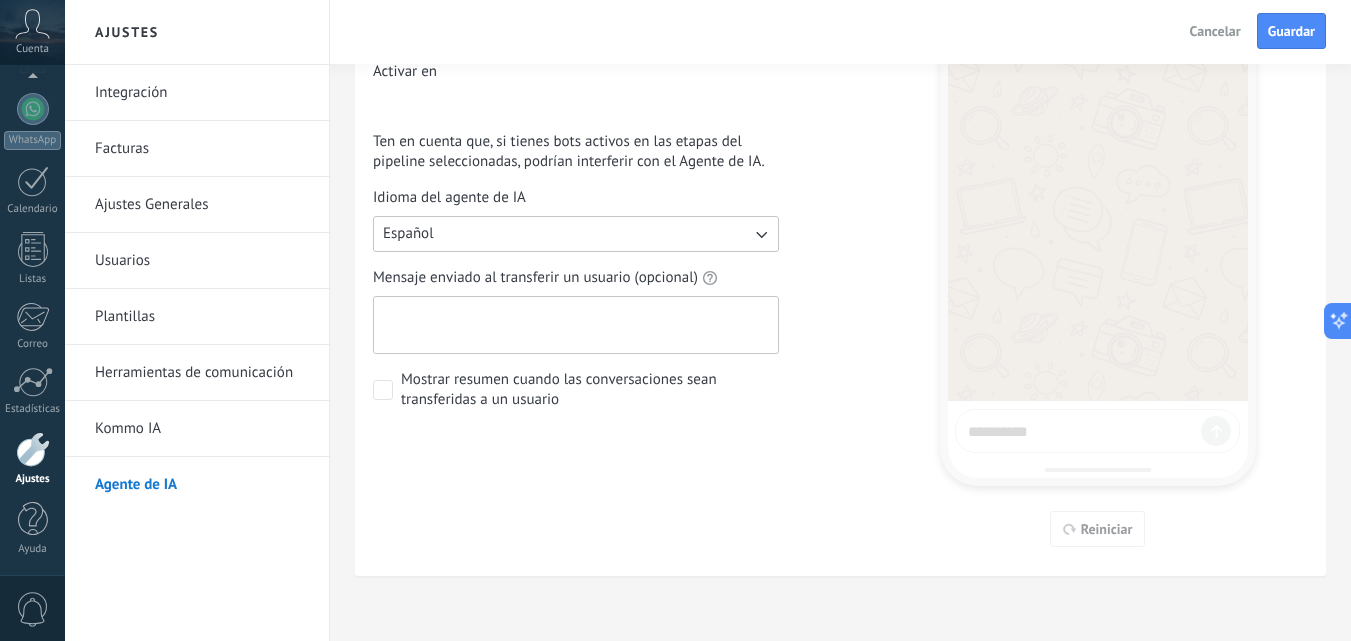 click on "Mensaje enviado al transferir un usuario (opcional)" at bounding box center [574, 325] 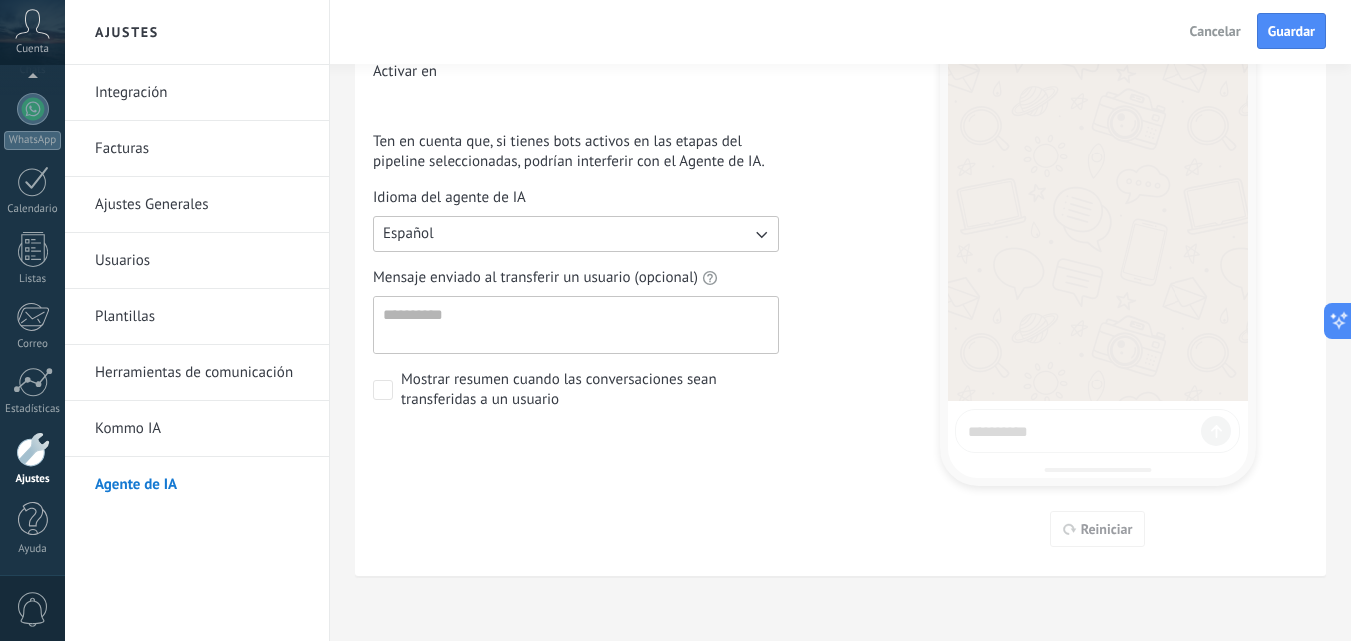 click on "Ajustes Fuentes Puedes guardar tu agente de IA, pero estará deshabilitado hasta que añadas al menos 1 canal.   Conectar canal El Agente de IA se activará con un mensaje entrante en los canales y las etapas del pipeline seleccionados. Canales No se han seleccionado canales Activar en Leads Entrantes Contacto inicial Negociación Debate contractual Discusión de contrato Logrado con éxito Venta Perdido Ten en cuenta que, si tienes bots activos en las etapas del pipeline seleccionadas, podrían interferir con el Agente de IA. Idioma del agente de IA Español Mensaje enviado al transferir un usuario (opcional) Mostrar resumen cuando las conversaciones sean transferidas a un usuario" at bounding box center [610, 172] 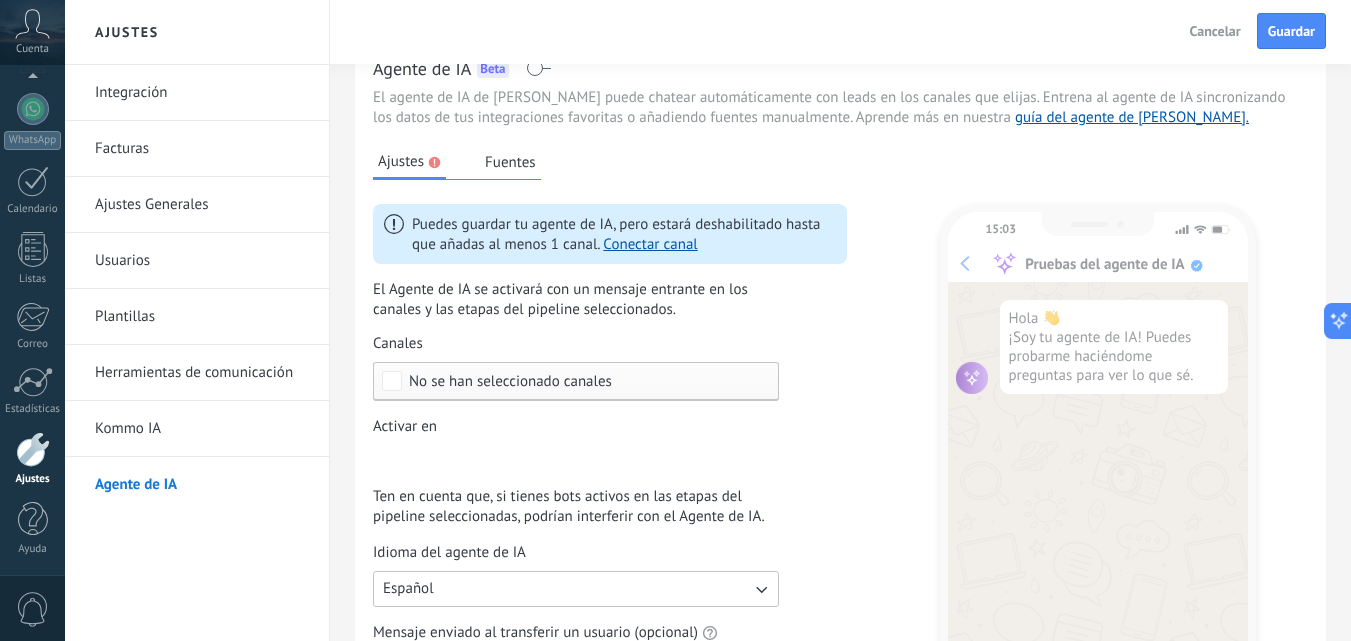 scroll, scrollTop: 0, scrollLeft: 0, axis: both 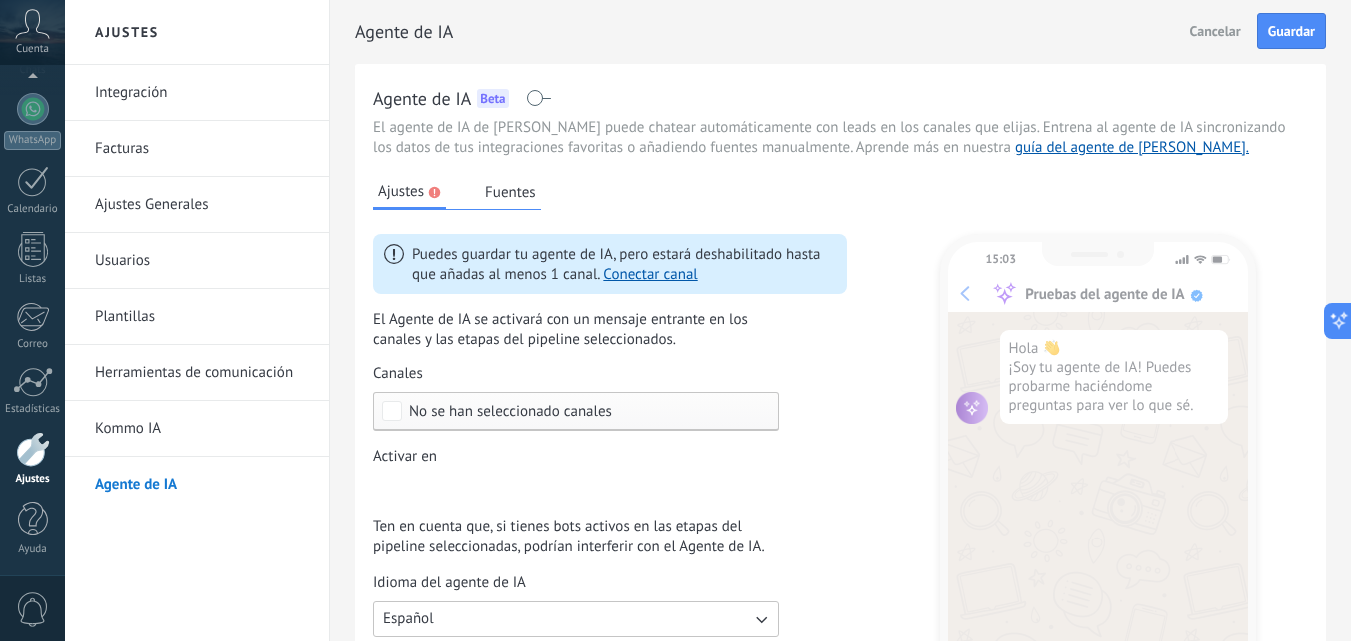 click on "Fuentes" at bounding box center (510, 192) 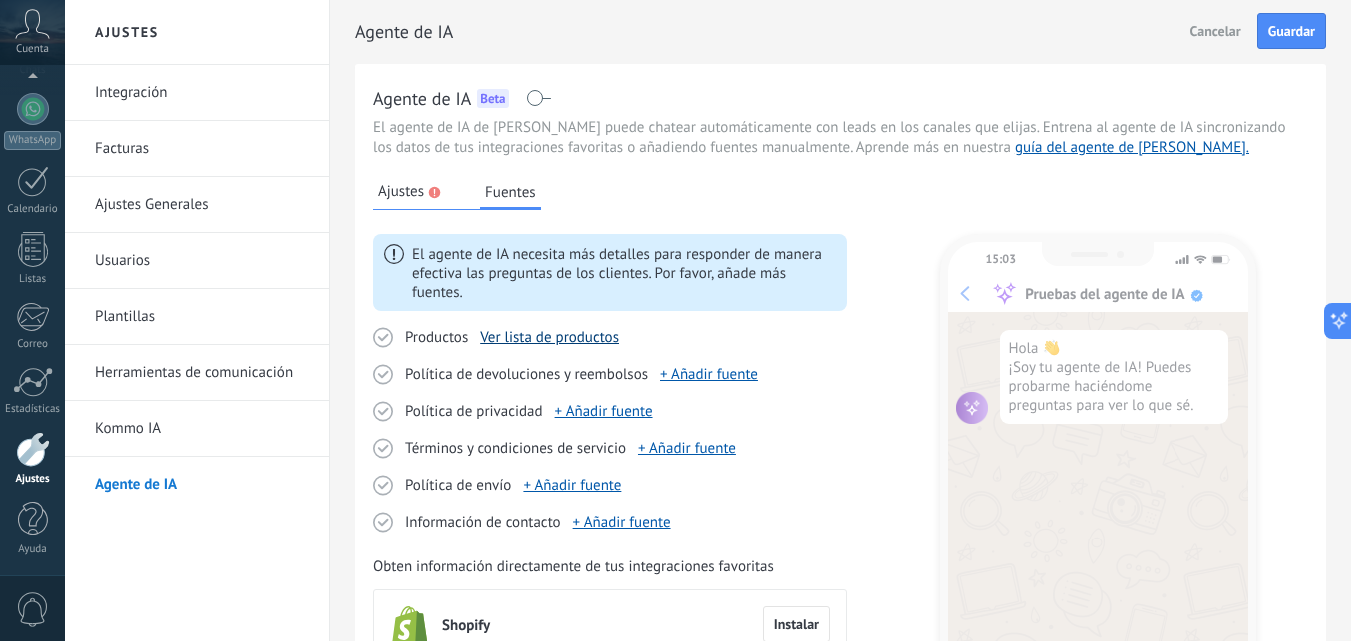 click on "Ver lista de productos" at bounding box center (549, 337) 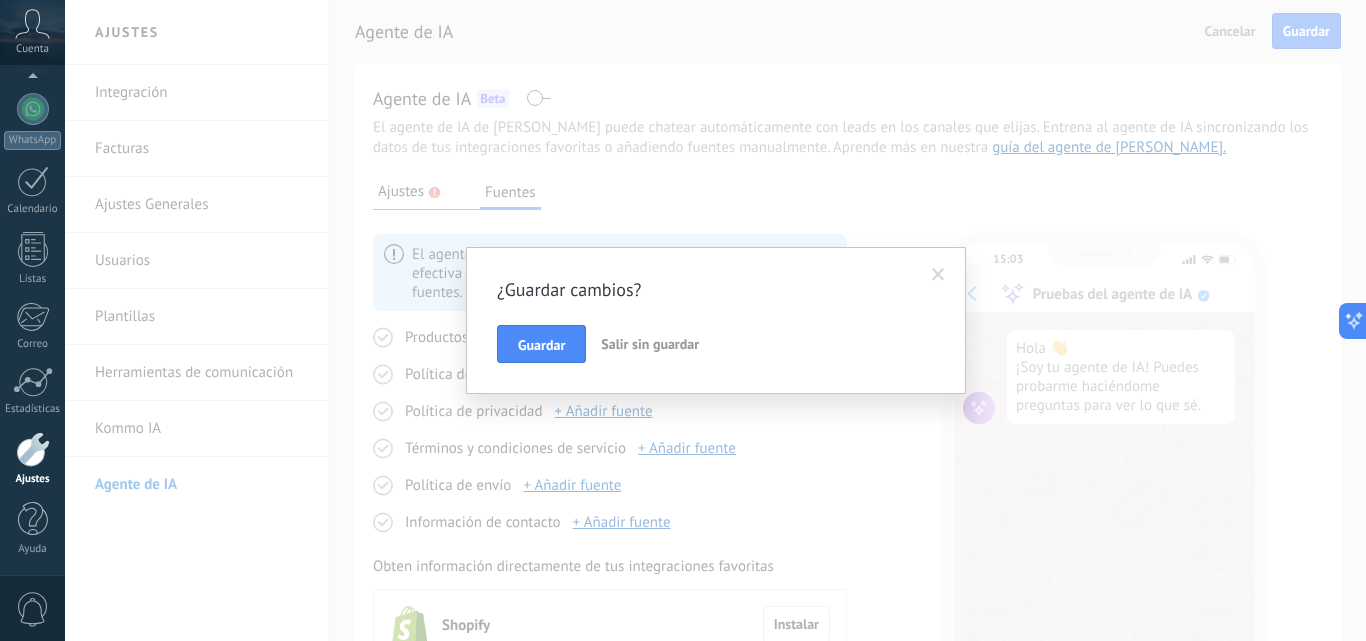 drag, startPoint x: 570, startPoint y: 348, endPoint x: 702, endPoint y: 306, distance: 138.52075 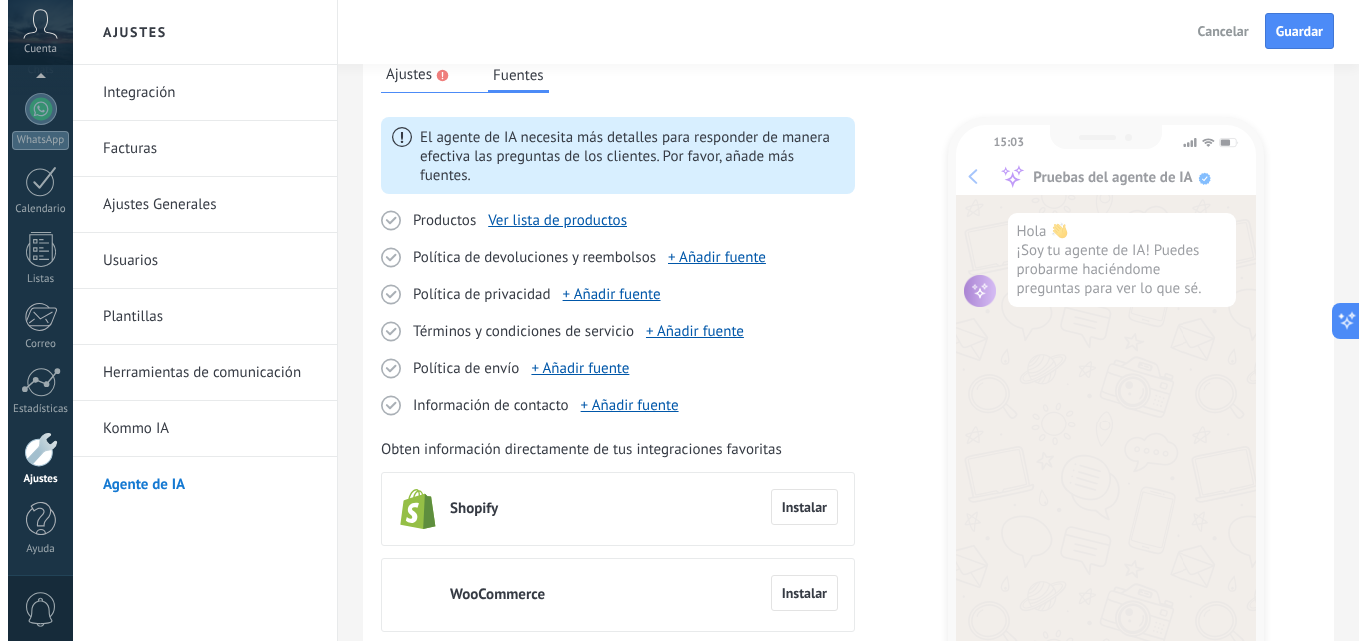 scroll, scrollTop: 0, scrollLeft: 0, axis: both 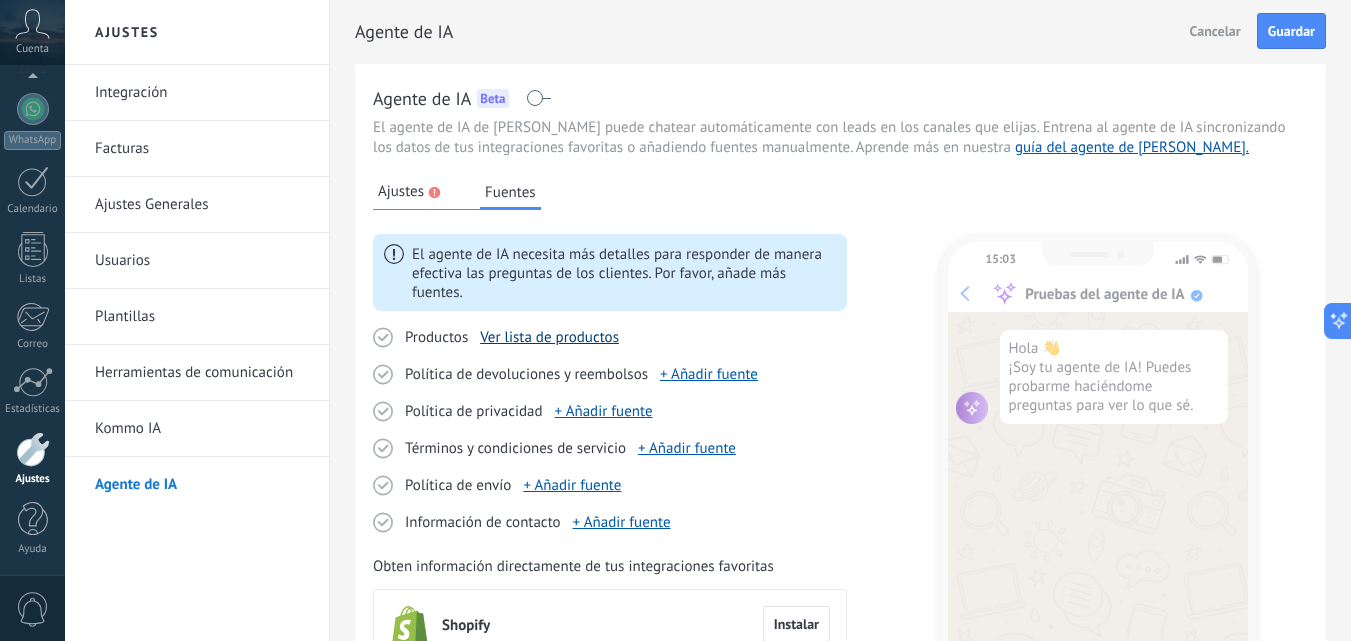 click on "Ver lista de productos" at bounding box center [549, 337] 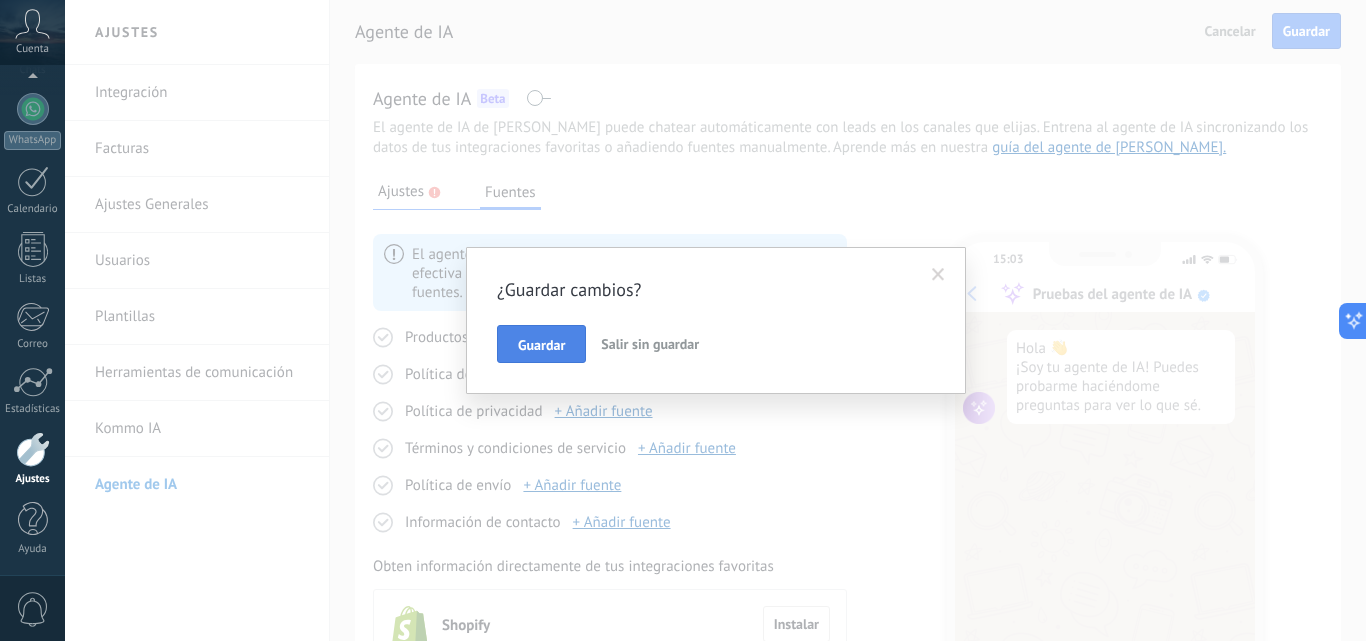 click on "Guardar" at bounding box center [541, 344] 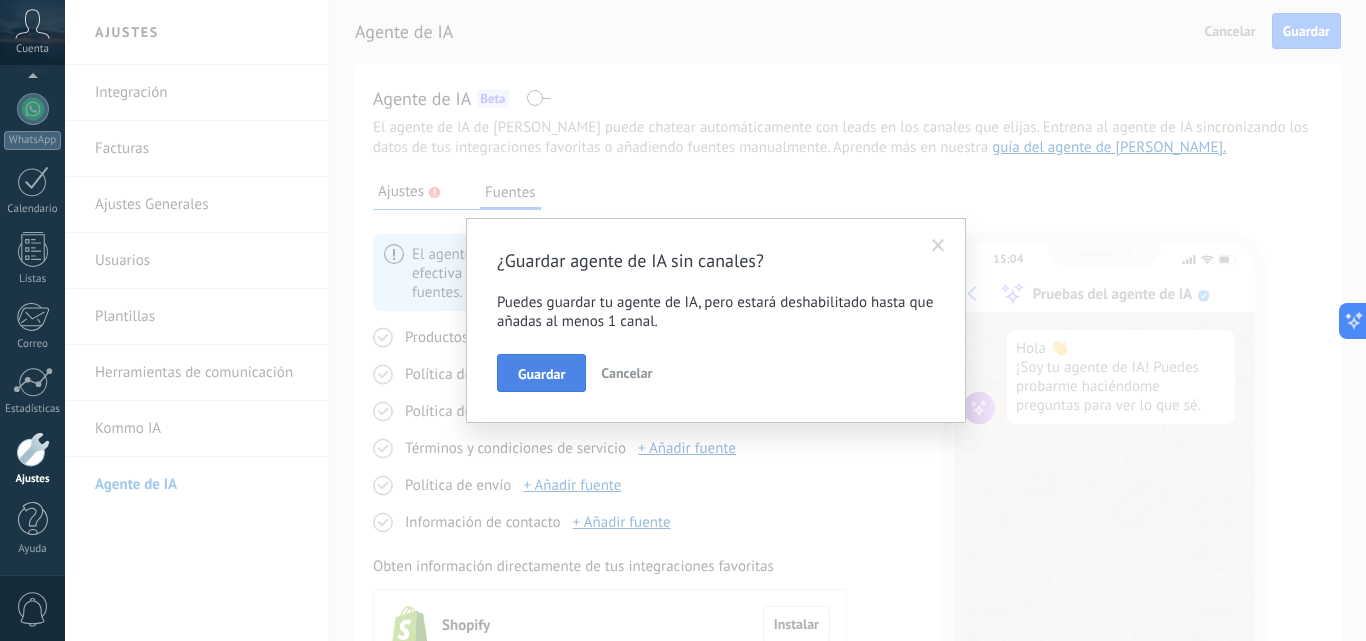 click on "Guardar" at bounding box center (541, 373) 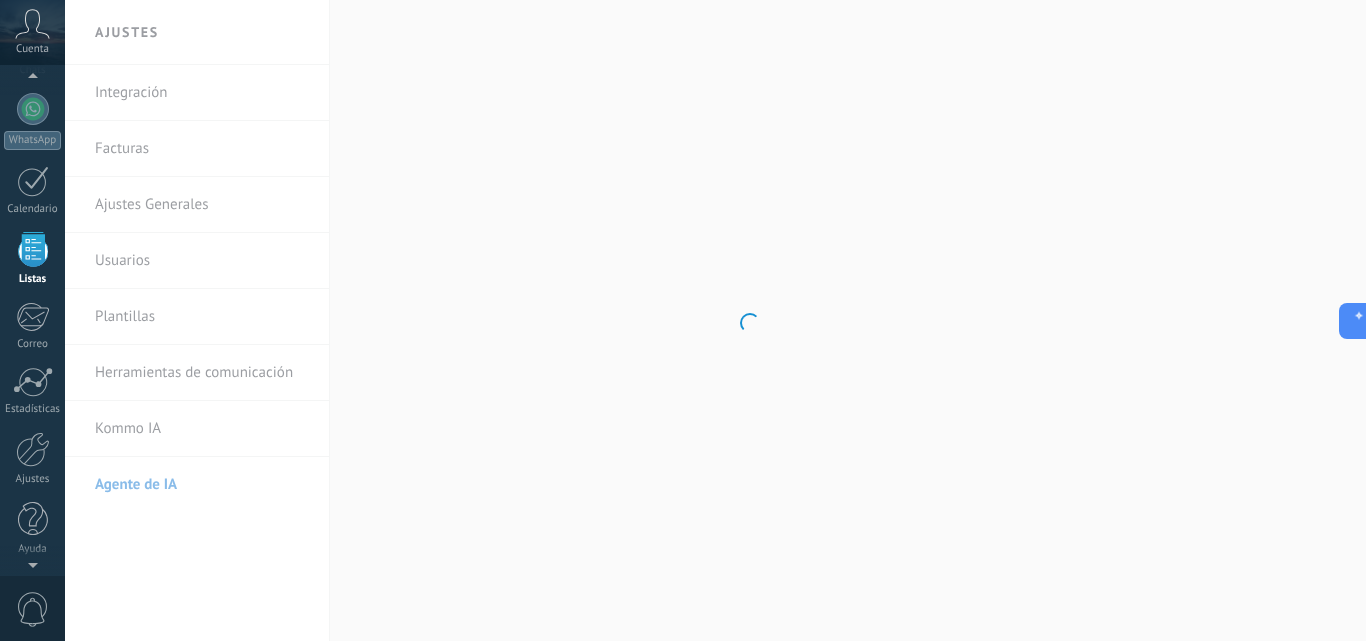 scroll, scrollTop: 124, scrollLeft: 0, axis: vertical 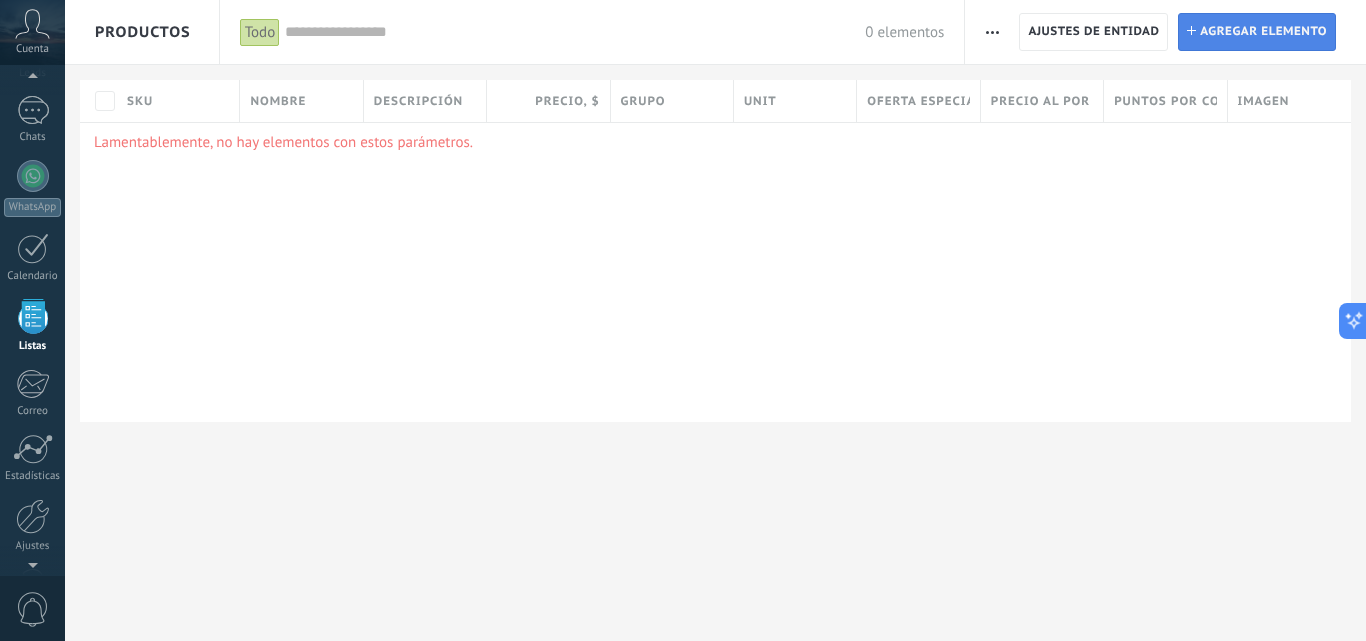 click on "Agregar elemento" at bounding box center (1263, 32) 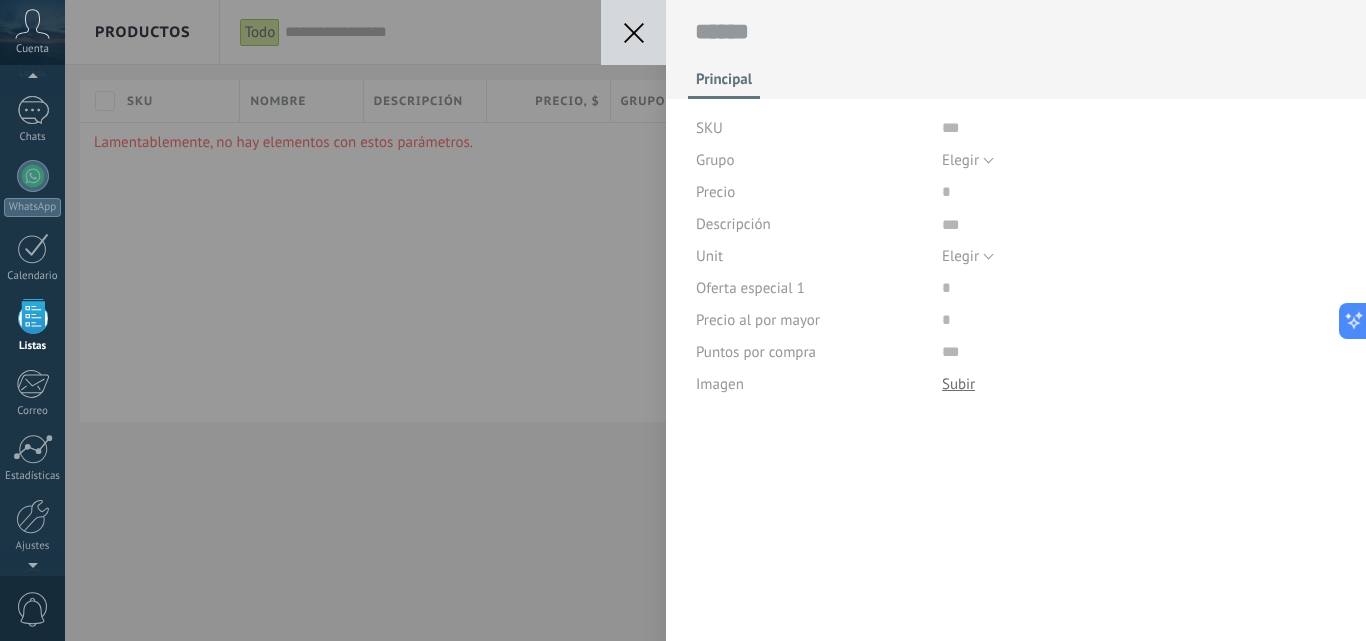 scroll, scrollTop: 20, scrollLeft: 0, axis: vertical 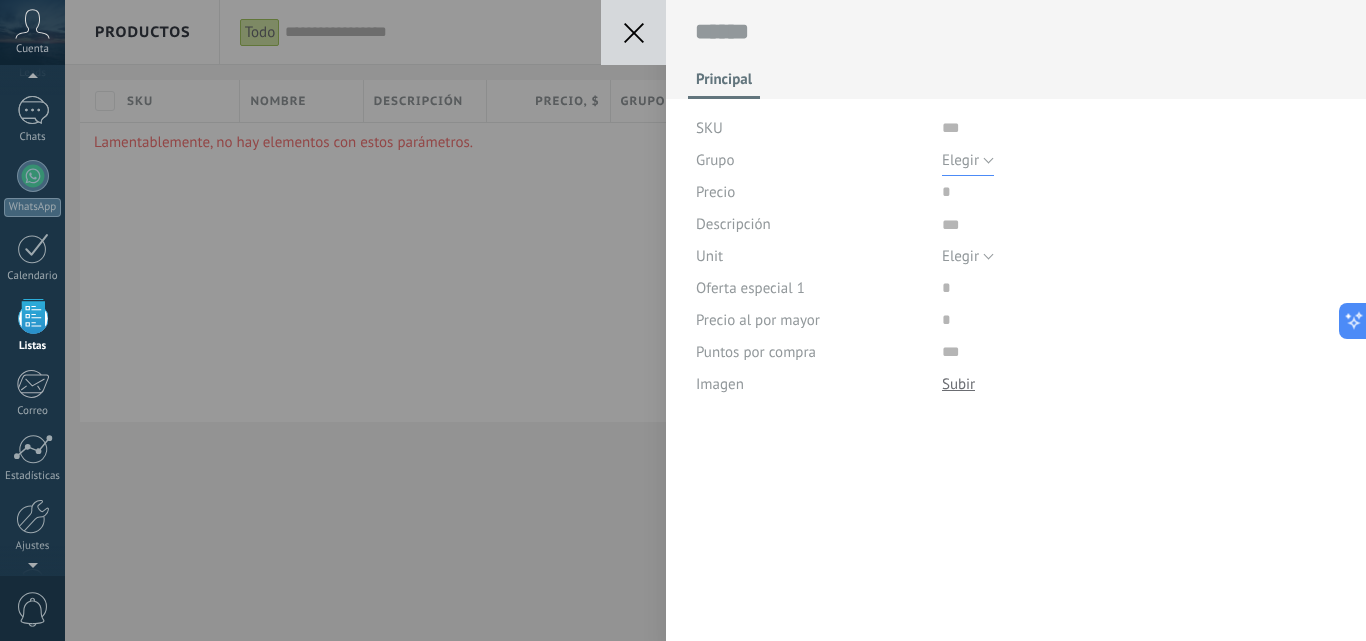 click on "Elegir" at bounding box center [968, 160] 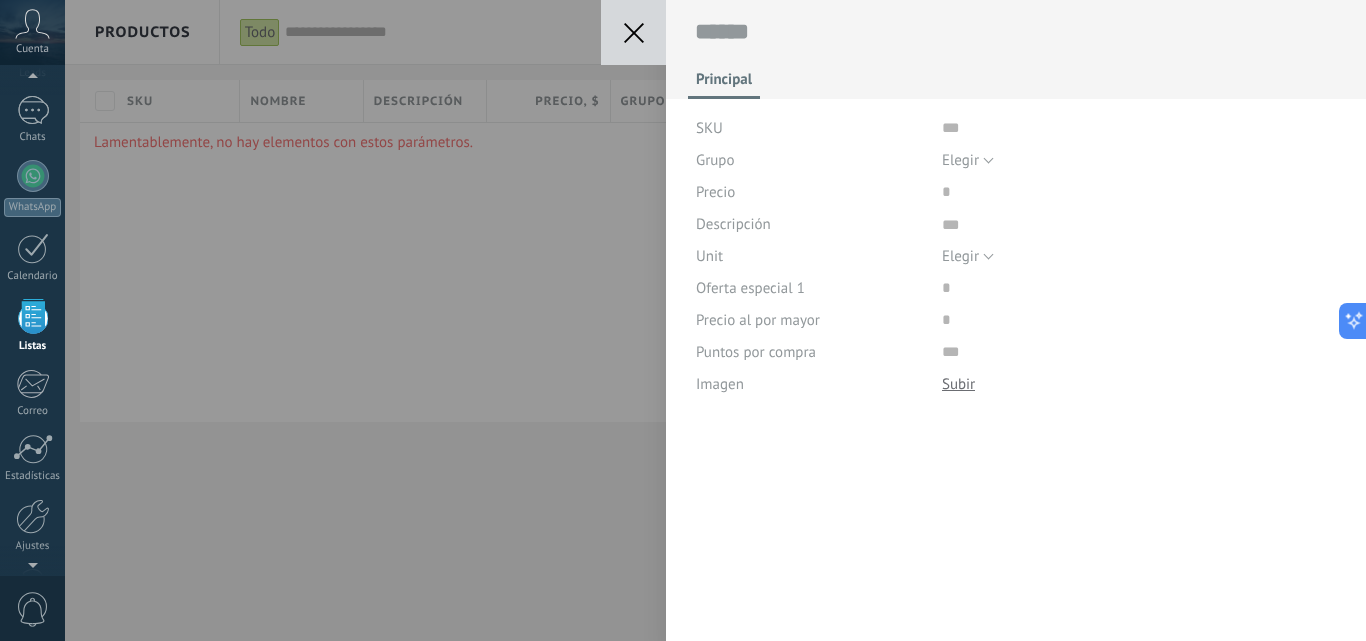 click on "Elegir Todos los productos Elegir" at bounding box center [1139, 160] 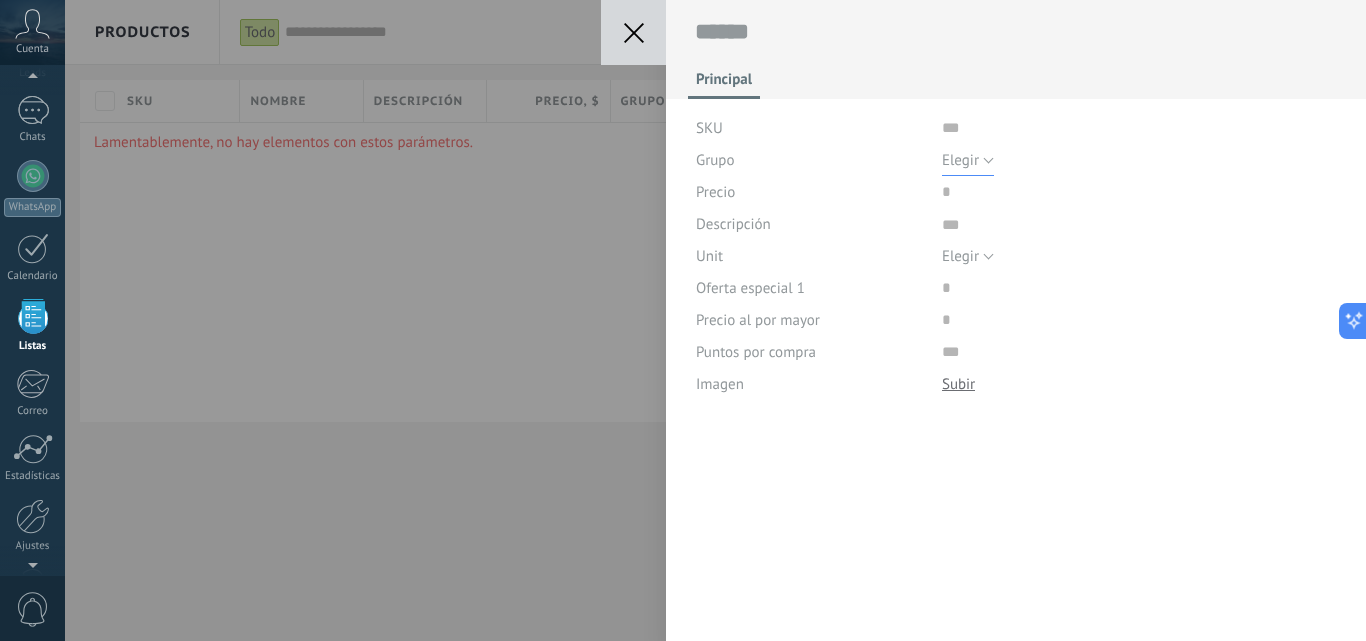 click on "Elegir" at bounding box center (968, 160) 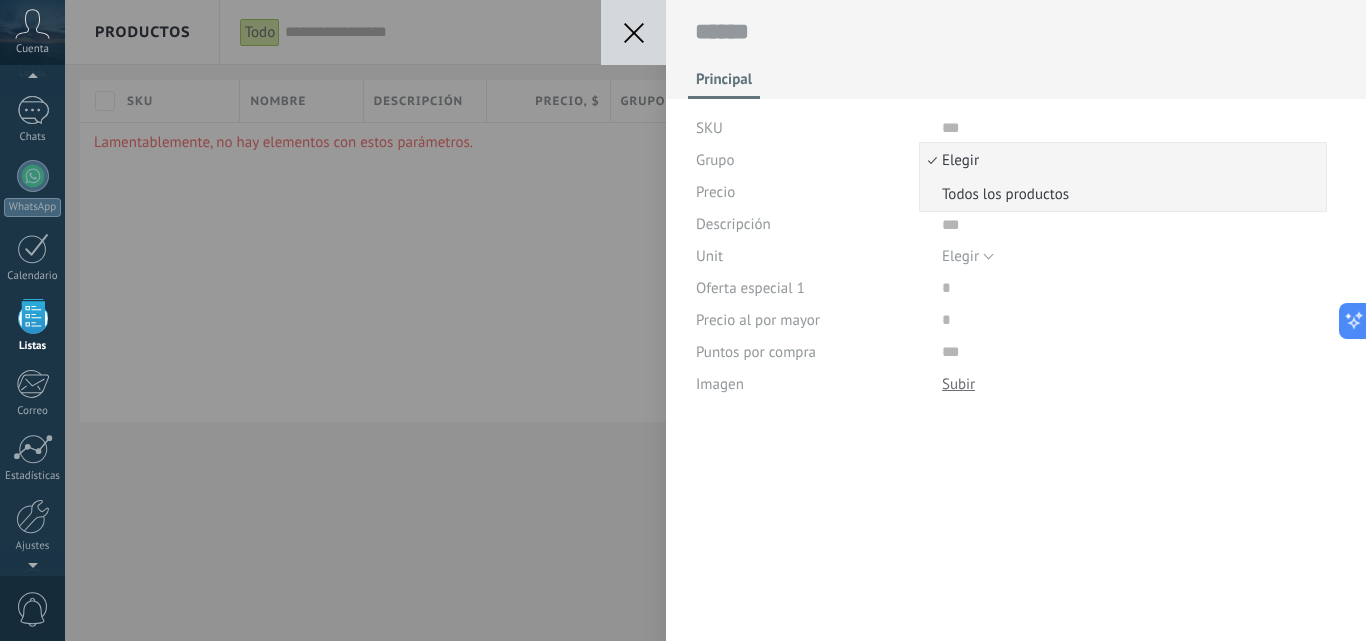 click on "Todos los productos" at bounding box center (1120, 194) 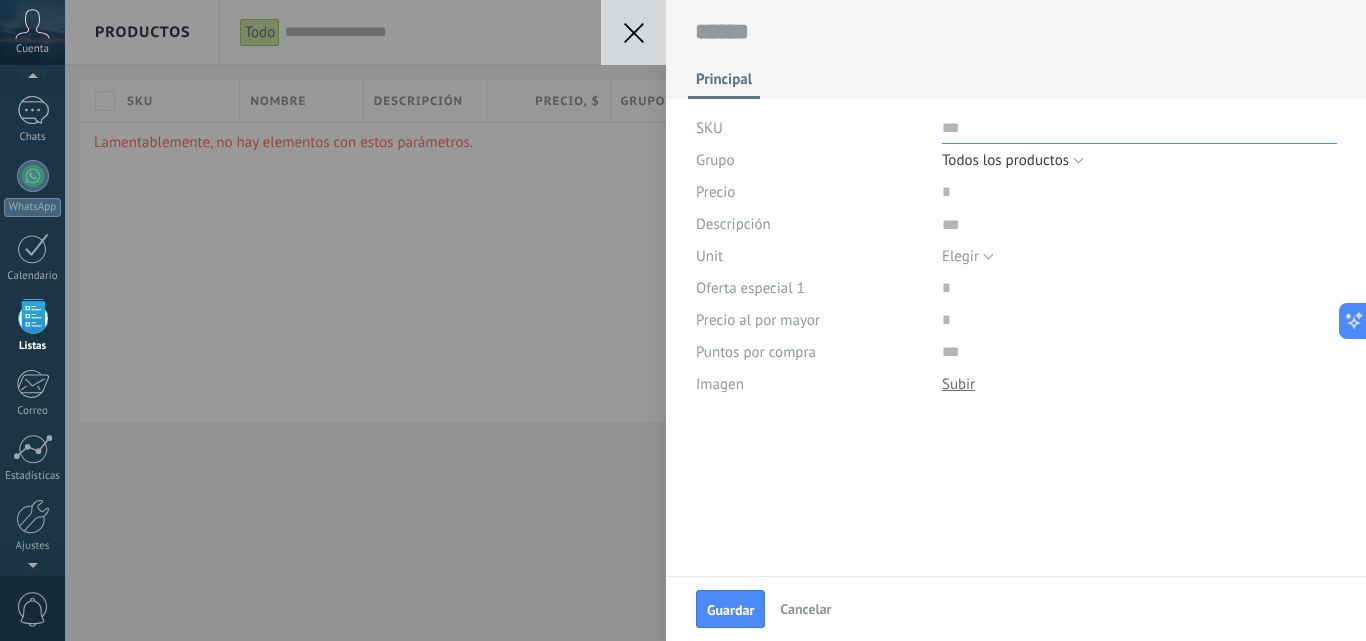 click at bounding box center (1139, 128) 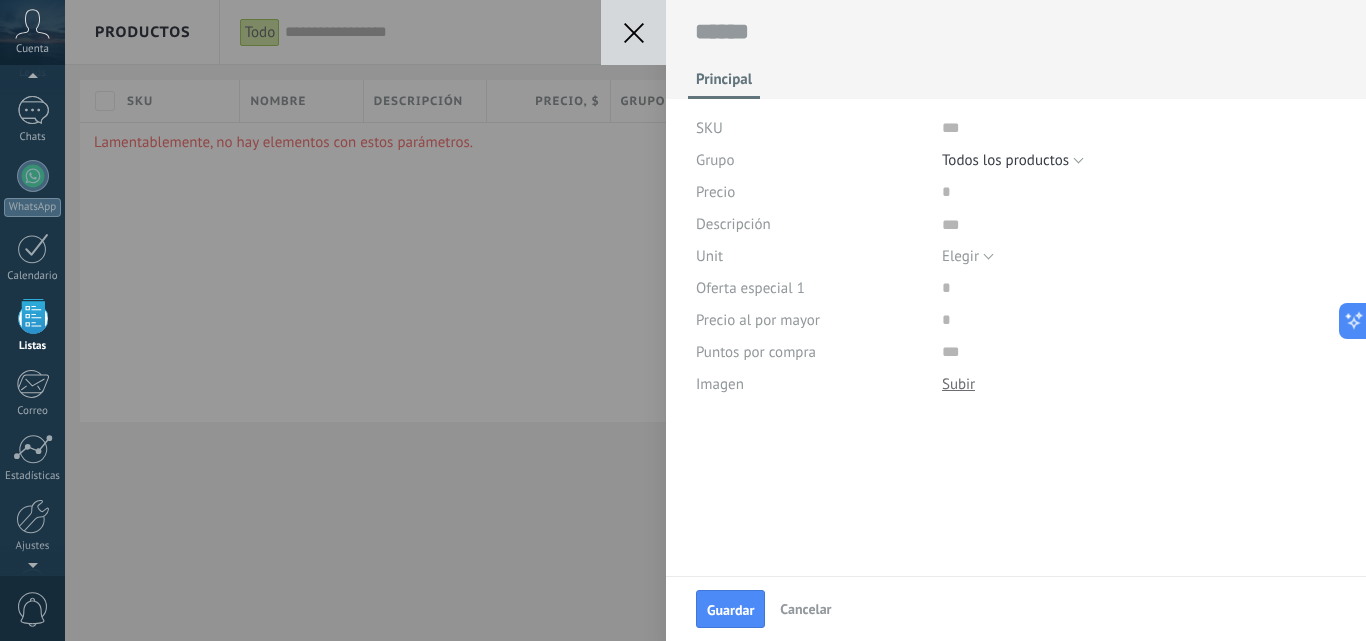 click at bounding box center [633, 32] 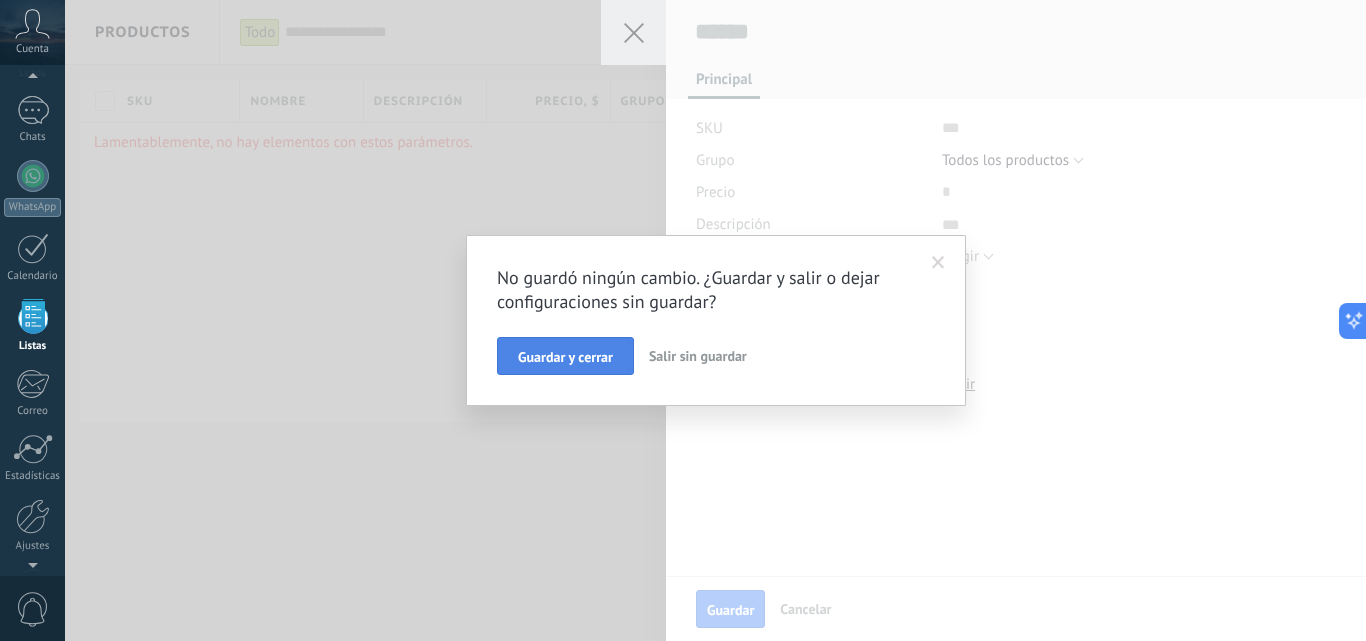click on "Guardar y cerrar" at bounding box center (565, 356) 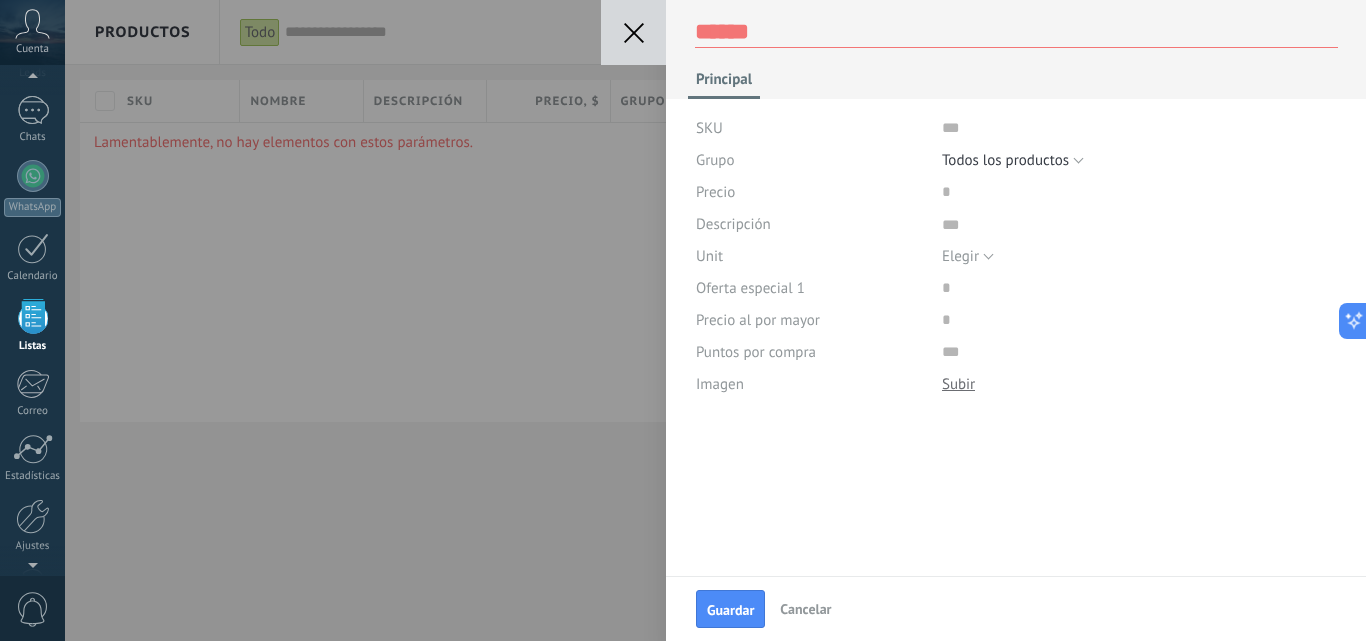 click 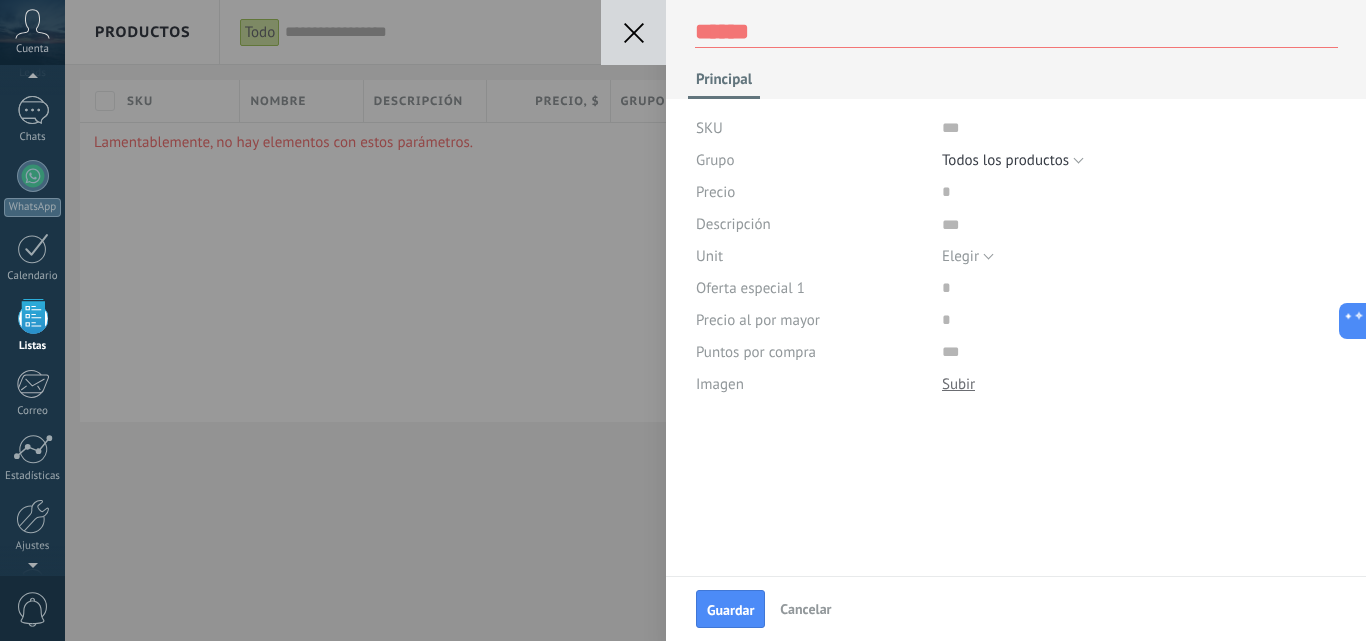 click at bounding box center [633, 32] 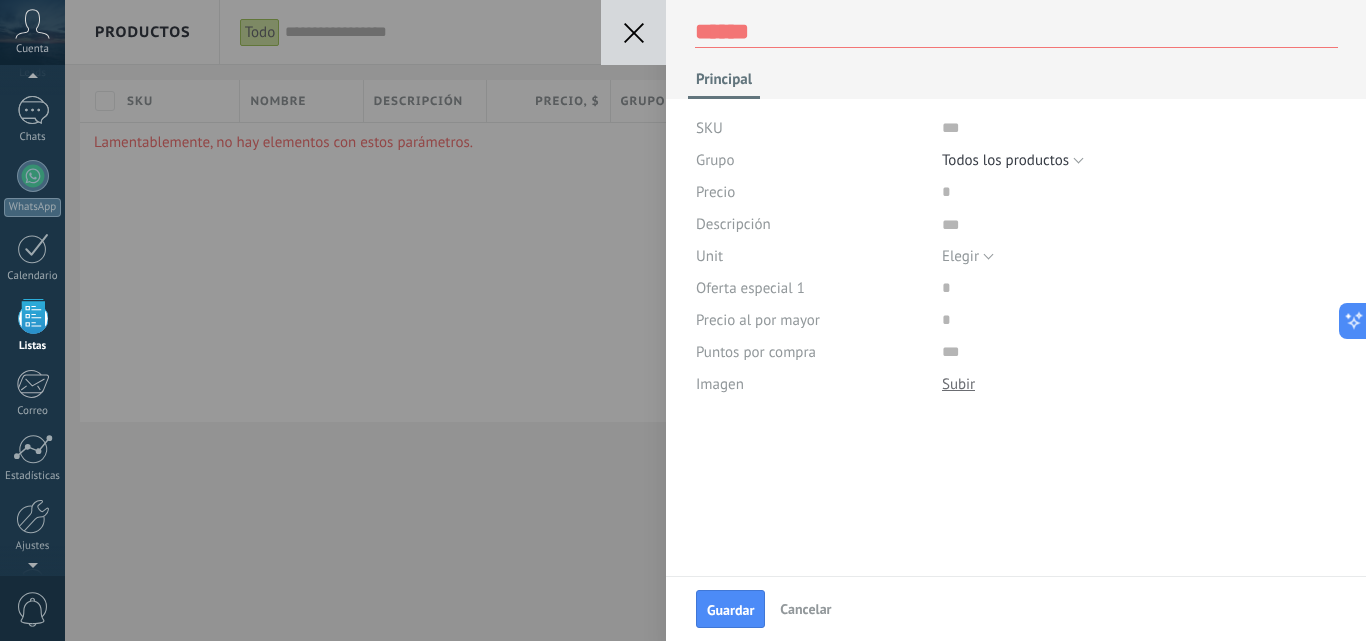 click on "Cancelar" at bounding box center (805, 609) 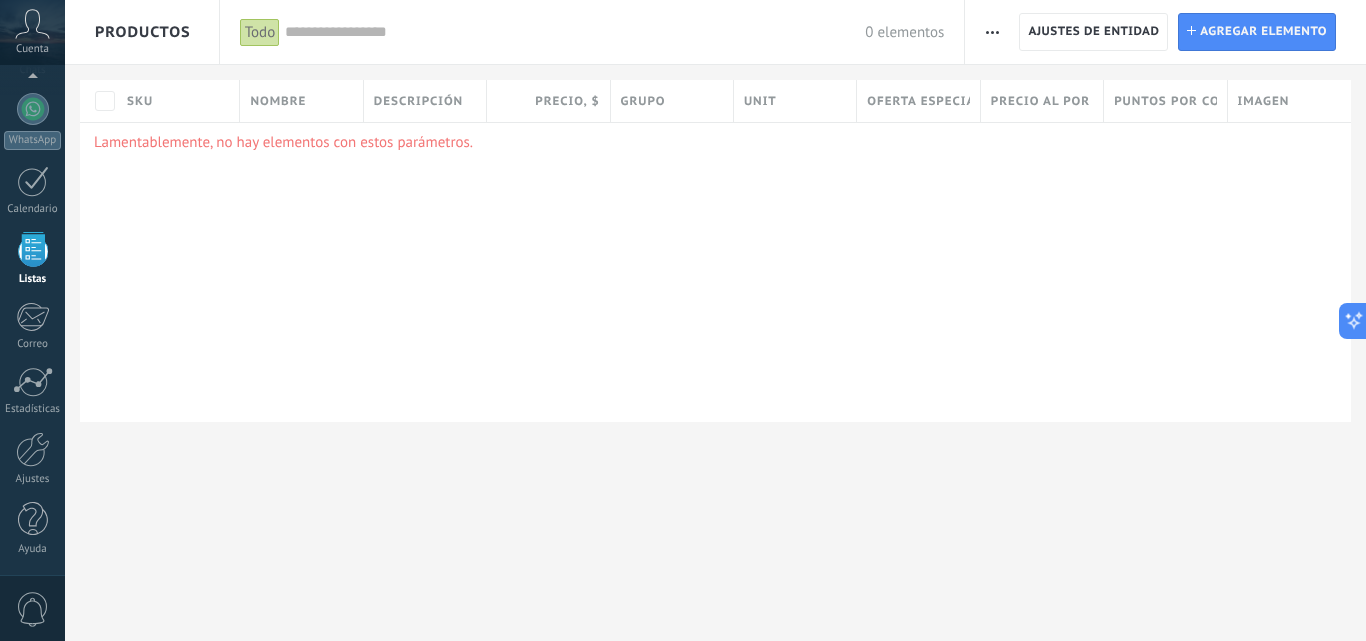 scroll, scrollTop: 124, scrollLeft: 0, axis: vertical 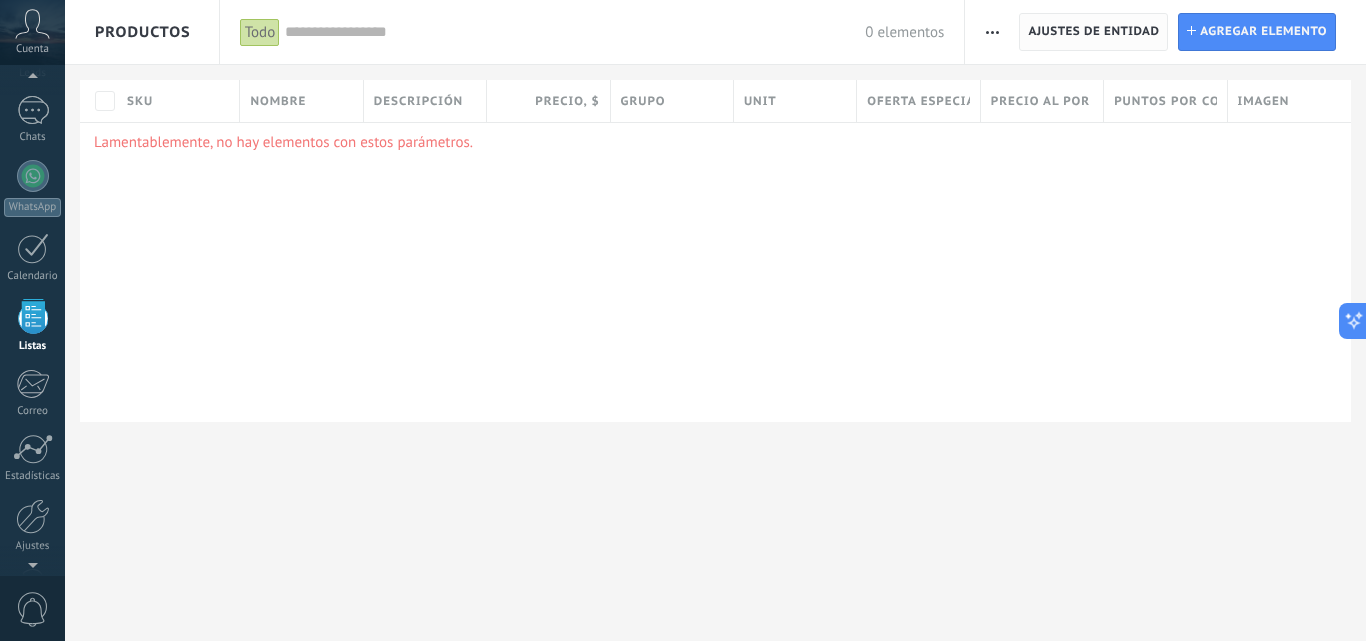 click on "Ajustes de entidad" at bounding box center [1093, 32] 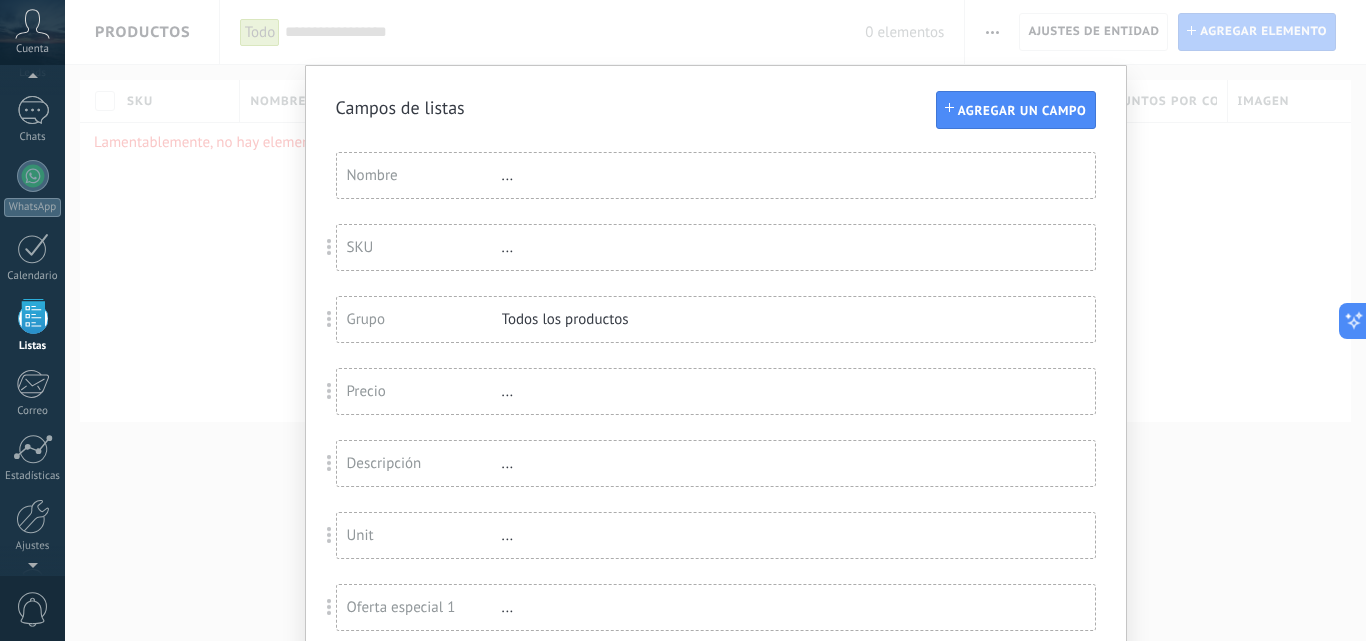 click on "Nombre ..." at bounding box center (716, 175) 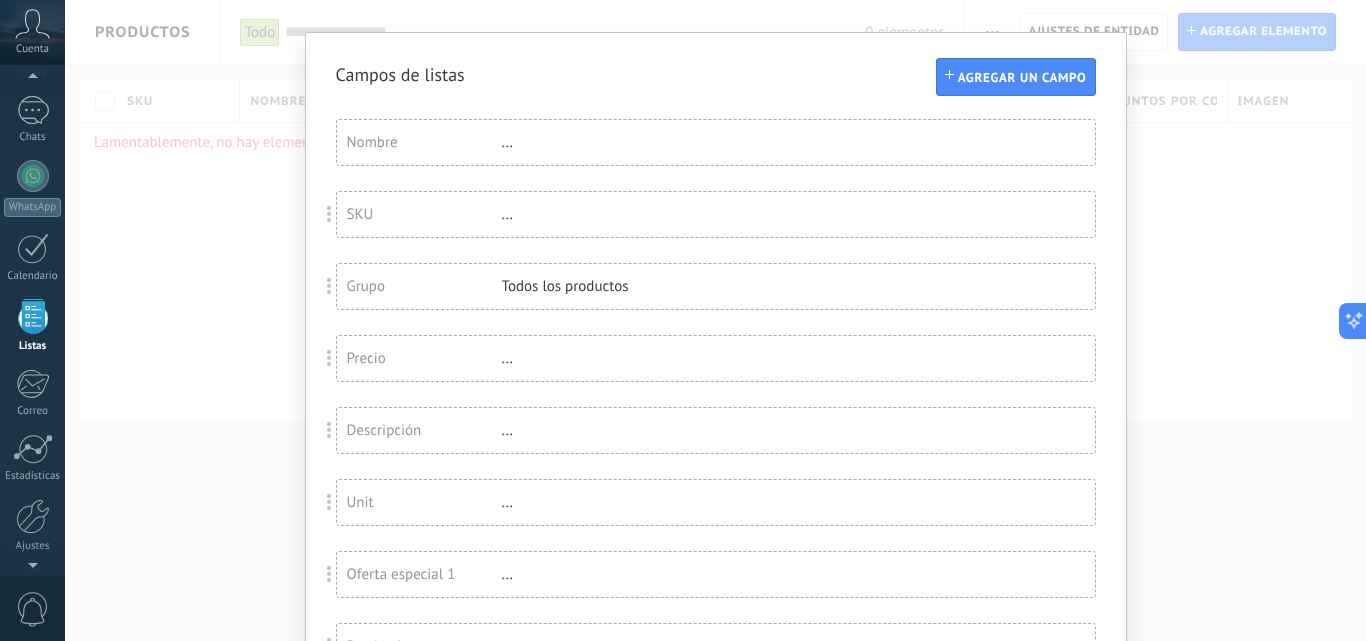scroll, scrollTop: 2, scrollLeft: 0, axis: vertical 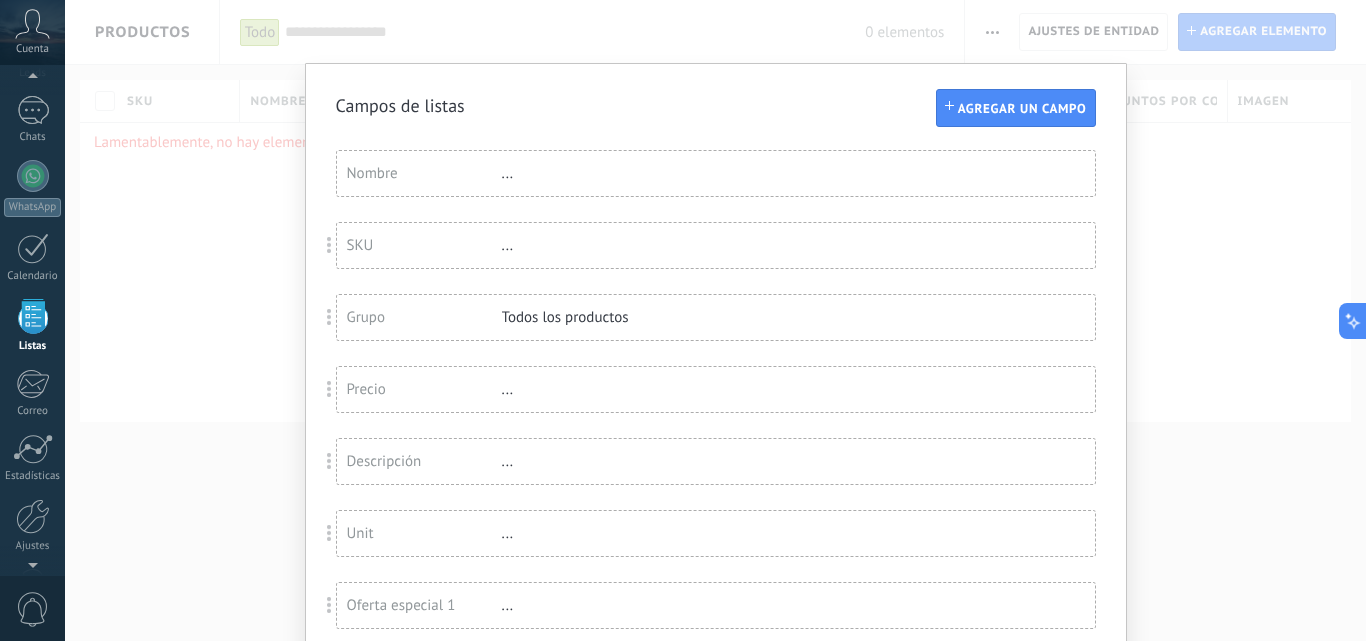 click on "Nombre ..." at bounding box center (716, 173) 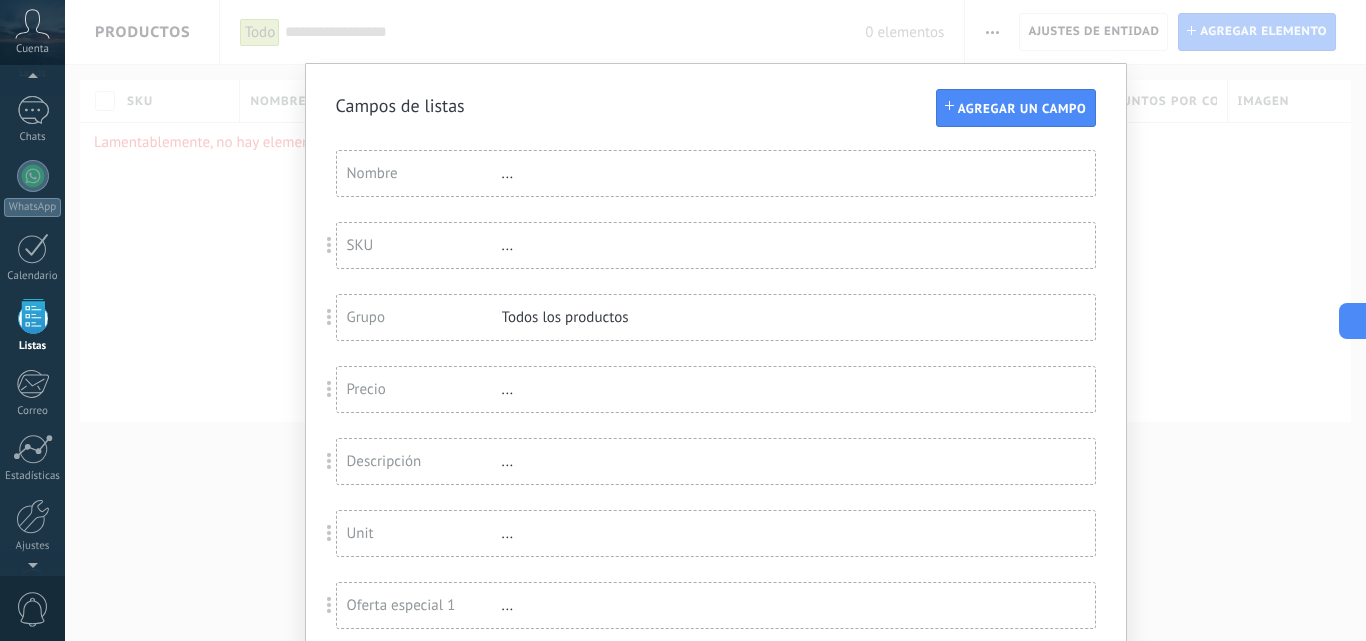 click on "Nombre" at bounding box center [424, 173] 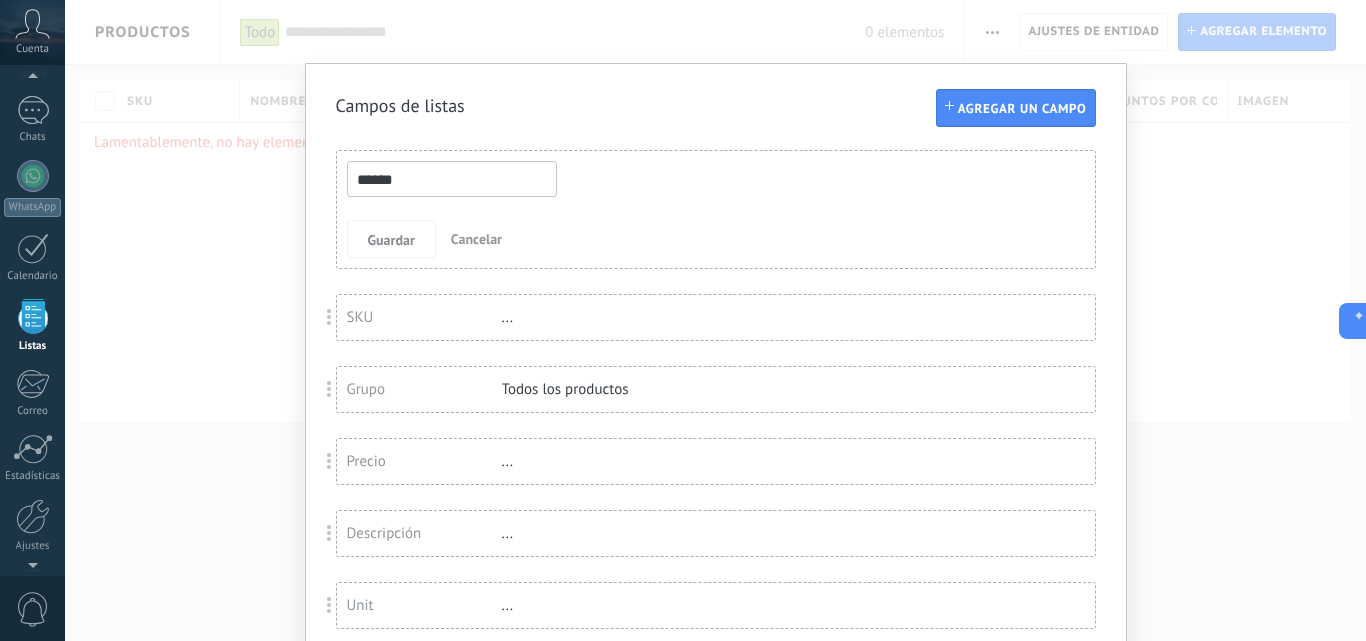 click on "******" at bounding box center [452, 179] 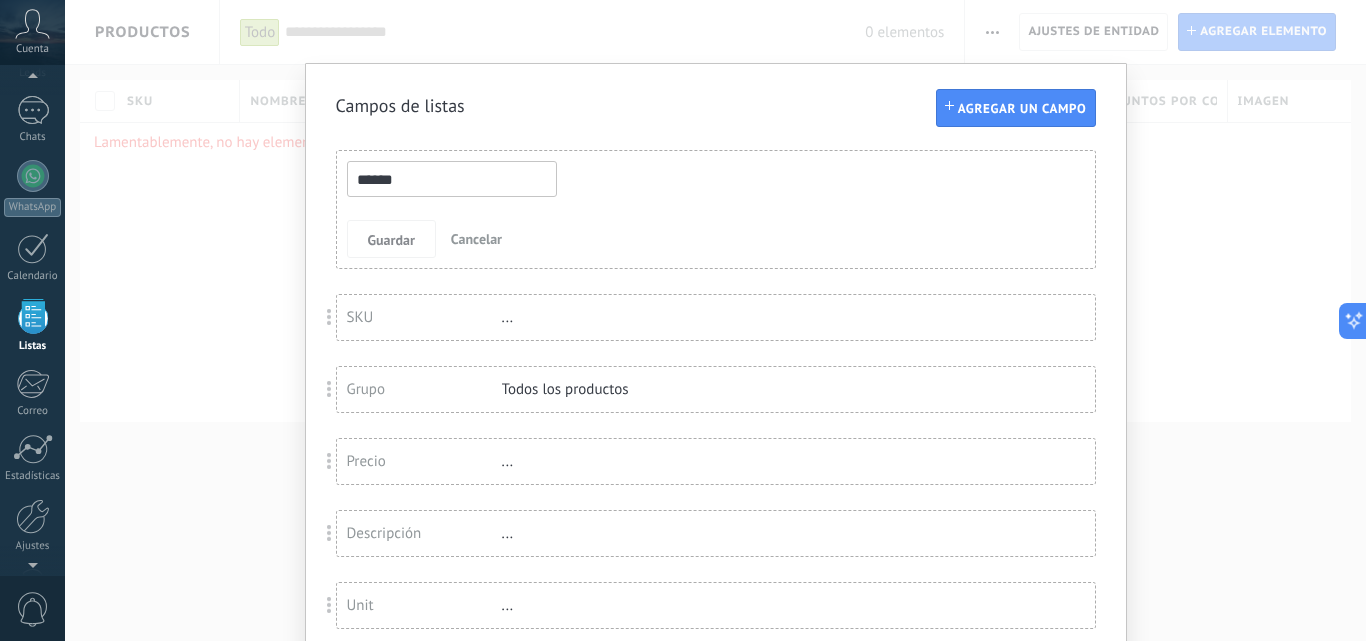 click on "SKU" at bounding box center (424, 317) 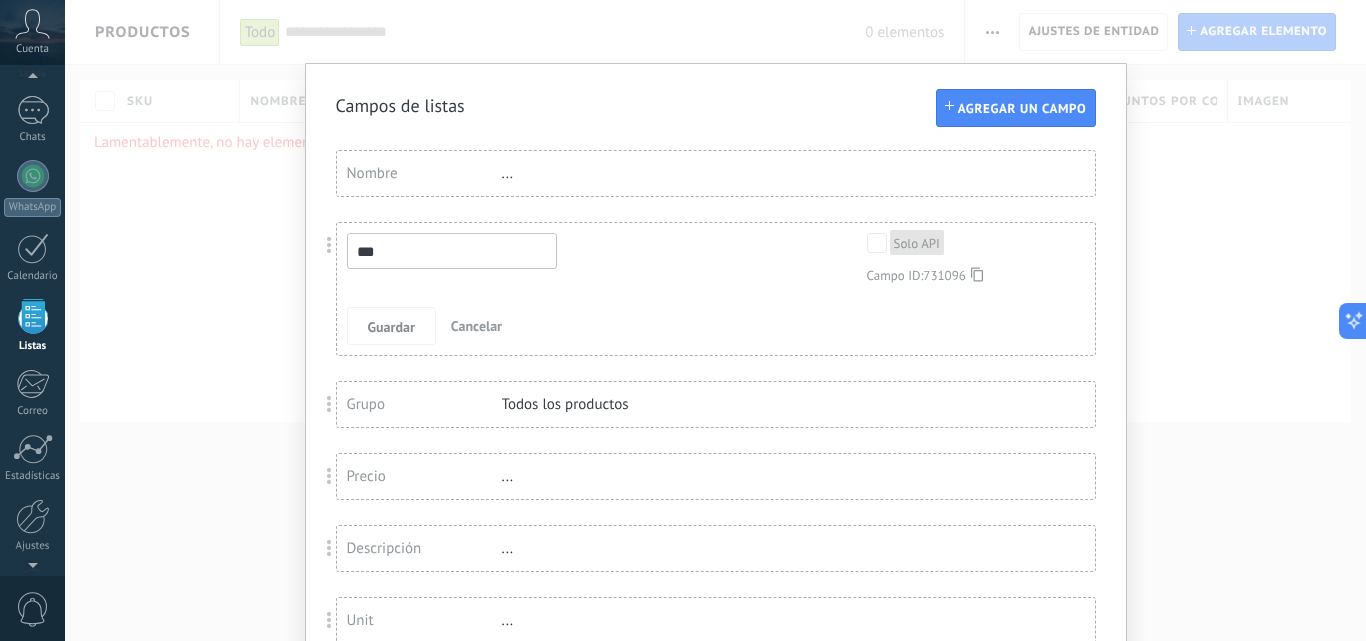 click on "Campos de listas Agregar un campo Usted ha alcanzado la cantidad máxima de los campos añadidos en la tarifa Periodo de prueba Nombre ... *** Solo API Campo ID:  731096 Guardar Cancelar Grupo Todos los productos Precio ... Descripción ... Unit ... Oferta especial 1 ... Precio al por mayor ... Puntos por compra ... Imagen ..." at bounding box center (715, 320) 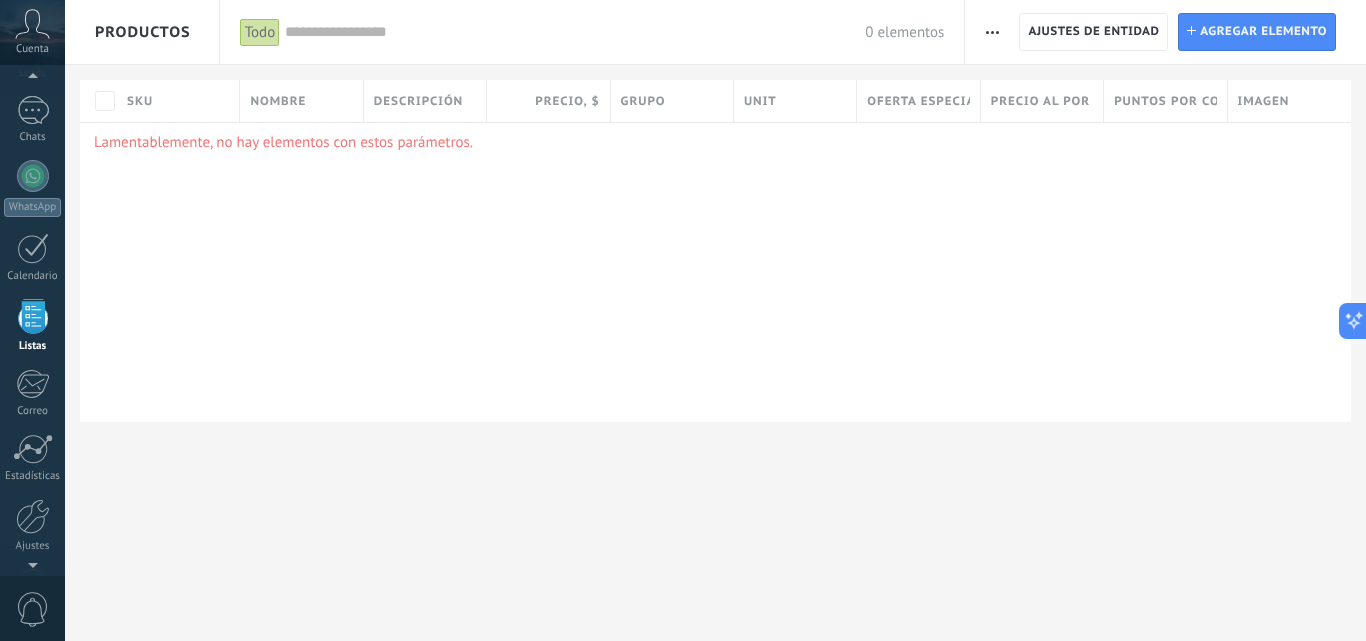 scroll, scrollTop: 0, scrollLeft: 0, axis: both 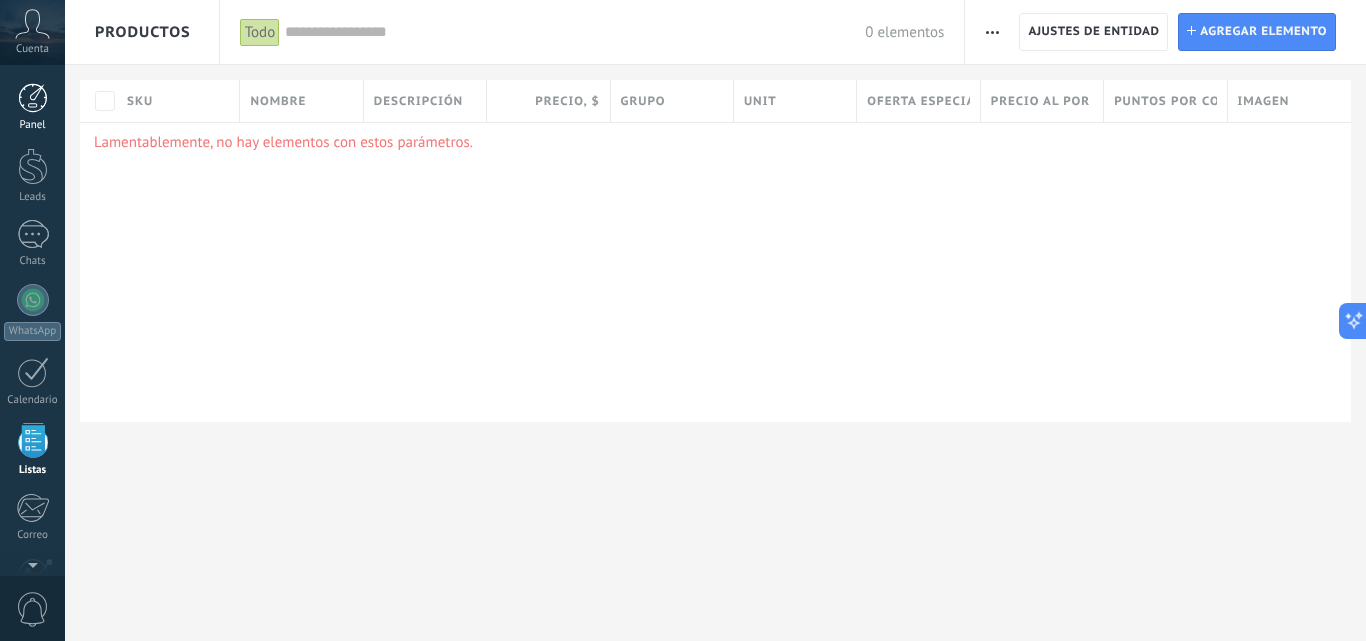 click on "Panel" at bounding box center (32, 107) 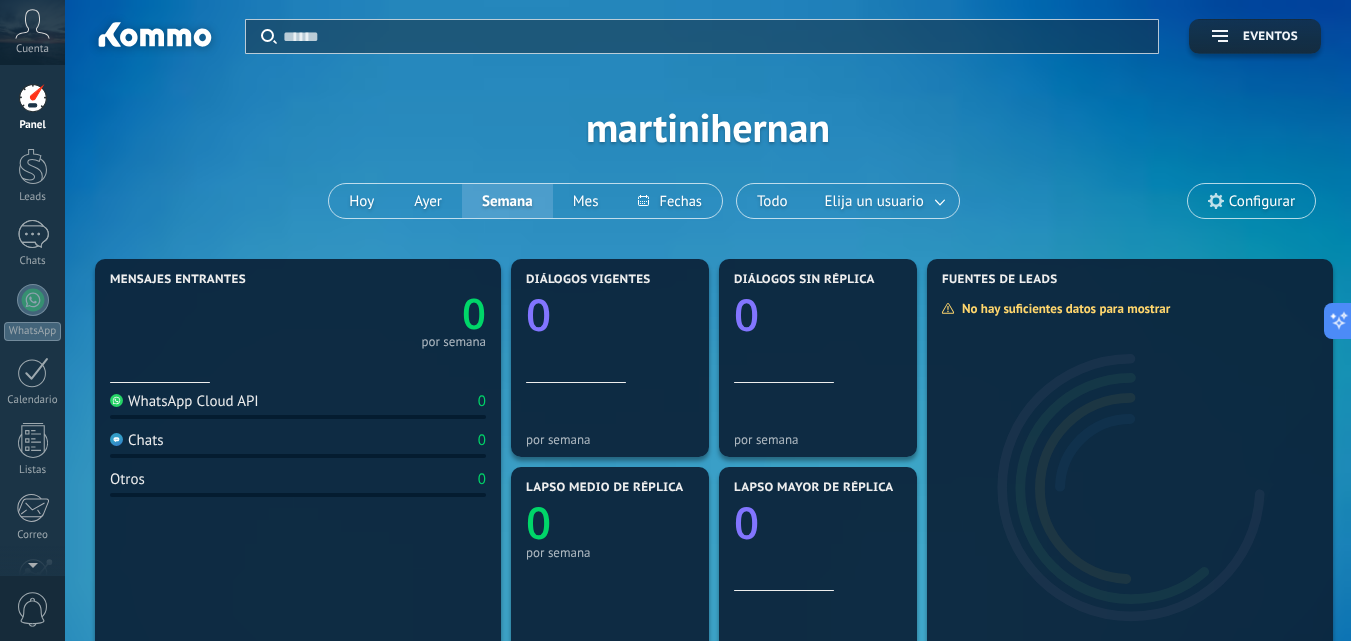 click on "WhatsApp Cloud API" at bounding box center [184, 401] 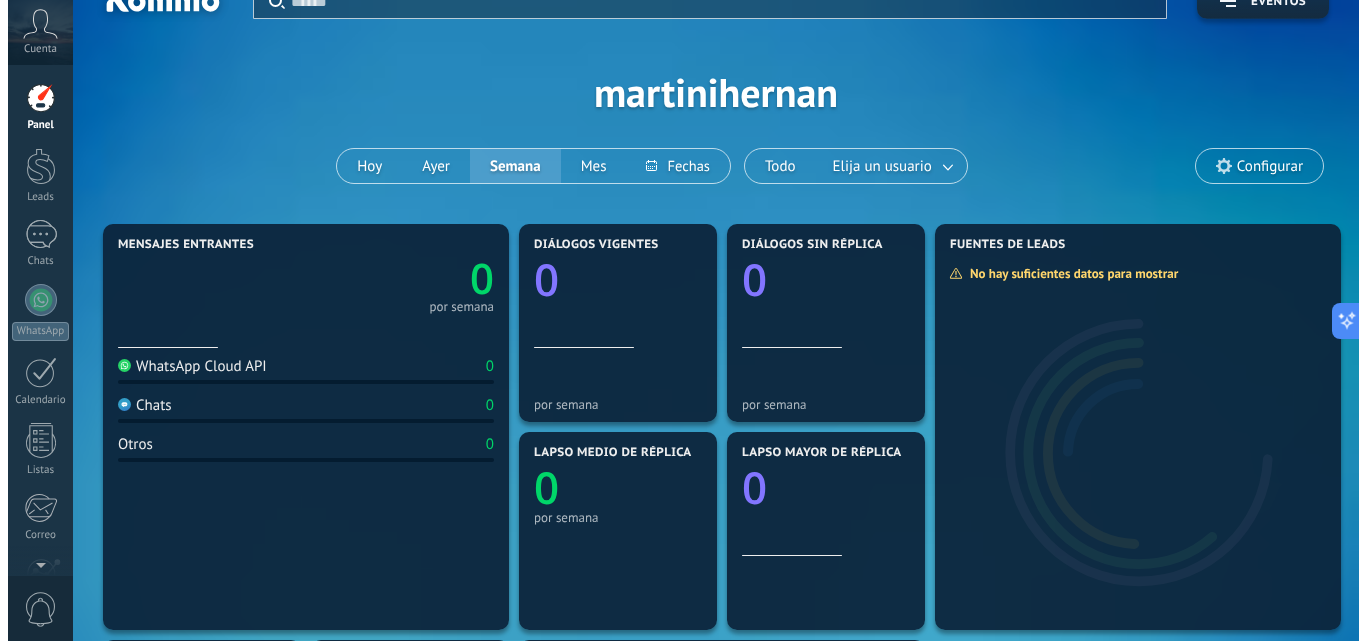 scroll, scrollTop: 0, scrollLeft: 0, axis: both 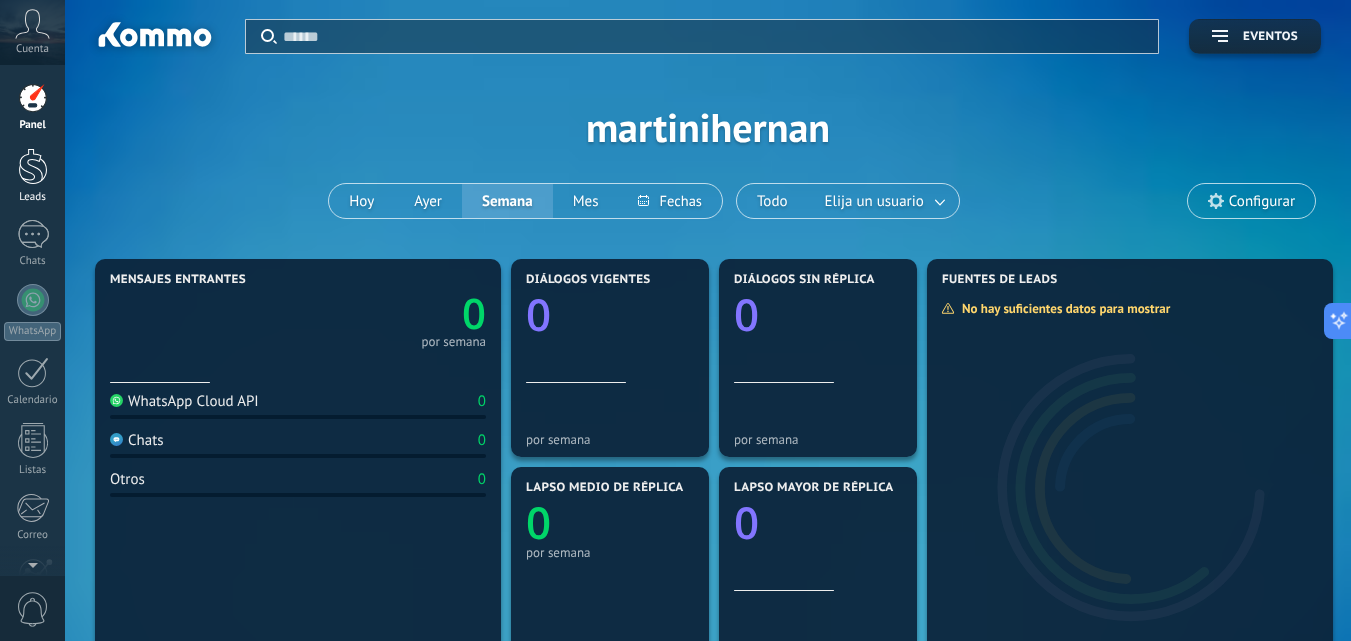 click on "Leads" at bounding box center (32, 176) 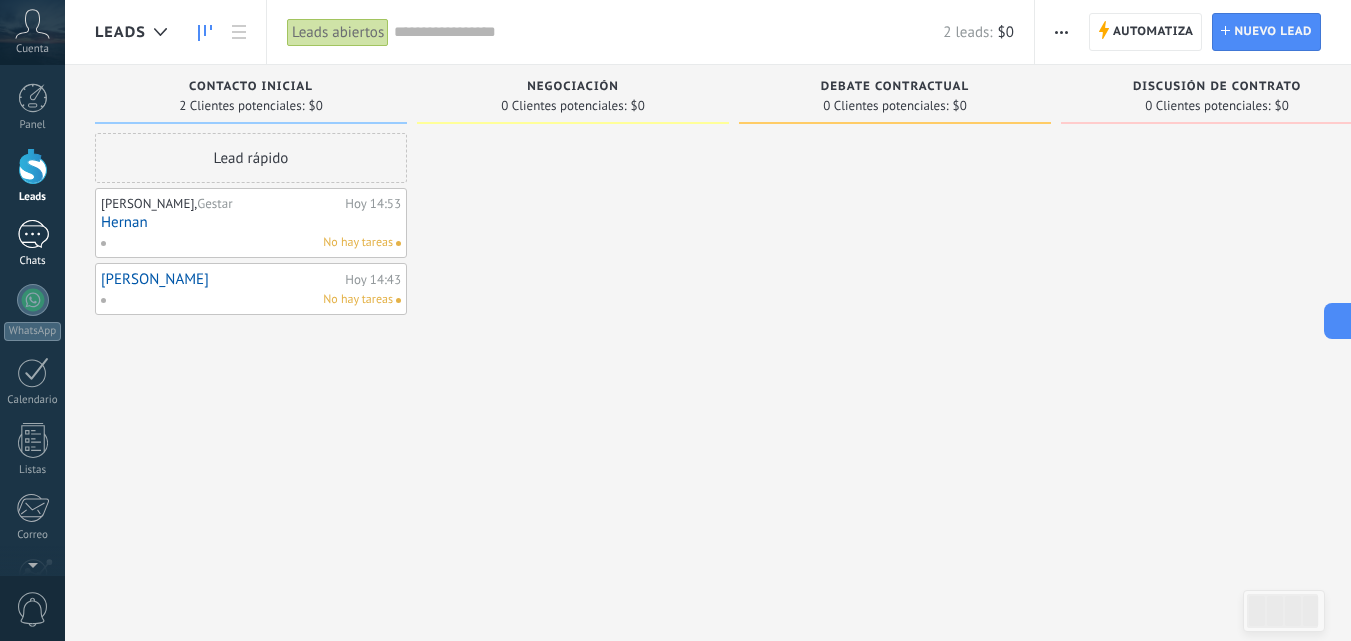 click at bounding box center [33, 234] 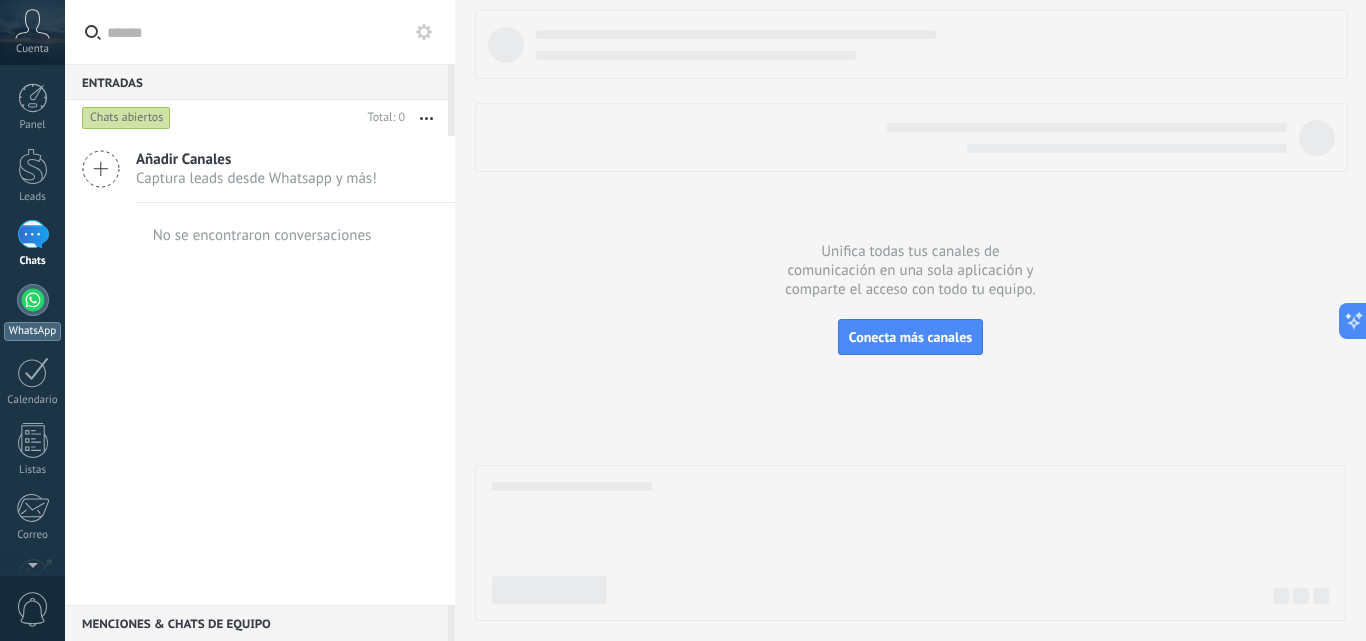 click at bounding box center [33, 300] 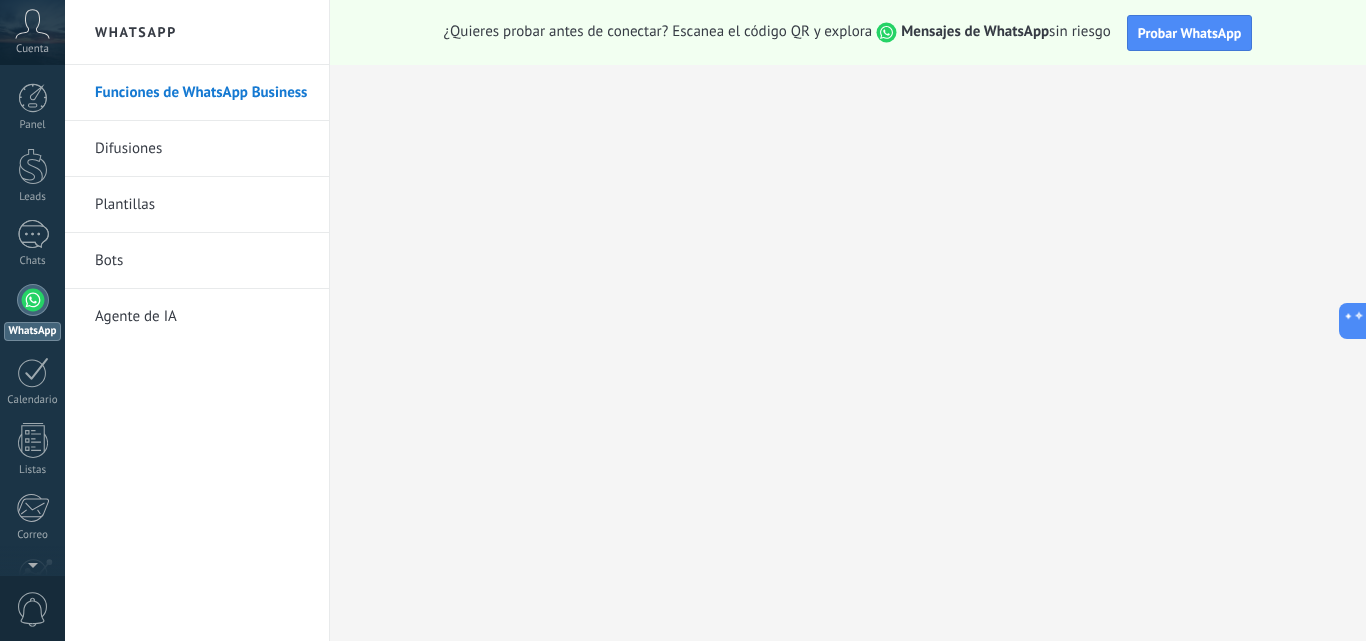 click on "Bots" at bounding box center [202, 261] 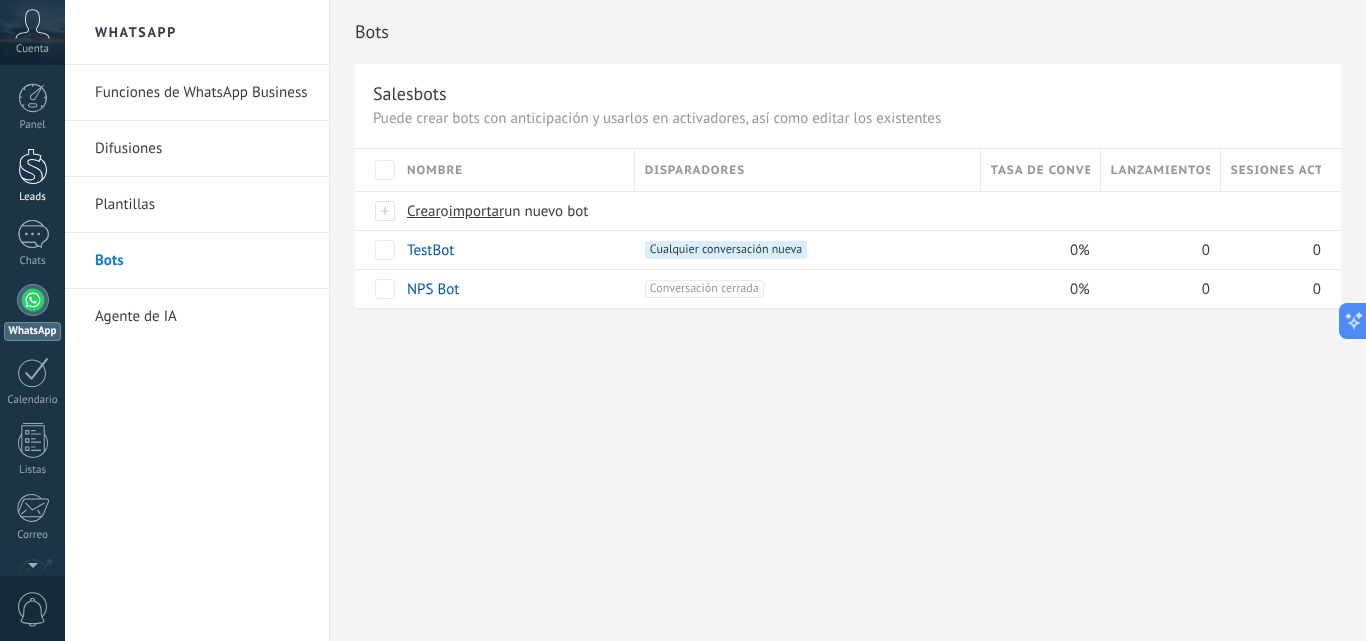 click at bounding box center (33, 166) 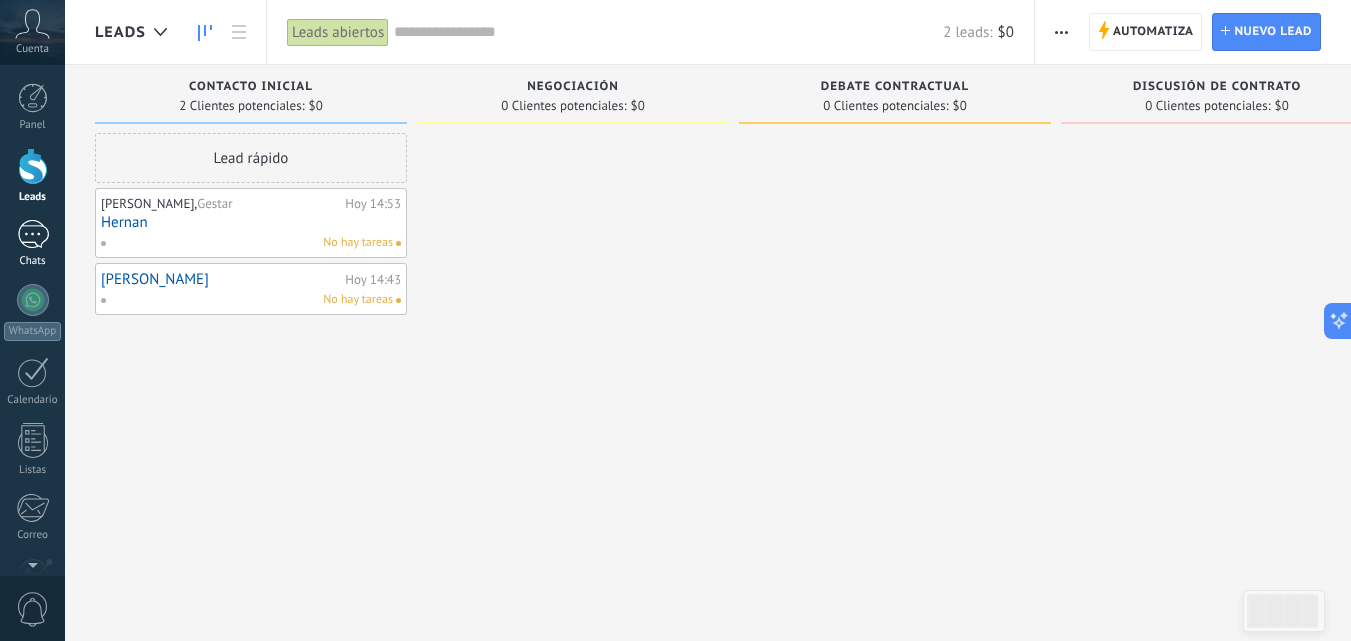 click on "Chats" at bounding box center [33, 261] 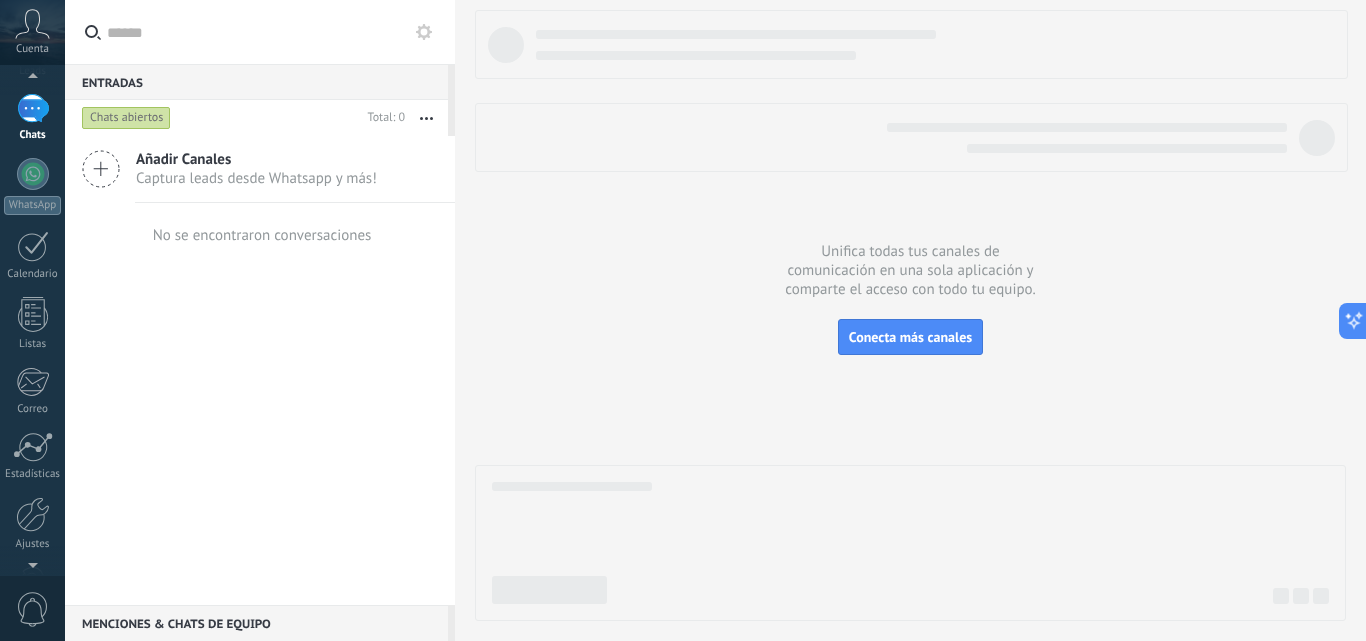 click at bounding box center (32, 561) 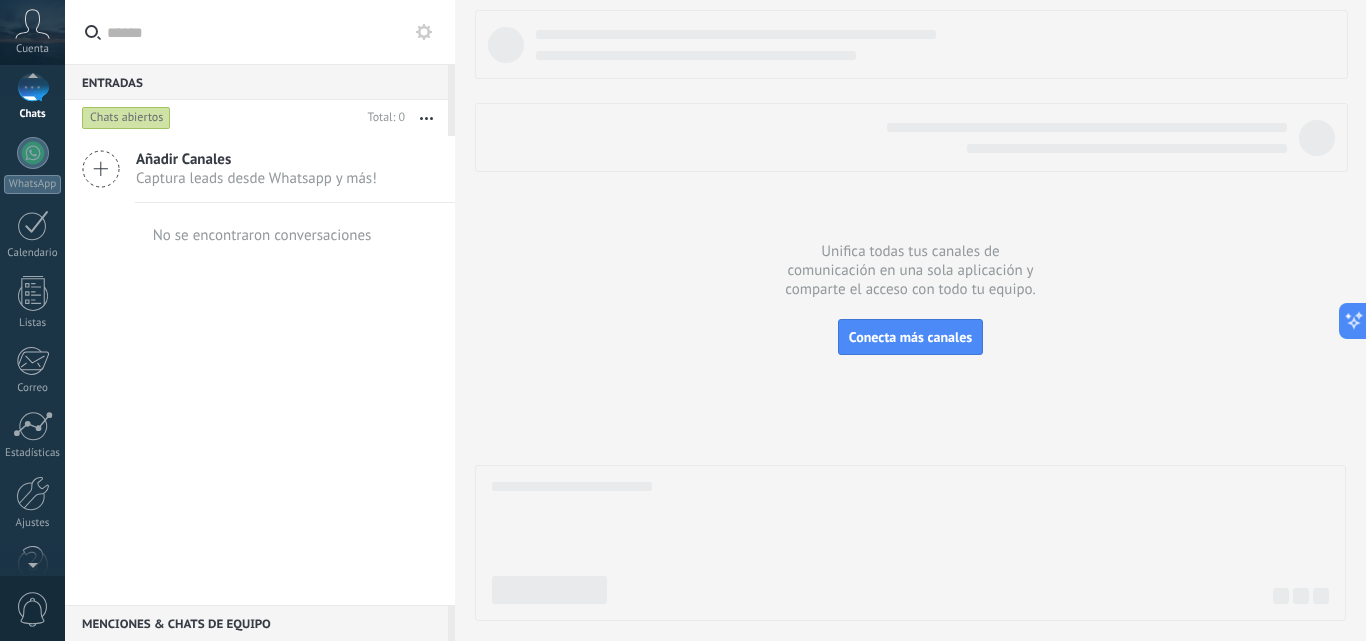 scroll, scrollTop: 191, scrollLeft: 0, axis: vertical 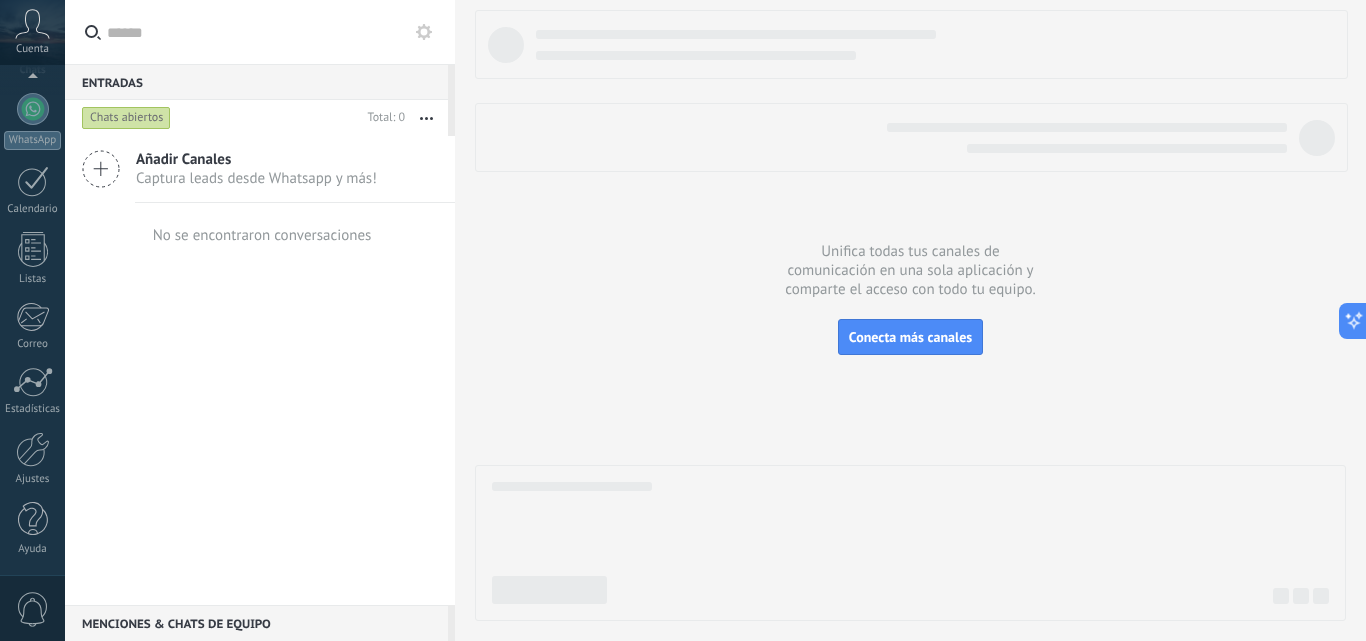 click on "Panel
Leads
Chats
WhatsApp
Clientes" at bounding box center [32, 234] 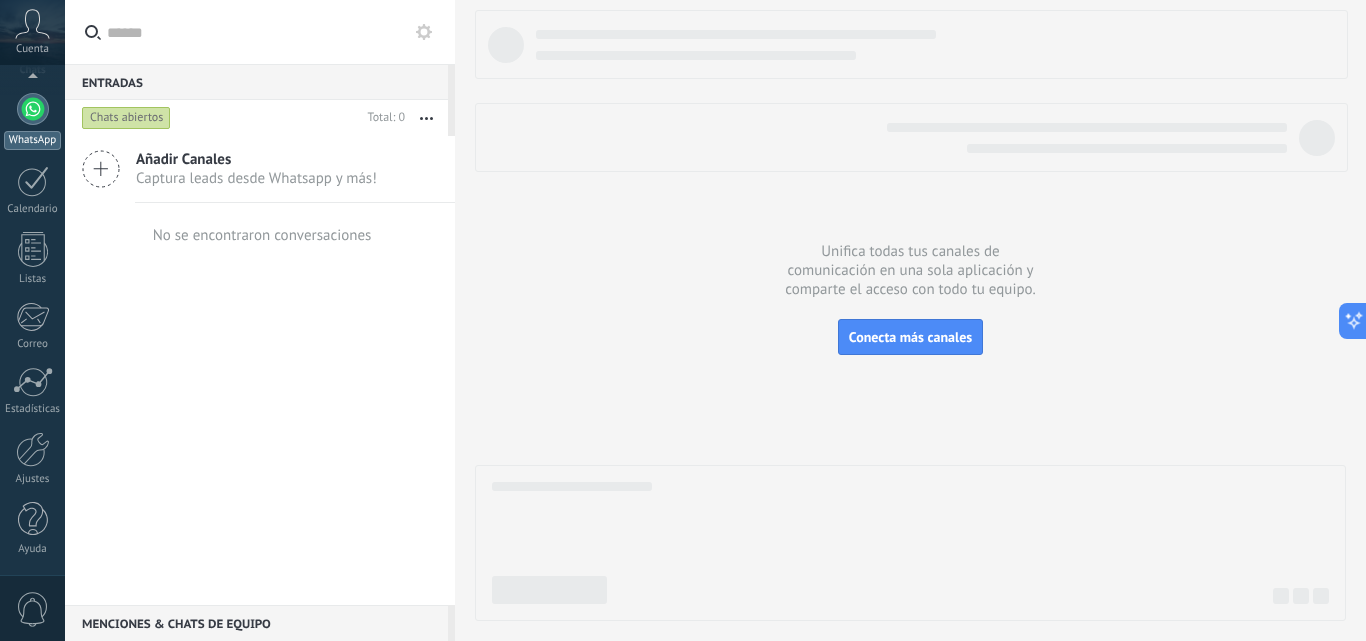 click at bounding box center (33, 109) 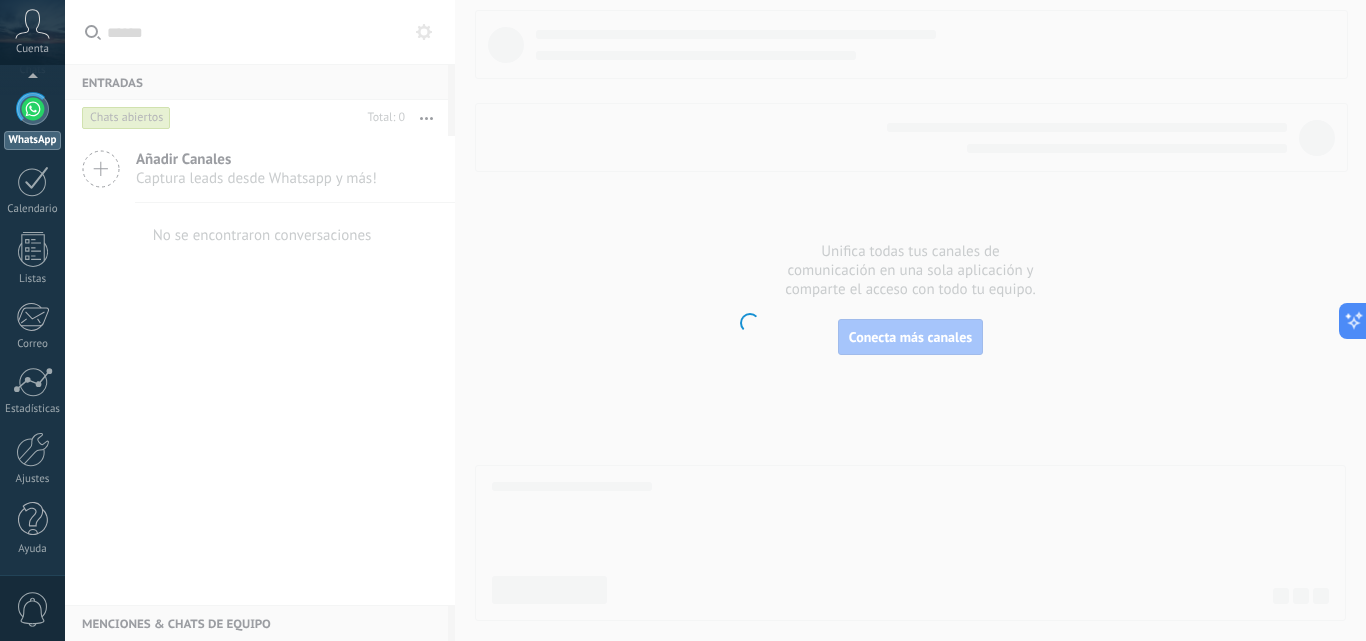 scroll, scrollTop: 0, scrollLeft: 0, axis: both 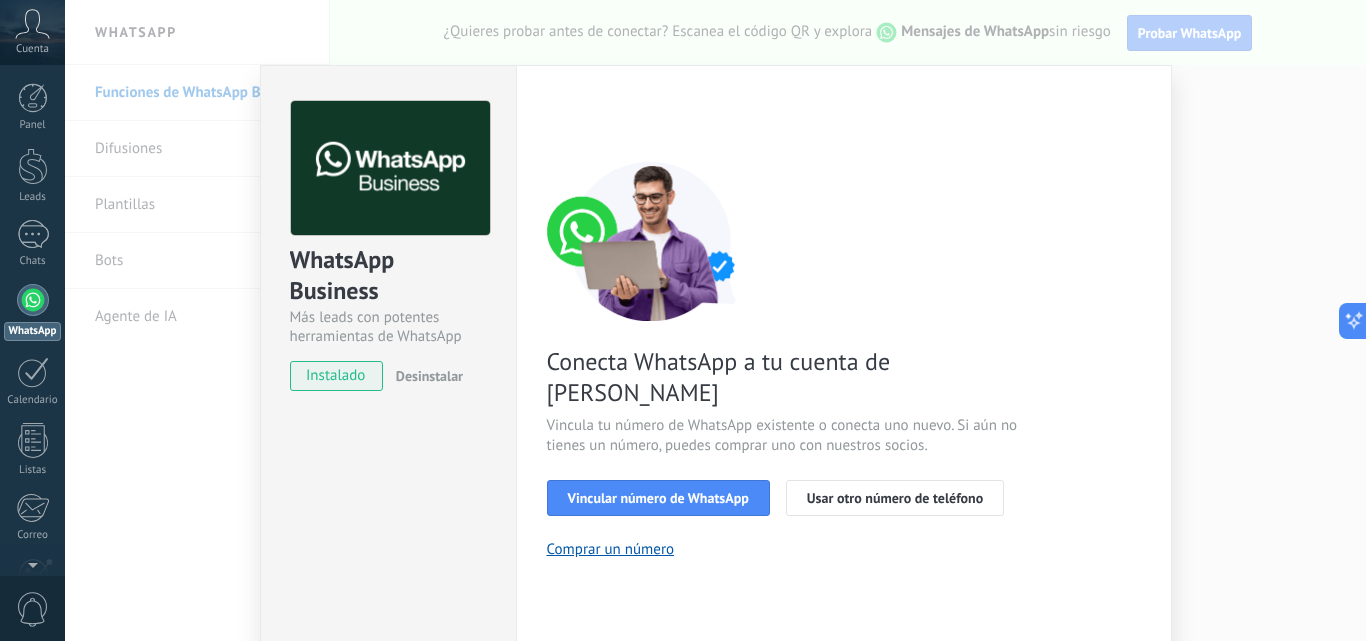click on "WhatsApp Business Más leads con potentes herramientas de WhatsApp instalado Desinstalar ¿Quieres probar la integración primero?   Escanea el código QR   para ver cómo funciona. Configuraciones Autorizaciones Esta pestaña registra a los usuarios que han concedido acceso a las integración a esta cuenta. Si deseas remover la posibilidad que un usuario pueda enviar solicitudes a la cuenta en nombre de esta integración, puedes revocar el acceso. Si el acceso a todos los usuarios es revocado, la integración dejará de funcionar. Esta aplicacion está instalada, pero nadie le ha dado acceso aun. WhatsApp Cloud API más _:  Guardar < Volver 1 Seleccionar aplicación 2 Conectar Facebook  3 Finalizar configuración Conecta WhatsApp a tu cuenta de Kommo Vincula tu número de WhatsApp existente o conecta uno nuevo. Si aún no tienes un número, puedes comprar uno con nuestros socios. Vincular número de WhatsApp Usar otro número de teléfono Comprar un número ¿Necesitas ayuda?" at bounding box center [715, 320] 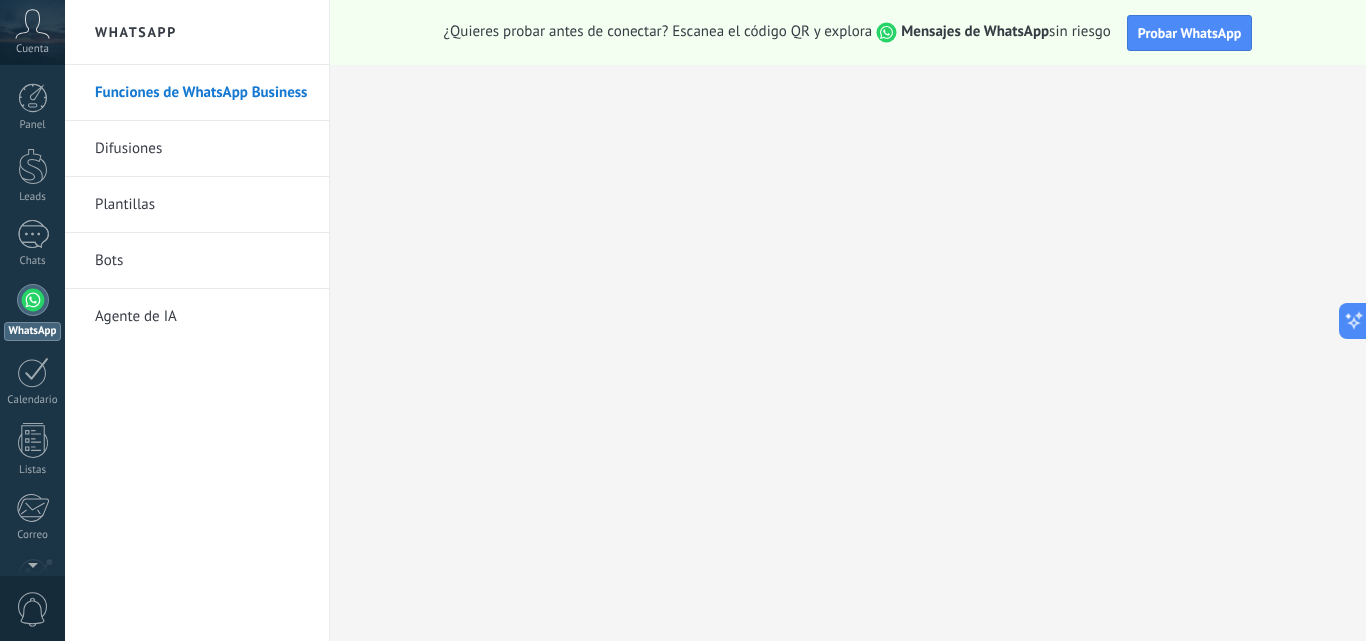 click on "Difusiones" at bounding box center [202, 149] 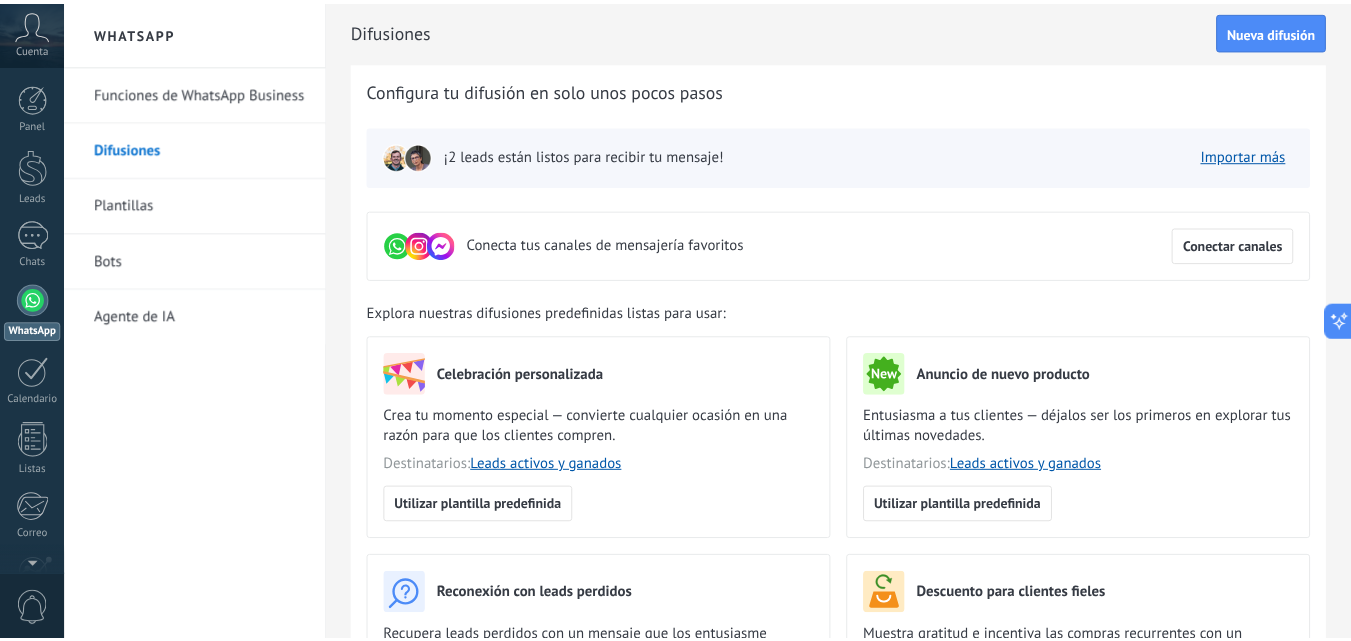 scroll, scrollTop: 0, scrollLeft: 0, axis: both 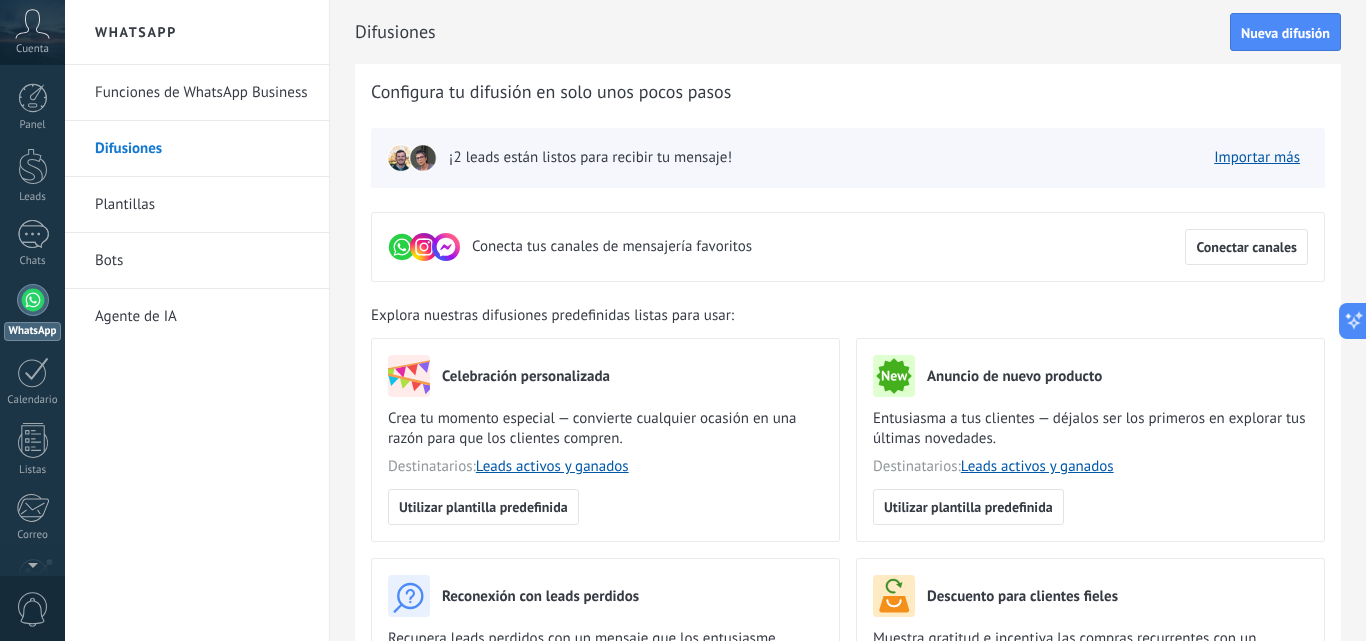 click on "Agente de IA" at bounding box center (202, 317) 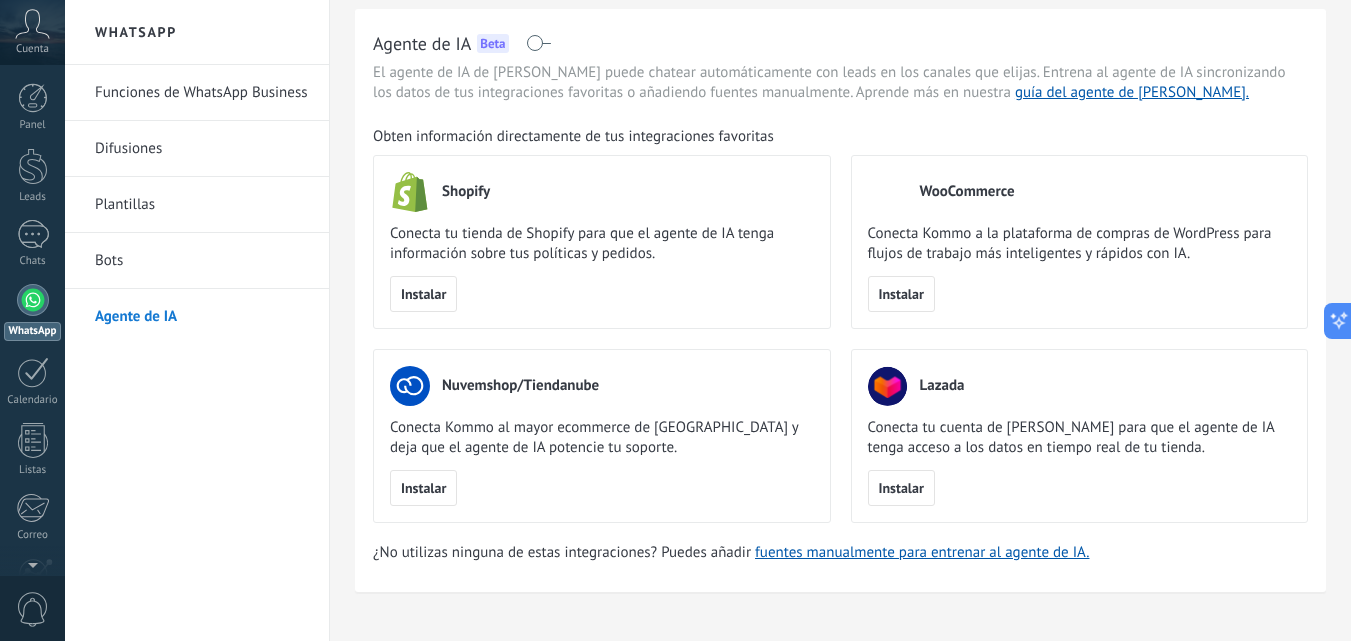 scroll, scrollTop: 88, scrollLeft: 0, axis: vertical 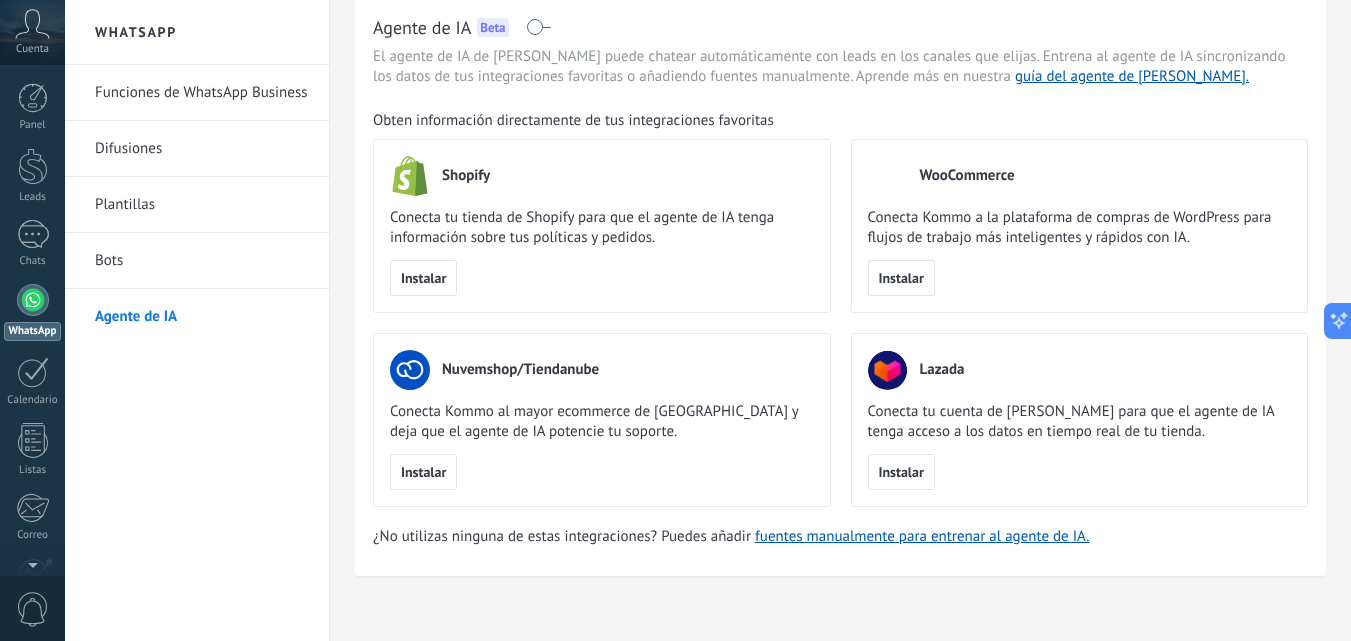 click on "Difusiones" at bounding box center (202, 149) 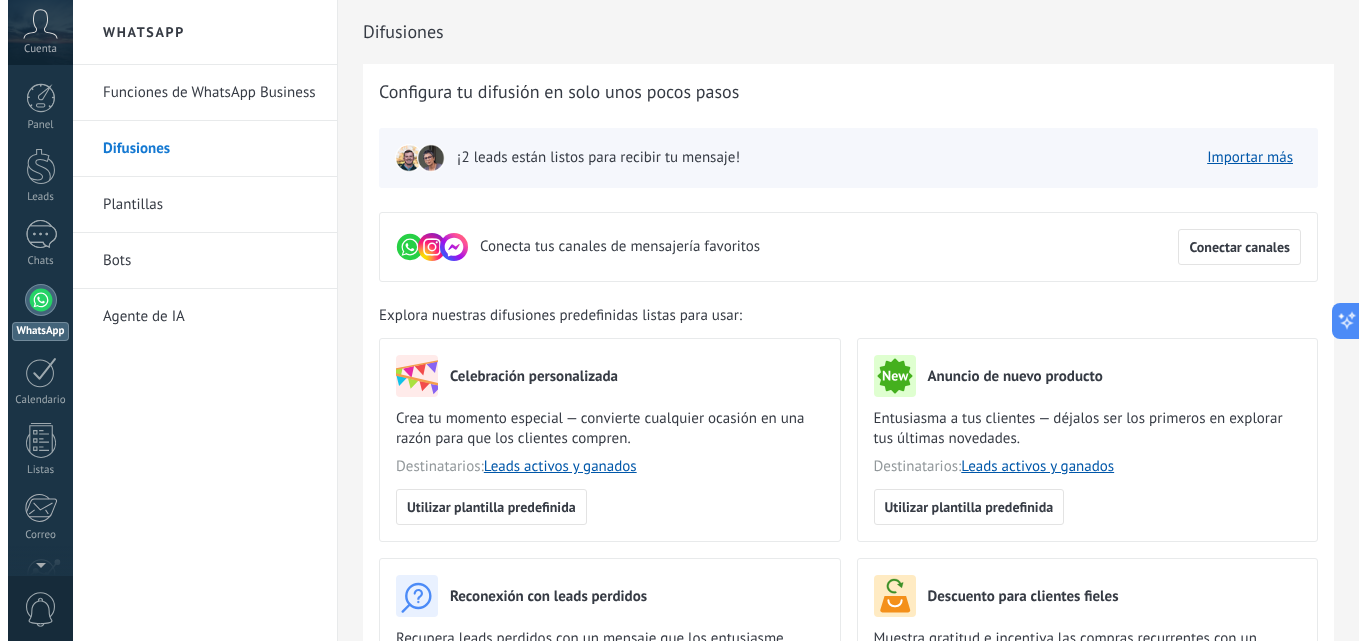 scroll, scrollTop: 0, scrollLeft: 0, axis: both 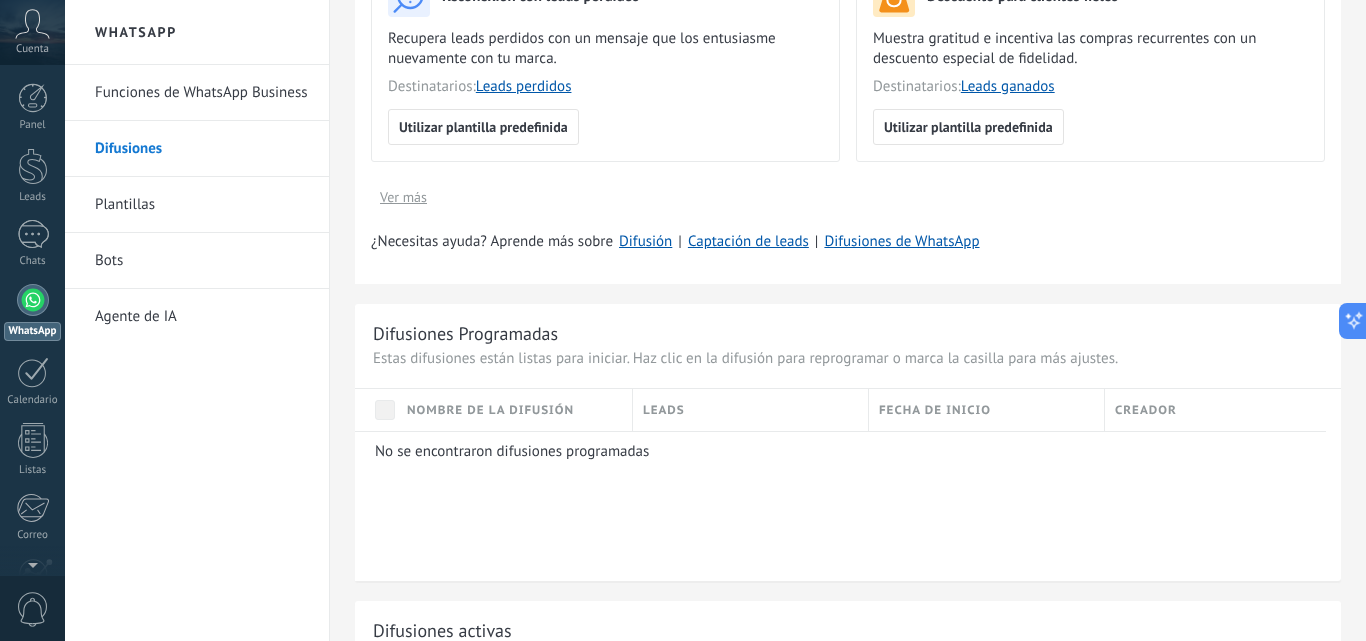 click on "No se encontraron difusiones programadas" at bounding box center [843, 451] 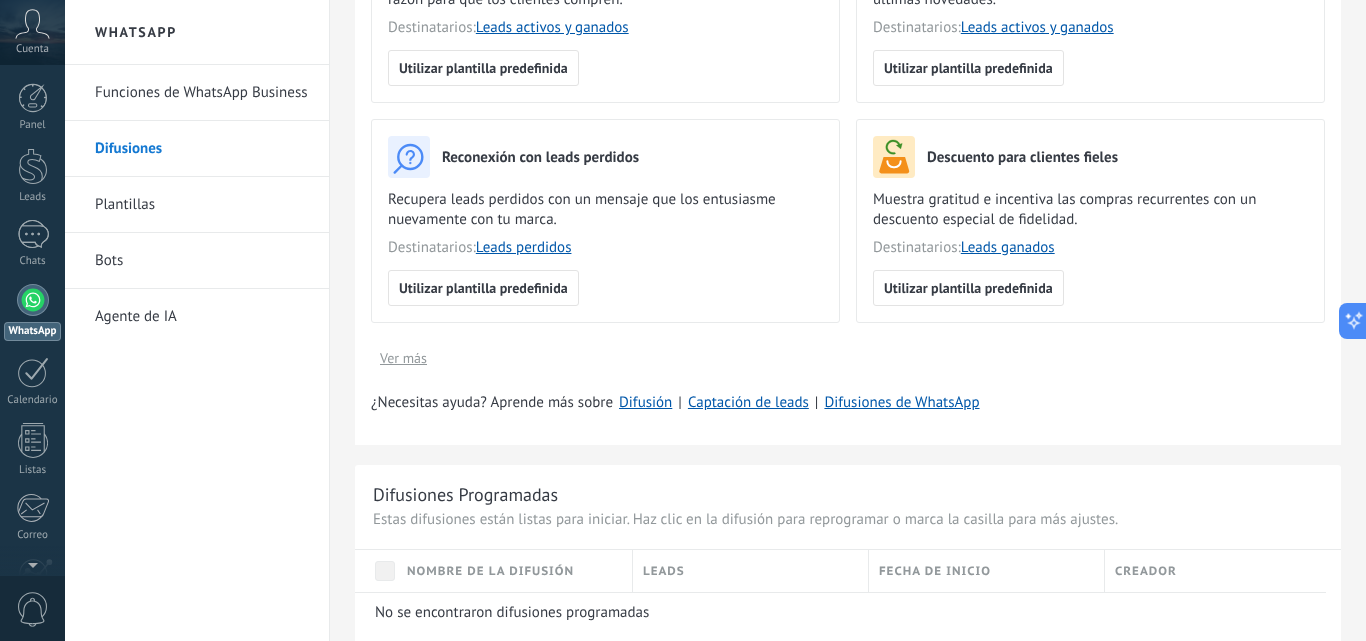 scroll, scrollTop: 200, scrollLeft: 0, axis: vertical 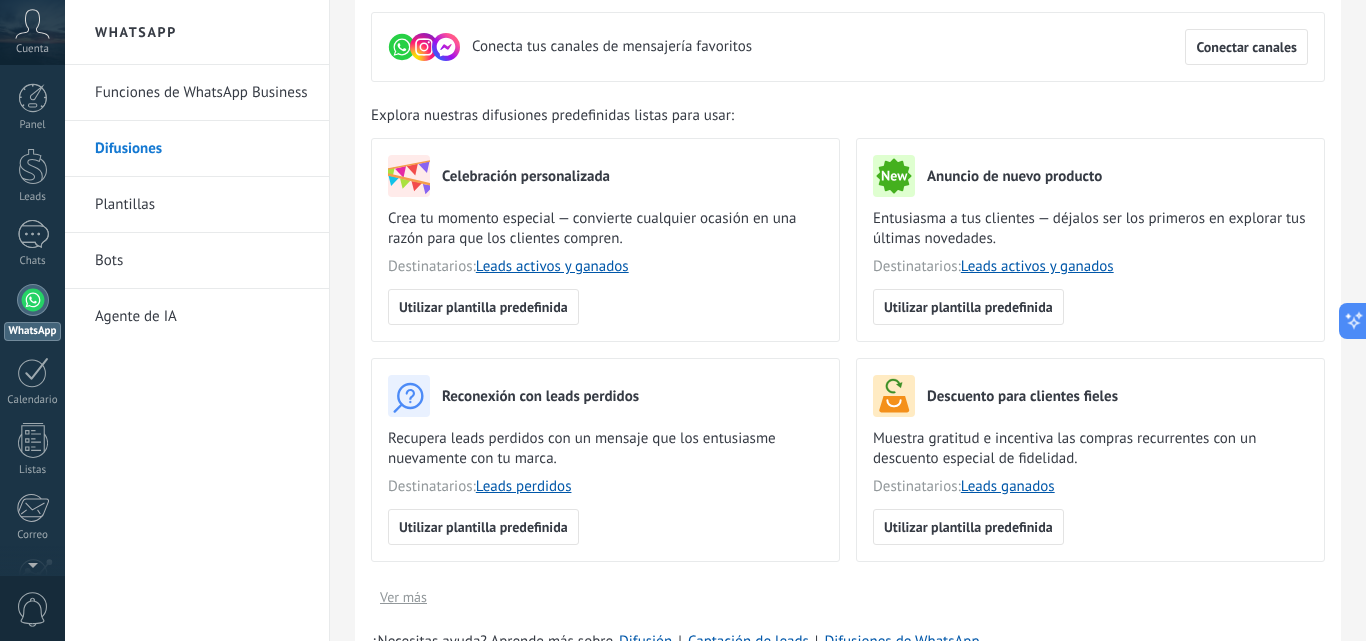click on "Recupera leads perdidos con un mensaje que los entusiasme nuevamente con tu marca." at bounding box center [605, 449] 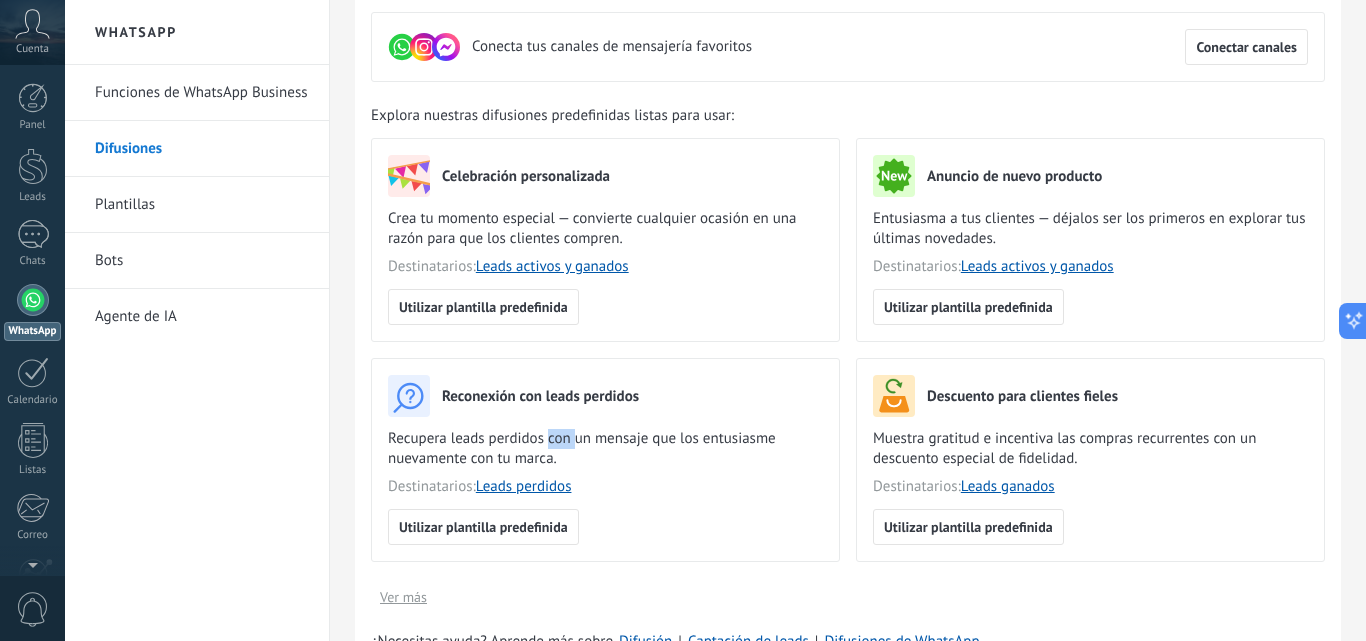 click on "Recupera leads perdidos con un mensaje que los entusiasme nuevamente con tu marca." at bounding box center [605, 449] 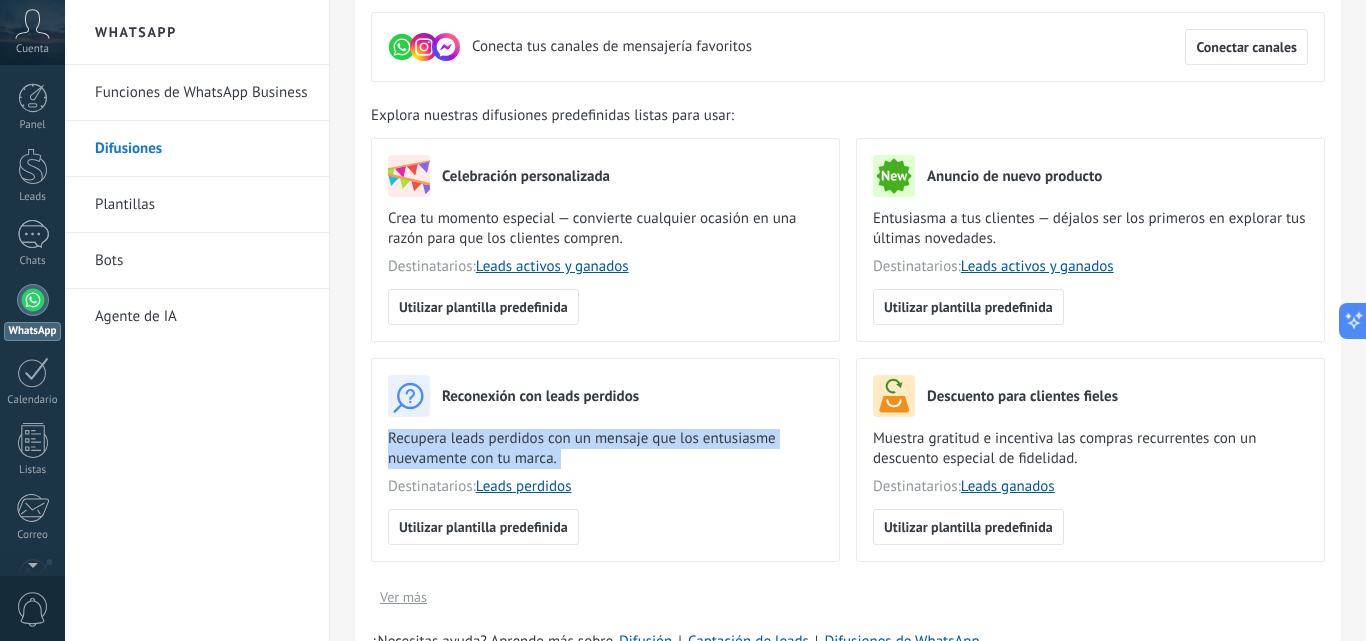 click on "Recupera leads perdidos con un mensaje que los entusiasme nuevamente con tu marca." at bounding box center [605, 449] 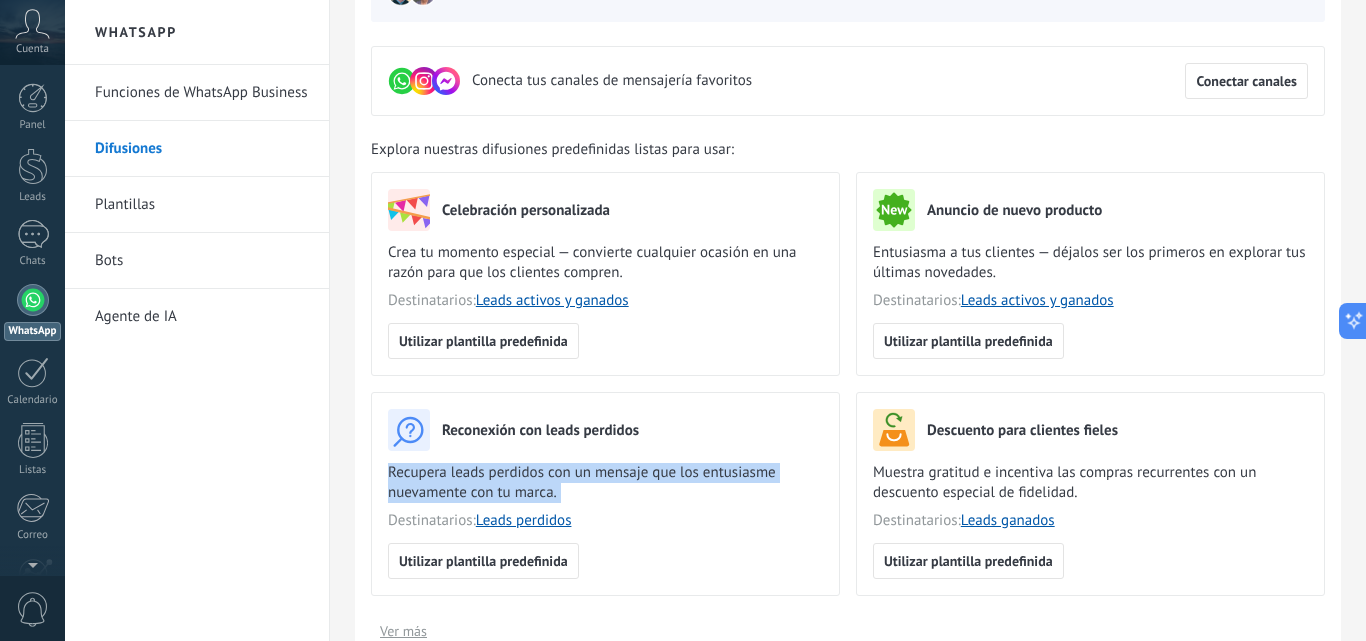 scroll, scrollTop: 200, scrollLeft: 0, axis: vertical 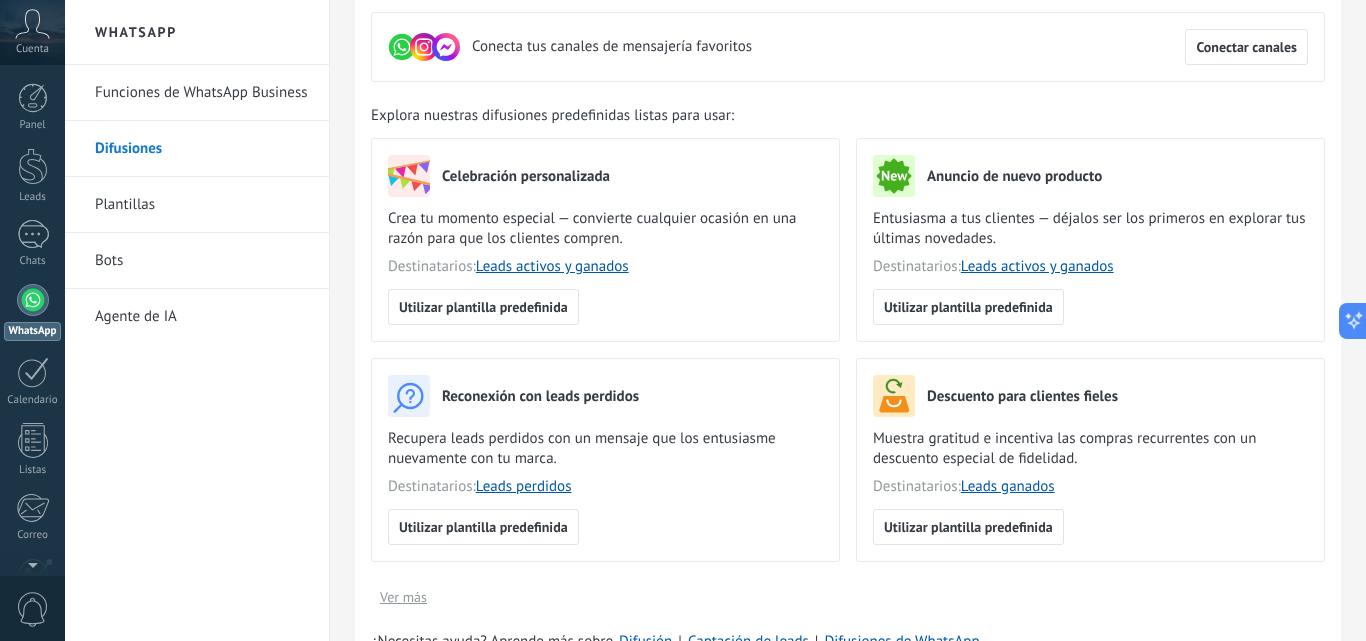 click on "Destinatarios:  Leads perdidos" at bounding box center [605, 487] 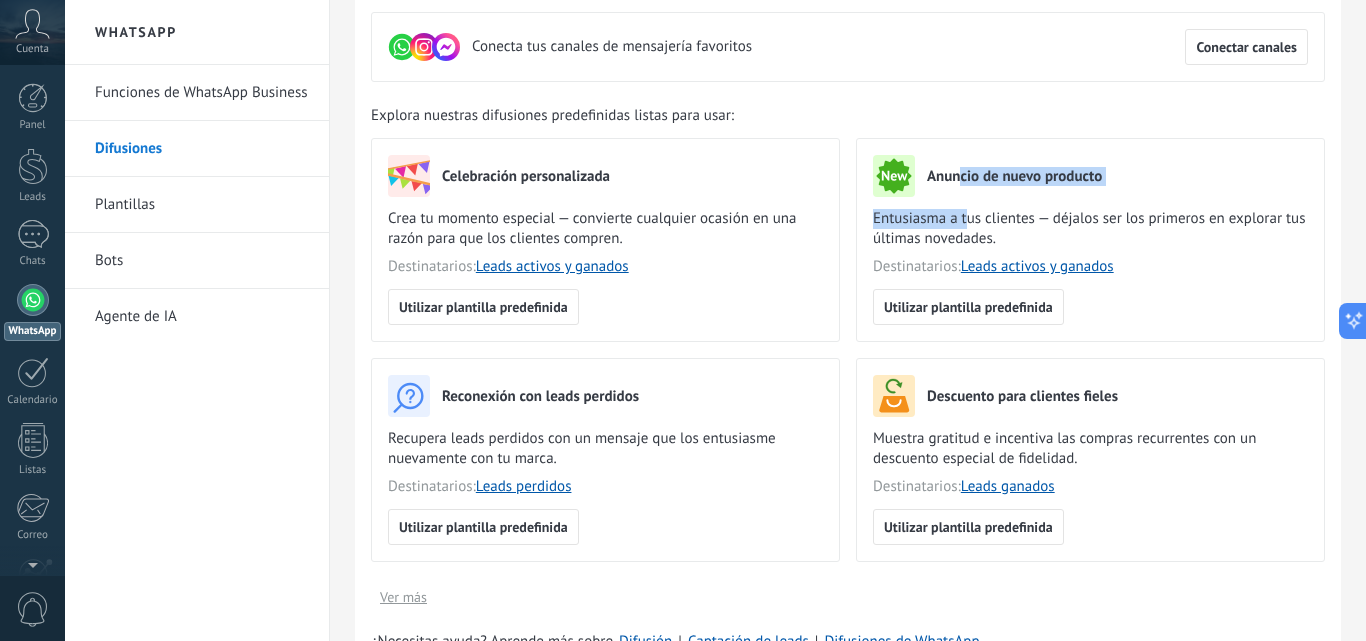 scroll, scrollTop: 300, scrollLeft: 0, axis: vertical 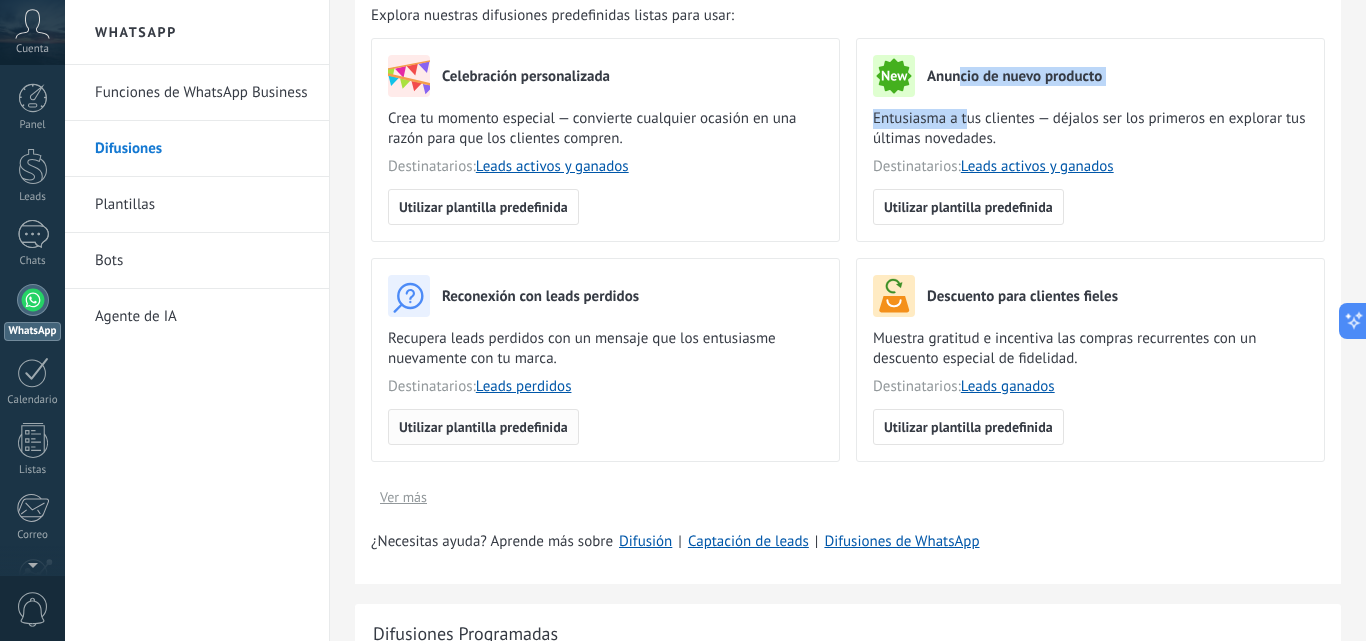 click on "Utilizar plantilla predefinida" at bounding box center (483, 427) 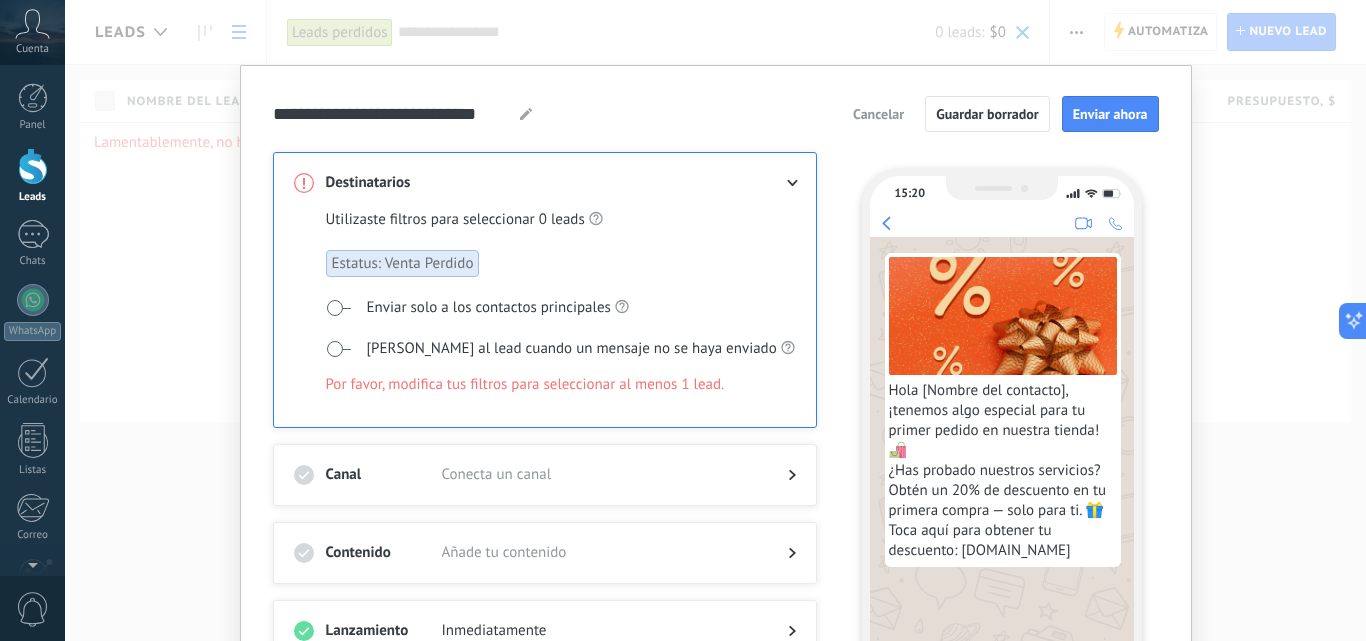 scroll, scrollTop: 100, scrollLeft: 0, axis: vertical 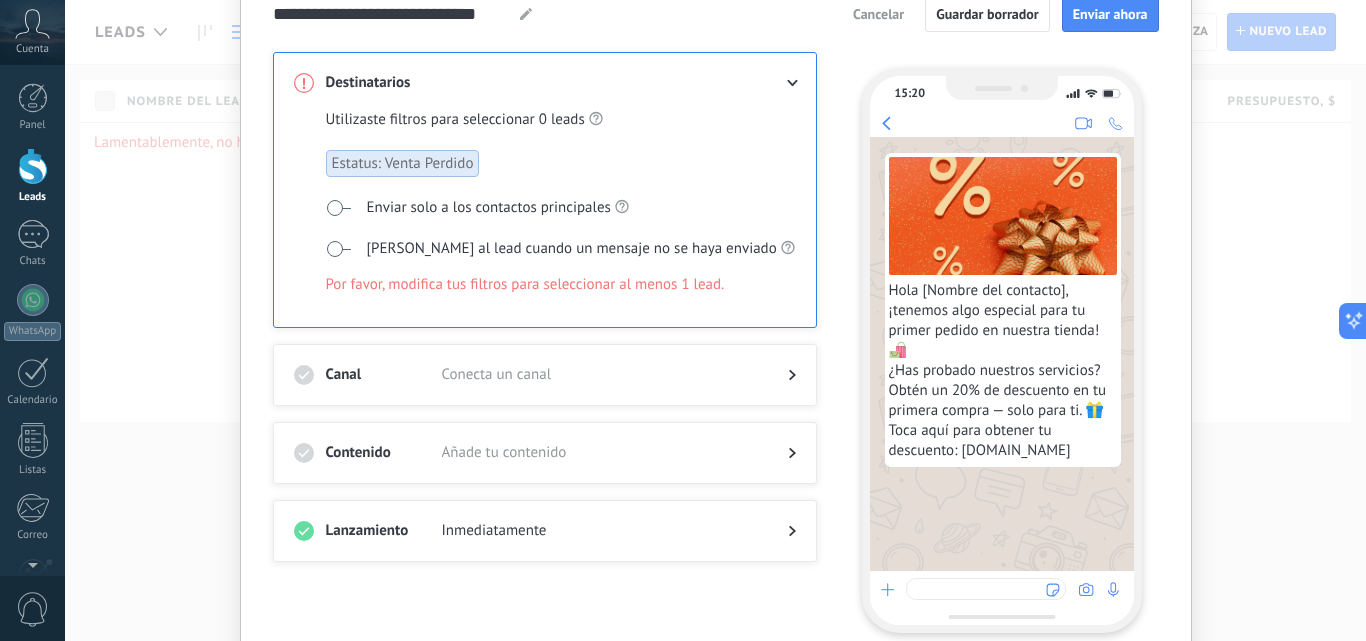 click 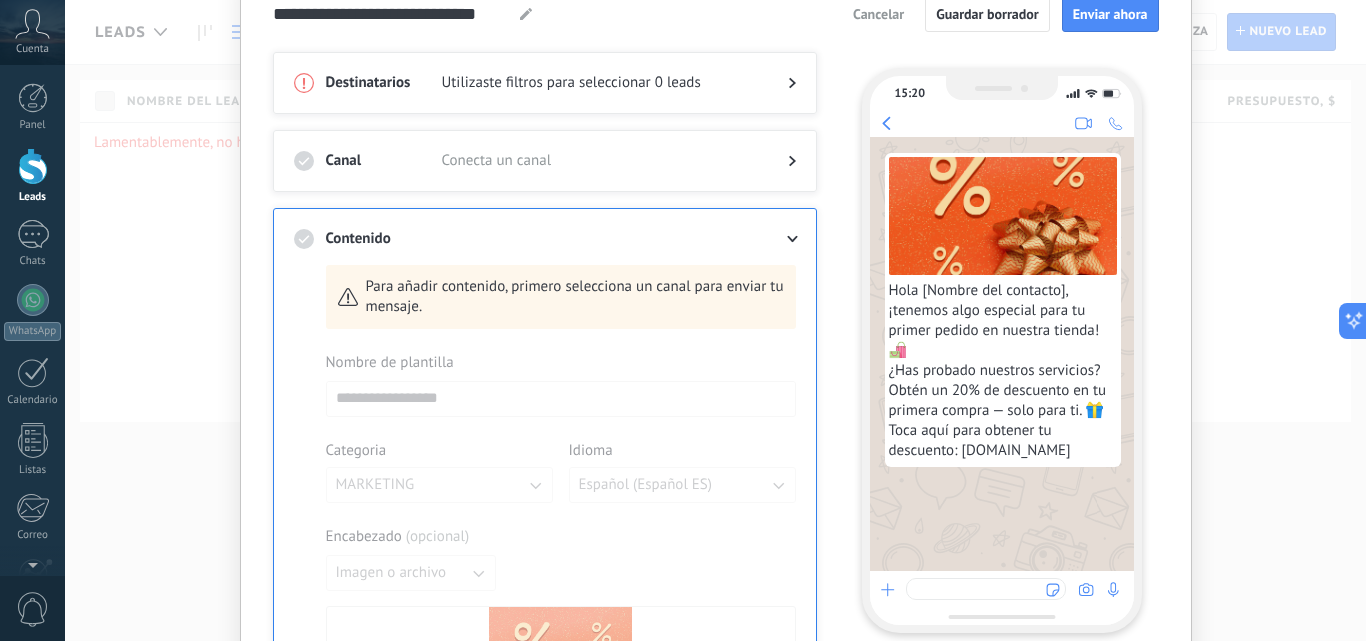 click at bounding box center (545, 103) 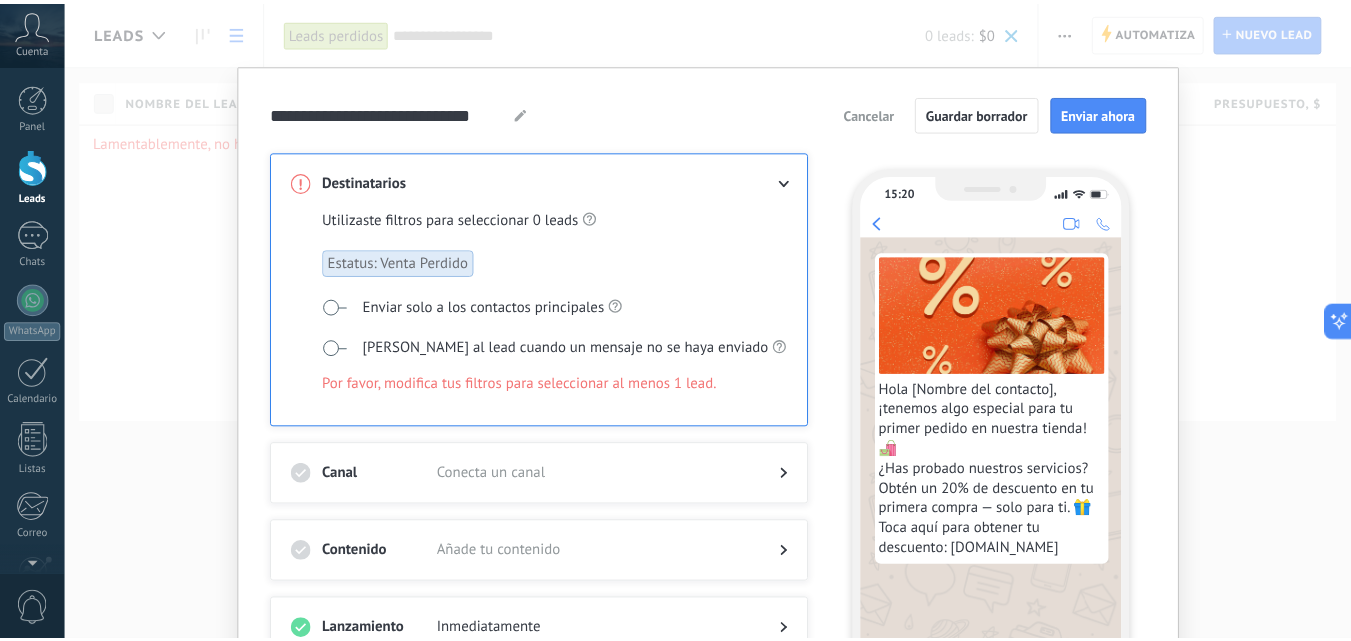 scroll, scrollTop: 0, scrollLeft: 0, axis: both 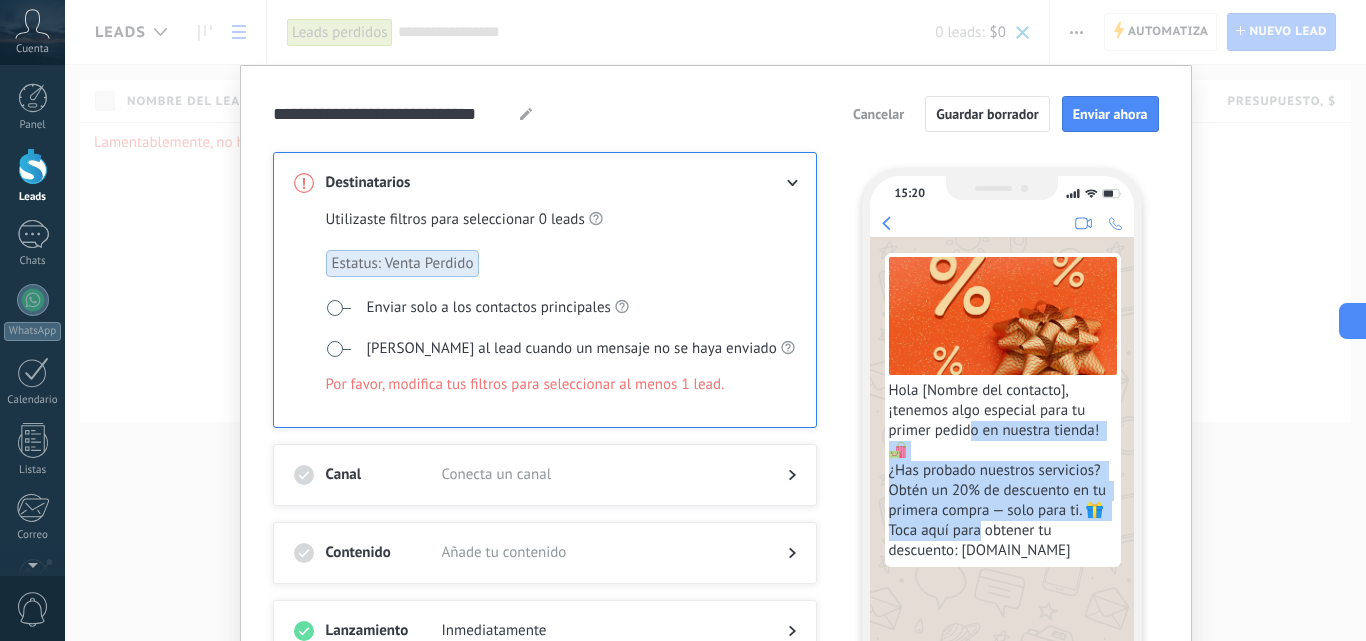 drag, startPoint x: 971, startPoint y: 432, endPoint x: 974, endPoint y: 534, distance: 102.044106 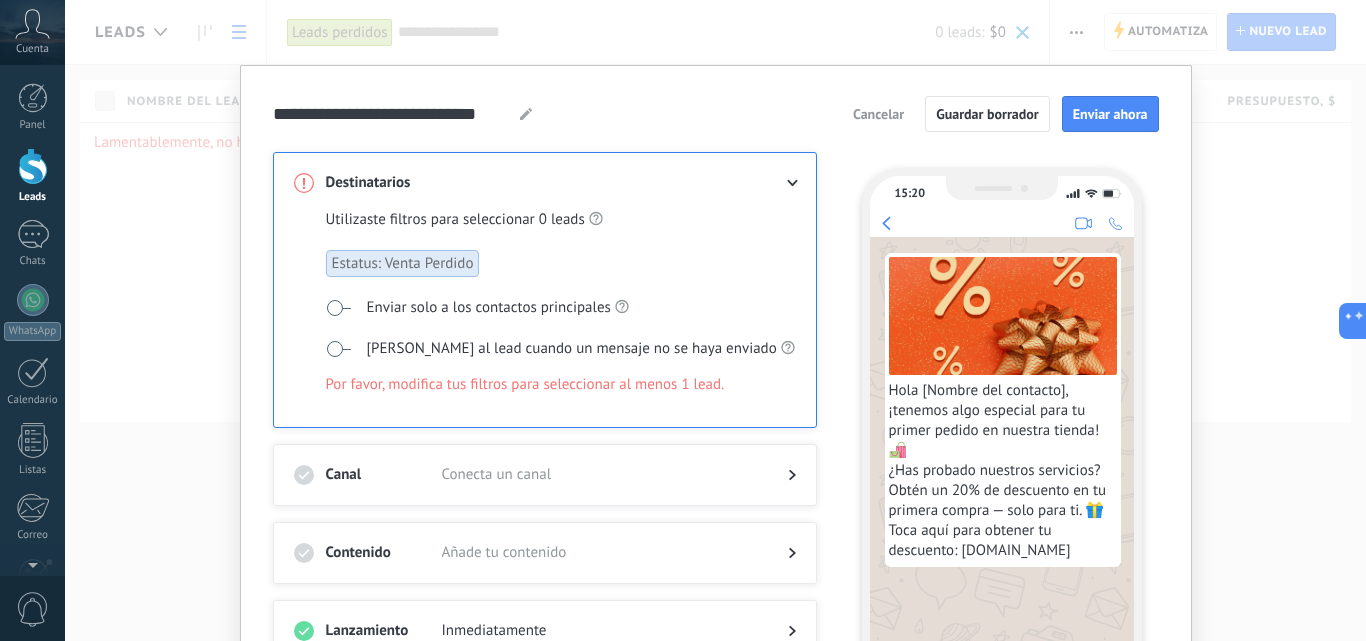 click on "Hola [Nombre del contacto], ¡tenemos algo especial para tu primer pedido en nuestra tienda! 🛍️
¿Has probado nuestros servicios? Obtén un 20% de descuento en tu primera compra — solo para ti. 🎁 Toca aquí para obtener tu descuento: example.com" at bounding box center [1003, 471] 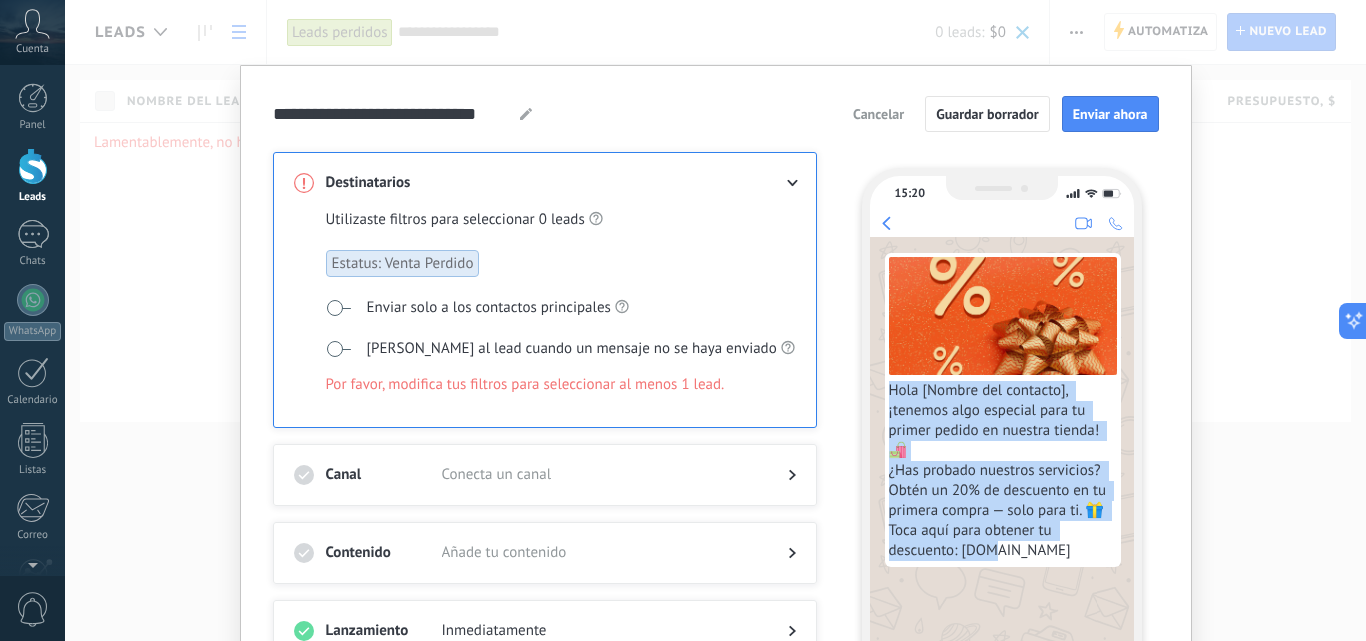 drag, startPoint x: 995, startPoint y: 544, endPoint x: 882, endPoint y: 389, distance: 191.81763 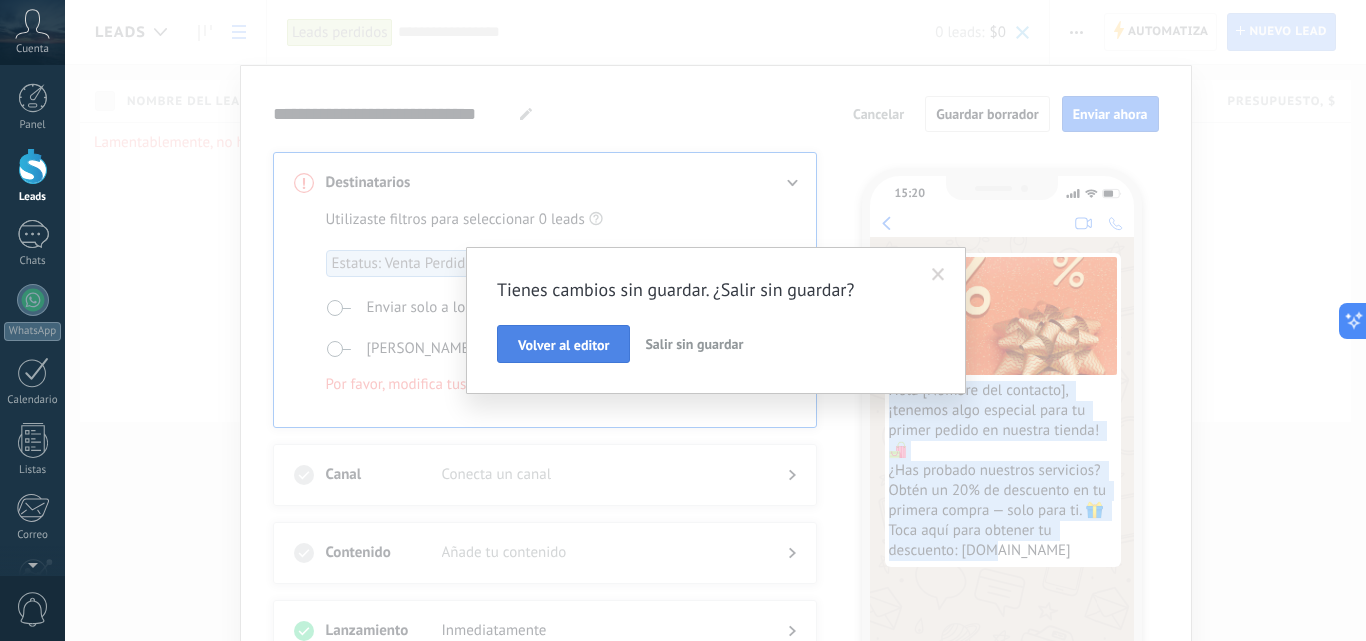 click on "Volver al editor" at bounding box center [563, 345] 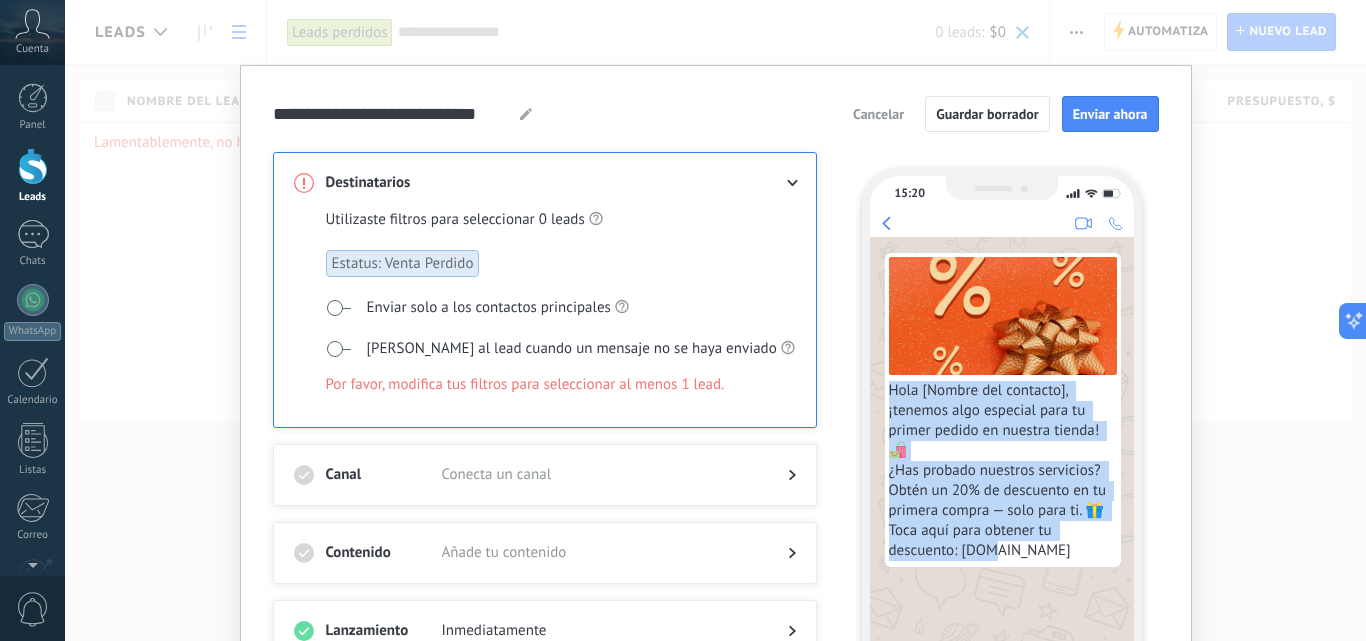 drag, startPoint x: 861, startPoint y: 99, endPoint x: 762, endPoint y: 102, distance: 99.04544 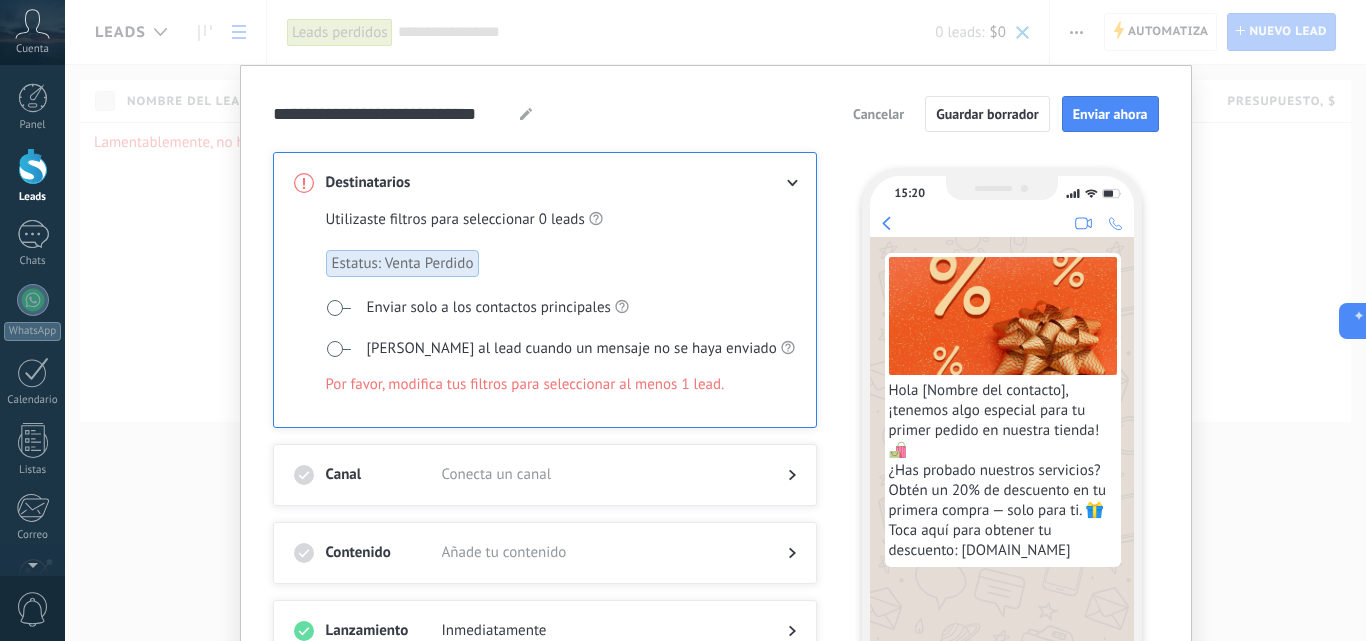 click on "**********" at bounding box center (716, 426) 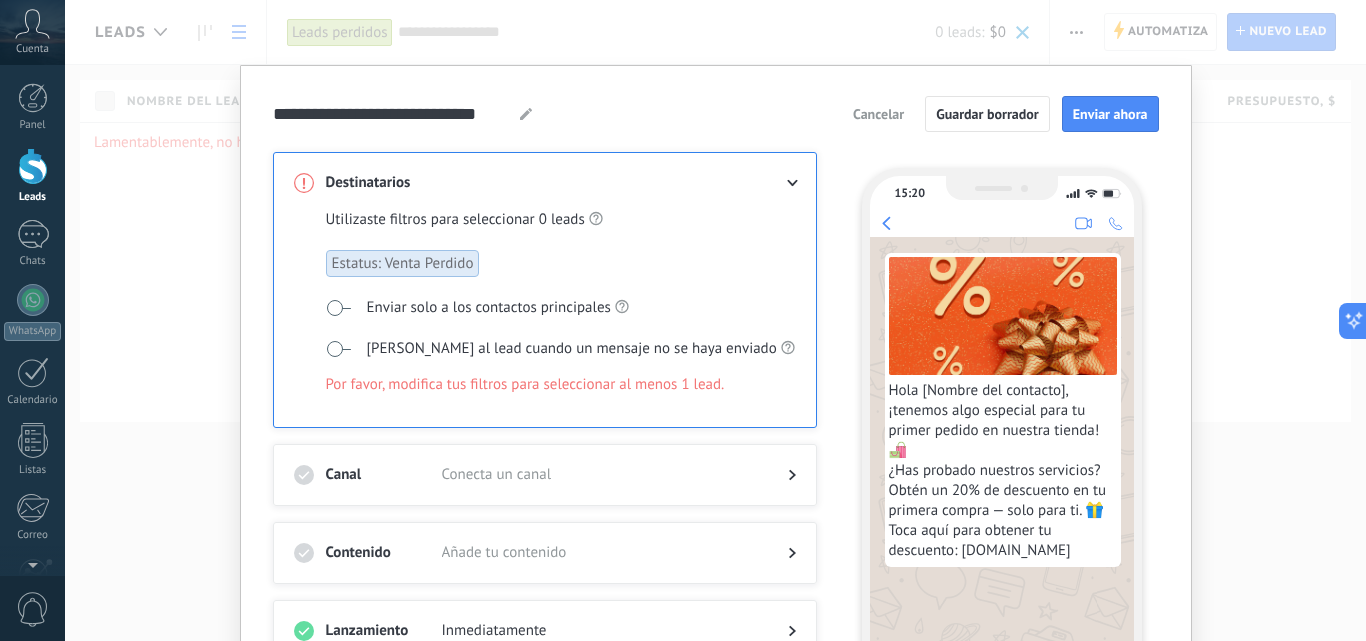 click on "**********" at bounding box center [715, 320] 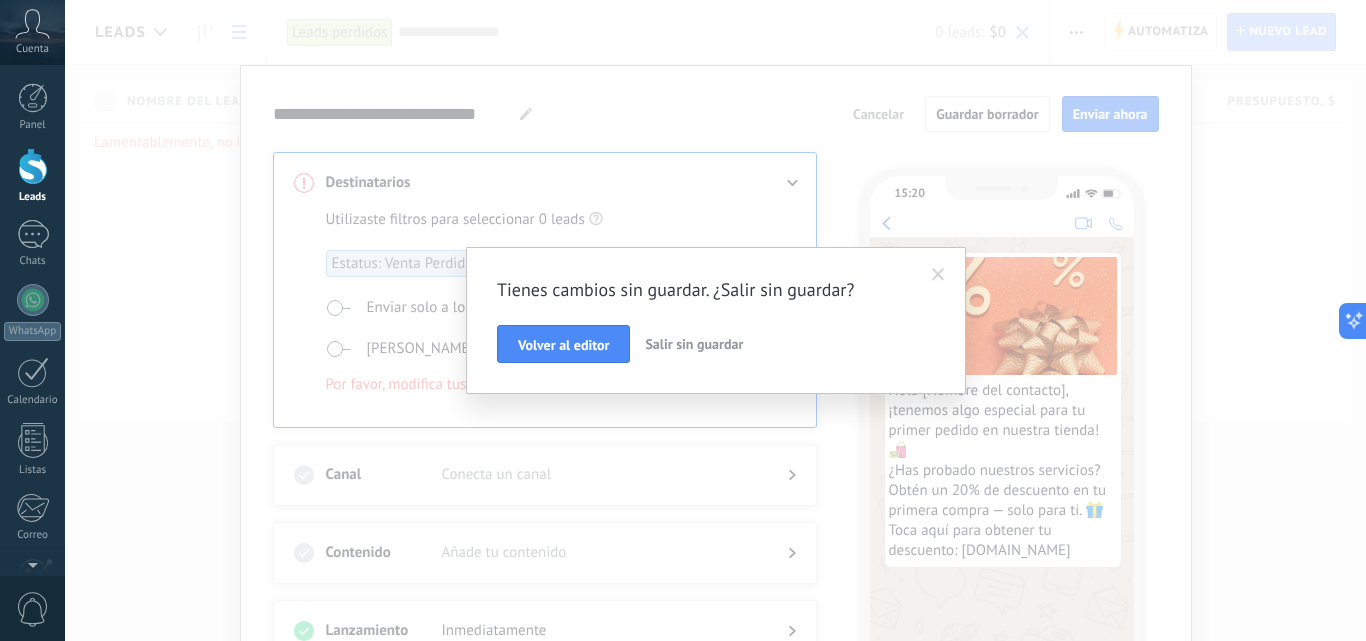 click on "Salir sin guardar" at bounding box center (694, 344) 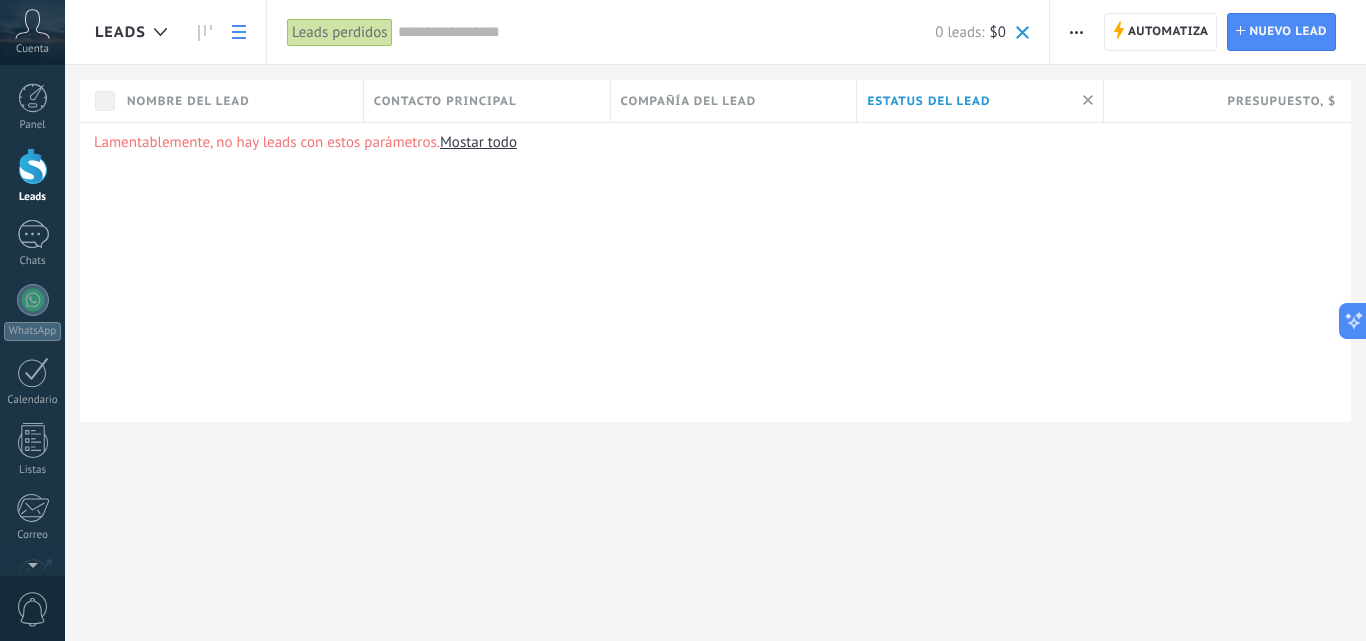 click at bounding box center (667, 32) 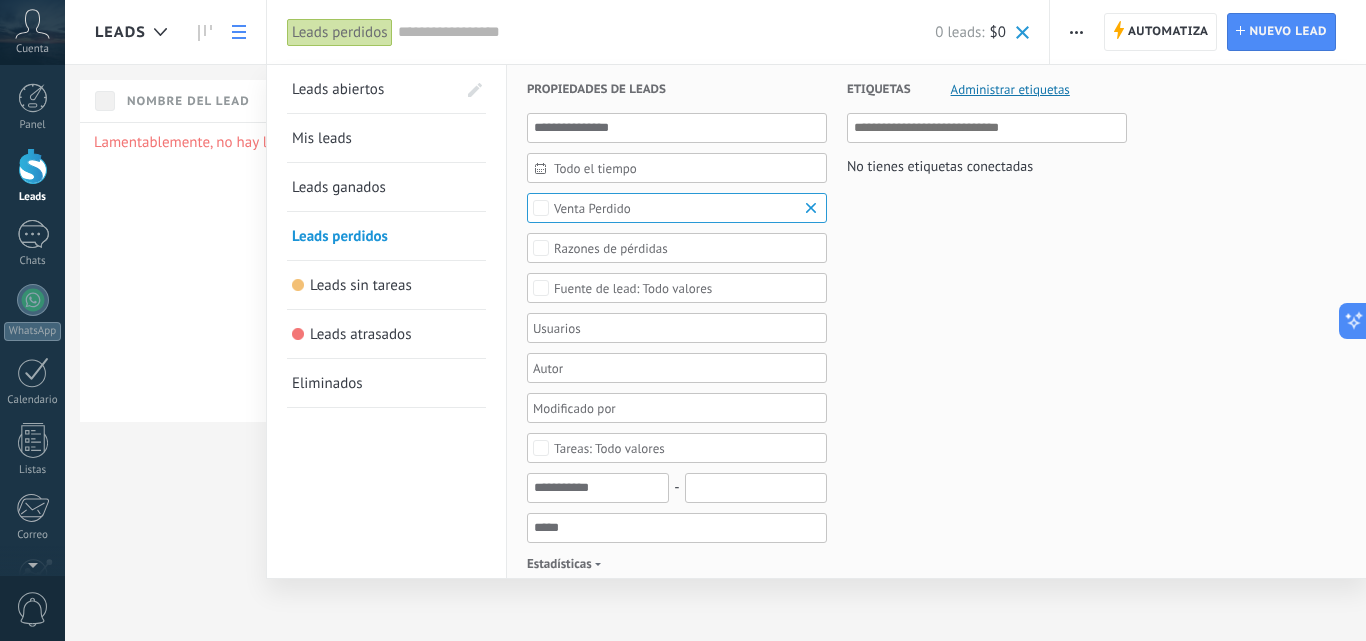click at bounding box center [683, 320] 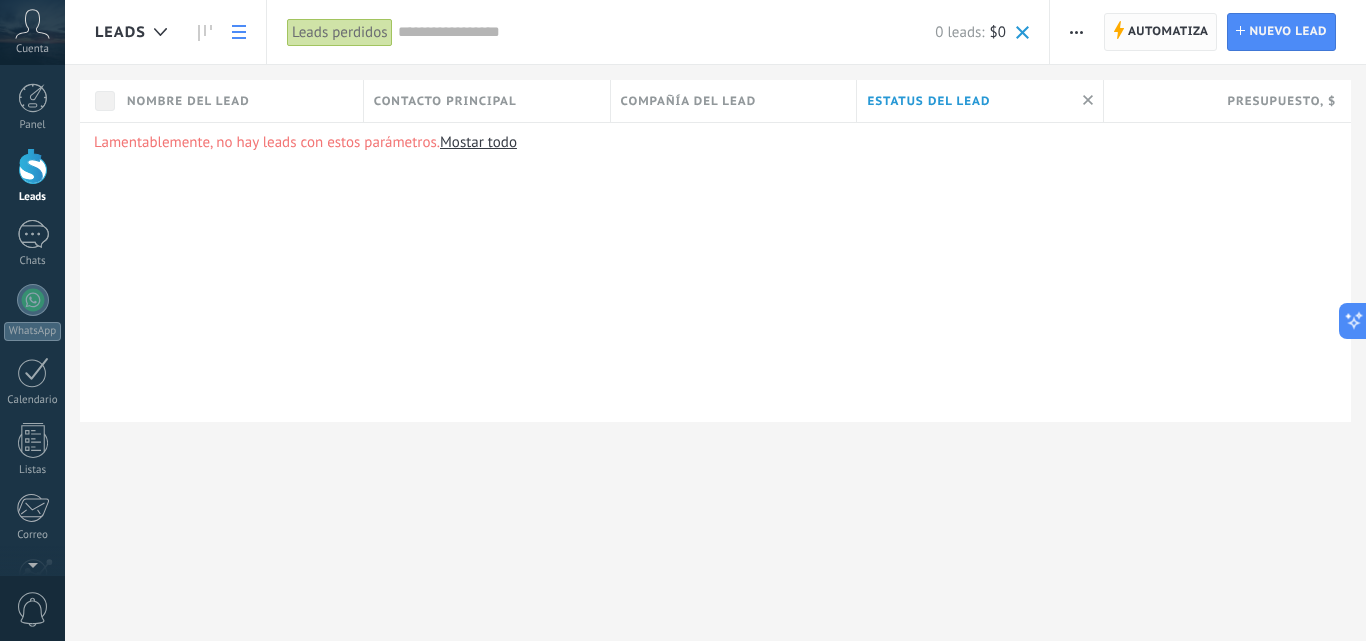 click 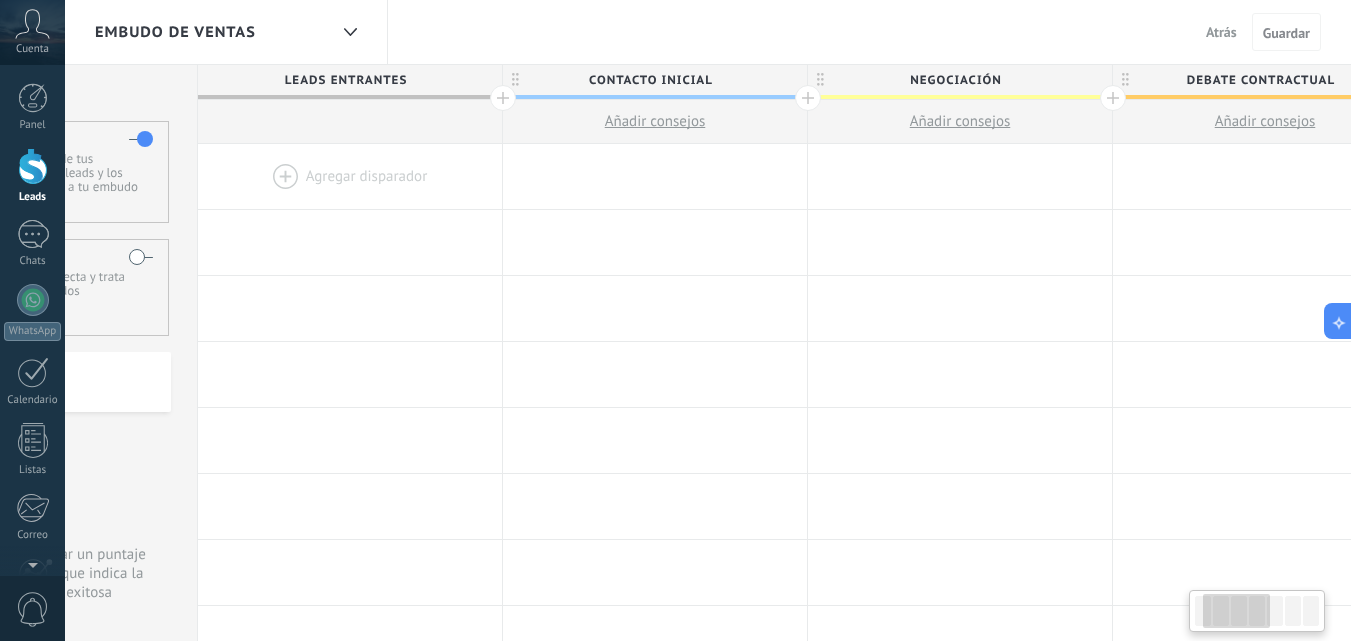 drag, startPoint x: 315, startPoint y: 405, endPoint x: 348, endPoint y: 190, distance: 217.51782 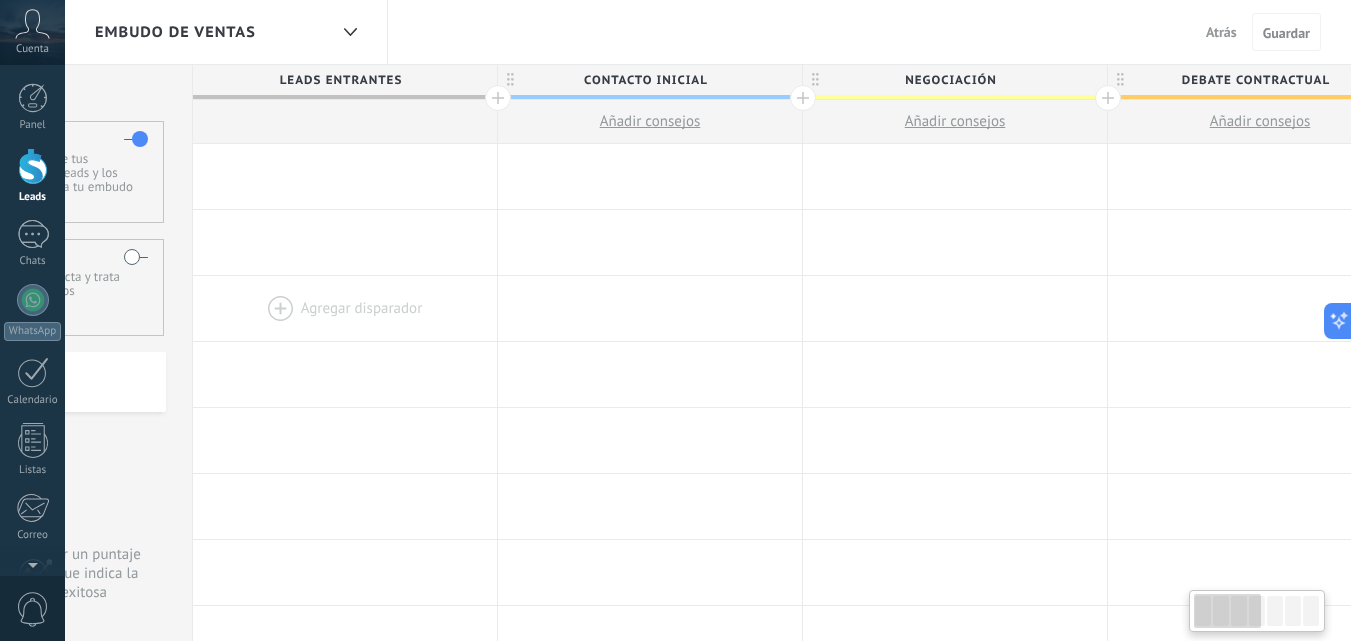 scroll, scrollTop: 0, scrollLeft: 0, axis: both 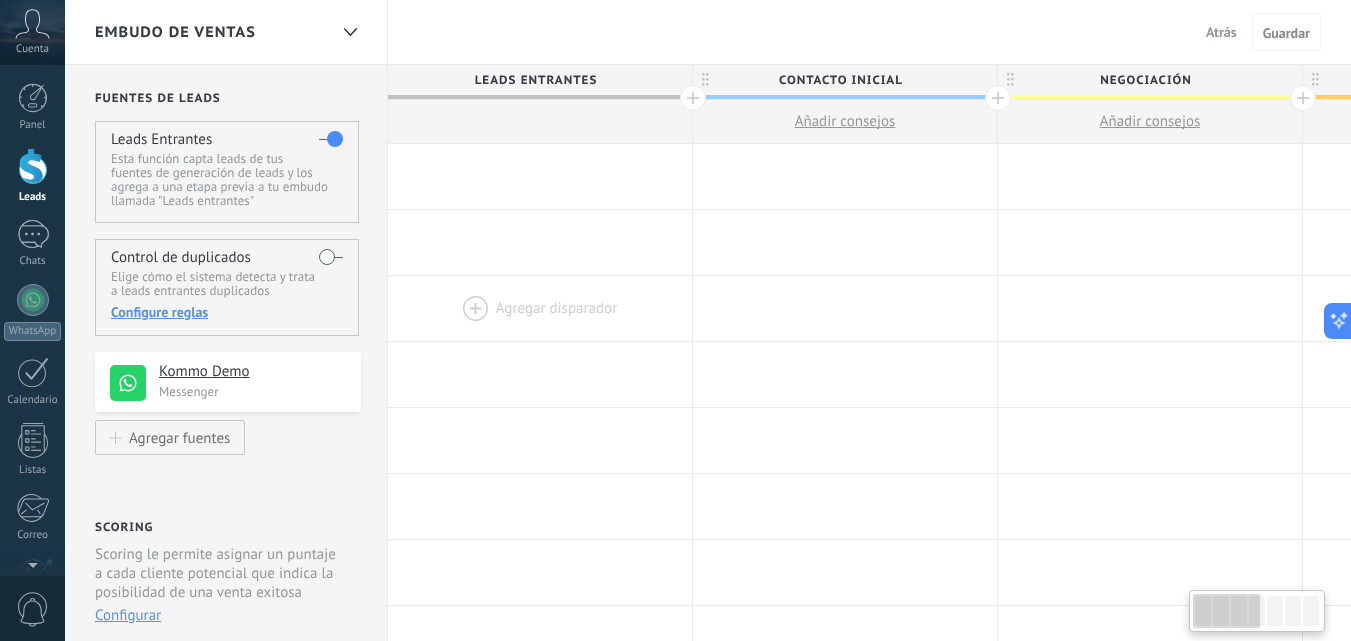 drag, startPoint x: 415, startPoint y: 353, endPoint x: 569, endPoint y: 296, distance: 164.21024 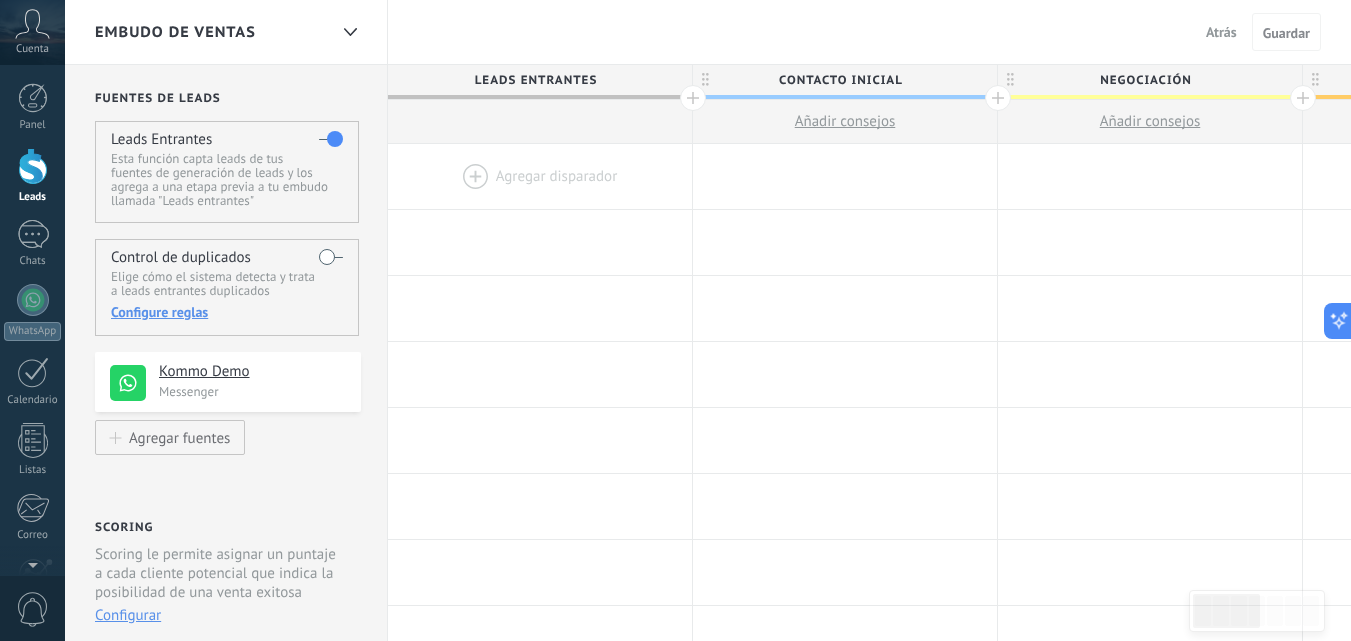 drag, startPoint x: 120, startPoint y: 372, endPoint x: 439, endPoint y: 190, distance: 367.26694 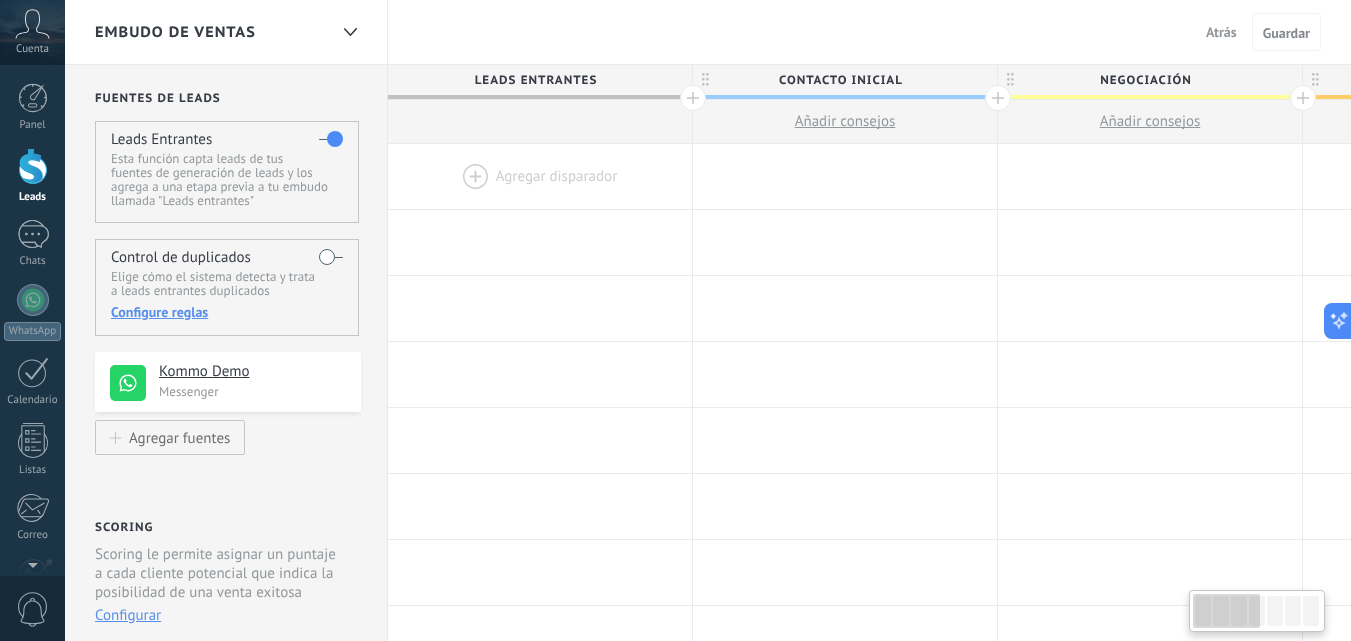 click at bounding box center [540, 176] 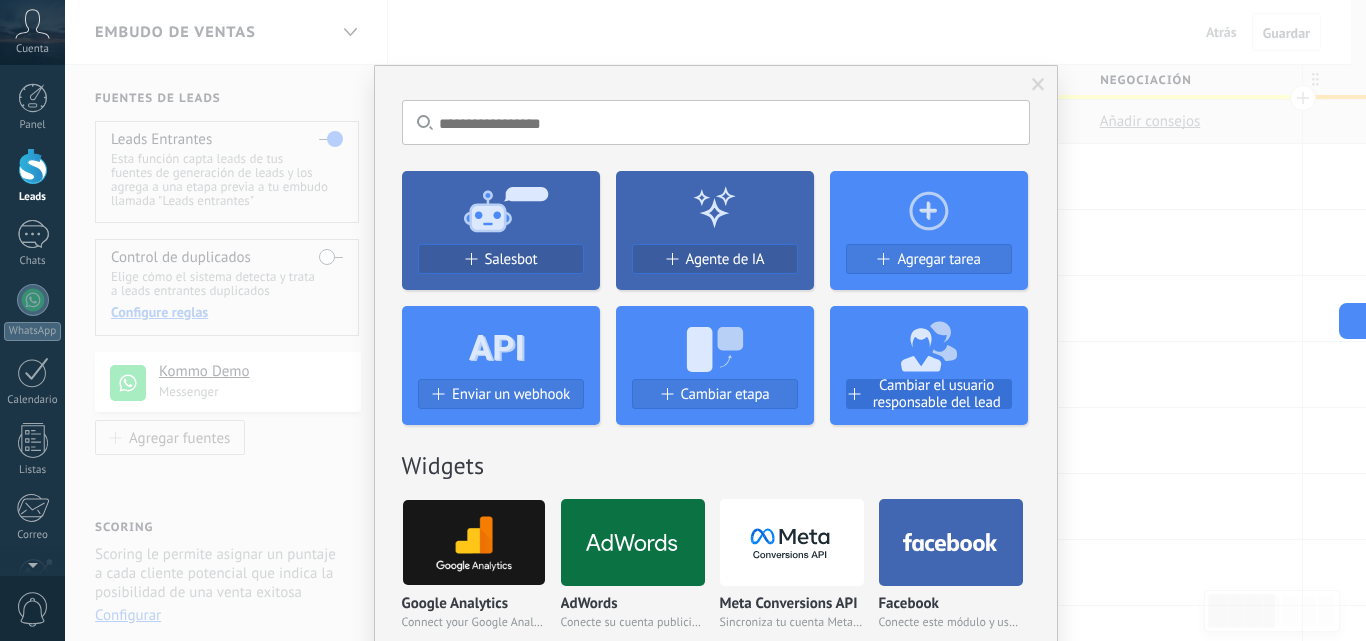 click on "Cambiar el usuario responsable del lead" at bounding box center (937, 394) 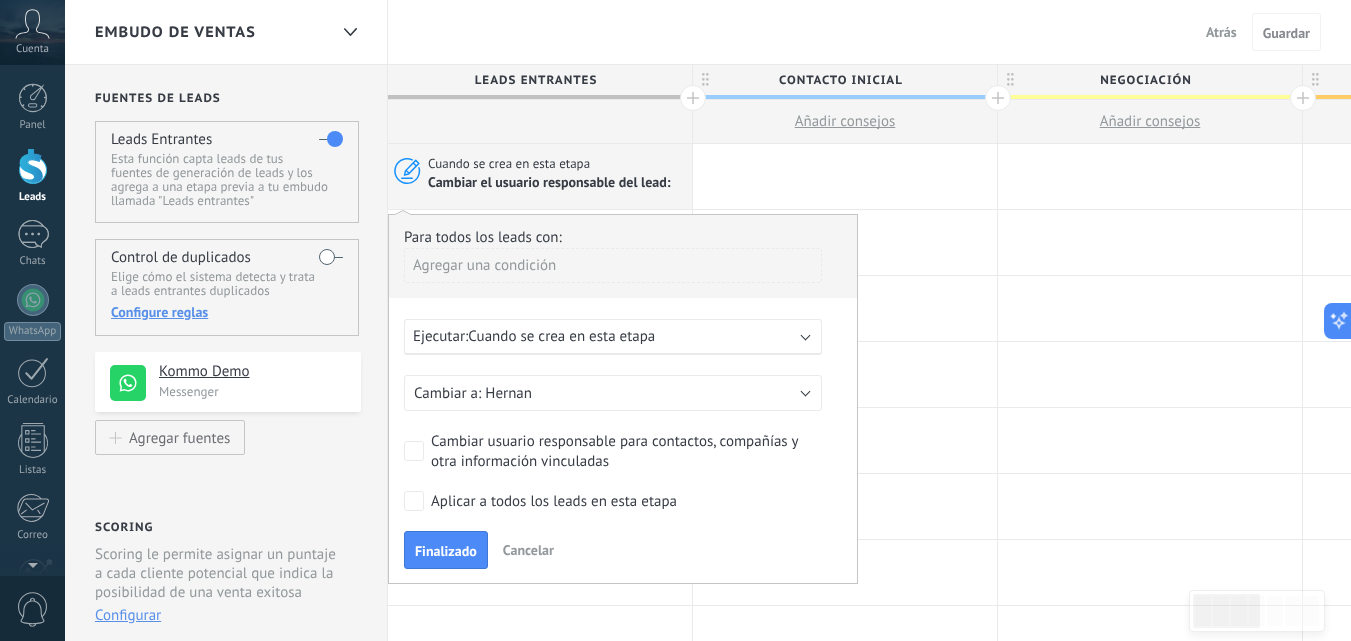scroll, scrollTop: 100, scrollLeft: 0, axis: vertical 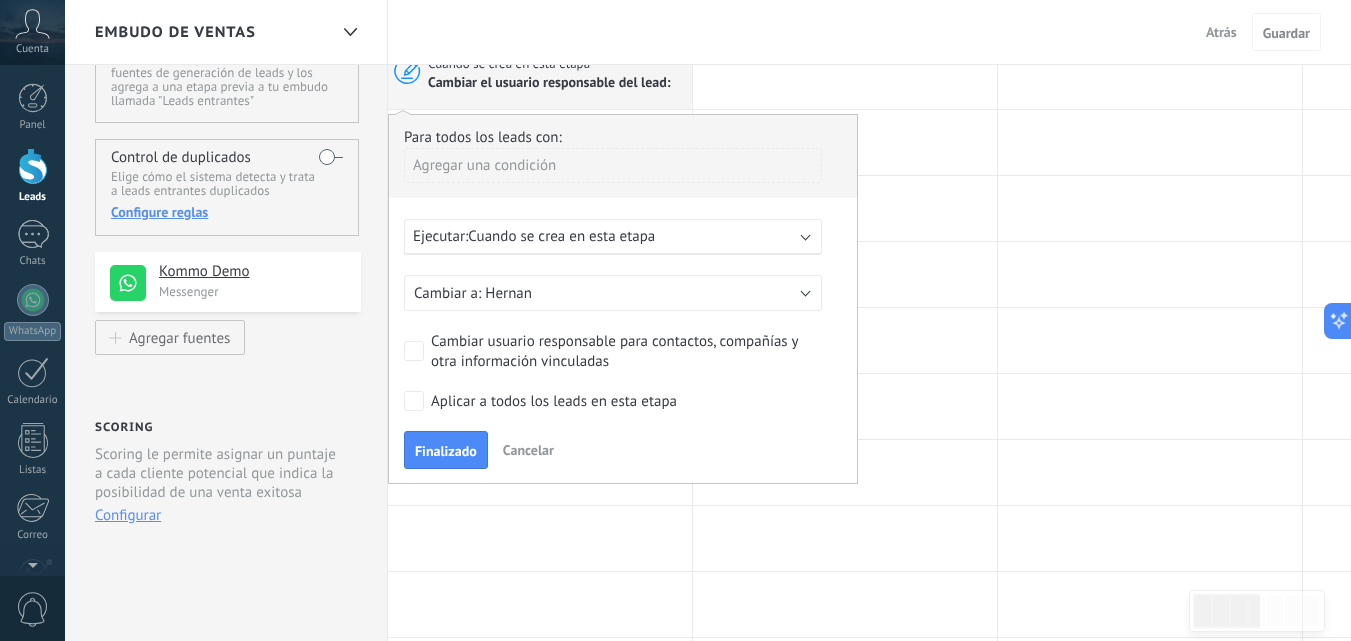 click on "Ejecutar:  Cuando se crea en esta etapa" at bounding box center [605, 236] 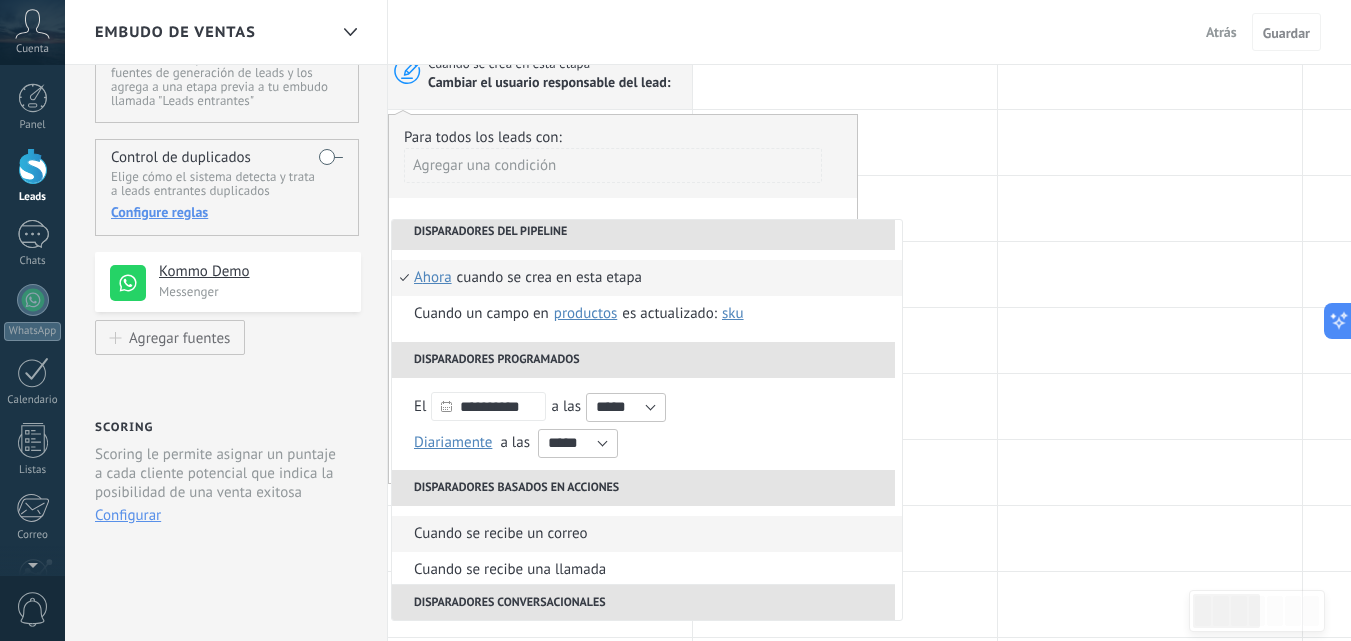scroll, scrollTop: 0, scrollLeft: 0, axis: both 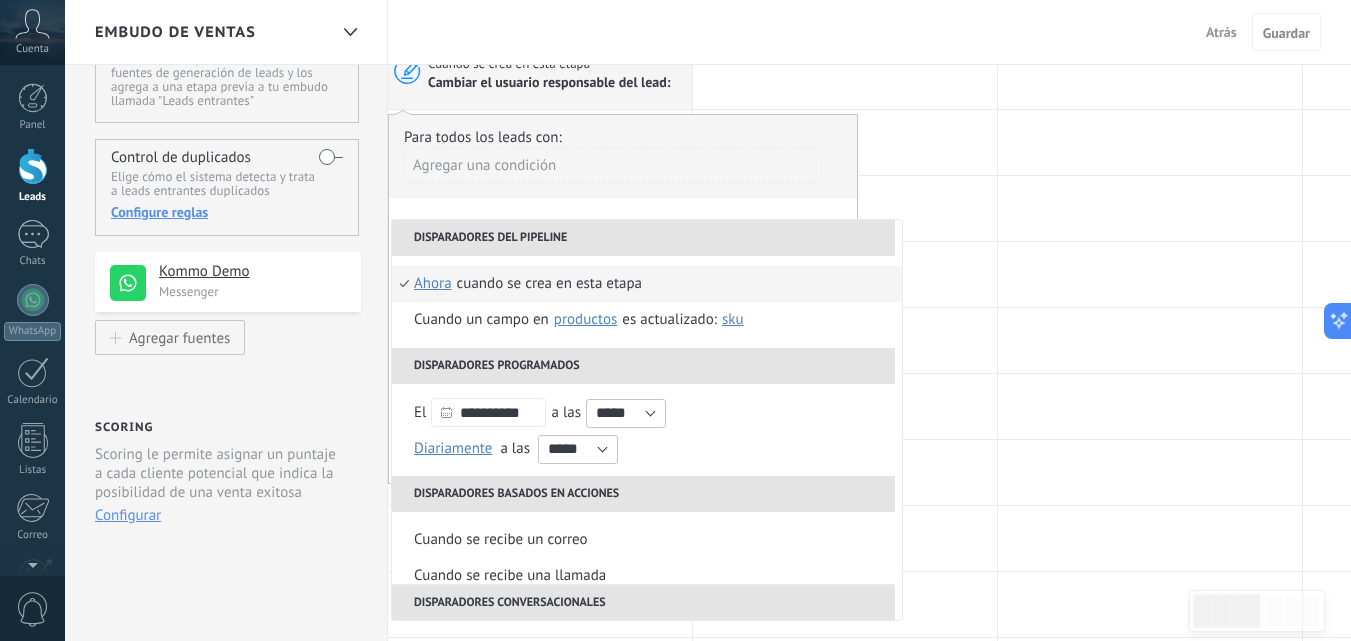 click on "Para todos los leads con:" at bounding box center [623, 137] 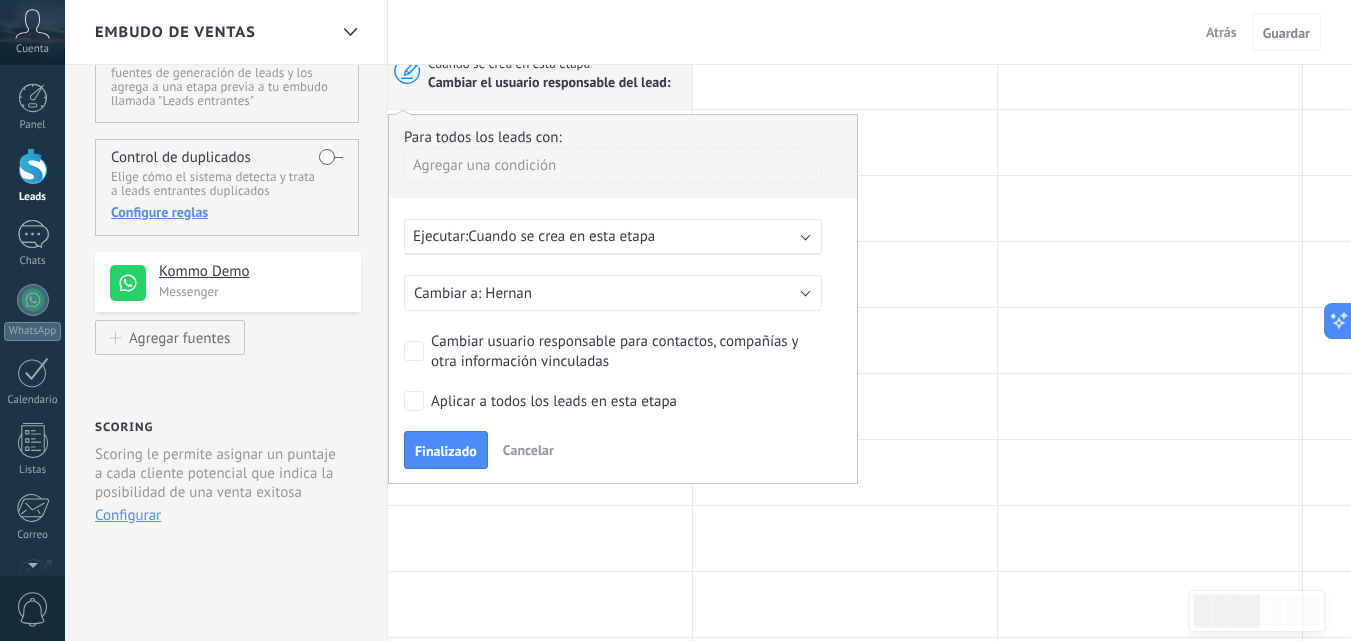 click on "Cancelar" at bounding box center [528, 450] 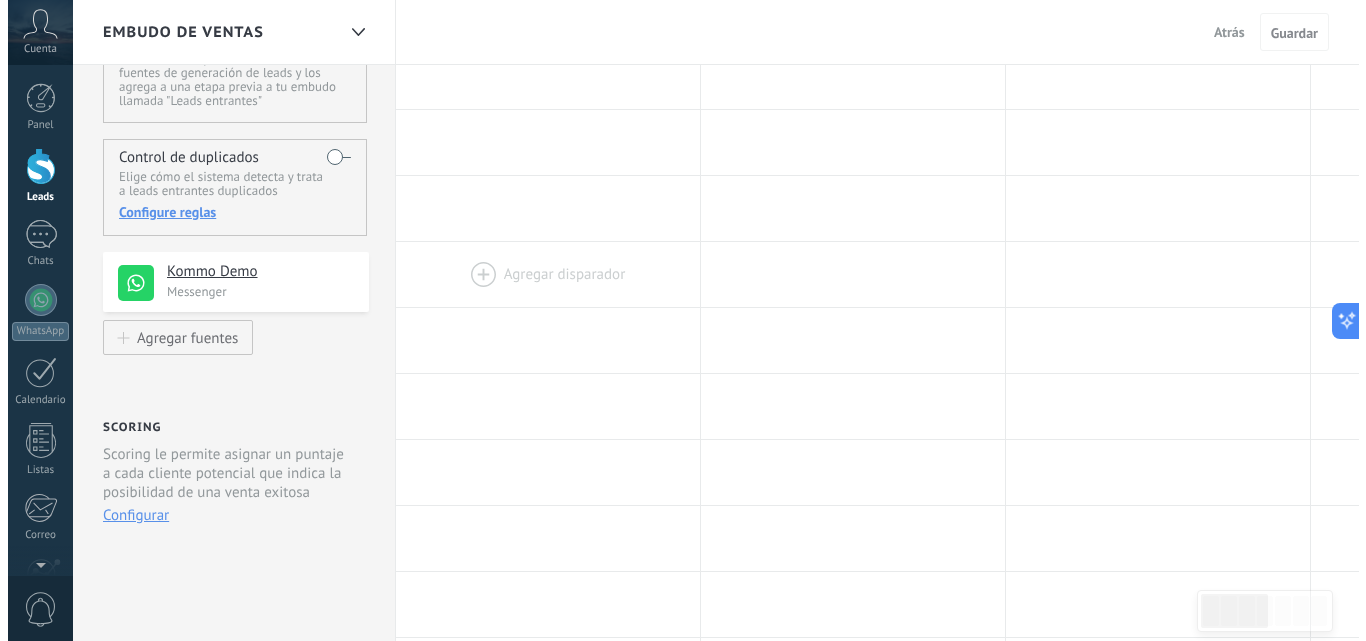 scroll, scrollTop: 0, scrollLeft: 0, axis: both 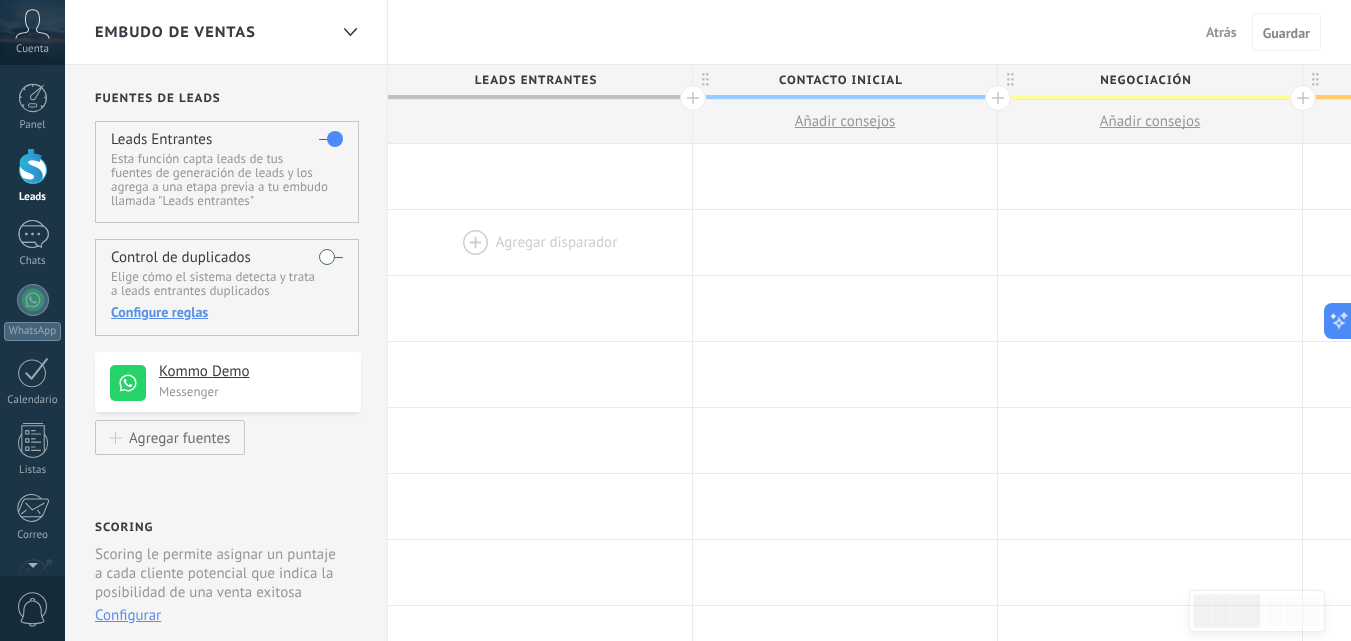 click at bounding box center (540, 242) 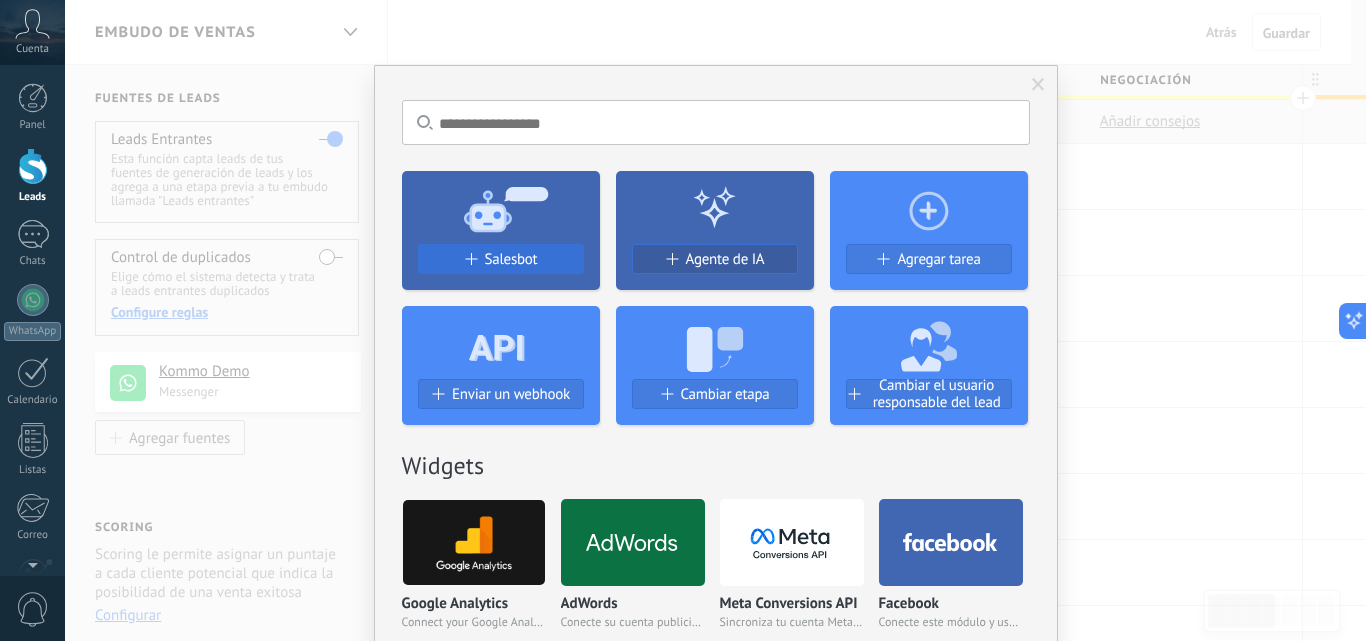 click on "Salesbot" at bounding box center [511, 259] 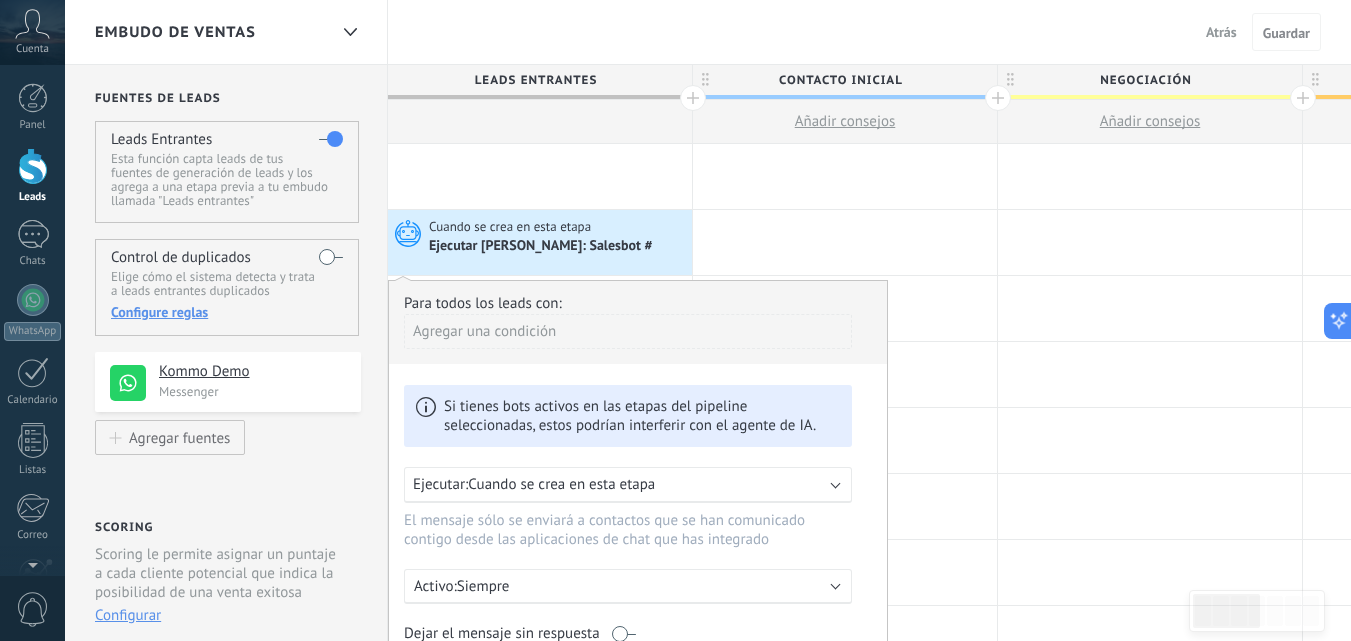 click on "Cuando se crea en esta etapa" at bounding box center [511, 227] 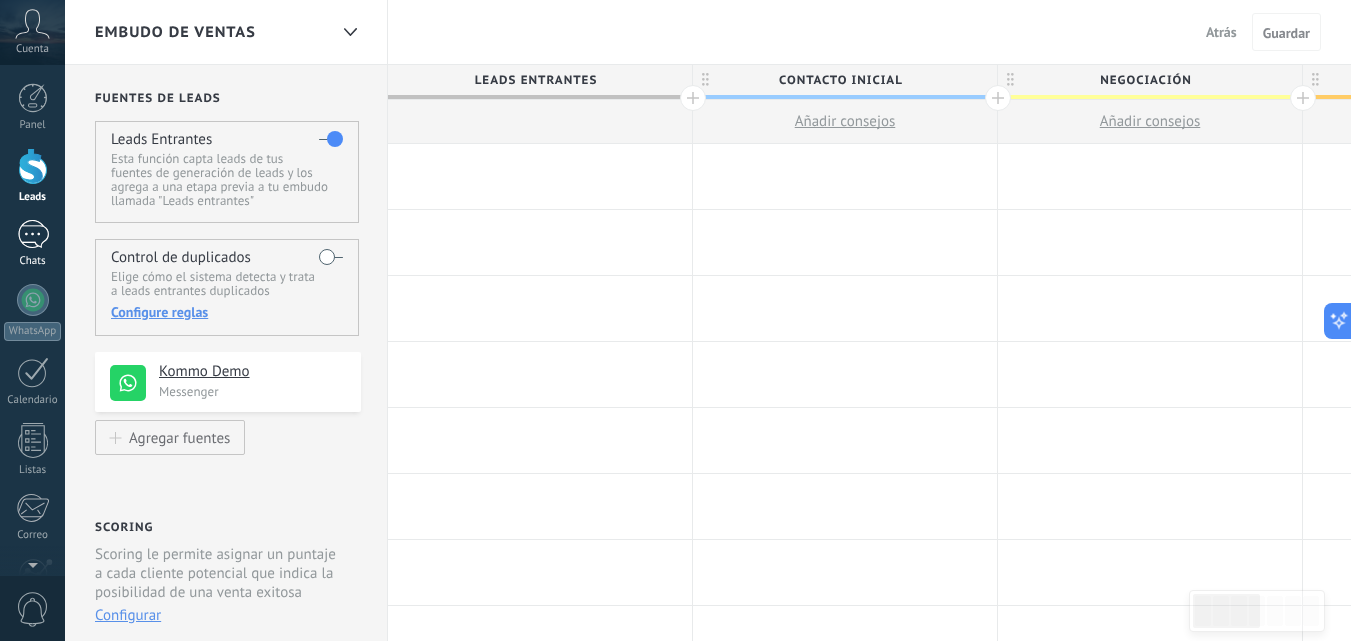 click on "Chats" at bounding box center (33, 261) 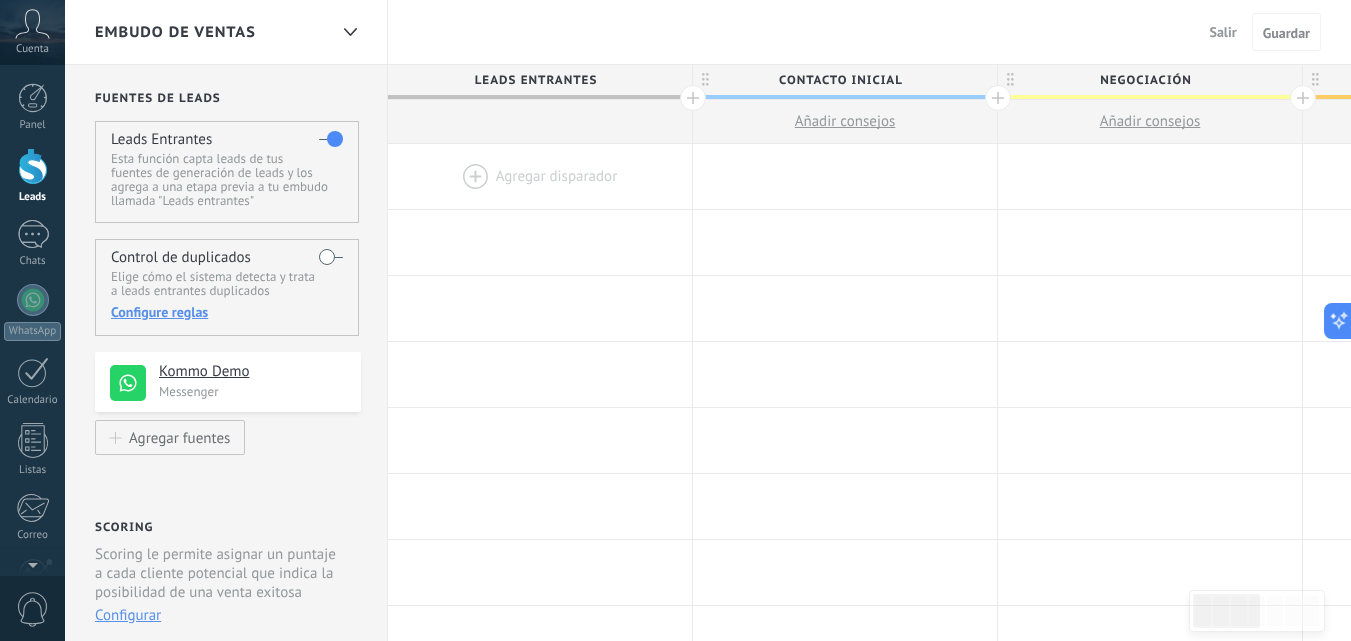 click on "Esta función capta leads de tus fuentes de generación de leads y los agrega a una etapa previa a tu embudo llamada "Leads entrantes"" at bounding box center (226, 180) 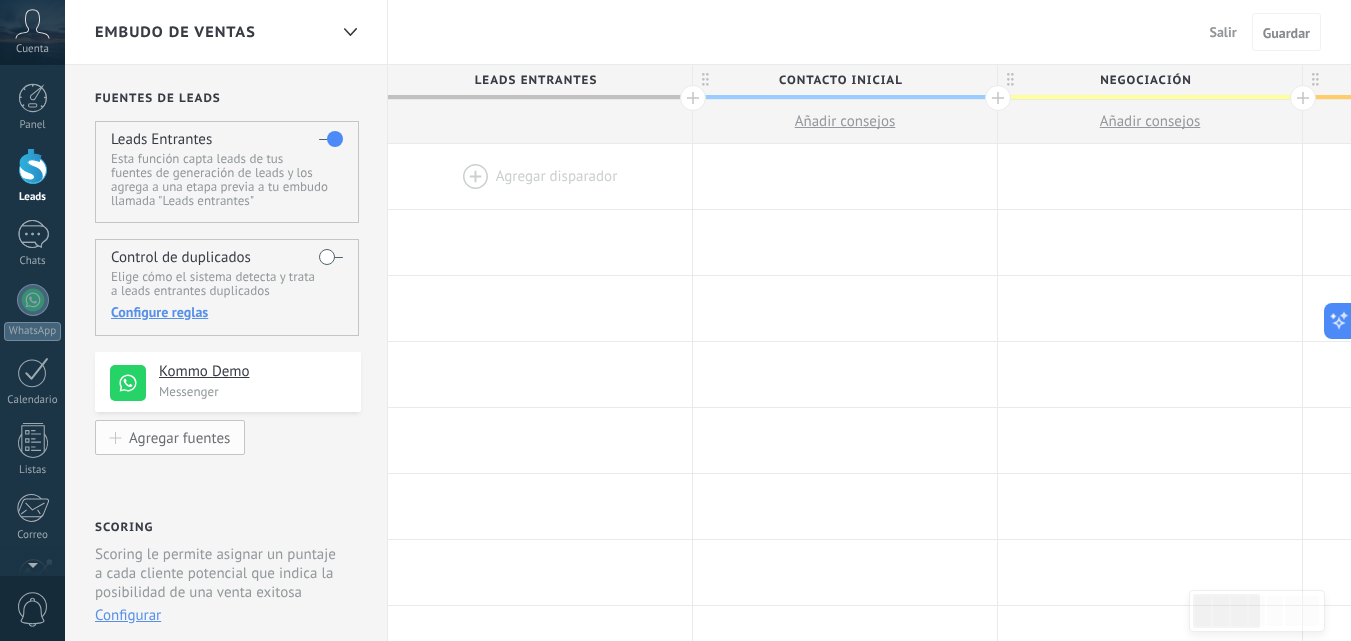 click on "Agregar fuentes" at bounding box center [179, 437] 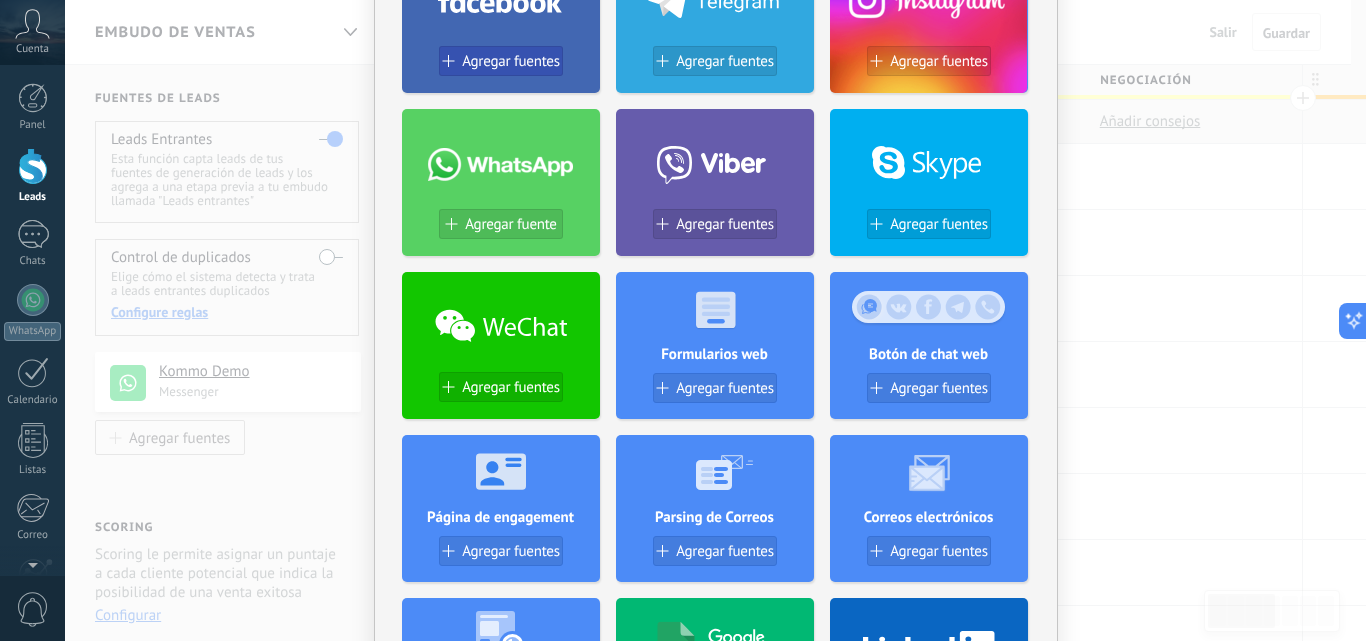 scroll, scrollTop: 100, scrollLeft: 0, axis: vertical 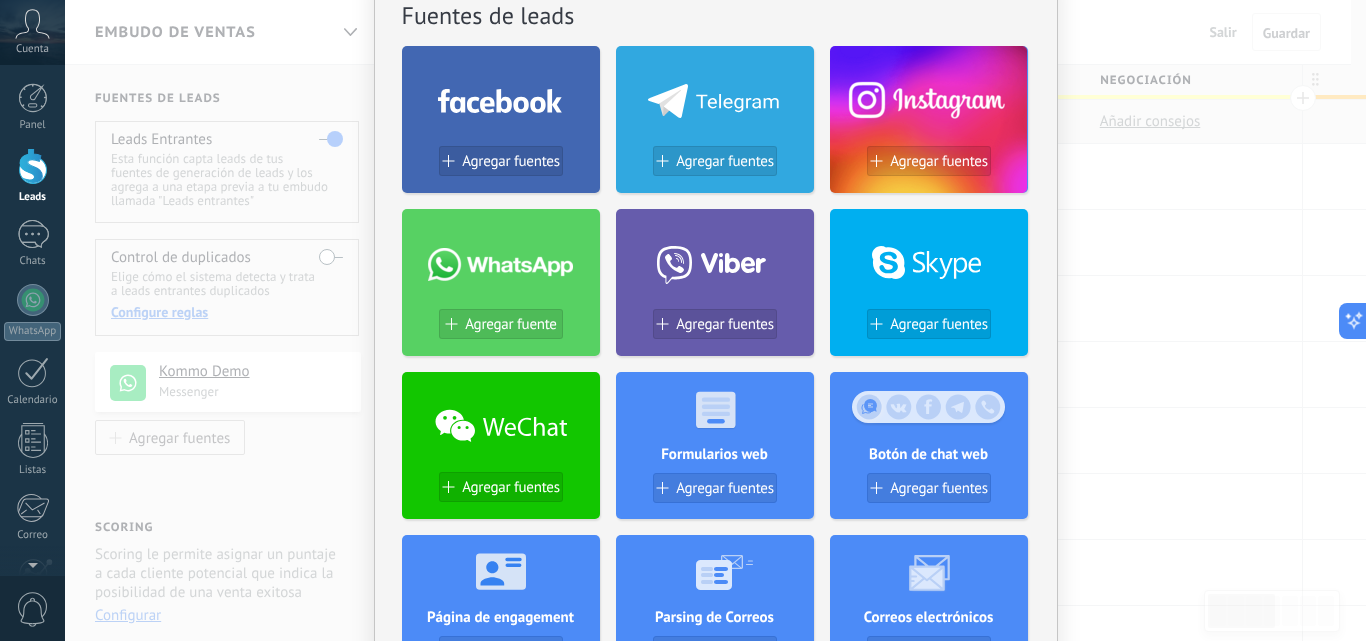 click on "No hay resultados Fuentes de leads Agregar fuentes Agregar fuentes Agregar fuentes Agregar fuente Agregar fuentes Agregar fuentes Agregar fuentes Formularios web Agregar fuentes Botón de chat web Agregar fuentes Página de engagement Agregar fuentes Parsing de Correos Agregar fuentes Correos electrónicos Agregar fuentes Lead scraper Añadir Fuente Tablas Agregar fuentes Agregar fuentes Widgets WebConnect por KWID Reciba datos de cualquier fuente Instalar Avito por Whatcrm Conecta la integración de Avito en un minuto Instalar Chatter - WA+ChatGPT via Komanda F5 Integración de WhatsApp, Telegram, Avito & VK Instalar Whatsapp de YouMessages Integración de Whatsapp y creador de bots Instalar WPForms Wordpress via CRMapp Conecta formularios en minutos Instalar Woocommerce Wordpress via CRMapp Conecte la tienda en minutos Instalar" at bounding box center (715, 320) 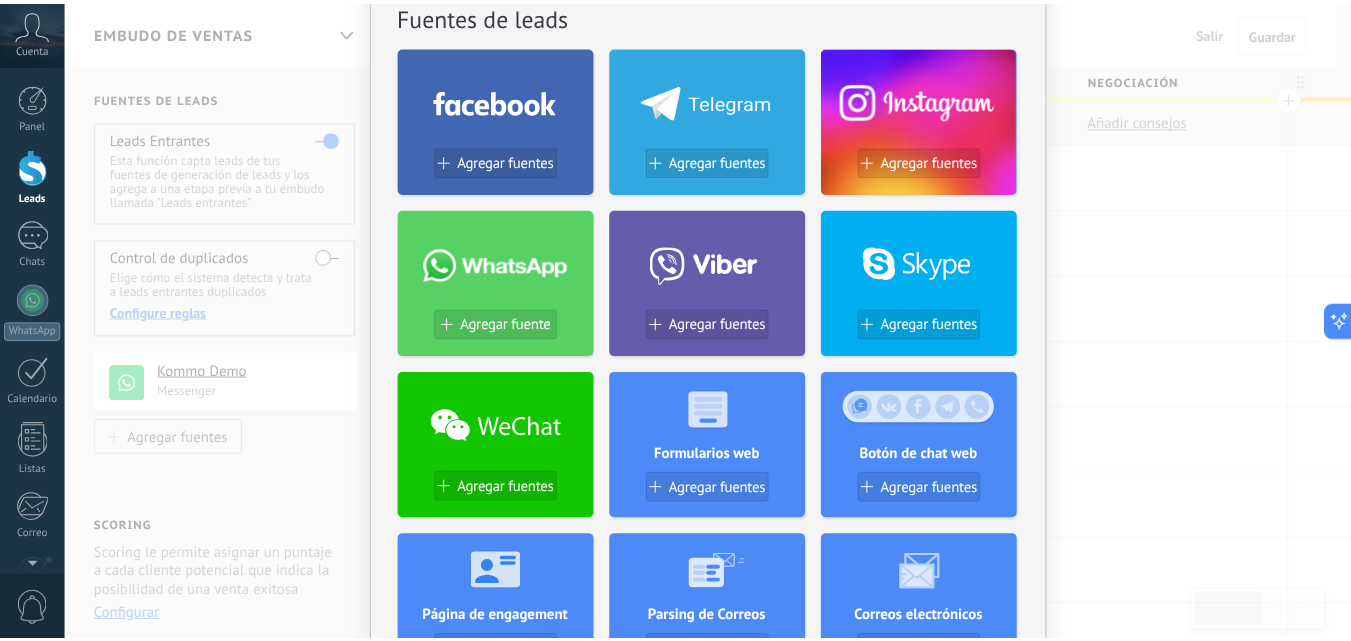 scroll, scrollTop: 0, scrollLeft: 0, axis: both 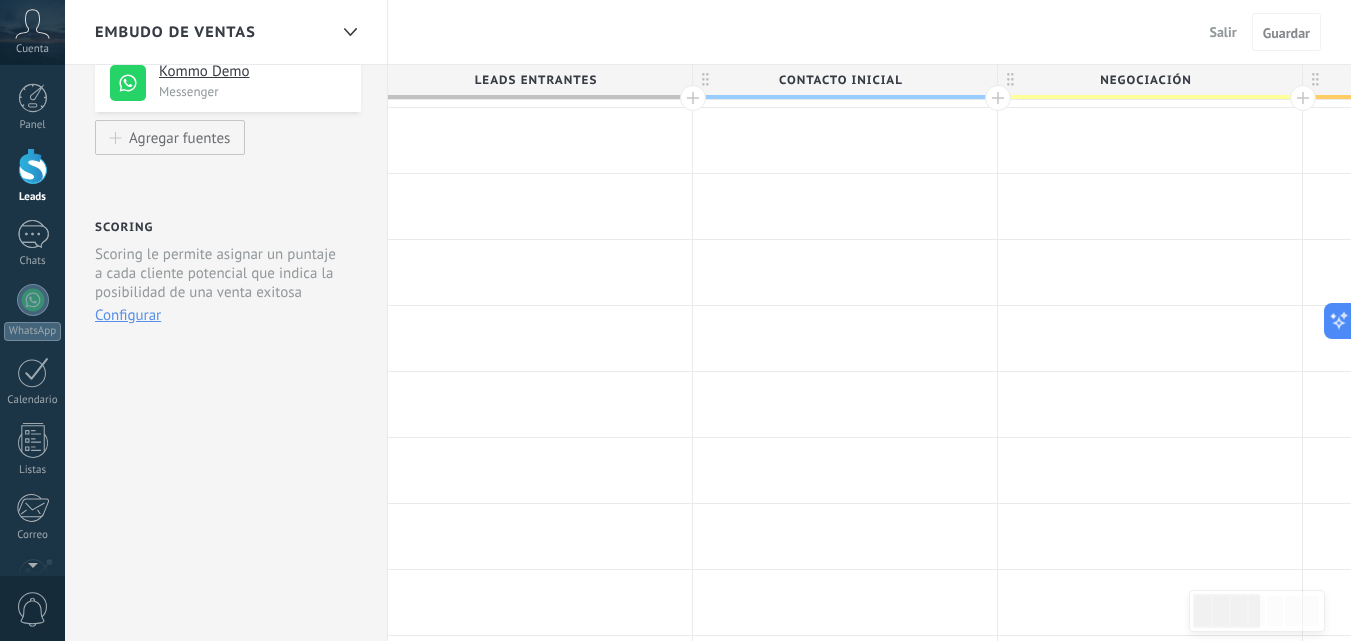 click on "Scoring le permite asignar un puntaje a cada cliente potencial que indica la posibilidad de una venta exitosa" at bounding box center [219, 273] 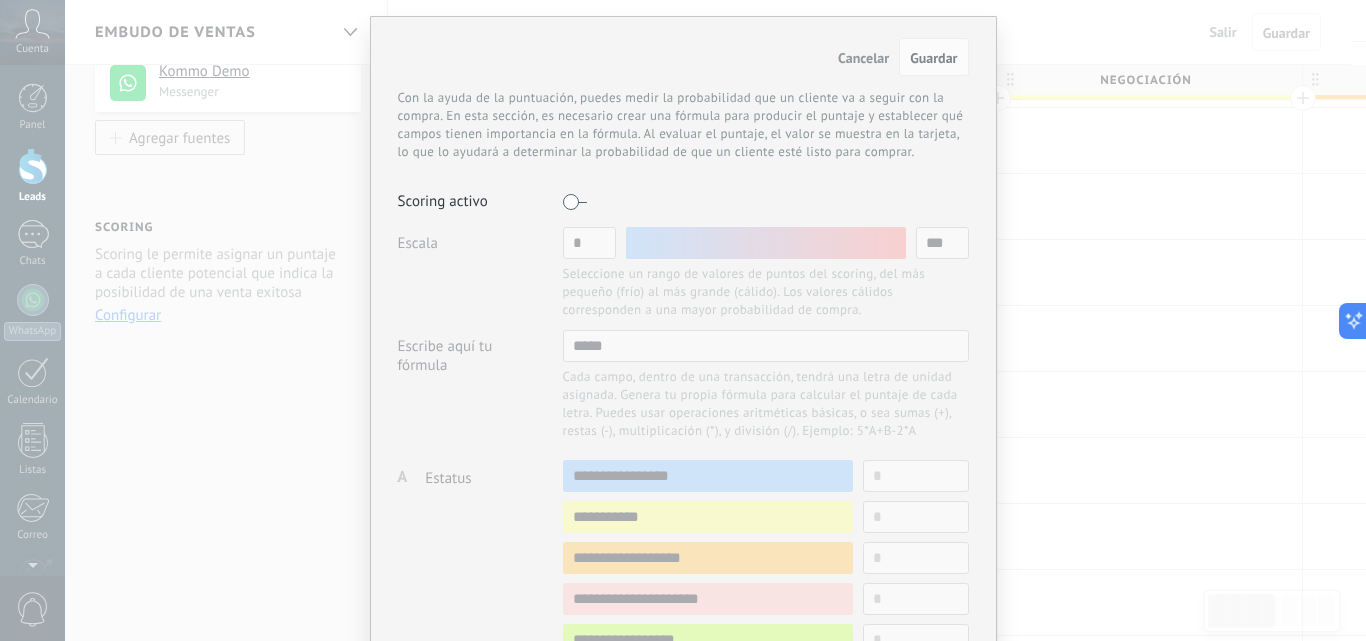 scroll, scrollTop: 0, scrollLeft: 0, axis: both 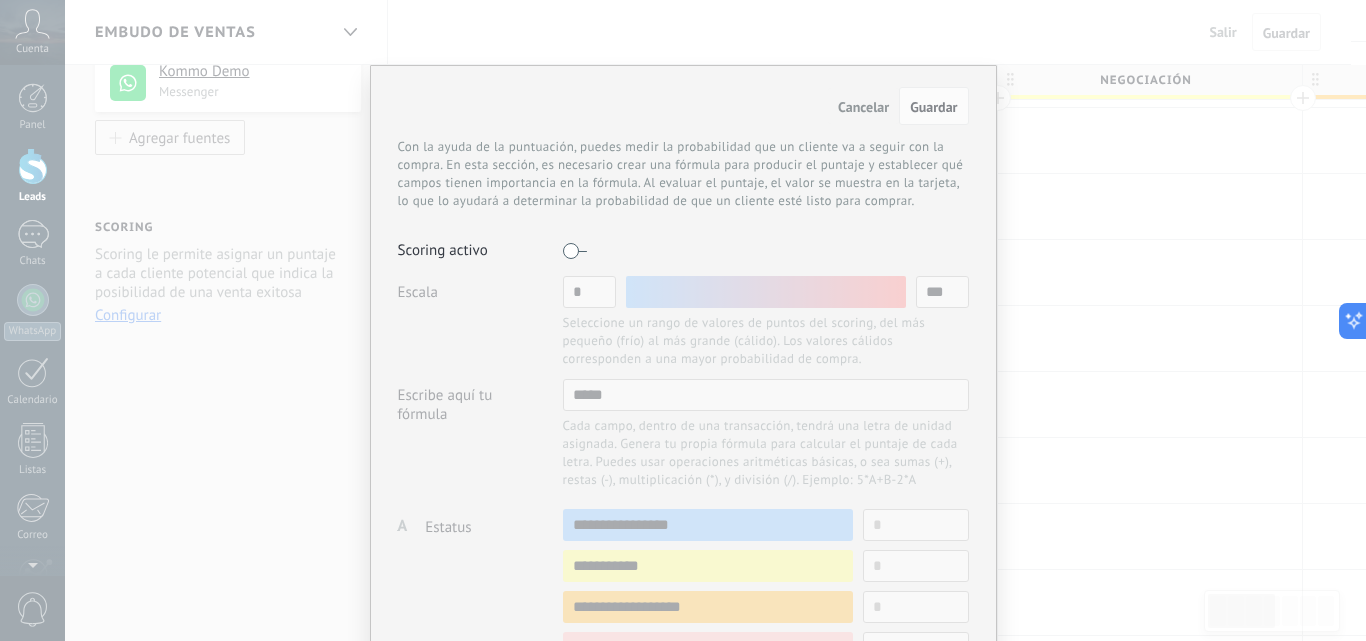 click on "Cancelar Guardar Con la ayuda de la puntuación, puedes medir la probabilidad que un cliente va a seguir con la compra. En esta sección, es necesario crear una fórmula para producir el puntaje y establecer qué campos tienen importancia en la fórmula. Al evaluar el puntaje, el valor se muestra en la tarjeta, lo que lo ayudará a determinar la probabilidad de que un cliente esté listo para comprar. Scoring activo Escala * *** Seleccione un rango de valores de puntos del scoring, del más pequeño (frío) al más grande (cálido). Los valores cálidos corresponden a una mayor probabilidad de compra. Escribe aquí tu fórmula ***** Cada campo, dentro de una transacción, tendrá una letra de unidad asignada. Genera tu propia fórmula para calcular el puntaje de cada letra. Puedes usar operaciones aritméticas básicas, o sea sumas (+), restas (-), multiplicación (*), y división (/). Ejemplo: 5*A+B-2*A A Campo no seleccionado Estatus utm_content utm_medium utm_campaign utm_source utm_term utm_referrer gclid" at bounding box center [683, 320] 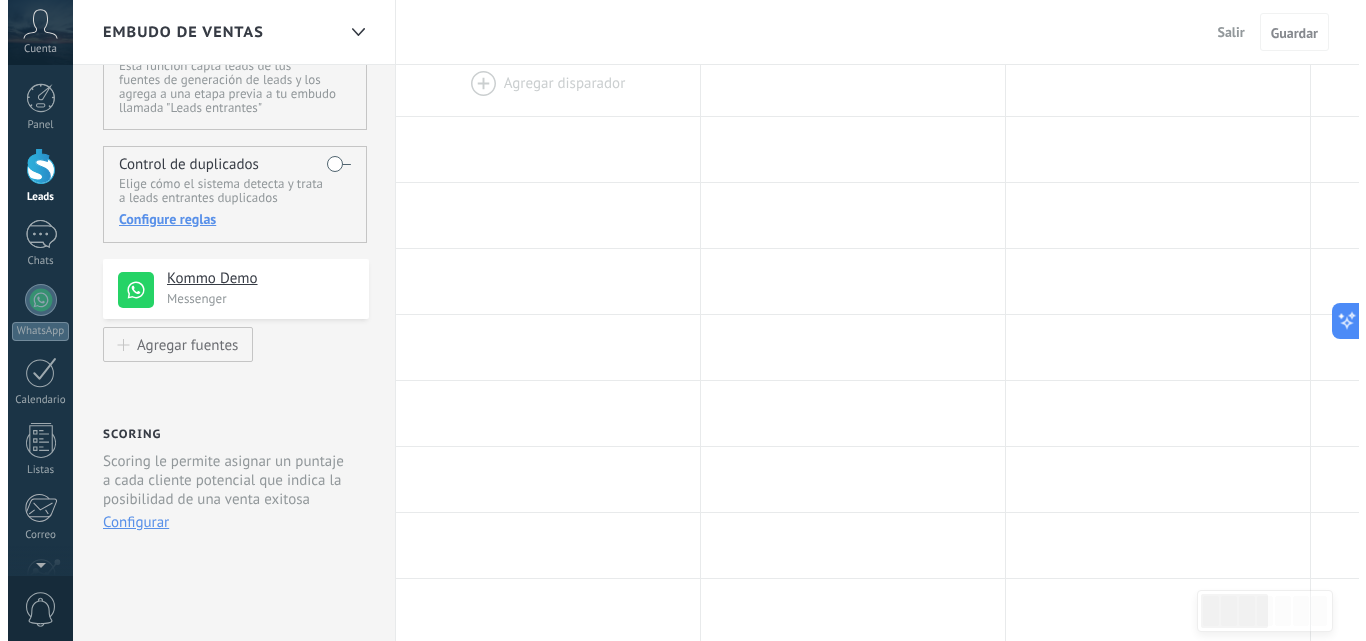 scroll, scrollTop: 0, scrollLeft: 0, axis: both 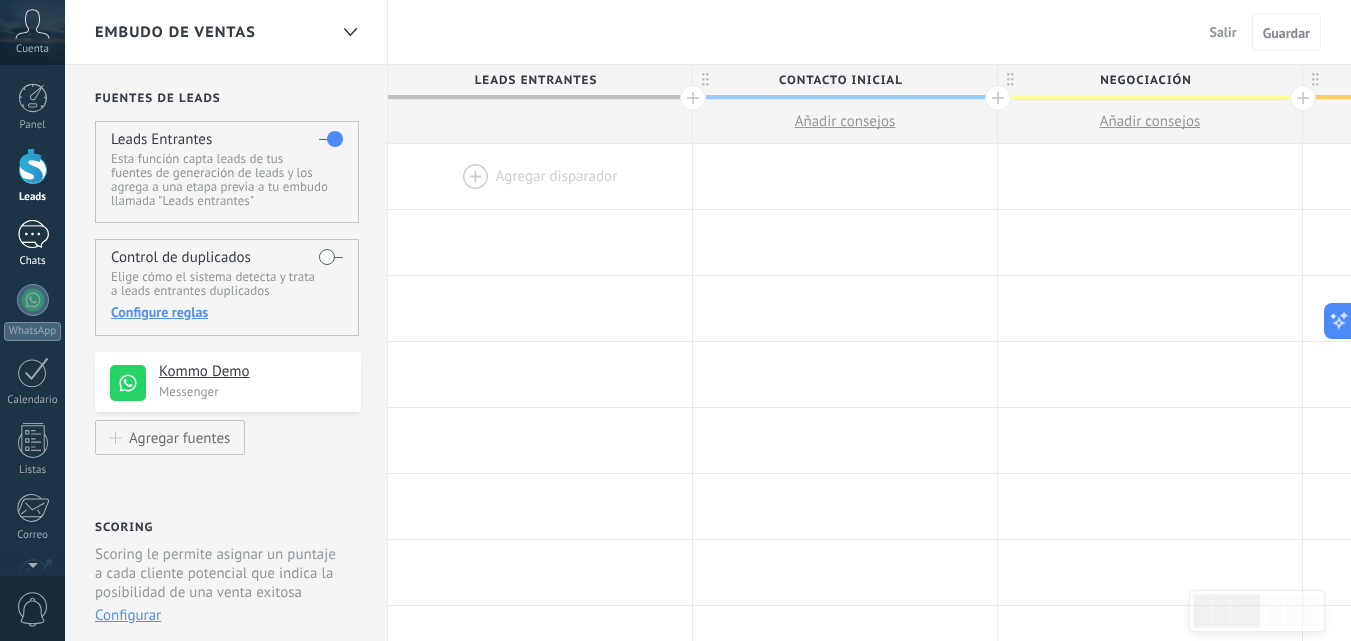 click on "Chats" at bounding box center [33, 261] 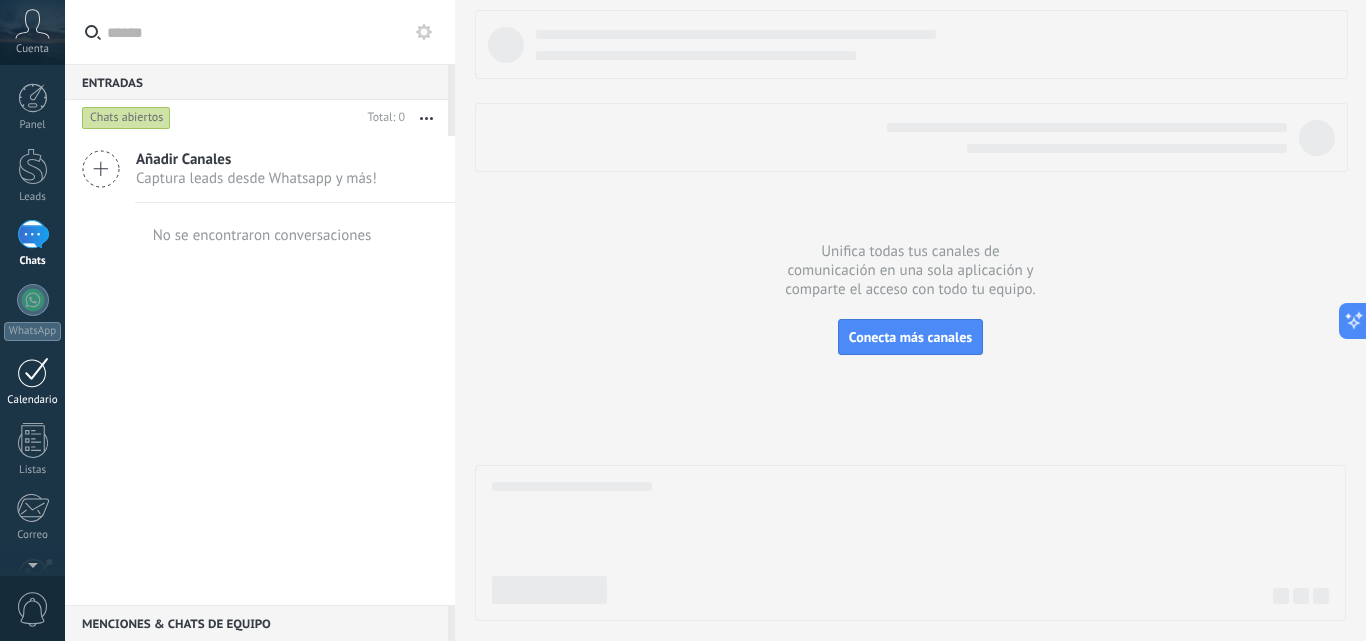 click at bounding box center (33, 372) 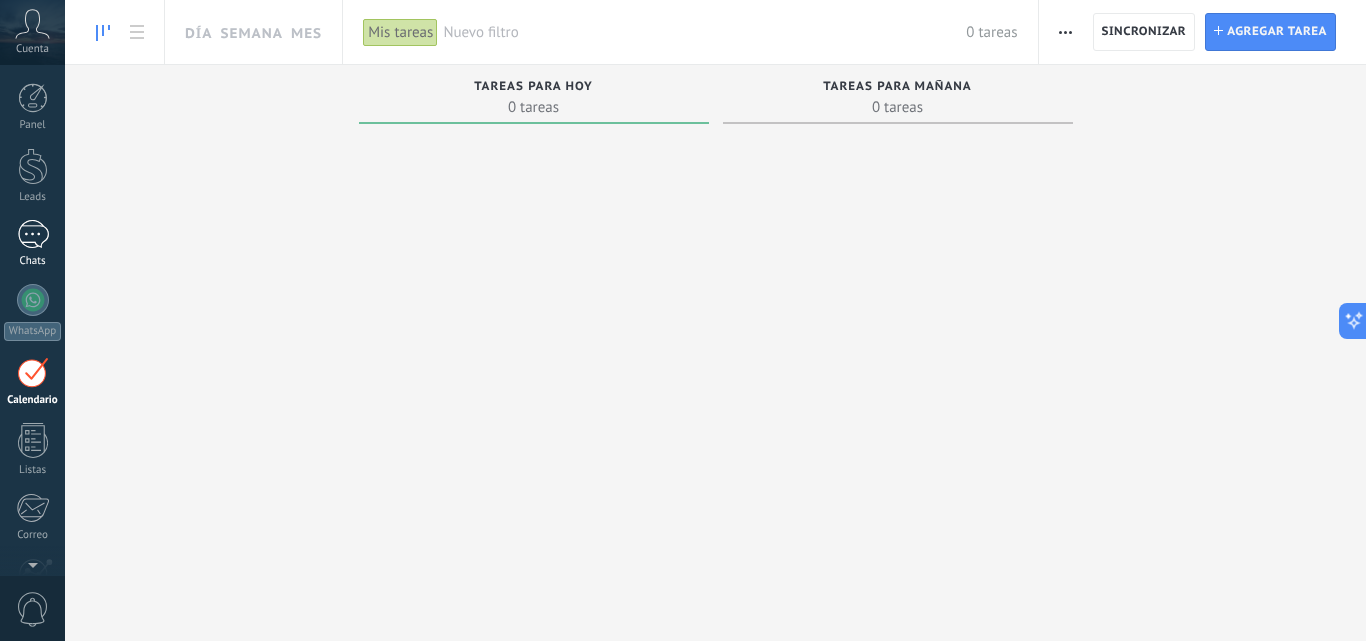click at bounding box center [33, 234] 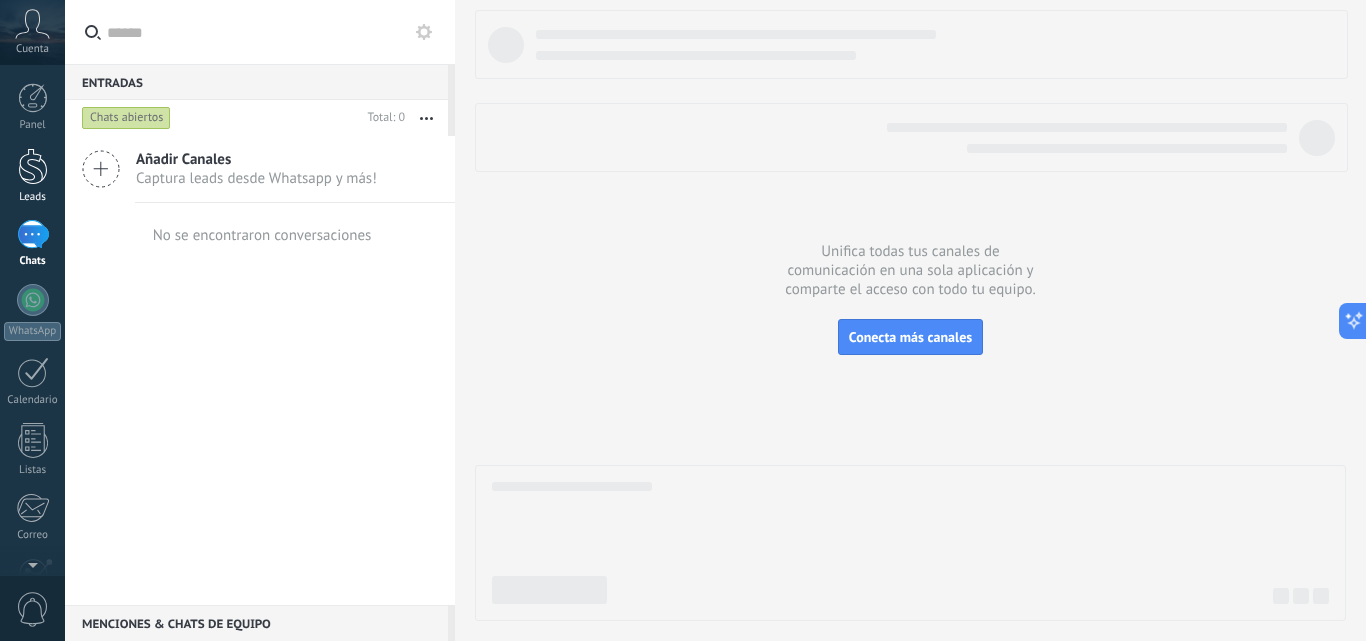 click at bounding box center [33, 166] 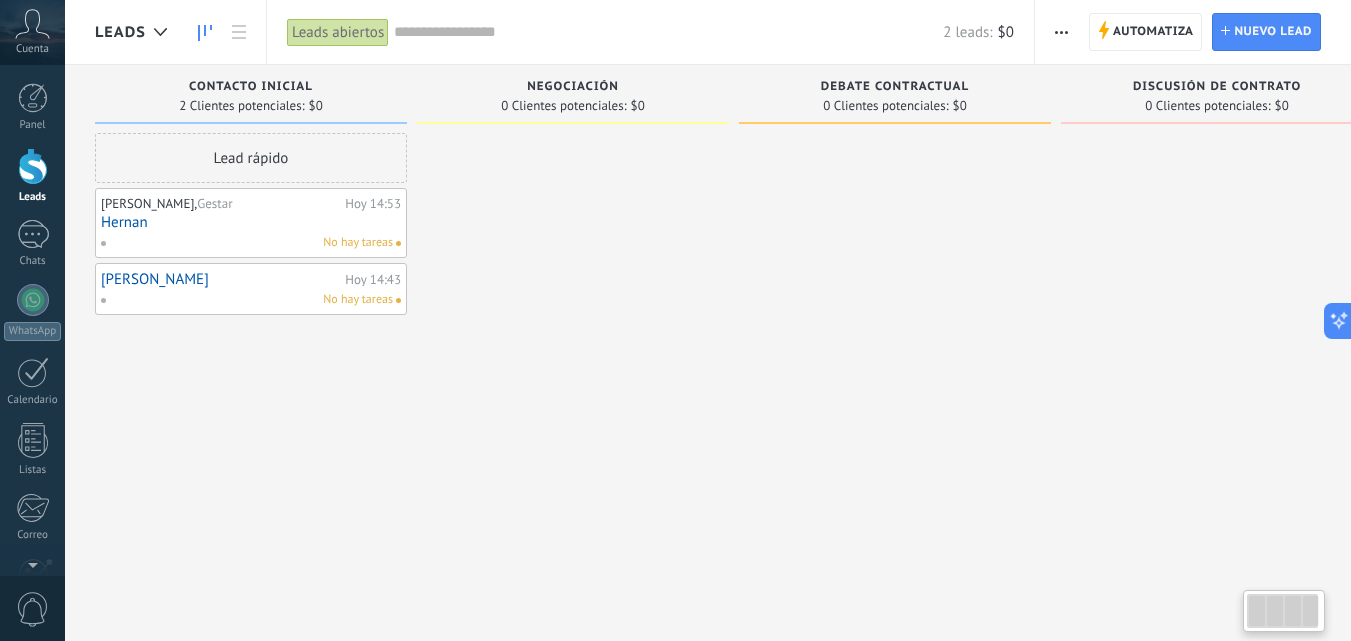 click on "Hernan" at bounding box center (251, 222) 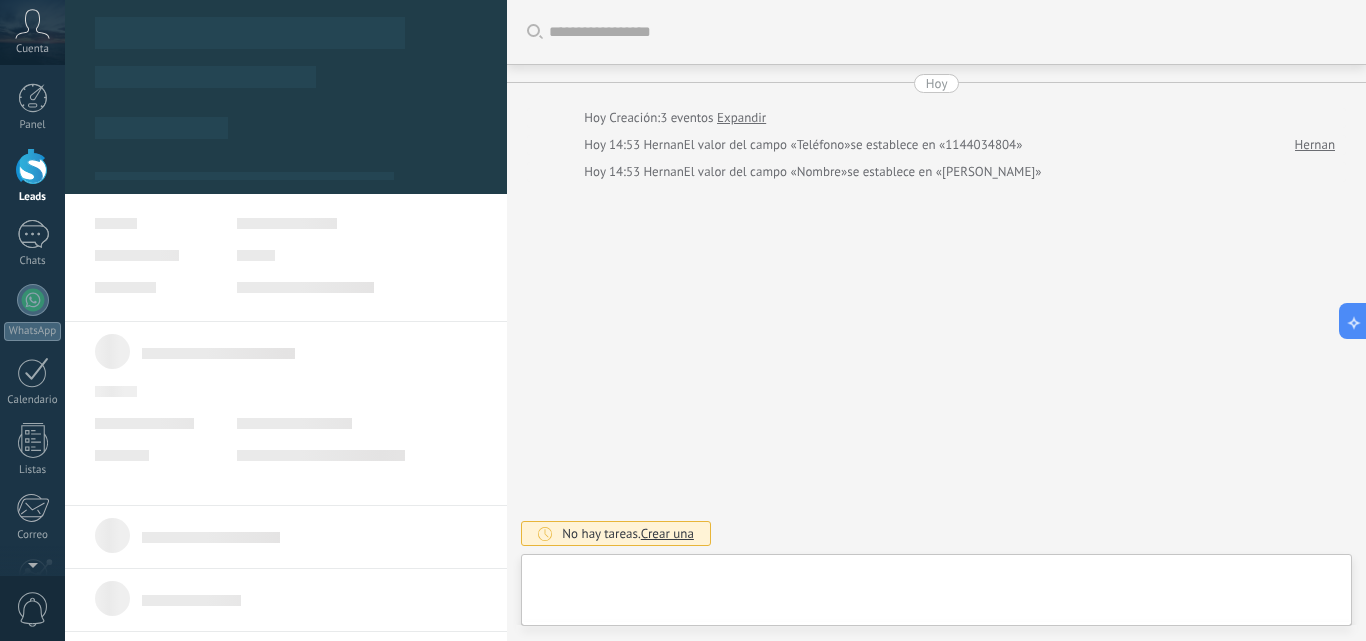 type on "***" 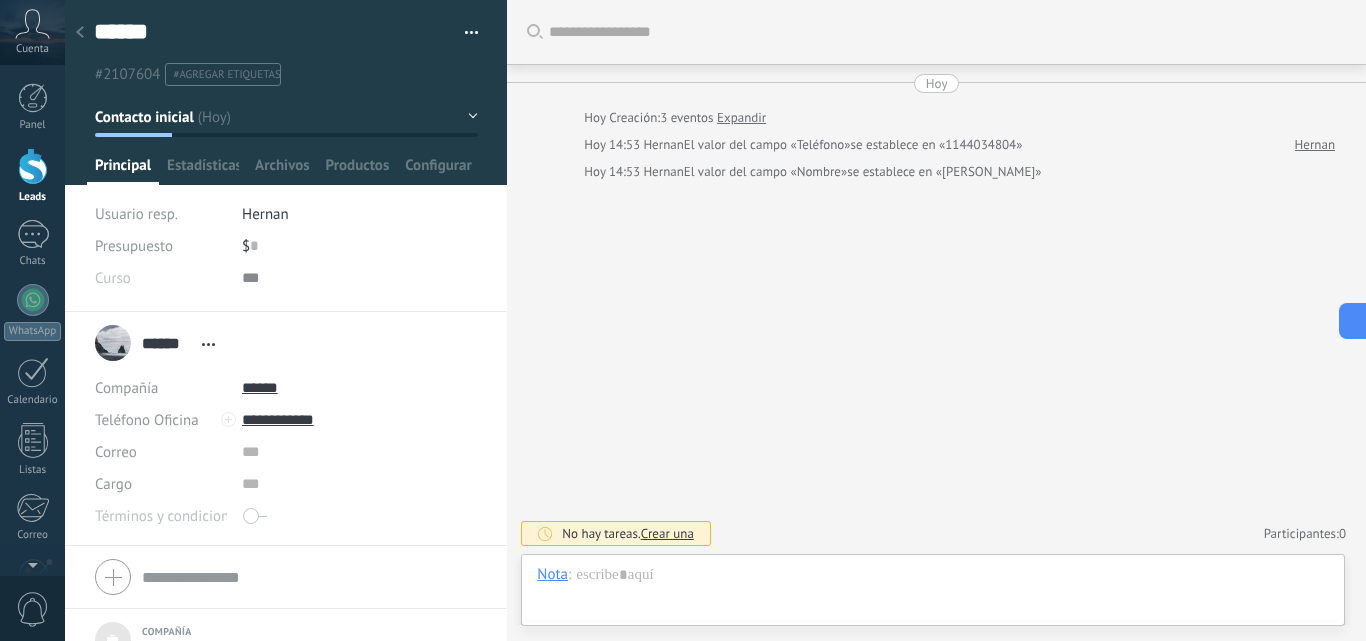 scroll, scrollTop: 20, scrollLeft: 0, axis: vertical 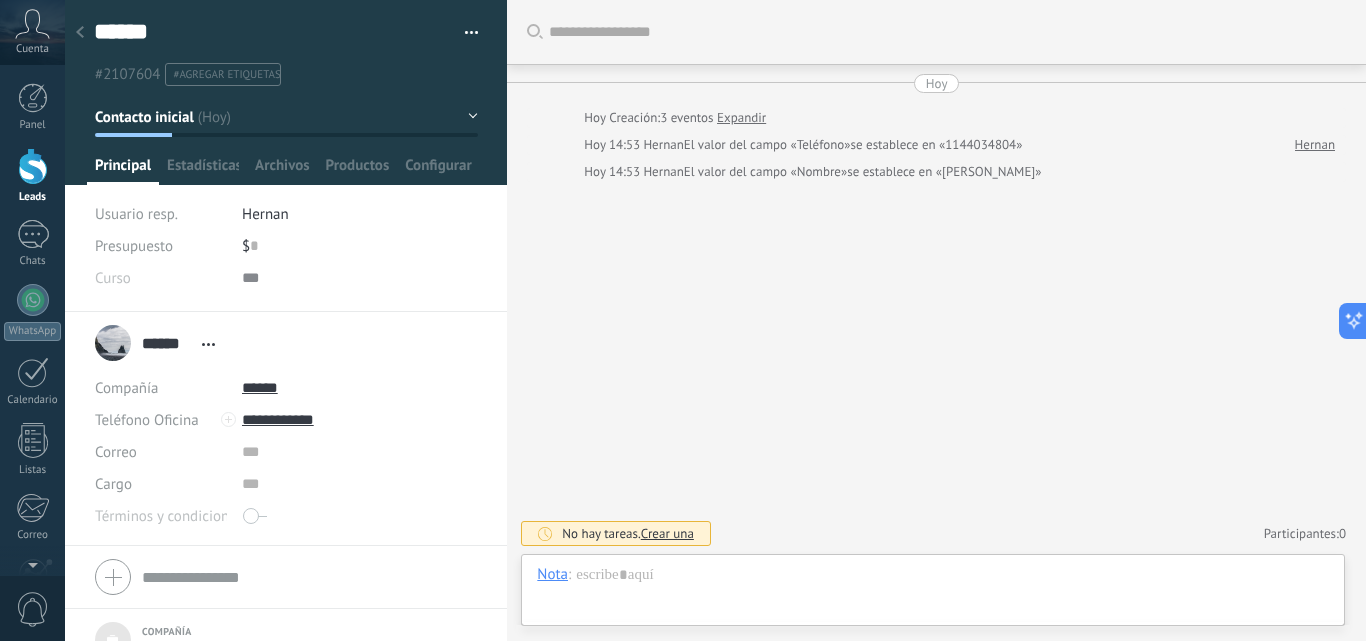 click on "Buscar Carga más Hoy Hoy Creación:  3  eventos   Expandir Hoy 14:53 Hernan  El valor del campo «Teléfono»  se establece en «1144034804» Hernan Hoy 14:53 Hernan  El valor del campo «Nombre»  se establece en «Hernan» No hay tareas.  Crear una Participantes:  0 Agregar usuario Bots:  0" at bounding box center (936, 320) 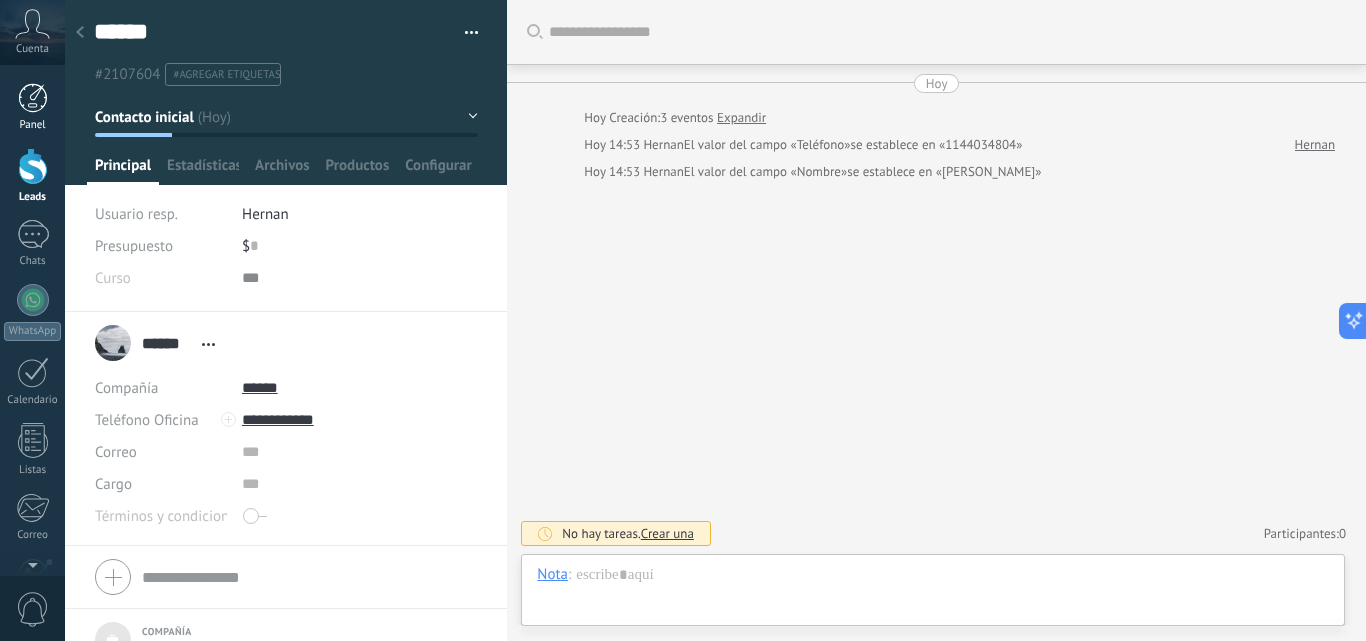 click at bounding box center [33, 98] 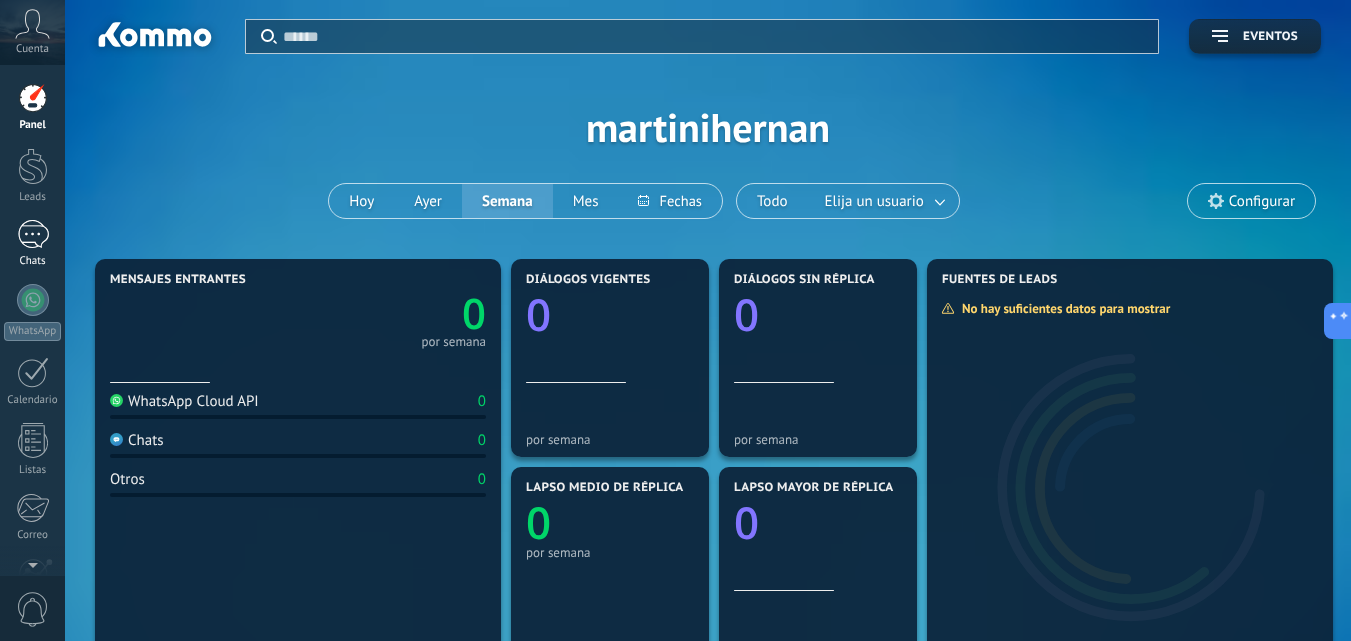 click on "Chats" at bounding box center (33, 261) 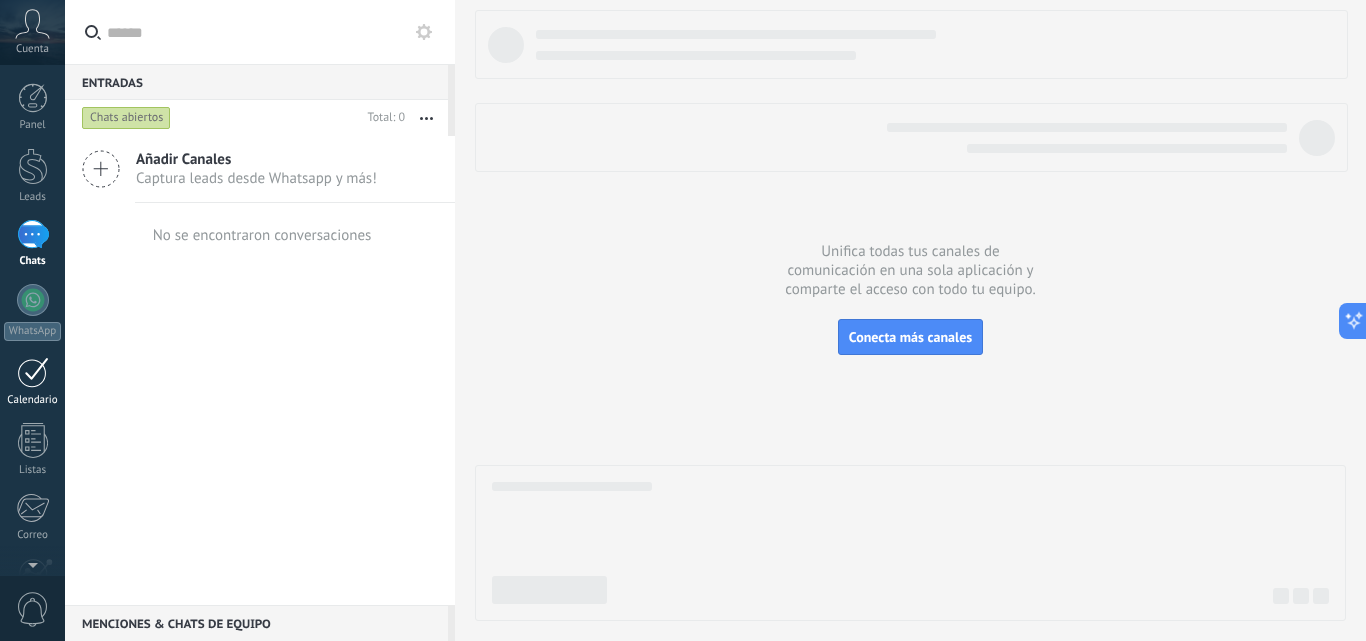 click on "Calendario" at bounding box center (32, 382) 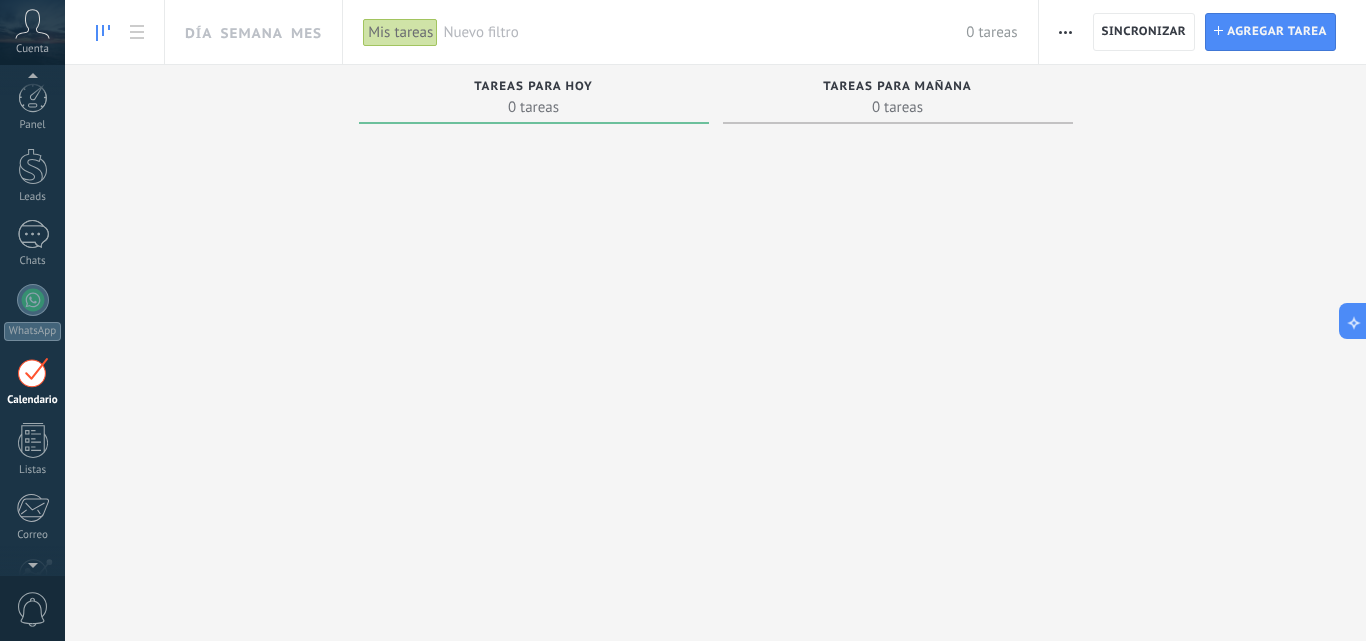 scroll, scrollTop: 58, scrollLeft: 0, axis: vertical 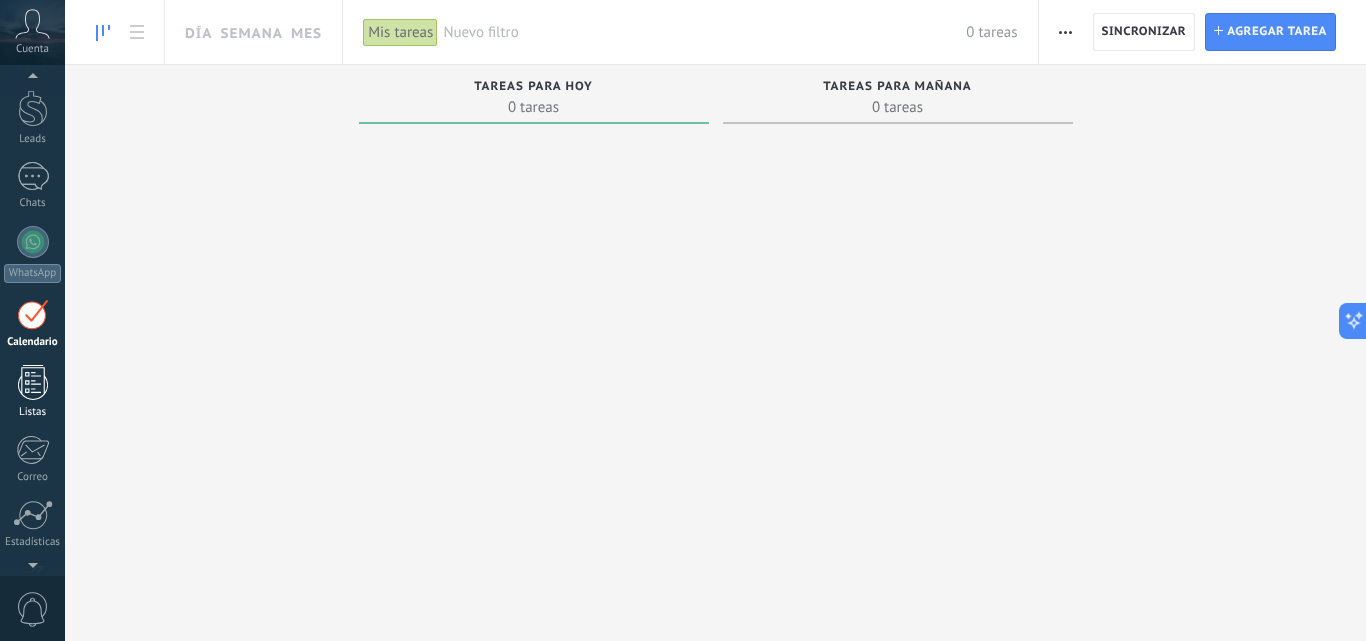 click on "Listas" at bounding box center (32, 392) 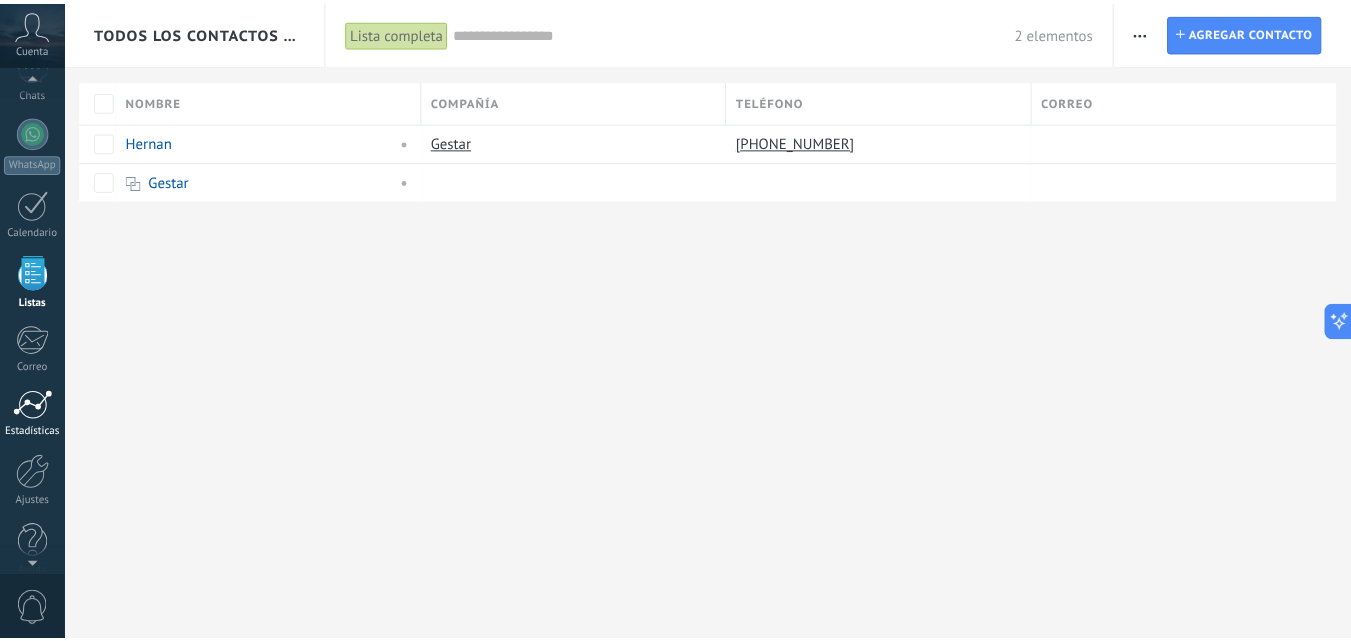 scroll, scrollTop: 191, scrollLeft: 0, axis: vertical 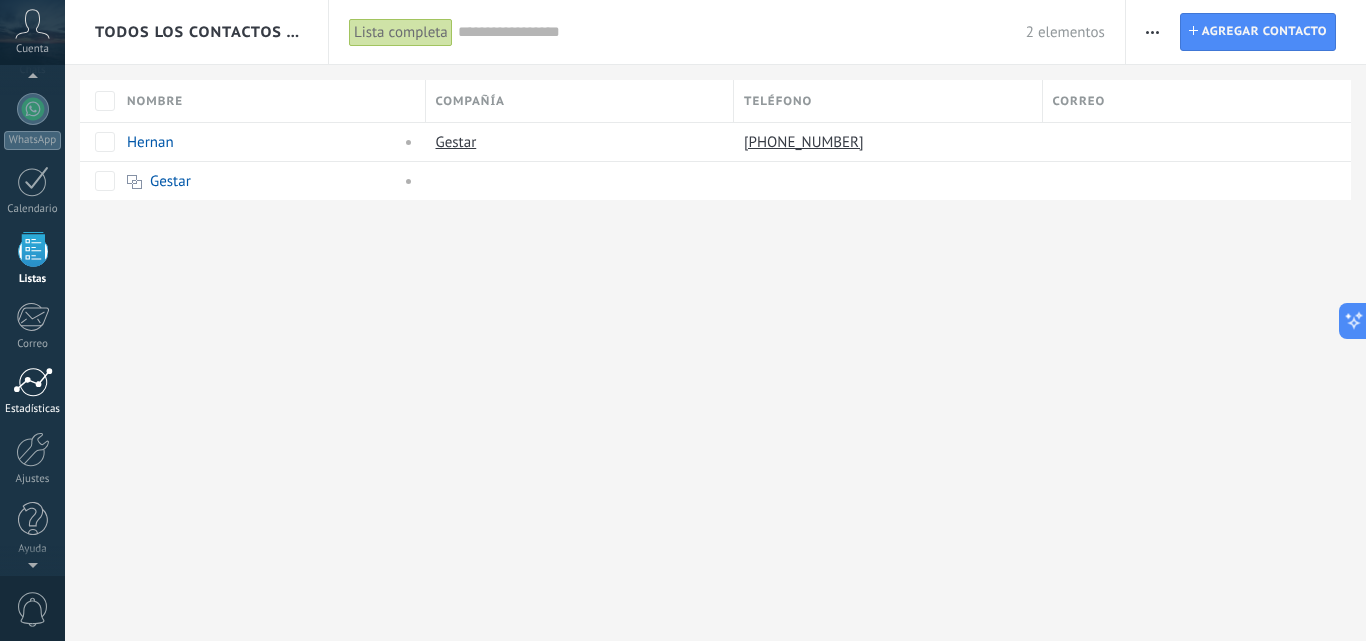 click on "Estadísticas" at bounding box center [32, 391] 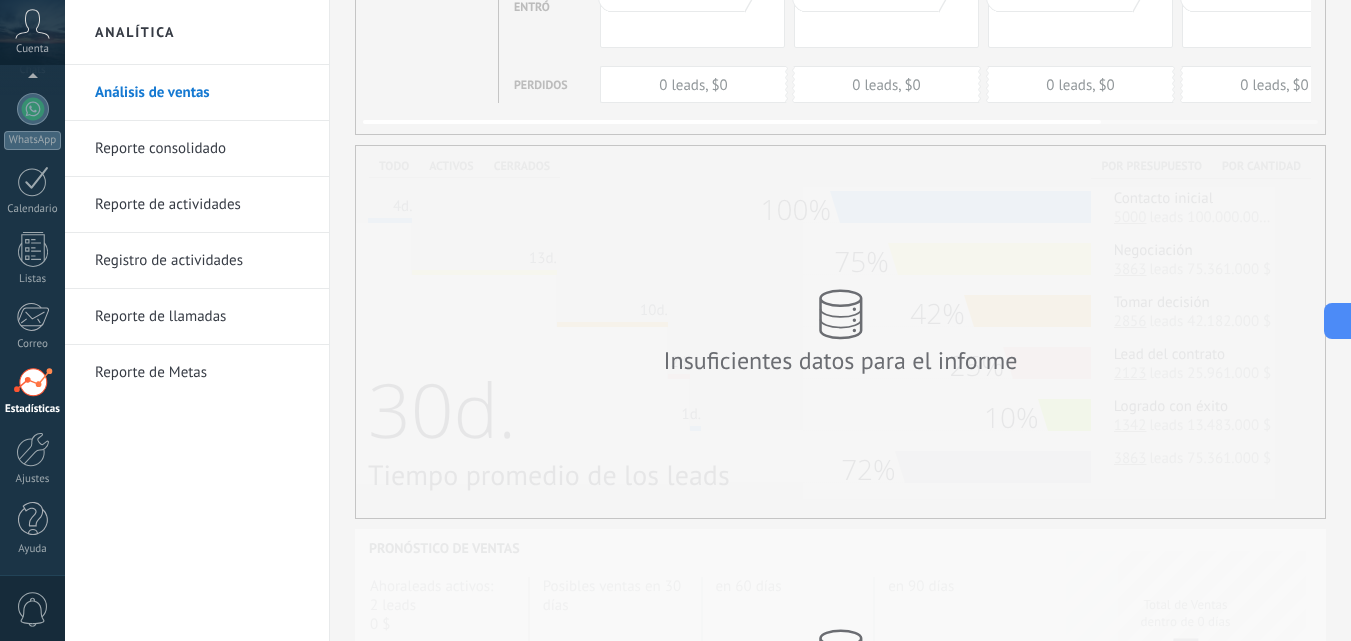 scroll, scrollTop: 100, scrollLeft: 0, axis: vertical 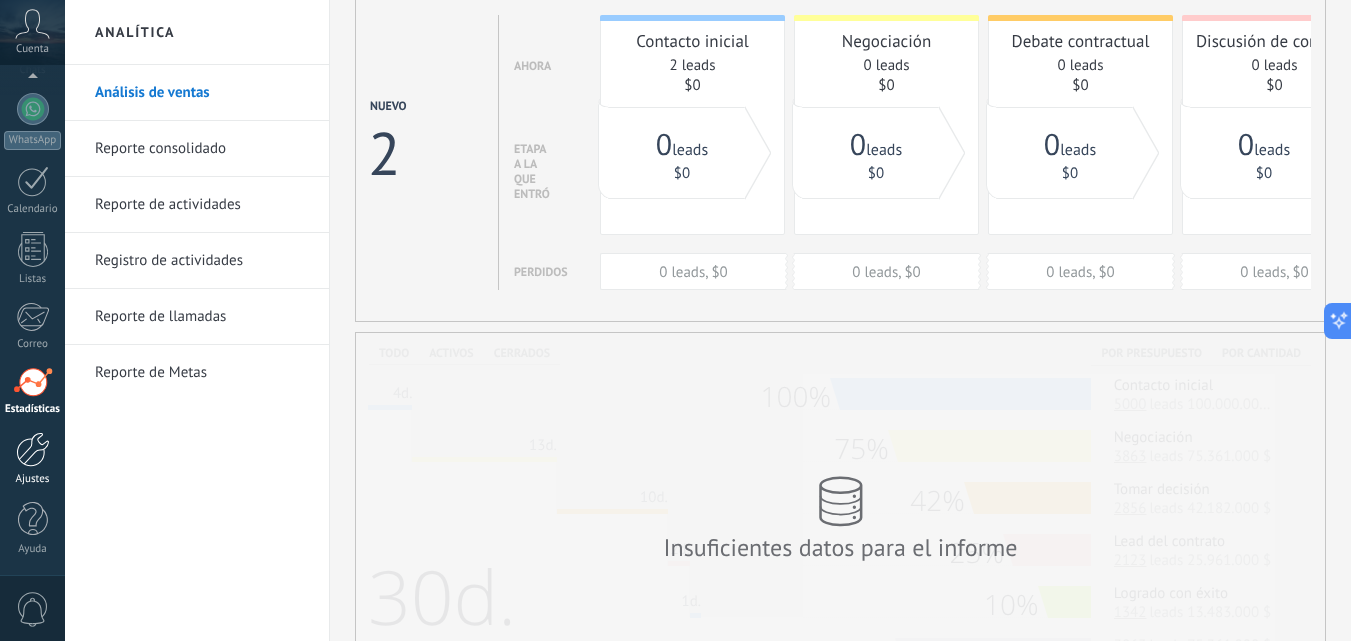click on "Ajustes" at bounding box center (32, 459) 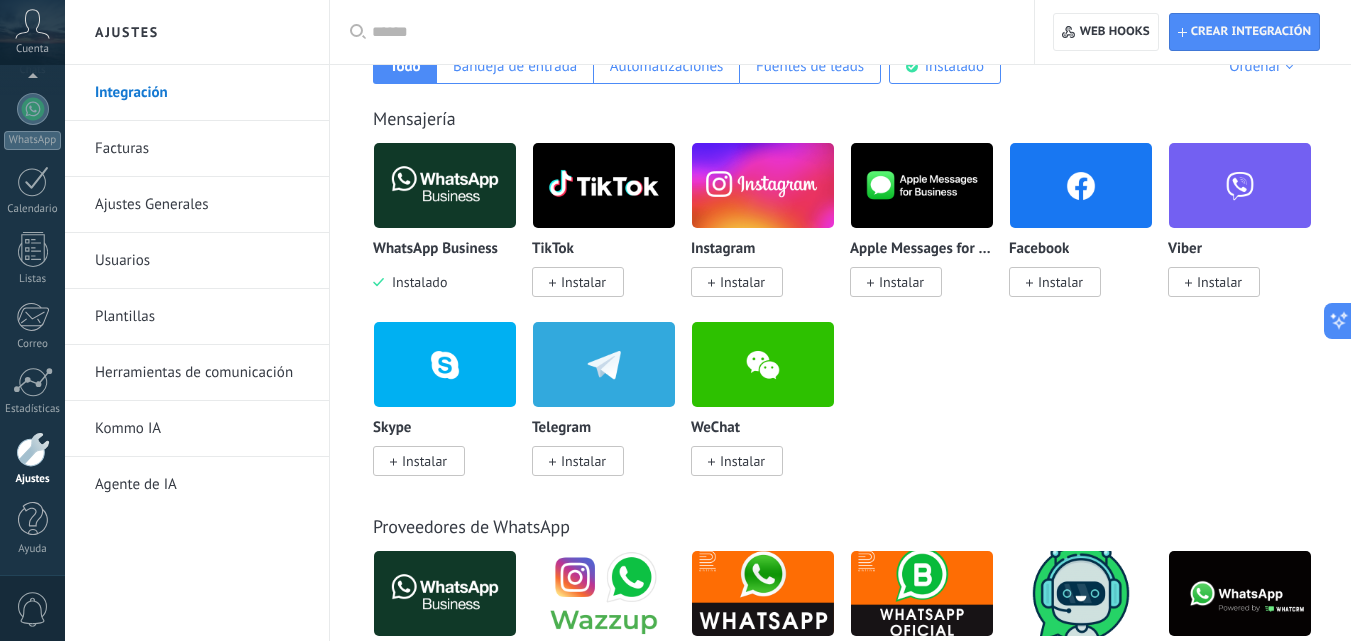 scroll, scrollTop: 400, scrollLeft: 0, axis: vertical 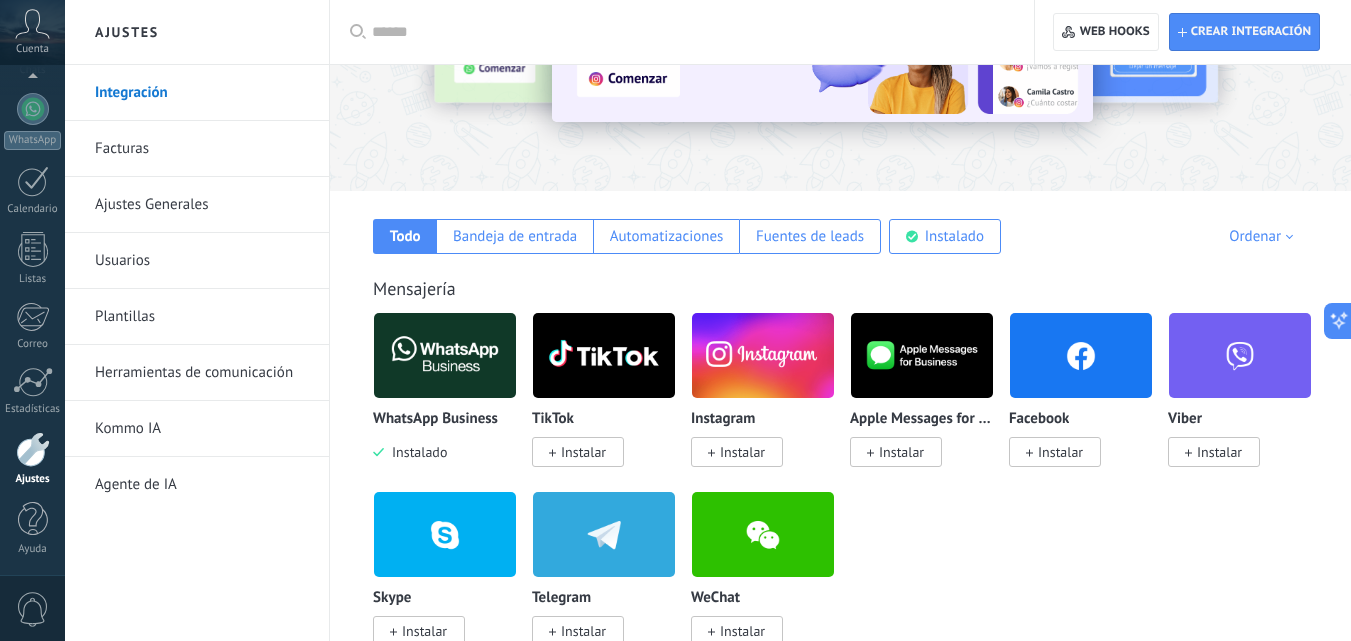 click at bounding box center [763, 355] 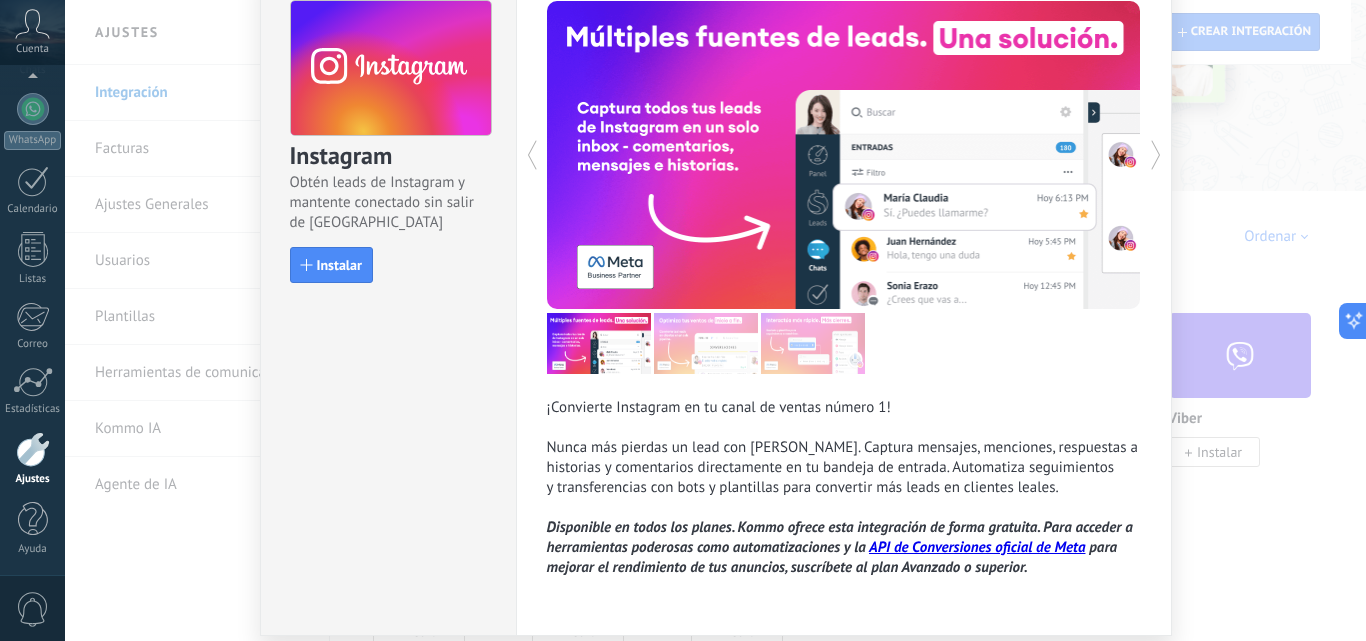 scroll, scrollTop: 170, scrollLeft: 0, axis: vertical 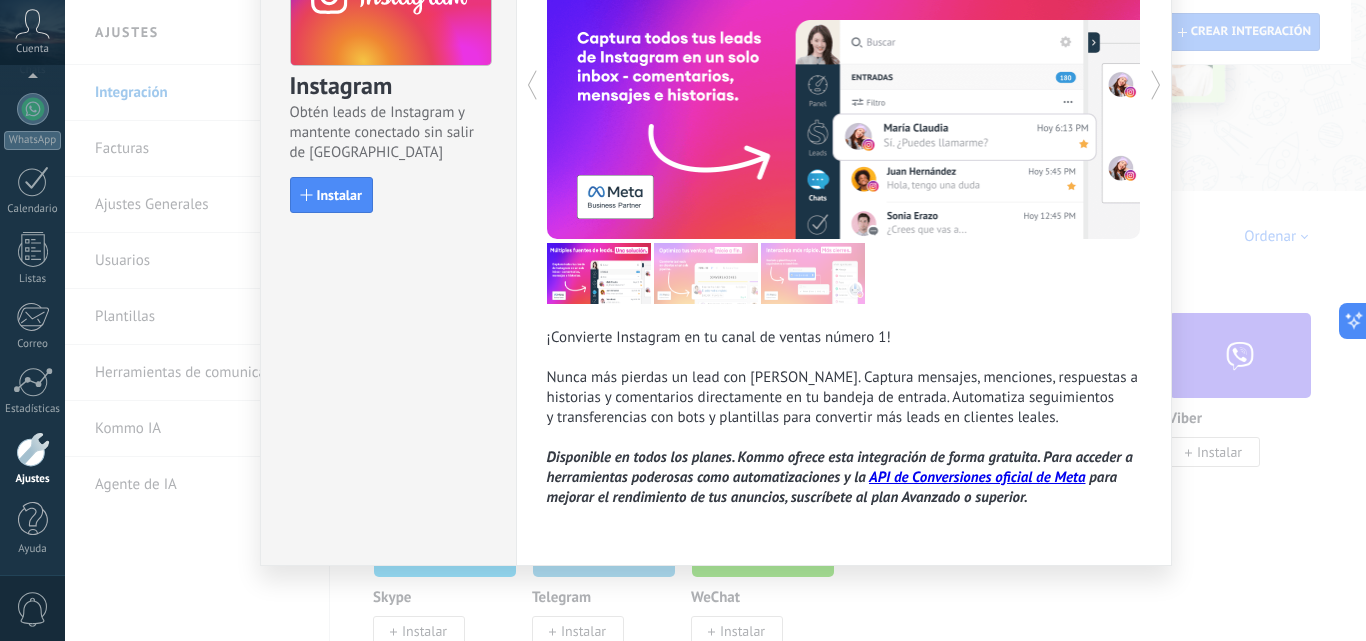 click on "Instagram Obtén leads de Instagram y mantente conectado sin salir de Kommo Instalar ¡Convierte Instagram en tu canal de ventas número 1! Nunca más pierdas un lead con [PERSON_NAME]. Captura mensajes, menciones, respuestas a historias y comentarios directamente en tu bandeja de entrada. Automatiza seguimientos y transferencias con bots y plantillas para convertir más leads en clientes leales. Disponible en todos los planes. Kommo ofrece esta integración de forma gratuita. Para acceder a herramientas poderosas como automatizaciones y la   API de Conversiones oficial de Meta   para mejorar el rendimiento de tus anuncios, suscríbete al plan Avanzado o superior." at bounding box center (715, 320) 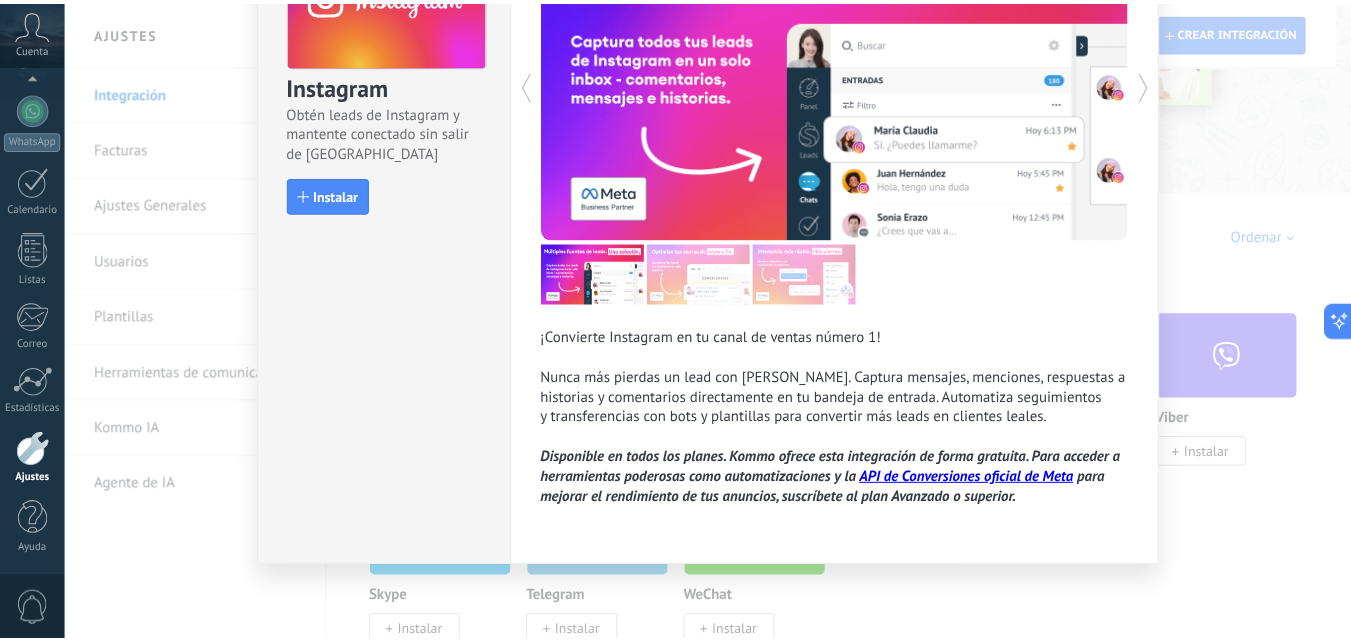 scroll, scrollTop: 0, scrollLeft: 0, axis: both 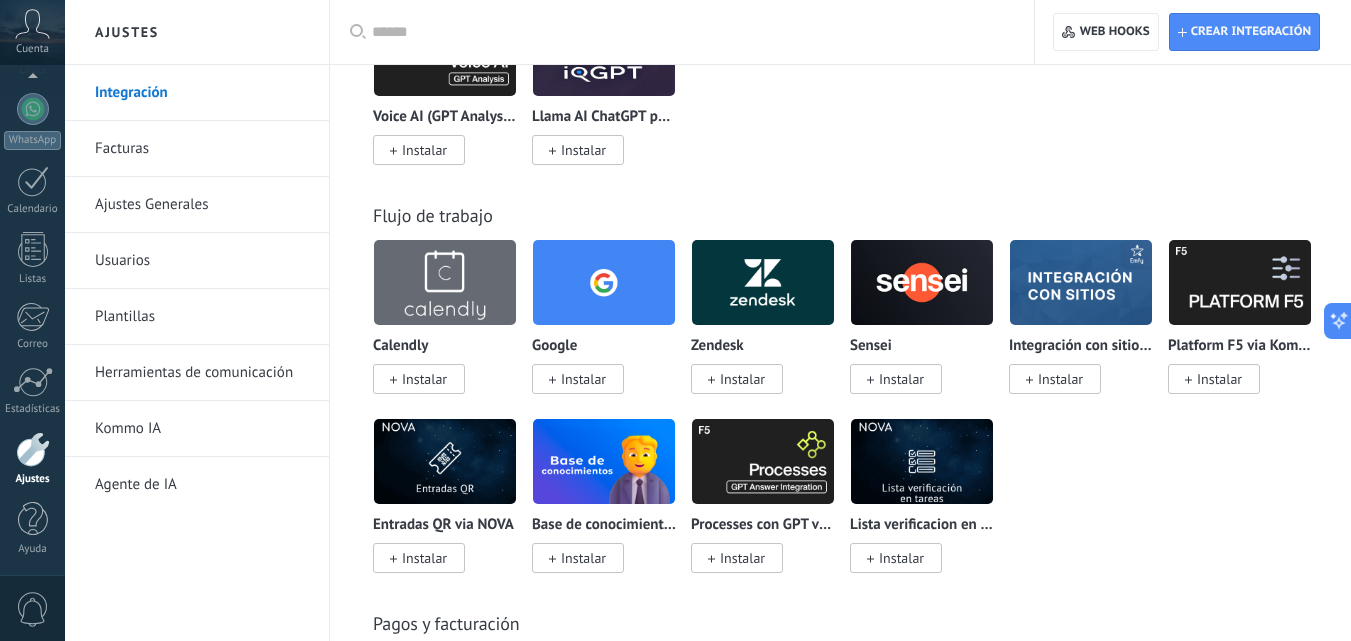 click at bounding box center [604, 282] 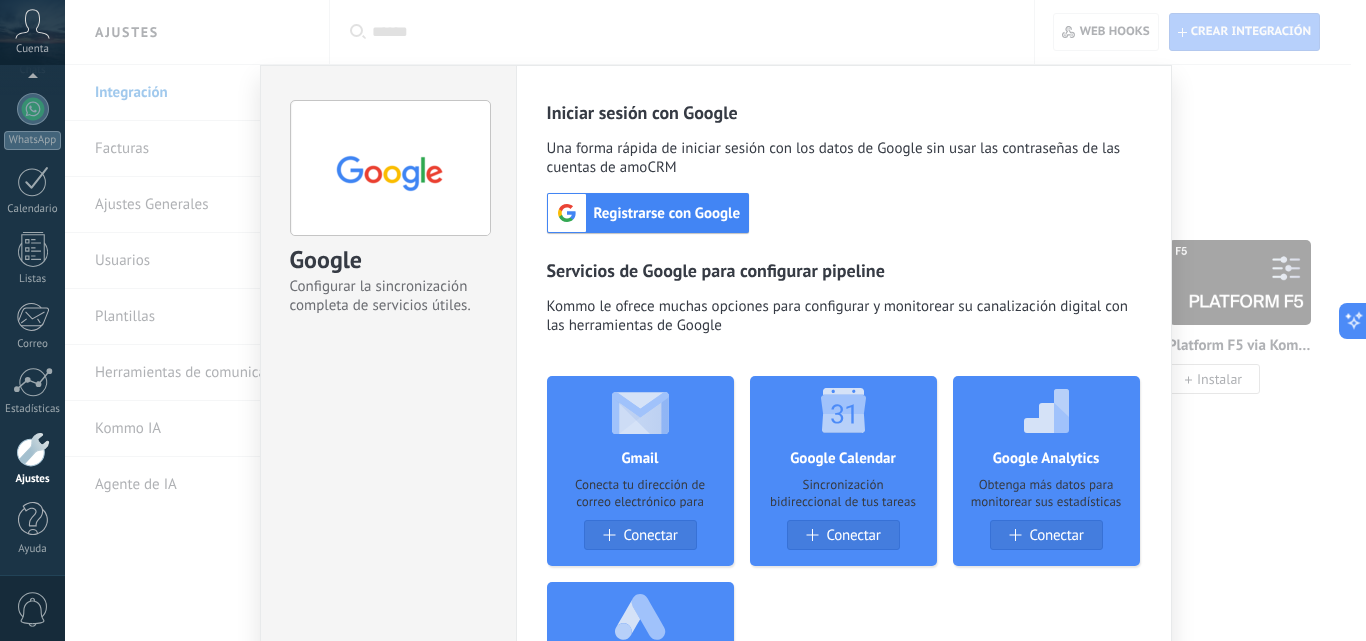 click on "Registrarse con Google" at bounding box center (844, 213) 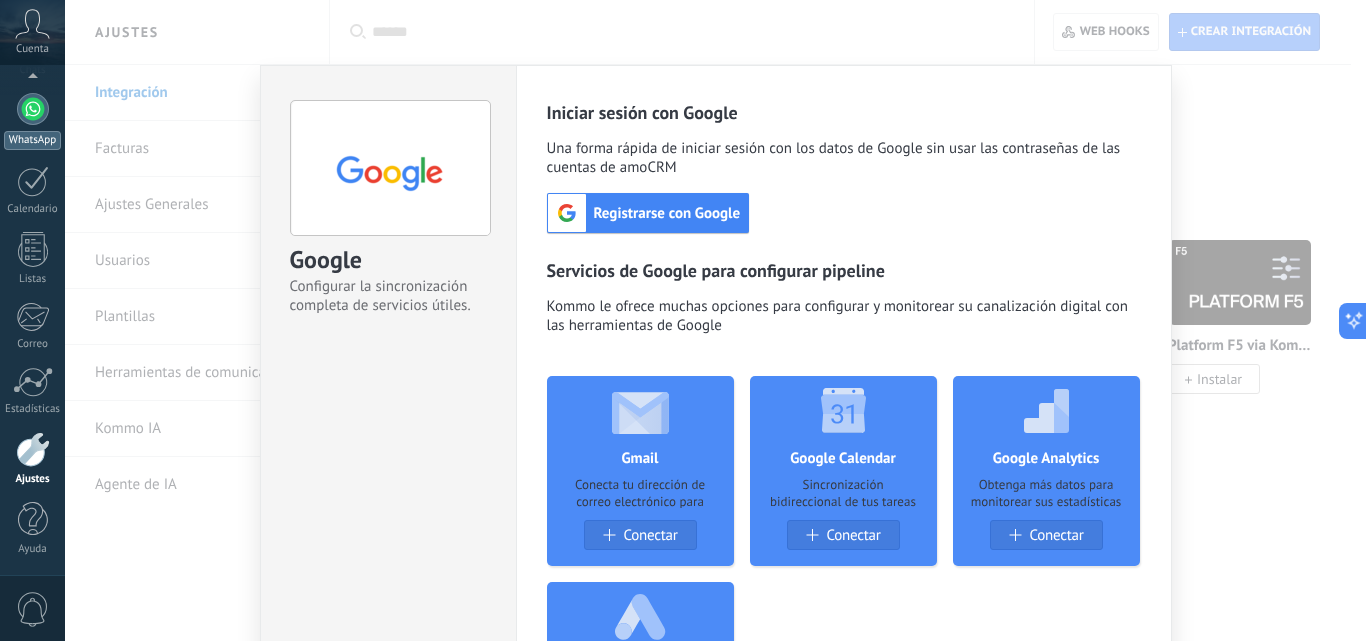 click on "WhatsApp" at bounding box center [32, 140] 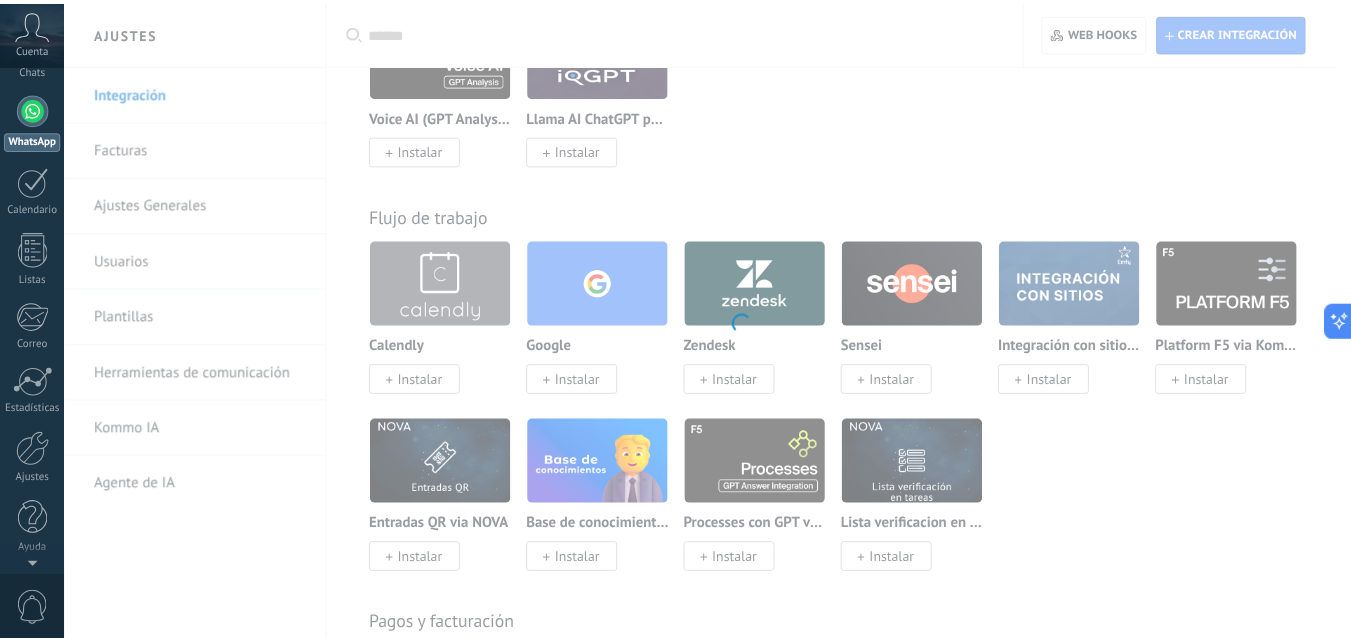 scroll, scrollTop: 0, scrollLeft: 0, axis: both 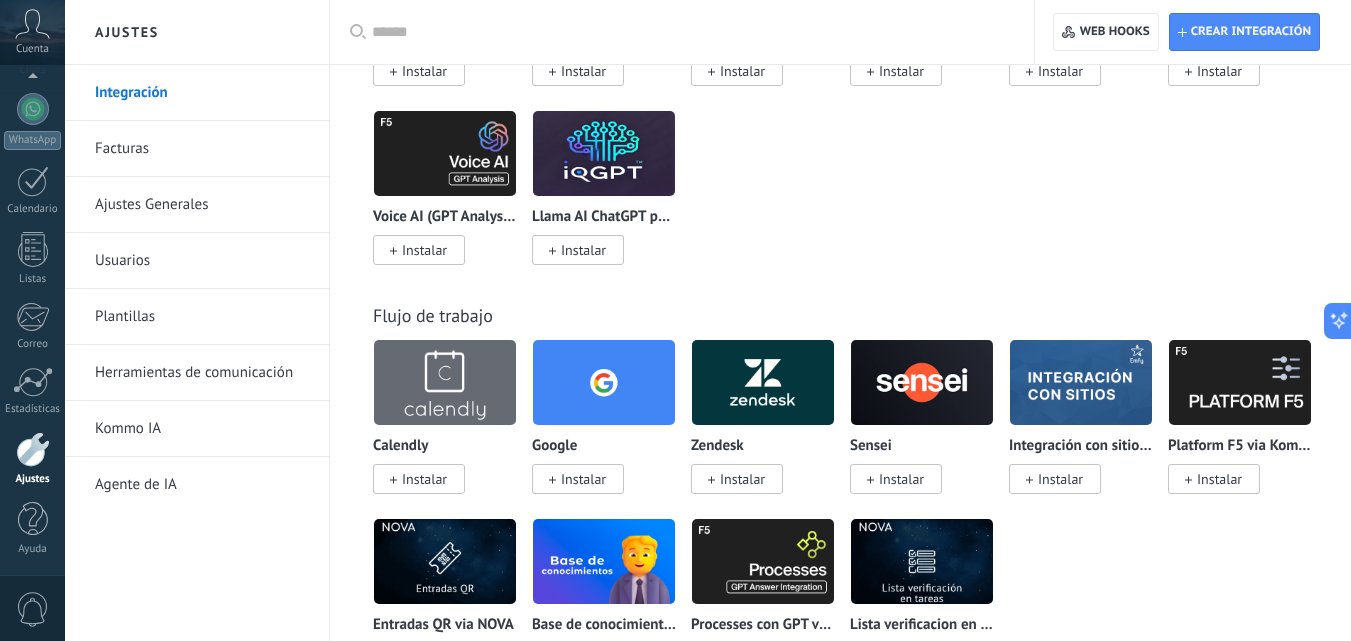 click at bounding box center [604, 153] 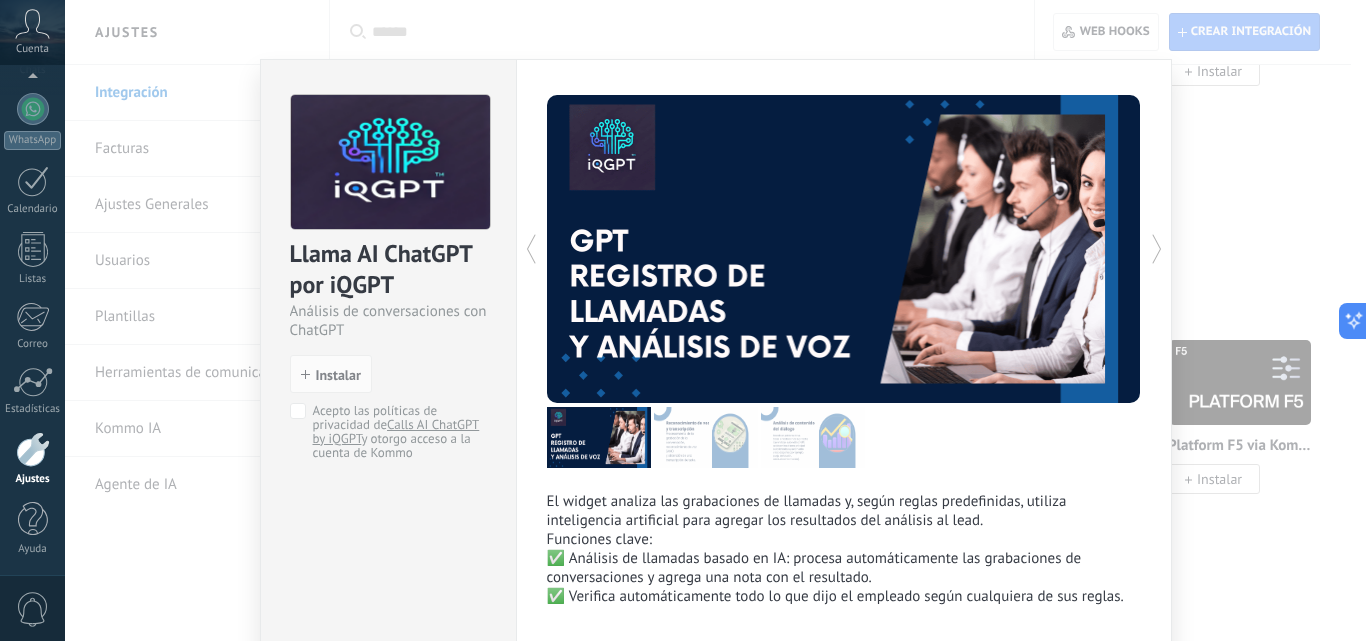 scroll, scrollTop: 106, scrollLeft: 0, axis: vertical 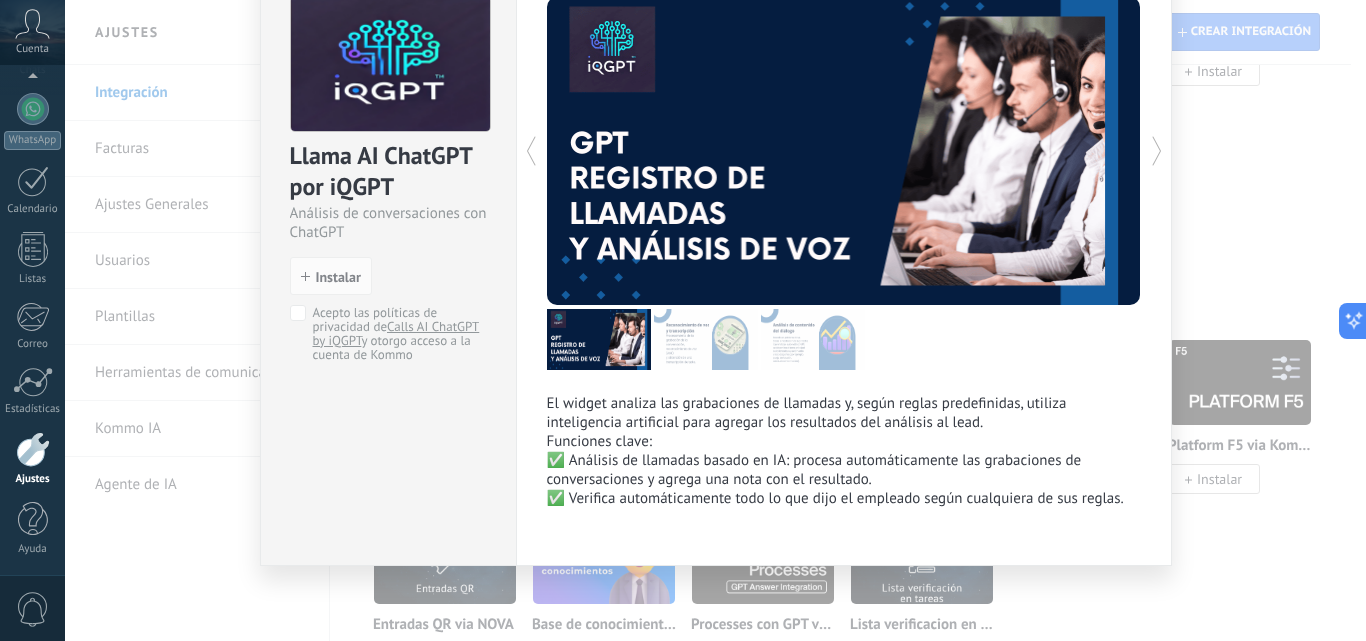 click on "Llama AI ChatGPT por iQGPT  Análisis de conversaciones con ChatGPT install Instalar Acepto las políticas de privacidad de  Calls AI ChatGPT by iQGPT  y otorgo acceso a la cuenta de Kommo El widget analiza las grabaciones de llamadas y, según reglas predefinidas, utiliza inteligencia artificial para agregar los resultados del análisis al lead.
Funciones clave:
✅ Análisis de llamadas basado en IA: procesa automáticamente las grabaciones de conversaciones y agrega una nota con el resultado.
✅ Verifica automáticamente todo lo que dijo el empleado según cualquiera de sus reglas.
más" at bounding box center [715, 320] 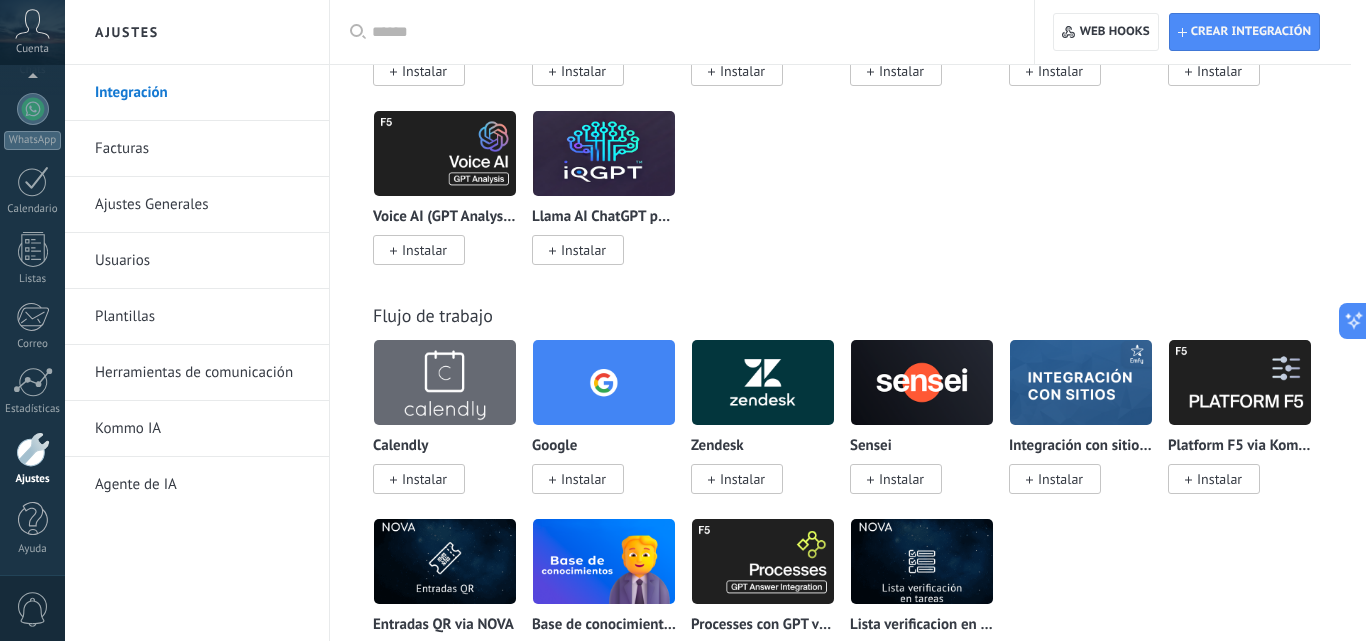 scroll, scrollTop: 0, scrollLeft: 0, axis: both 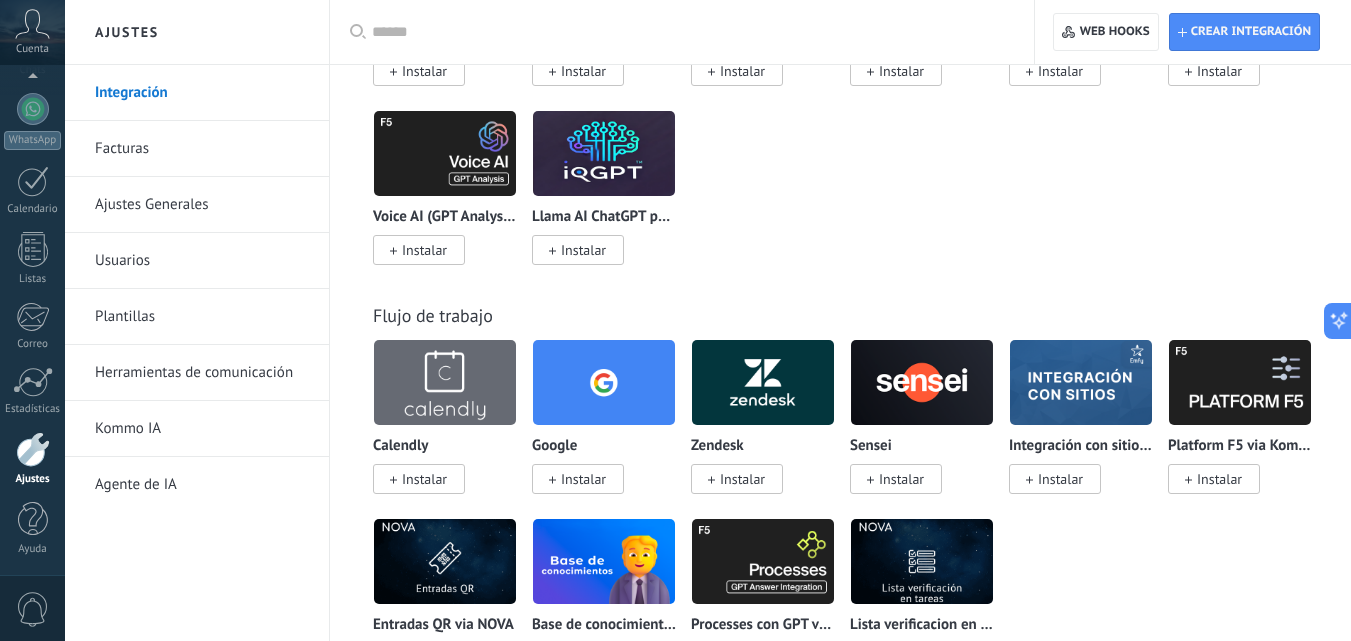 click at bounding box center [604, 153] 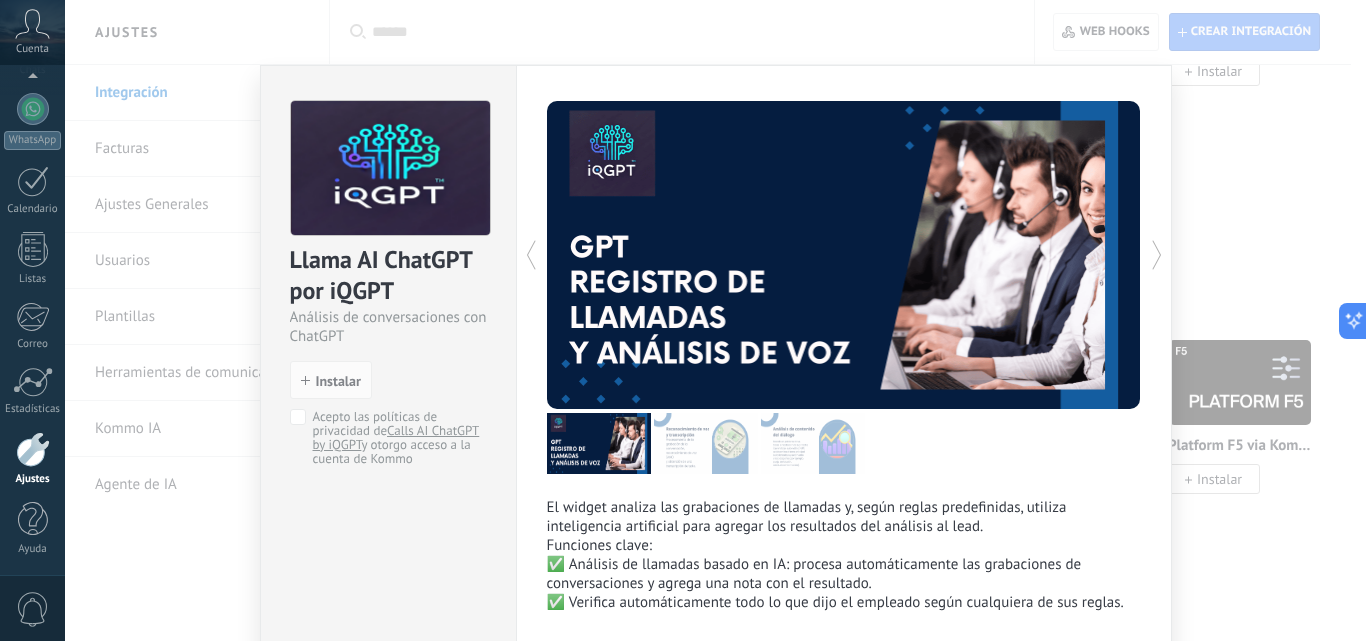 click on "Llama AI ChatGPT por iQGPT  Análisis de conversaciones con ChatGPT install Instalar Acepto las políticas de privacidad de  Calls AI ChatGPT by iQGPT  y otorgo acceso a la cuenta de Kommo El widget analiza las grabaciones de llamadas y, según reglas predefinidas, utiliza inteligencia artificial para agregar los resultados del análisis al lead.
Funciones clave:
✅ Análisis de llamadas basado en IA: procesa automáticamente las grabaciones de conversaciones y agrega una nota con el resultado.
✅ Verifica automáticamente todo lo que dijo el empleado según cualquiera de sus reglas.
más" at bounding box center (715, 320) 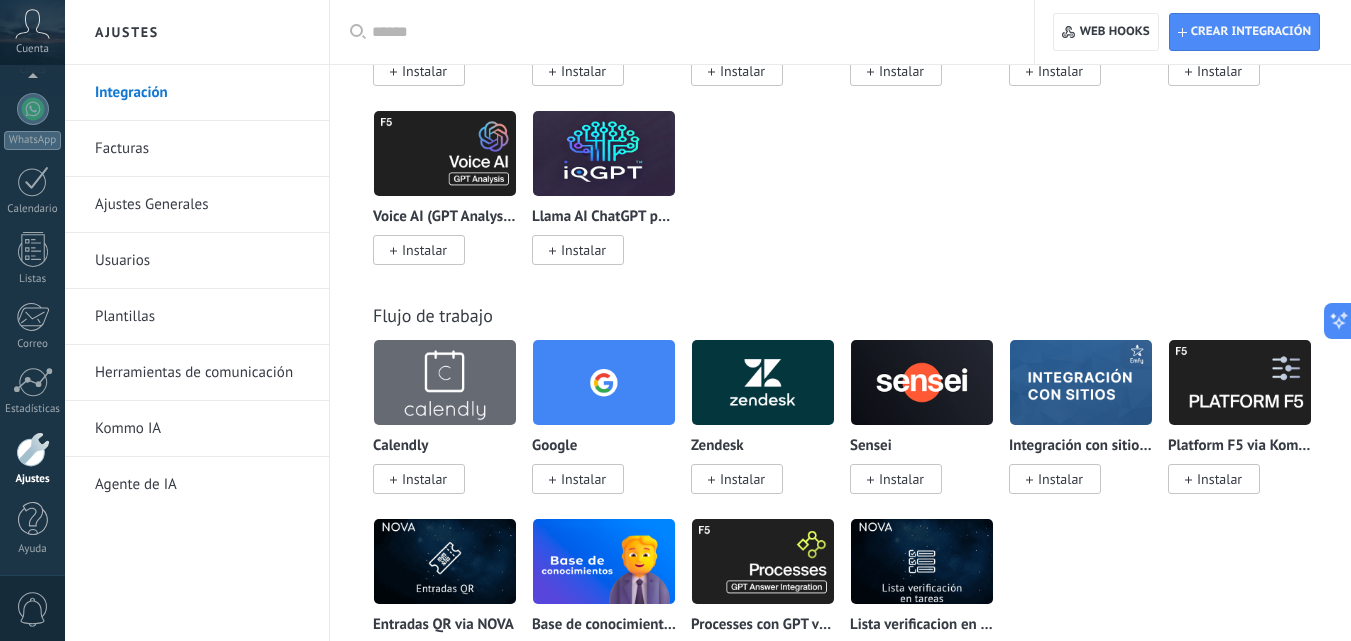 click at bounding box center (445, 153) 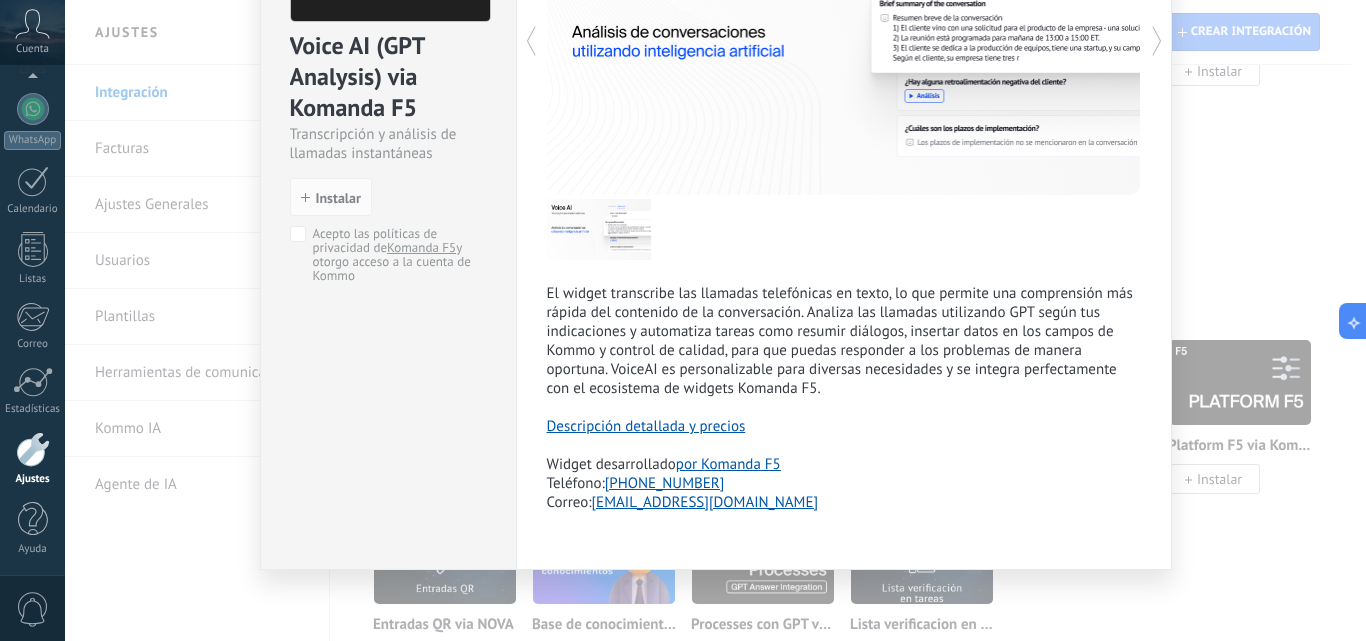 scroll, scrollTop: 218, scrollLeft: 0, axis: vertical 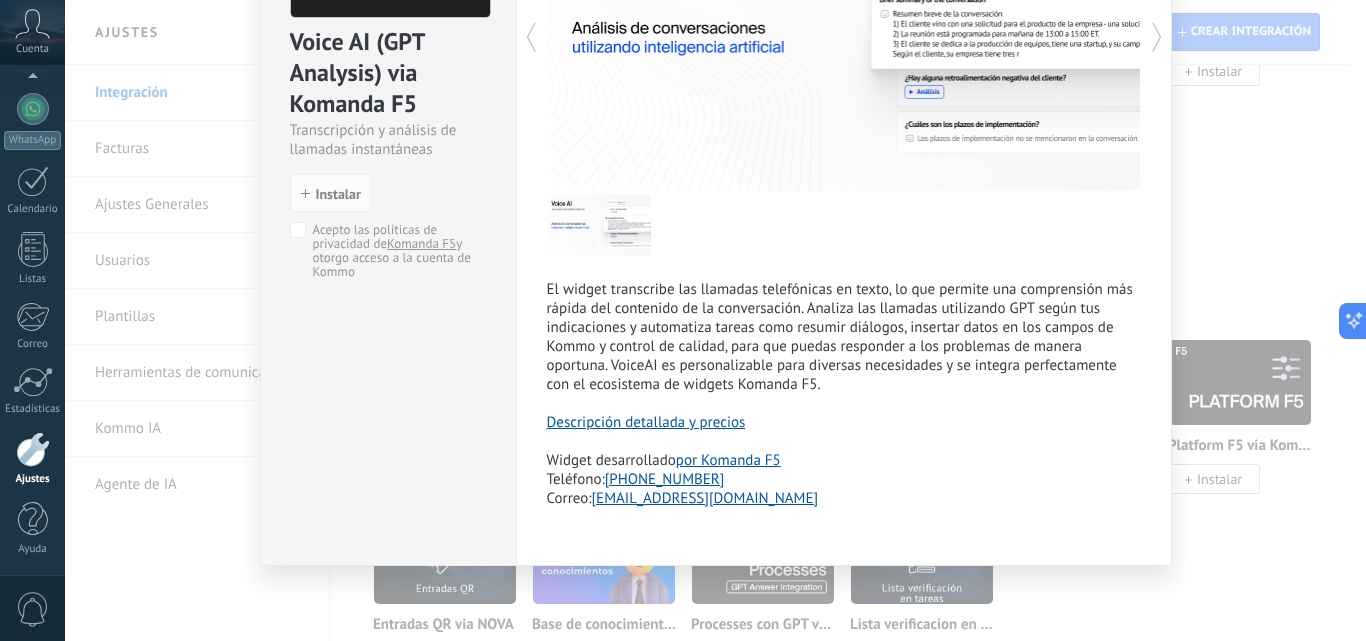 click on "Voice AI (GPT Analysis) via Komanda F5 Transcripción y análisis de llamadas instantáneas install Instalar Acepto las políticas de privacidad de  Komanda F5  y otorgo acceso a la cuenta de Kommo   Komanda F5   El widget transcribe las llamadas telefónicas en texto, lo que permite una comprensión más rápida del contenido de la conversación. Analiza las llamadas utilizando GPT según tus indicaciones y automatiza tareas como resumir diálogos, insertar datos en los campos de Kommo y control de calidad, para que puedas responder a los problemas de manera oportuna. VoiceAI es personalizable para diversas necesidades y se integra perfectamente con el ecosistema de widgets Komanda F5.   Descripción detallada y precios   Widget desarrollado  por Komanda F5   Teléfono:  [PHONE_NUMBER]   Correo:  [EMAIL_ADDRESS][DOMAIN_NAME]   más" at bounding box center (715, 320) 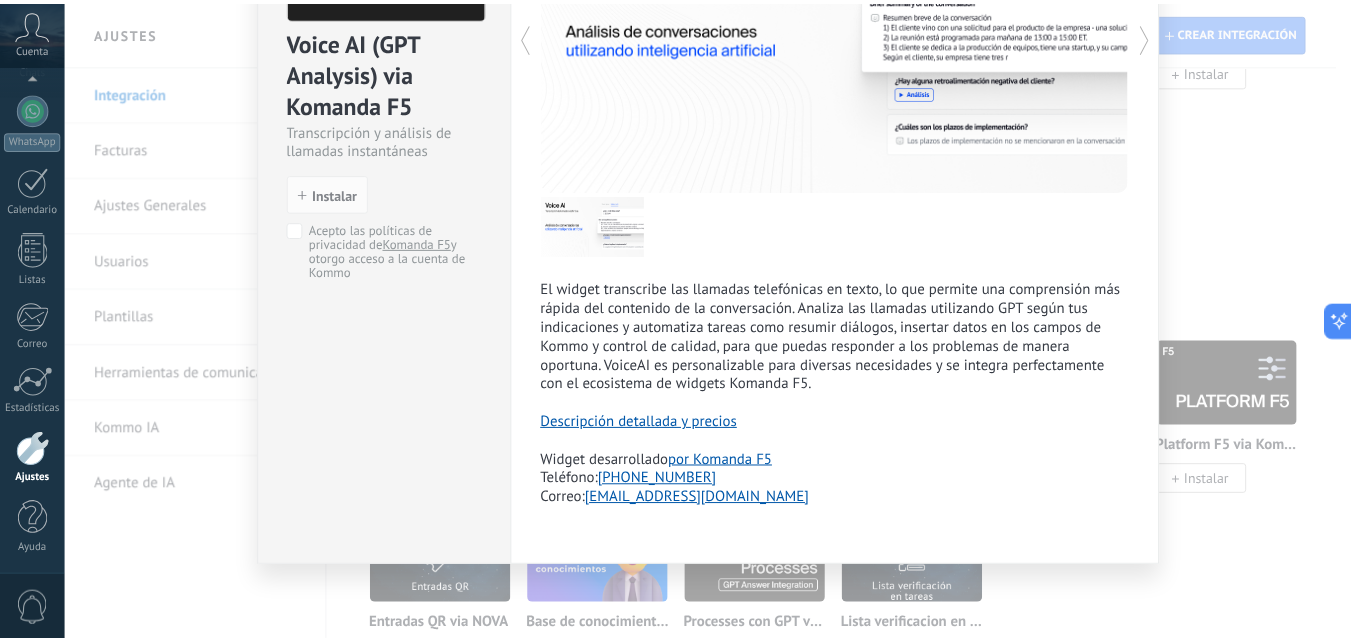 scroll, scrollTop: 0, scrollLeft: 0, axis: both 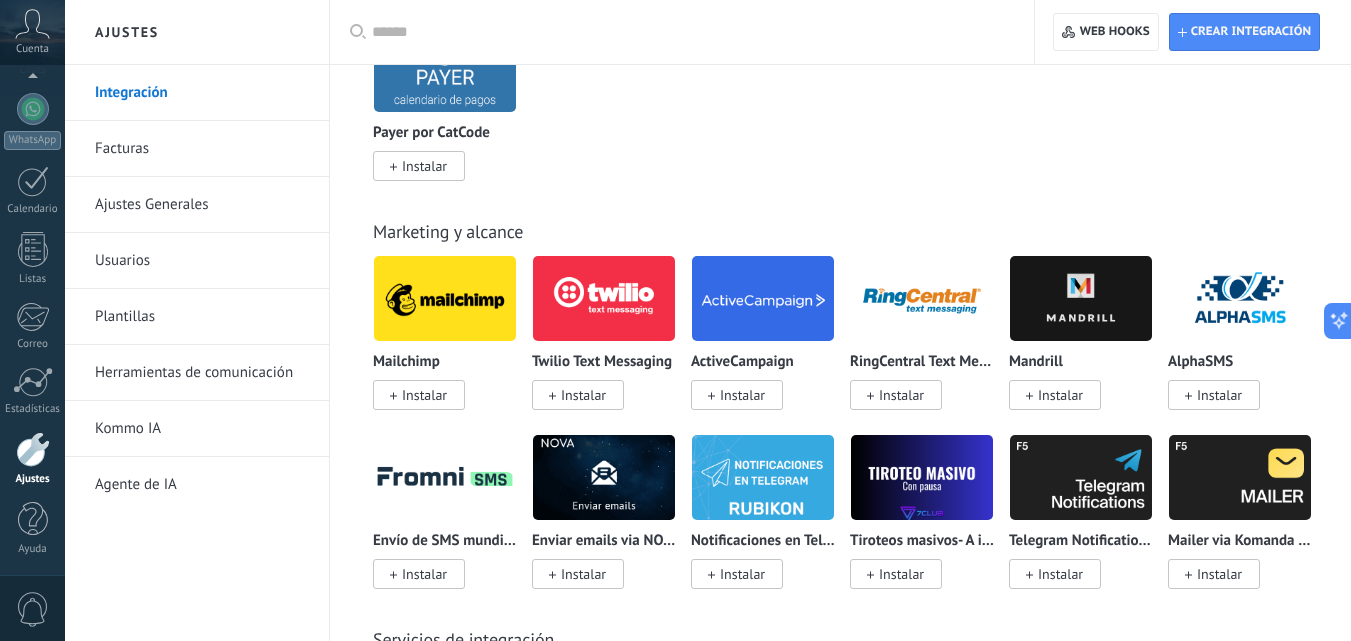 click at bounding box center [445, 298] 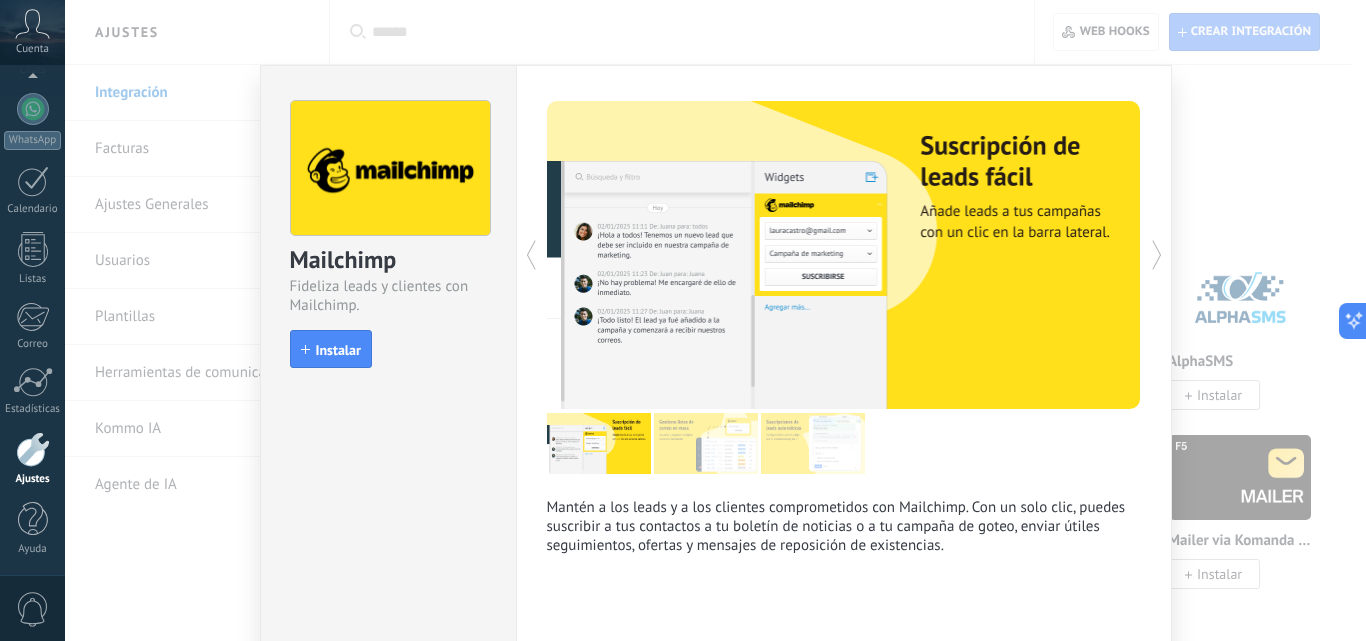 click on "Mailchimp Fideliza leads y clientes con Mailchimp. install Instalar" at bounding box center (388, 362) 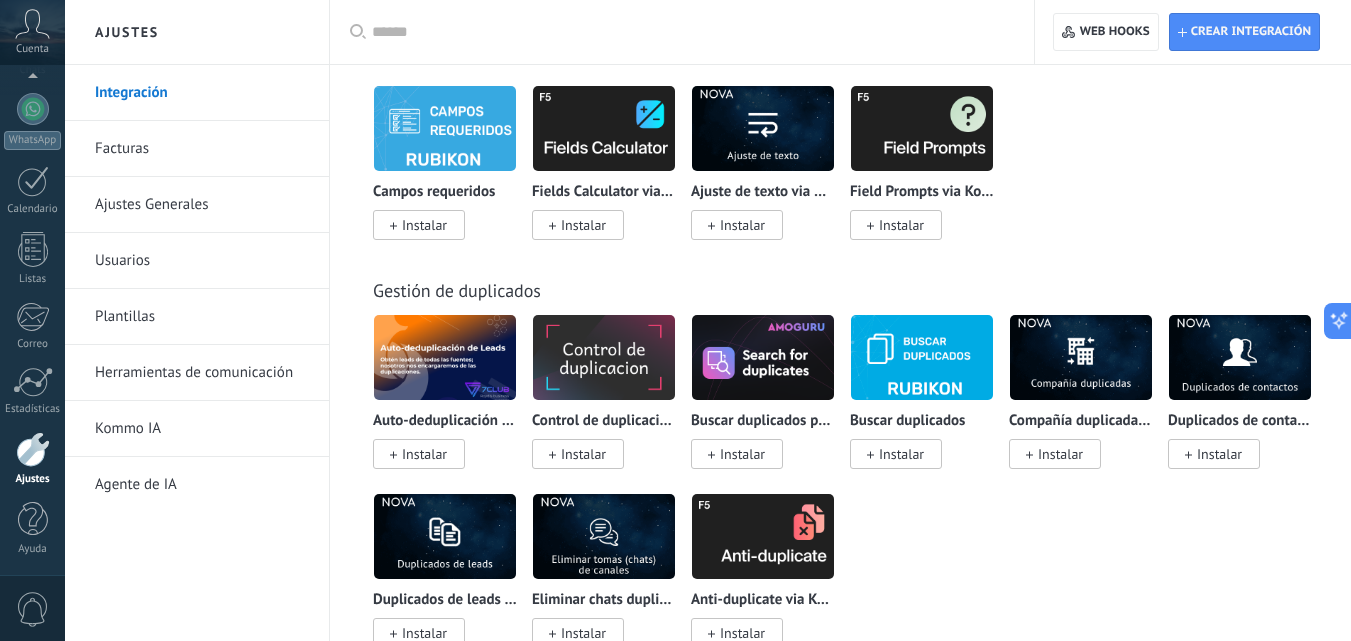 scroll, scrollTop: 7956, scrollLeft: 0, axis: vertical 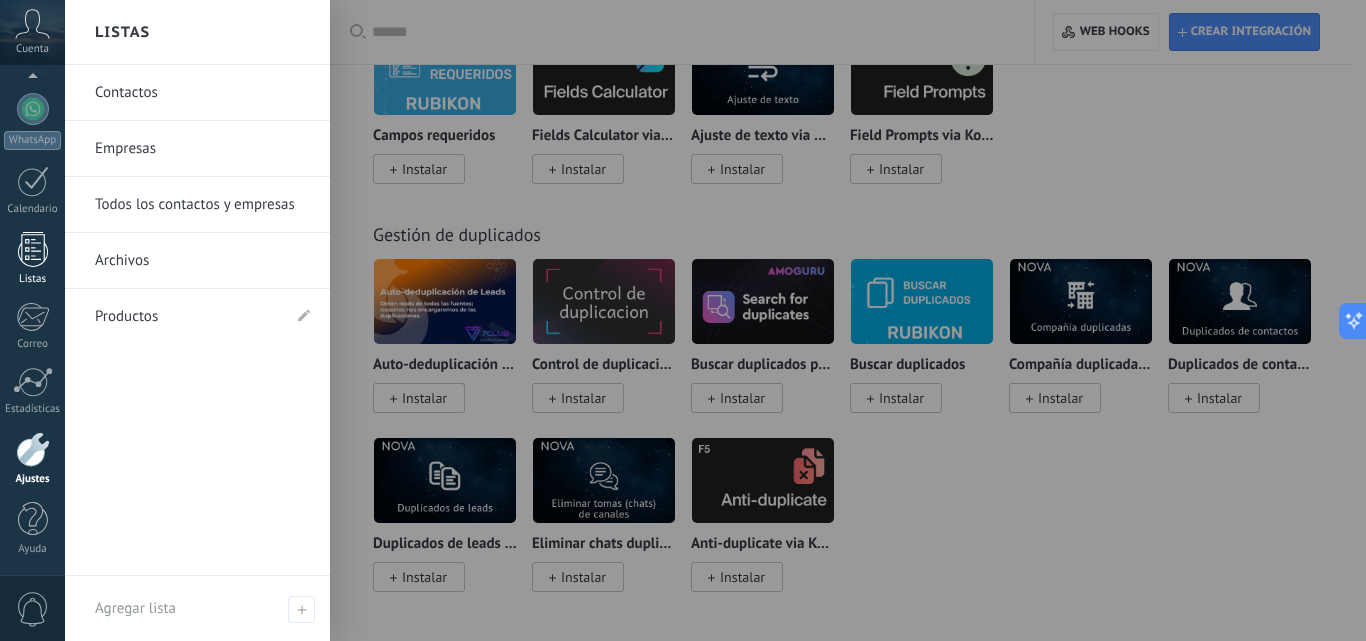 click on "Listas" at bounding box center (33, 279) 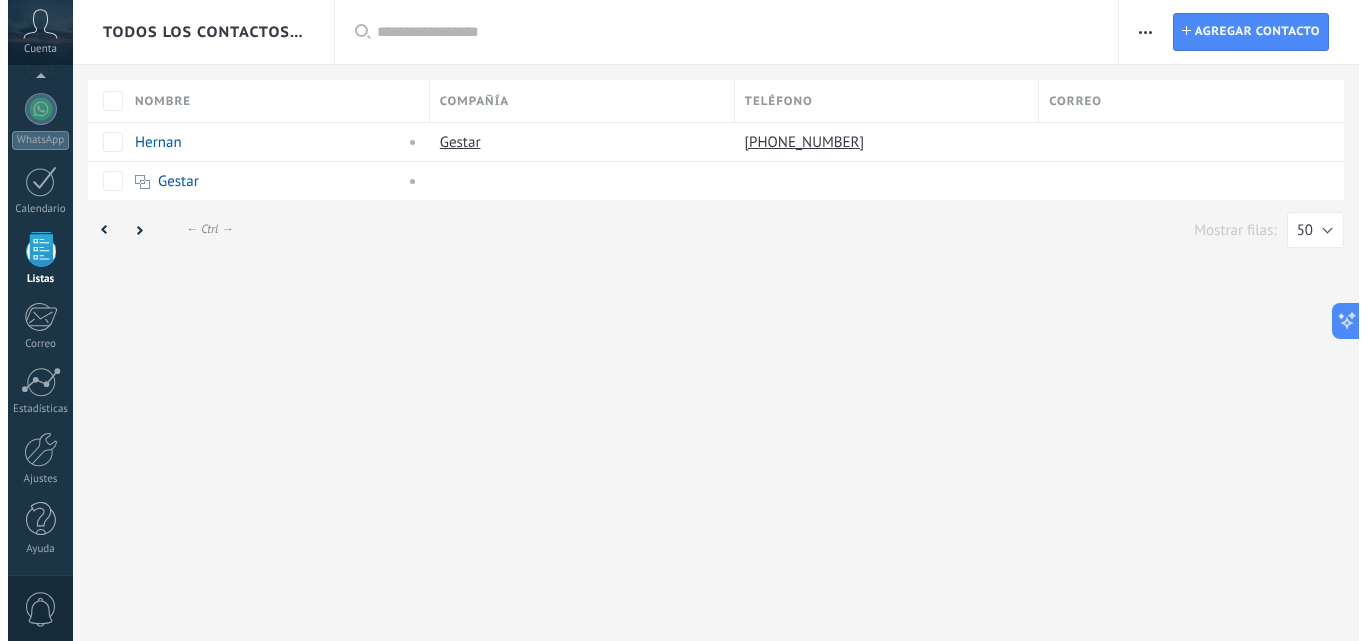 scroll, scrollTop: 0, scrollLeft: 0, axis: both 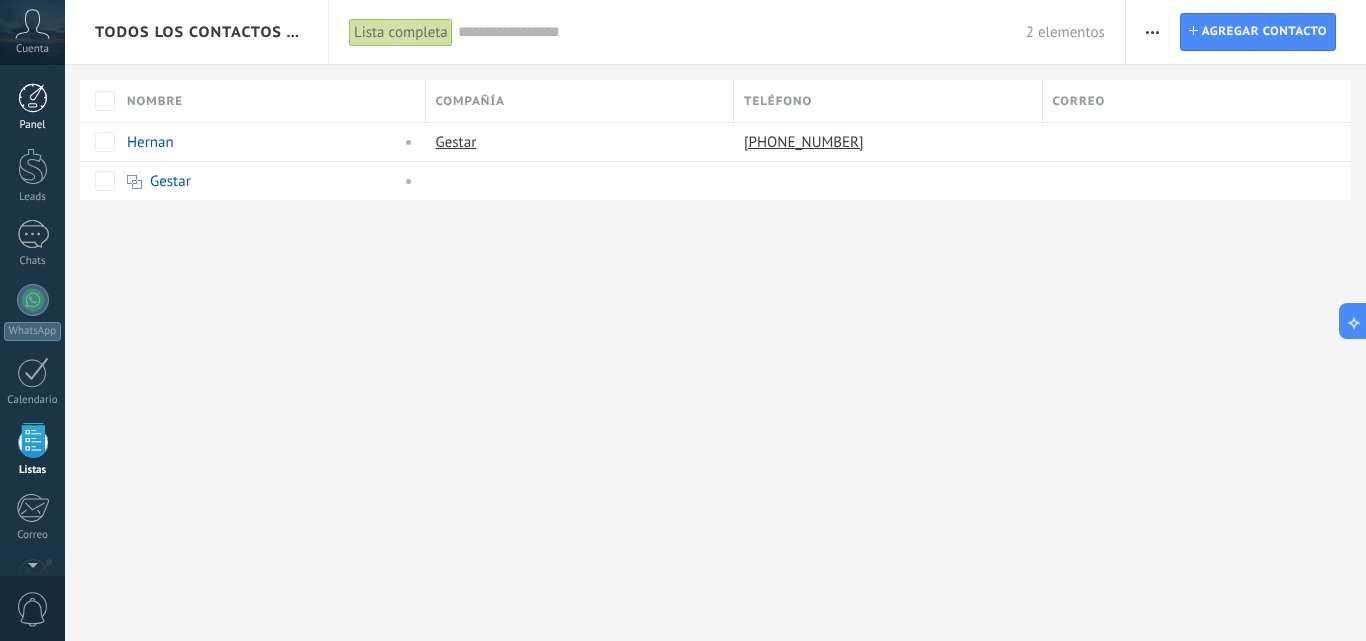 click at bounding box center (33, 98) 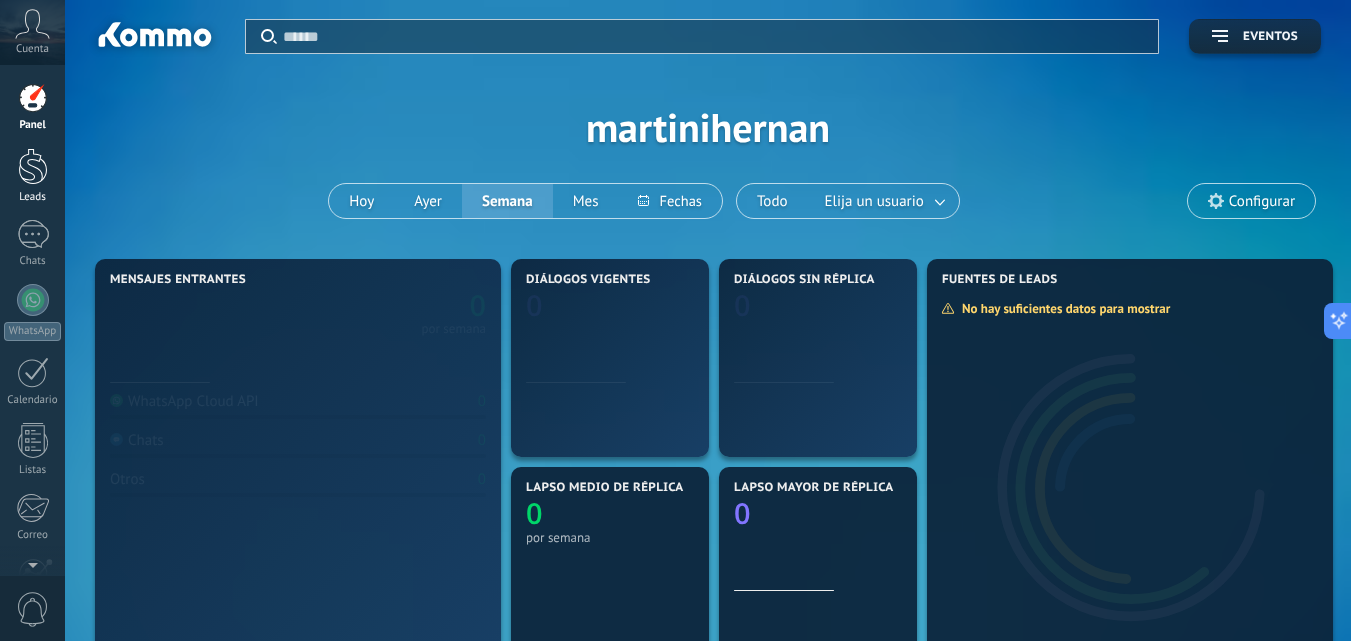 click at bounding box center (33, 166) 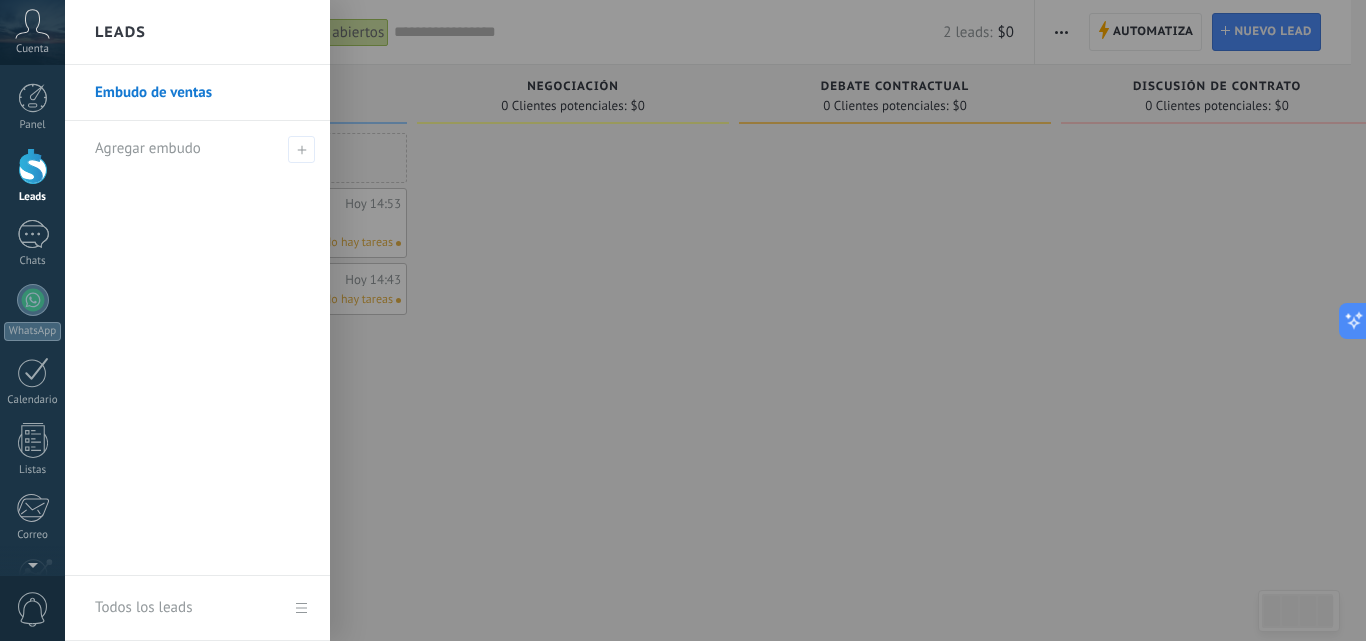 click on "Embudo de ventas" at bounding box center (202, 93) 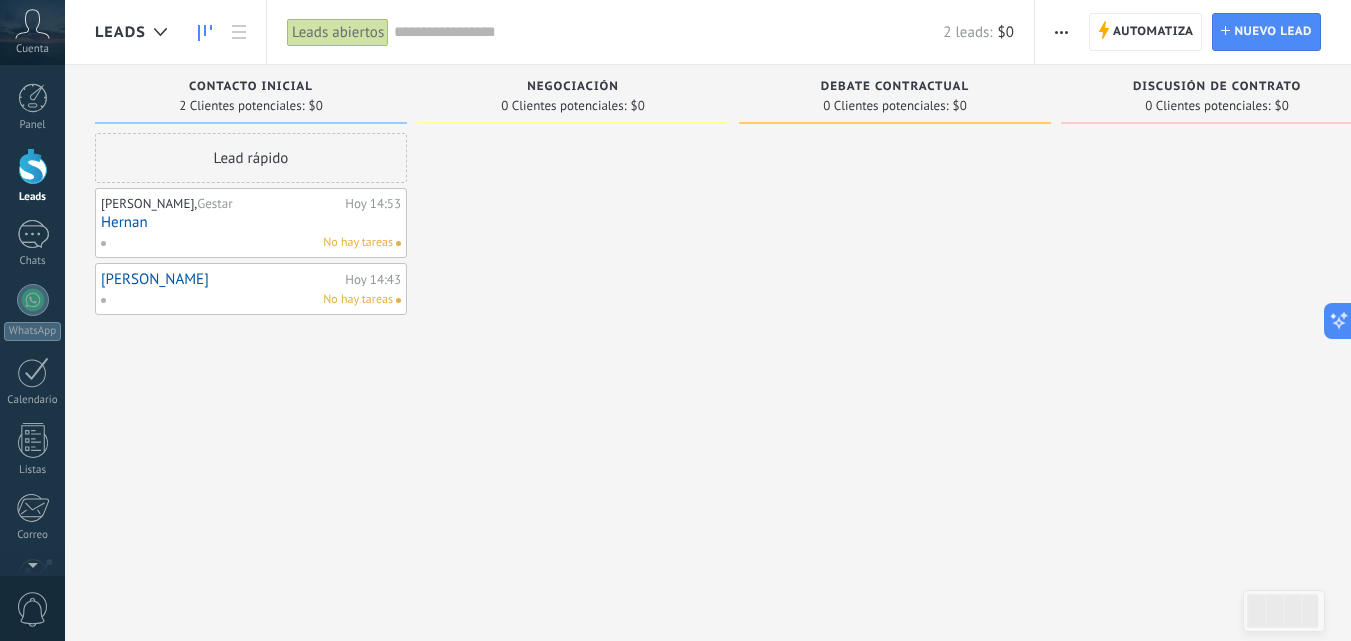 click on "Debate contractual 0  Clientes potenciales:  $0" at bounding box center [895, 94] 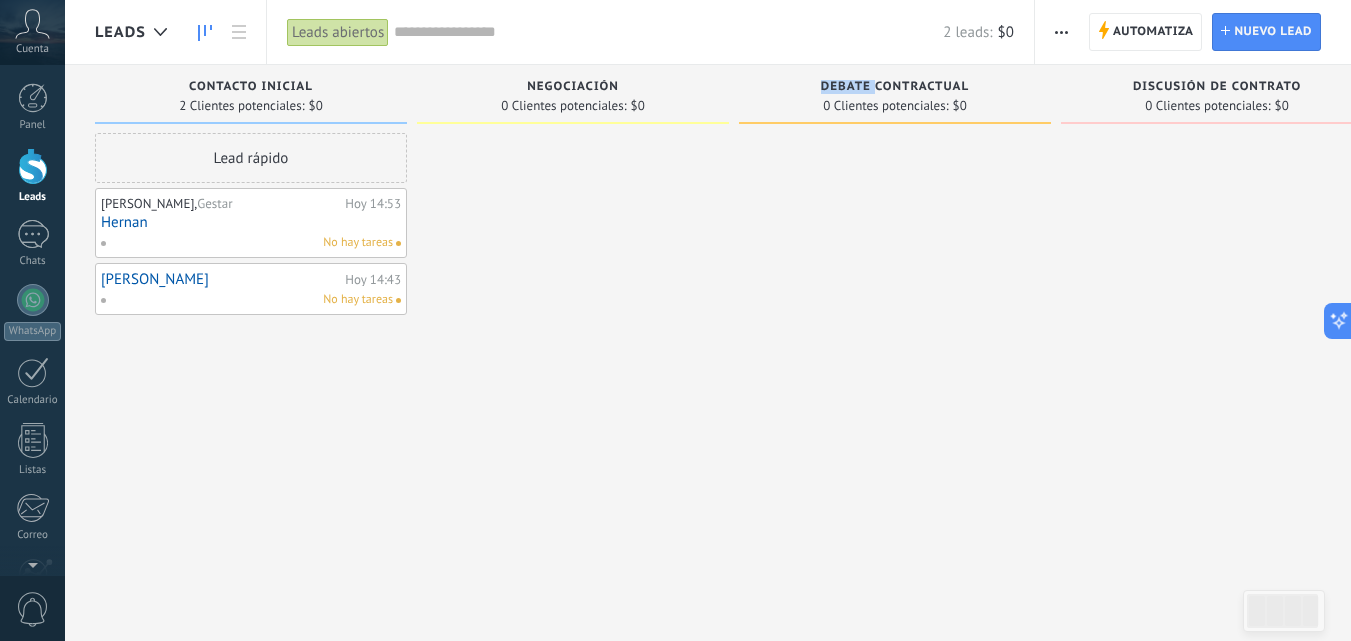 click on "Debate contractual" at bounding box center (895, 87) 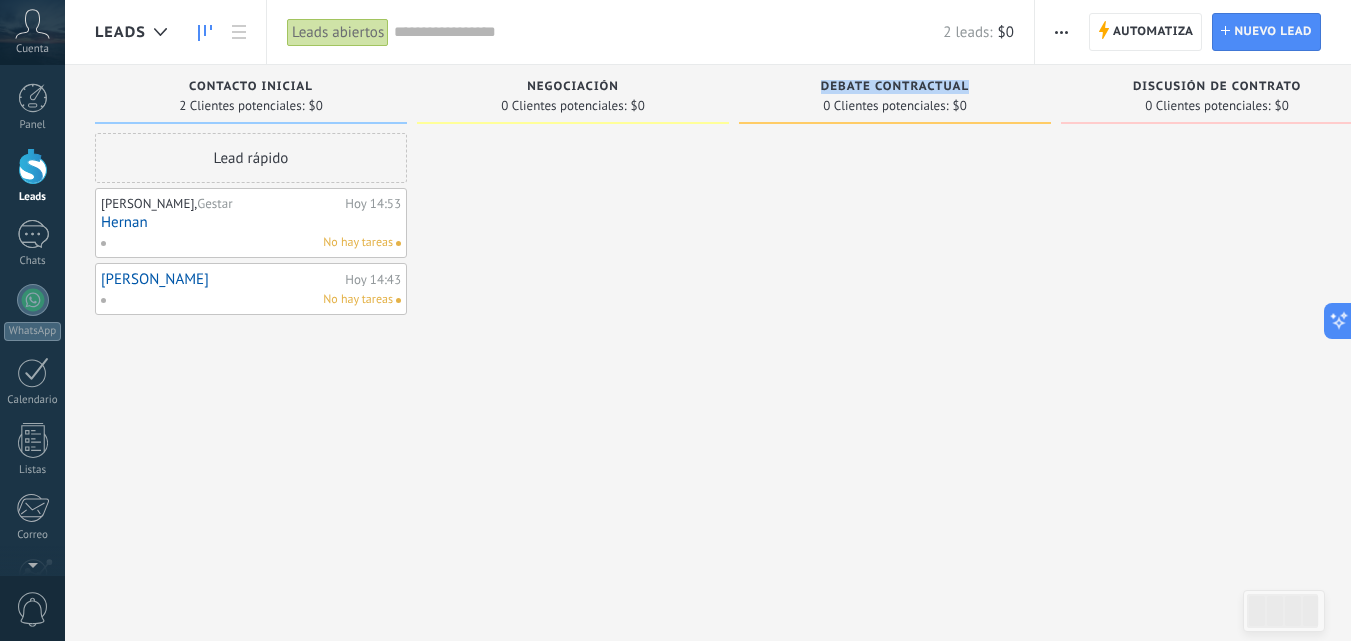 click on "Debate contractual" at bounding box center [895, 87] 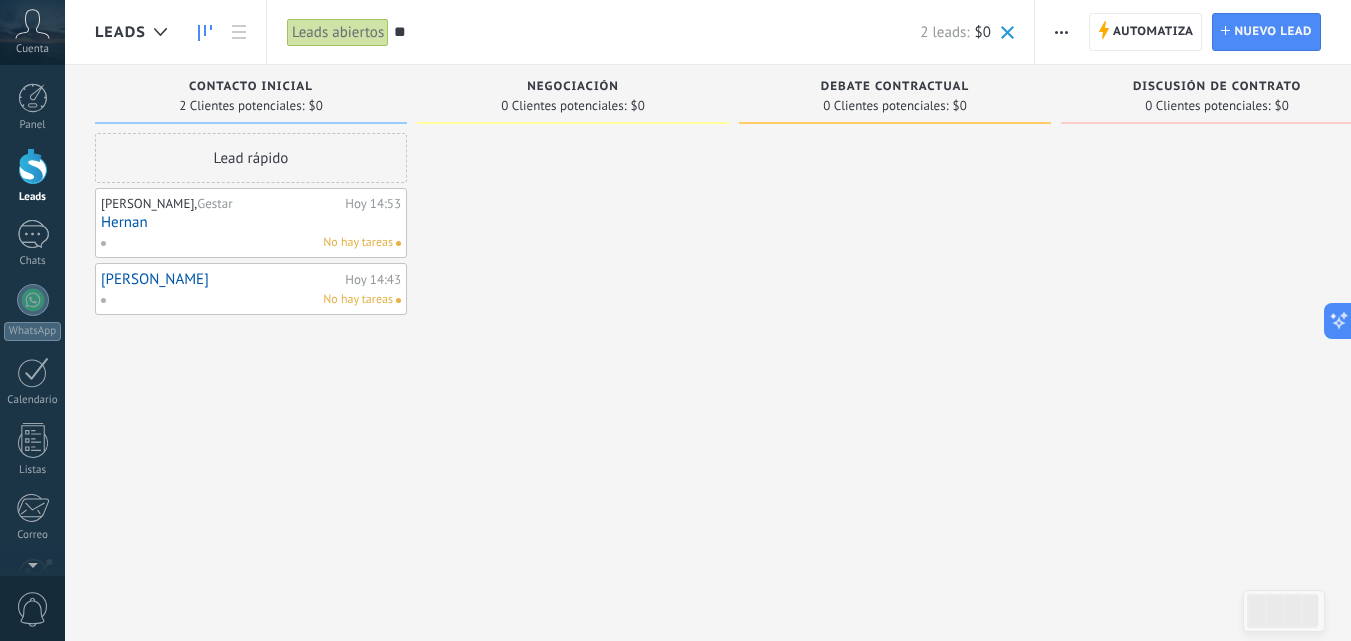 type on "**" 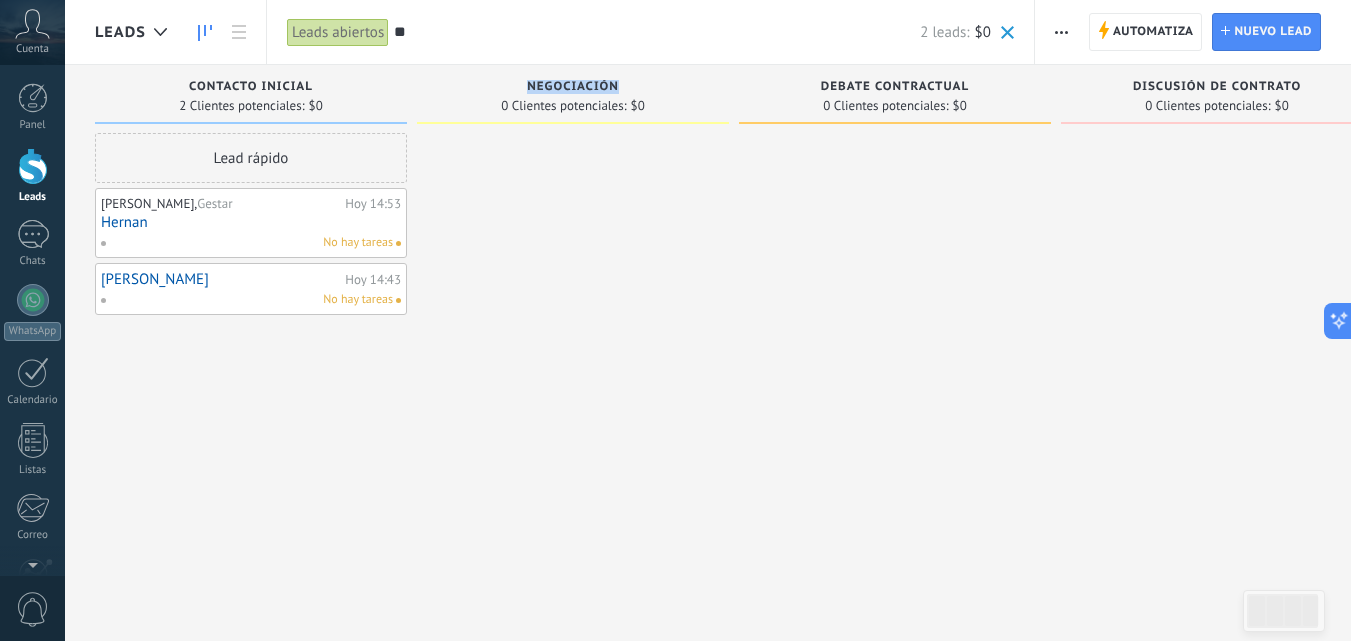 click on "Negociación" at bounding box center (573, 87) 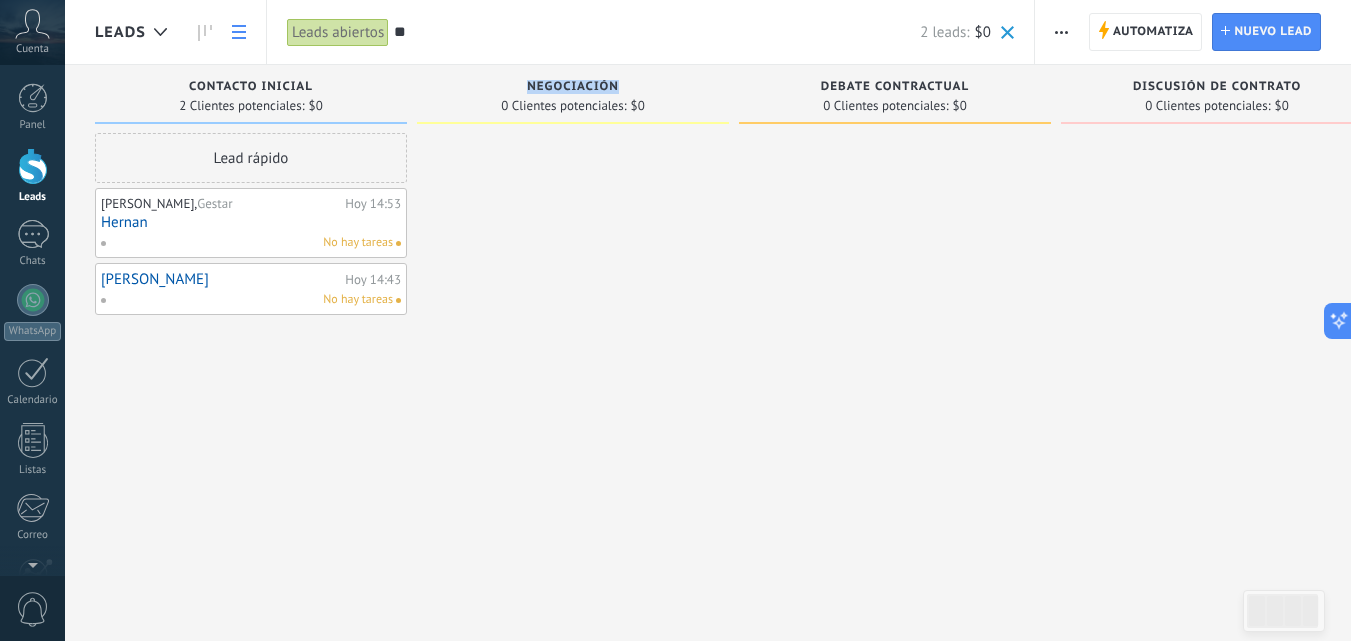 click 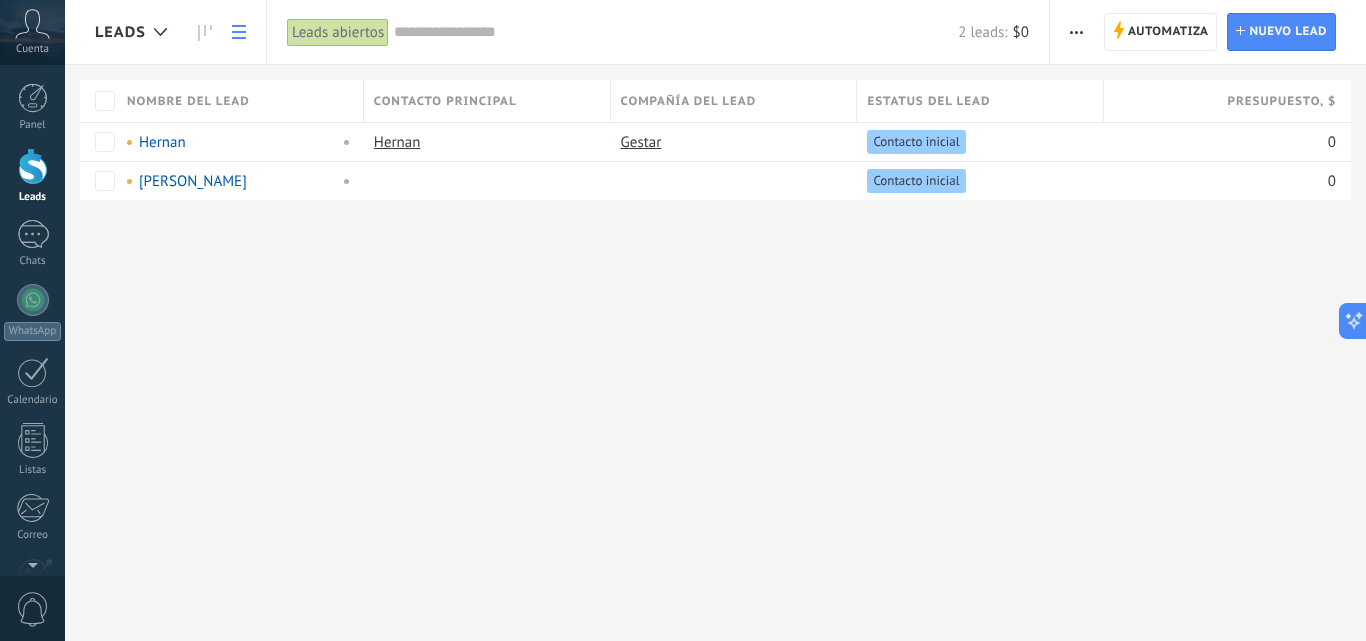 click at bounding box center [1076, 32] 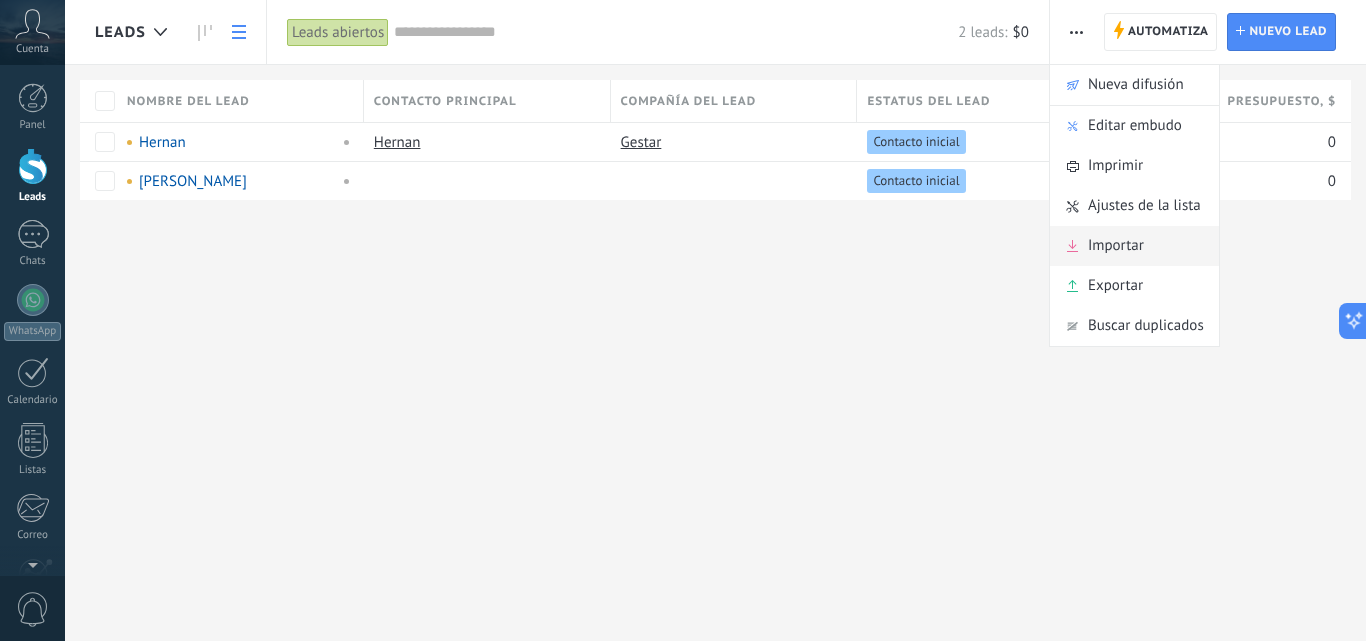 click on "Importar" at bounding box center (1134, 246) 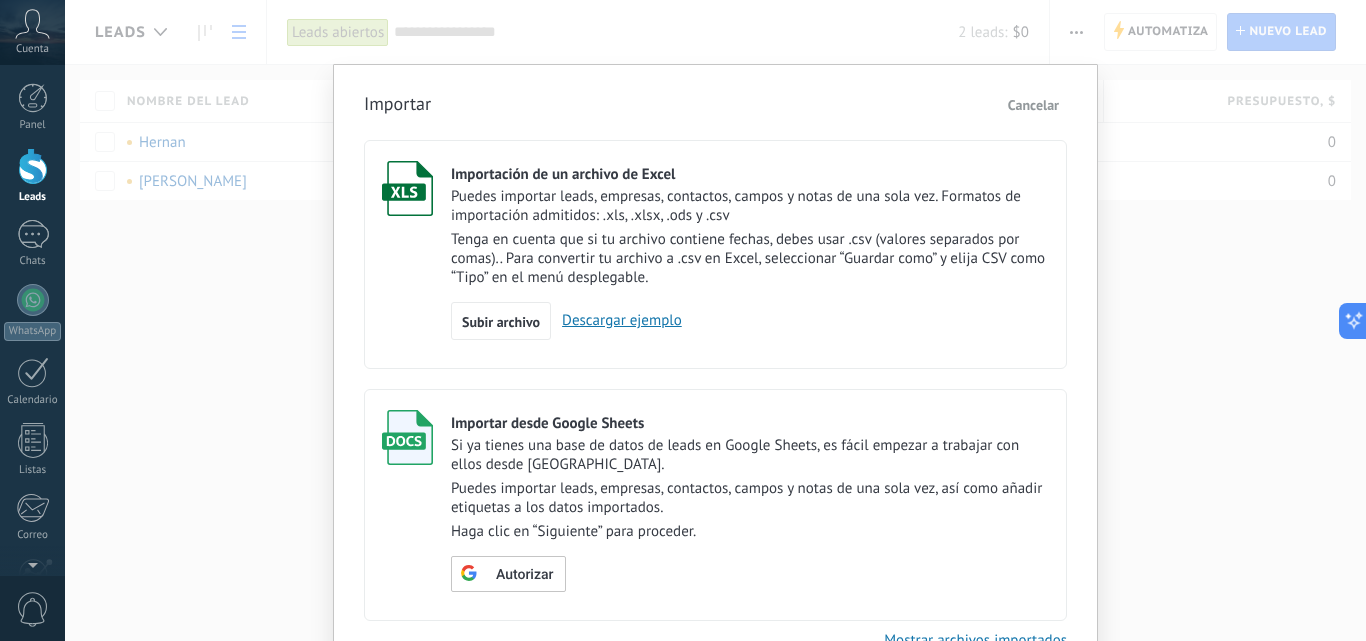 scroll, scrollTop: 0, scrollLeft: 0, axis: both 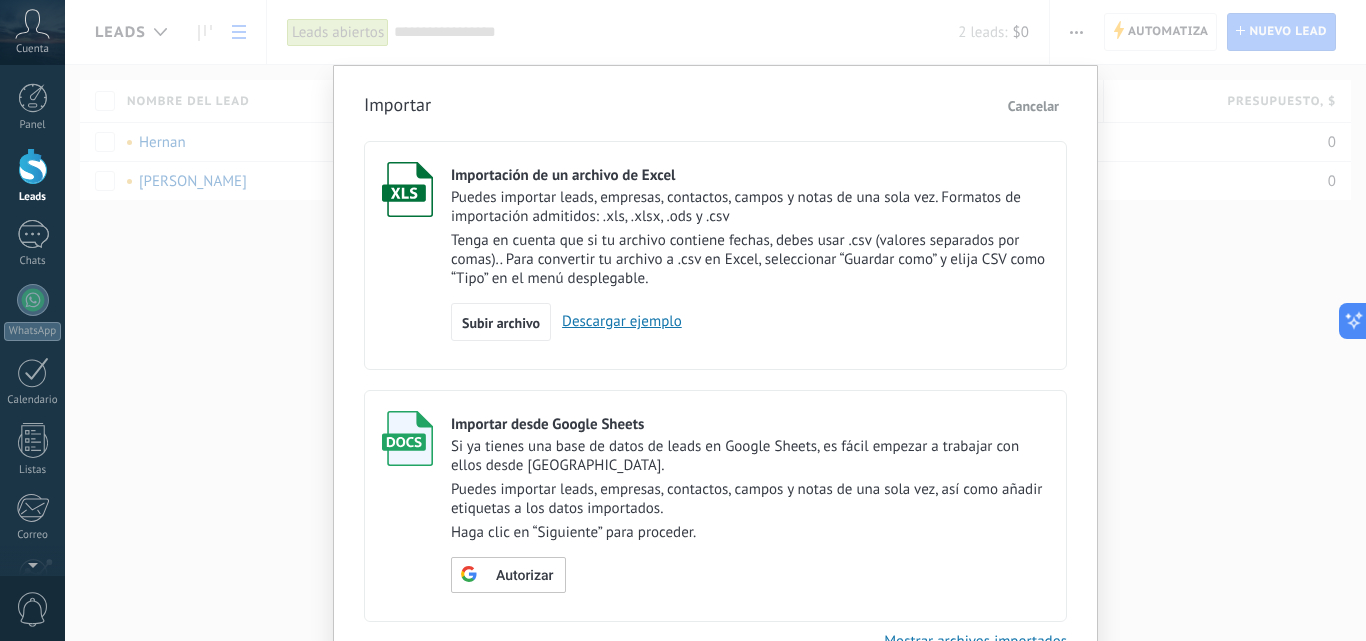 click on "Importar Cancelar Importación de un archivo de Excel Puedes importar leads, empresas, contactos, campos y notas de una sola vez. Formatos de importación admitidos: .xls, .xlsx, .ods y .csv Tenga en cuenta que si tu archivo contiene fechas, debes usar .csv (valores separados por comas).. Para convertir tu archivo a .csv en Excel, seleccionar “Guardar como” y elija CSV como “Tipo” en el menú desplegable. Subir archivo Descargar ejemplo Importar desde Google Sheets Si ya tienes una base de datos de leads en Google Sheets, es fácil empezar a trabajar con ellos desde Kommo. Puedes importar leads, empresas, contactos, campos y notas de una sola vez, así como añadir etiquetas a los datos importados. Haga clic en “Siguiente” para proceder. Autorizar Mostrar archivos importados" at bounding box center [715, 320] 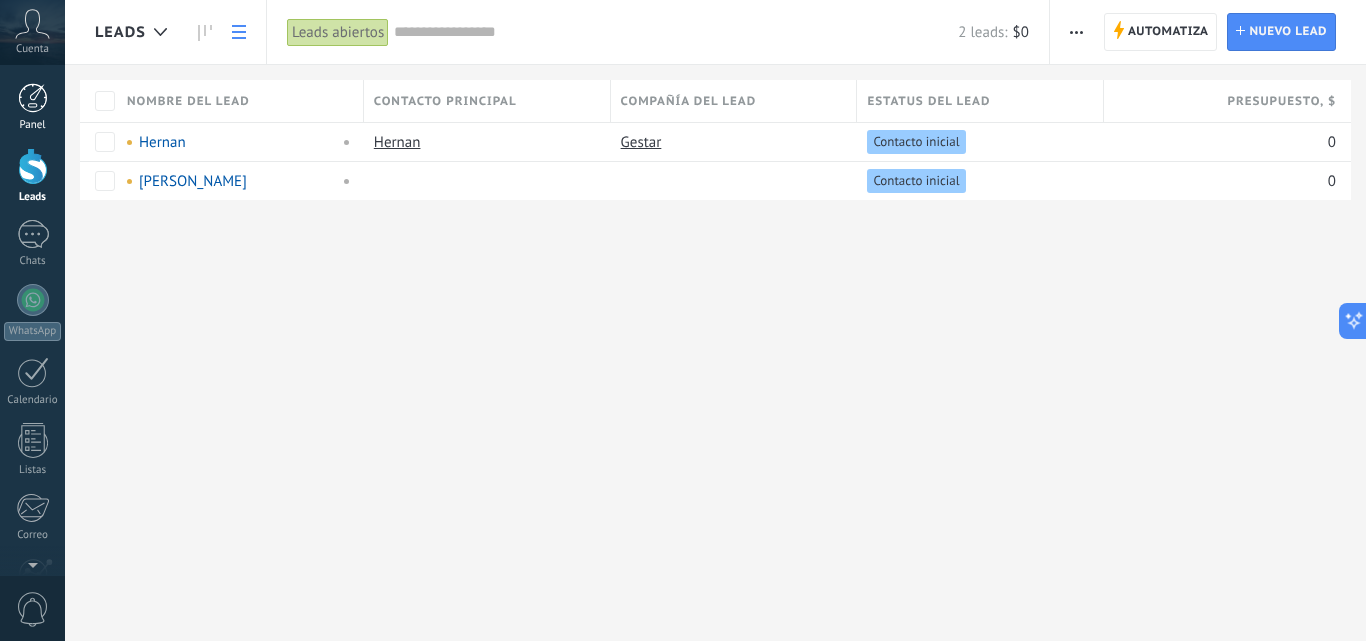 click at bounding box center (33, 98) 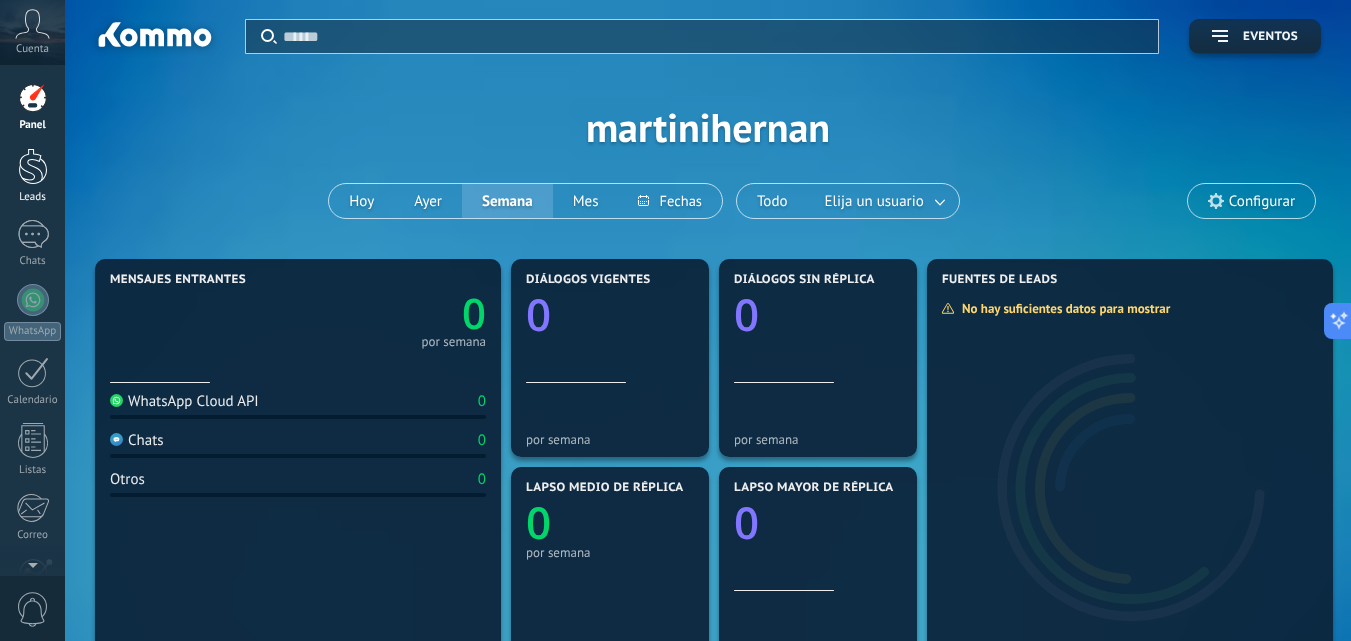 click at bounding box center (33, 166) 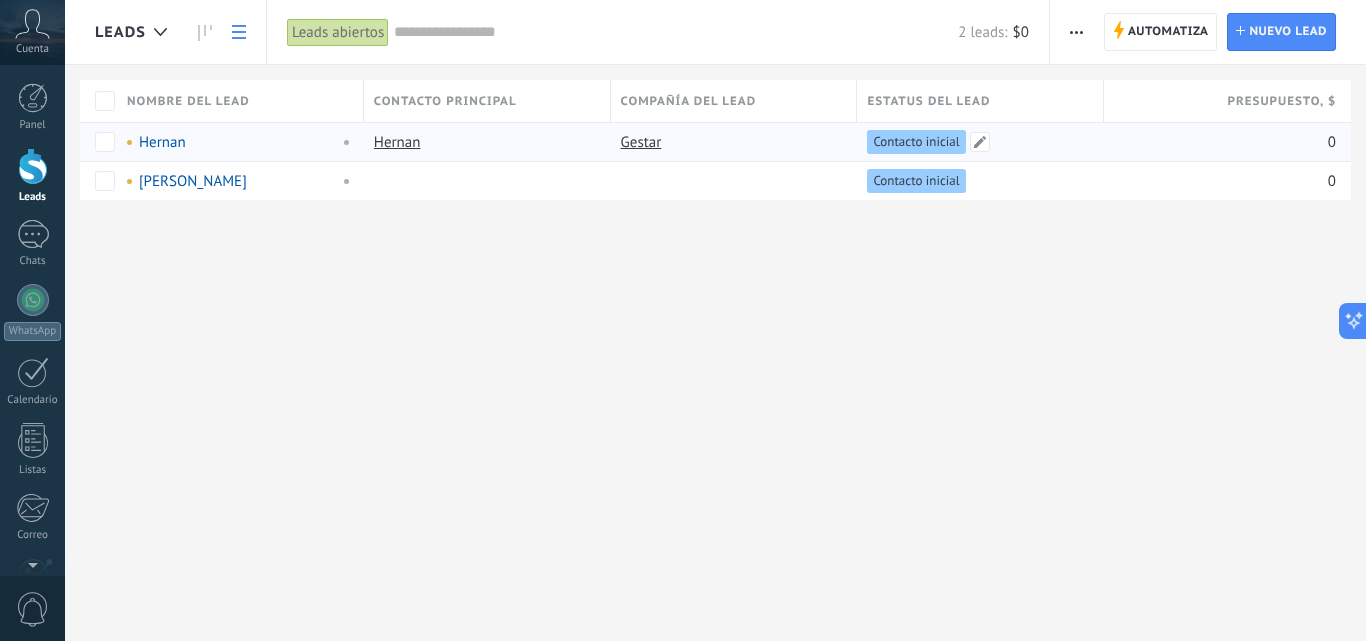 click on "Contacto inicial" at bounding box center [916, 142] 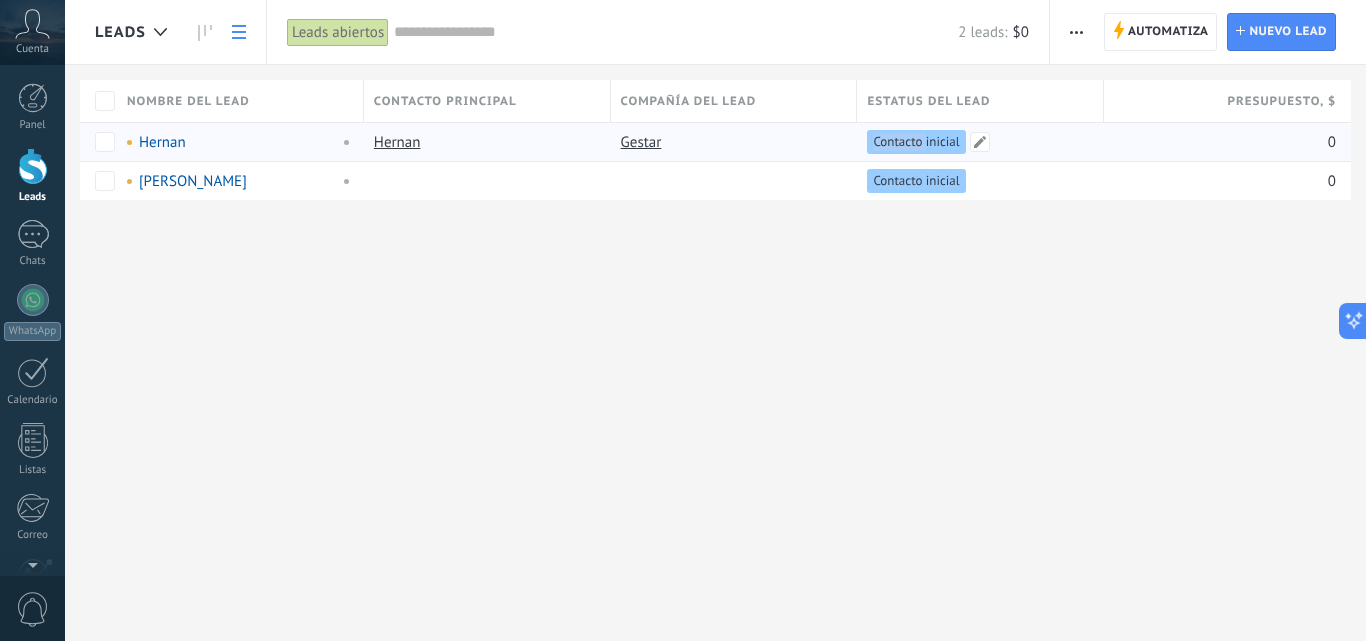 click on "Contacto inicial" at bounding box center (916, 142) 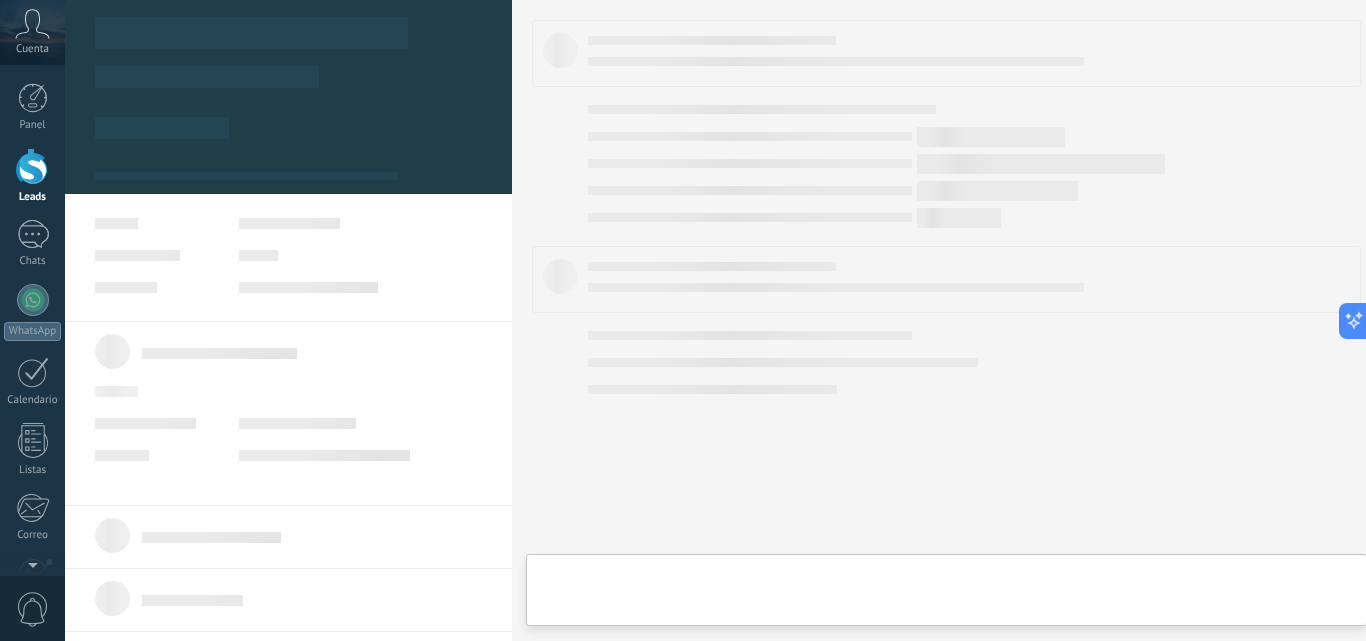 click on ".abccls-1,.abccls-2{fill-rule:evenodd}.abccls-2{fill:#fff} .abfcls-1{fill:none}.abfcls-2{fill:#fff} .abncls-1{isolation:isolate}.abncls-2{opacity:.06}.abncls-2,.abncls-3,.abncls-6{mix-blend-mode:multiply}.abncls-3{opacity:.15}.abncls-4,.abncls-8{fill:#fff}.abncls-5{fill:url(#abnlinear-gradient)}.abncls-6{opacity:.04}.abncls-7{fill:url(#abnlinear-gradient-2)}.abncls-8{fill-rule:evenodd} .abqst0{fill:#ffa200} .abwcls-1{fill:#252525} .cls-1{isolation:isolate} .acicls-1{fill:none} .aclcls-1{fill:#232323} .acnst0{display:none} .addcls-1,.addcls-2{fill:none;stroke-miterlimit:10}.addcls-1{stroke:#dfe0e5}.addcls-2{stroke:#a1a7ab} .adecls-1,.adecls-2{fill:none;stroke-miterlimit:10}.adecls-1{stroke:#dfe0e5}.adecls-2{stroke:#a1a7ab} .adqcls-1{fill:#8591a5;fill-rule:evenodd} .aeccls-1{fill:#5c9f37} .aeecls-1{fill:#f86161} .aejcls-1{fill:#8591a5;fill-rule:evenodd} .aekcls-1{fill-rule:evenodd} .aelcls-1{fill-rule:evenodd;fill:currentColor} .aemcls-1{fill-rule:evenodd;fill:currentColor} .aencls-2{fill:#f86161;opacity:.3}" at bounding box center [683, 320] 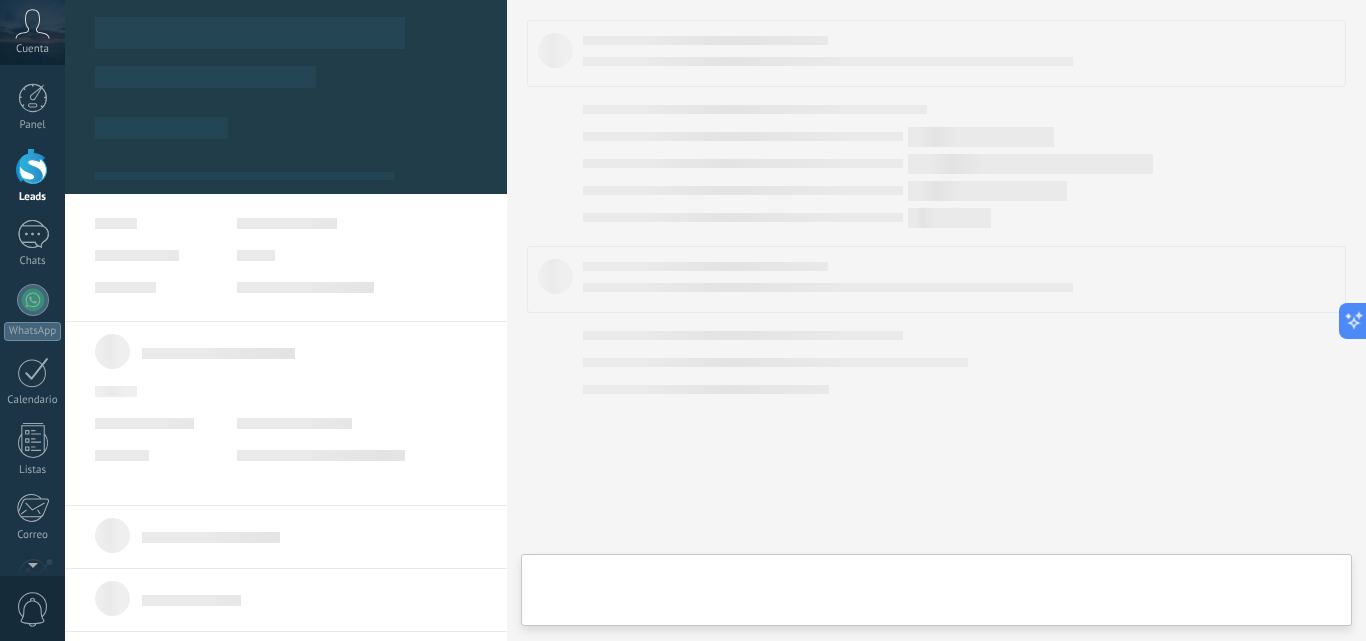 type on "***" 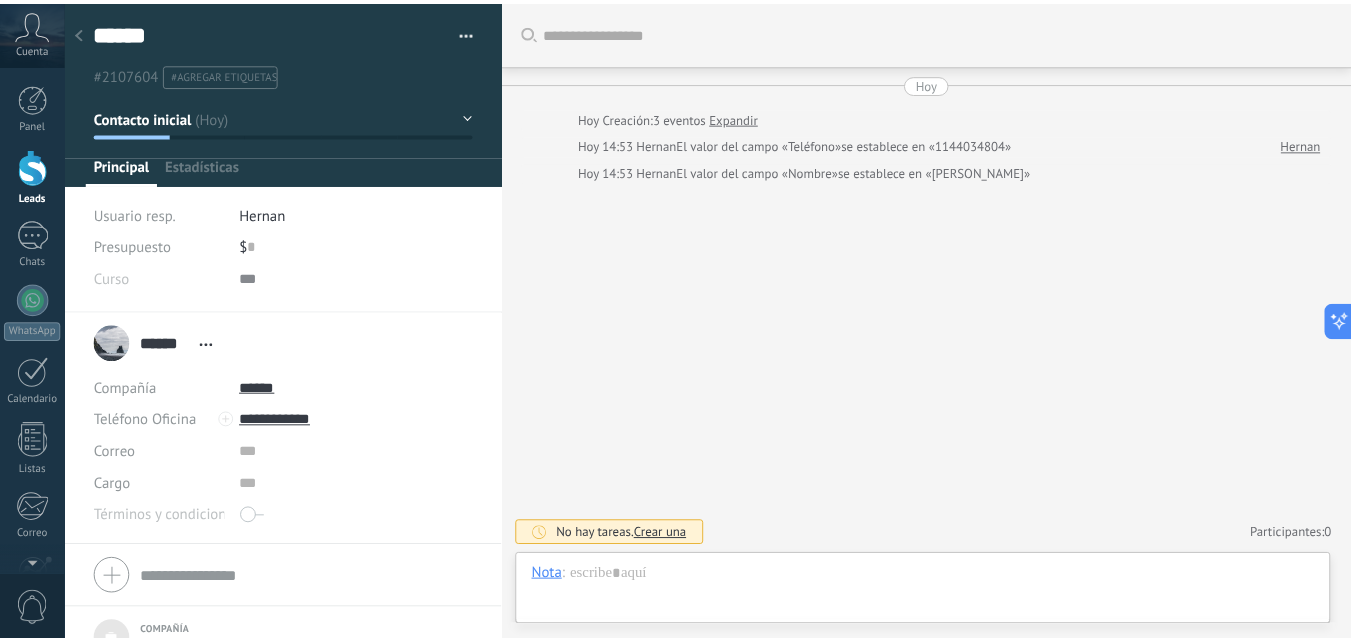 scroll, scrollTop: 20, scrollLeft: 0, axis: vertical 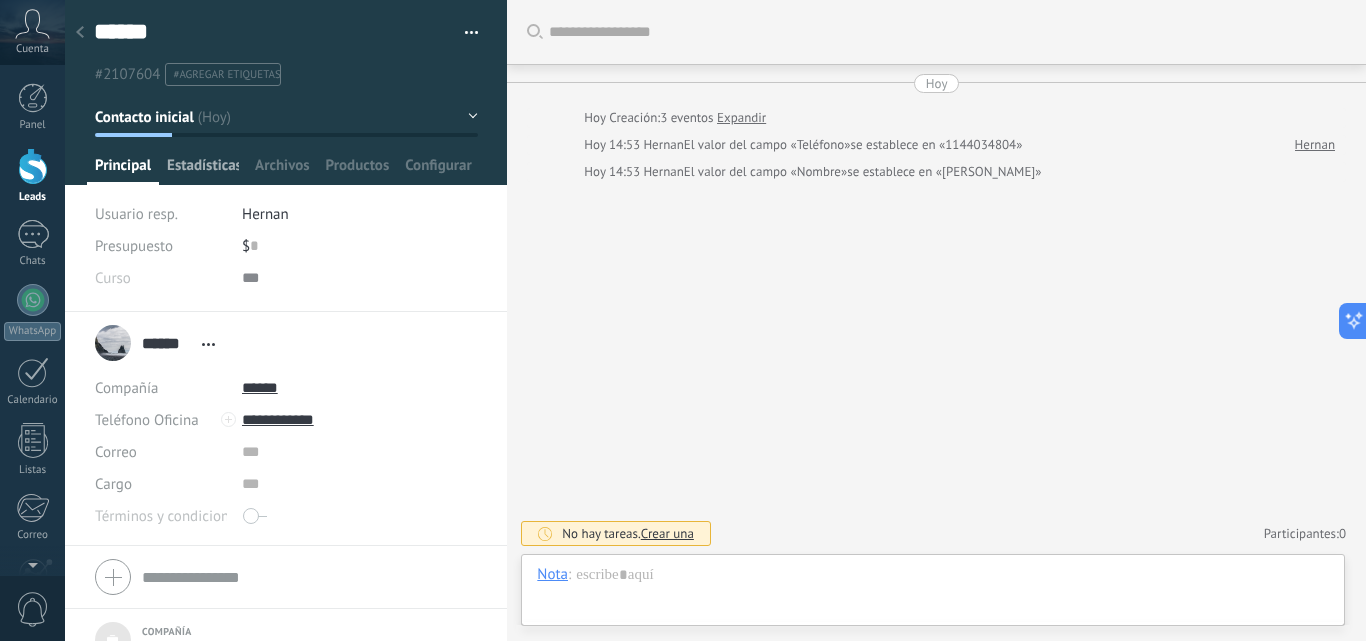 click on "Estadísticas" at bounding box center (203, 170) 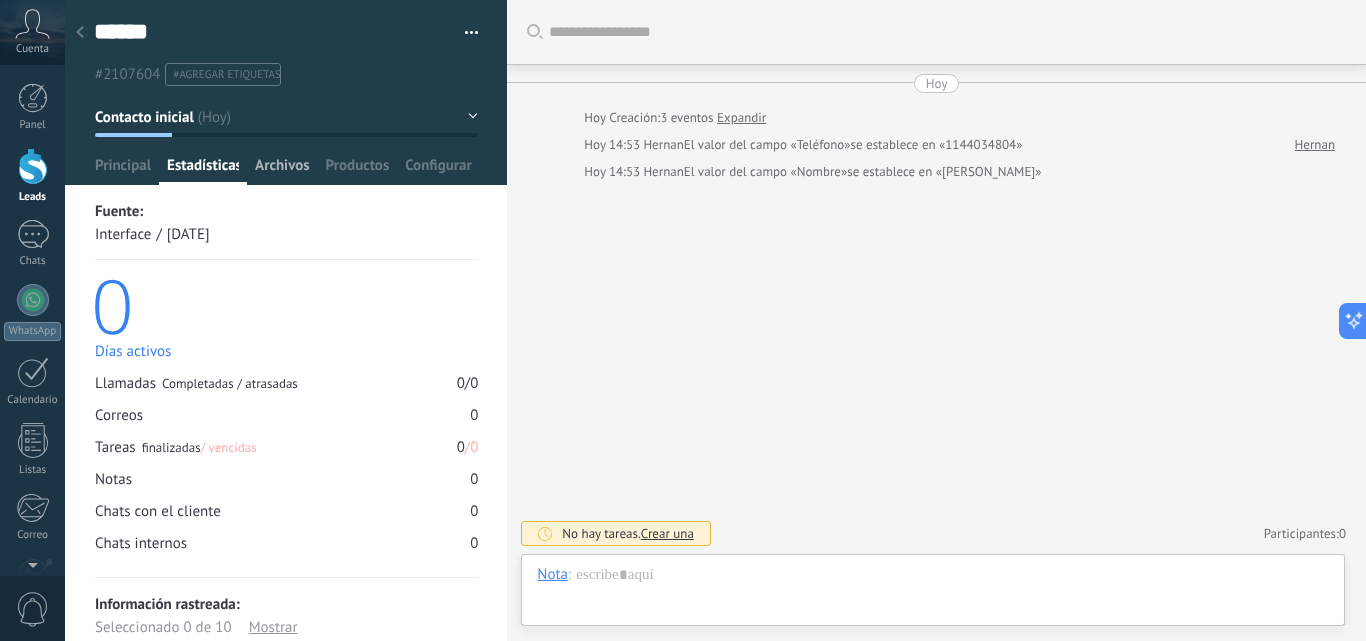 click on "Archivos" at bounding box center (282, 170) 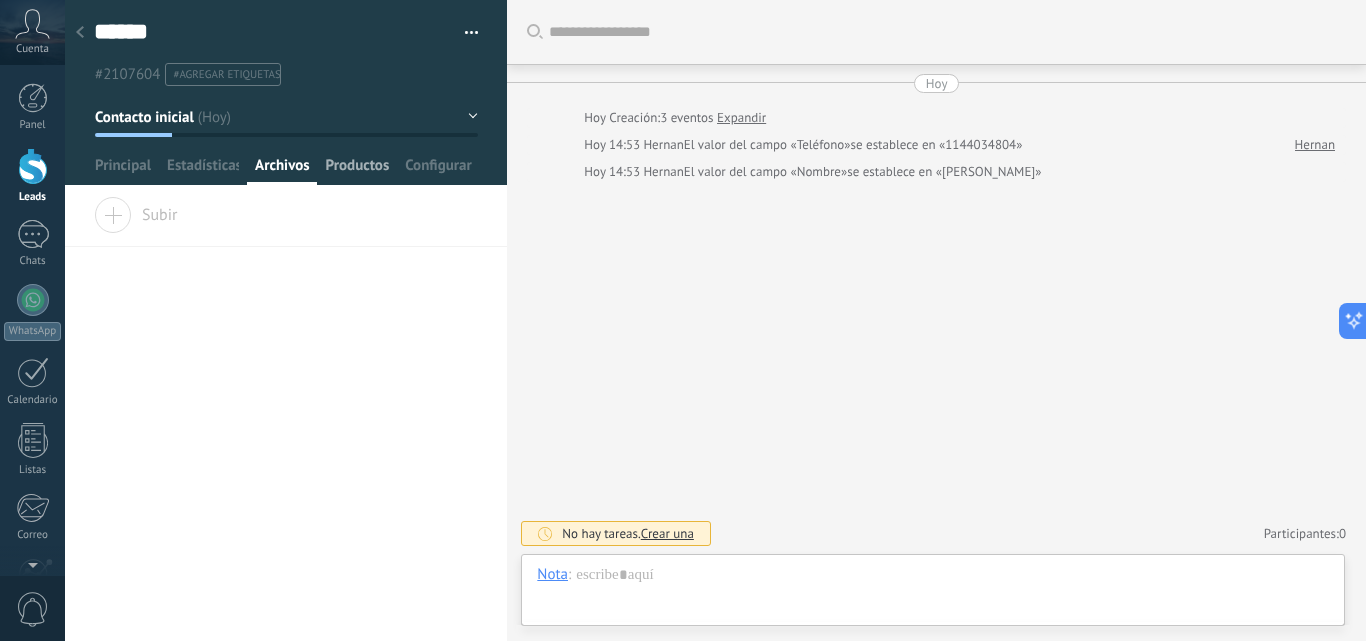click on "Productos" at bounding box center [358, 170] 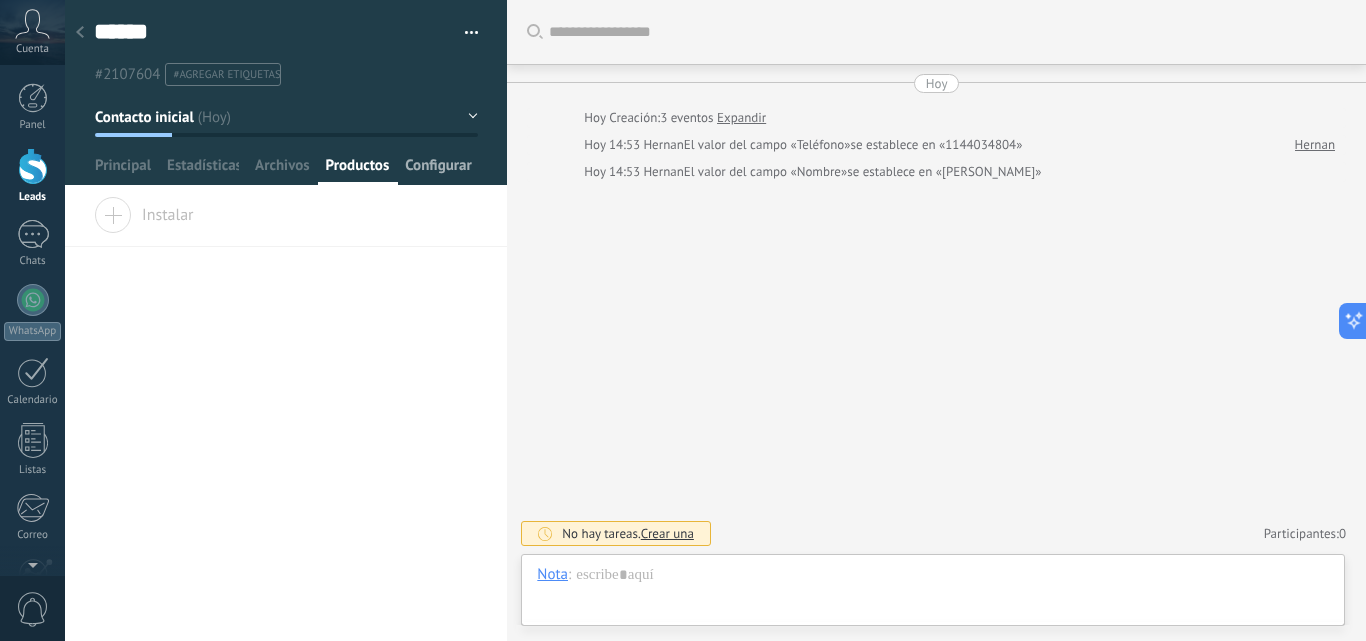 click on "Configurar" at bounding box center [438, 170] 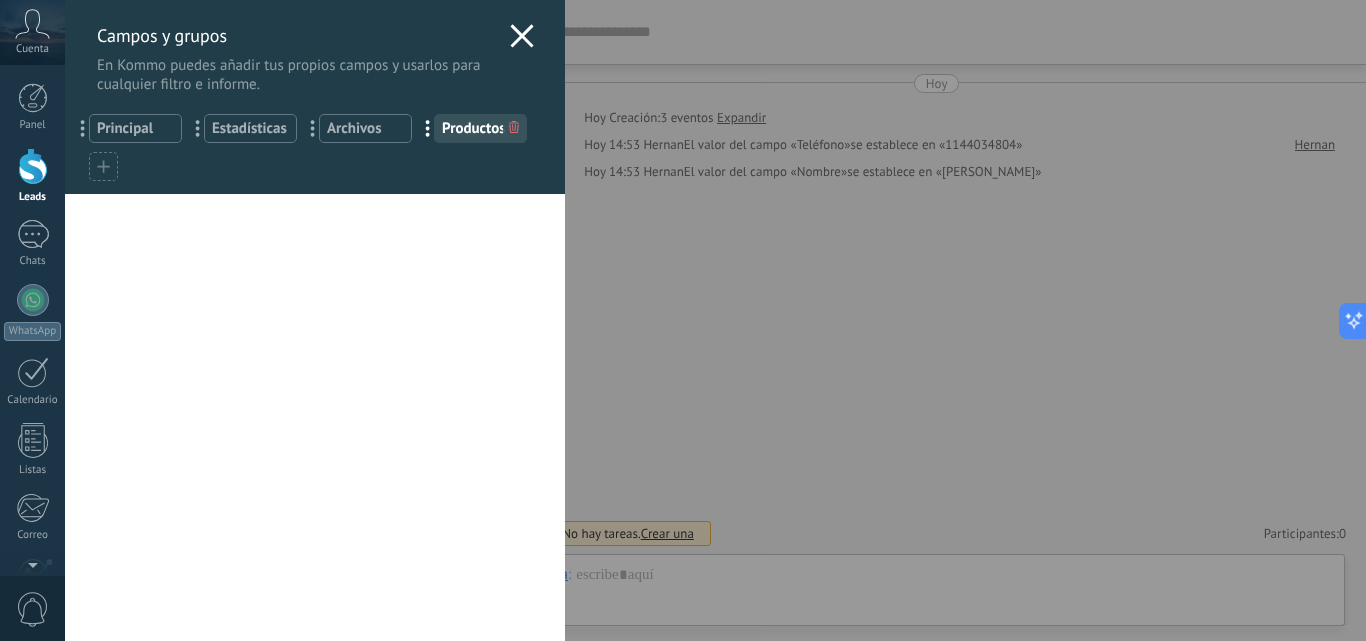 click on "Productos" at bounding box center (480, 128) 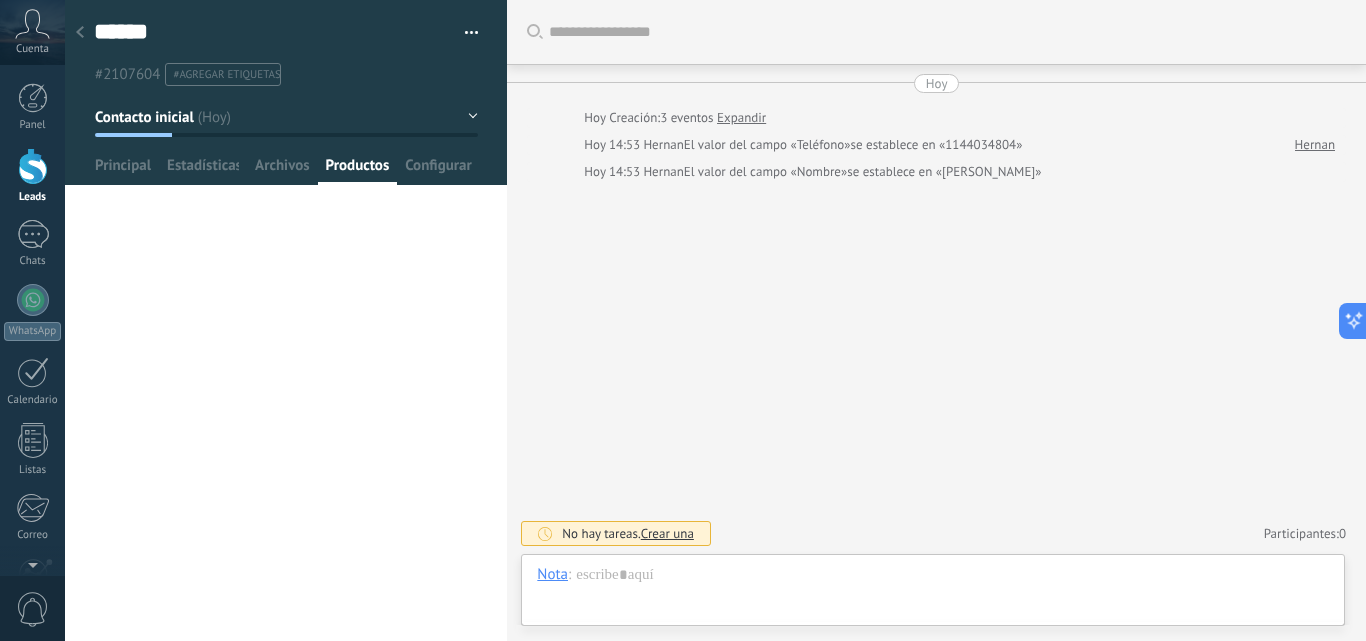 click on "Productos" at bounding box center (358, 170) 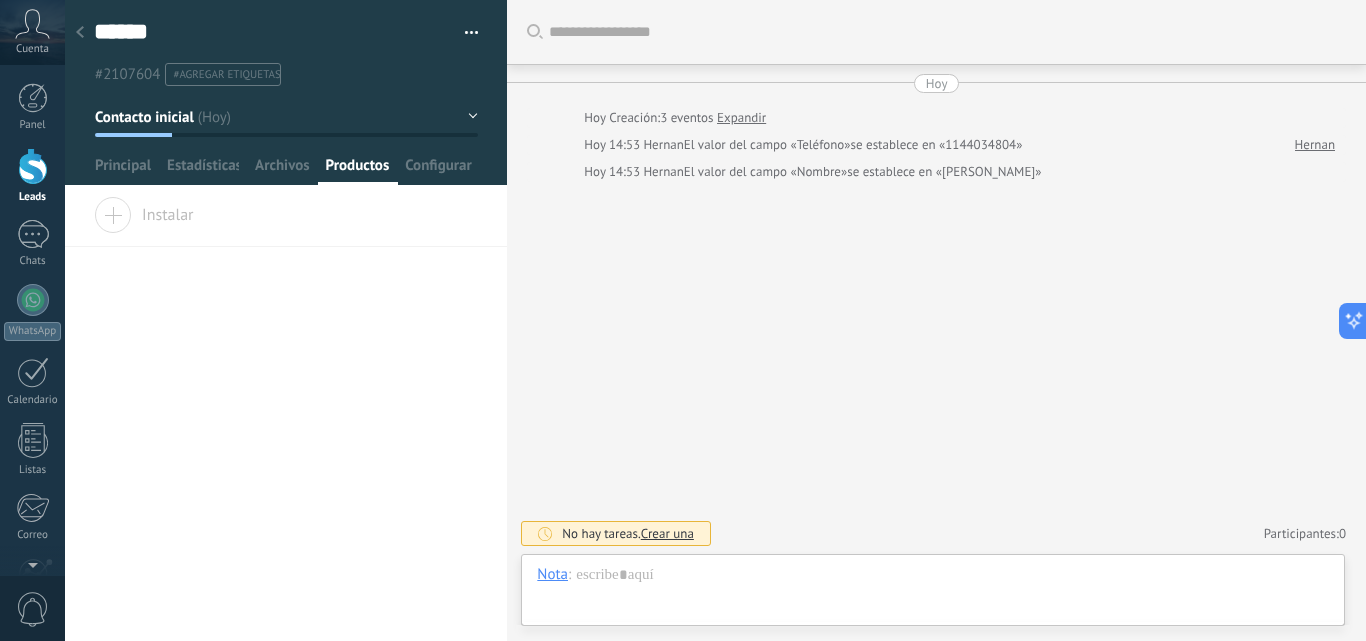click on "Instalar" at bounding box center [144, 211] 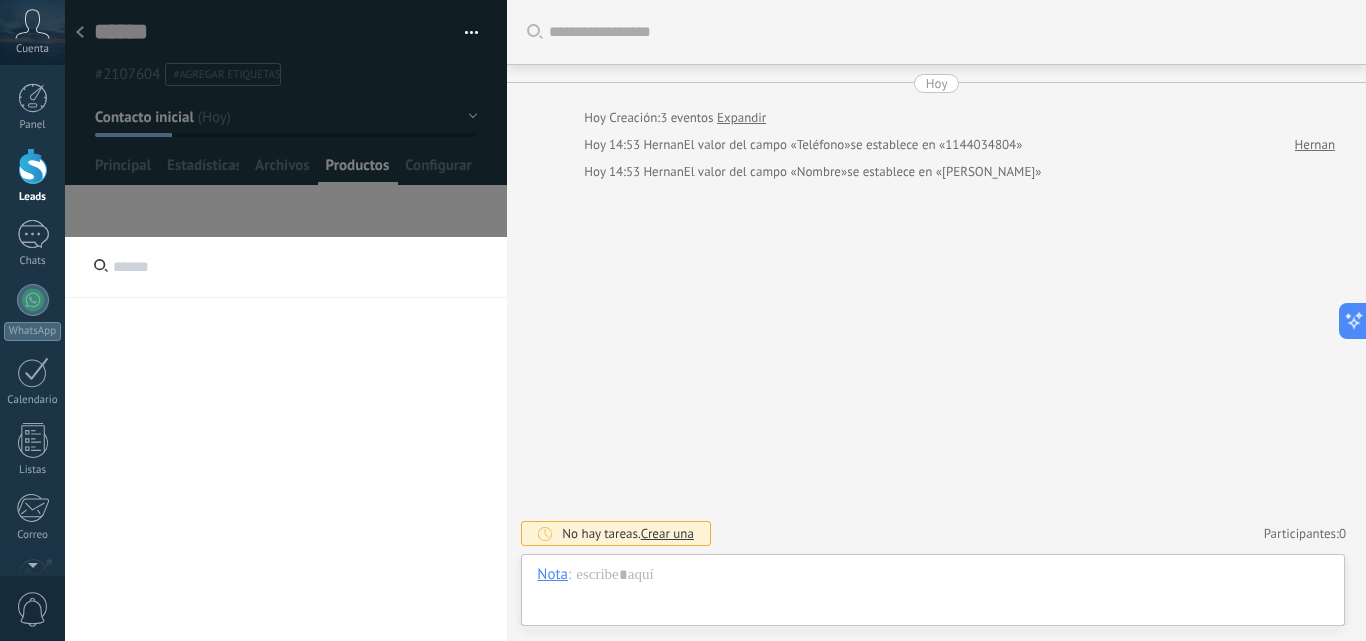 click on "Buscar Carga más [DATE] [DATE] Creación:  3  eventos   Expandir [DATE] 14:53 [PERSON_NAME]  El valor del campo «Teléfono»  se establece en «1144034804» [PERSON_NAME][DATE] 14:53 [PERSON_NAME]  El valor del campo «Nombre»  se establece en «[PERSON_NAME]» No hay tareas.  Crear una Participantes:  0 Agregar usuario Bots:  0" at bounding box center (936, 320) 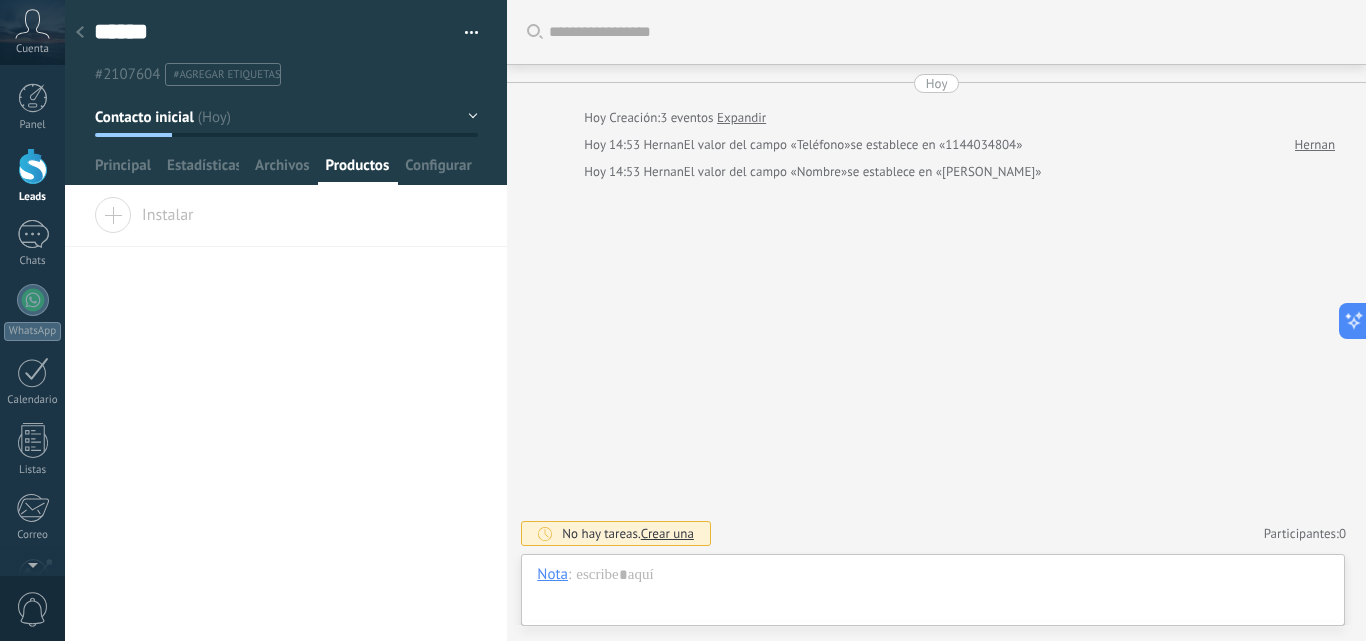 click at bounding box center [947, 32] 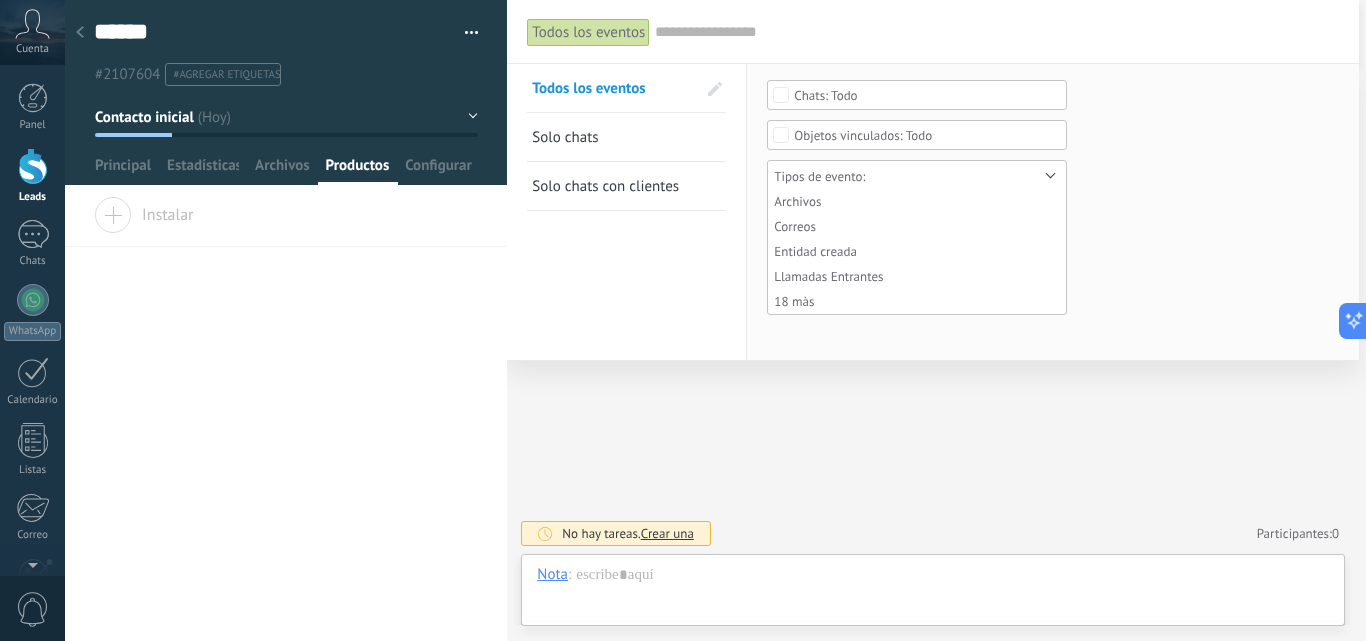 click on "Todos los eventos Buscar Todos los eventos Solo chats Solo chats con clientes Guardar Ninguno Chat del cliente Chat del equipo Todo Ninguno Contactos Compañías Todo Tipos de evento: Archivos Correos Entidad creada Llamadas Entrantes 18 màs Seleccionar todo Sin sistema Limpiar Archivos Correos Entidad creada Llamadas Entrantes Llamadas Salientes Notas Notas SMS entrante SMS saliente Tareas activas Tareas completadas Acción clave completada Cambio el campo Etiquetas han sido agregadas Etiquetas han sido borradas Eventos de integración Factura/Compra paga Fusión de entidades La etapa fue cambiado Notas del sistema Red neuronal Retargeting Usuario responsable fue cambiado OK Cancelar Aplicar Restablecer Mostrar milisegundos Mostrar etiquetas de chats Carga más [DATE] [DATE] Creación:  3  eventos   Expandir [DATE] 14:53 [PERSON_NAME]  El valor del campo «Teléfono»  se establece en «1144034804» [PERSON_NAME][DATE] 14:53 [PERSON_NAME]  El valor del campo «Nombre»  se establece en «[PERSON_NAME]» No hay tareas.  Crear una 0 Bots:" at bounding box center (933, 320) 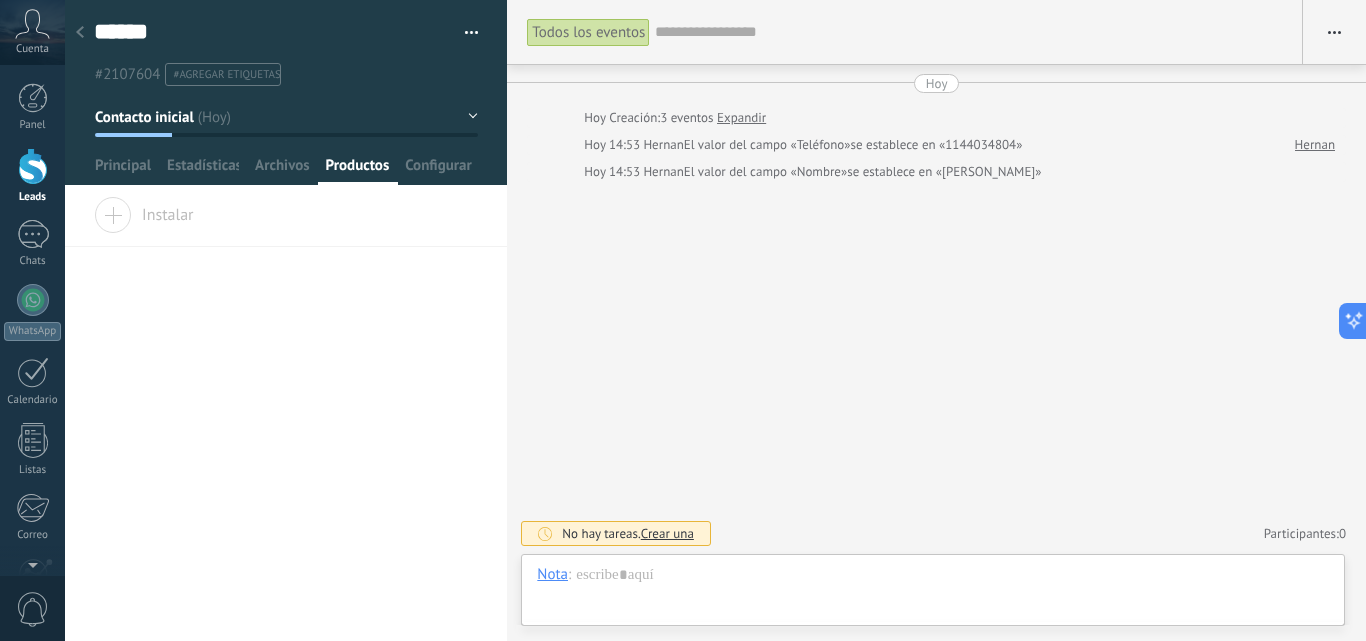 click on "Todos los eventos Buscar Mostrar milisegundos Mostrar etiquetas de chats Carga más [DATE] [DATE] Creación:  3  eventos   Expandir [DATE] 14:53 [PERSON_NAME]  El valor del campo «Teléfono»  se establece en «1144034804» [PERSON_NAME][DATE] 14:53 [PERSON_NAME]  El valor del campo «Nombre»  se establece en «[PERSON_NAME]» No hay tareas.  Crear una Participantes:  0 Agregar usuario Bots:  0" at bounding box center [936, 320] 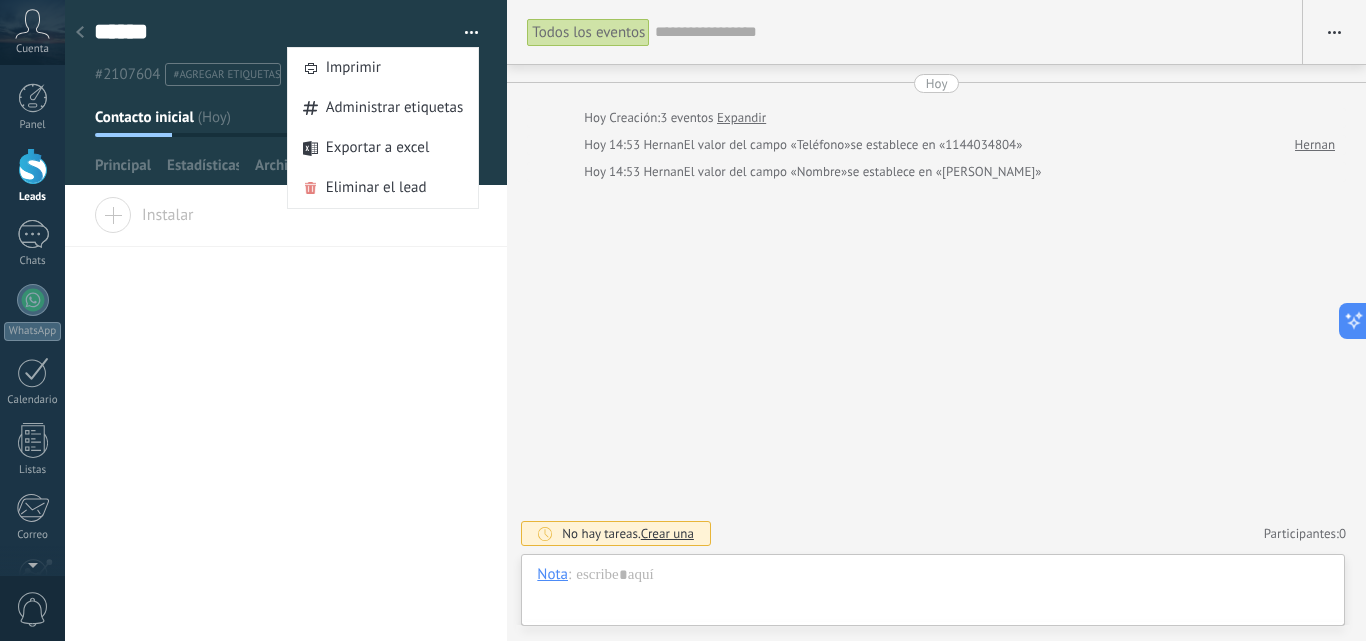 click on "Todos los eventos Buscar Mostrar milisegundos Mostrar etiquetas de chats Carga más [DATE] [DATE] Creación:  3  eventos   Expandir [DATE] 14:53 [PERSON_NAME]  El valor del campo «Teléfono»  se establece en «1144034804» [PERSON_NAME][DATE] 14:53 [PERSON_NAME]  El valor del campo «Nombre»  se establece en «[PERSON_NAME]» No hay tareas.  Crear una Participantes:  0 Agregar usuario Bots:  0" at bounding box center (936, 320) 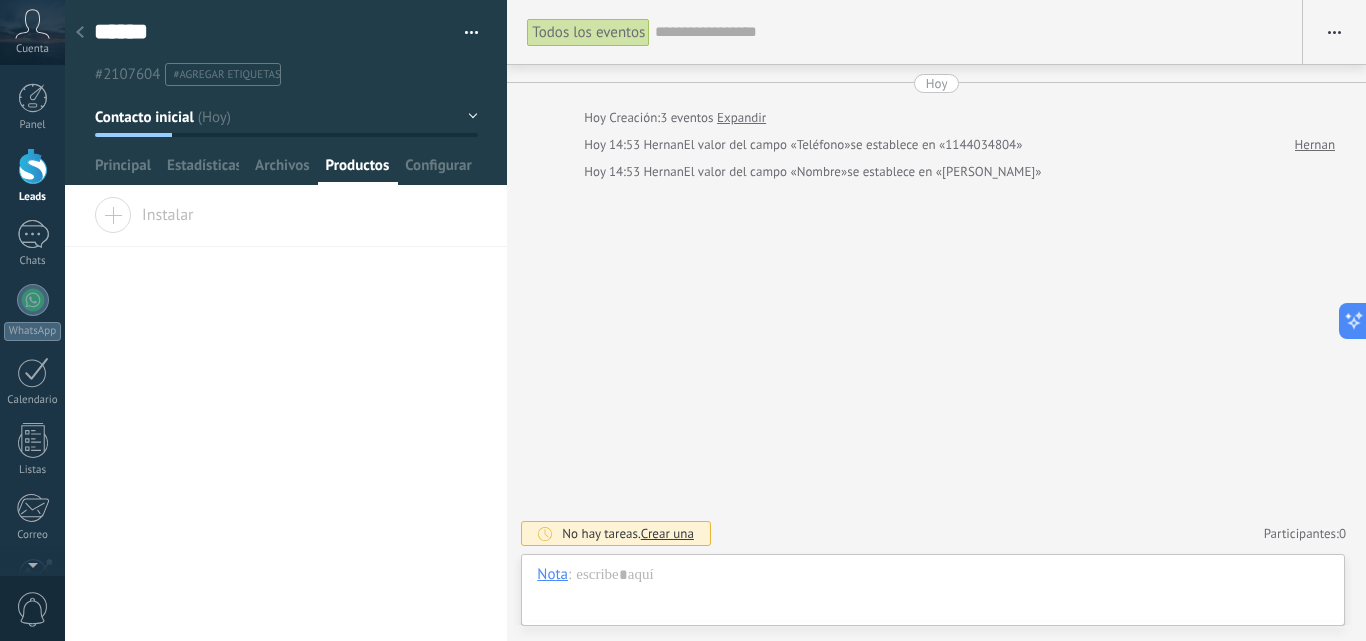 click at bounding box center [1334, 32] 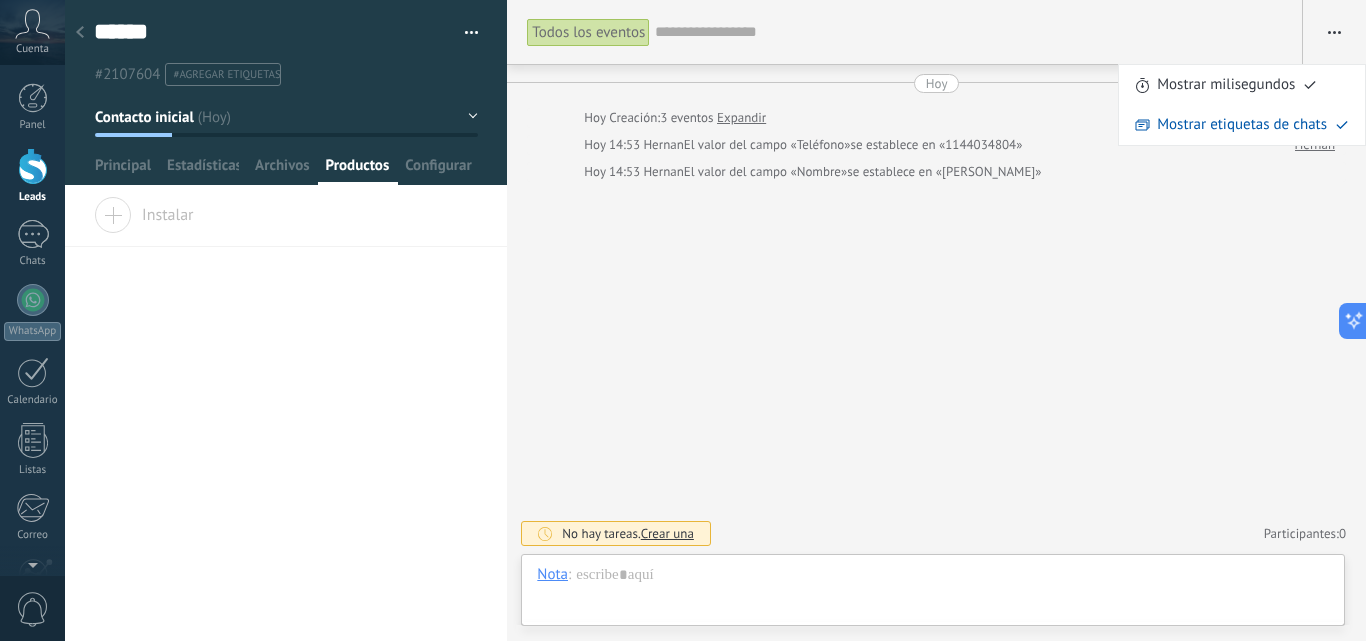 click at bounding box center (968, 32) 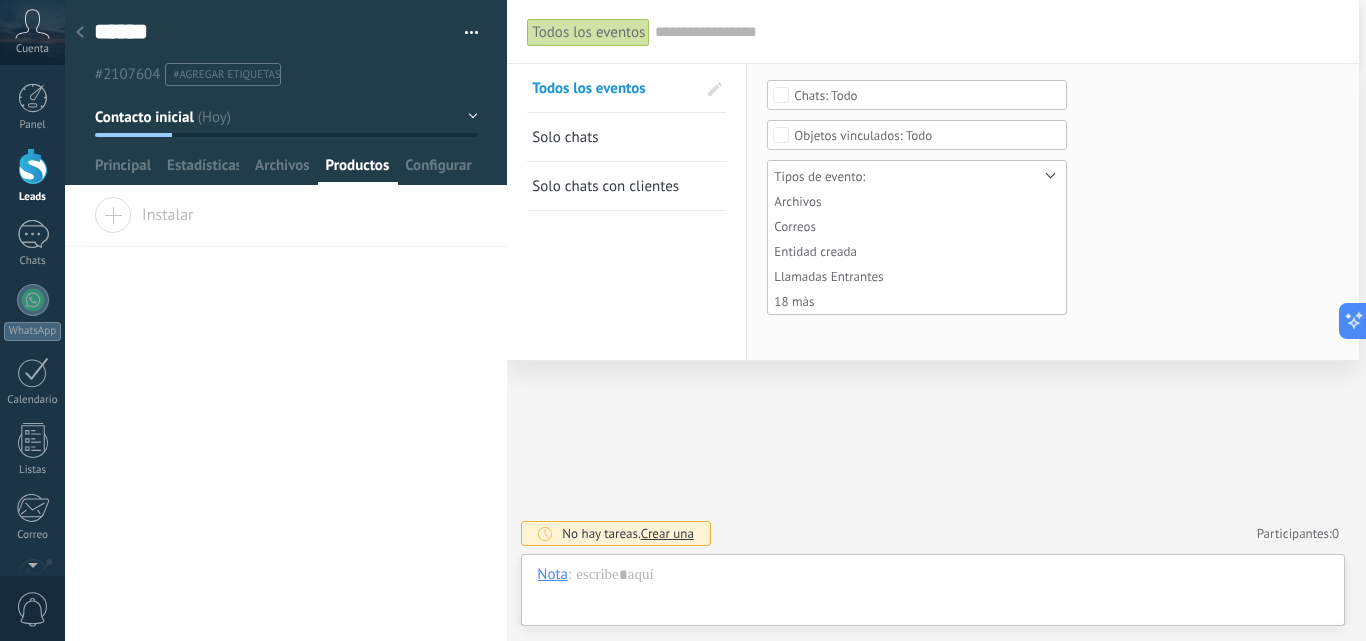 click on "Todos los eventos Buscar Todos los eventos Solo chats Solo chats con clientes Guardar Ninguno Chat del cliente Chat del equipo Todo Ninguno Contactos Compañías Todo Tipos de evento: Archivos Correos Entidad creada Llamadas Entrantes 18 màs Seleccionar todo Sin sistema Limpiar Archivos Correos Entidad creada Llamadas Entrantes Llamadas Salientes Notas Notas SMS entrante SMS saliente Tareas activas Tareas completadas Acción clave completada Cambio el campo Etiquetas han sido agregadas Etiquetas han sido borradas Eventos de integración Factura/Compra paga Fusión de entidades La etapa fue cambiado Notas del sistema Red neuronal Retargeting Usuario responsable fue cambiado OK Cancelar Aplicar Restablecer Mostrar milisegundos Mostrar etiquetas de chats Carga más [DATE] [DATE] Creación:  3  eventos   Expandir [DATE] 14:53 [PERSON_NAME]  El valor del campo «Teléfono»  se establece en «1144034804» [PERSON_NAME][DATE] 14:53 [PERSON_NAME]  El valor del campo «Nombre»  se establece en «[PERSON_NAME]» No hay tareas.  Crear una 0 Bots:" at bounding box center (933, 320) 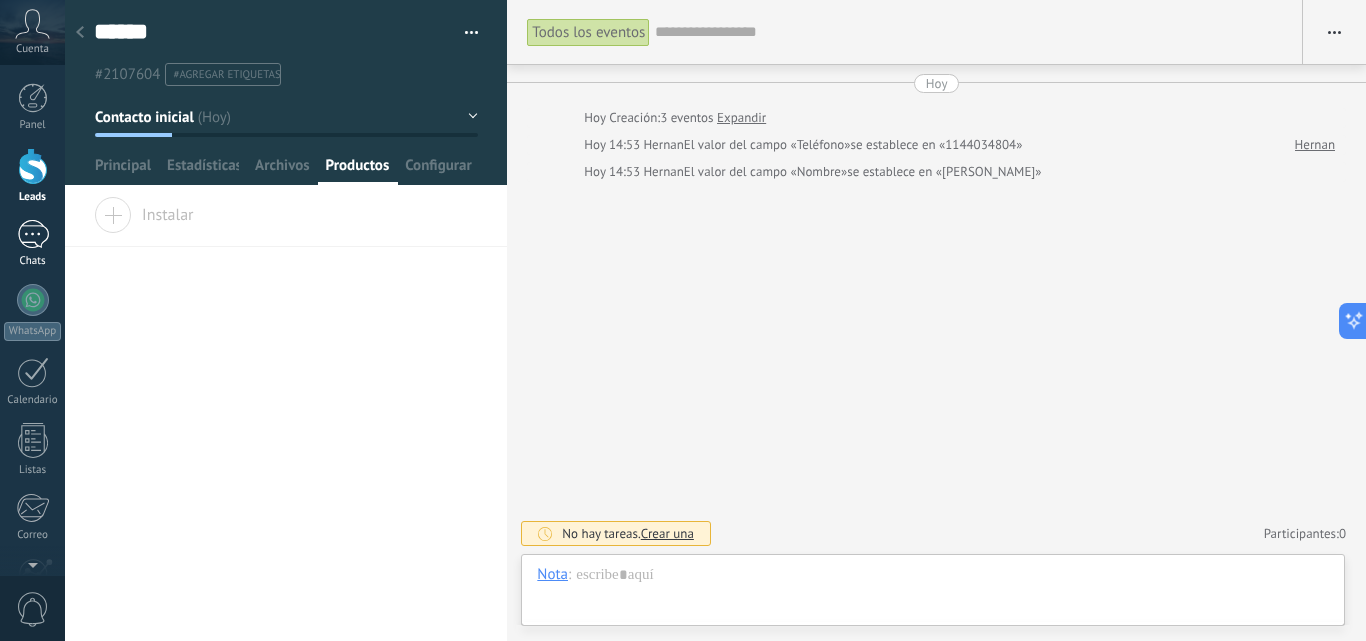 click on "Chats" at bounding box center (32, 244) 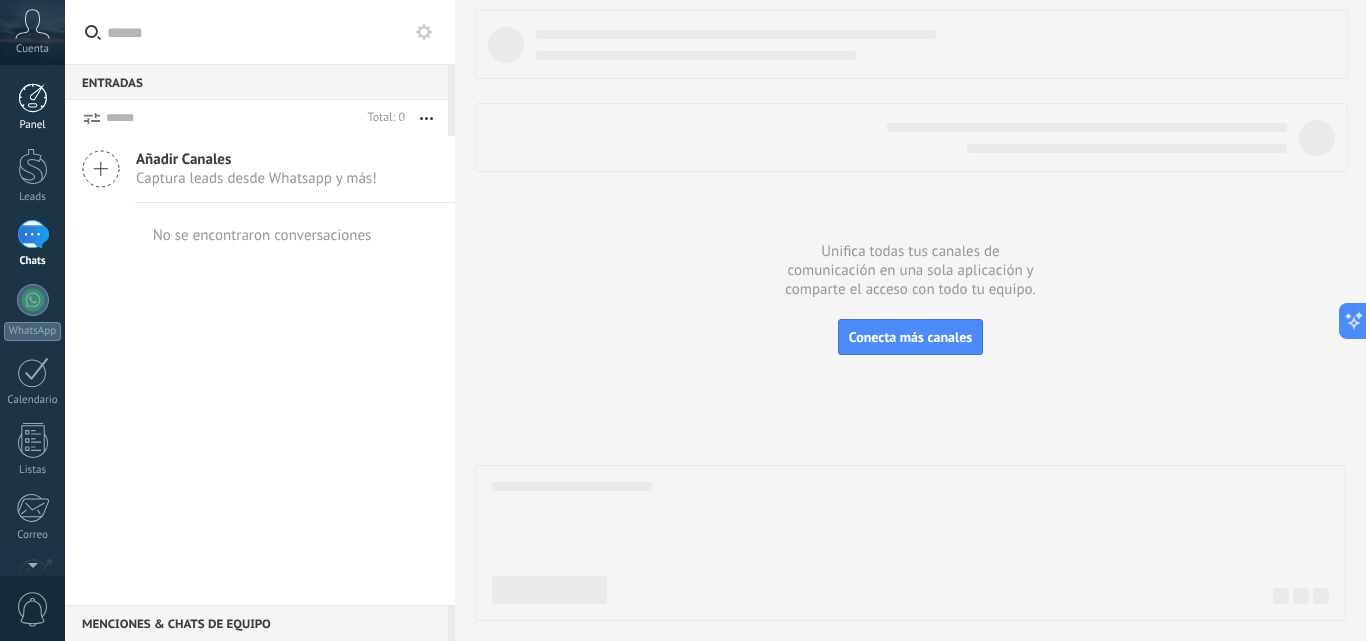 click at bounding box center [33, 98] 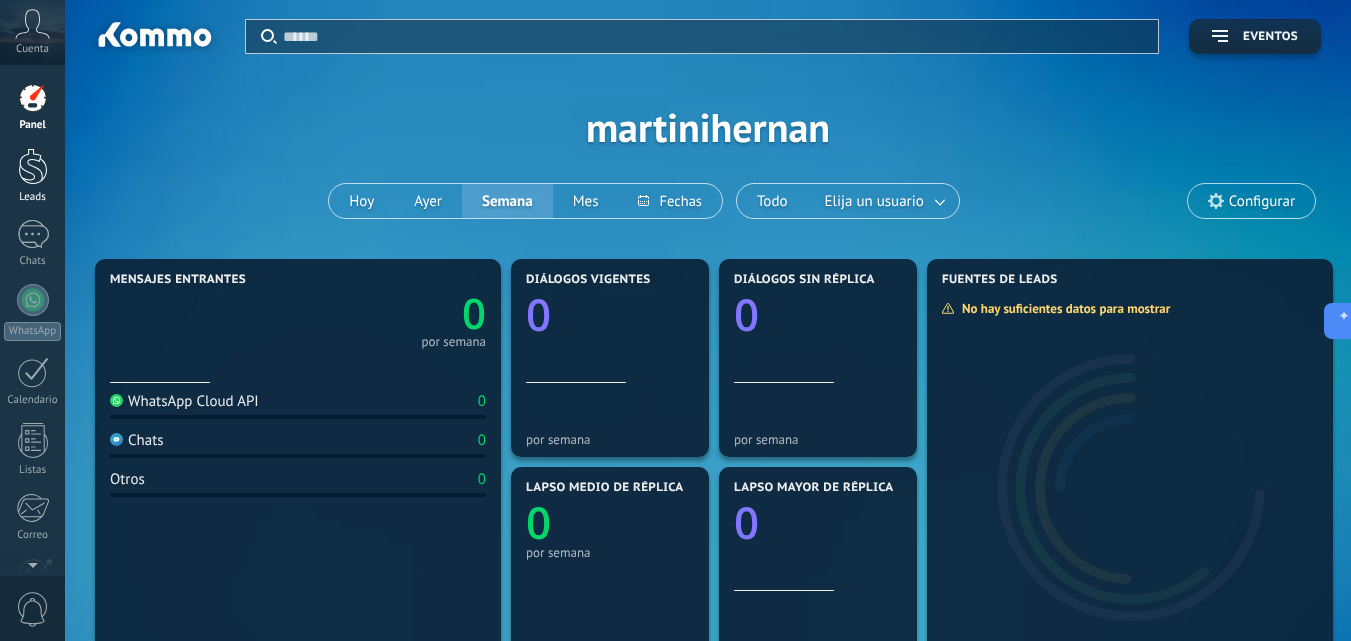 click on "Leads" at bounding box center (32, 176) 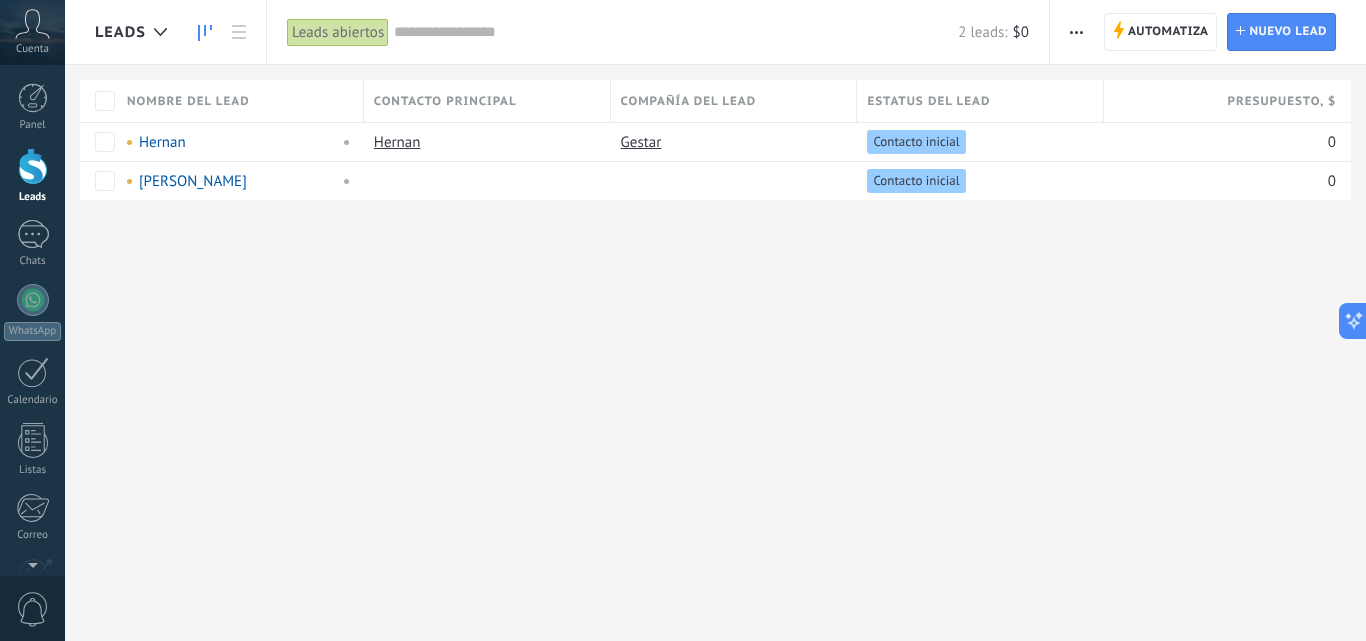 click 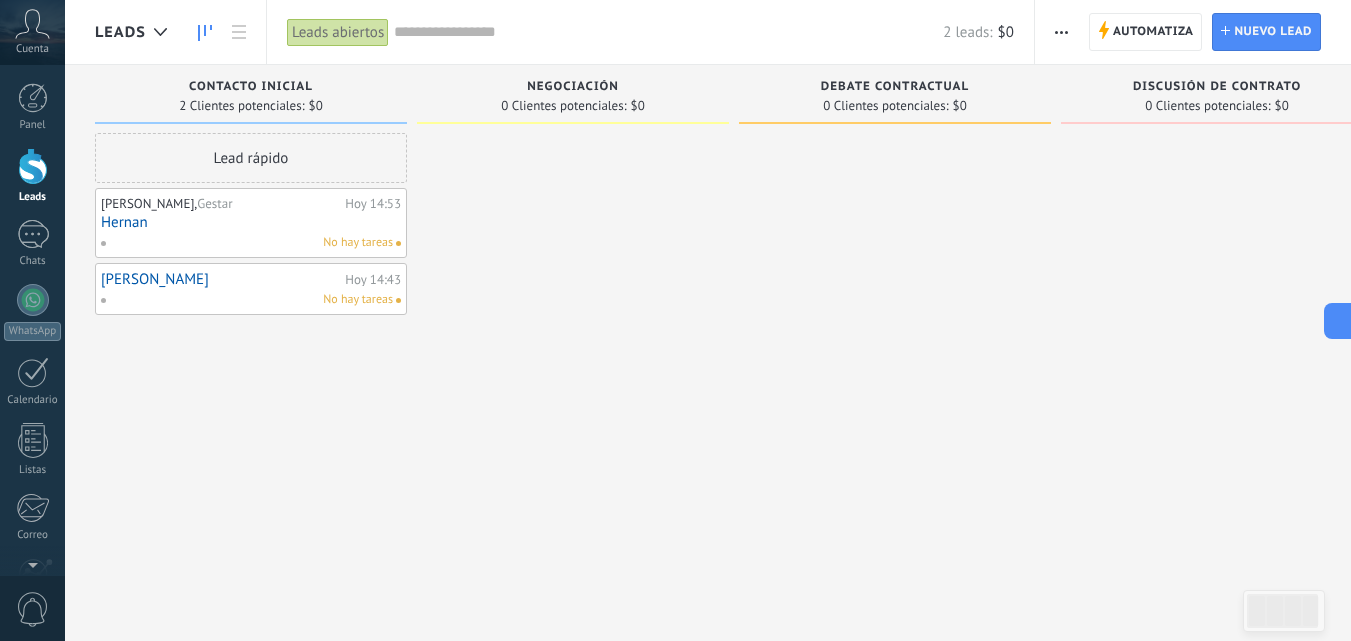 click on "Cuenta" at bounding box center (32, 32) 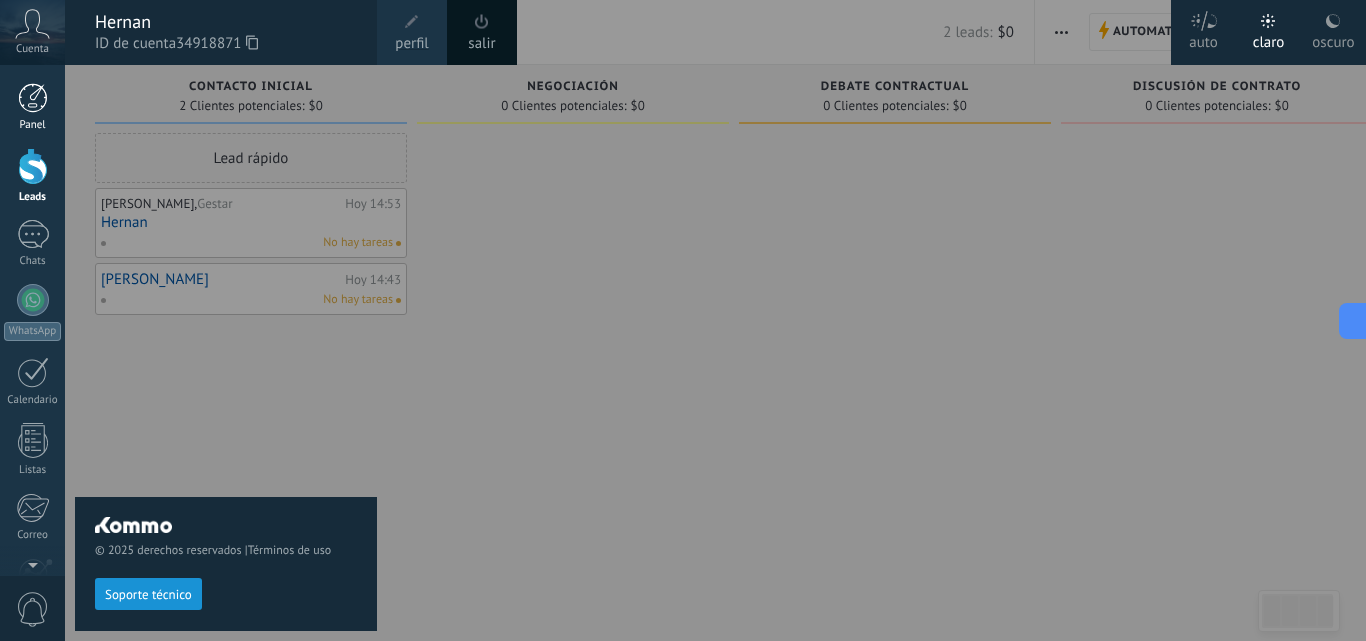 click at bounding box center [33, 98] 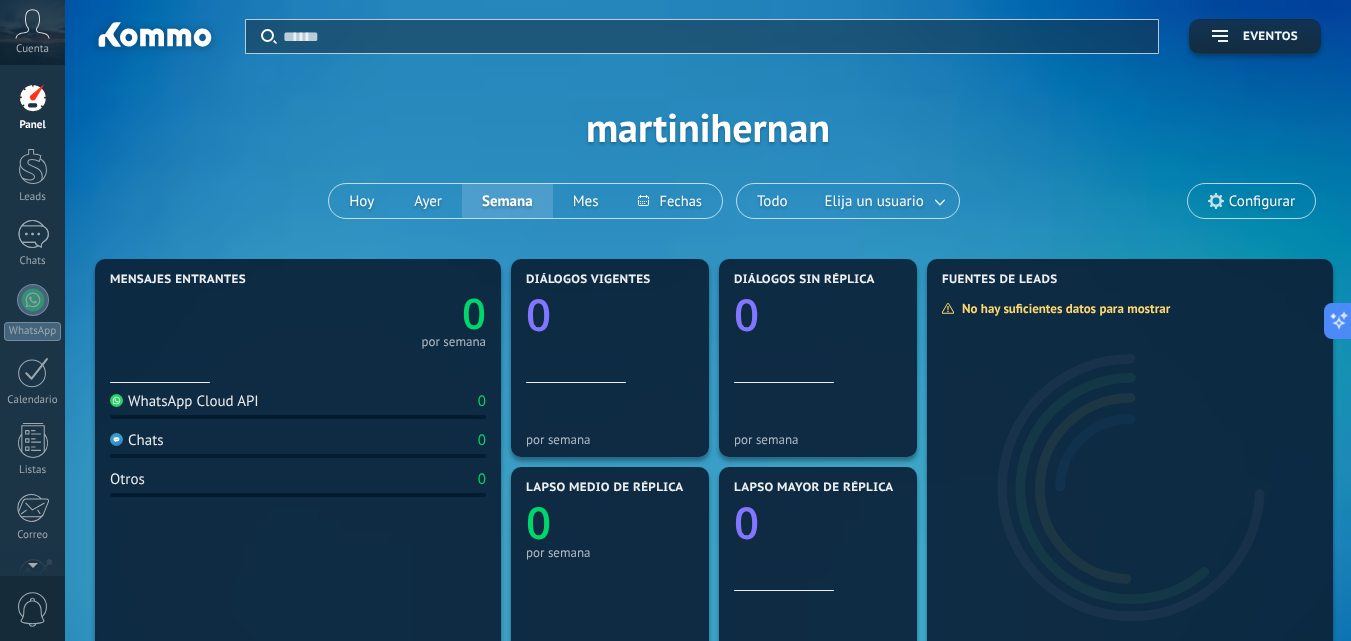 click on "Aplicar Eventos martinihernan Hoy Ayer Semana Mes Todo Elija un usuario Configurar" at bounding box center (708, 127) 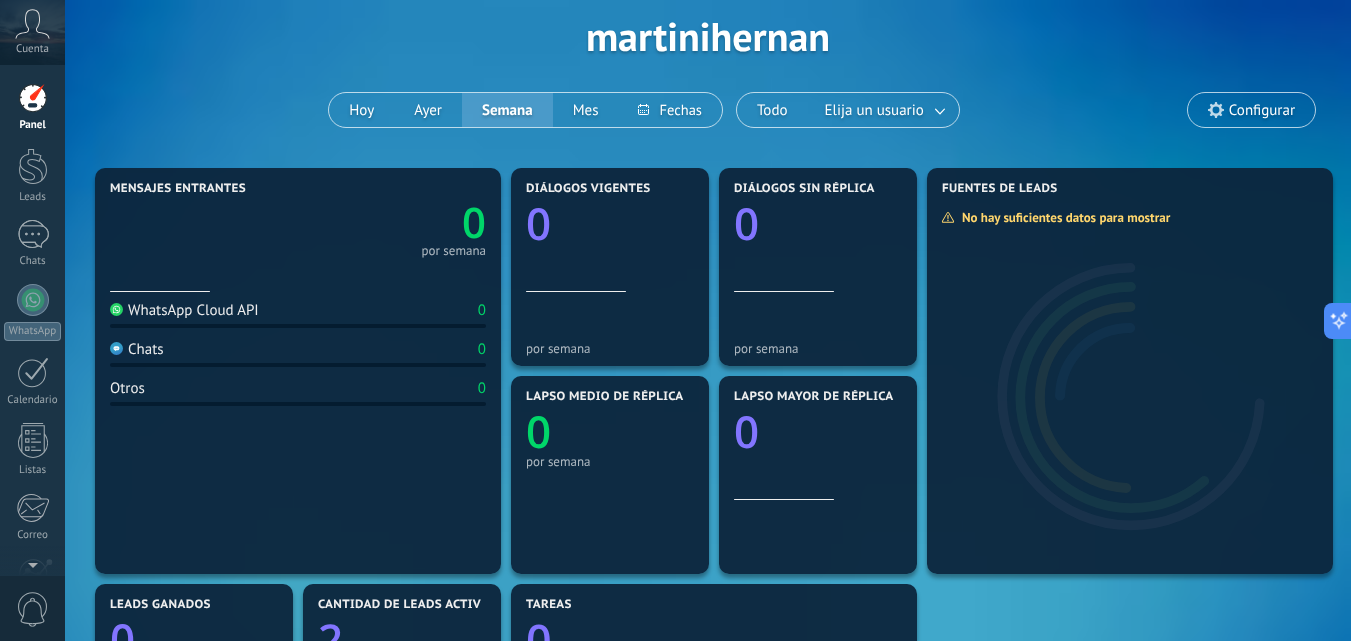 scroll, scrollTop: 0, scrollLeft: 0, axis: both 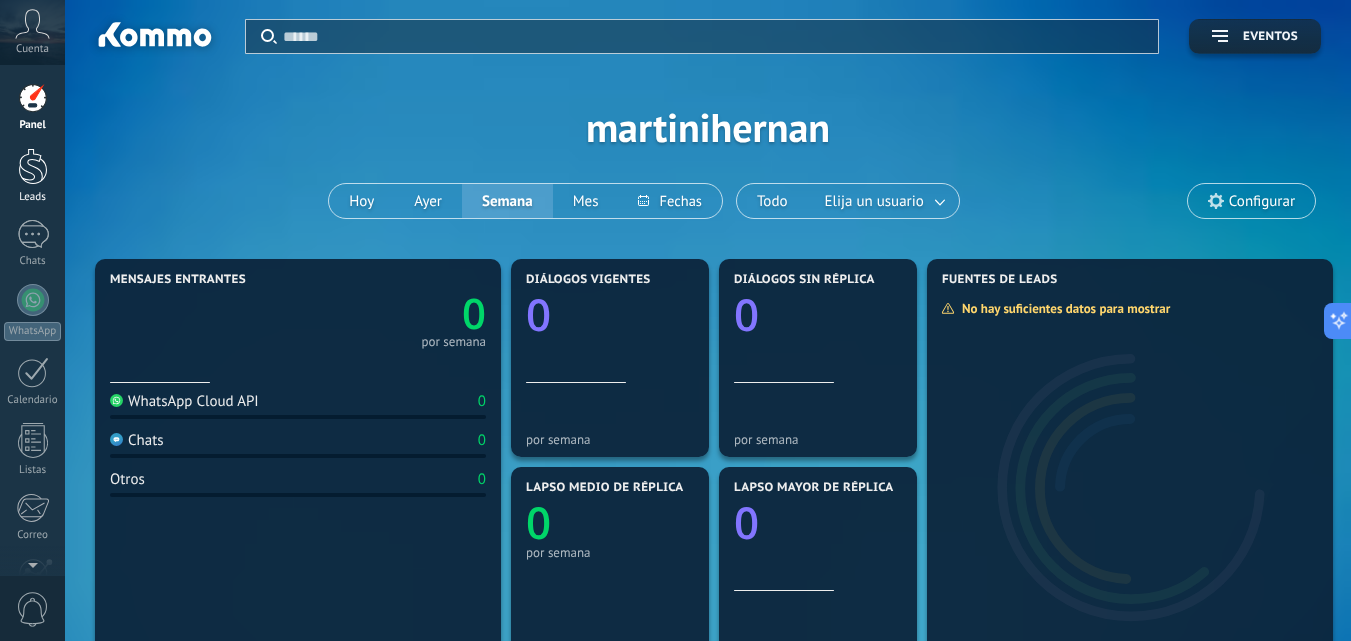 click at bounding box center [33, 166] 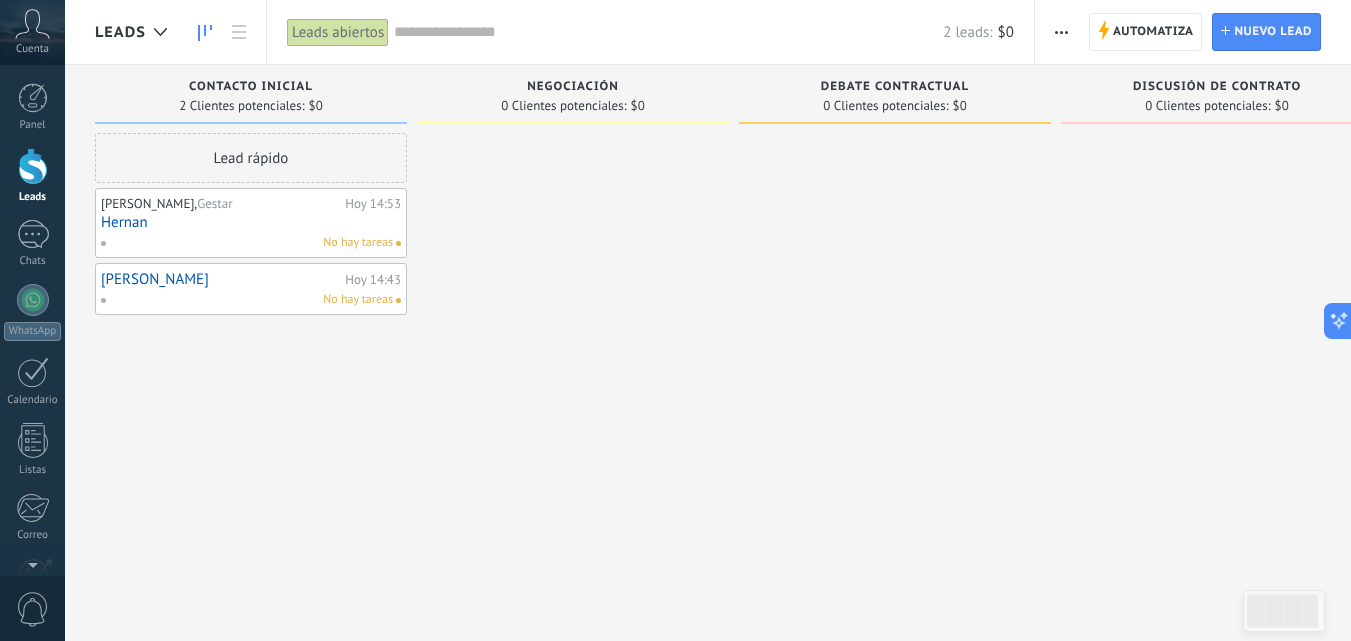 click on "Panel
Leads
Chats
WhatsApp
Clientes" at bounding box center [65, 320] 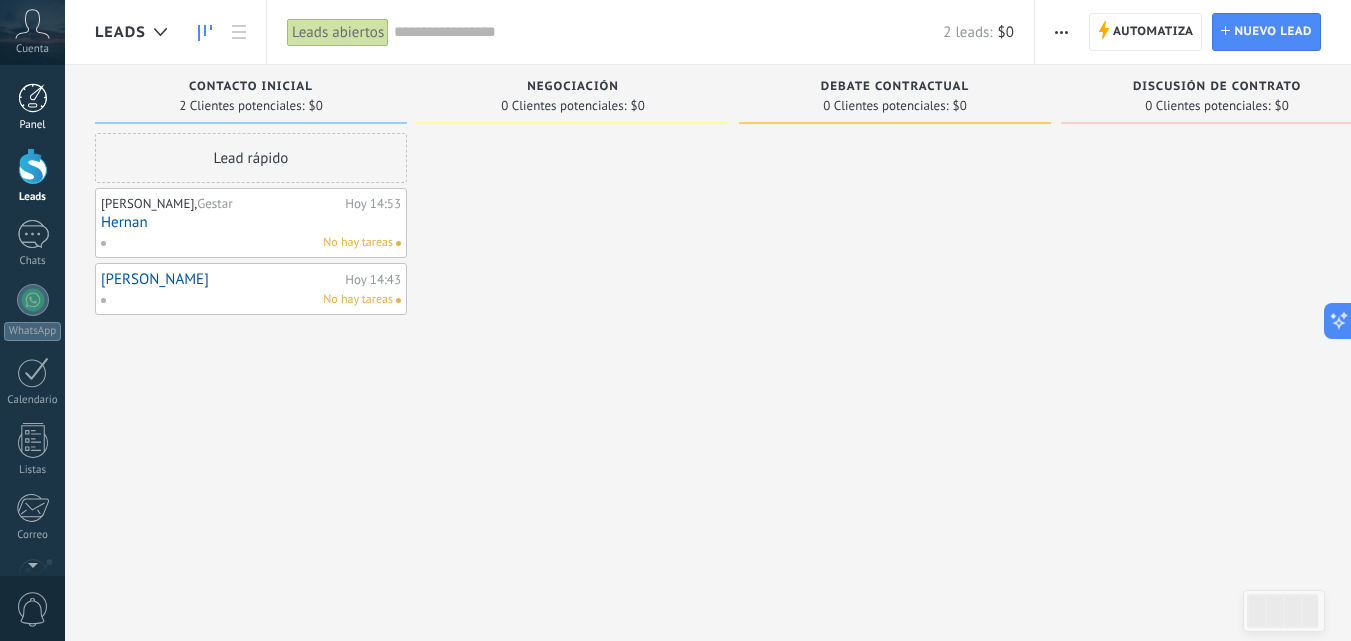 click on "Panel" at bounding box center [32, 107] 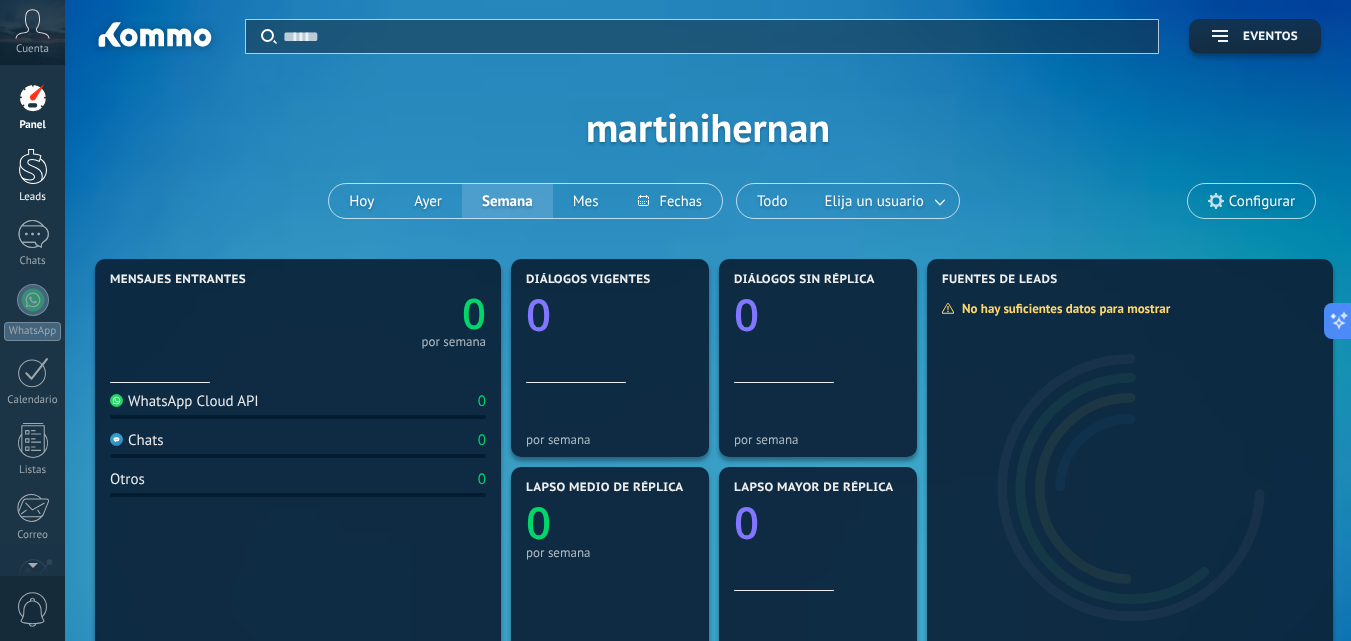click at bounding box center [33, 166] 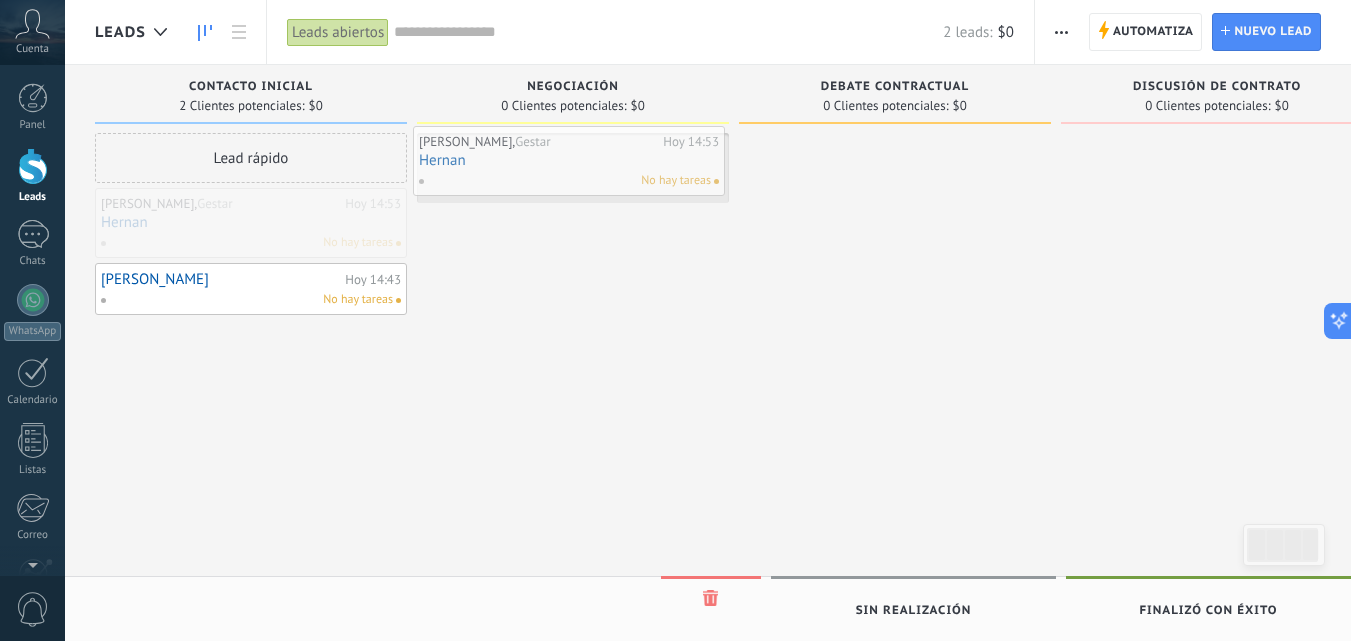 drag, startPoint x: 212, startPoint y: 226, endPoint x: 530, endPoint y: 164, distance: 323.98764 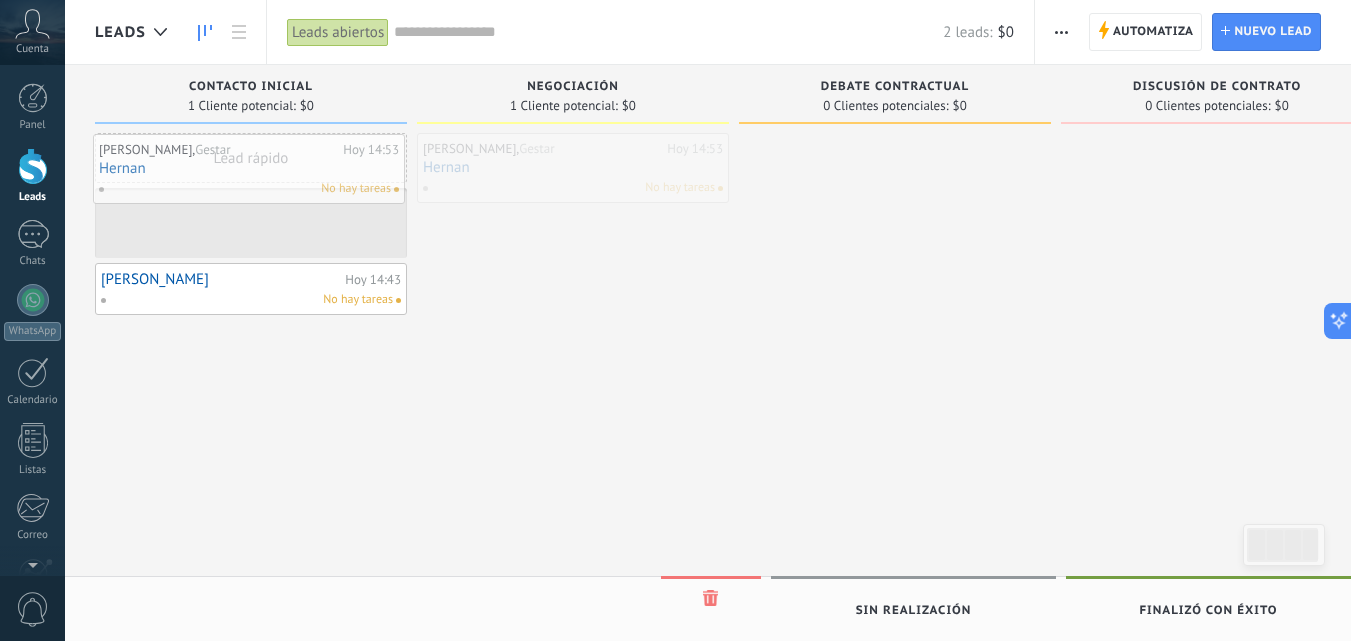 drag, startPoint x: 524, startPoint y: 173, endPoint x: 201, endPoint y: 174, distance: 323.00156 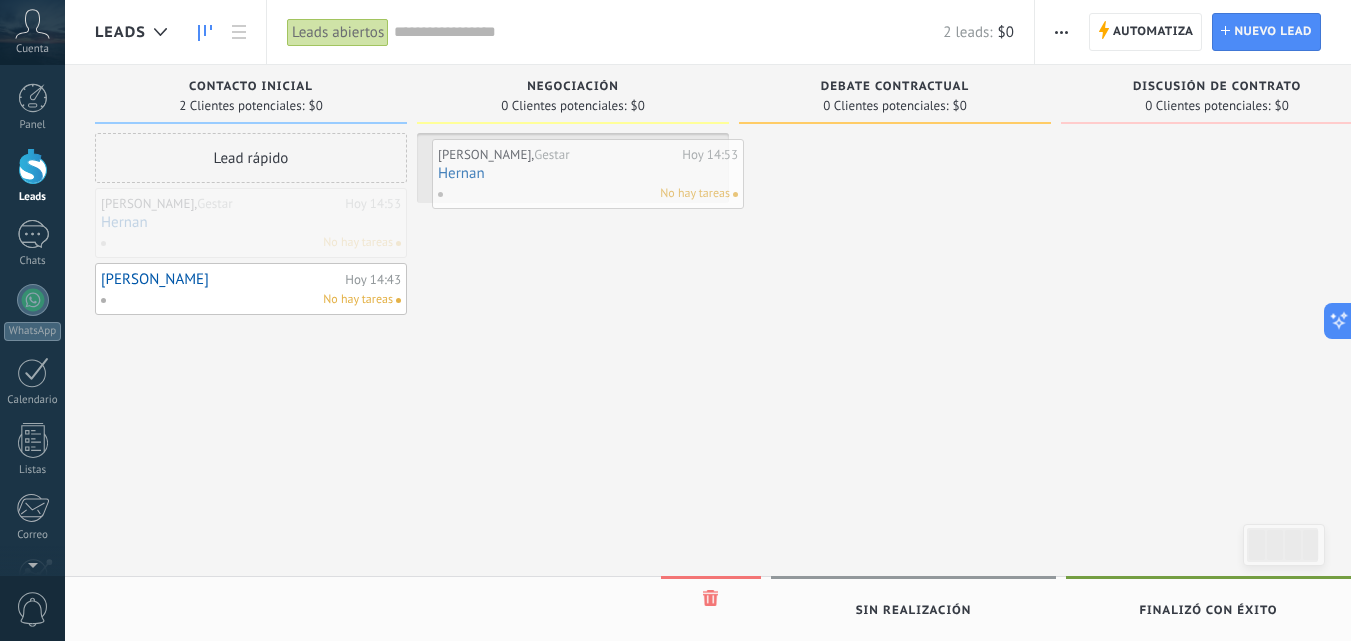 drag, startPoint x: 204, startPoint y: 212, endPoint x: 541, endPoint y: 163, distance: 340.54367 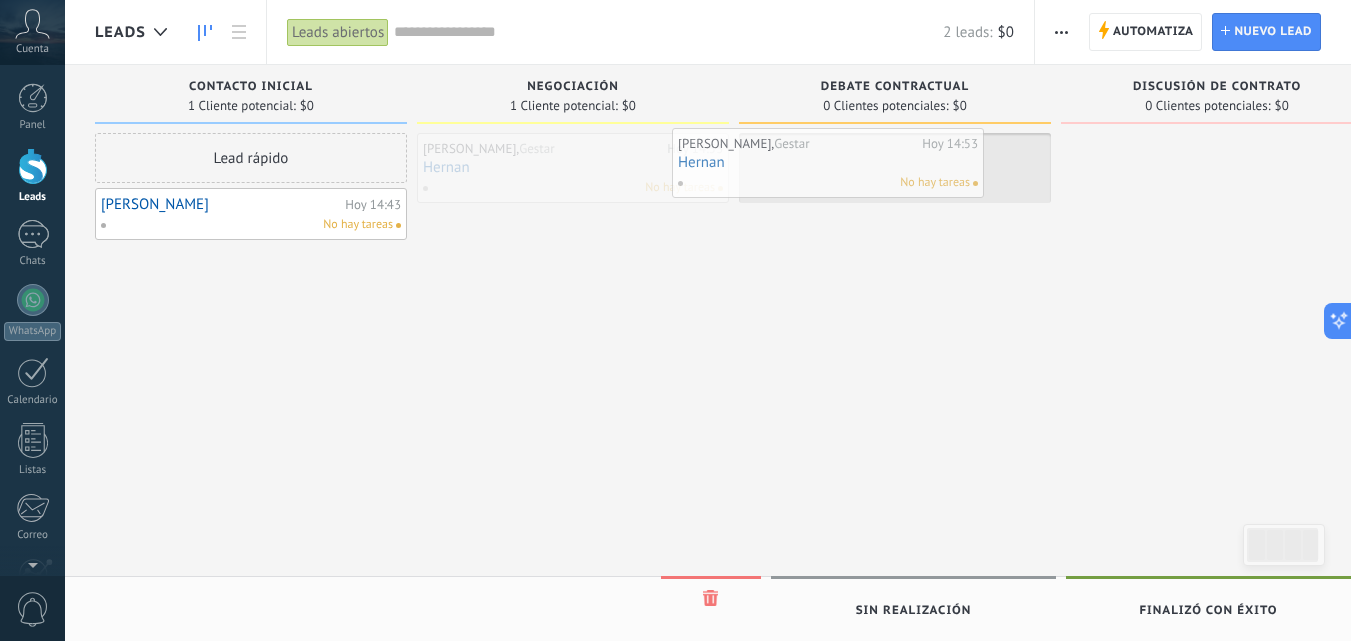drag, startPoint x: 595, startPoint y: 165, endPoint x: 848, endPoint y: 160, distance: 253.04941 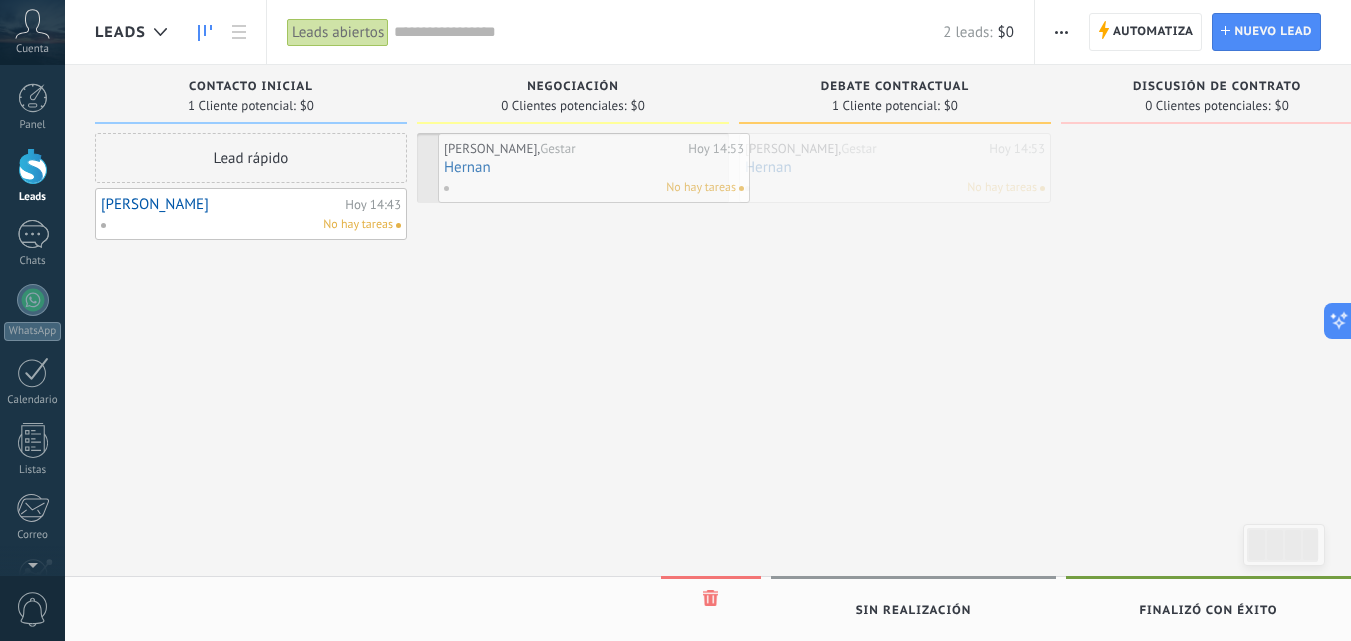 drag, startPoint x: 865, startPoint y: 176, endPoint x: 623, endPoint y: 177, distance: 242.00206 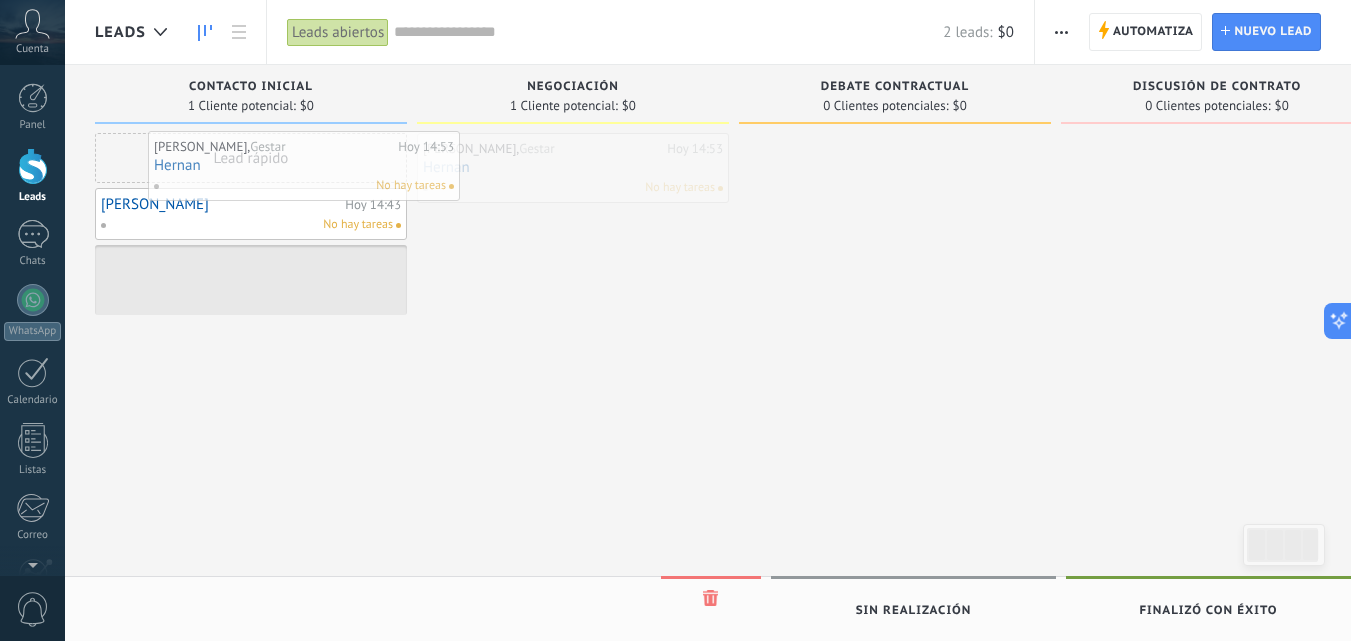 drag, startPoint x: 531, startPoint y: 173, endPoint x: 299, endPoint y: 176, distance: 232.0194 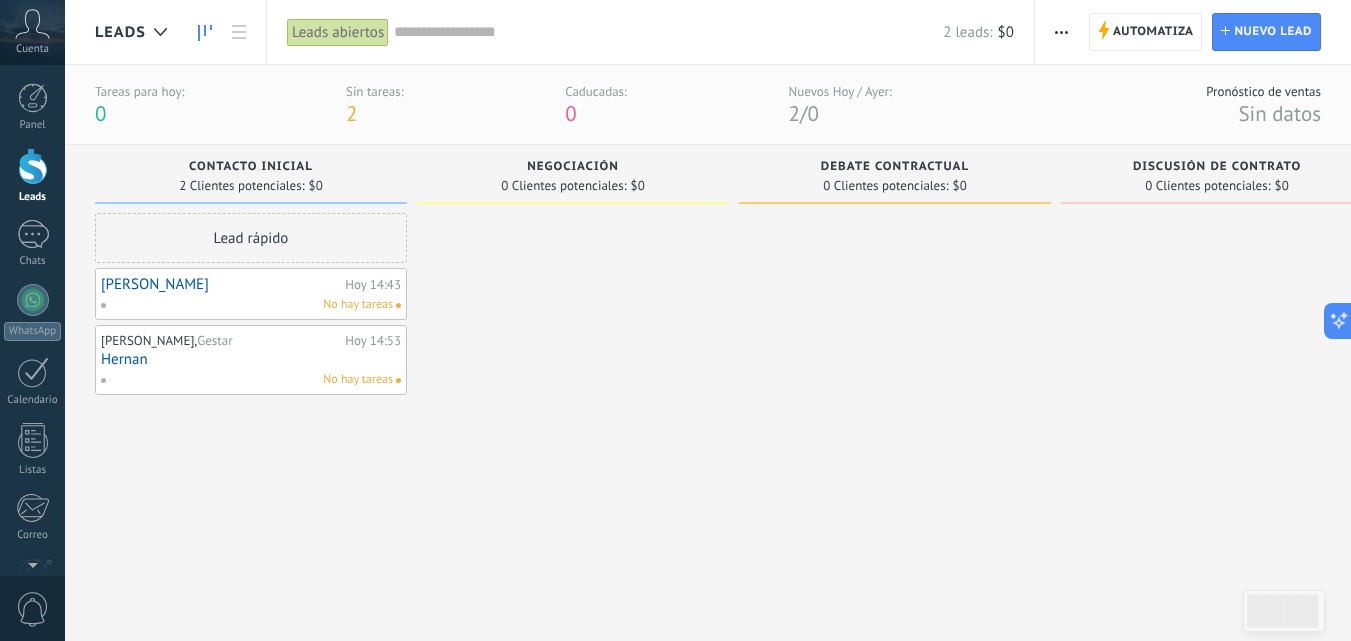 click at bounding box center (573, 403) 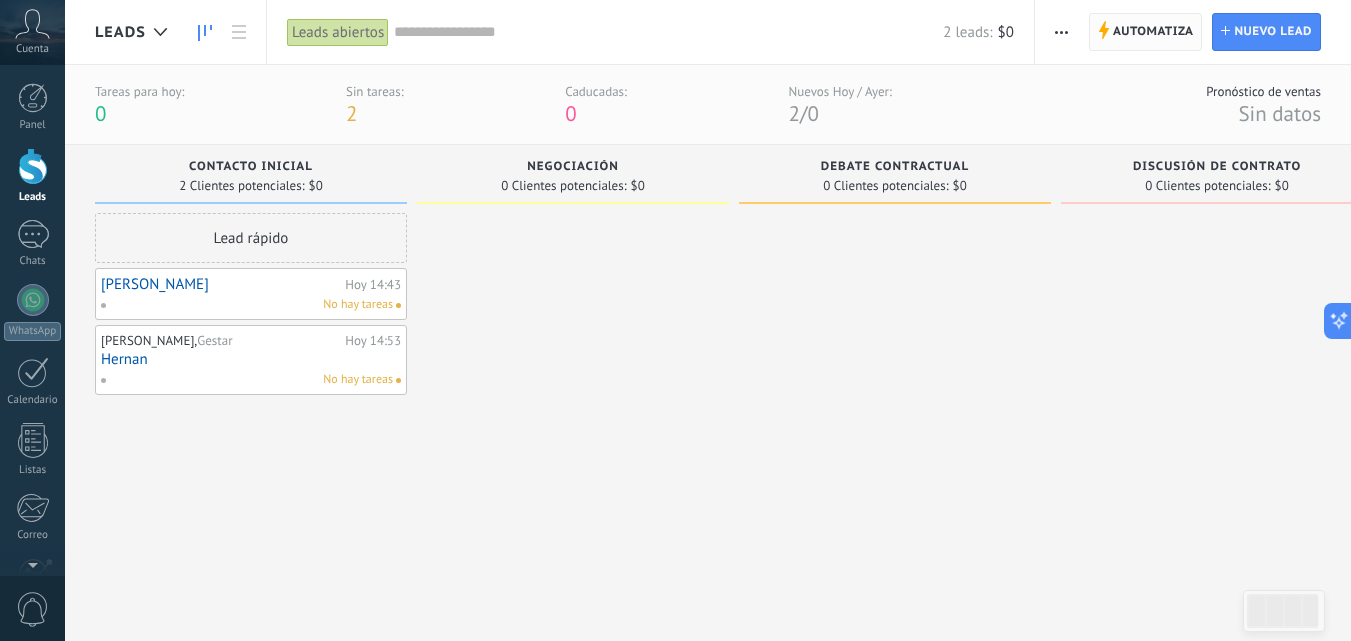 click on "Automatiza" at bounding box center [1153, 32] 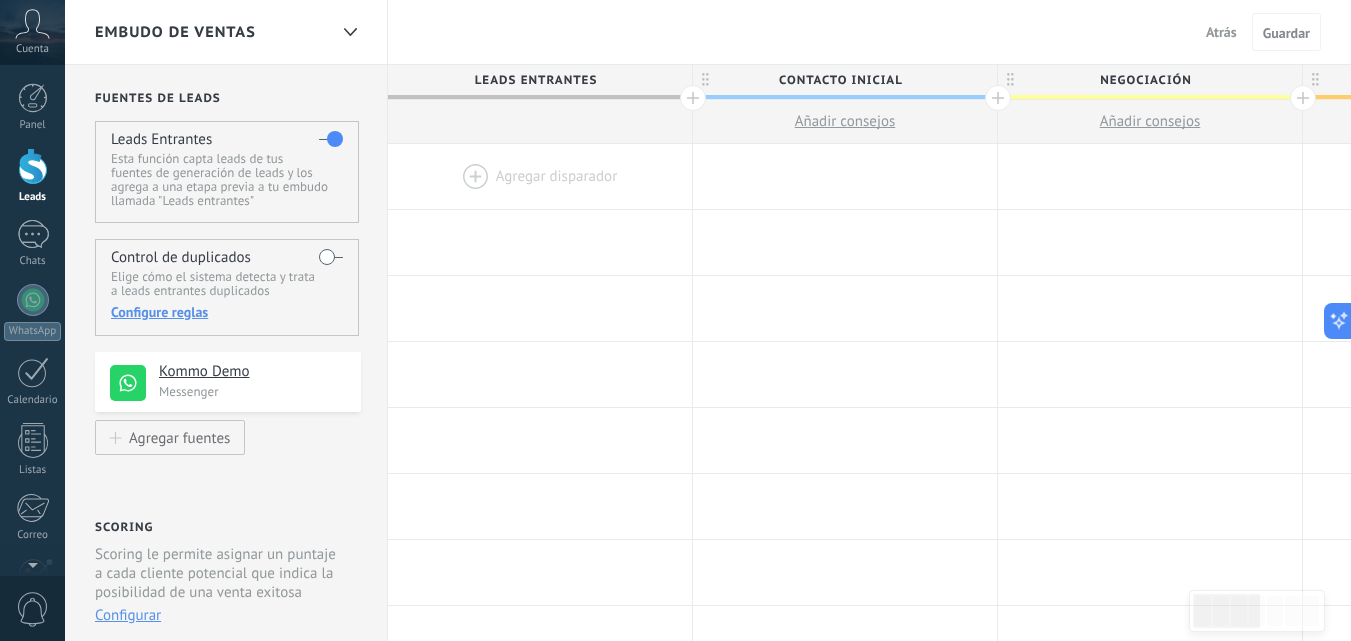 click on "Atrás" at bounding box center (1221, 32) 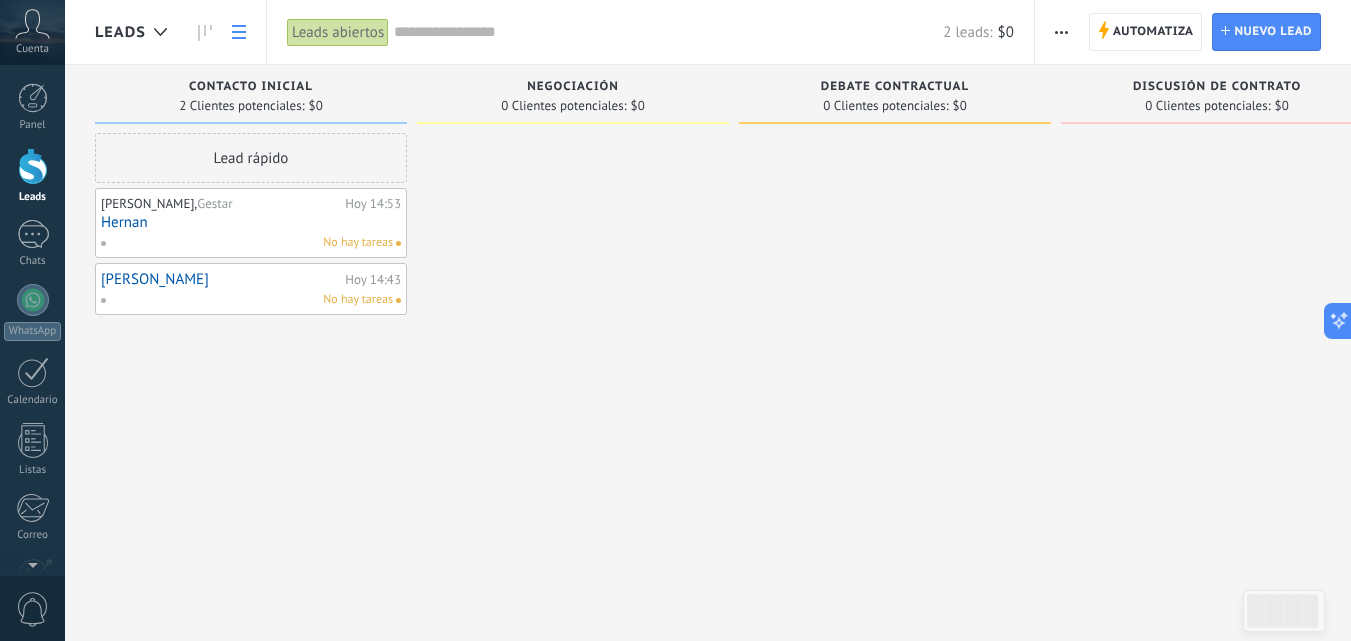 click 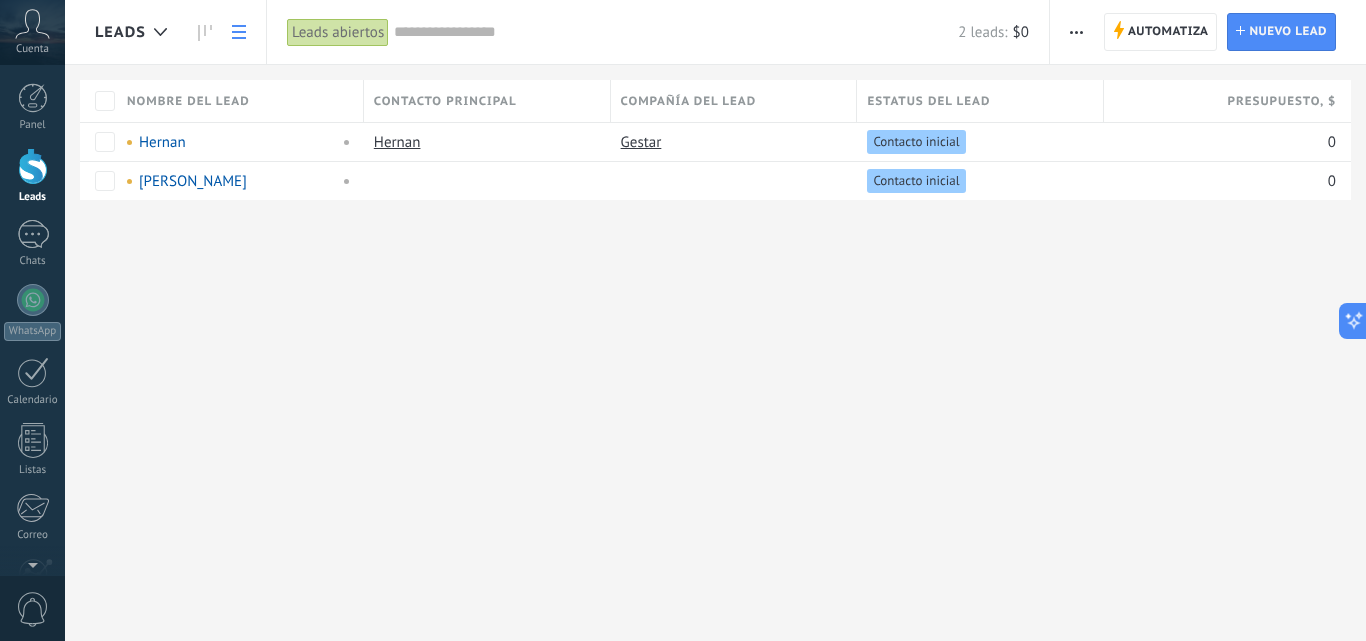click at bounding box center (239, 32) 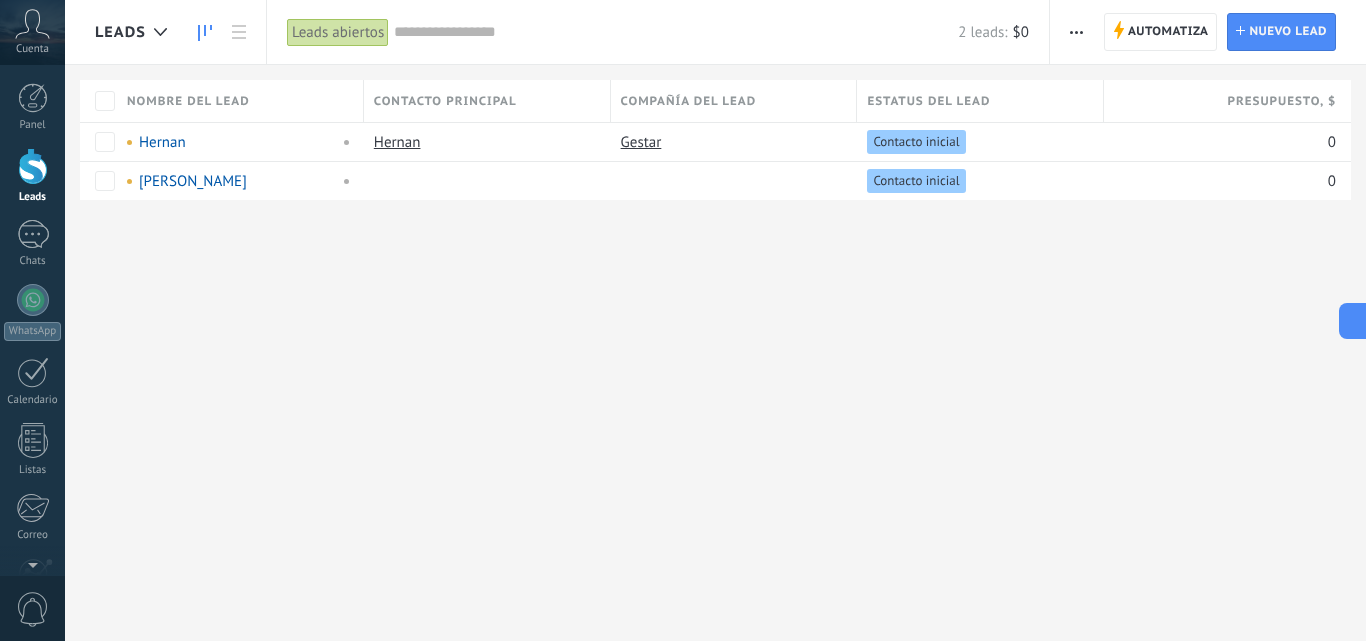 click 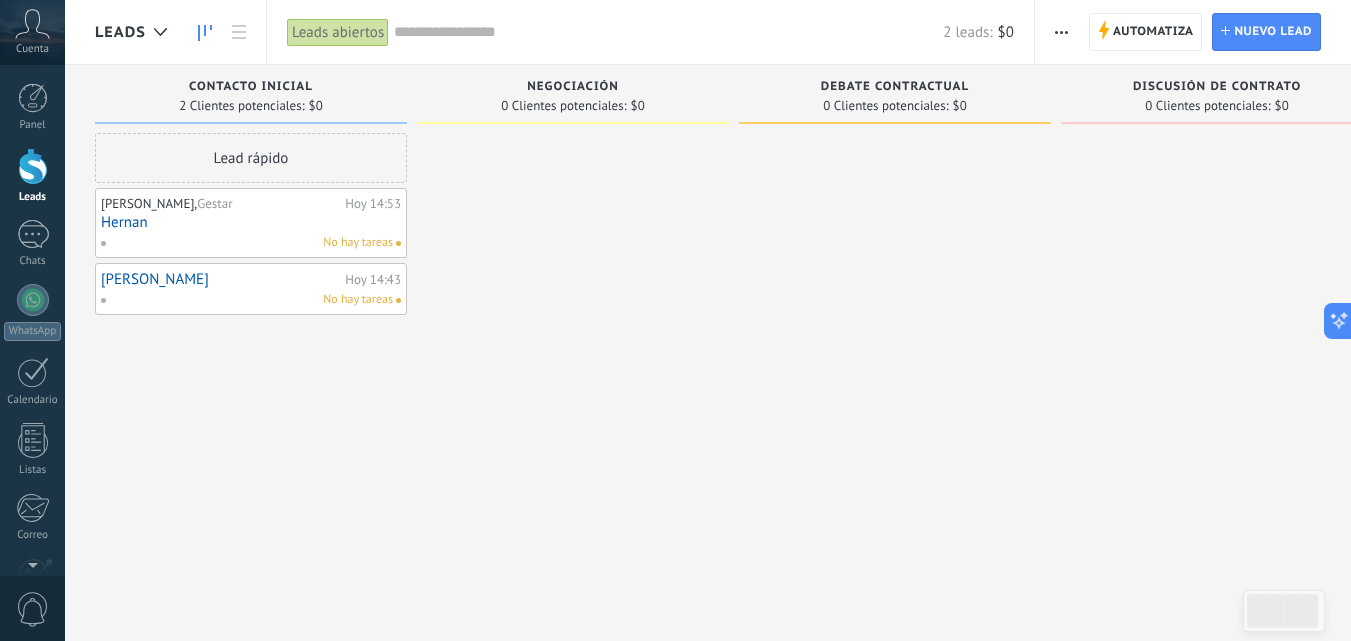 click on "Discusión de contrato" at bounding box center (1217, 88) 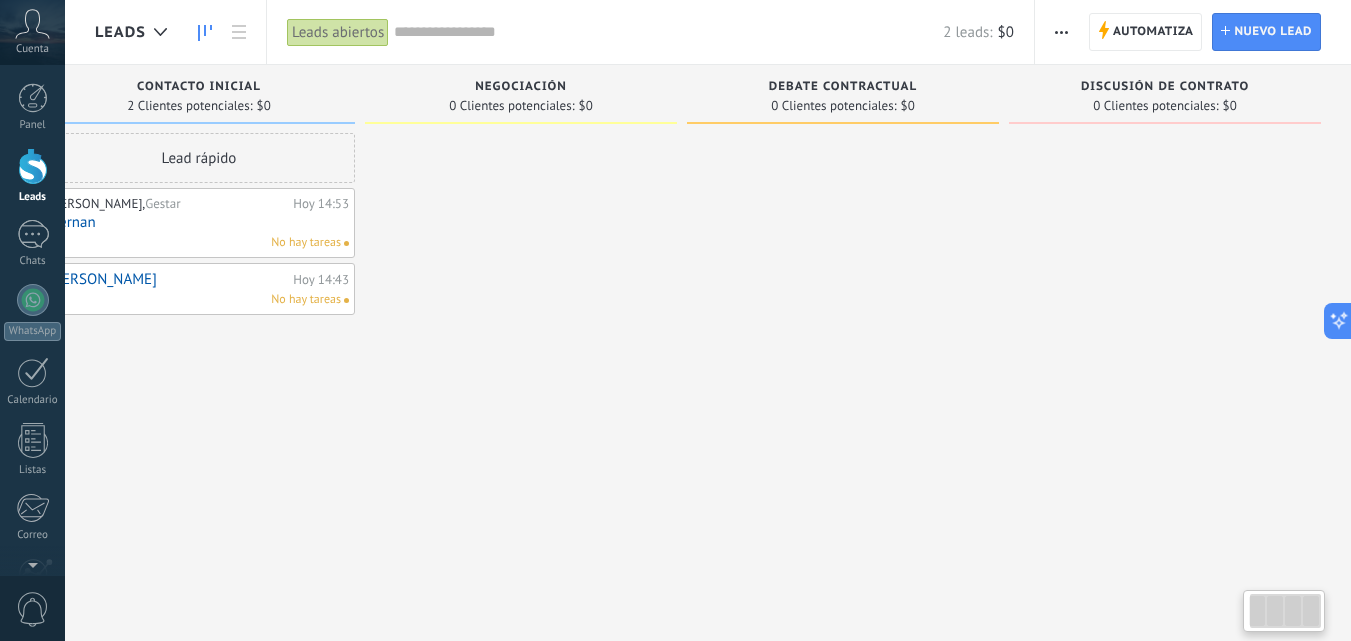 scroll, scrollTop: 0, scrollLeft: 0, axis: both 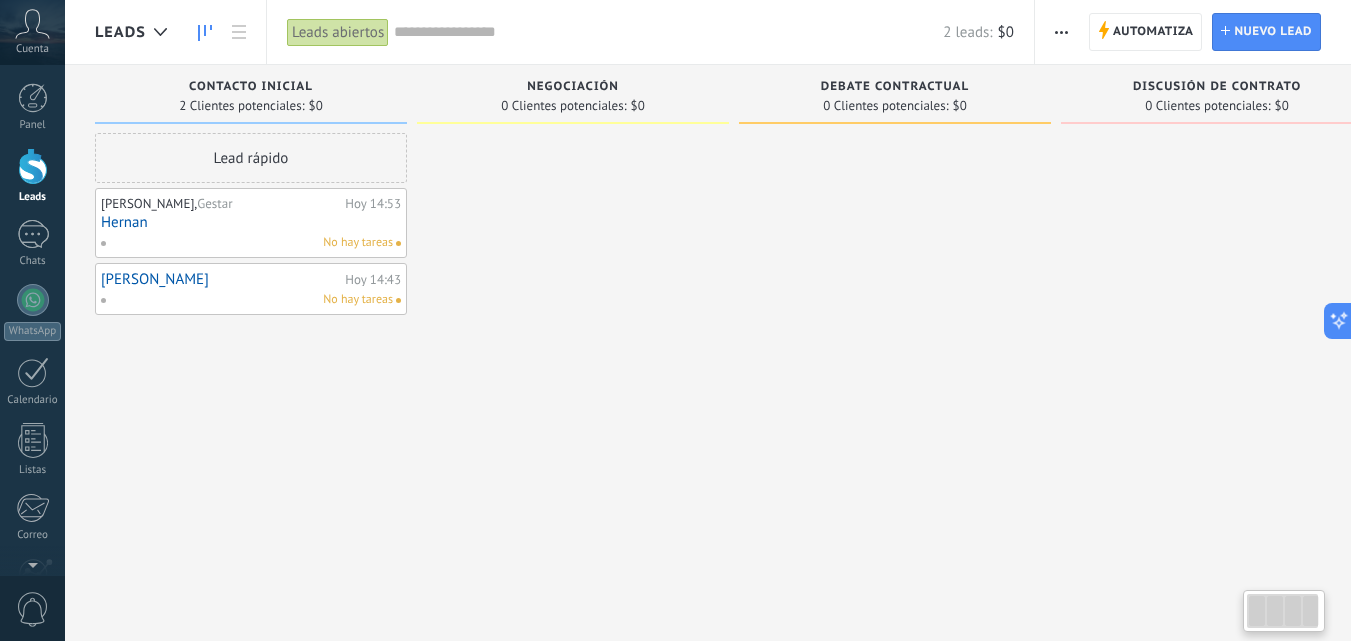 drag, startPoint x: 1178, startPoint y: 95, endPoint x: 1159, endPoint y: 85, distance: 21.470911 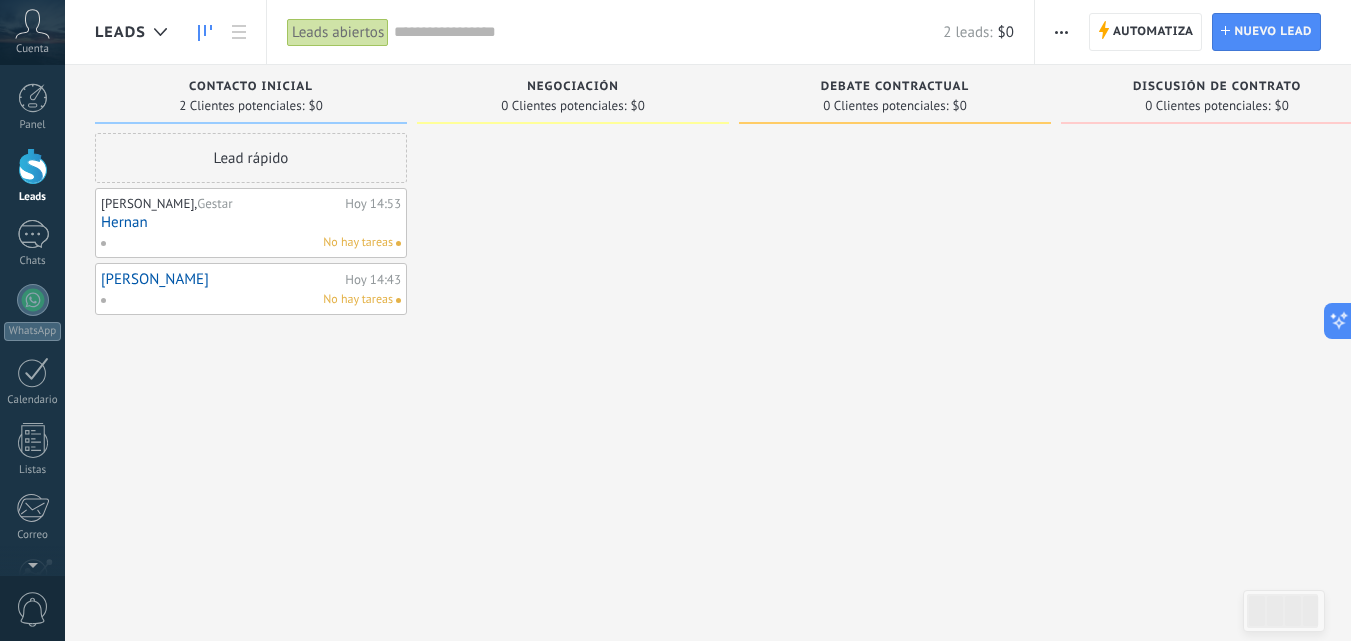 click on "No hay tareas" at bounding box center [246, 243] 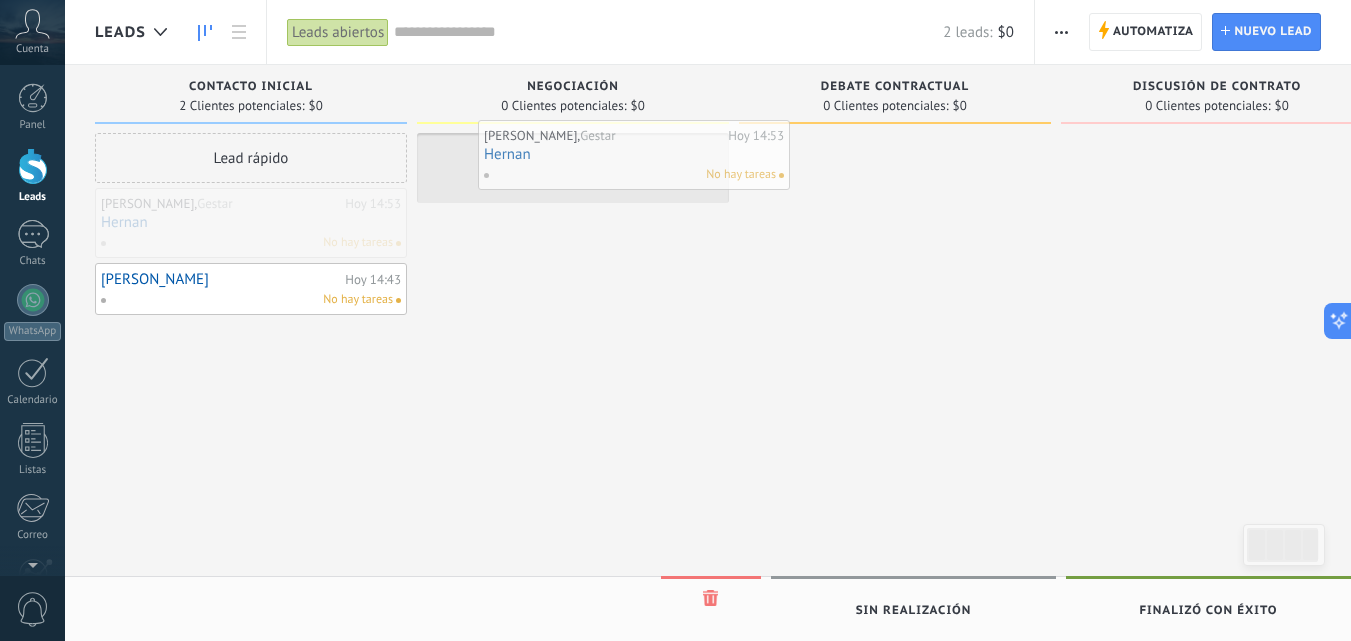drag, startPoint x: 213, startPoint y: 218, endPoint x: 597, endPoint y: 149, distance: 390.14996 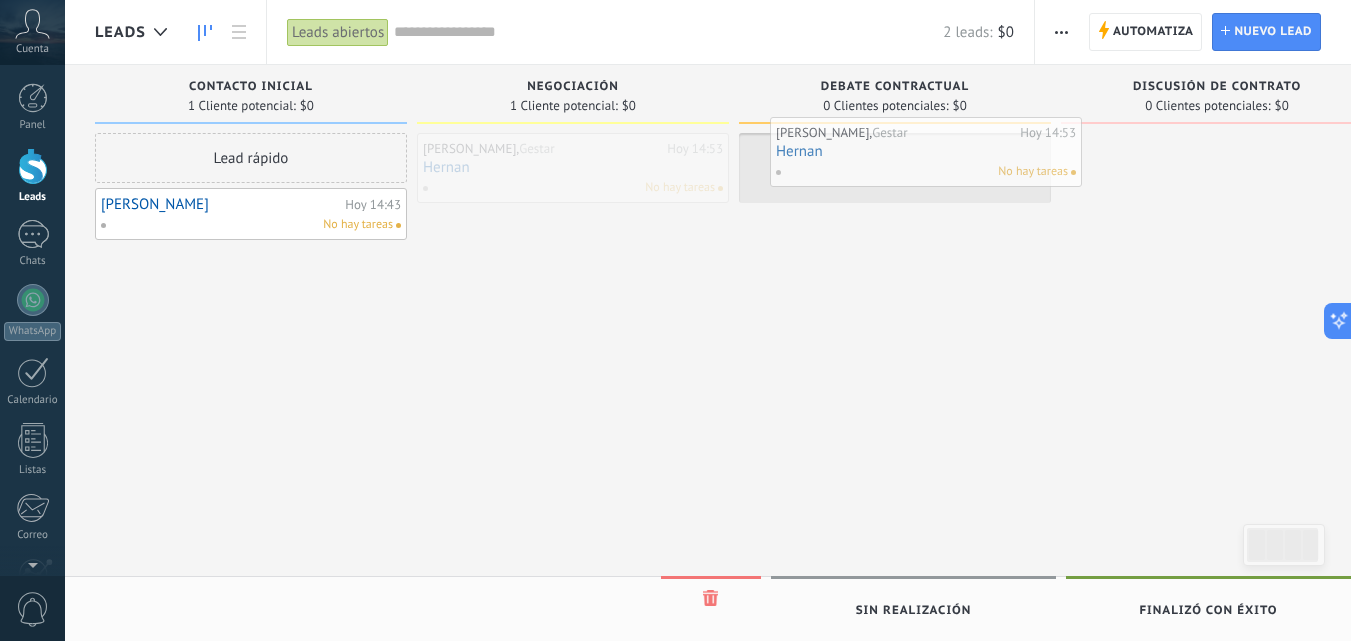 drag, startPoint x: 570, startPoint y: 154, endPoint x: 918, endPoint y: 140, distance: 348.2815 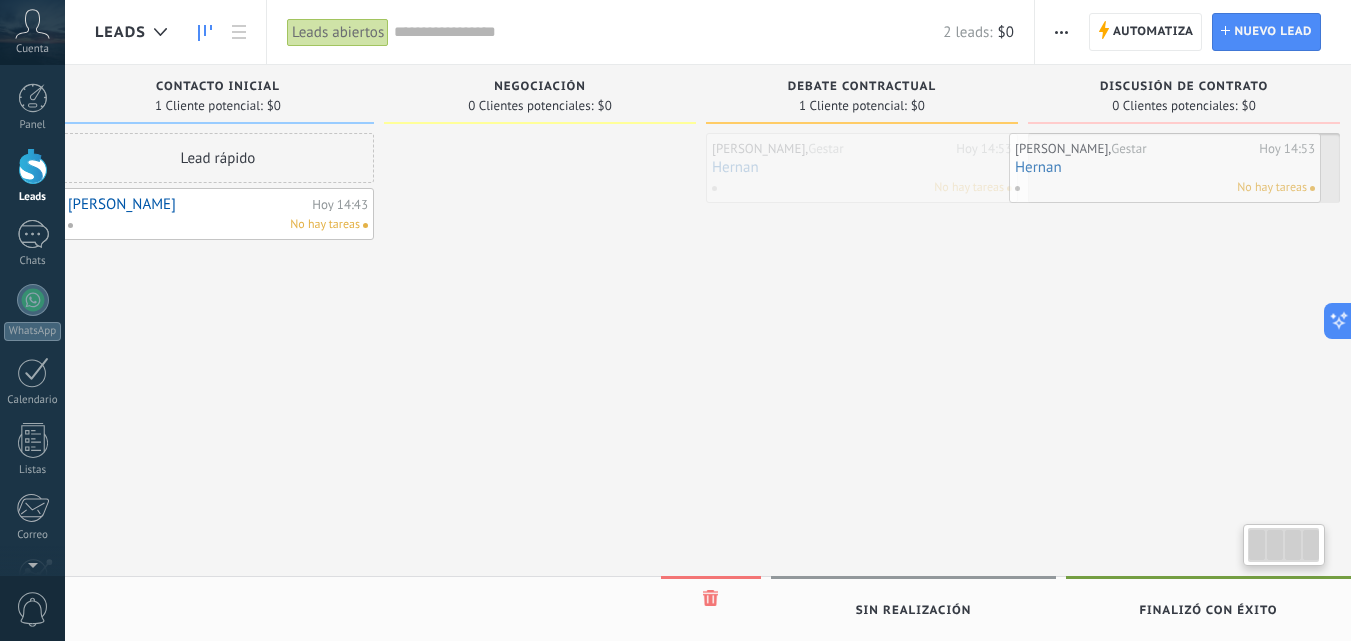 drag, startPoint x: 916, startPoint y: 148, endPoint x: 1197, endPoint y: 145, distance: 281.01602 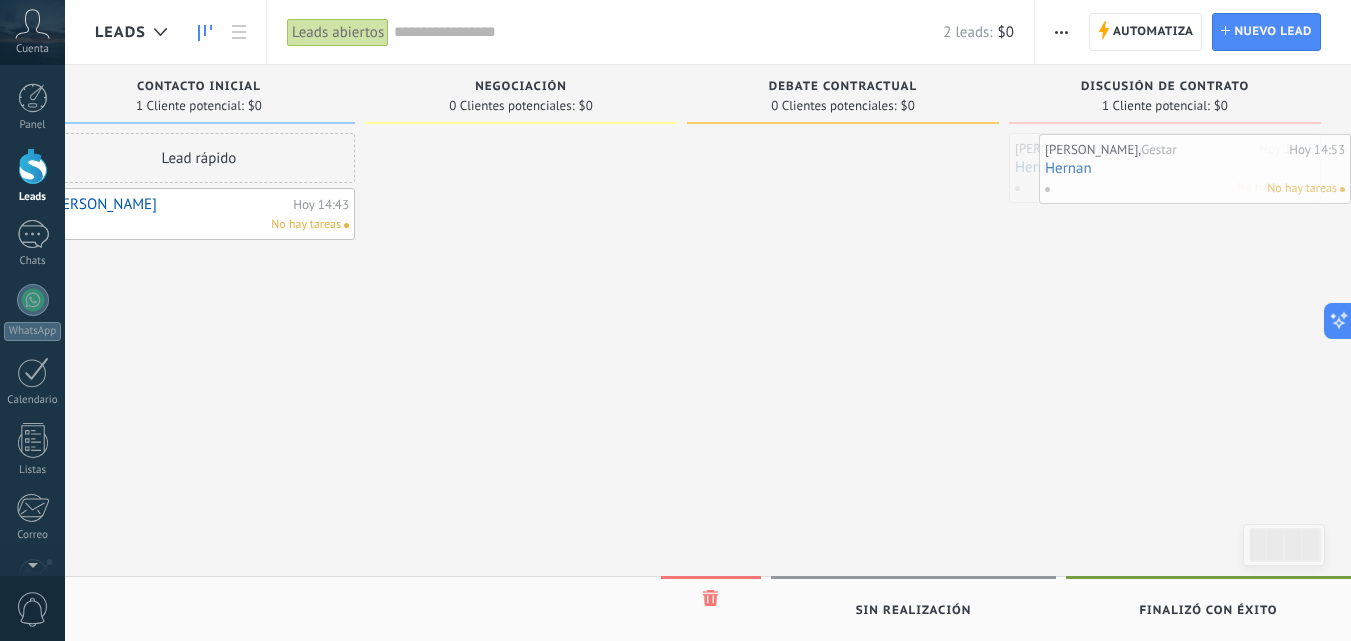 drag, startPoint x: 1169, startPoint y: 170, endPoint x: 1248, endPoint y: 174, distance: 79.101204 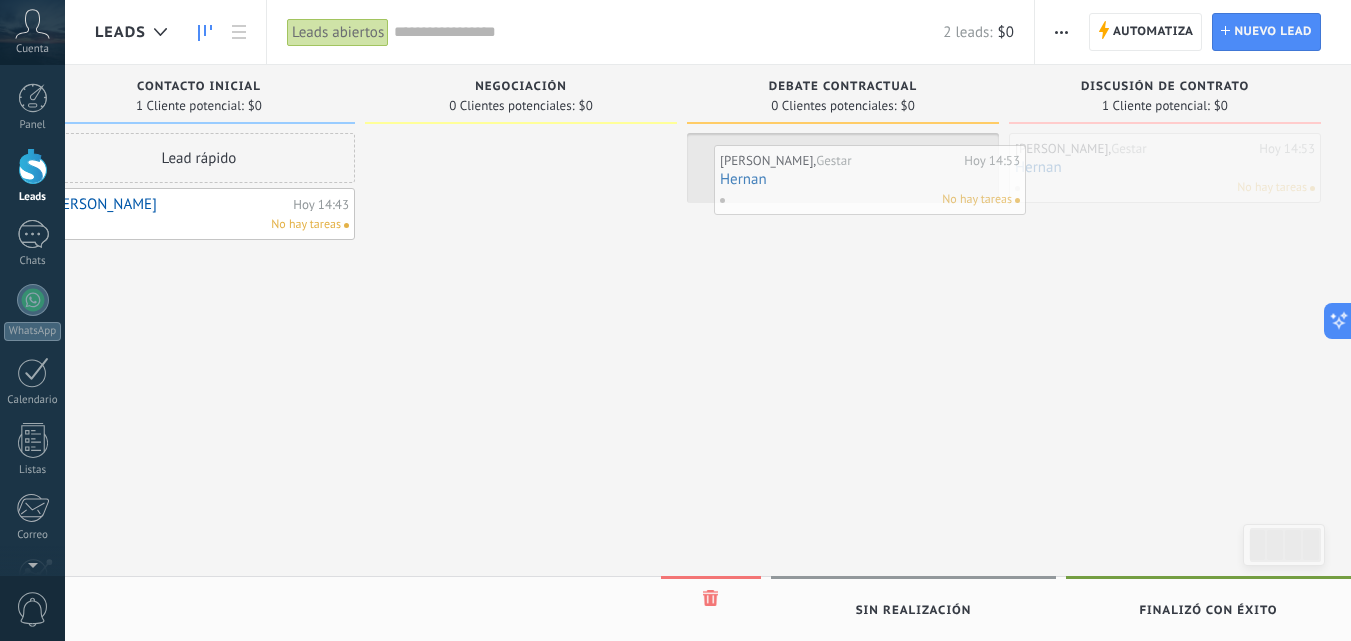 drag, startPoint x: 1216, startPoint y: 174, endPoint x: 877, endPoint y: 186, distance: 339.2123 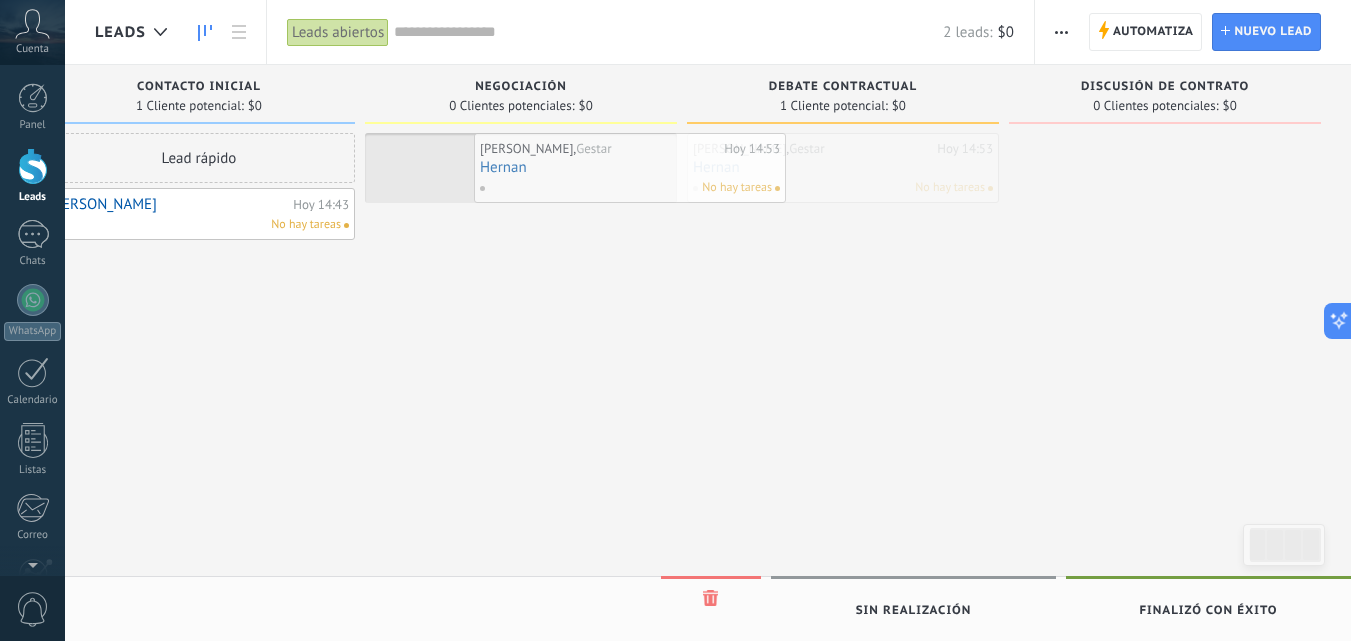 drag, startPoint x: 864, startPoint y: 180, endPoint x: 592, endPoint y: 181, distance: 272.00183 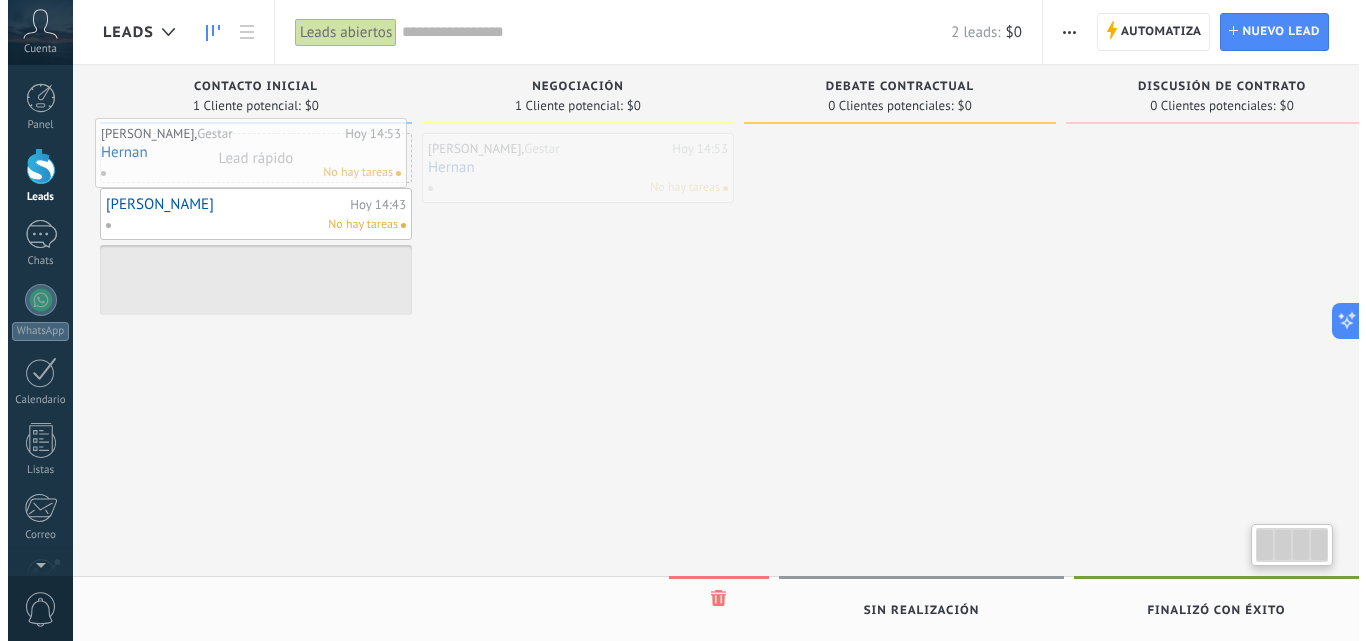 scroll, scrollTop: 0, scrollLeft: 0, axis: both 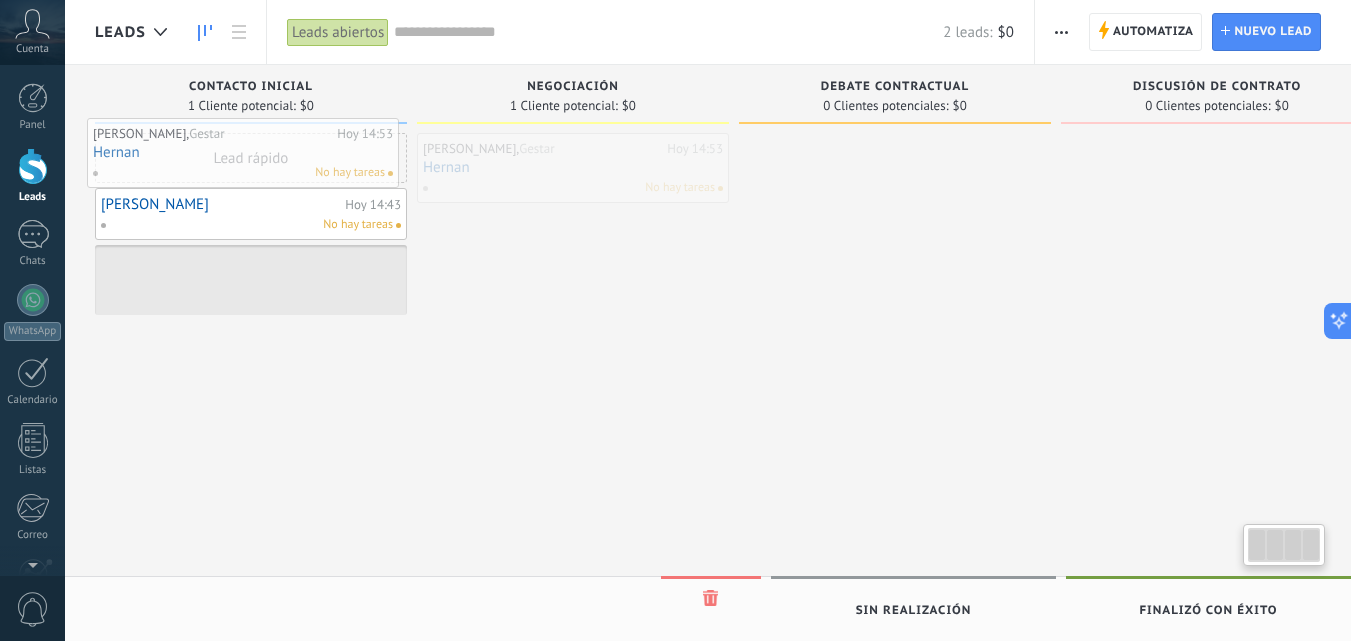 drag, startPoint x: 582, startPoint y: 183, endPoint x: 301, endPoint y: 168, distance: 281.4001 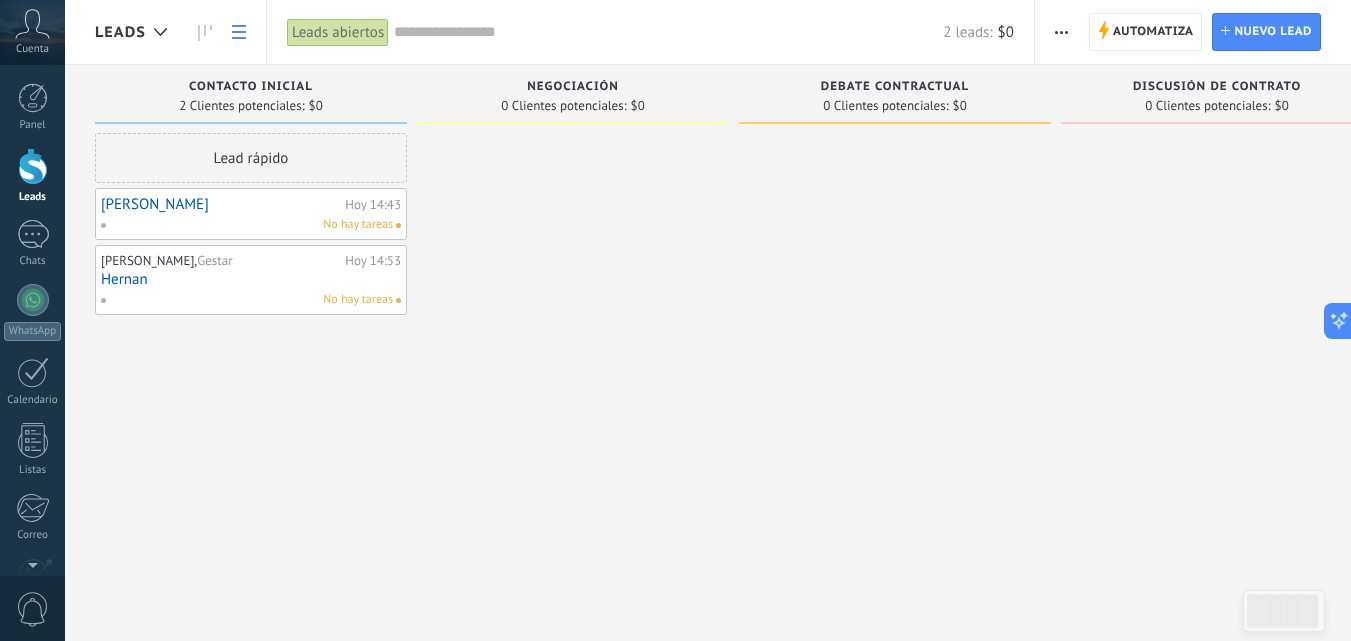 click at bounding box center [239, 32] 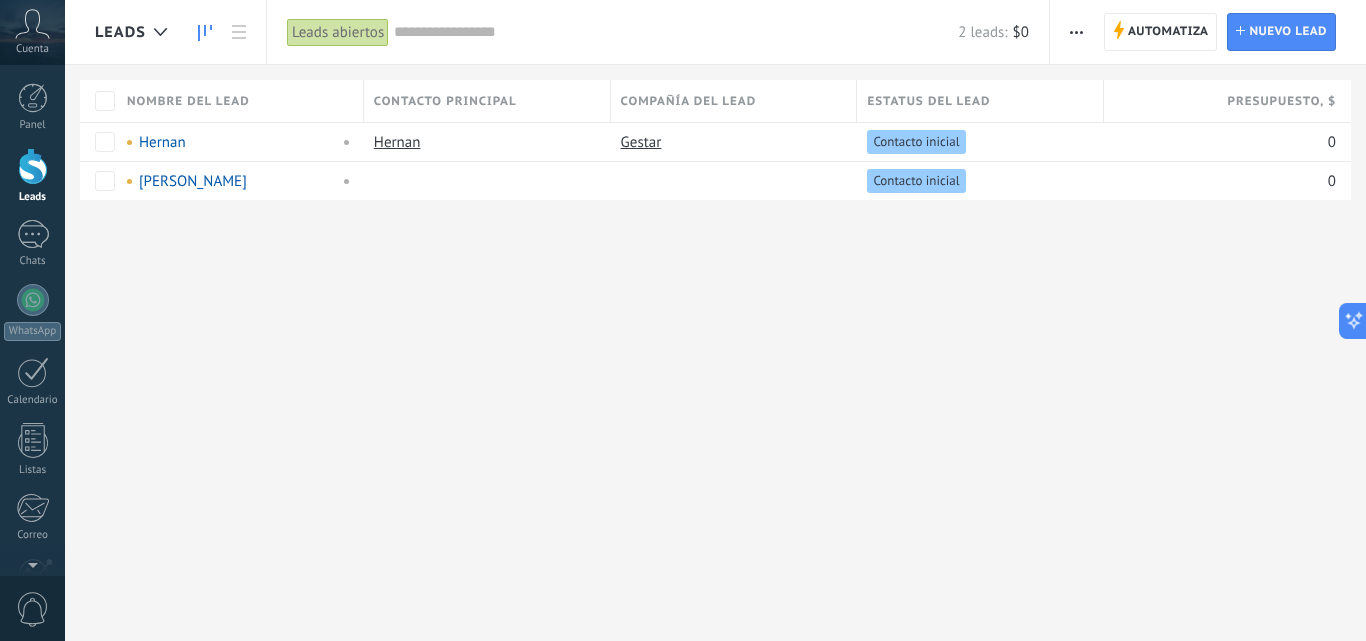 click at bounding box center [205, 32] 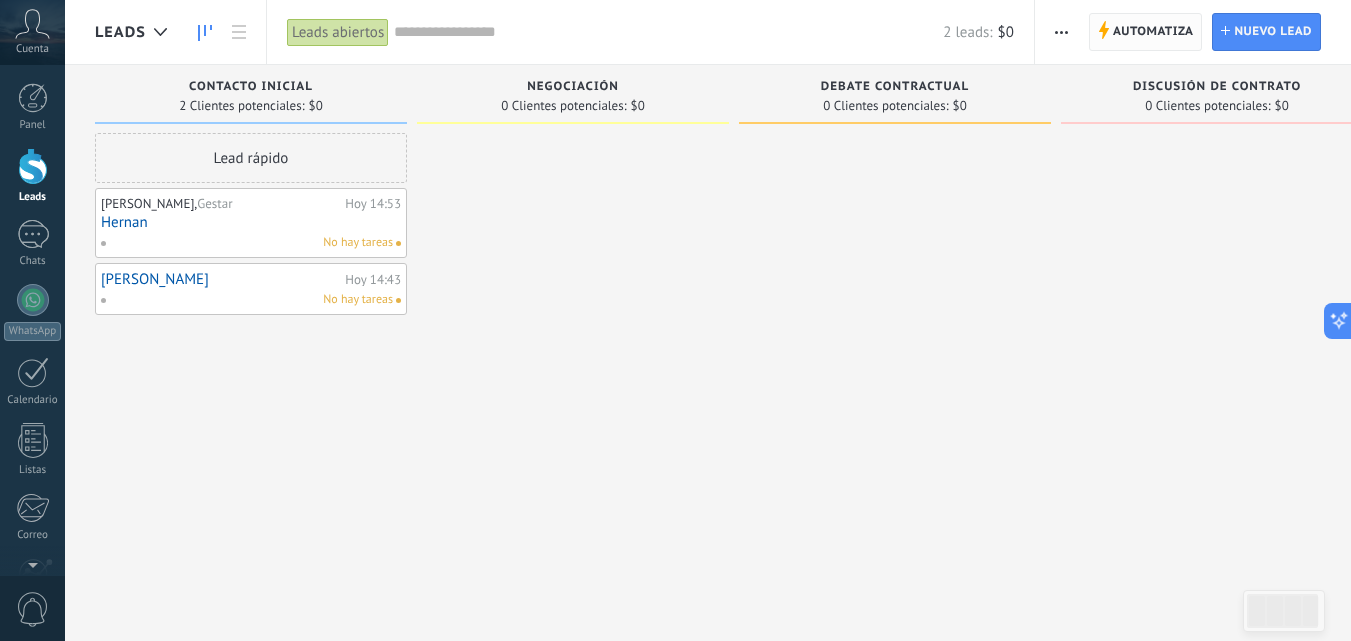 click on "Automatiza" at bounding box center (1153, 32) 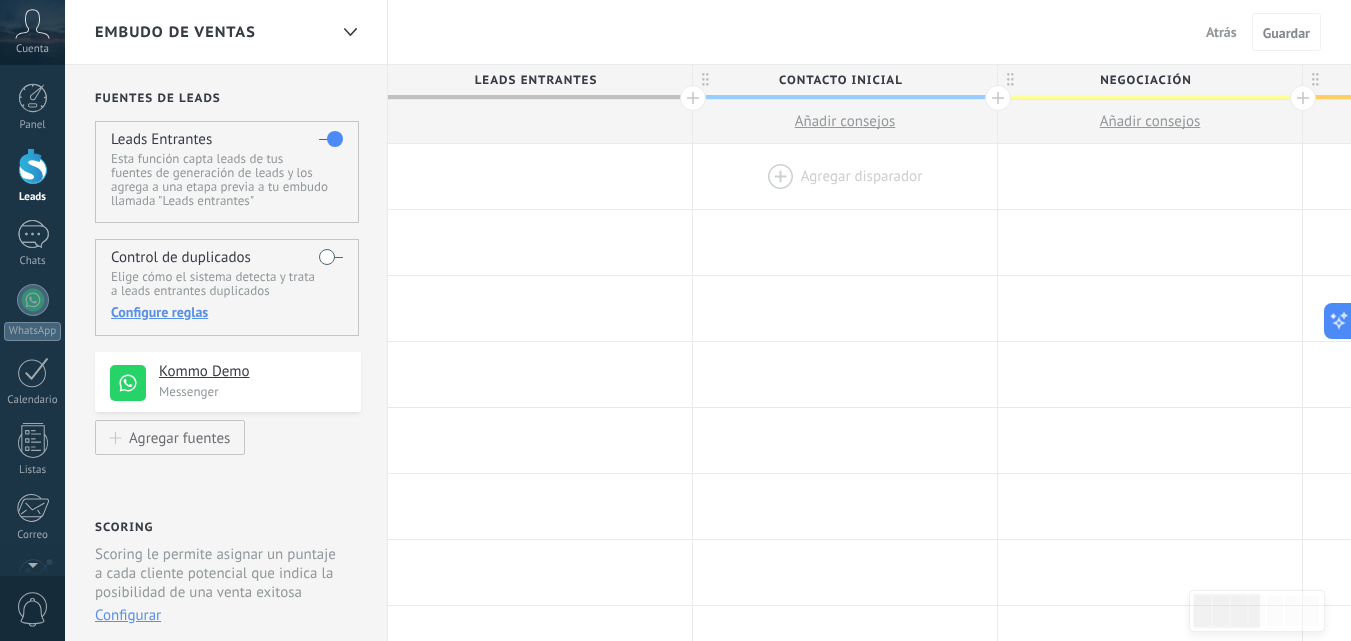 click at bounding box center [845, 176] 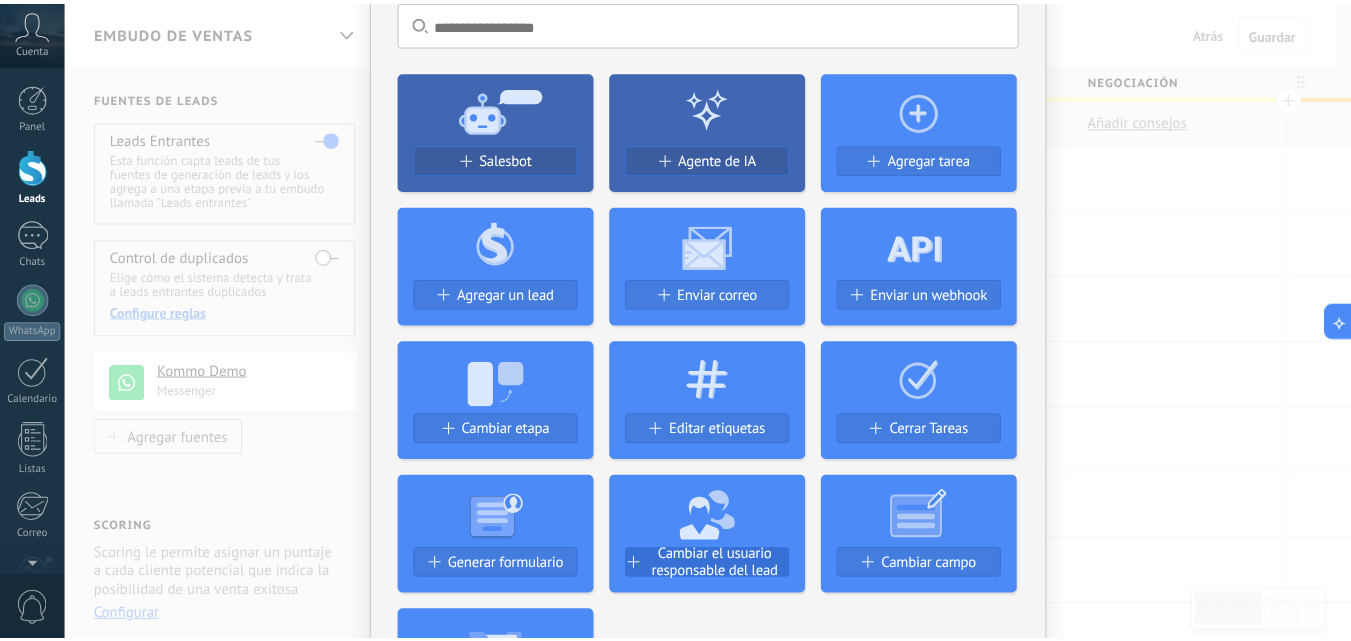 scroll, scrollTop: 0, scrollLeft: 0, axis: both 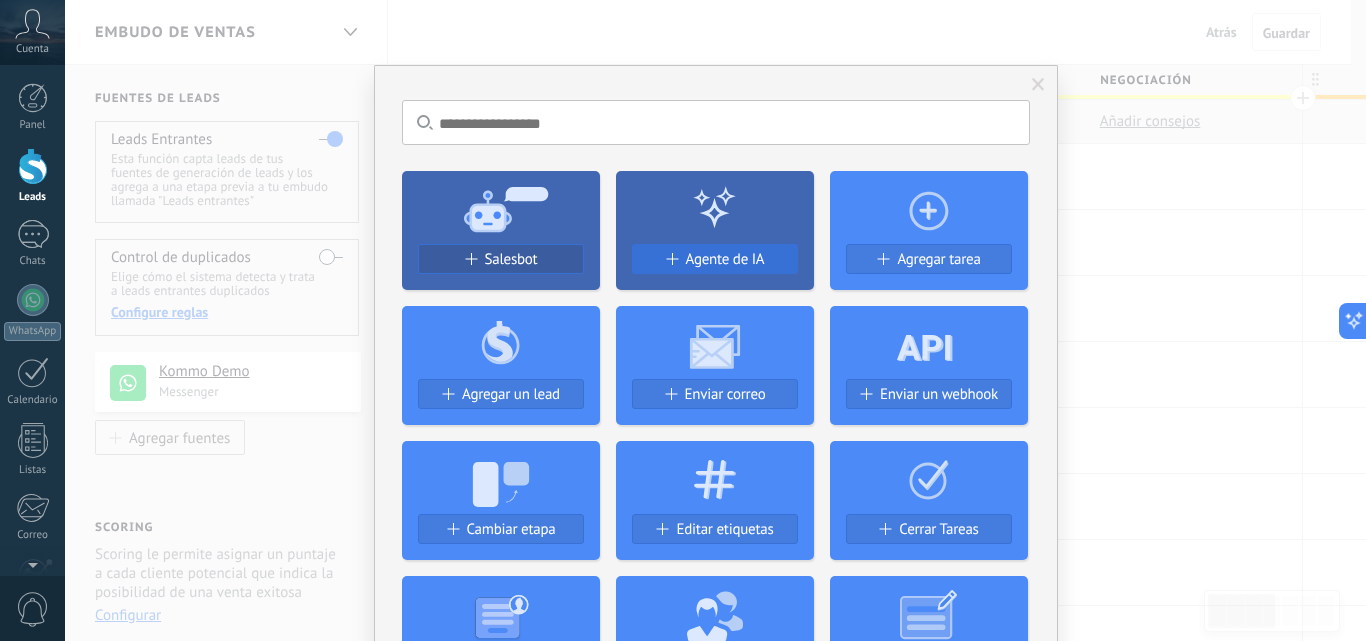 click on "Agente de IA" at bounding box center [725, 259] 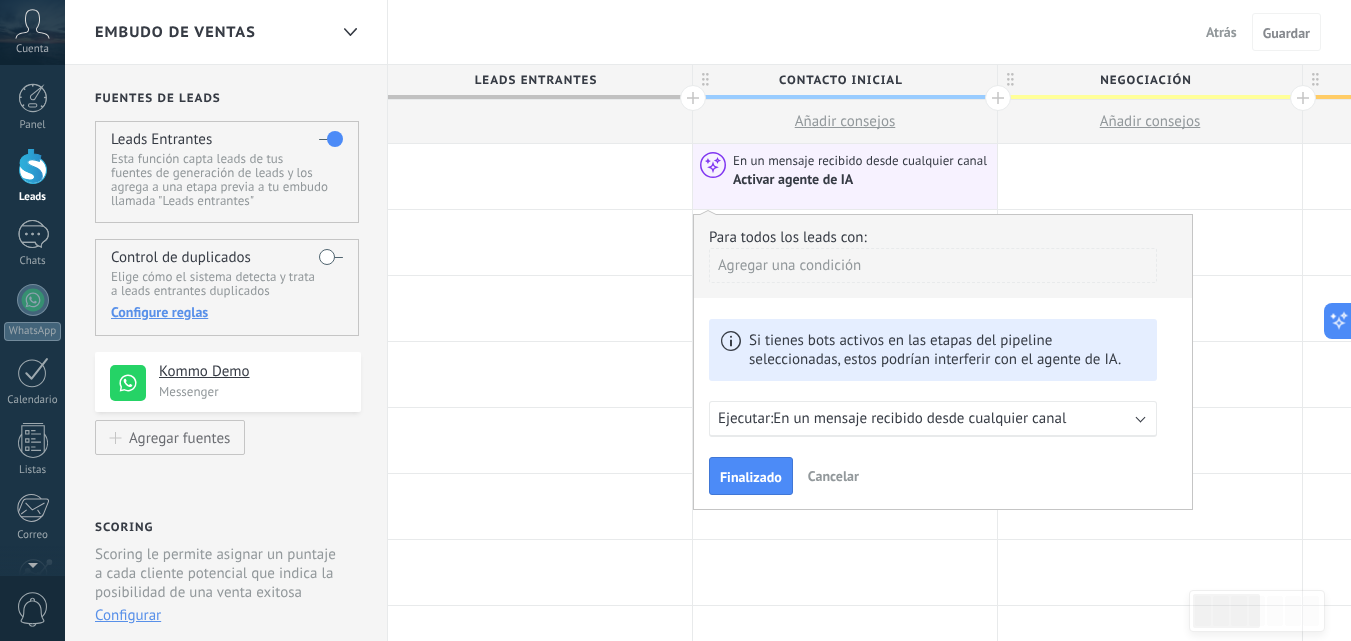 click on "Activar agente de IA" at bounding box center (794, 180) 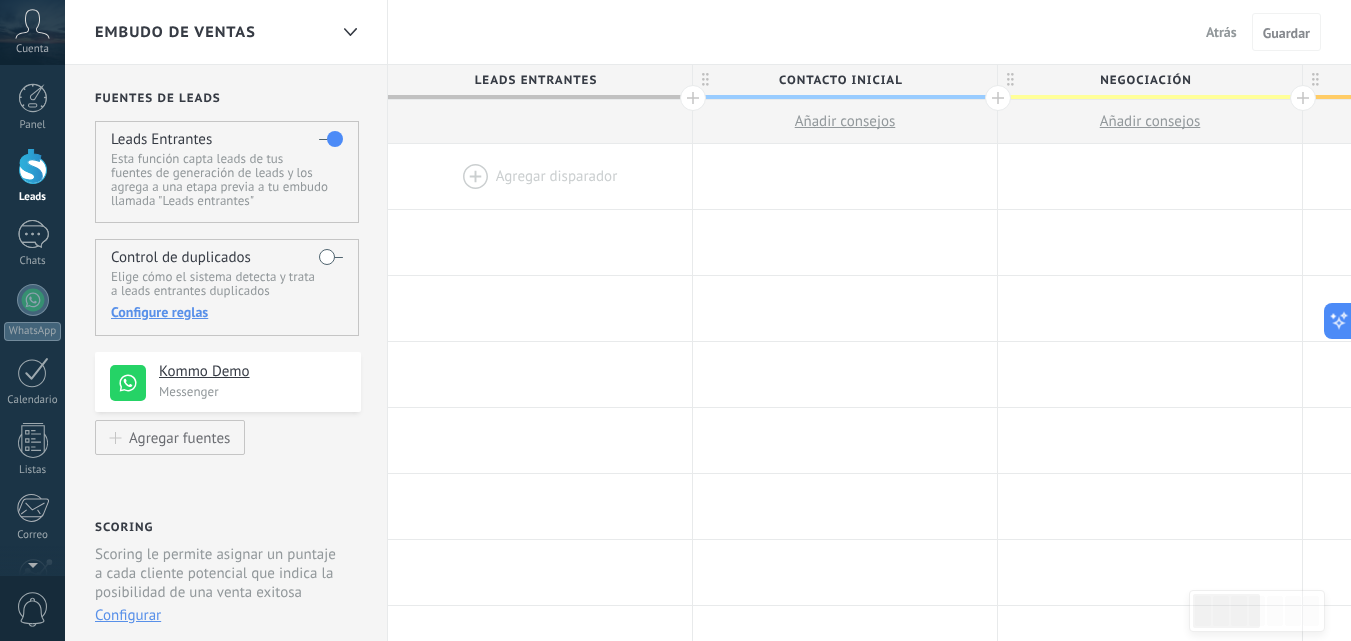 drag, startPoint x: 271, startPoint y: 387, endPoint x: 573, endPoint y: 174, distance: 369.55783 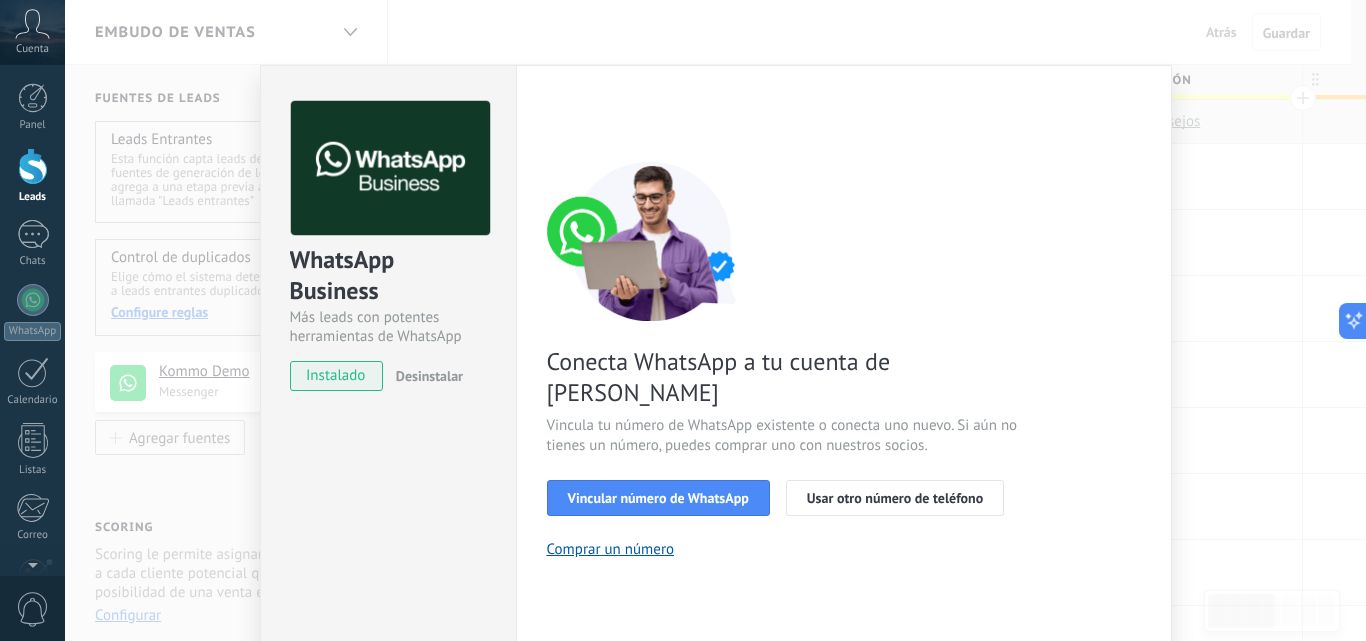 click on "WhatsApp Business Más leads con potentes herramientas de WhatsApp instalado Desinstalar ¿Quieres probar la integración primero?   Escanea el código QR   para ver cómo funciona. Configuraciones Autorizaciones Esta pestaña registra a los usuarios que han concedido acceso a las integración a esta cuenta. Si deseas remover la posibilidad que un usuario pueda enviar solicitudes a la cuenta en nombre de esta integración, puedes revocar el acceso. Si el acceso a todos los usuarios es revocado, la integración dejará de funcionar. Esta aplicacion está instalada, pero nadie le ha dado acceso aun. WhatsApp Cloud API más _:  Guardar < Volver 1 Seleccionar aplicación 2 Conectar Facebook  3 Finalizar configuración Conecta WhatsApp a tu cuenta de Kommo Vincula tu número de WhatsApp existente o conecta uno nuevo. Si aún no tienes un número, puedes comprar uno con nuestros socios. Vincular número de WhatsApp Usar otro número de teléfono Comprar un número ¿Necesitas ayuda?" at bounding box center (715, 320) 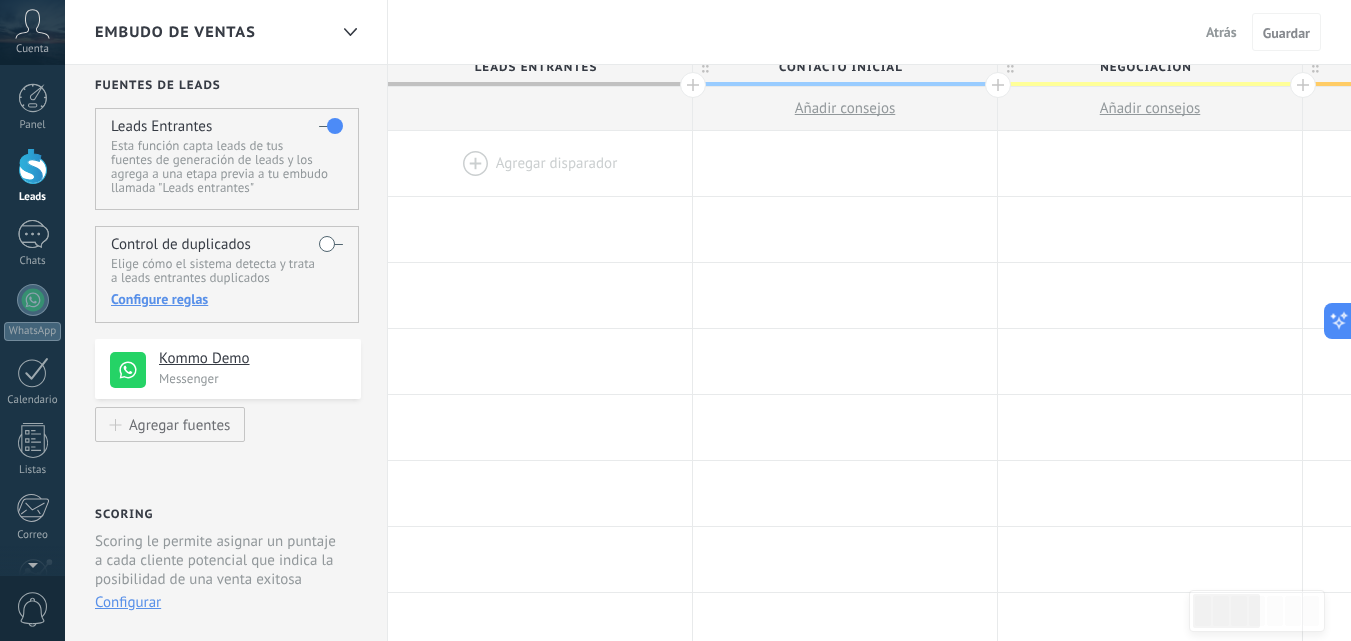 scroll, scrollTop: 0, scrollLeft: 0, axis: both 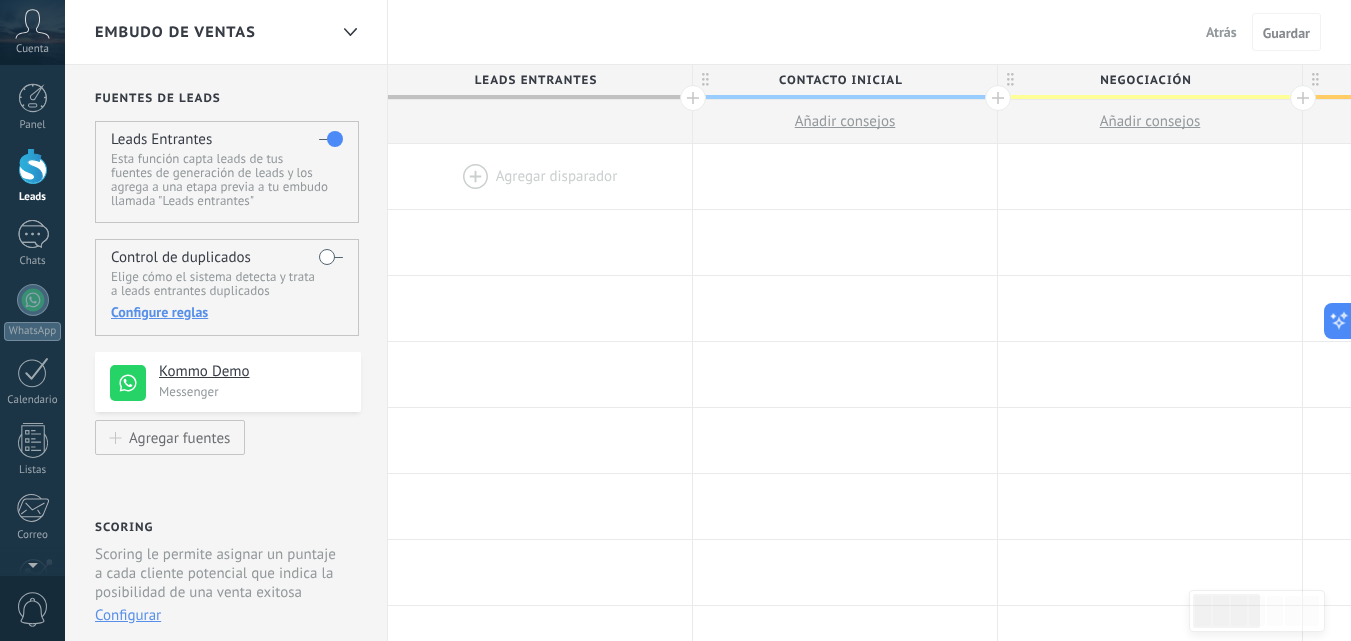 click at bounding box center [693, 98] 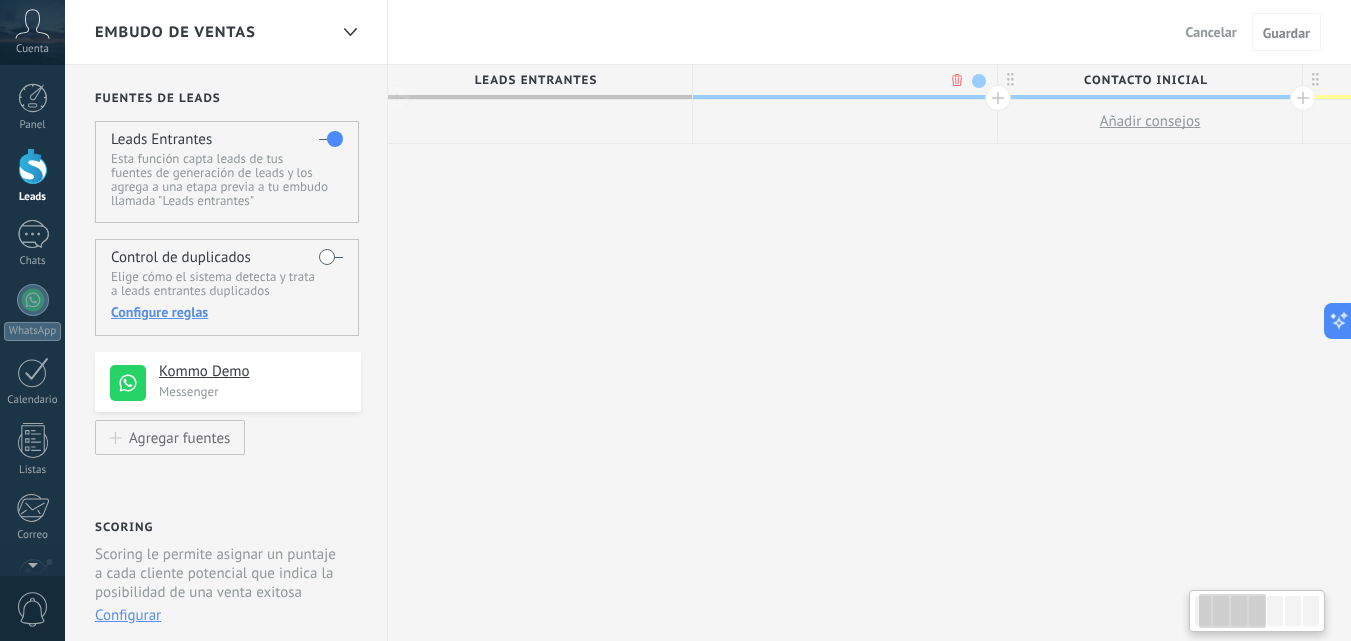 scroll, scrollTop: 0, scrollLeft: 148, axis: horizontal 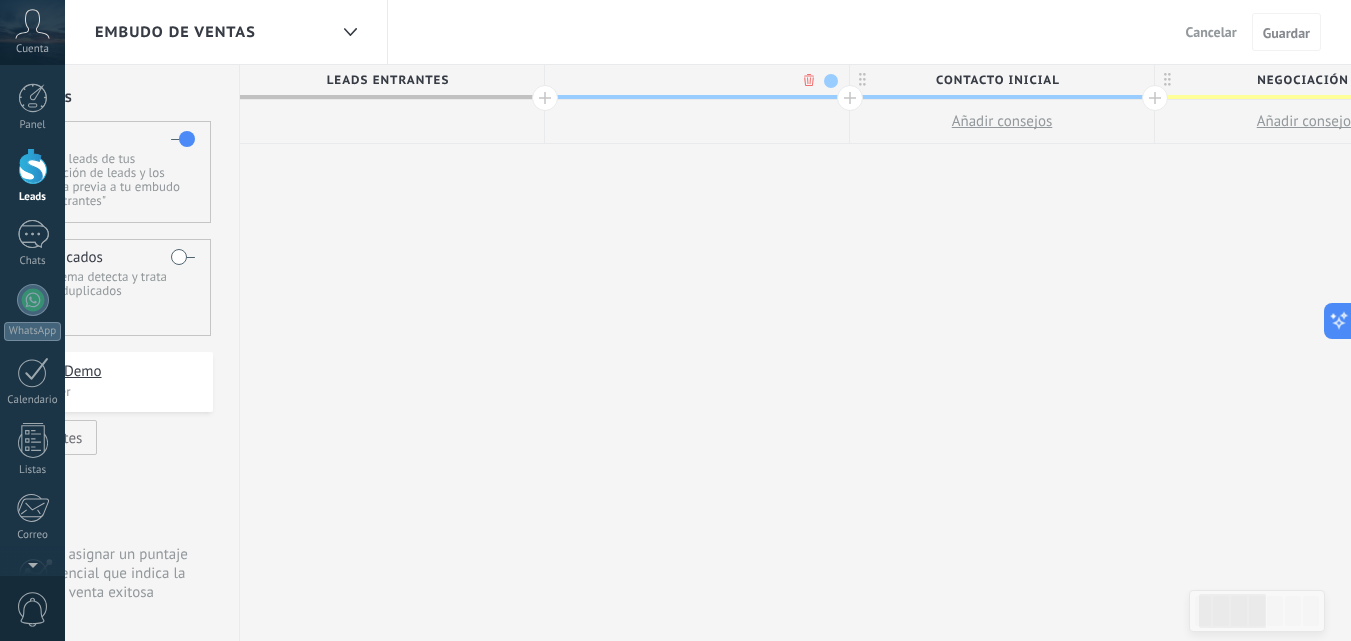 click at bounding box center (692, 80) 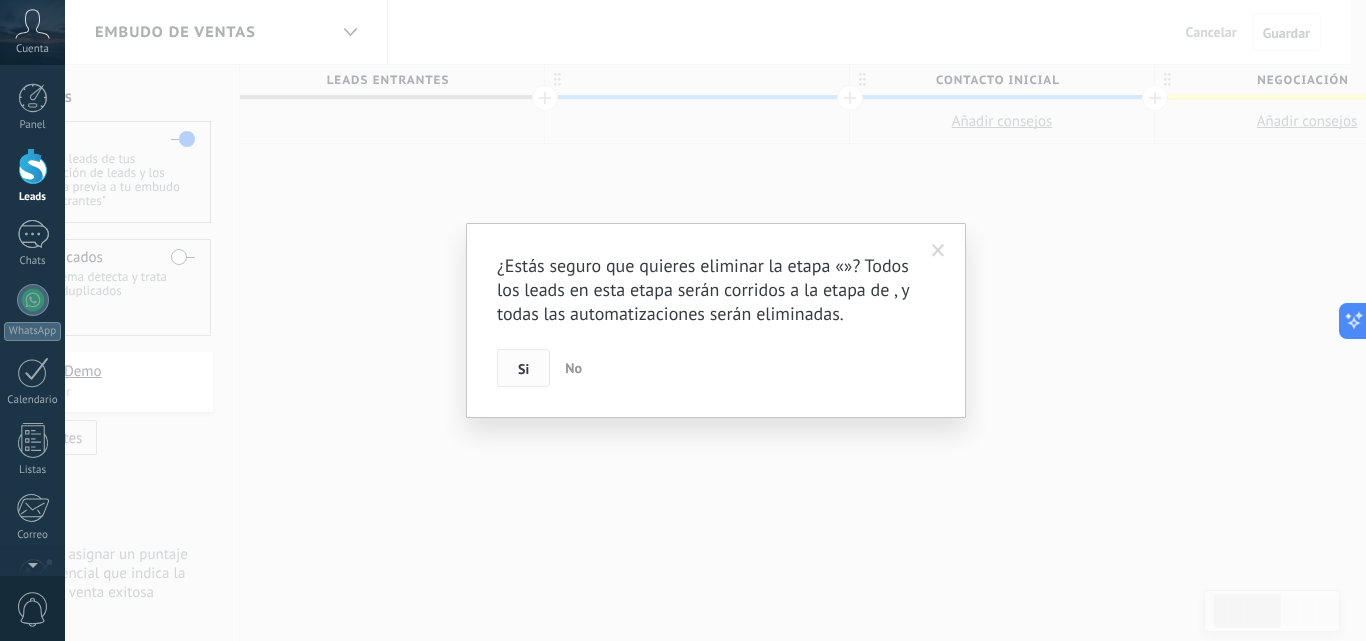 click on "Si" at bounding box center (523, 369) 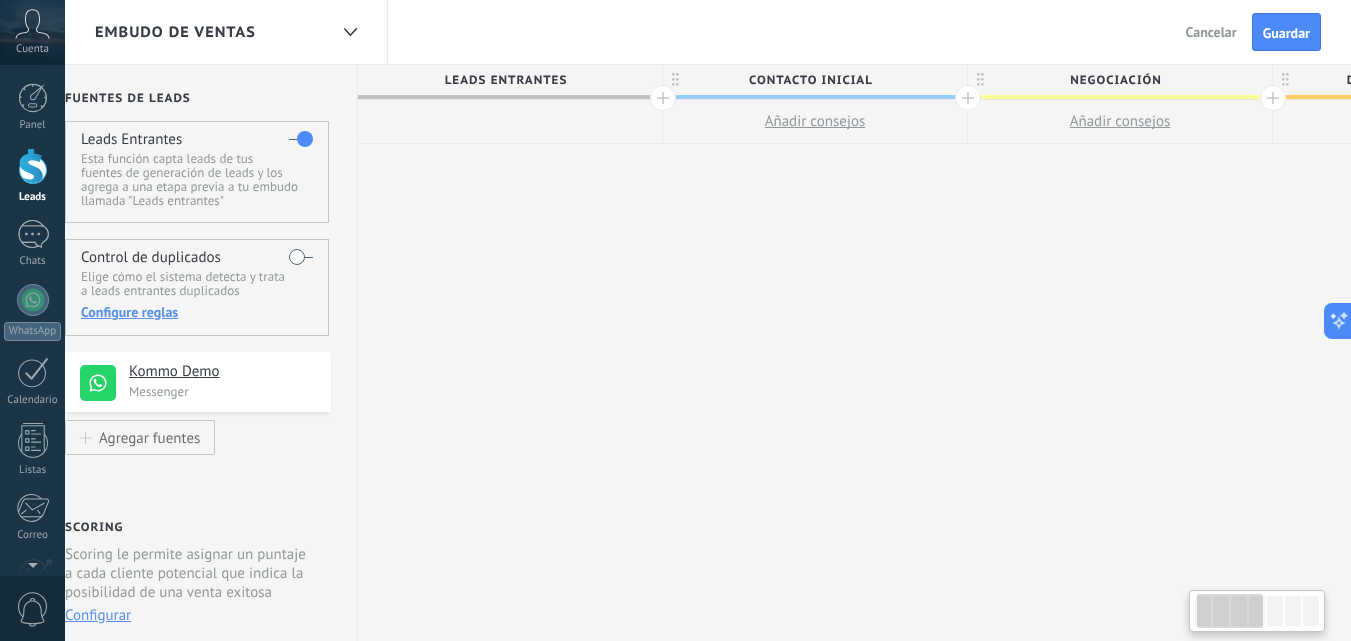 scroll, scrollTop: 0, scrollLeft: 0, axis: both 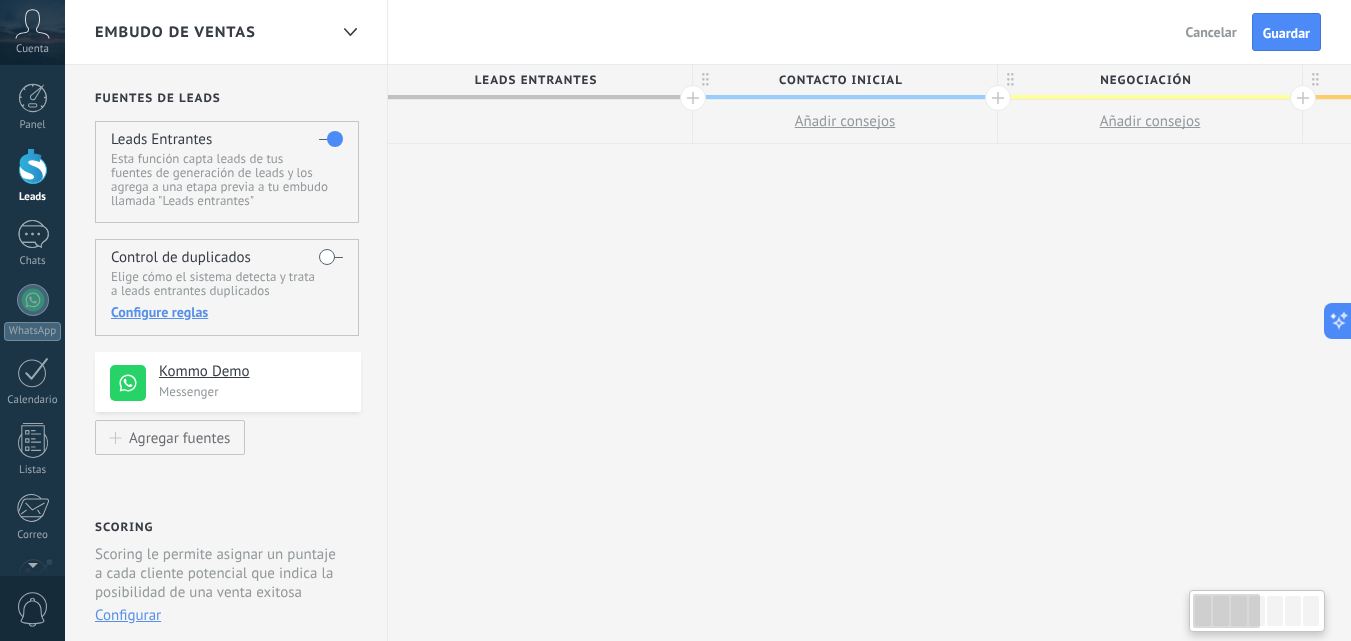 drag, startPoint x: 507, startPoint y: 283, endPoint x: 793, endPoint y: 215, distance: 293.97278 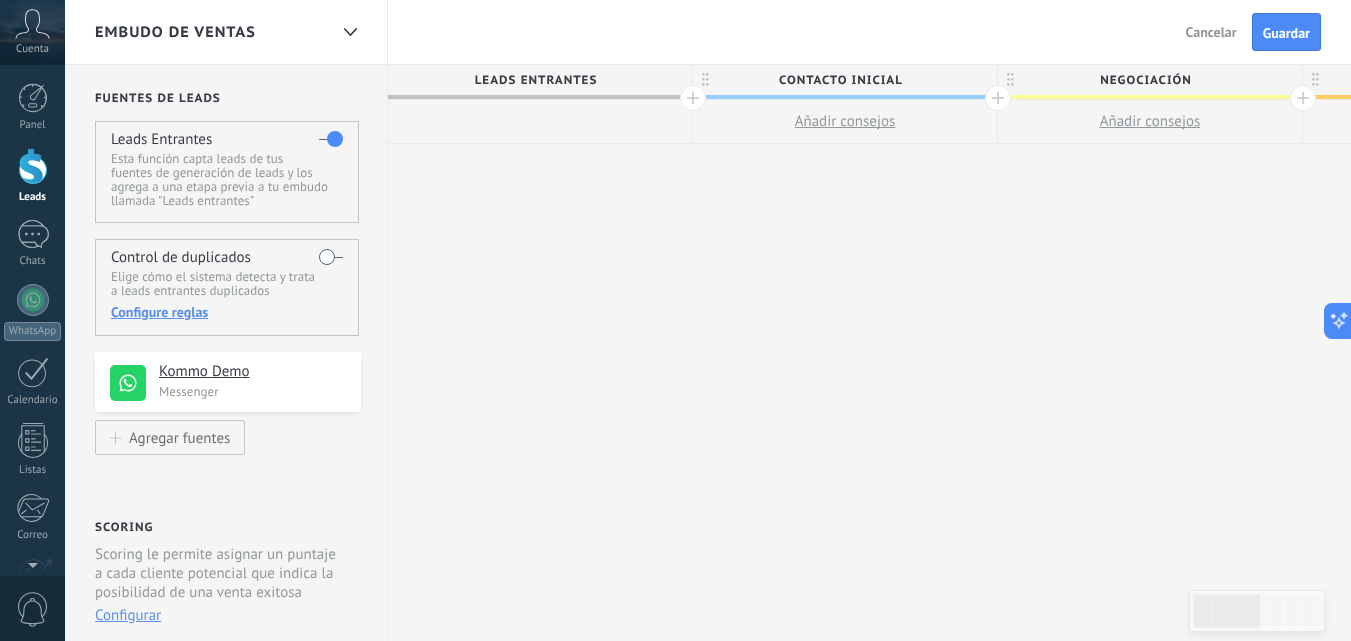 scroll, scrollTop: 1, scrollLeft: 0, axis: vertical 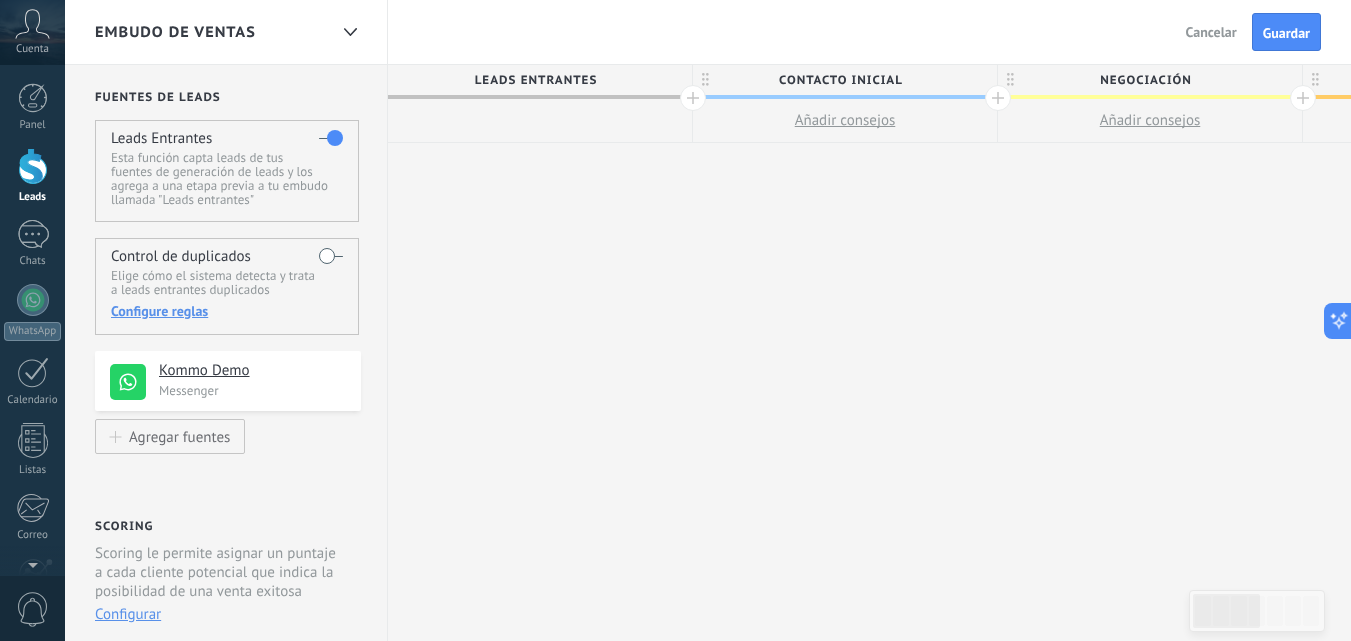 click on "Configurar" at bounding box center [128, 614] 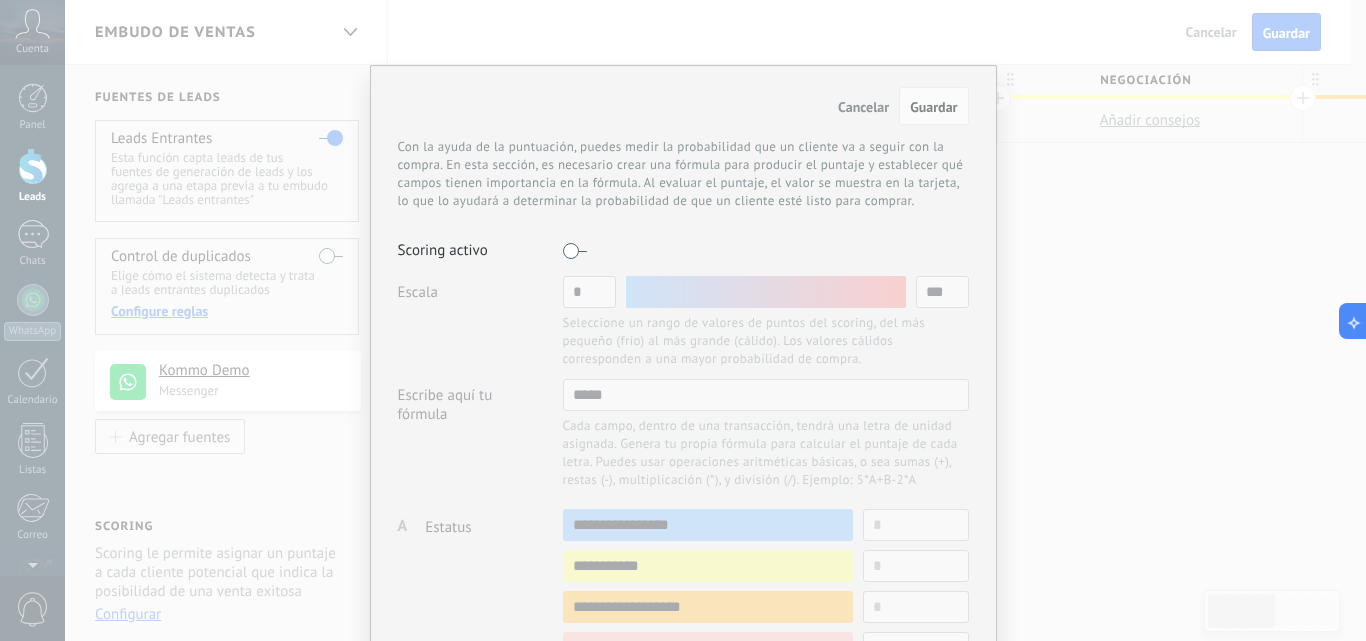 click at bounding box center [575, 251] 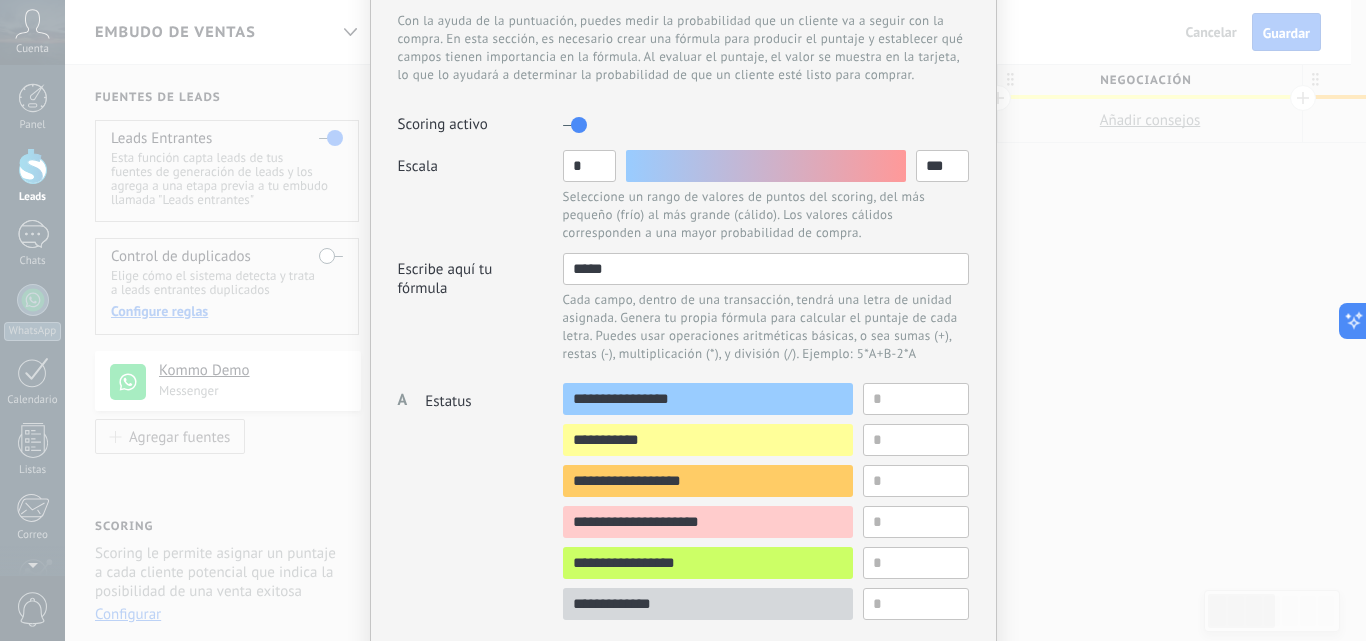 scroll, scrollTop: 226, scrollLeft: 0, axis: vertical 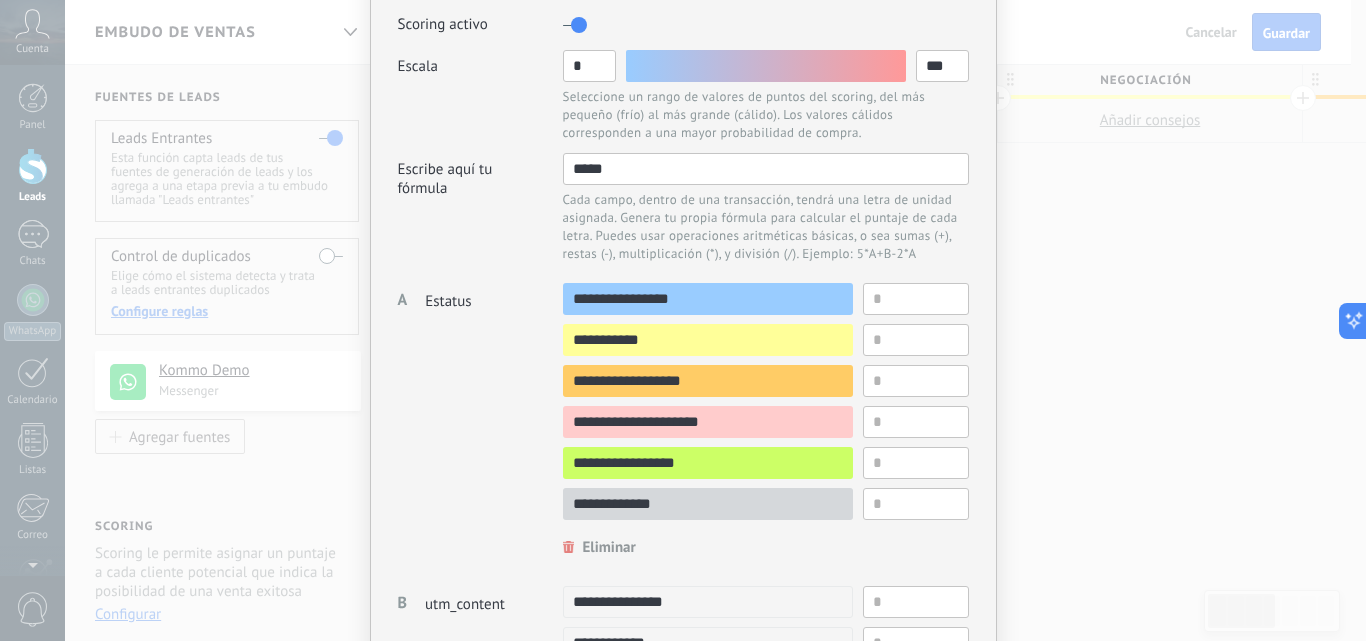 click on "***** Cada campo, dentro de una transacción, tendrá una letra de unidad asignada. Genera tu propia fórmula para calcular el puntaje de cada letra. Puedes usar operaciones aritméticas básicas, o sea sumas (+), restas (-), multiplicación (*), y división (/). Ejemplo: 5*A+B-2*A" at bounding box center [766, 209] 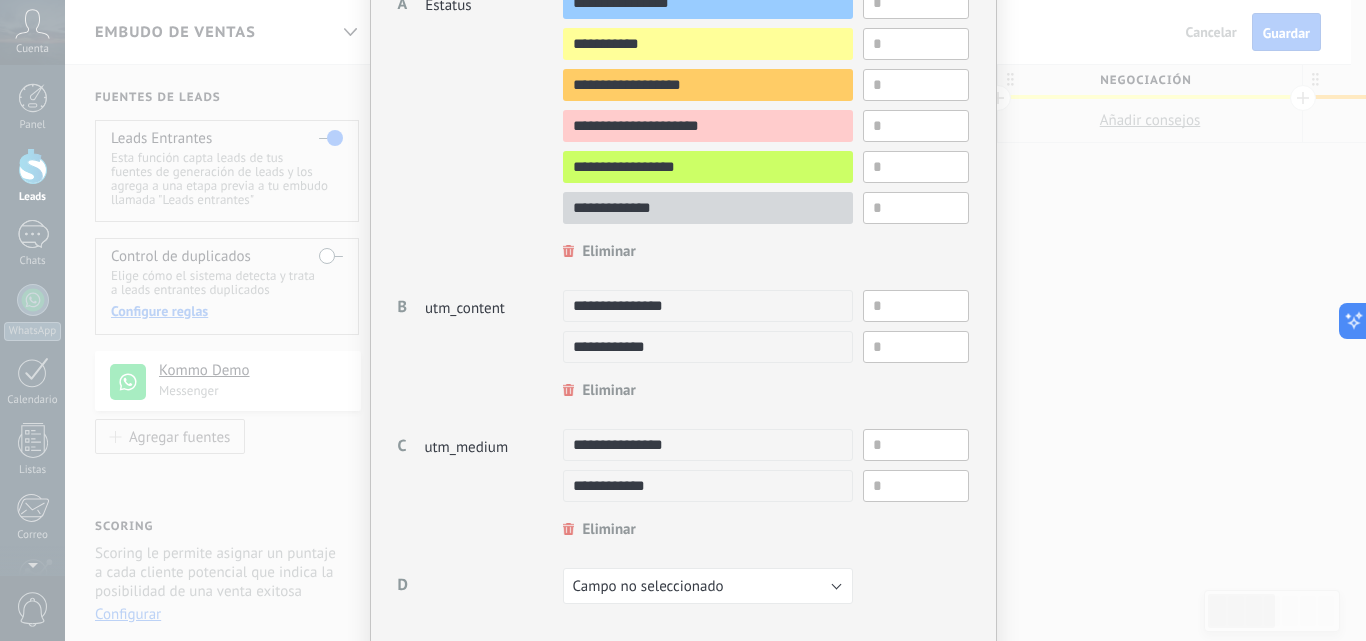 scroll, scrollTop: 626, scrollLeft: 0, axis: vertical 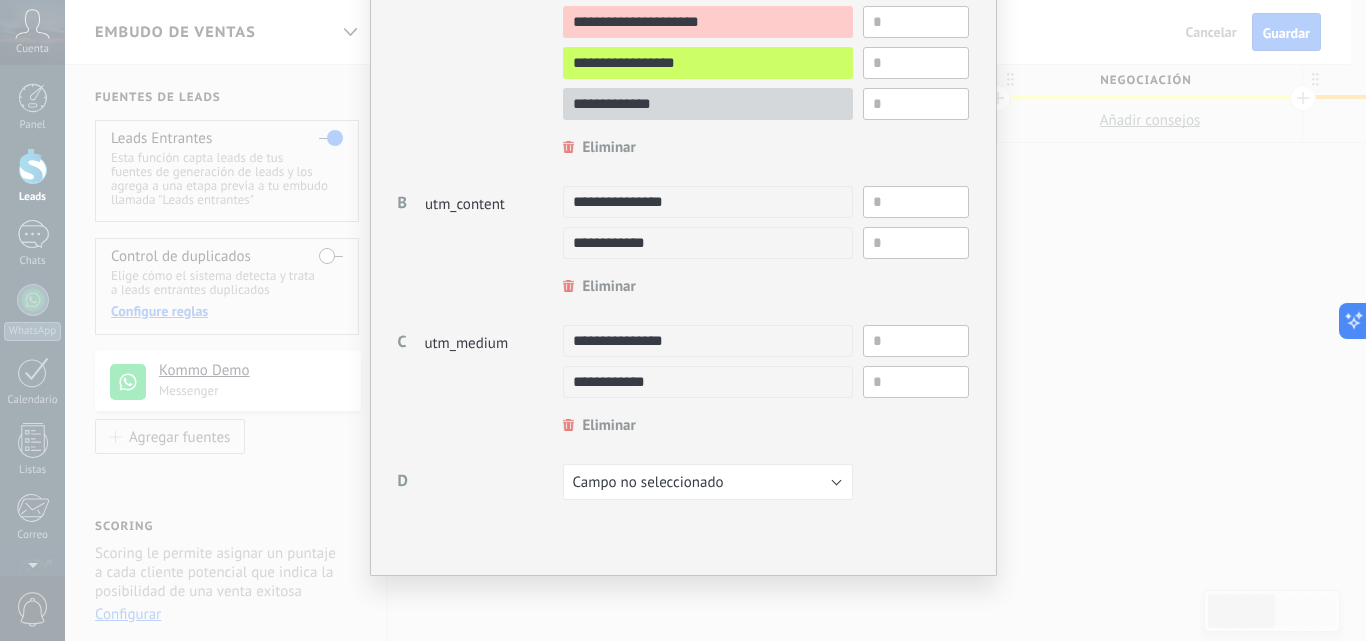 click on "Cancelar Guardar Con la ayuda de la puntuación, puedes medir la probabilidad que un cliente va a seguir con la compra. En esta sección, es necesario crear una fórmula para producir el puntaje y establecer qué campos tienen importancia en la fórmula. Al evaluar el puntaje, el valor se muestra en la tarjeta, lo que lo ayudará a determinar la probabilidad de que un cliente esté listo para comprar. Scoring activo Escala * *** Seleccione un rango de valores de puntos del scoring, del más pequeño (frío) al más grande (cálido). Los valores cálidos corresponden a una mayor probabilidad de compra. Escribe aquí tu fórmula ***** Cada campo, dentro de una transacción, tendrá una letra de unidad asignada. Genera tu propia fórmula para calcular el puntaje de cada letra. Puedes usar operaciones aritméticas básicas, o sea sumas (+), restas (-), multiplicación (*), y división (/). Ejemplo: 5*A+B-2*A A Campo no seleccionado Estatus utm_content utm_medium utm_campaign utm_source utm_term utm_referrer gclid" at bounding box center (683, 320) 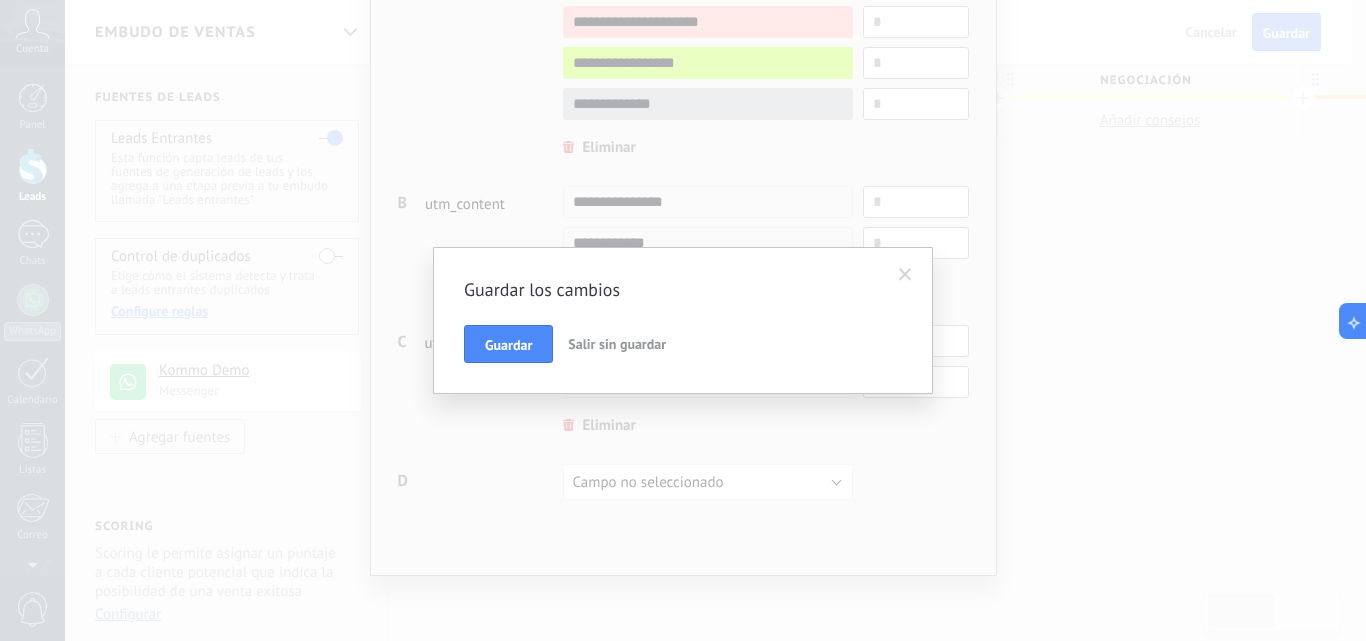 click on "Salir sin guardar" at bounding box center (617, 344) 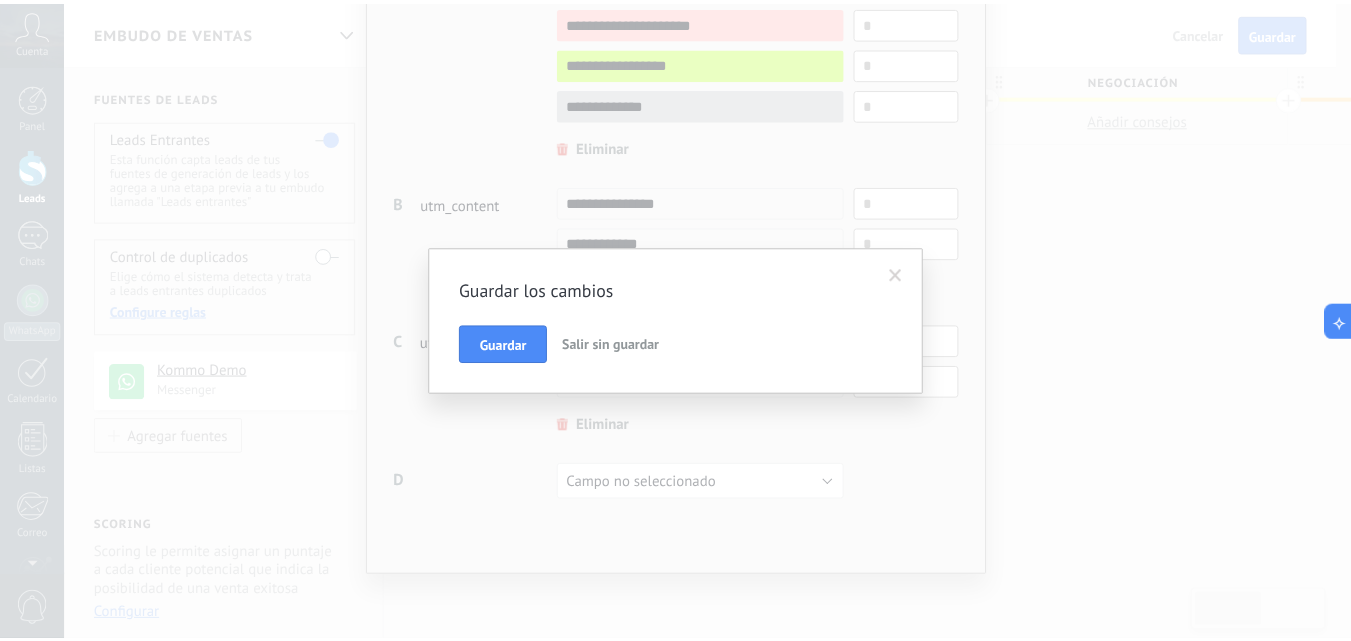 scroll, scrollTop: 0, scrollLeft: 0, axis: both 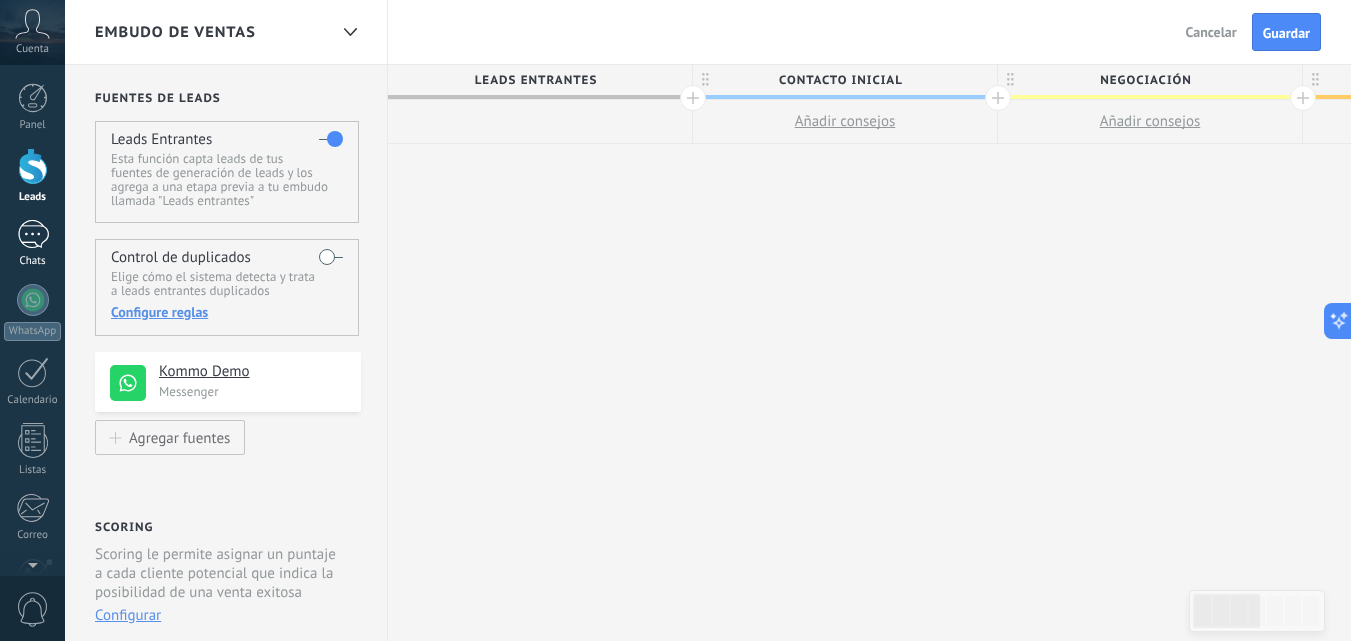 click at bounding box center (33, 234) 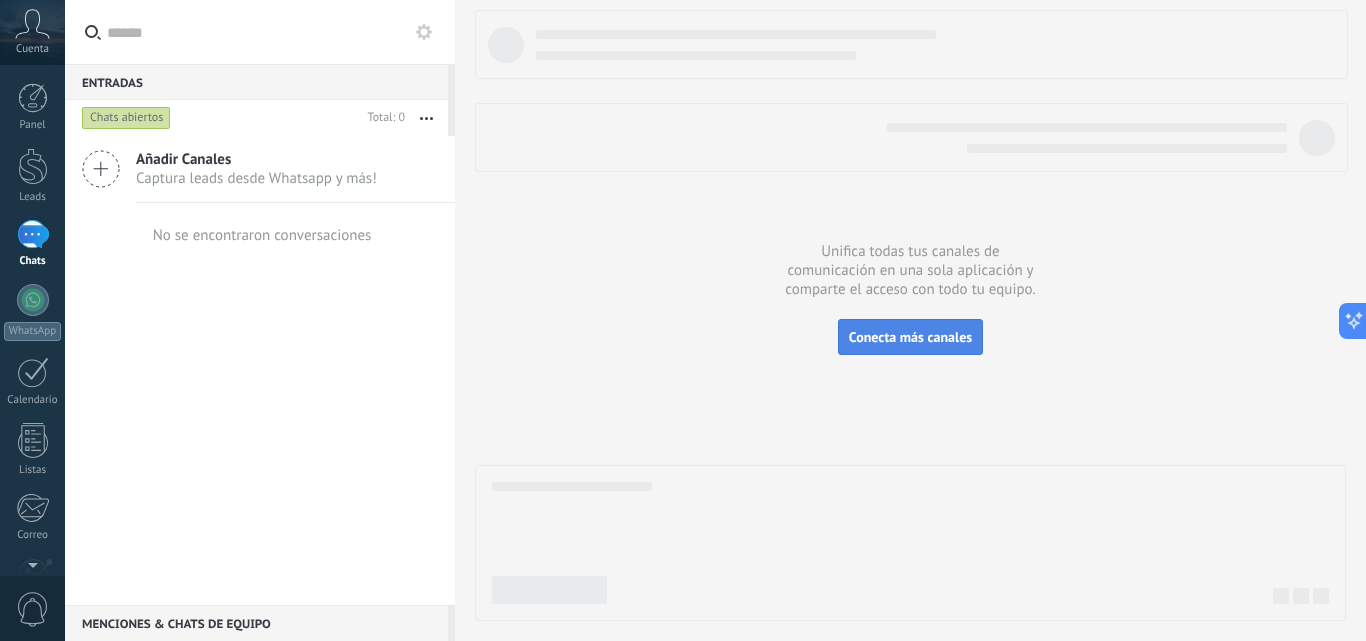 click on "Conecta más canales" at bounding box center (910, 337) 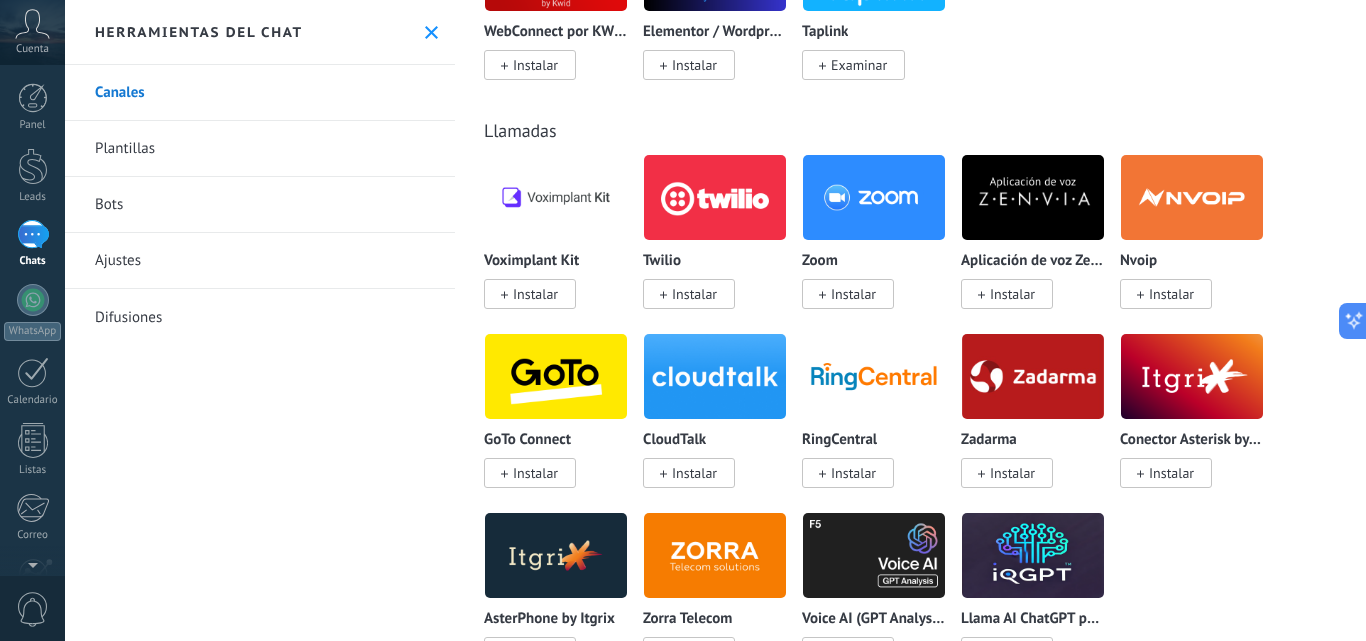 scroll, scrollTop: 2500, scrollLeft: 0, axis: vertical 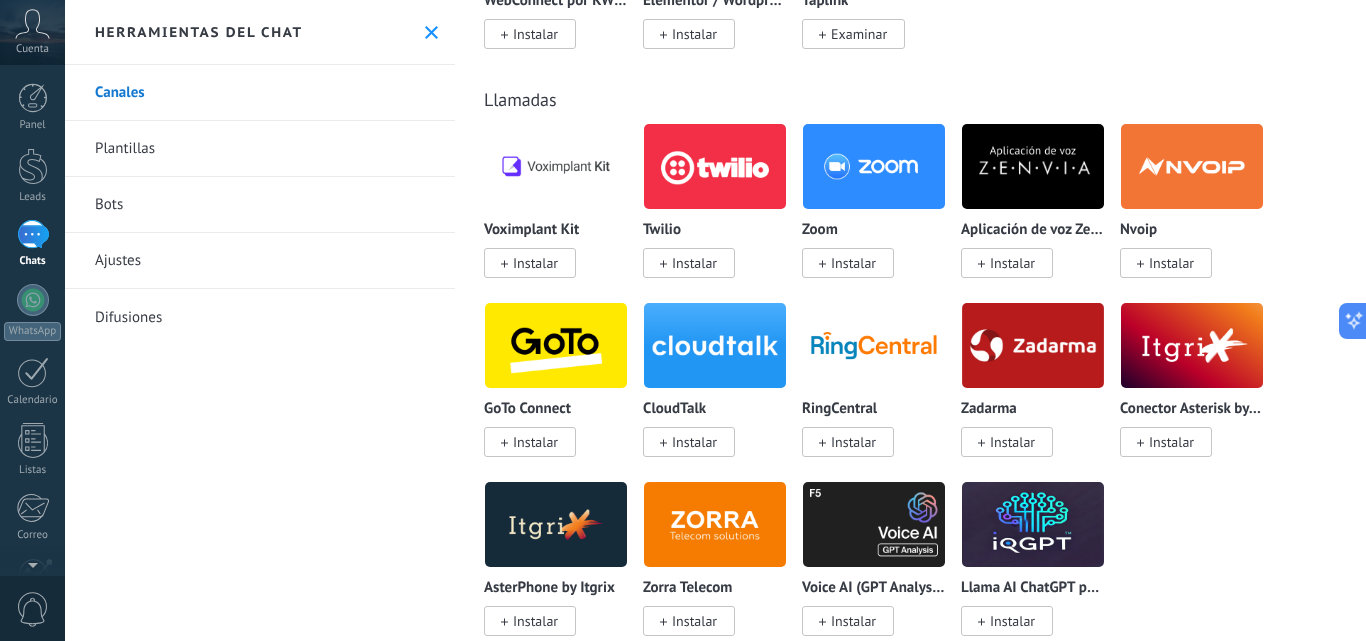 click on "Bots" at bounding box center (260, 205) 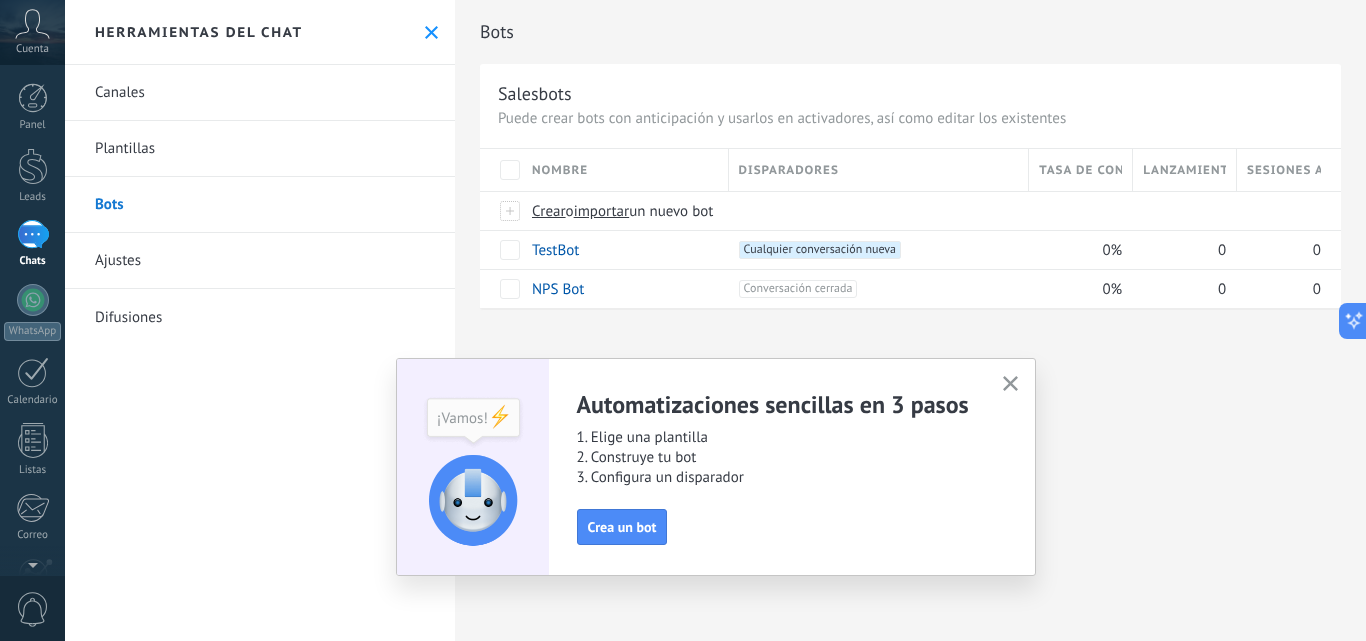 click on "Difusiones" at bounding box center [260, 317] 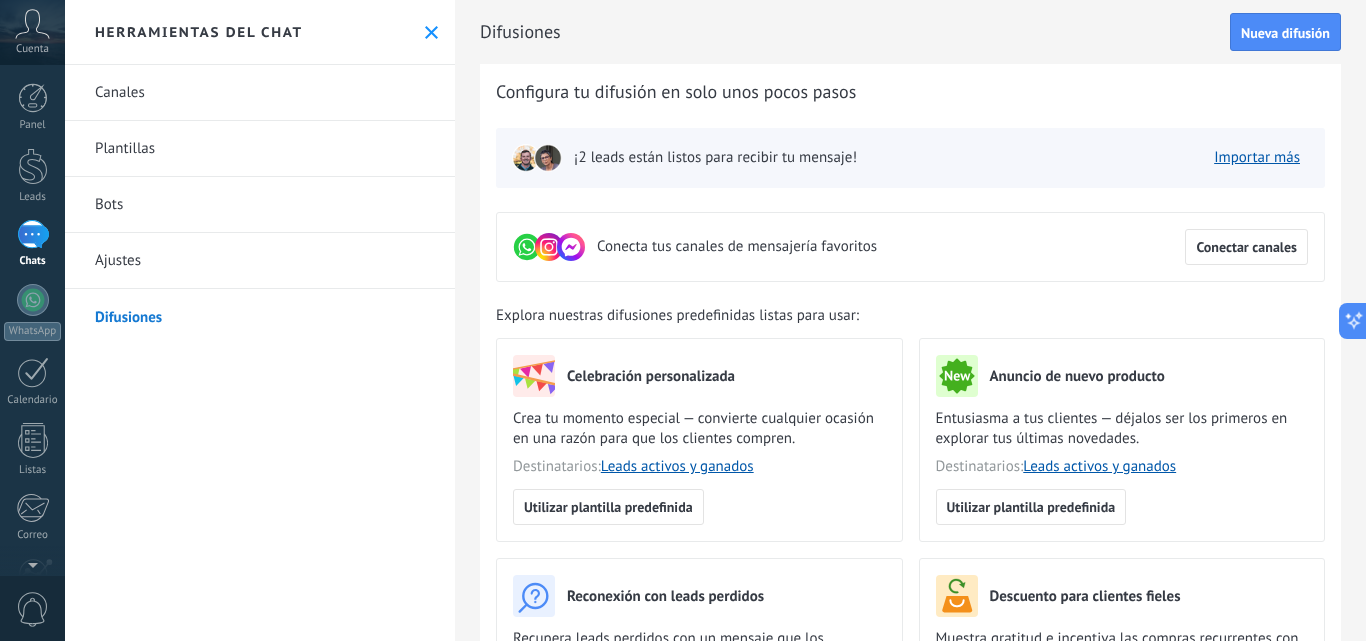 click on "Difusiones" at bounding box center [260, 317] 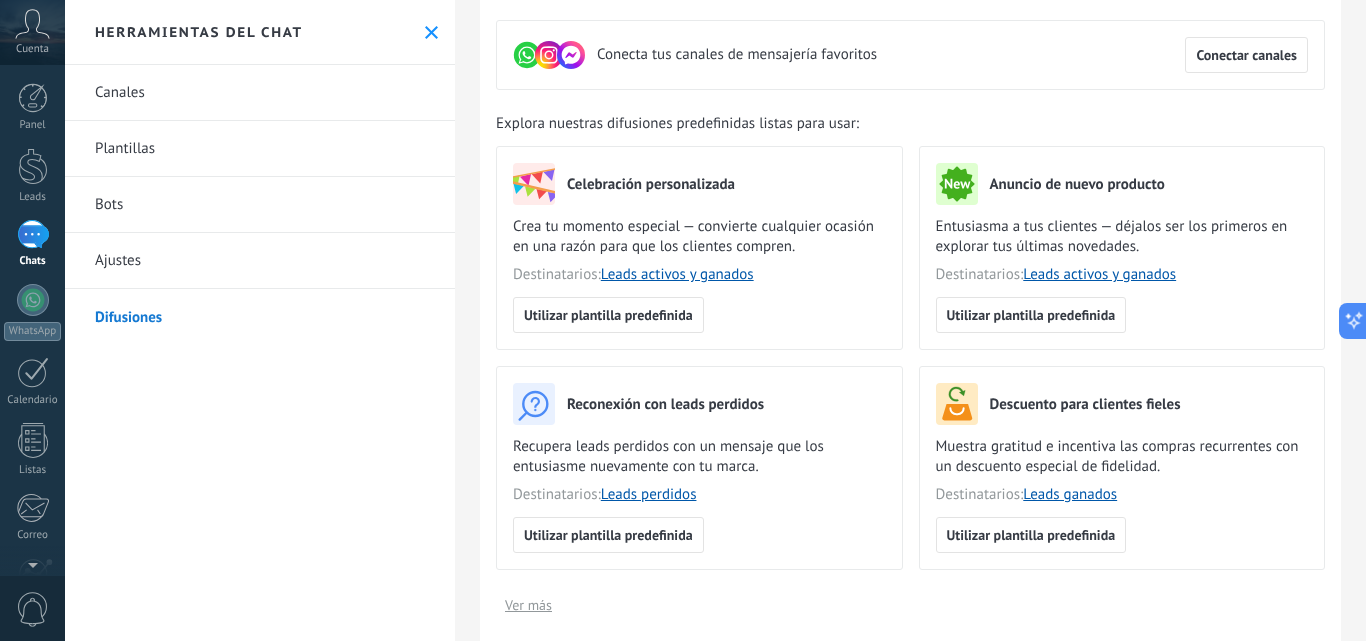 scroll, scrollTop: 200, scrollLeft: 0, axis: vertical 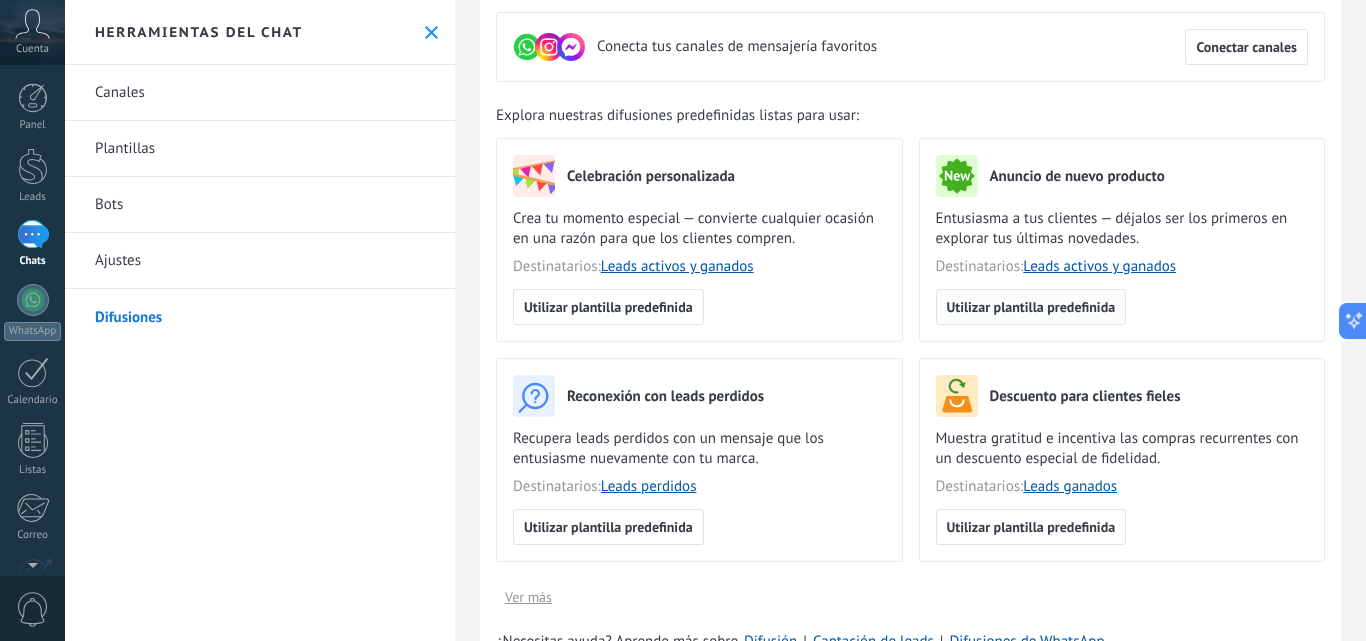 click on "Utilizar plantilla predefinida" at bounding box center (1031, 307) 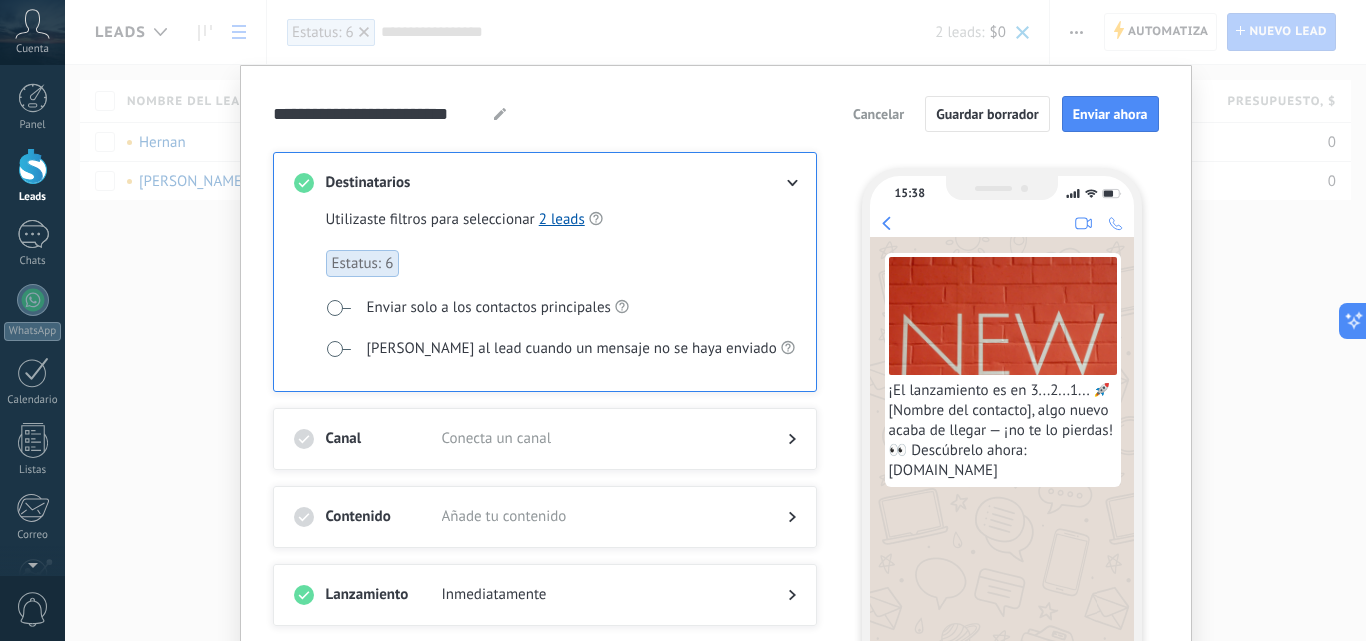 scroll, scrollTop: 100, scrollLeft: 0, axis: vertical 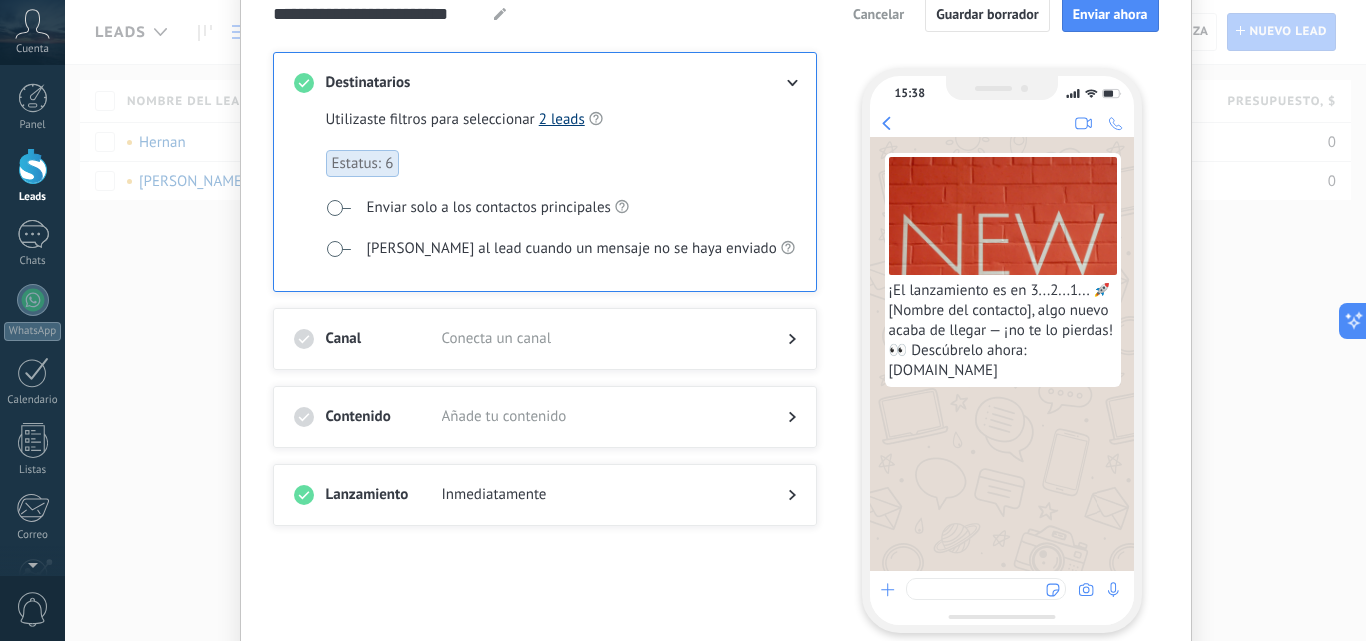 click on "2 leads" at bounding box center (562, 119) 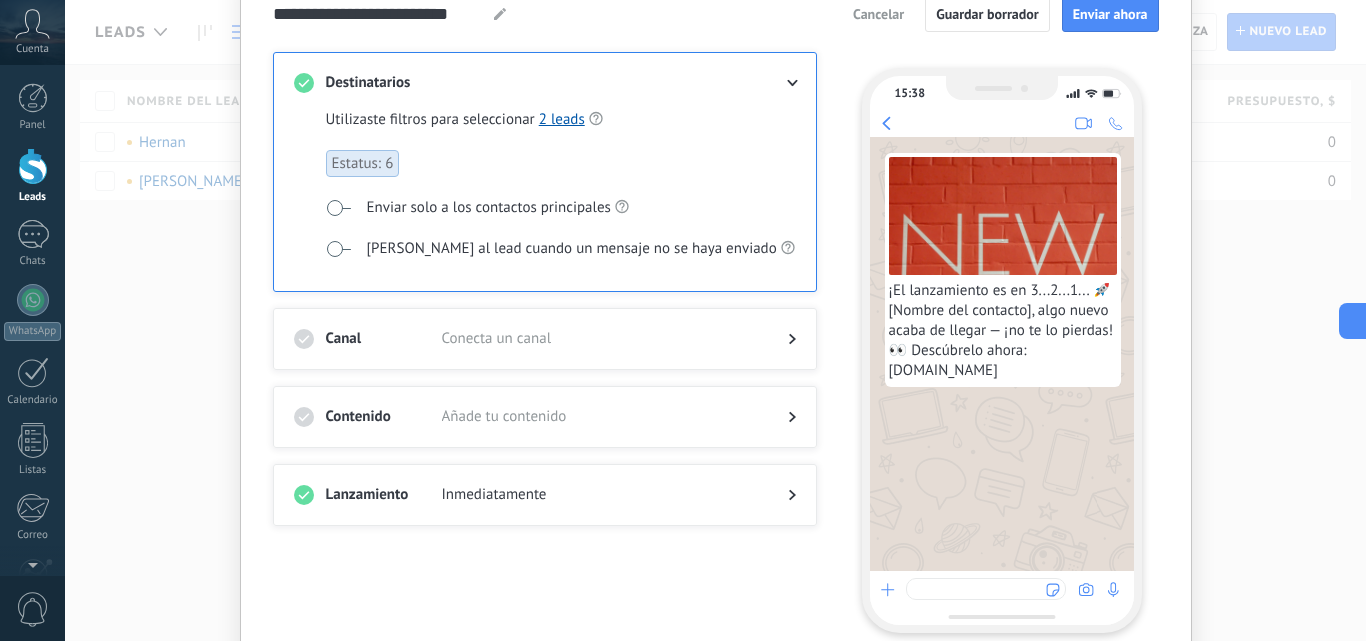 click on "Estatus: 6" at bounding box center (363, 163) 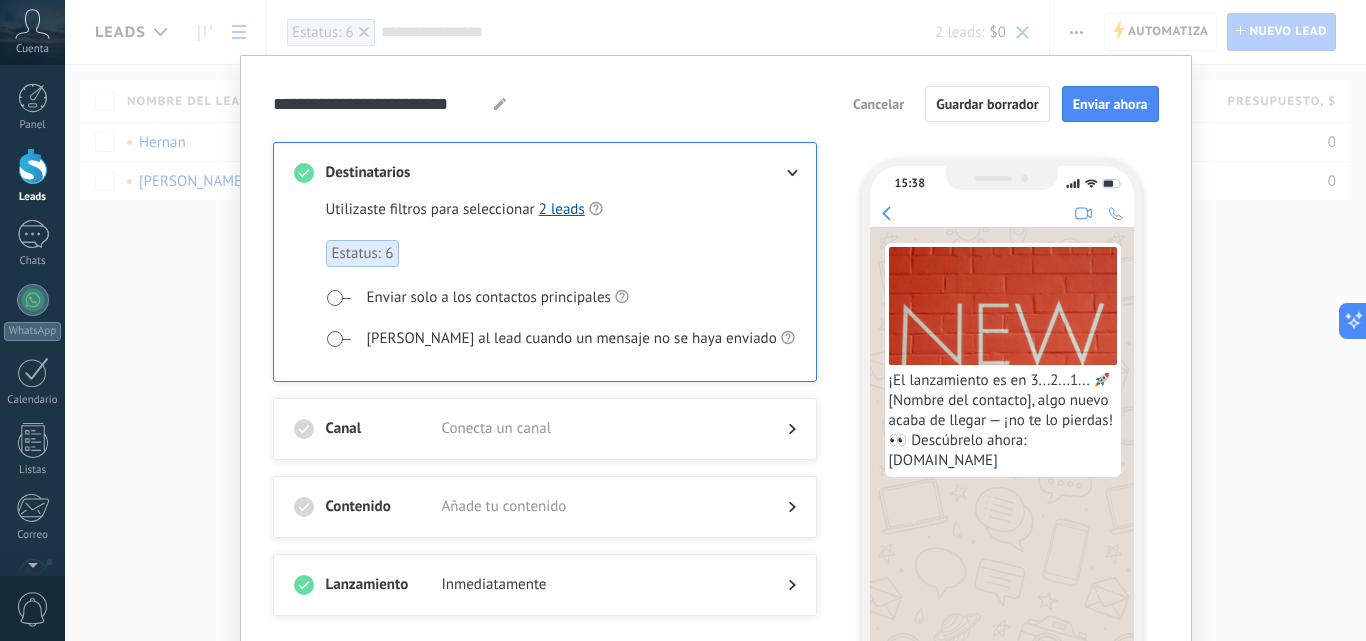 scroll, scrollTop: 0, scrollLeft: 0, axis: both 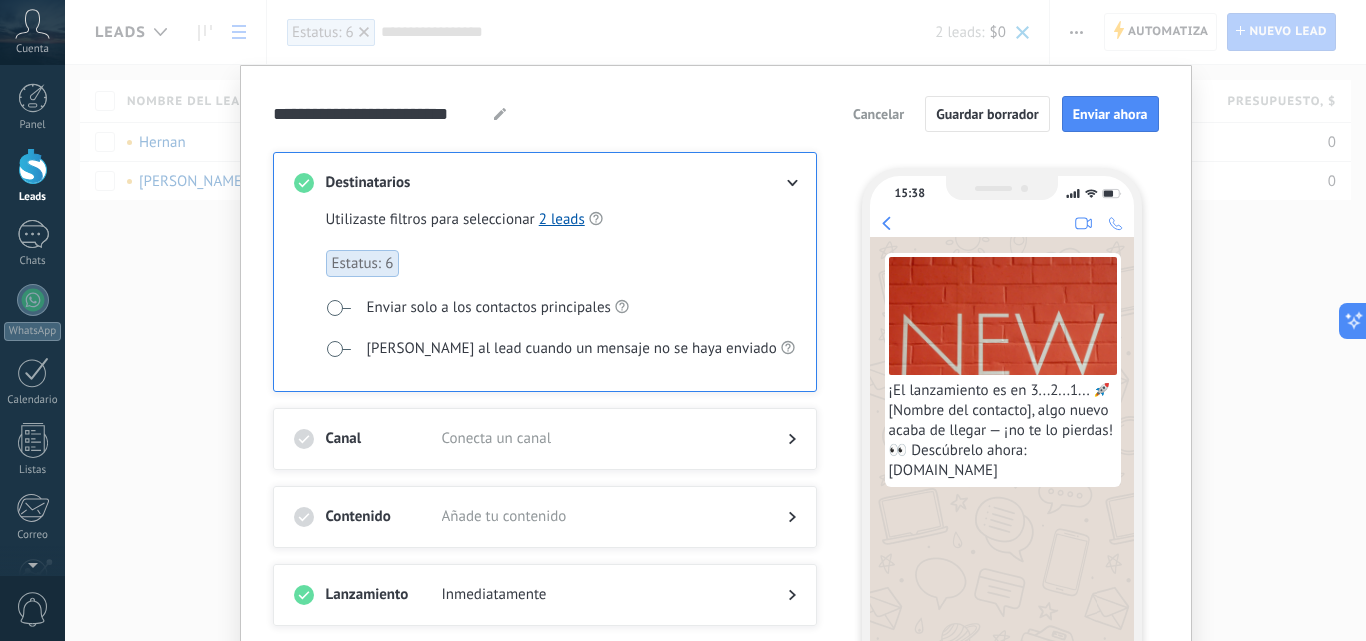 click at bounding box center [338, 349] 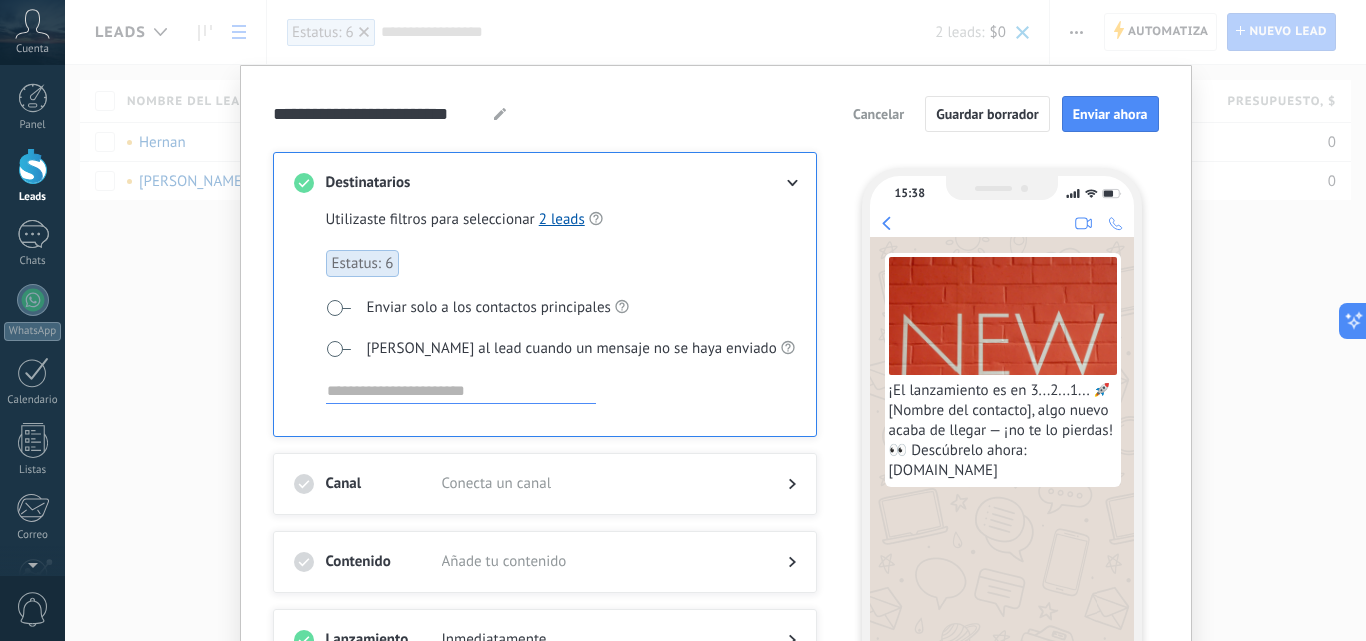 click at bounding box center [338, 349] 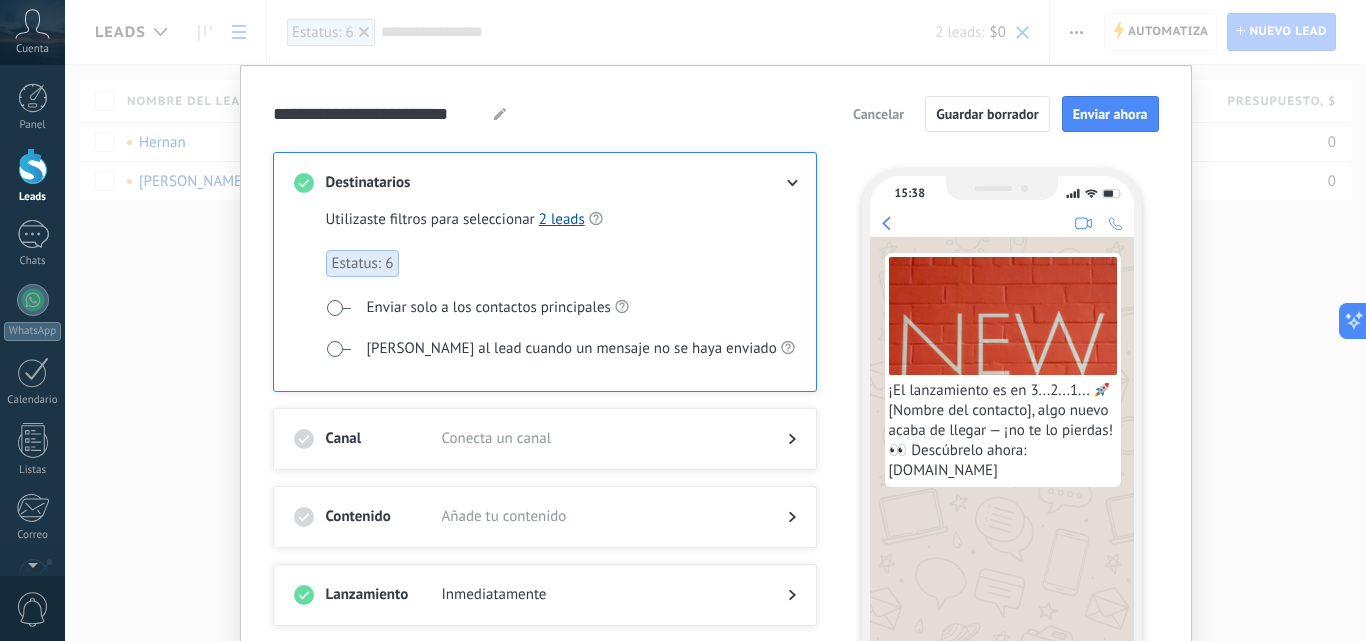 click at bounding box center (338, 349) 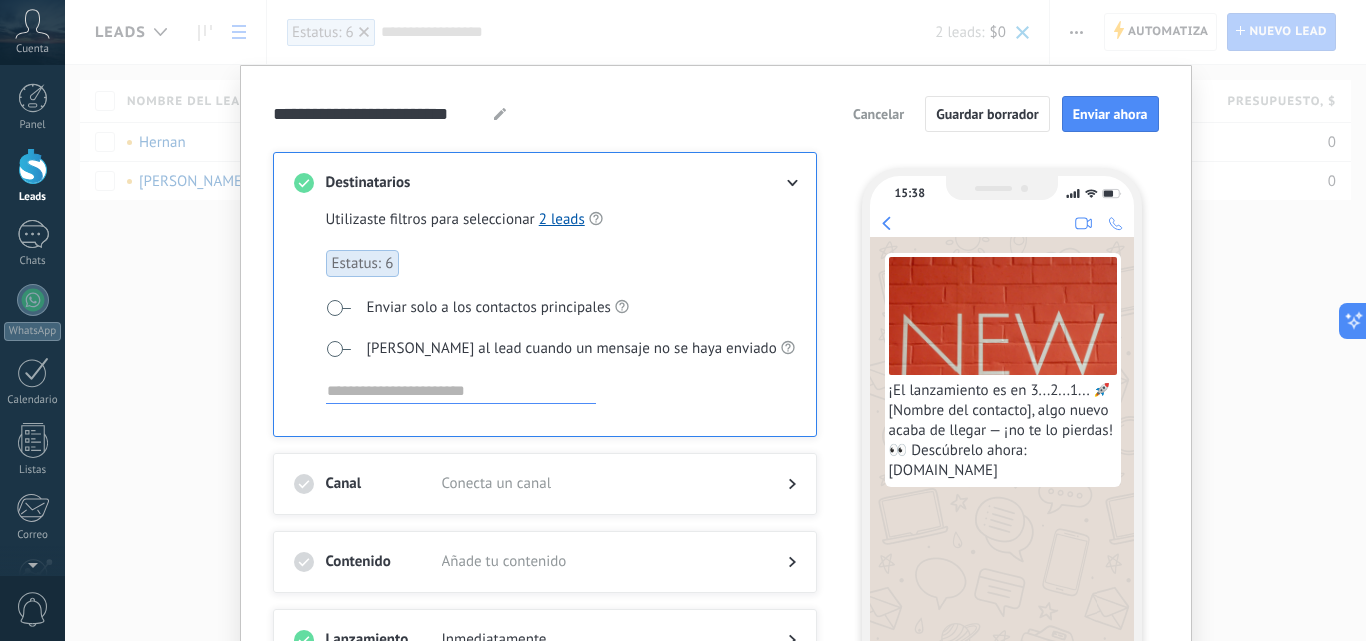 click at bounding box center [461, 391] 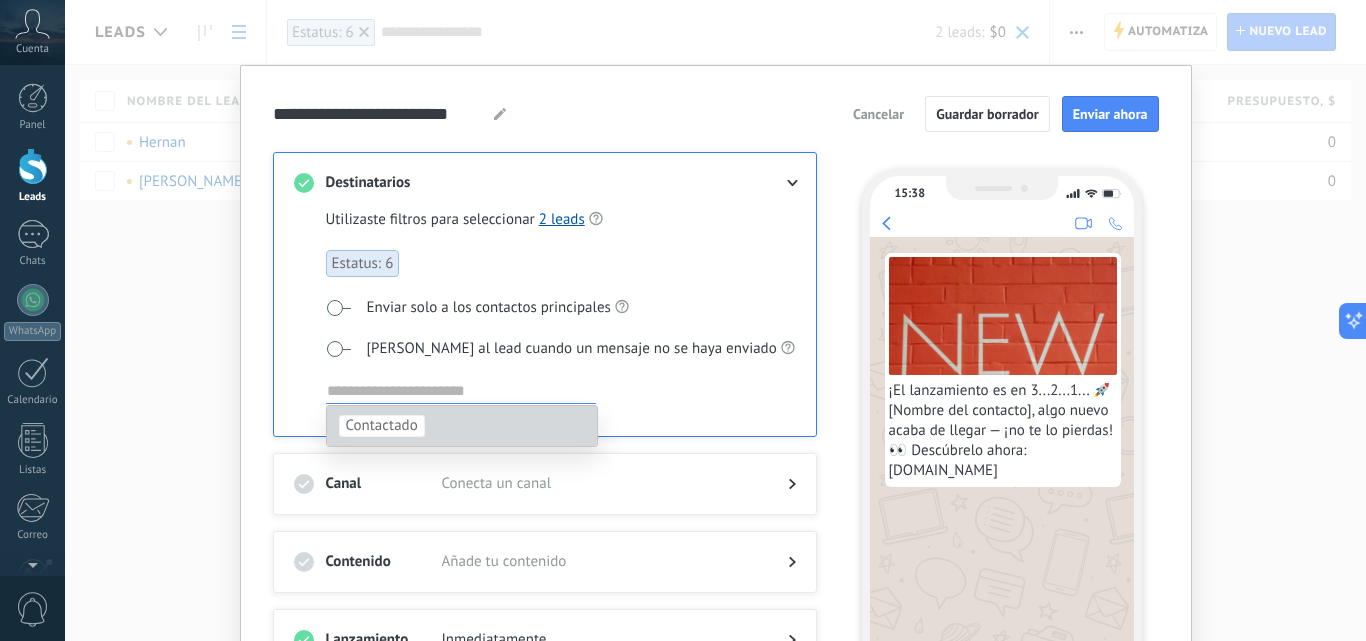 click on "Contactado" at bounding box center [382, 426] 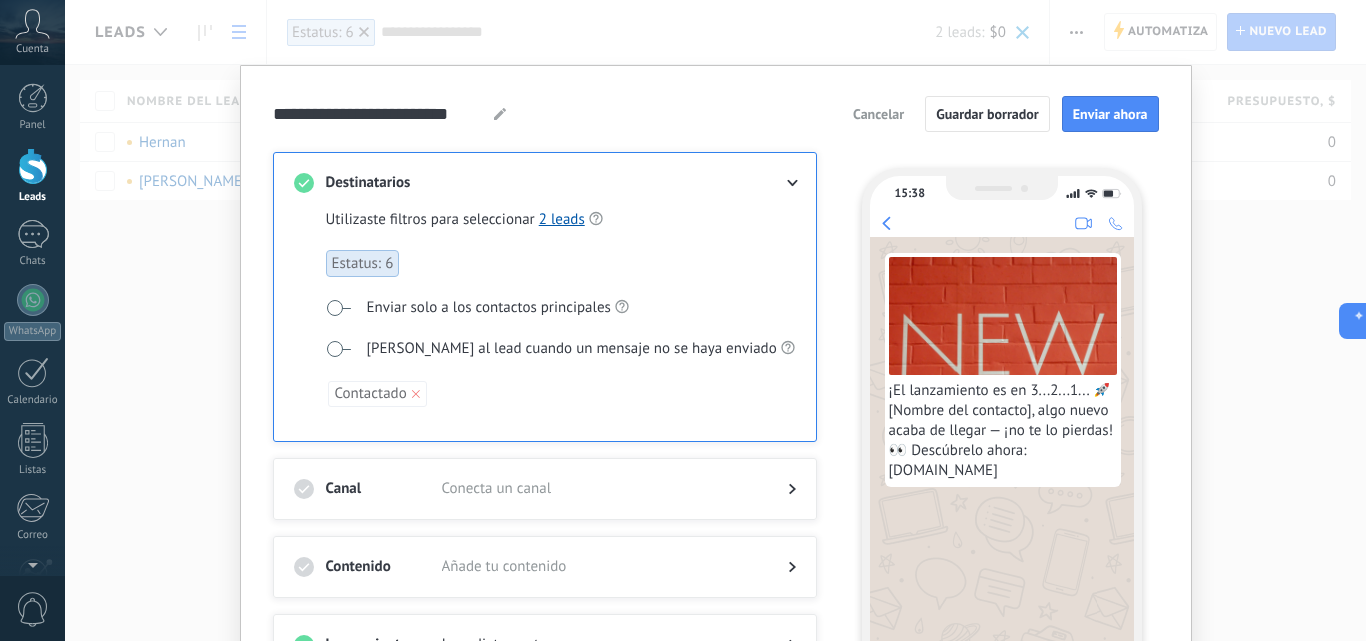 click 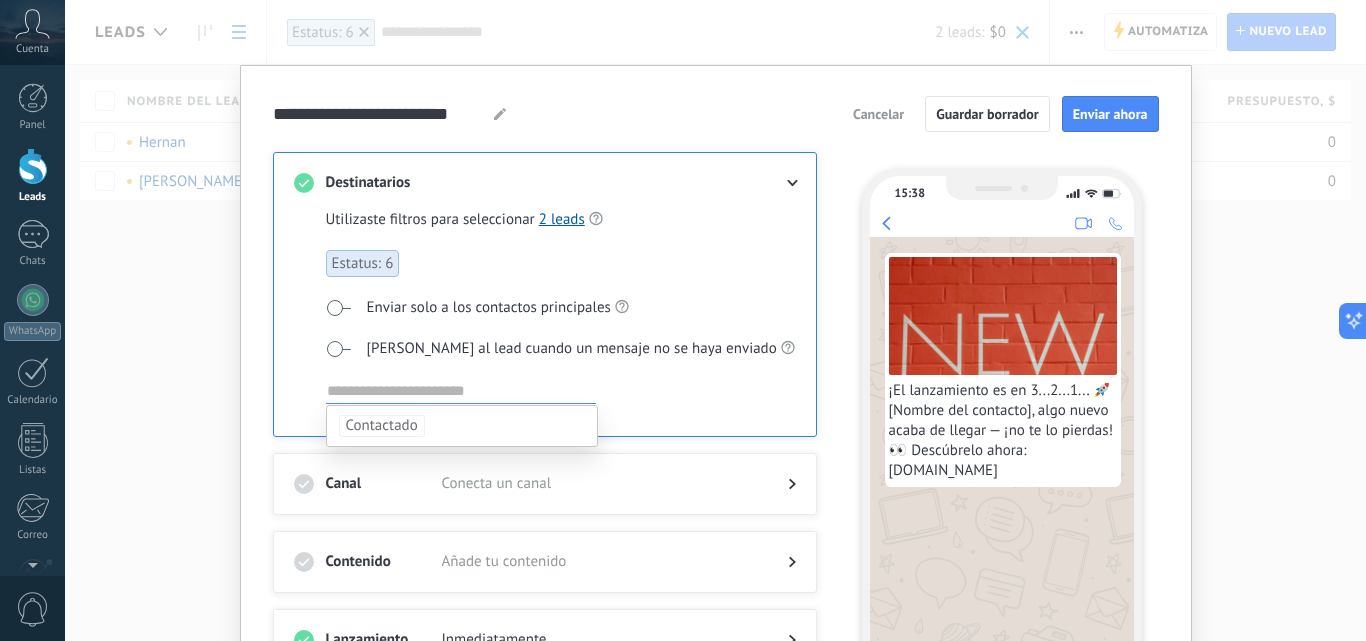 click at bounding box center [461, 391] 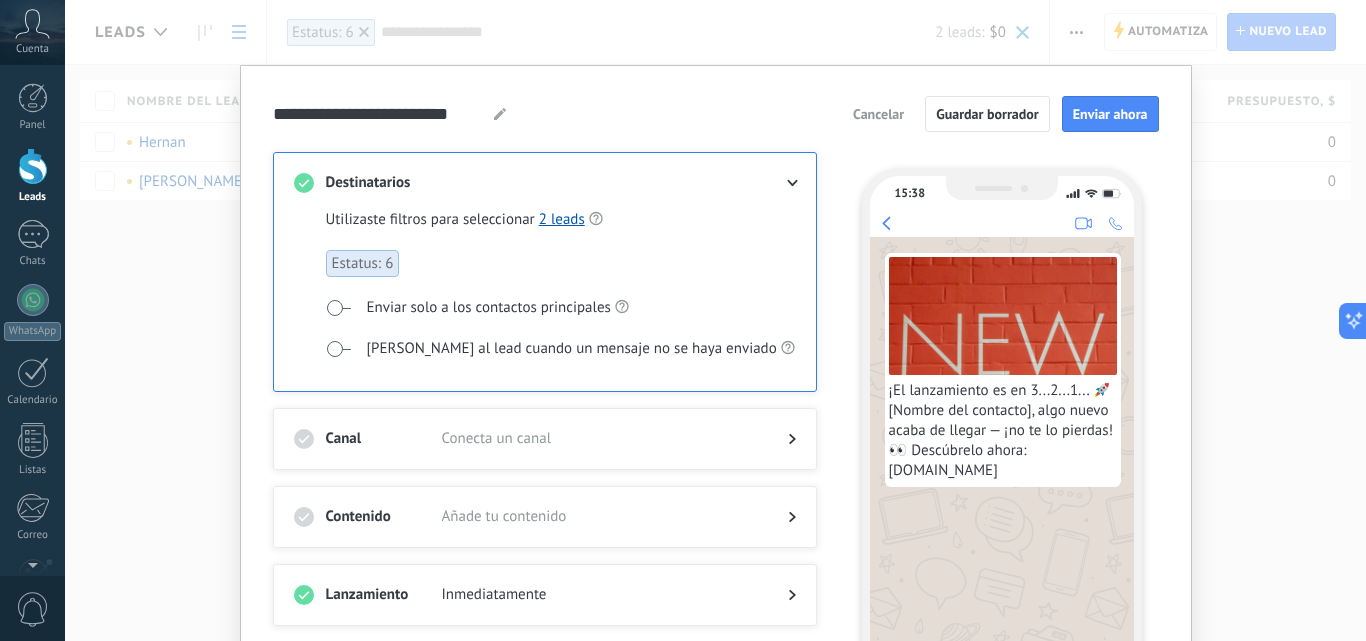 click at bounding box center (338, 349) 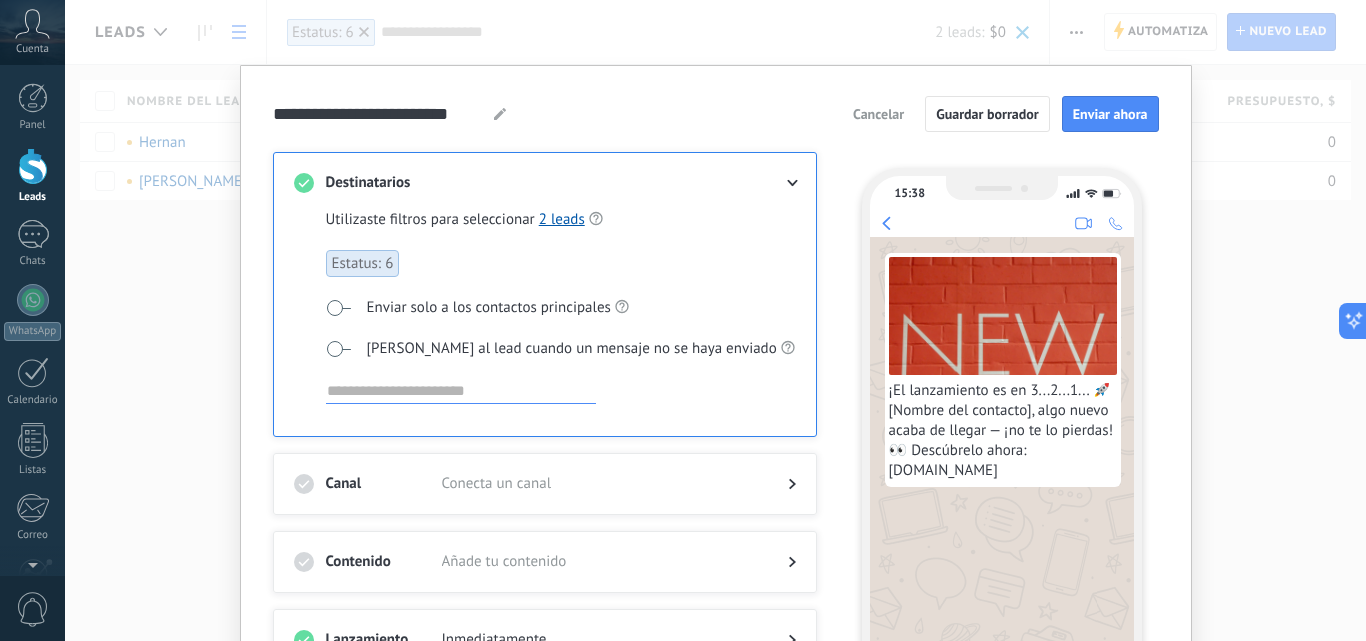 click at bounding box center (461, 391) 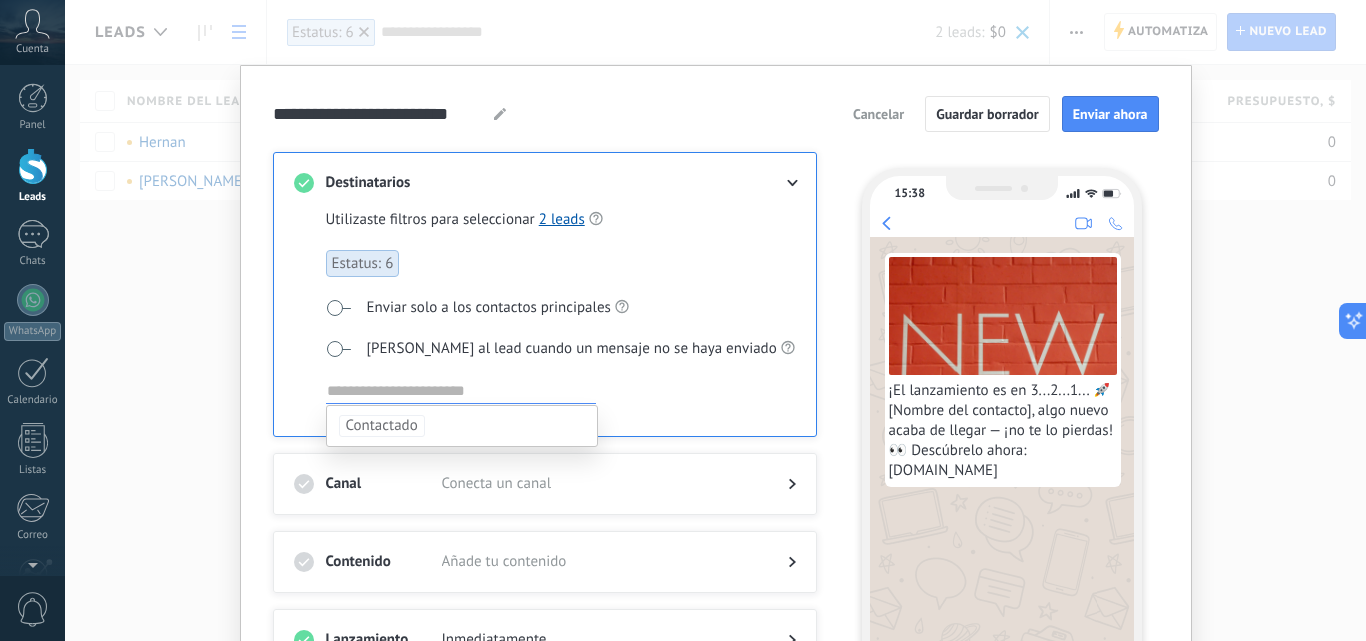click at bounding box center (461, 391) 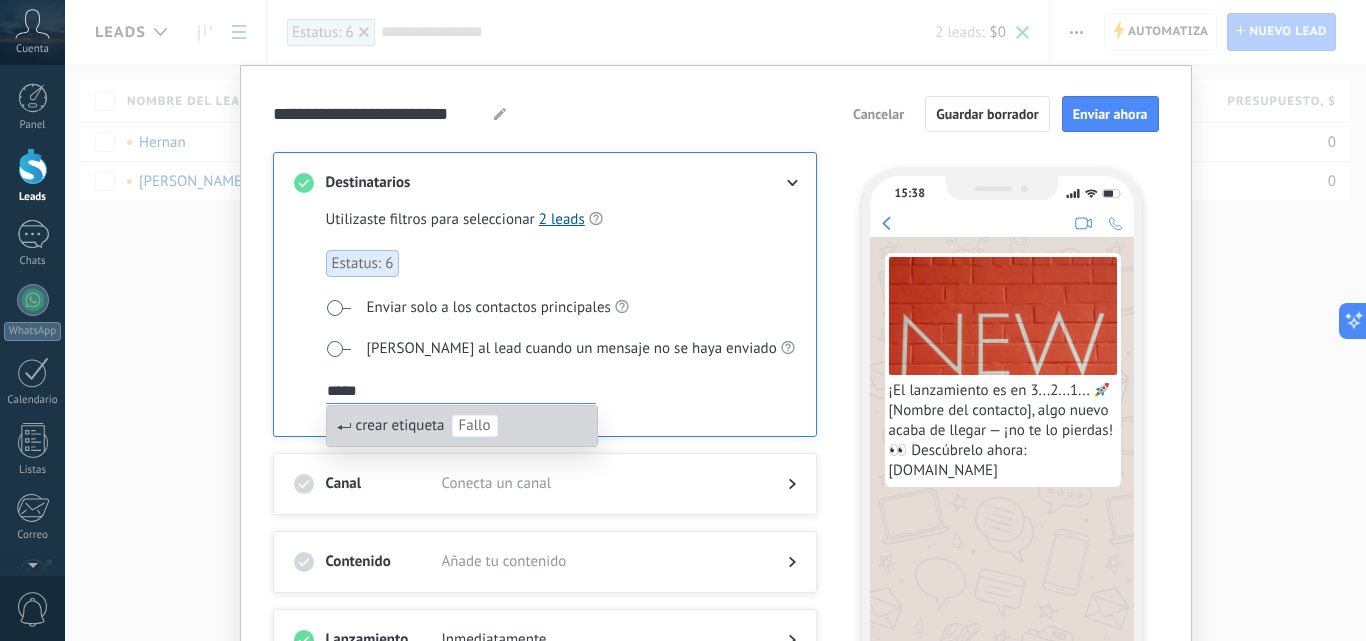 type on "*****" 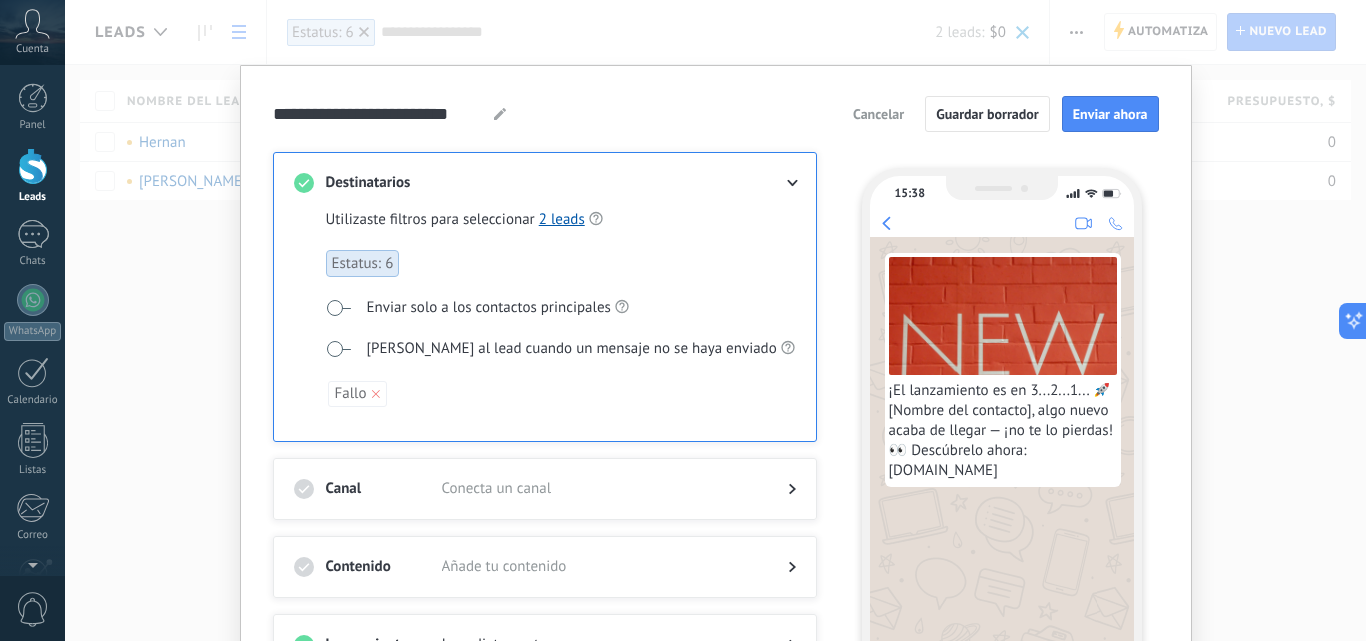 click on "Fallo" at bounding box center [561, 394] 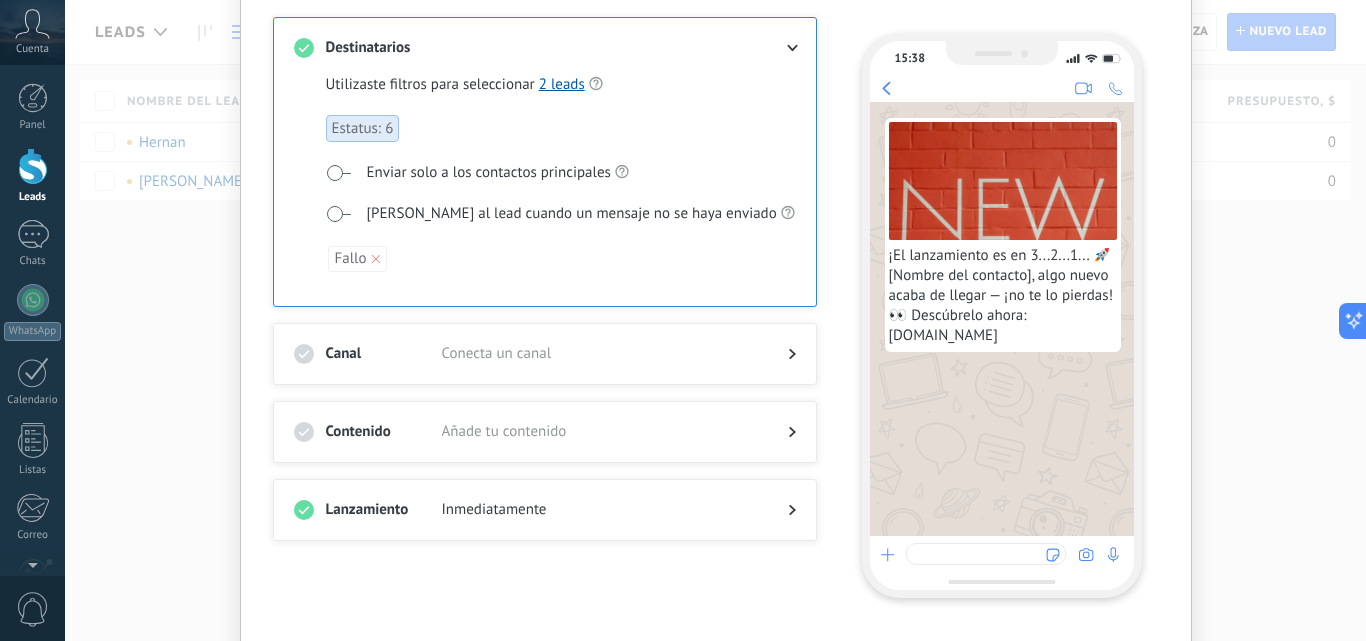 scroll, scrollTop: 212, scrollLeft: 0, axis: vertical 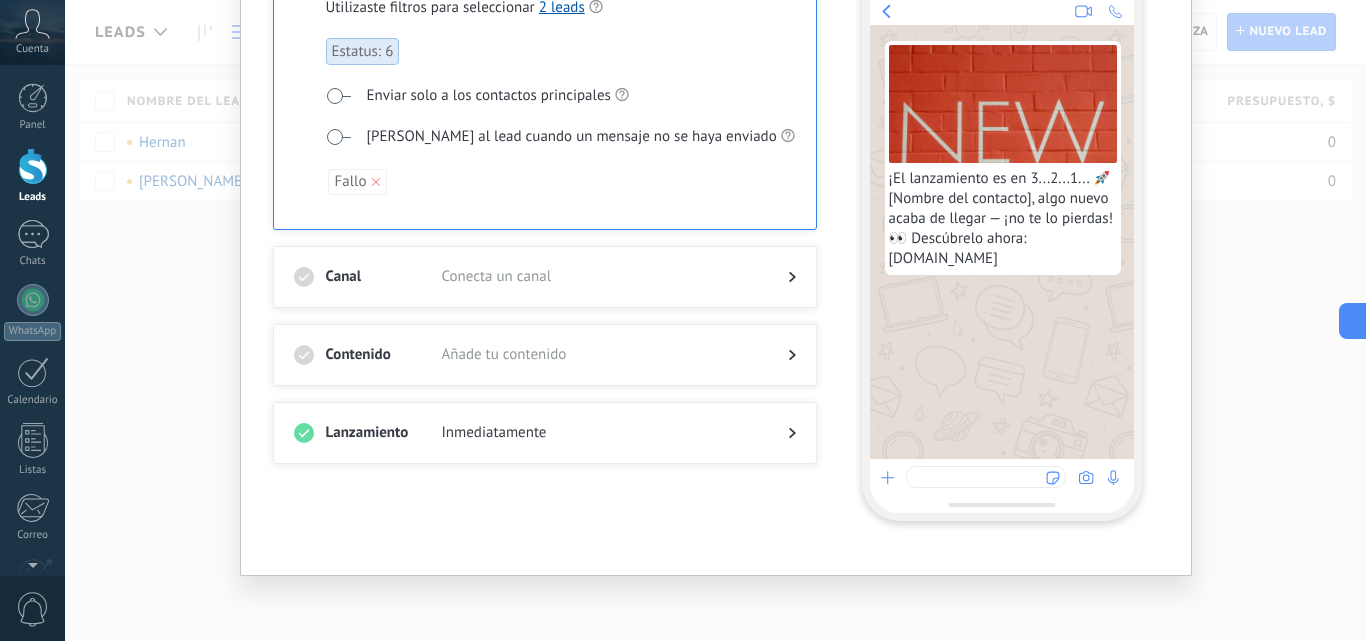 click on "Añade tu contenido" at bounding box center [599, 355] 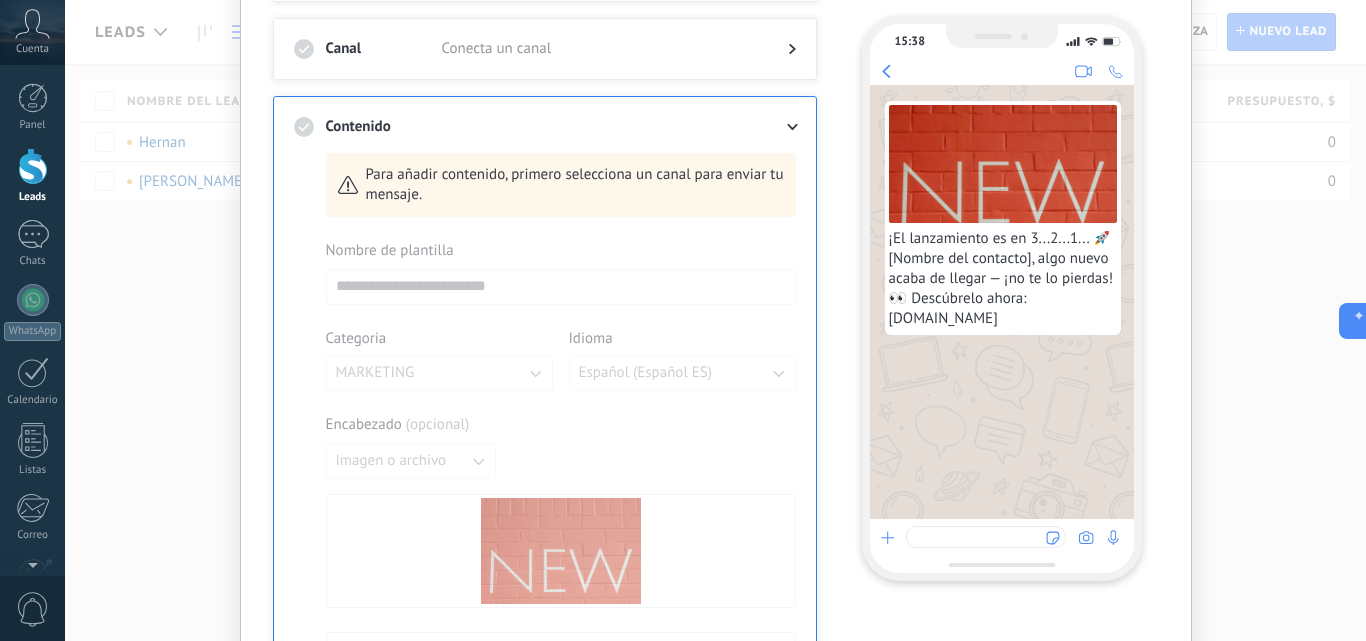 scroll, scrollTop: 12, scrollLeft: 0, axis: vertical 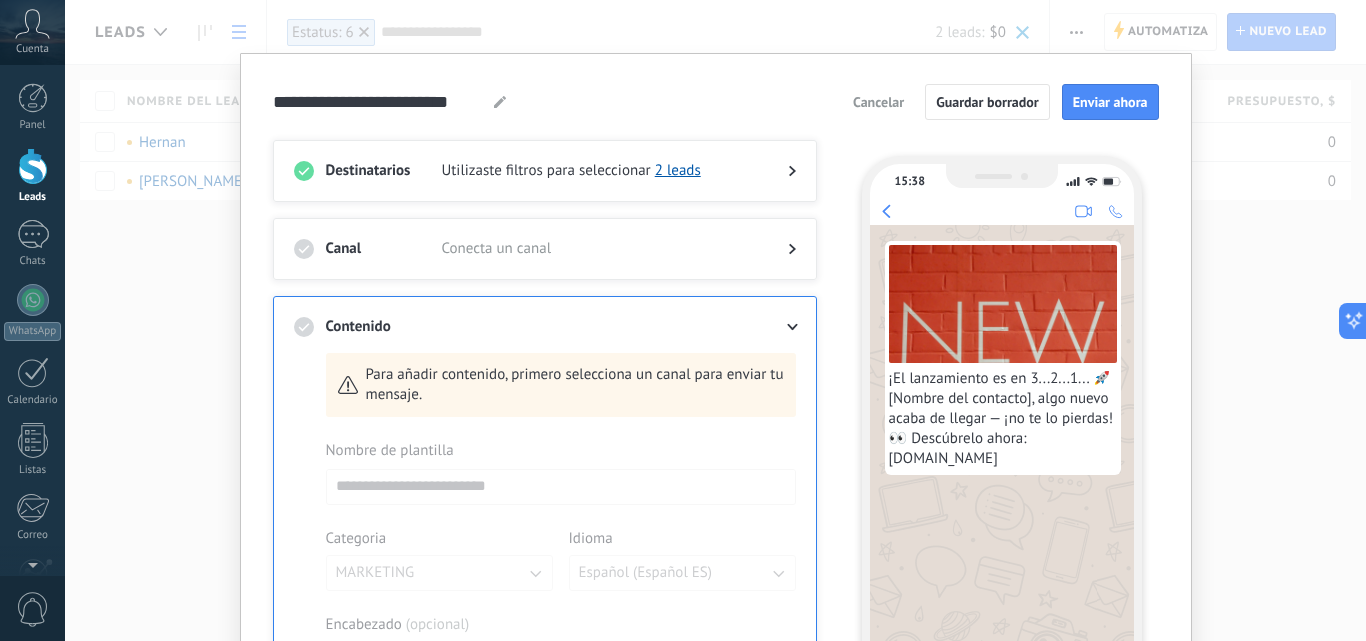 click on "Canal Conecta un canal" at bounding box center [545, 249] 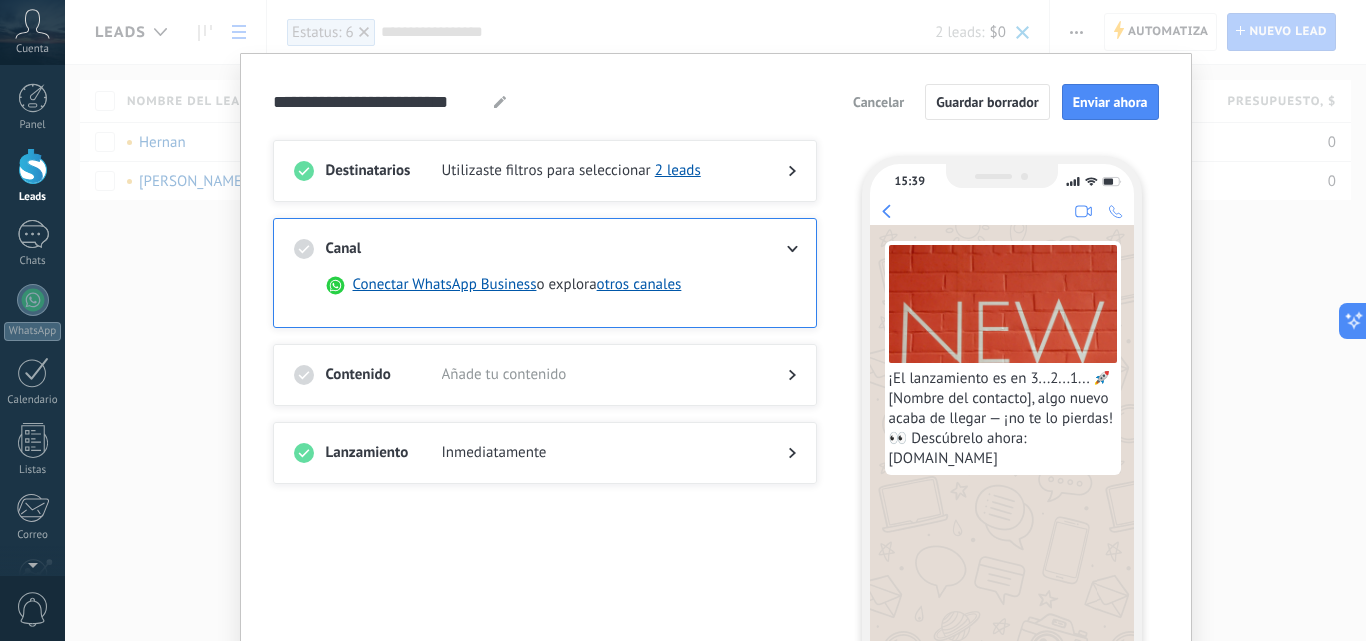 click 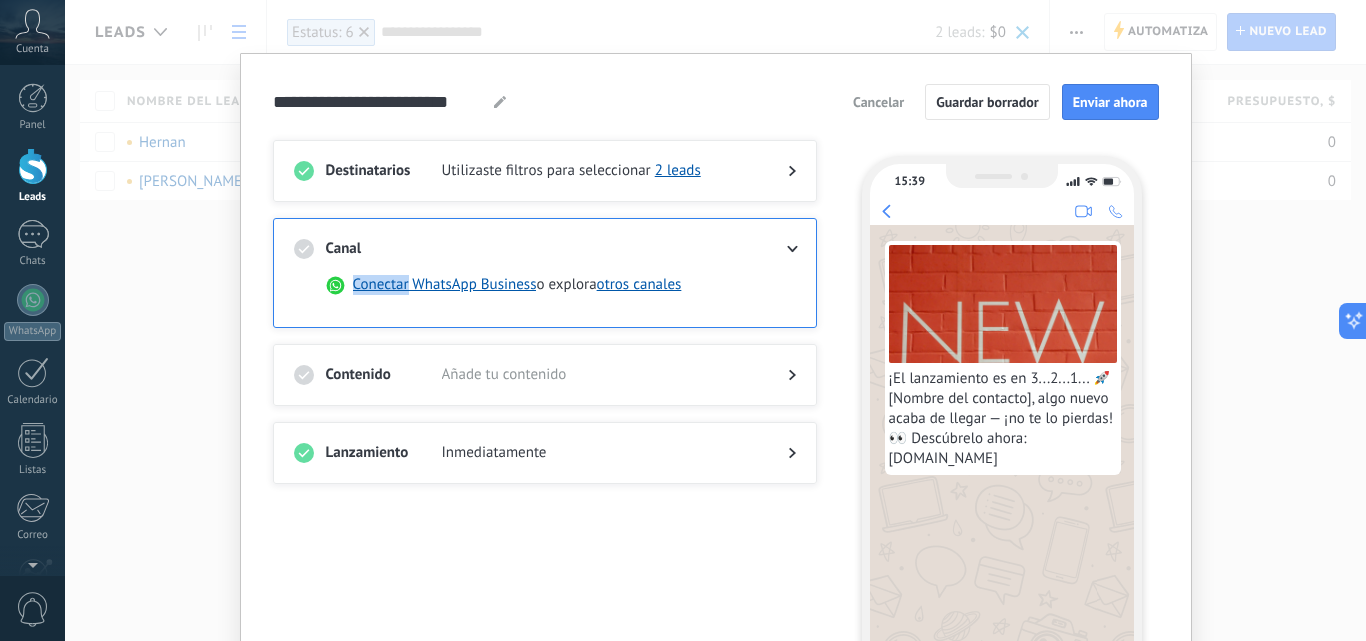 click at bounding box center [776, 249] 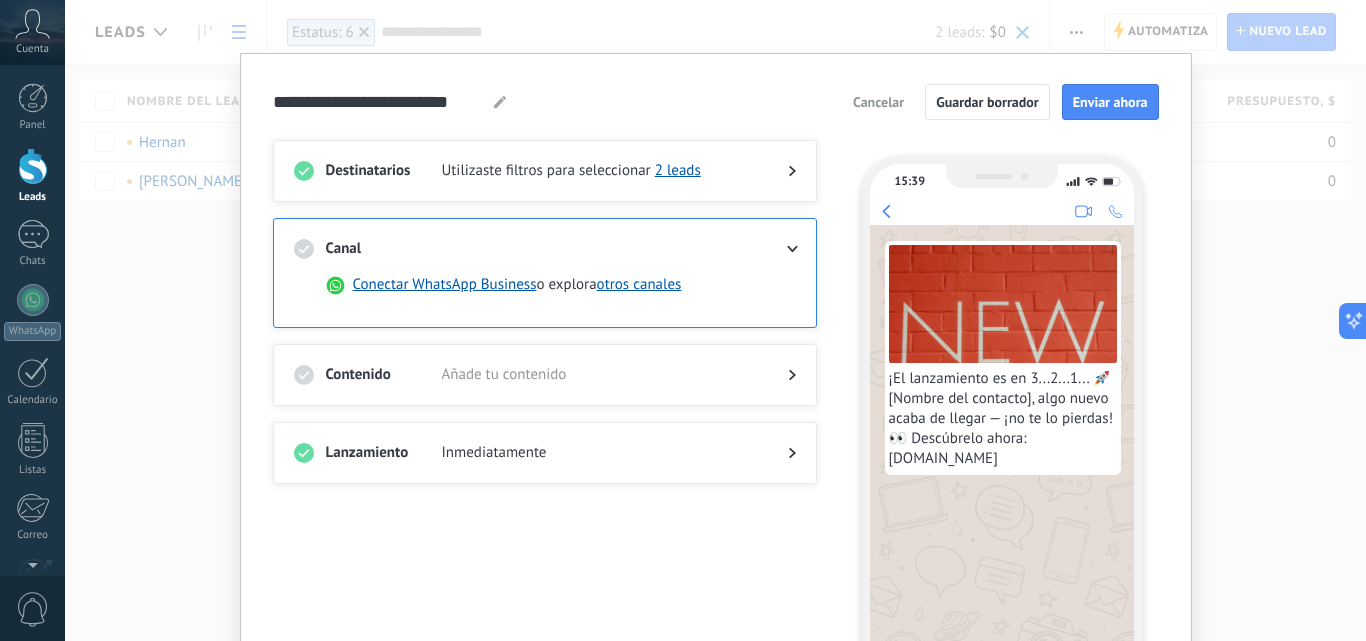 click 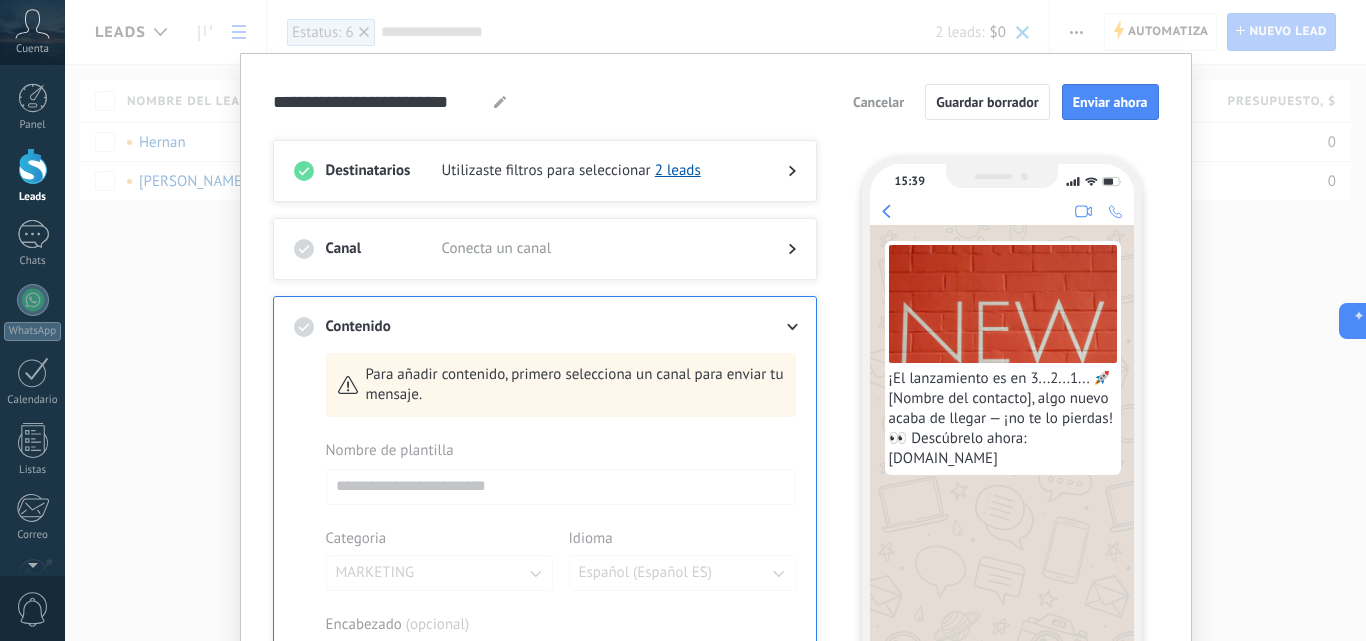 click on "**********" at bounding box center (545, 810) 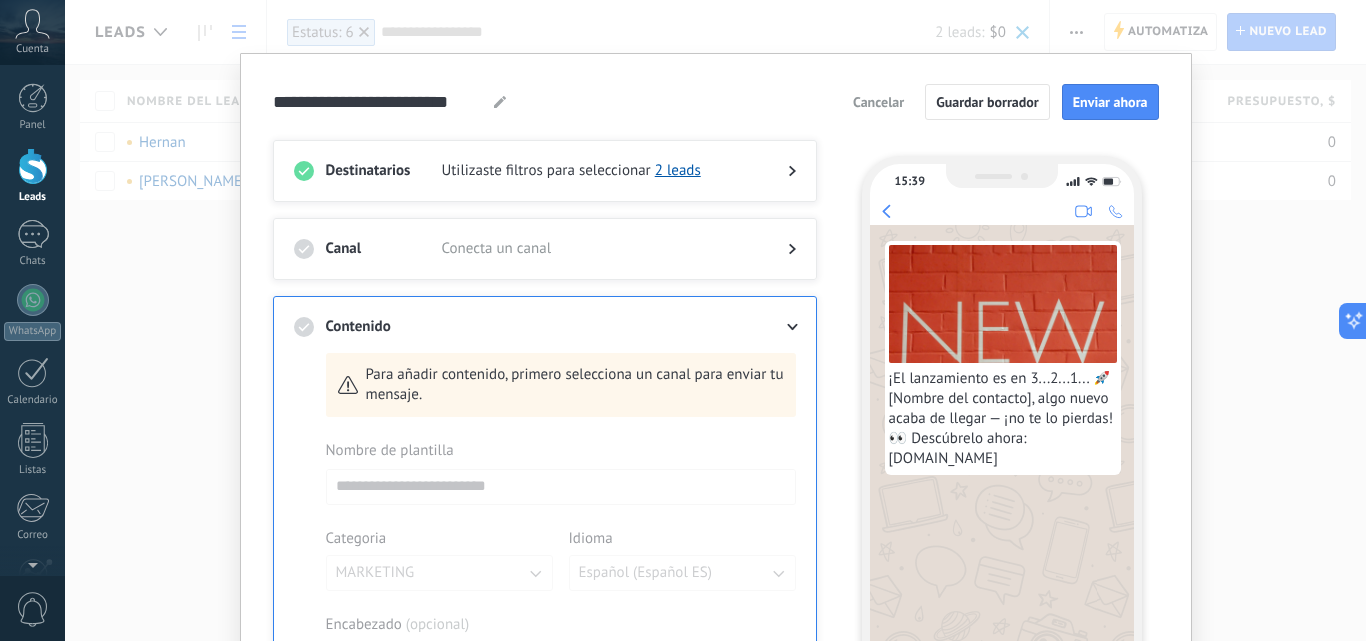 click at bounding box center [776, 327] 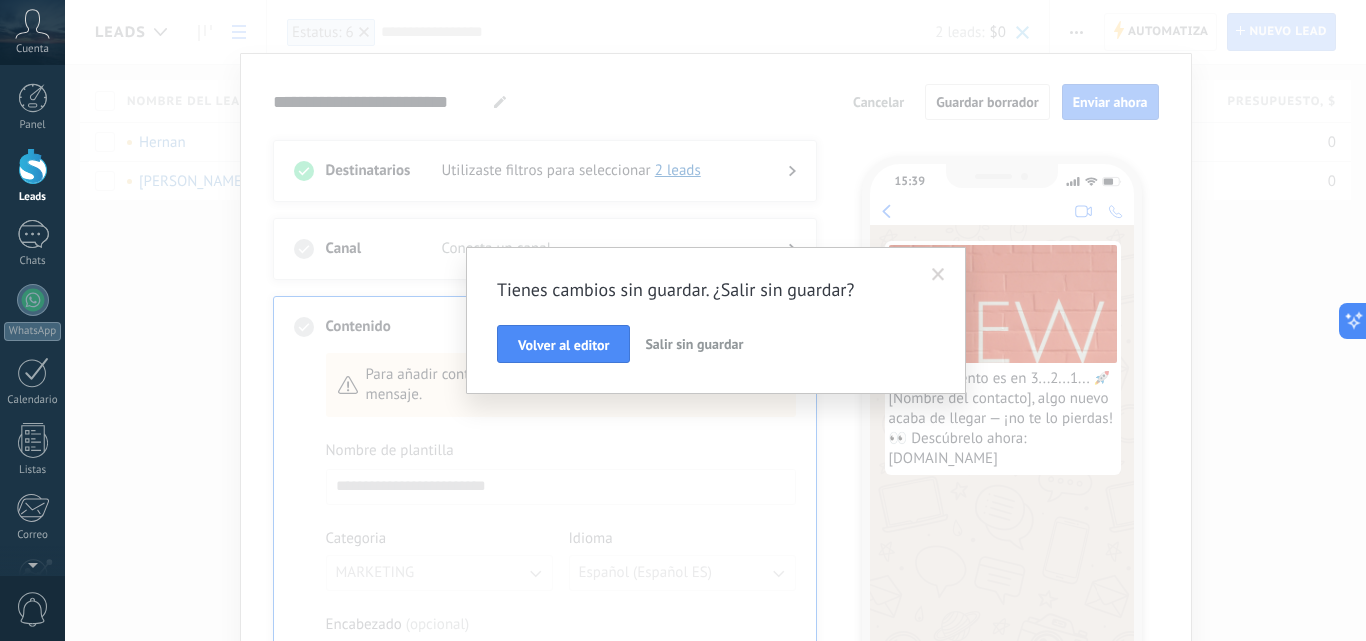 drag, startPoint x: 574, startPoint y: 355, endPoint x: 696, endPoint y: 342, distance: 122.69067 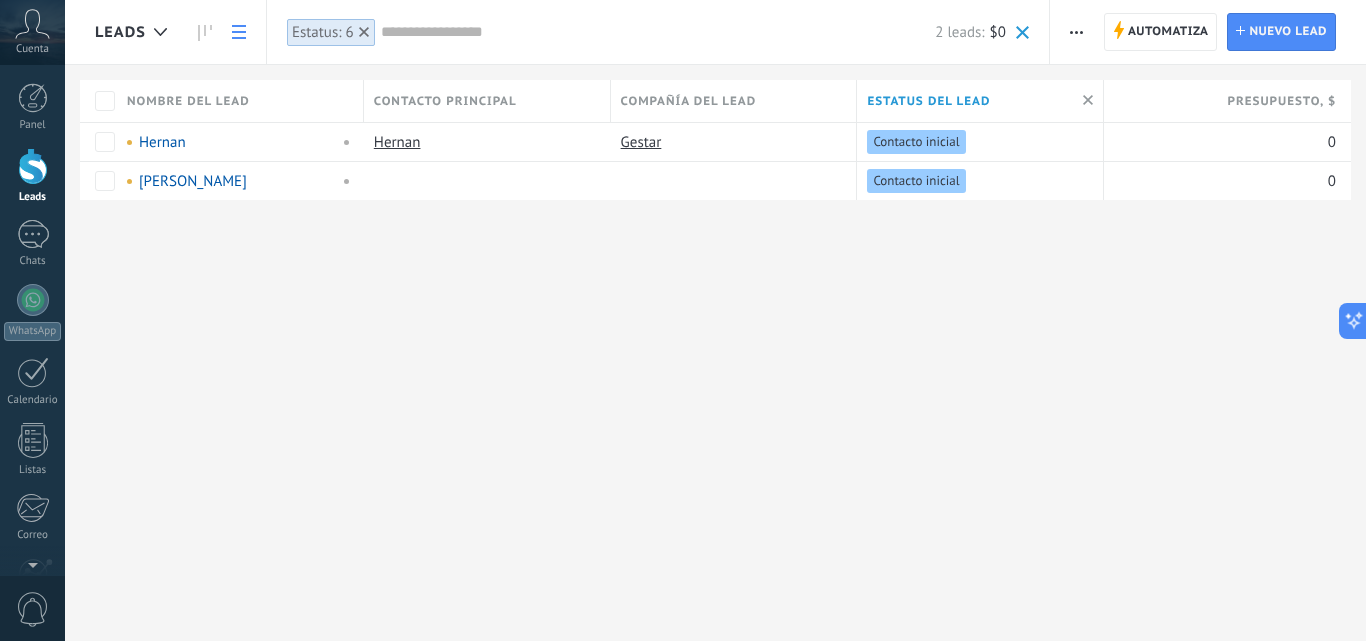scroll, scrollTop: 0, scrollLeft: 0, axis: both 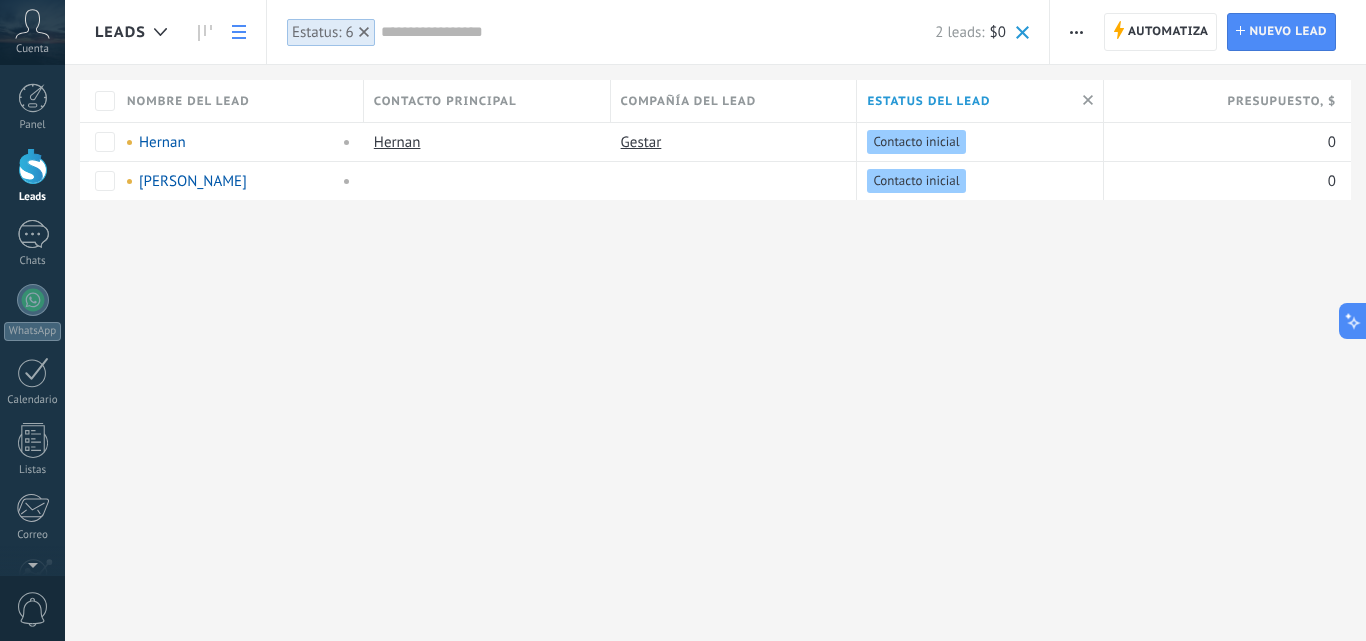 click at bounding box center (33, 166) 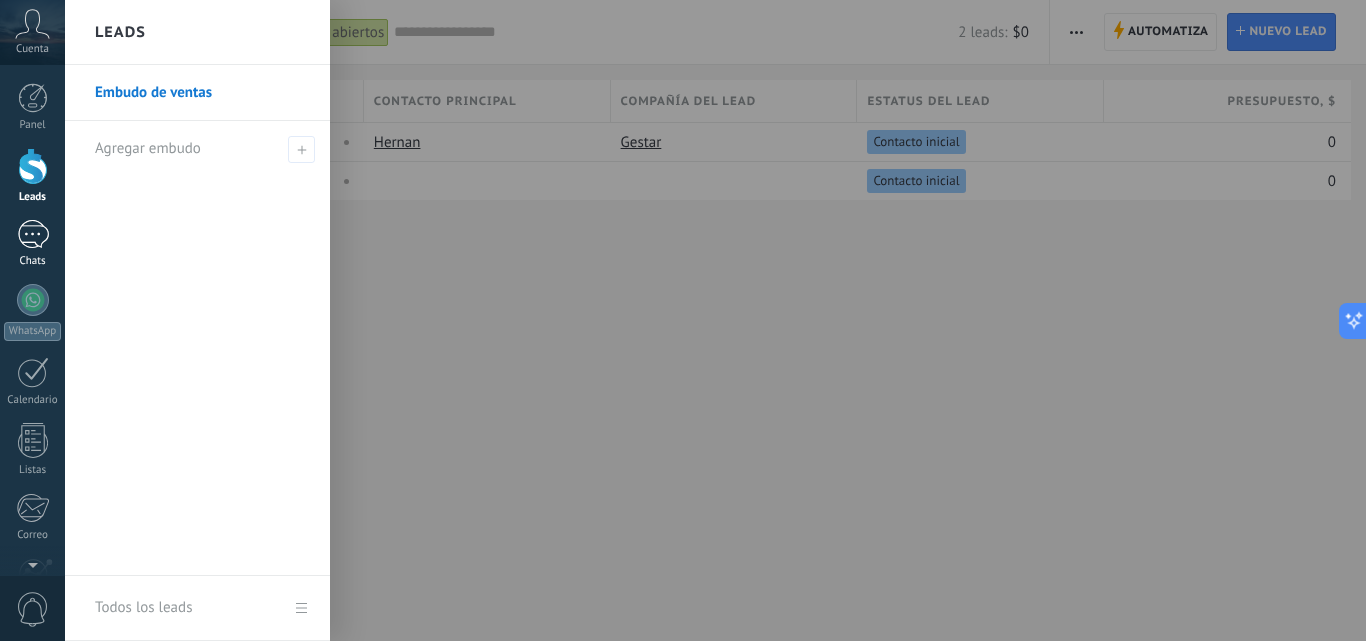 click at bounding box center [33, 234] 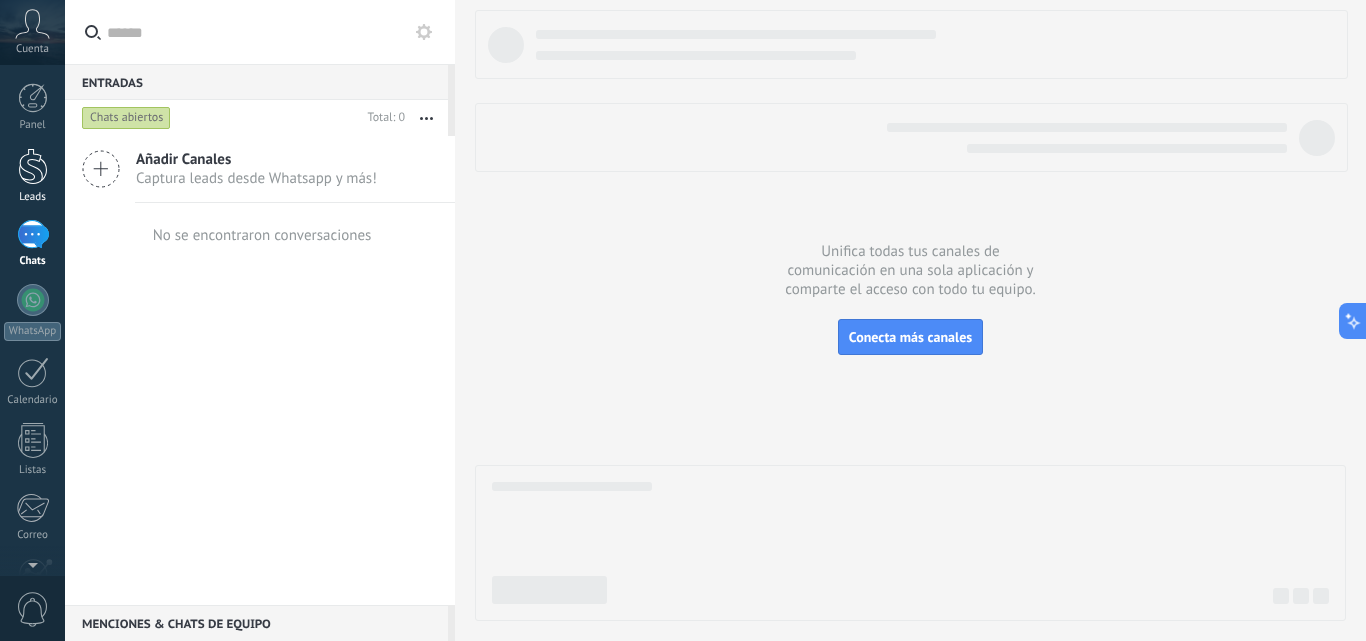 click on "Leads" at bounding box center (33, 197) 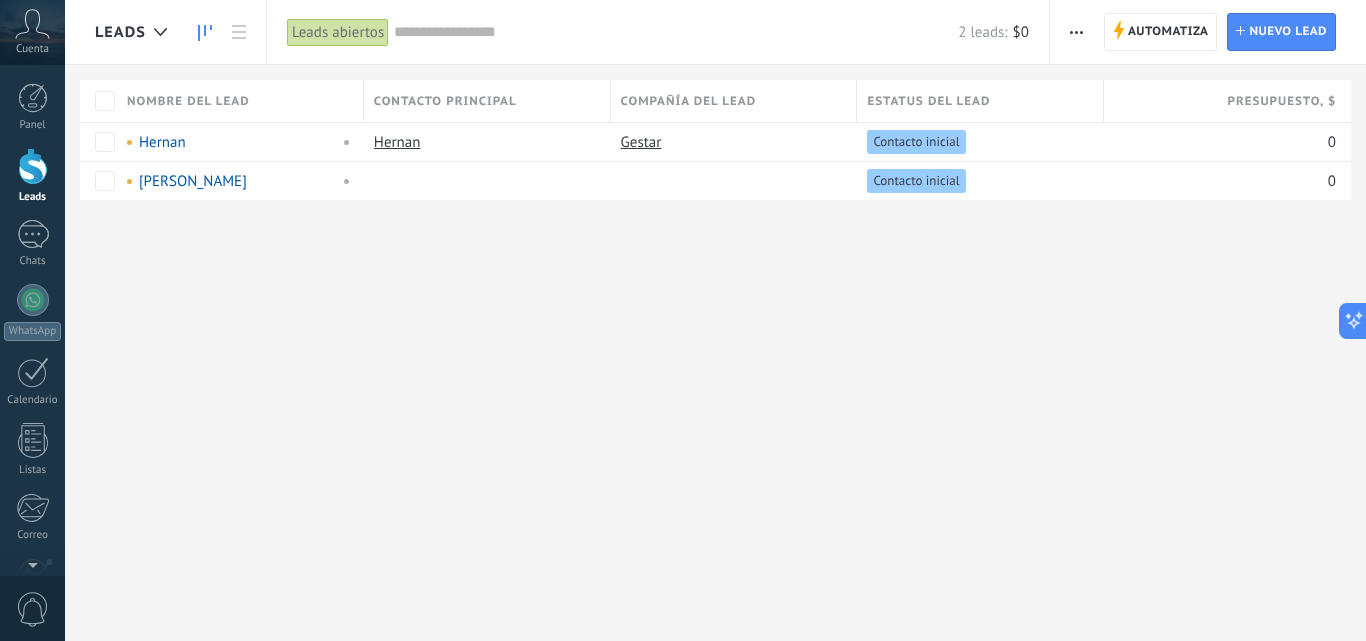 click 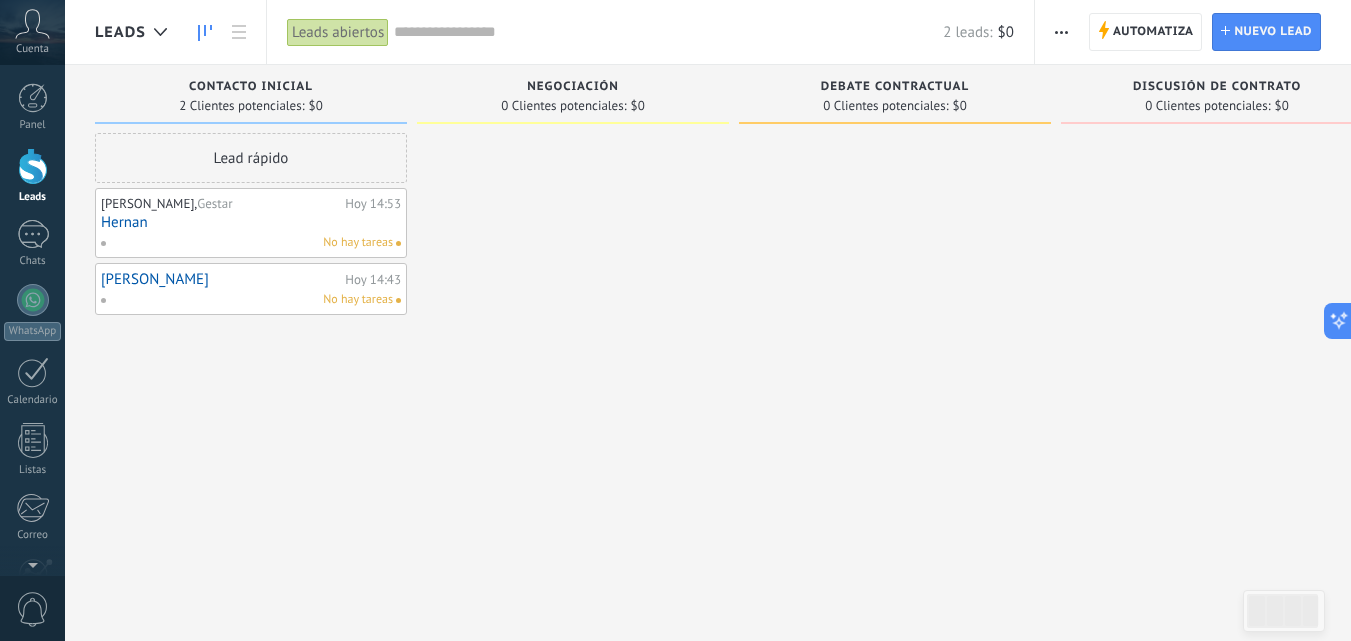 click on "Automatiza" at bounding box center [1153, 32] 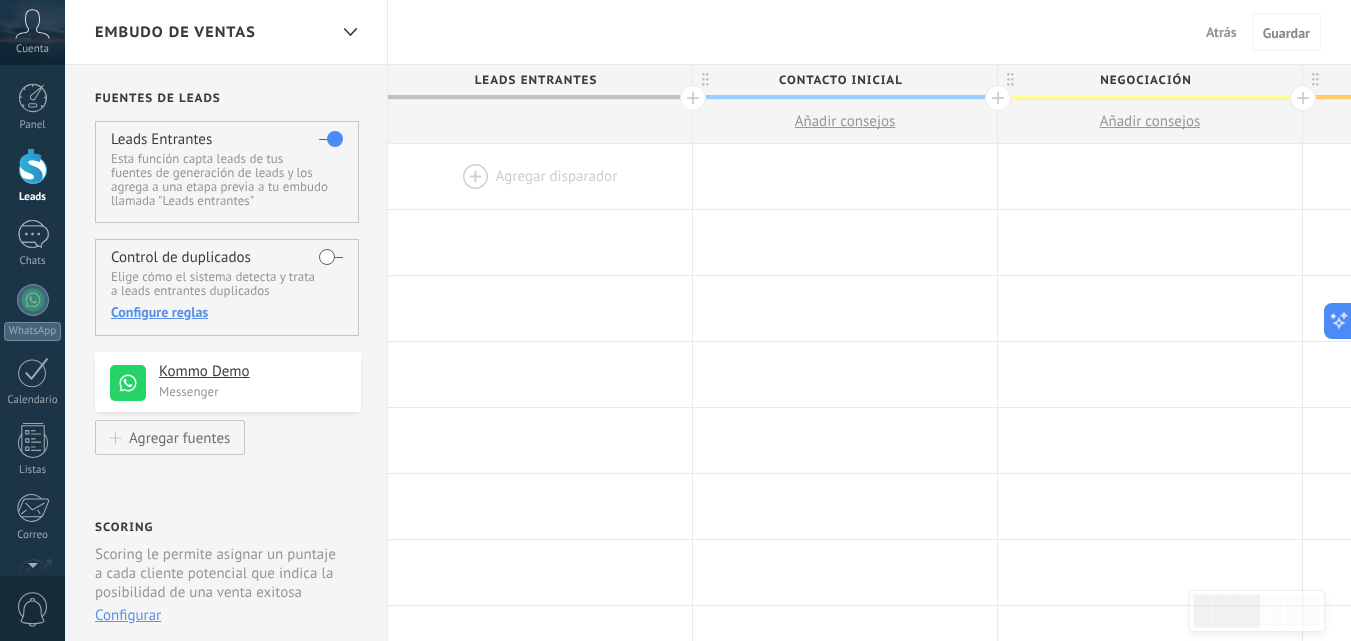 click at bounding box center [540, 176] 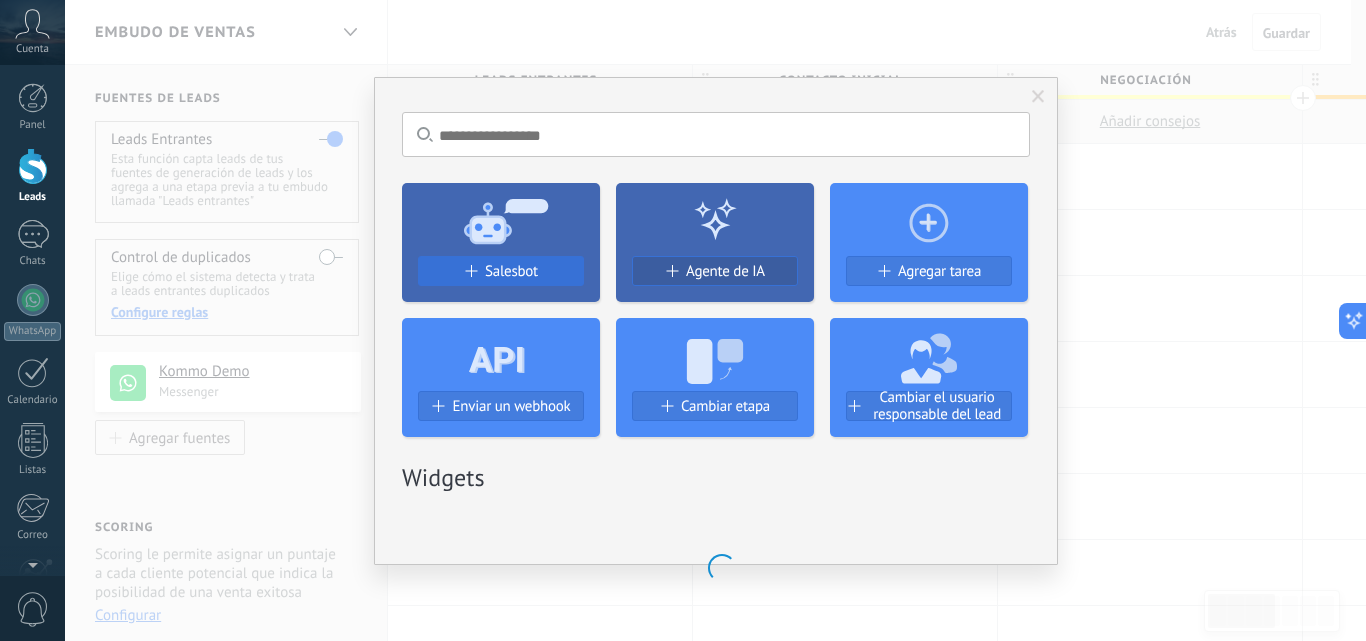 click on "Salesbot" at bounding box center [511, 271] 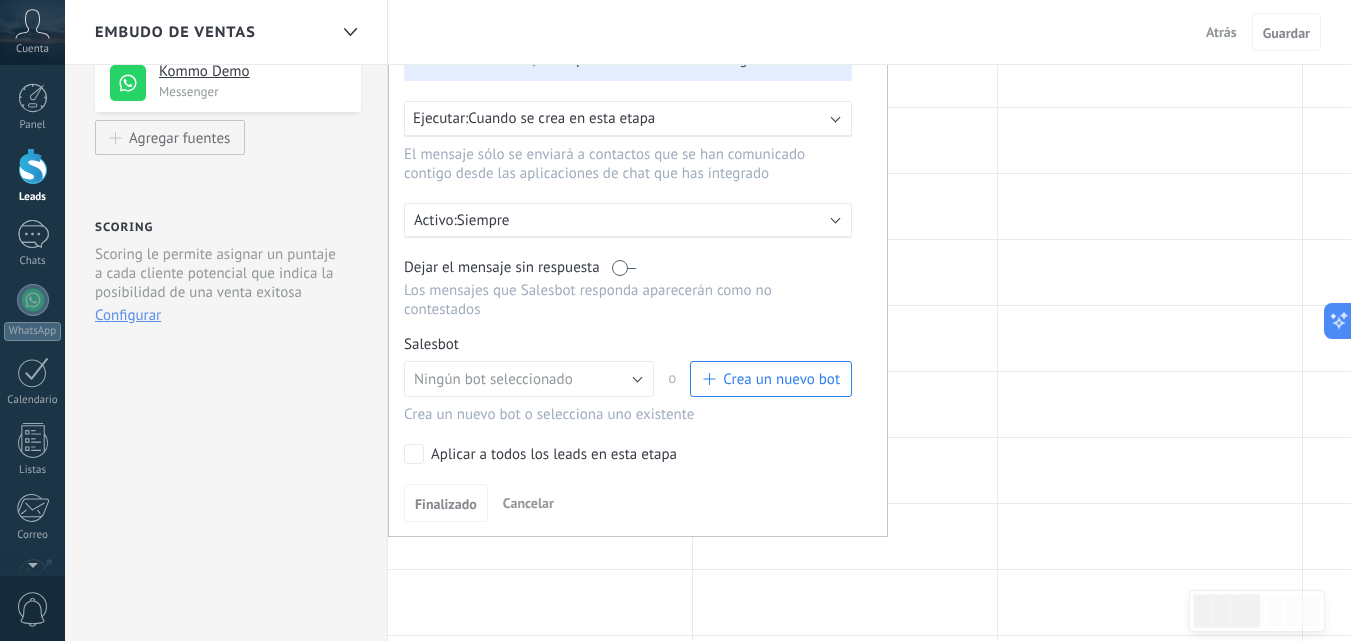 scroll, scrollTop: 400, scrollLeft: 0, axis: vertical 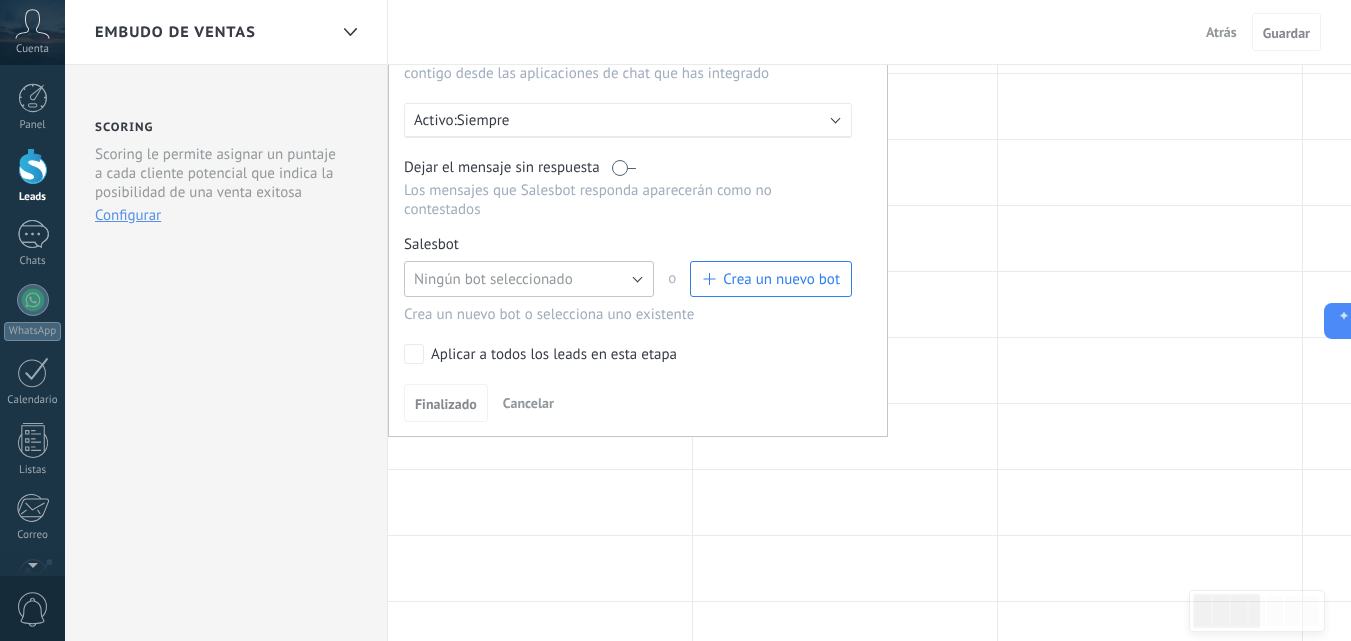click on "Ningún bot seleccionado" at bounding box center (529, 279) 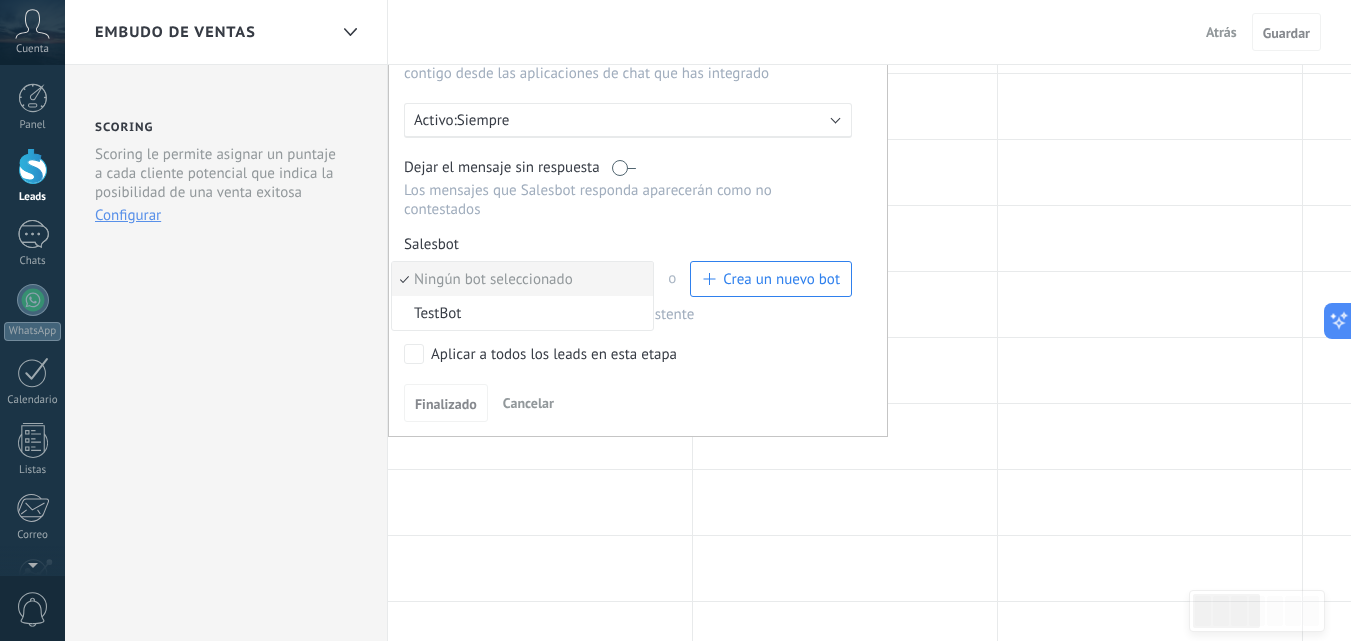 click on "Aplicar a todos los leads en esta etapa" at bounding box center [624, 354] 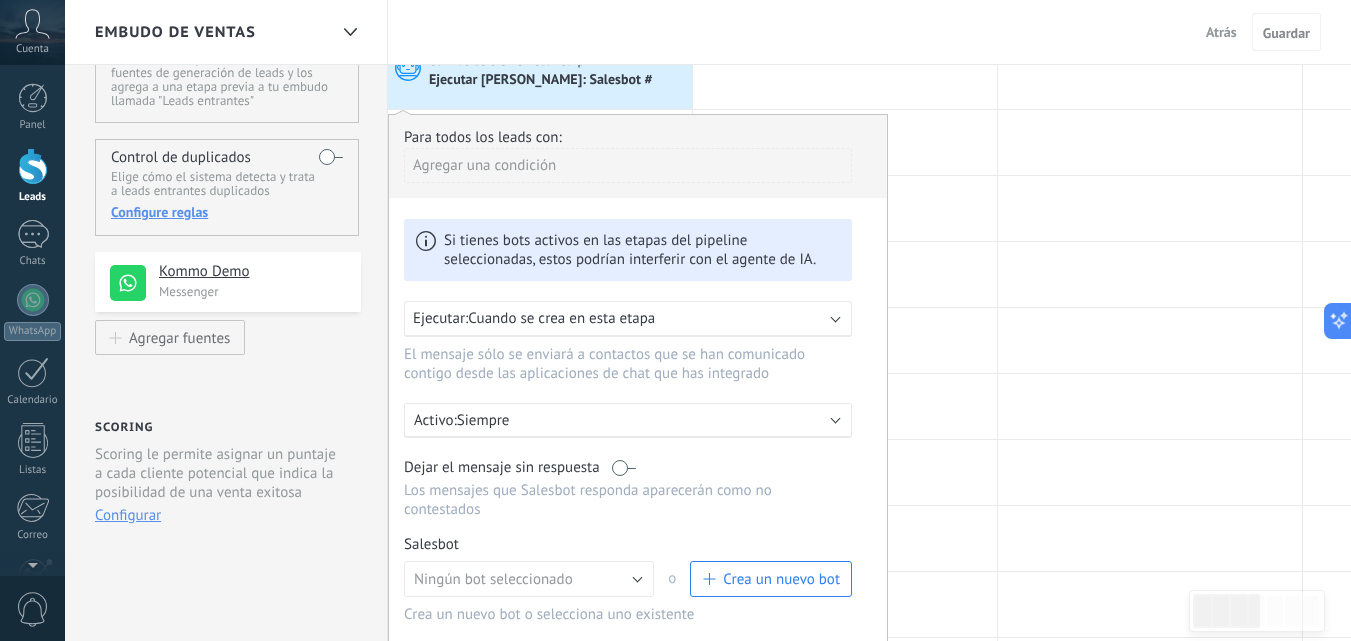 scroll, scrollTop: 200, scrollLeft: 0, axis: vertical 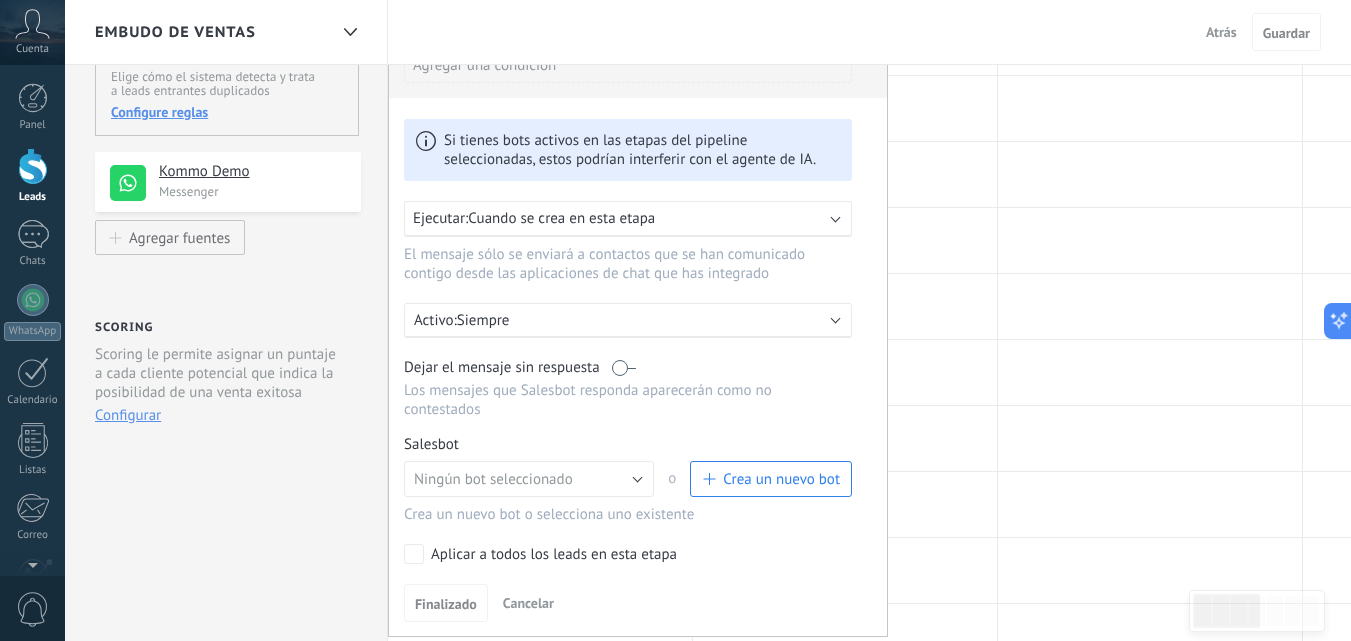 click on "Siempre" at bounding box center [632, 320] 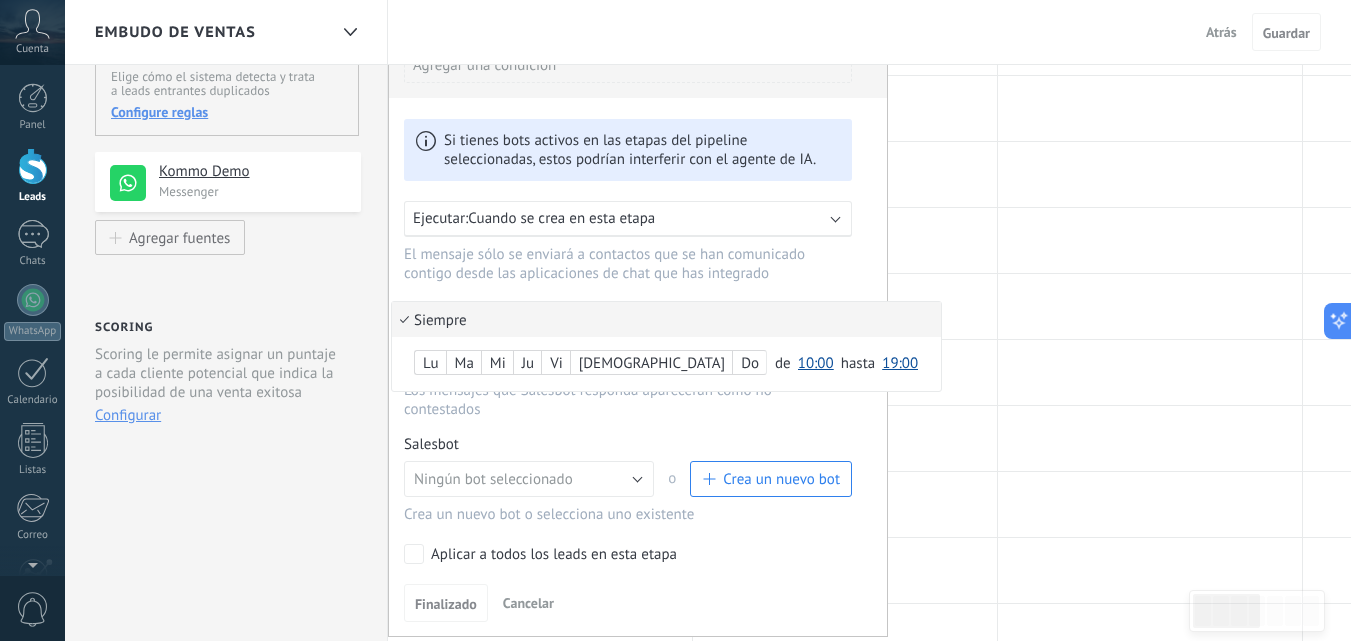 click on "Siempre" at bounding box center [666, 319] 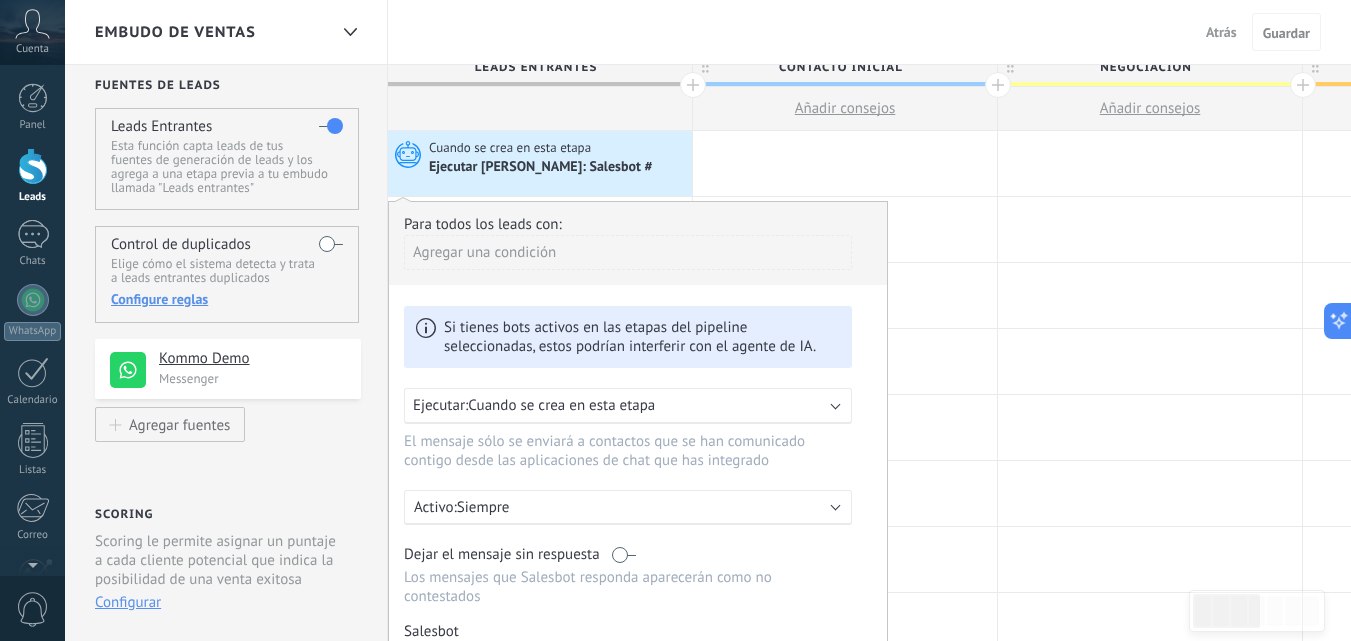 scroll, scrollTop: 0, scrollLeft: 0, axis: both 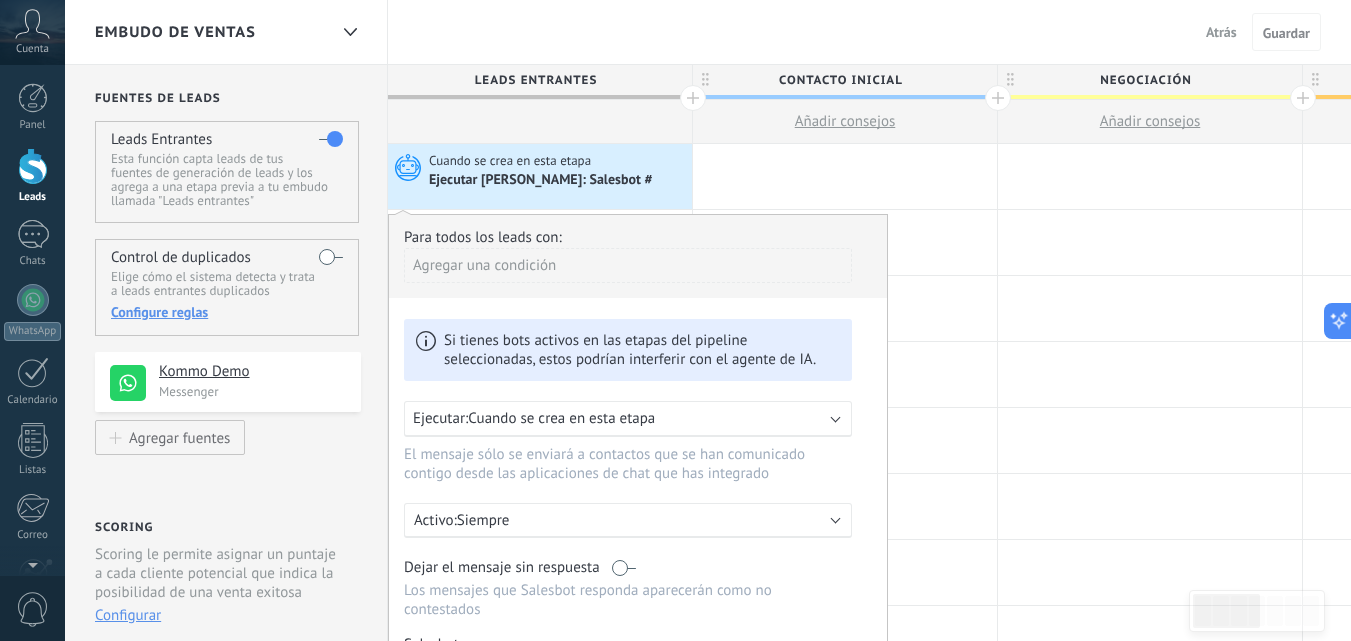 click on "Agregar una condición" at bounding box center [628, 265] 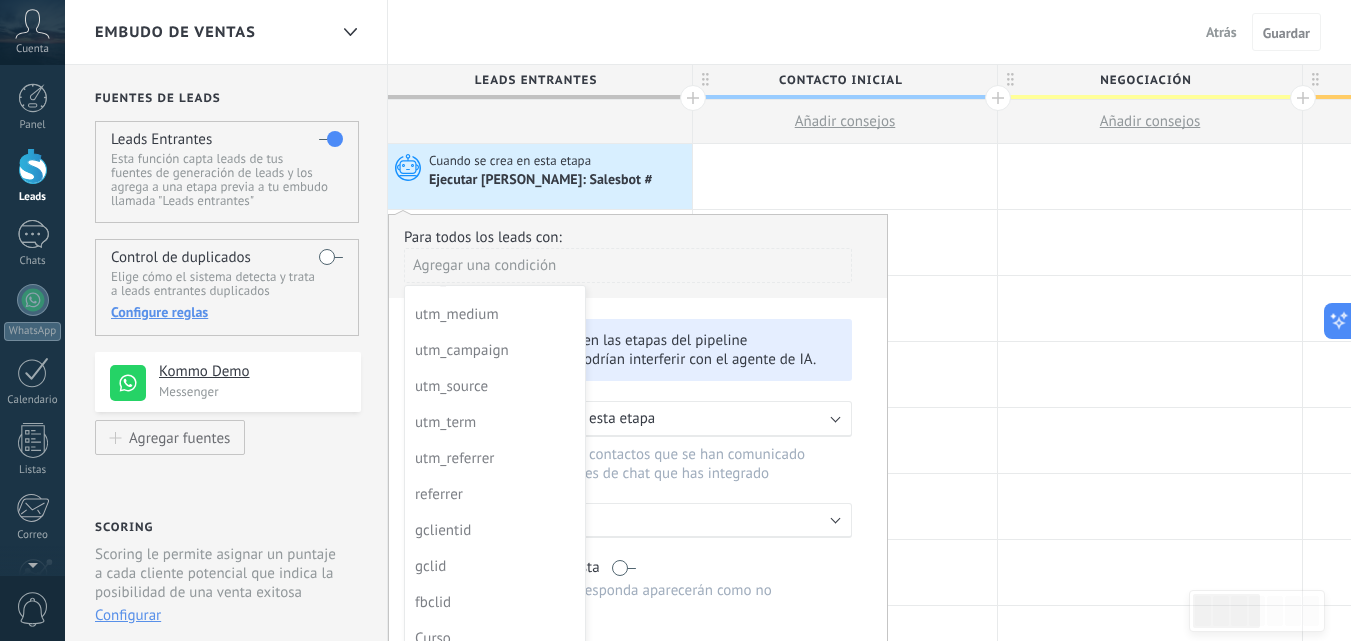 scroll, scrollTop: 180, scrollLeft: 0, axis: vertical 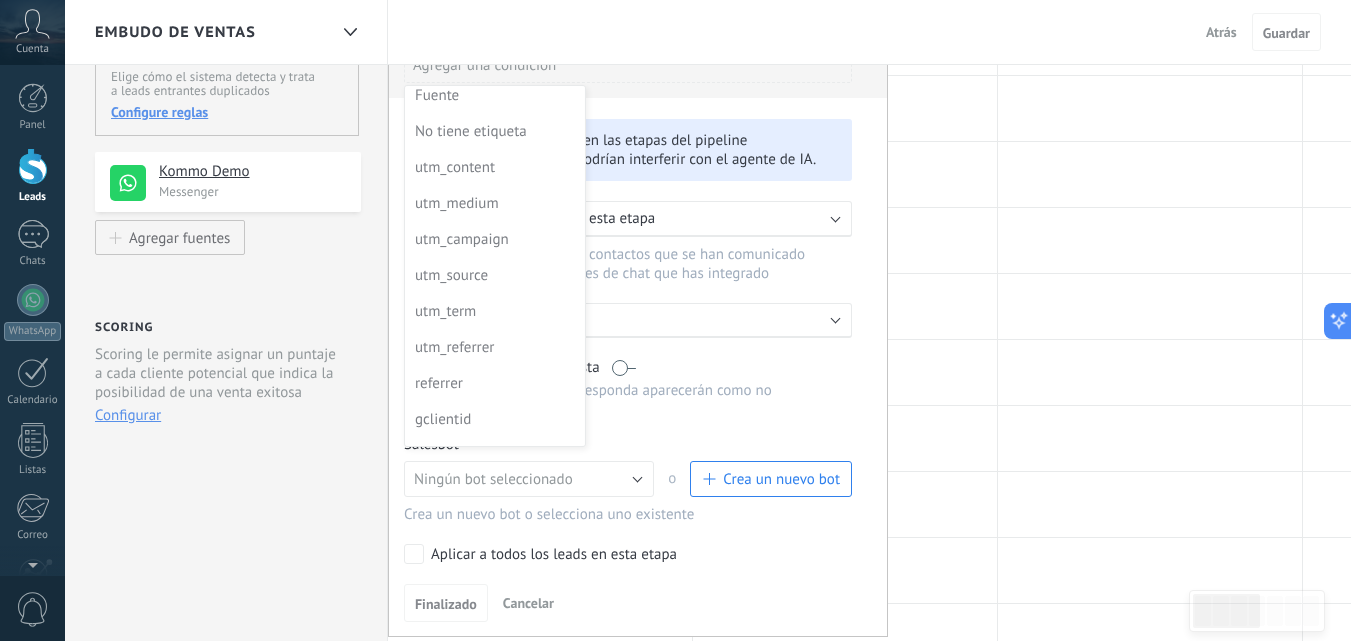 click at bounding box center (638, 325) 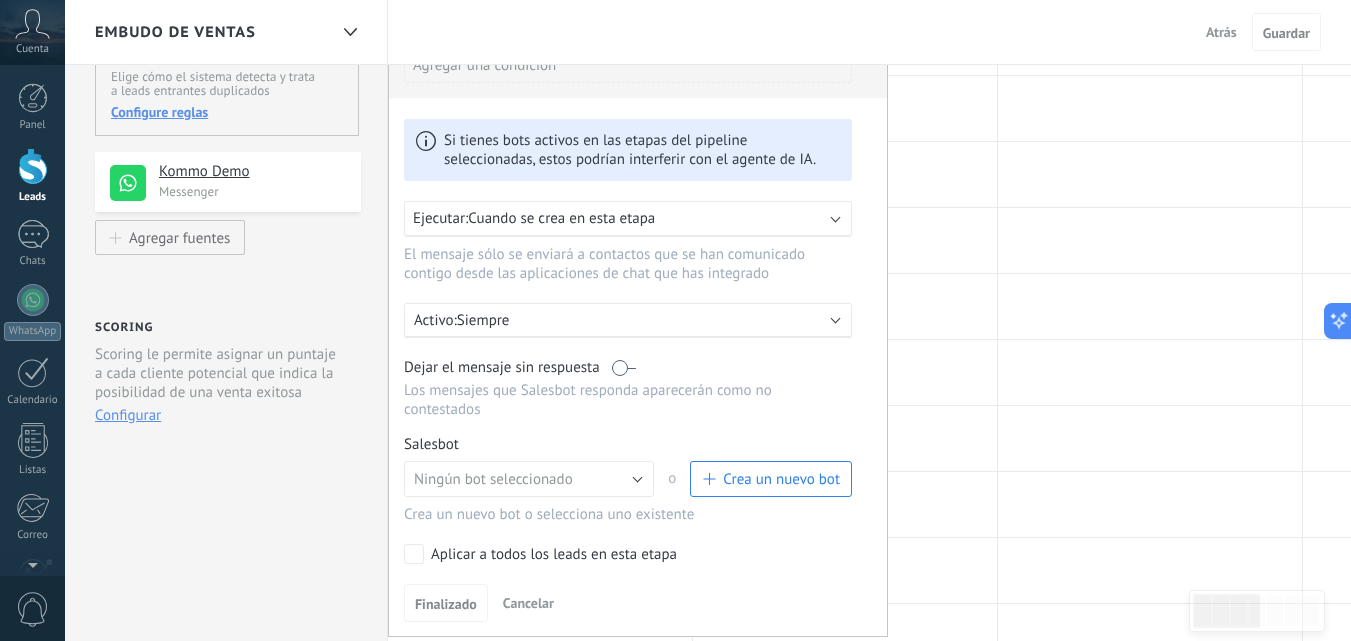 click at bounding box center (624, 367) 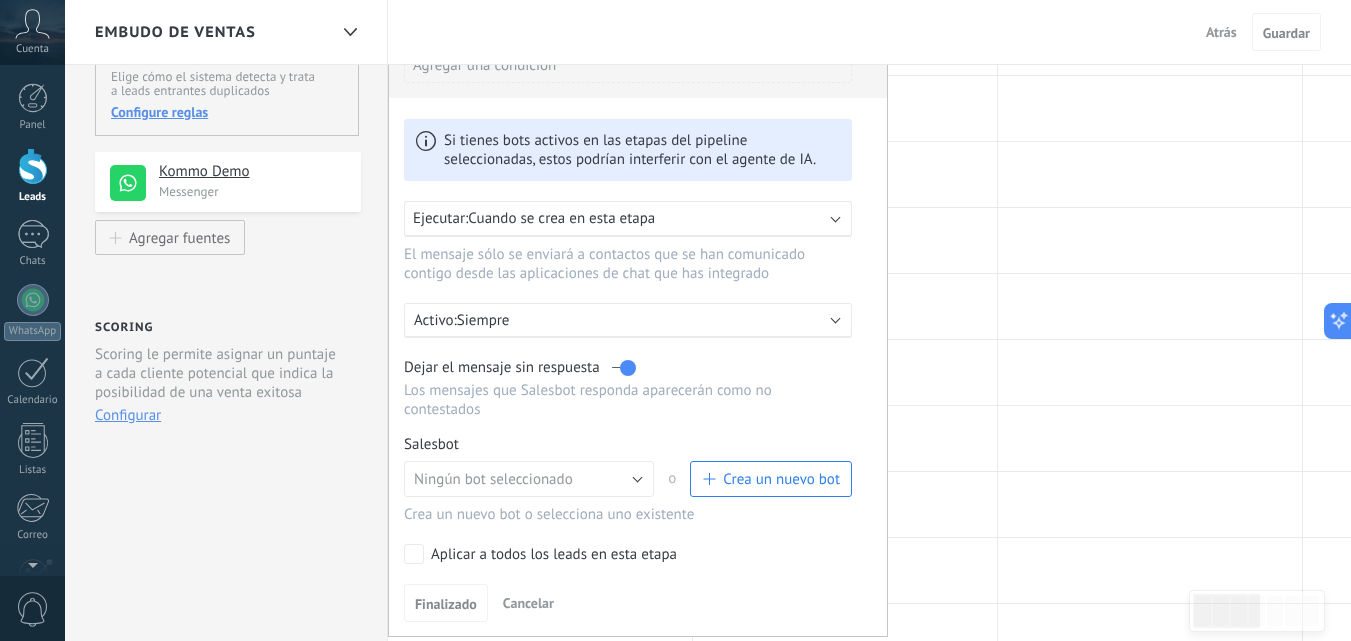 click at bounding box center (624, 367) 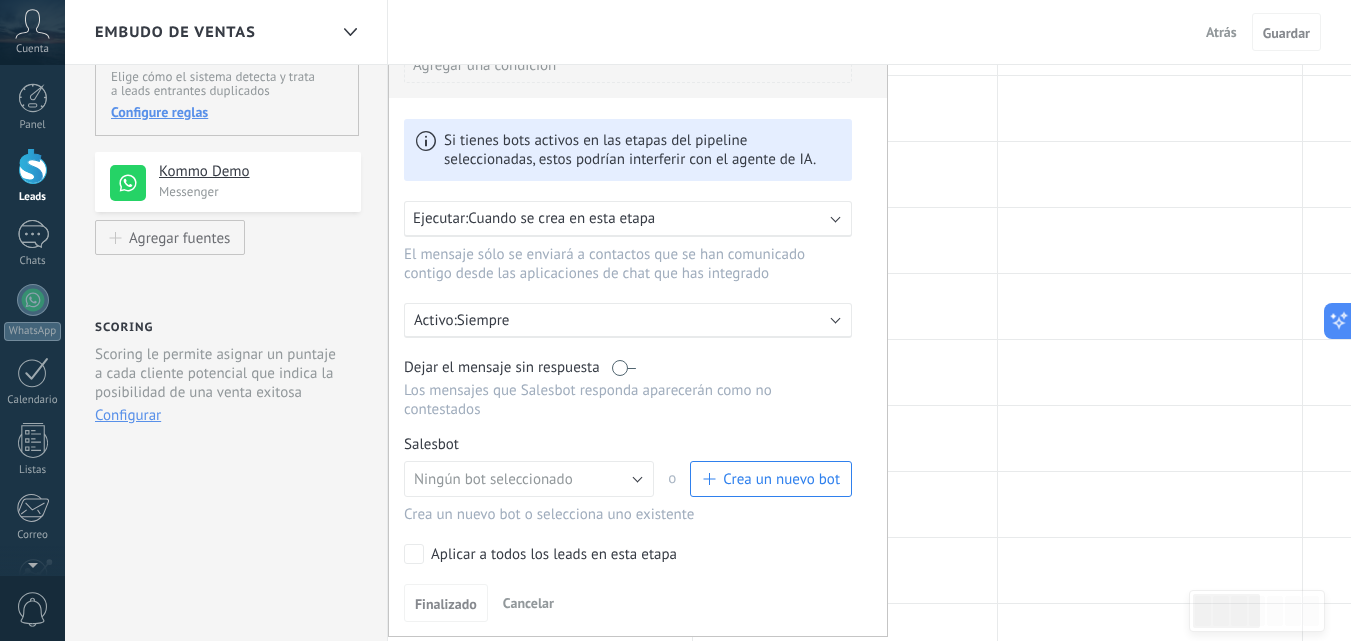 click on "Cuando se crea en esta etapa" at bounding box center (561, 218) 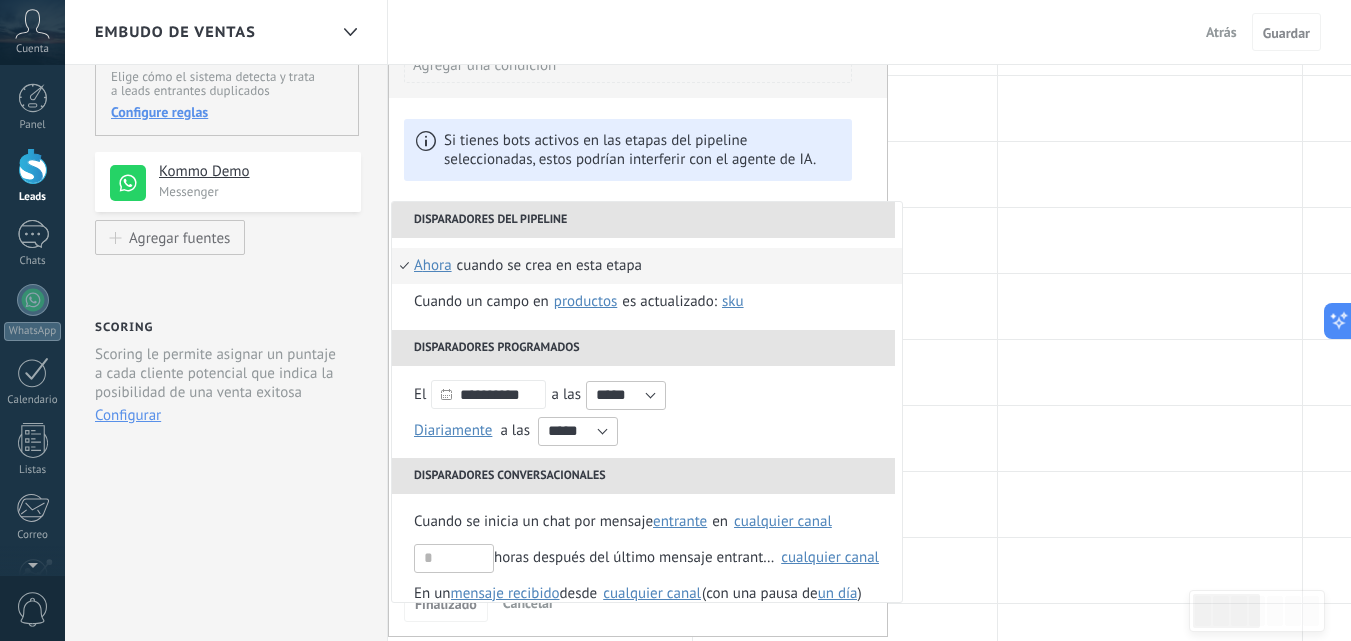 click on "Disparadores del pipeline" at bounding box center (643, 220) 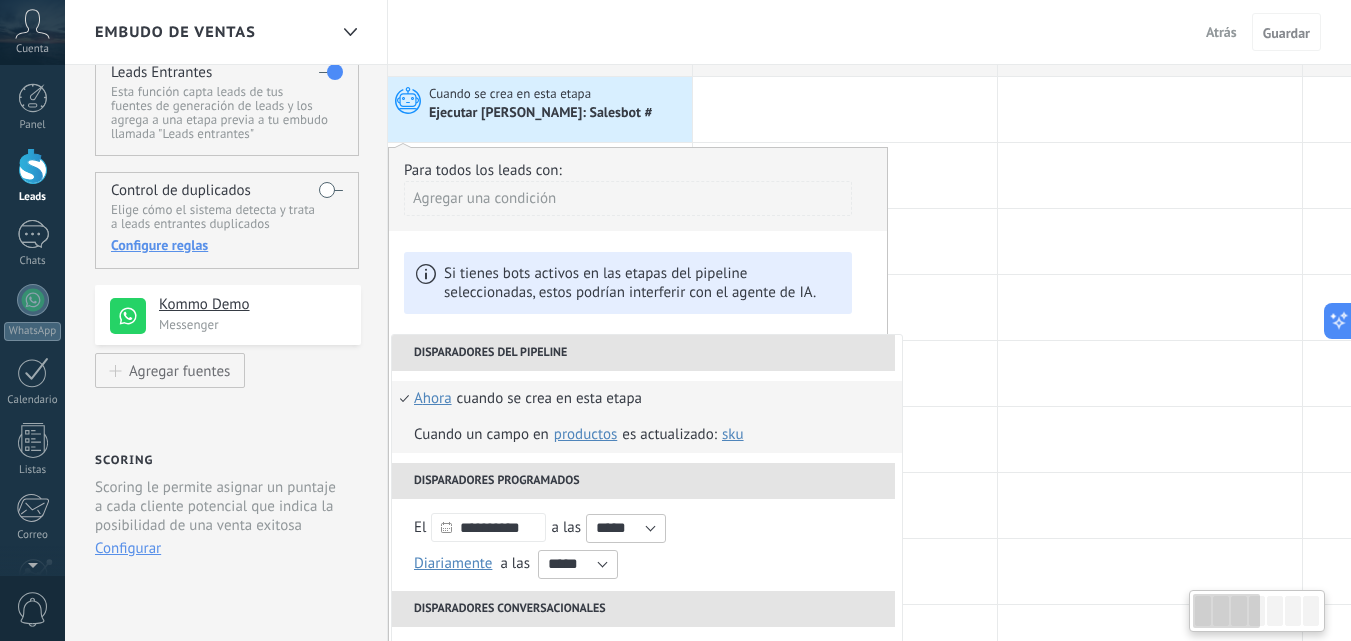 scroll, scrollTop: 0, scrollLeft: 0, axis: both 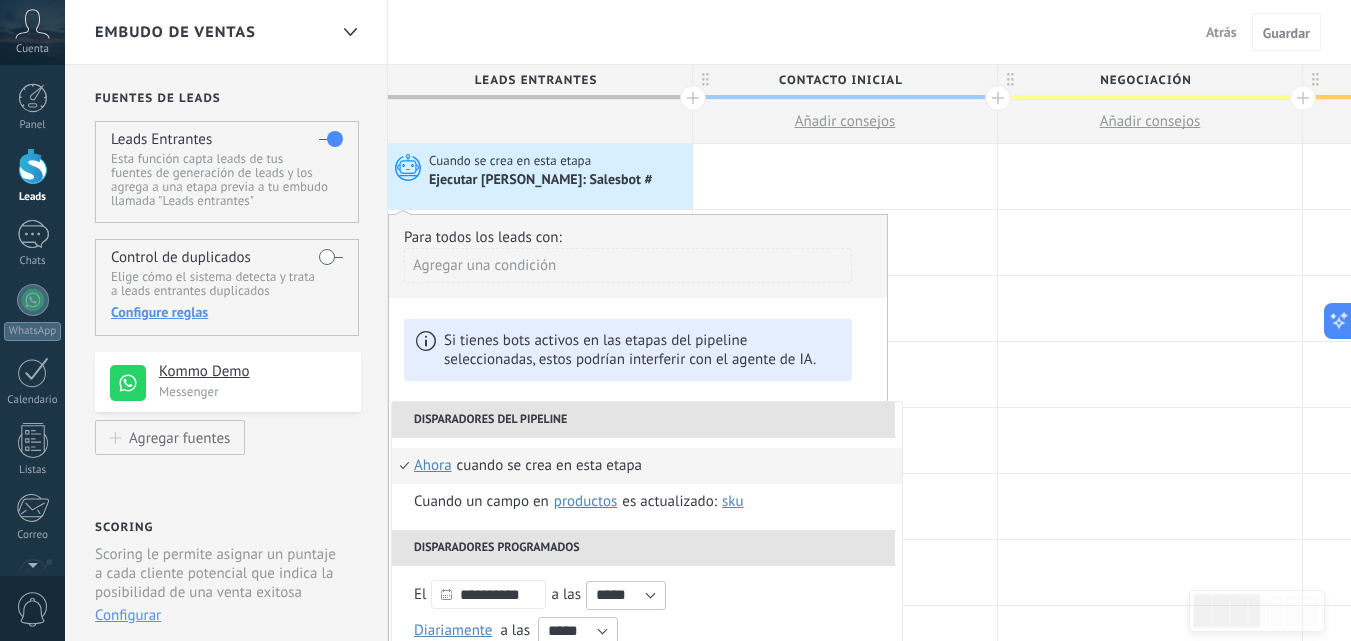 click on "Ejecutar Salesbot: Salesbot #" at bounding box center [558, 180] 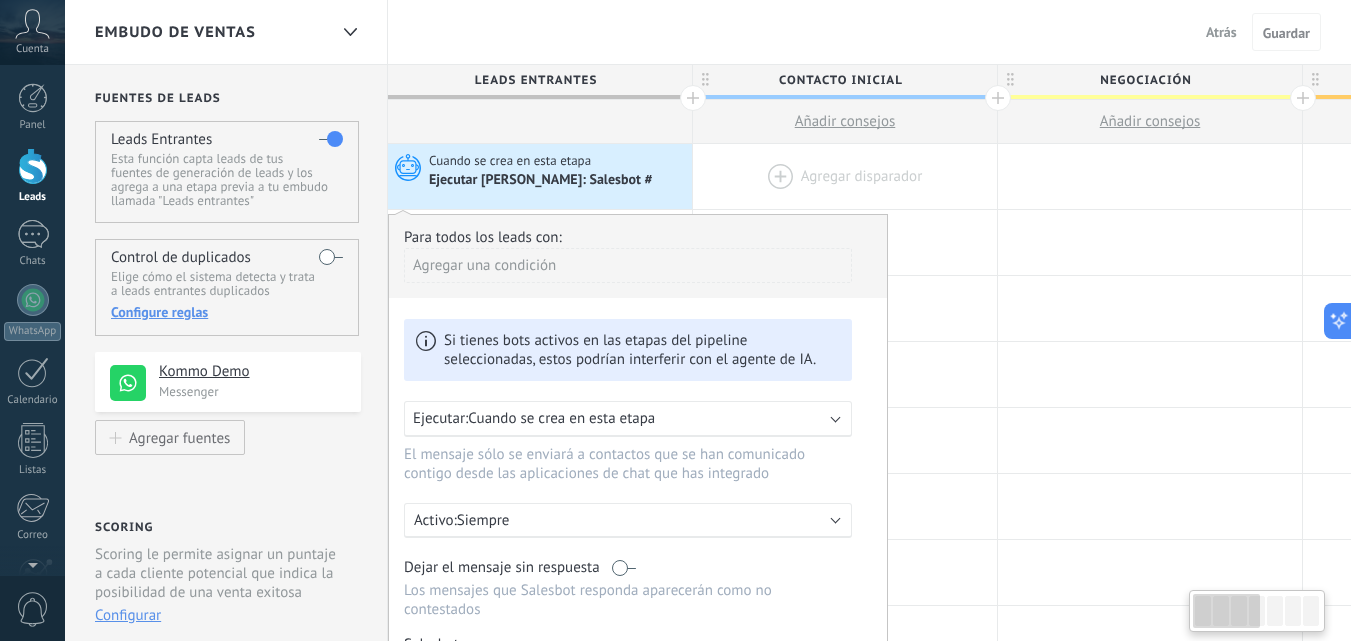 click at bounding box center (845, 176) 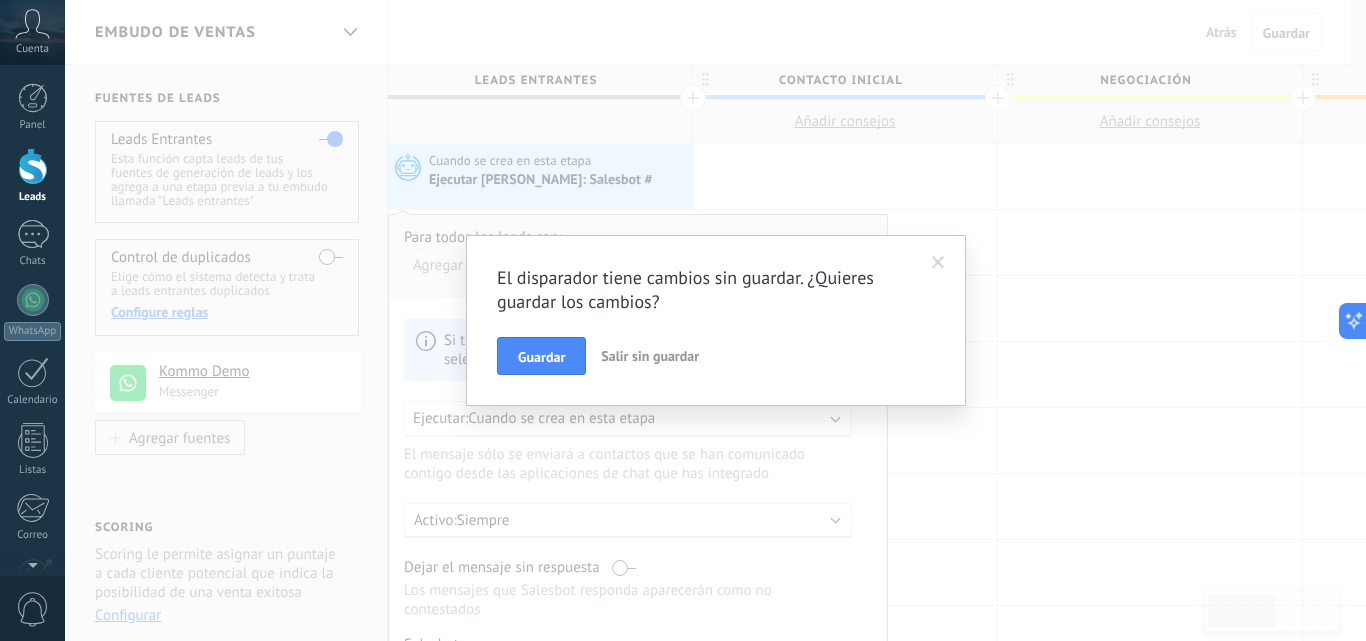 click on "Salir sin guardar" at bounding box center [650, 356] 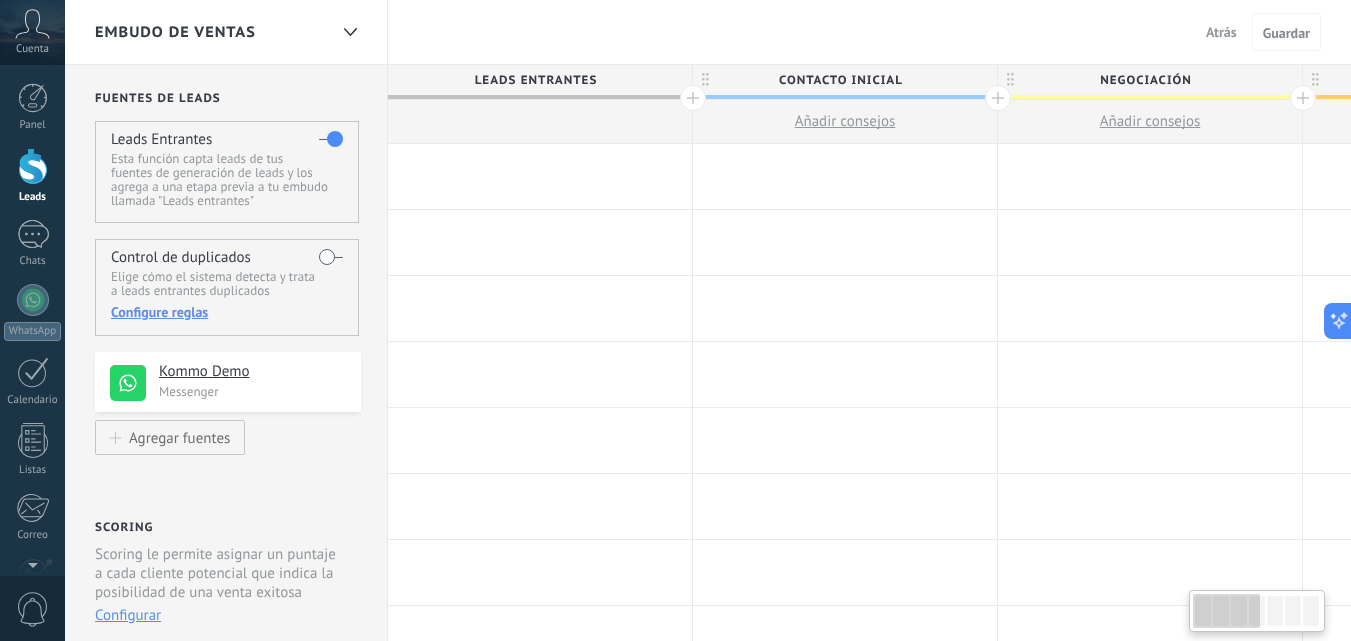 click on "Leads Entrantes" at bounding box center [161, 139] 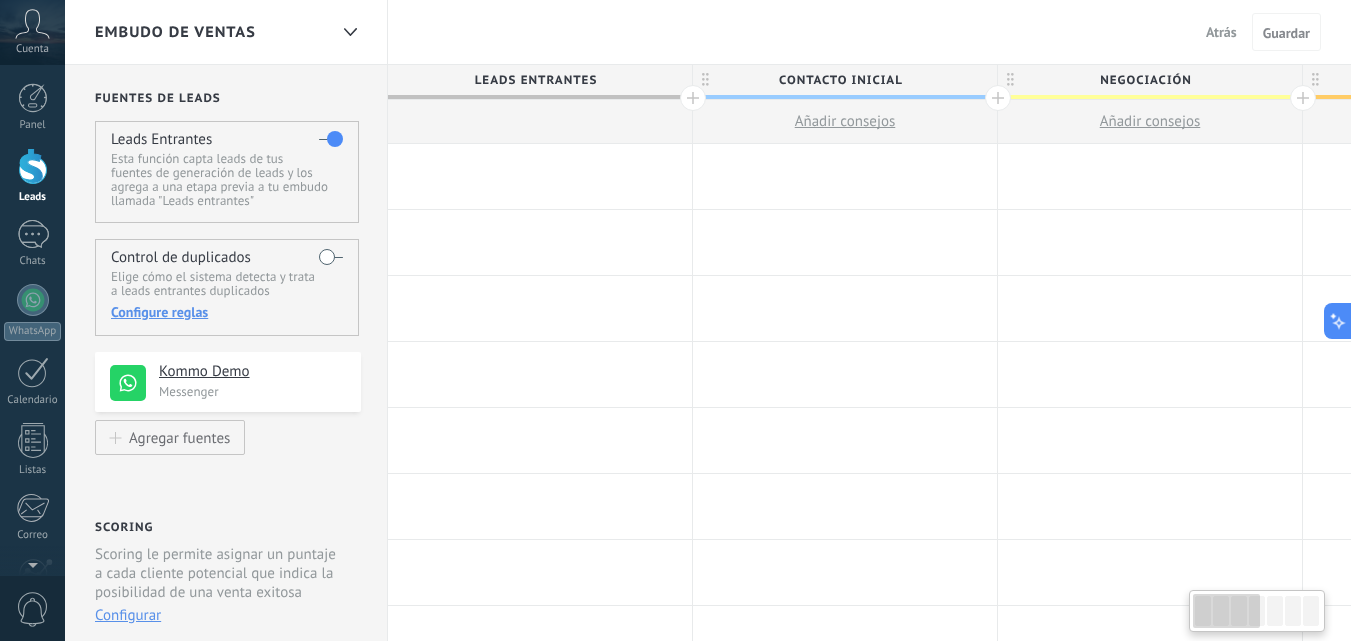 click on "Leads Entrantes" at bounding box center [161, 139] 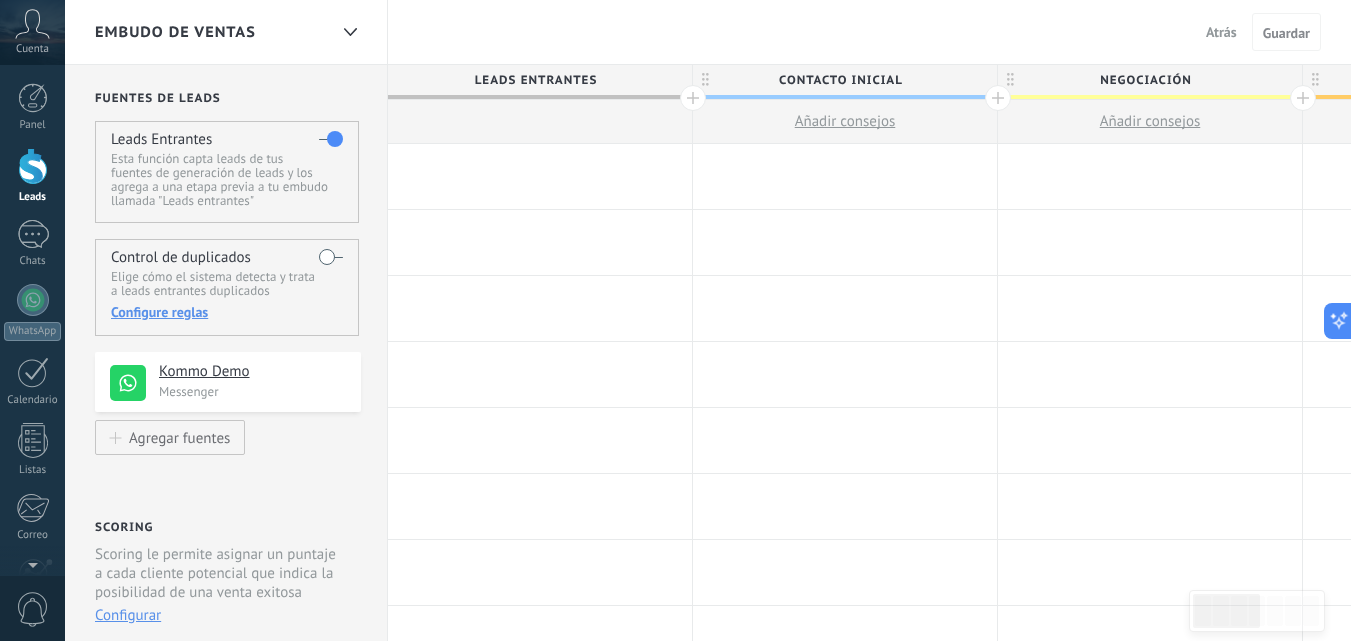 drag, startPoint x: 177, startPoint y: 188, endPoint x: 442, endPoint y: 179, distance: 265.15277 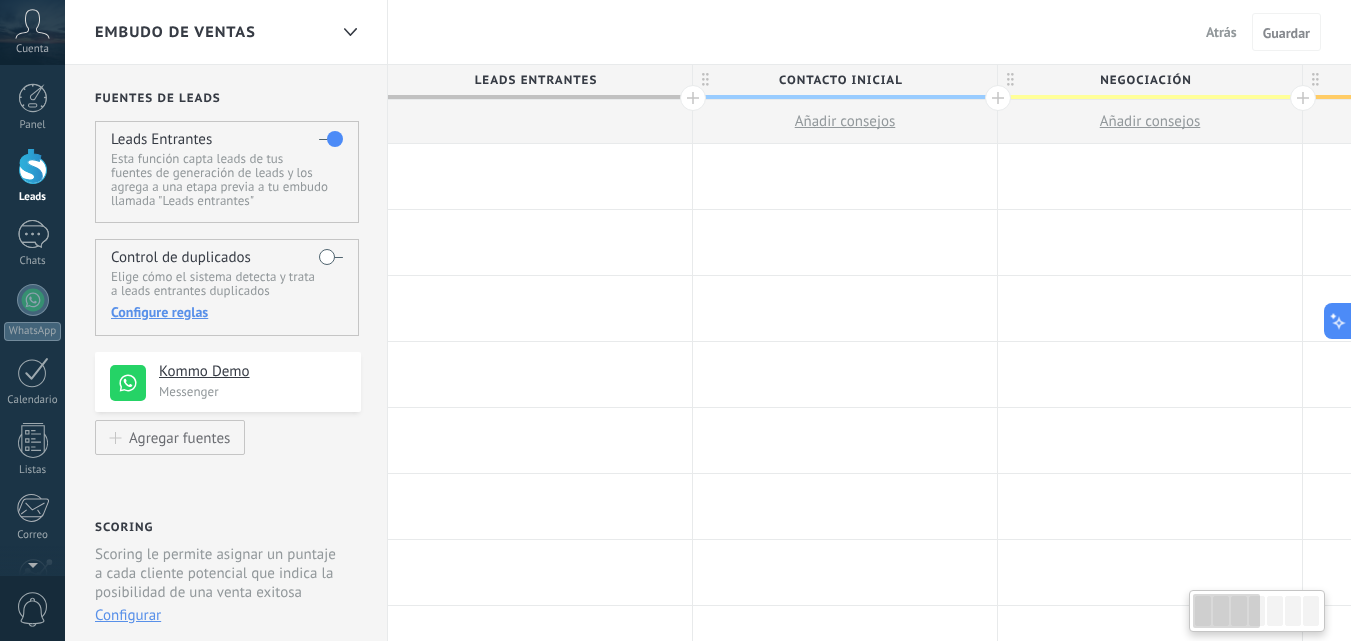 click at bounding box center (540, 176) 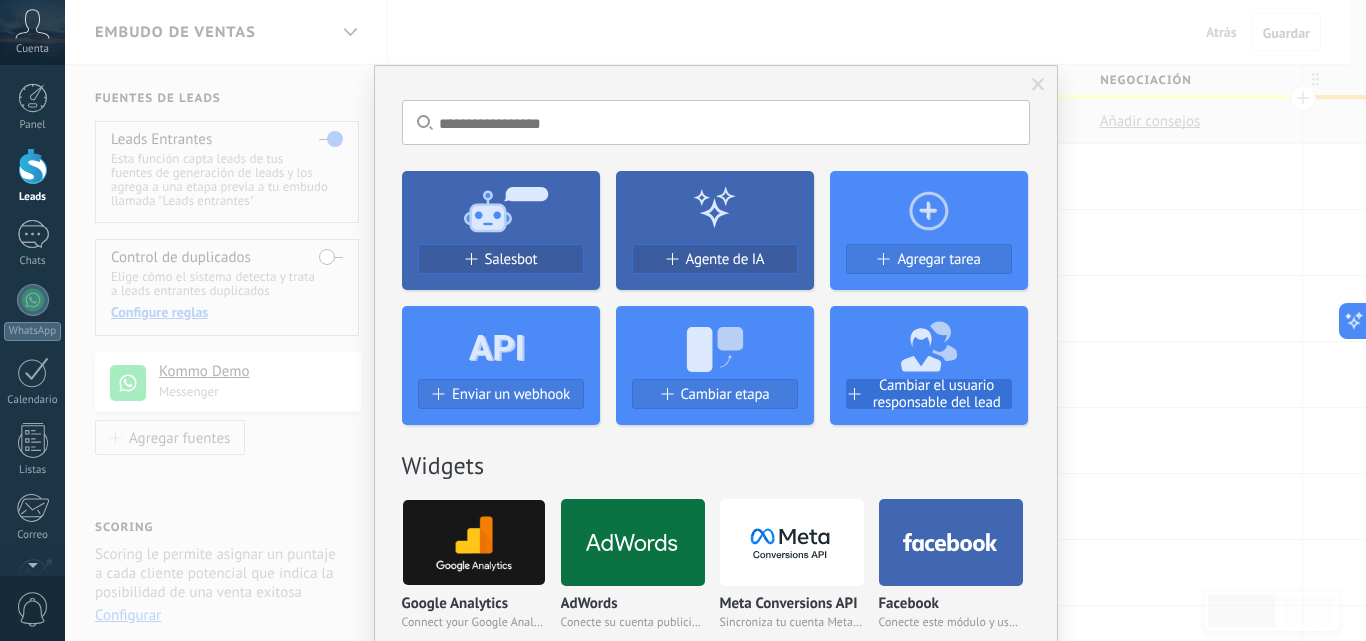 click on "Cambiar el usuario responsable del lead" at bounding box center (937, 394) 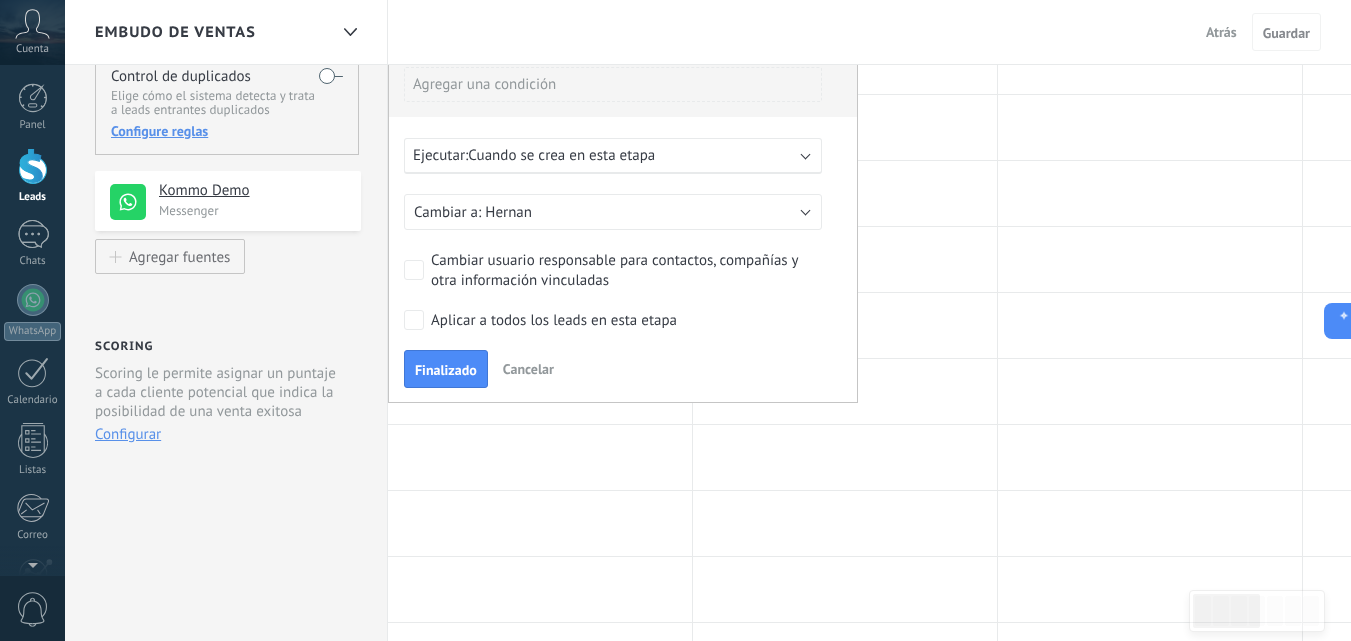 scroll, scrollTop: 200, scrollLeft: 0, axis: vertical 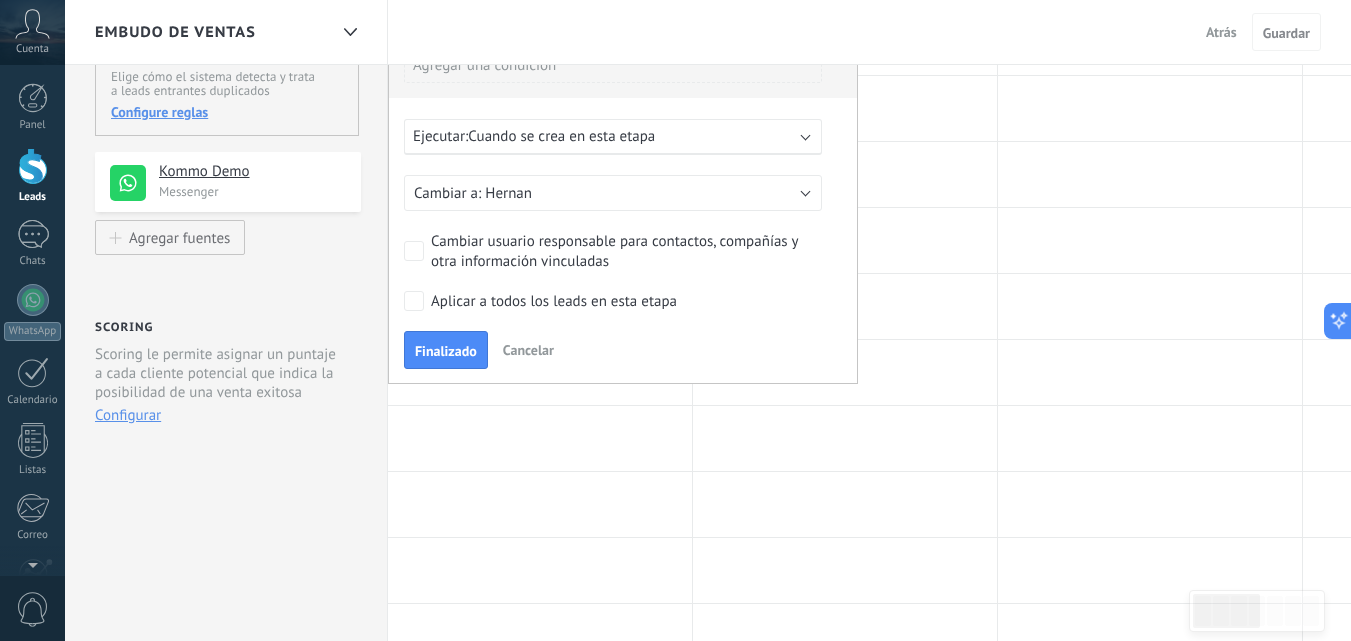 click on "Cambiar usuario responsable para contactos, compañías y otra información vinculadas" at bounding box center [623, 252] 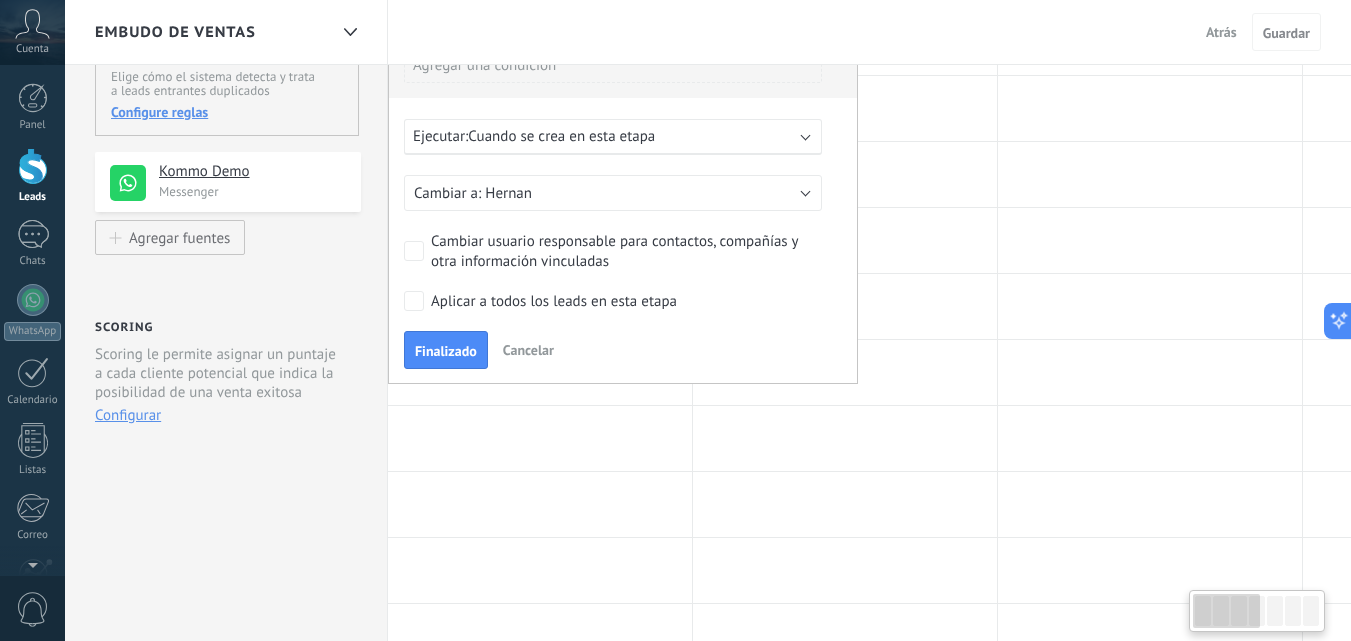 click on "Aplicar a todos los leads en esta etapa" at bounding box center [554, 302] 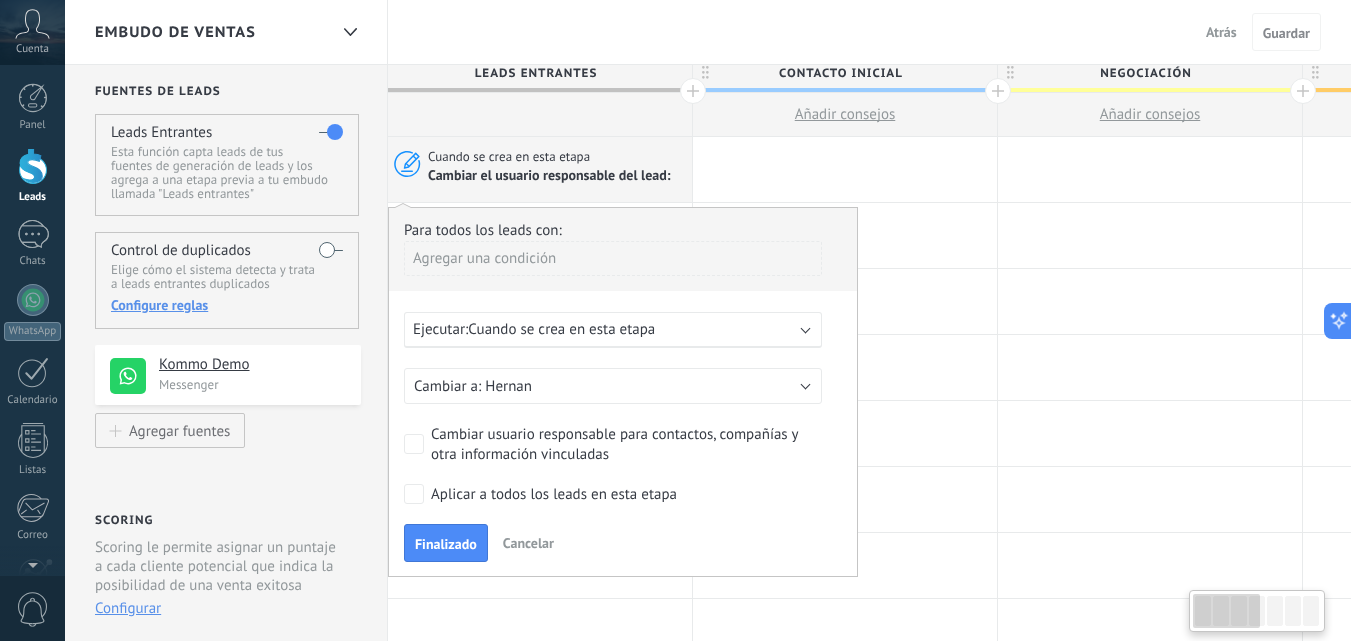 scroll, scrollTop: 0, scrollLeft: 0, axis: both 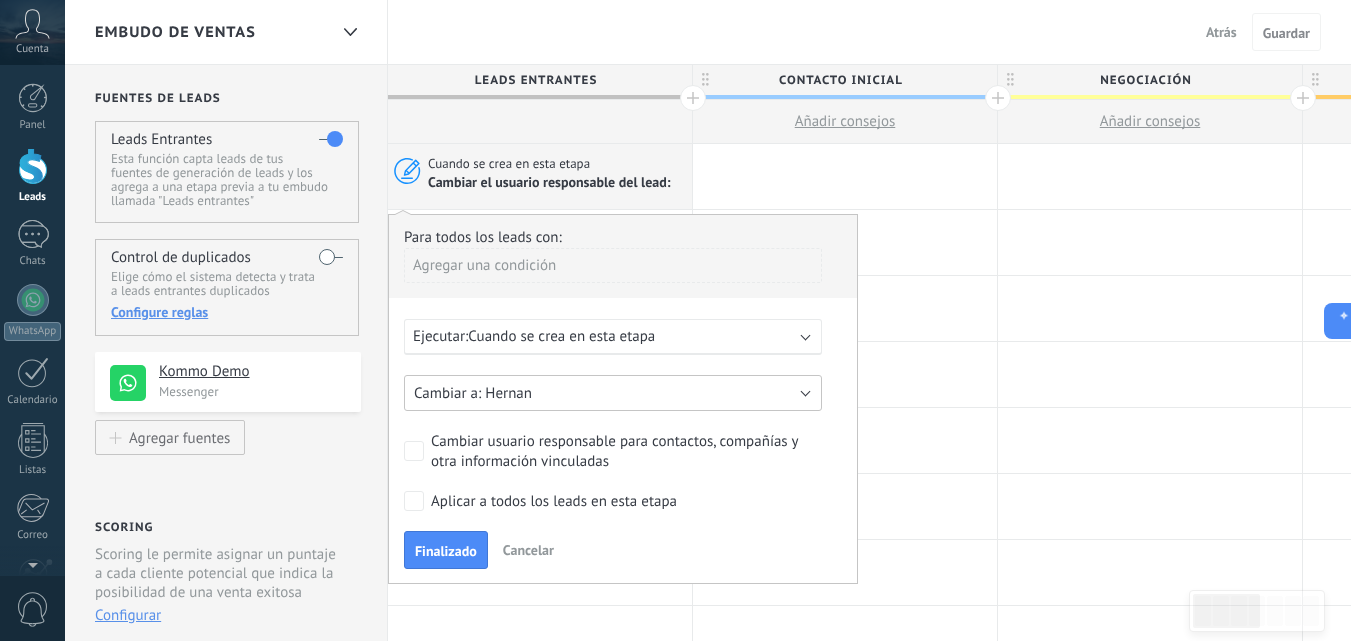 click on "Hernan" at bounding box center [613, 393] 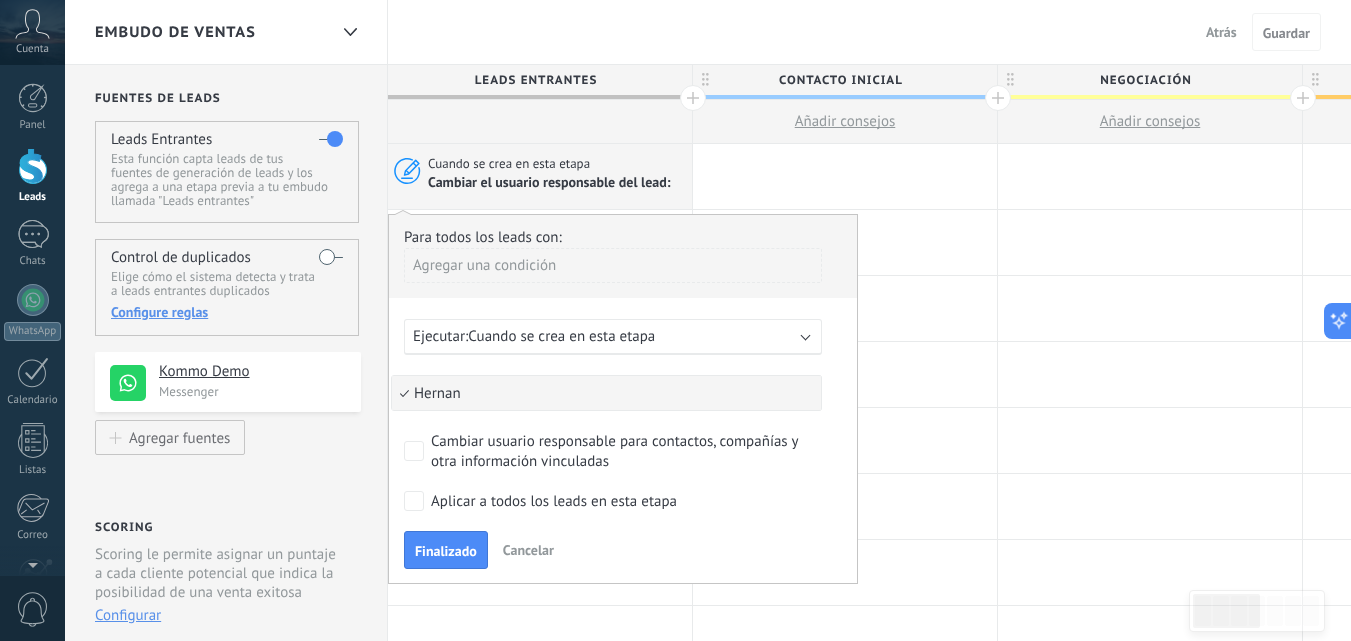 click on "Hernan" at bounding box center (603, 393) 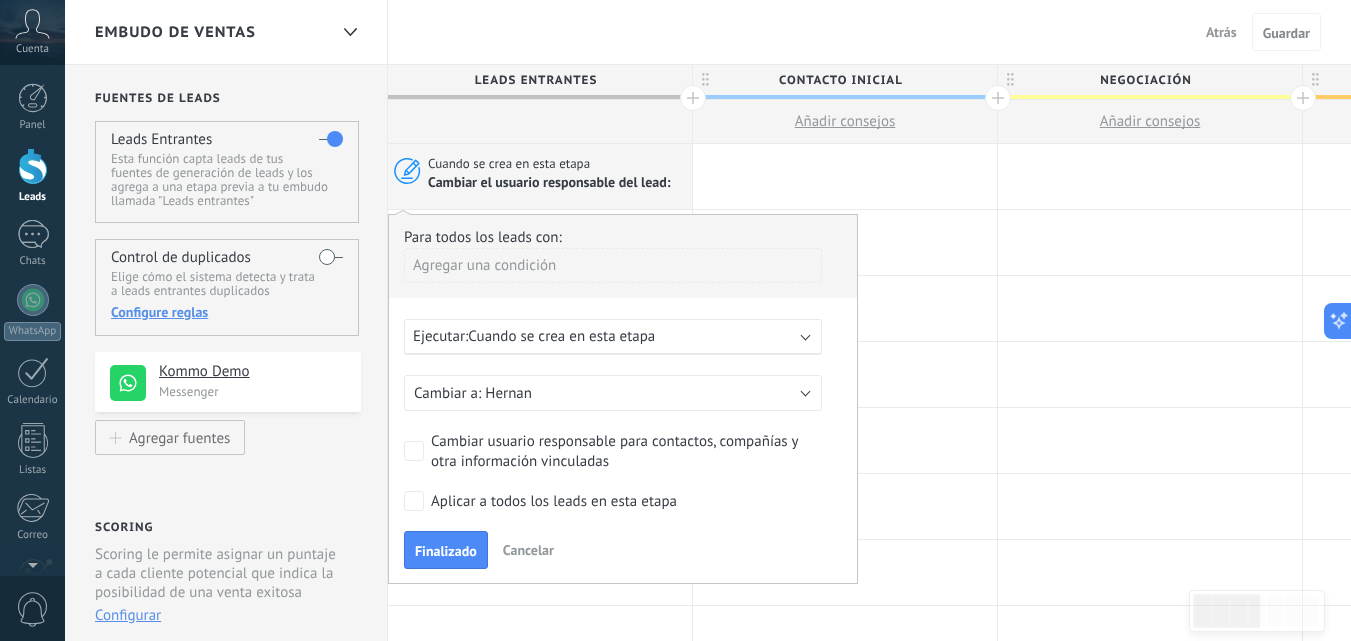 click on "Cuando se crea en esta etapa" at bounding box center [561, 336] 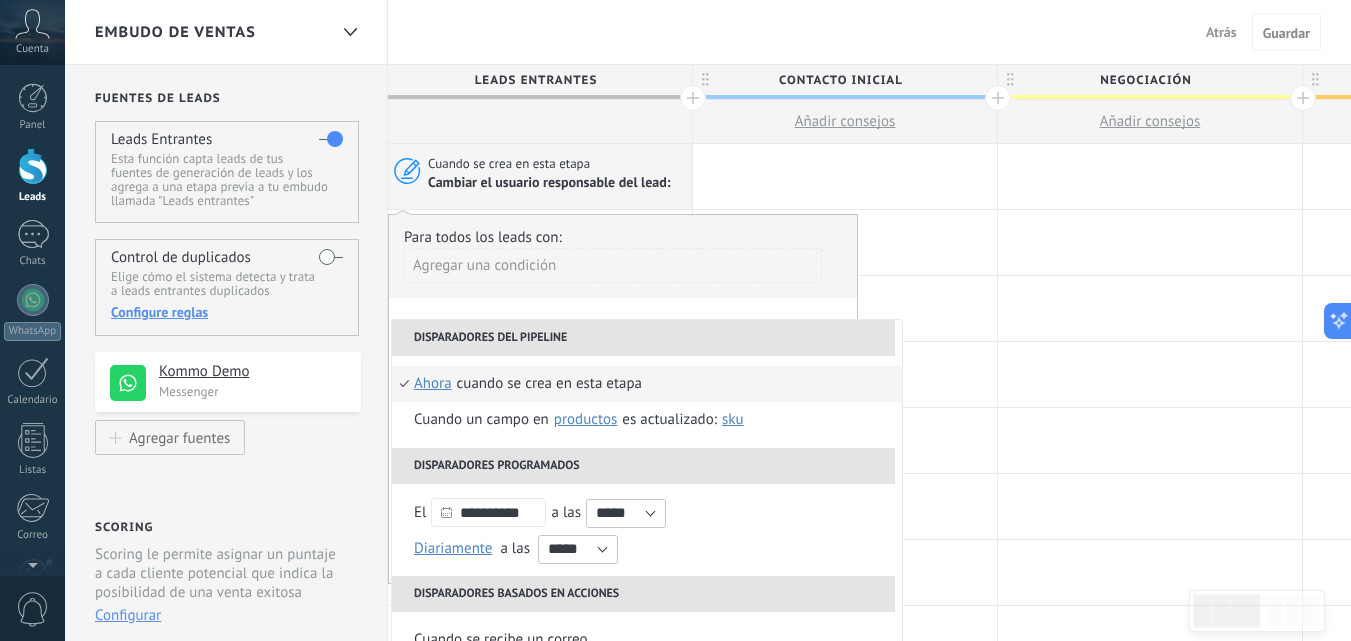 click on "Disparadores del pipeline" at bounding box center (643, 338) 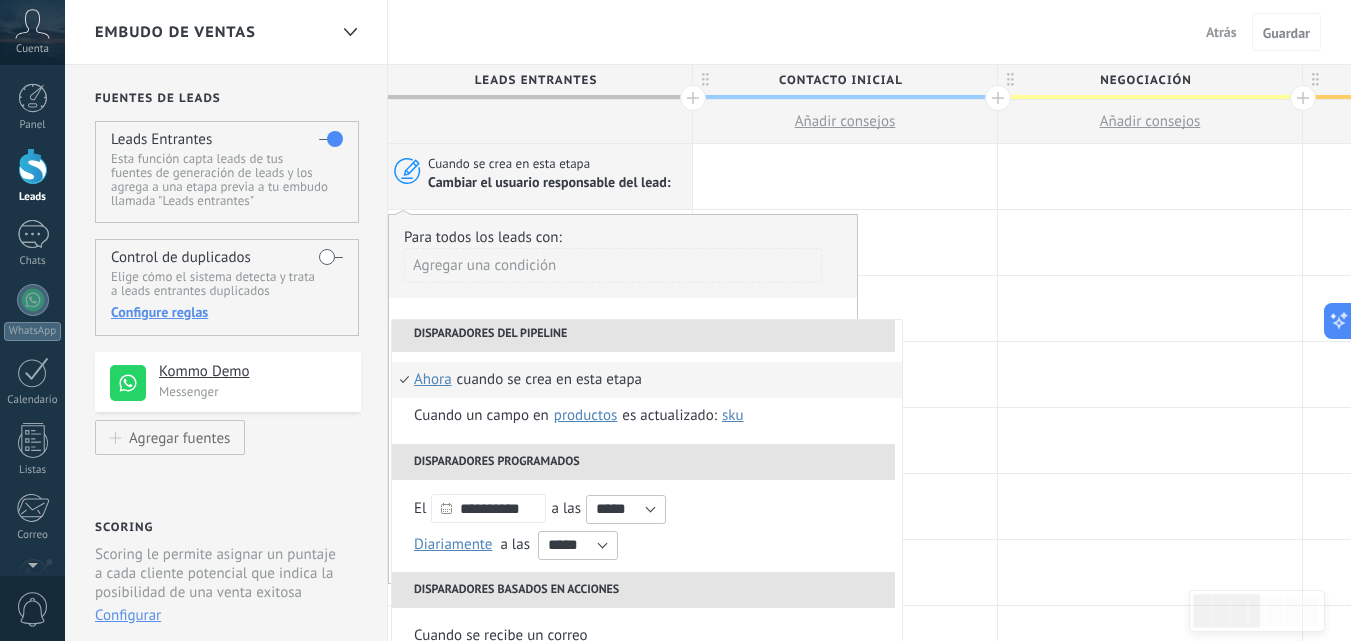 scroll, scrollTop: 0, scrollLeft: 0, axis: both 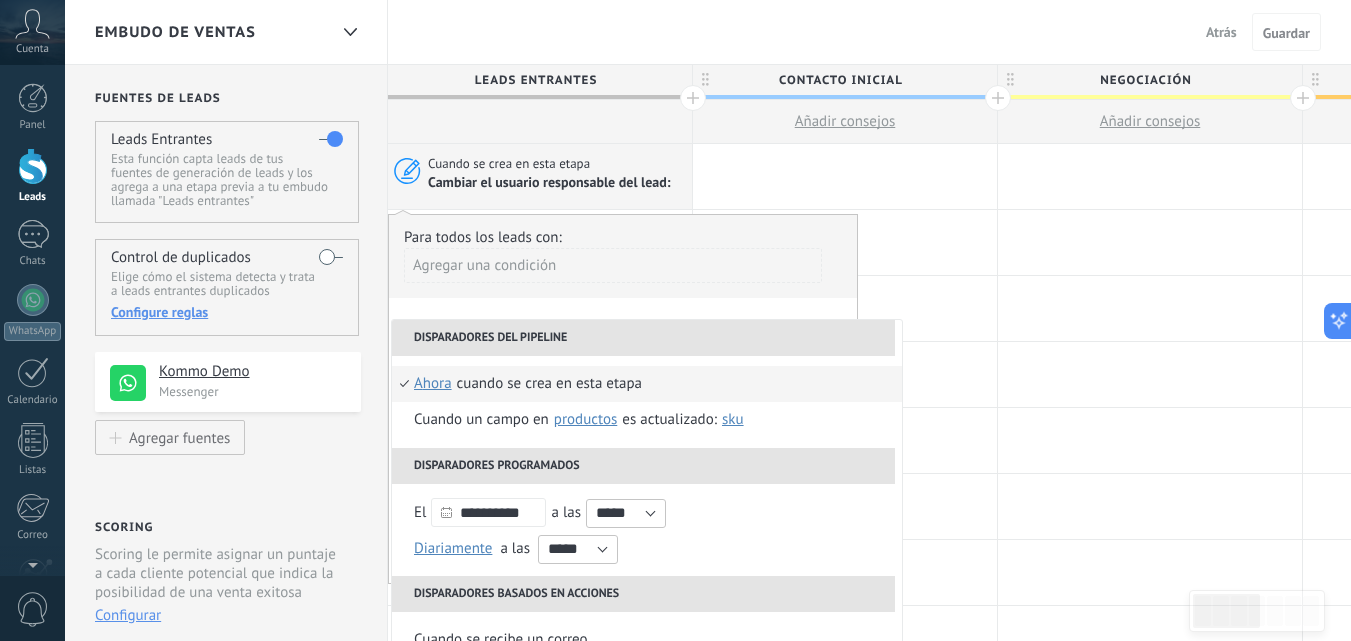 click on "Agregar una condición" at bounding box center (613, 265) 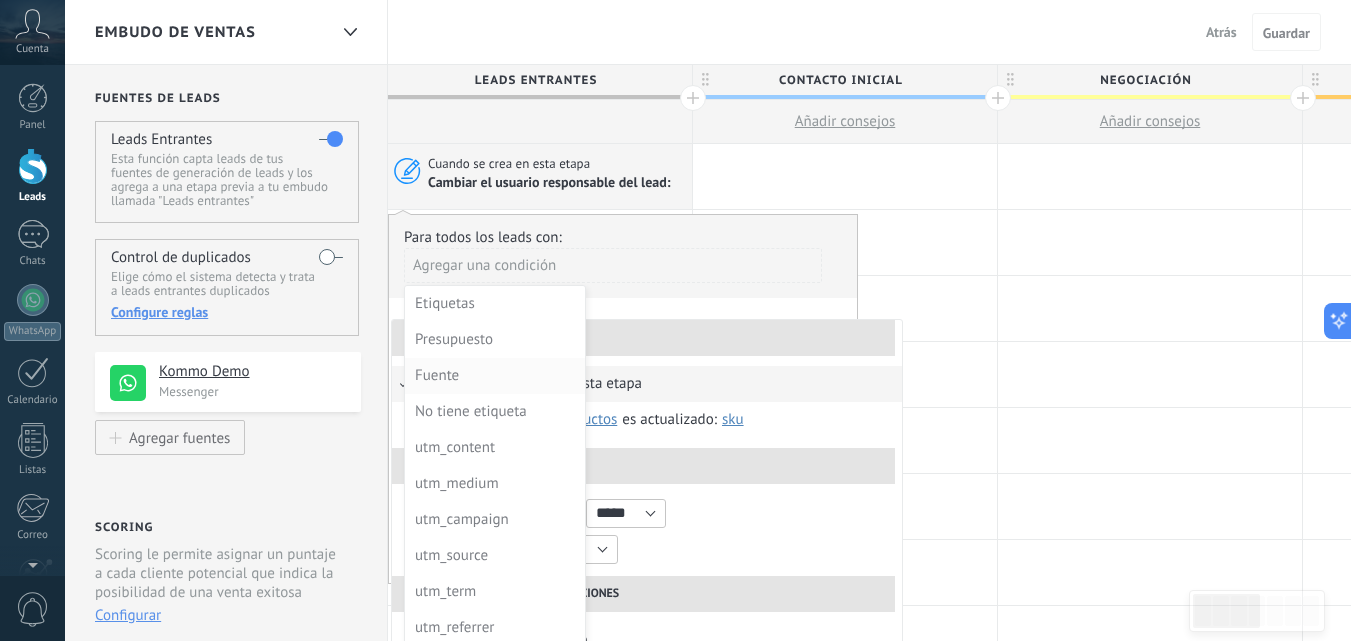 click on "Fuente" at bounding box center [493, 376] 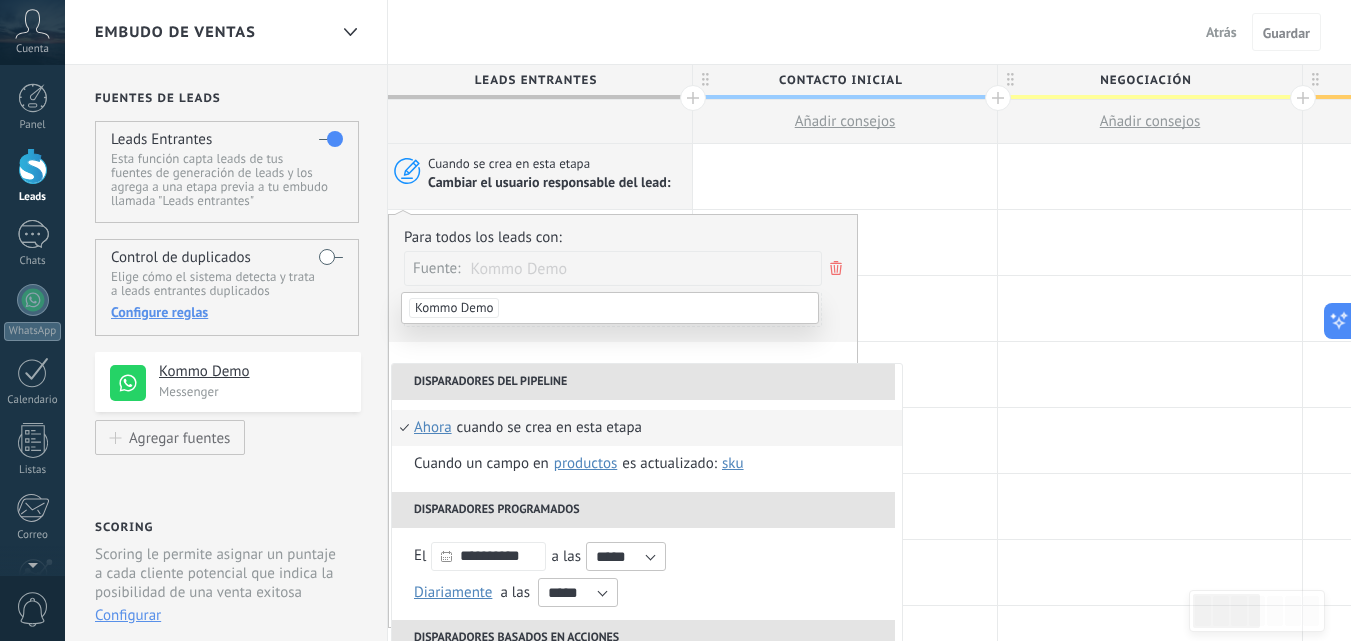 click 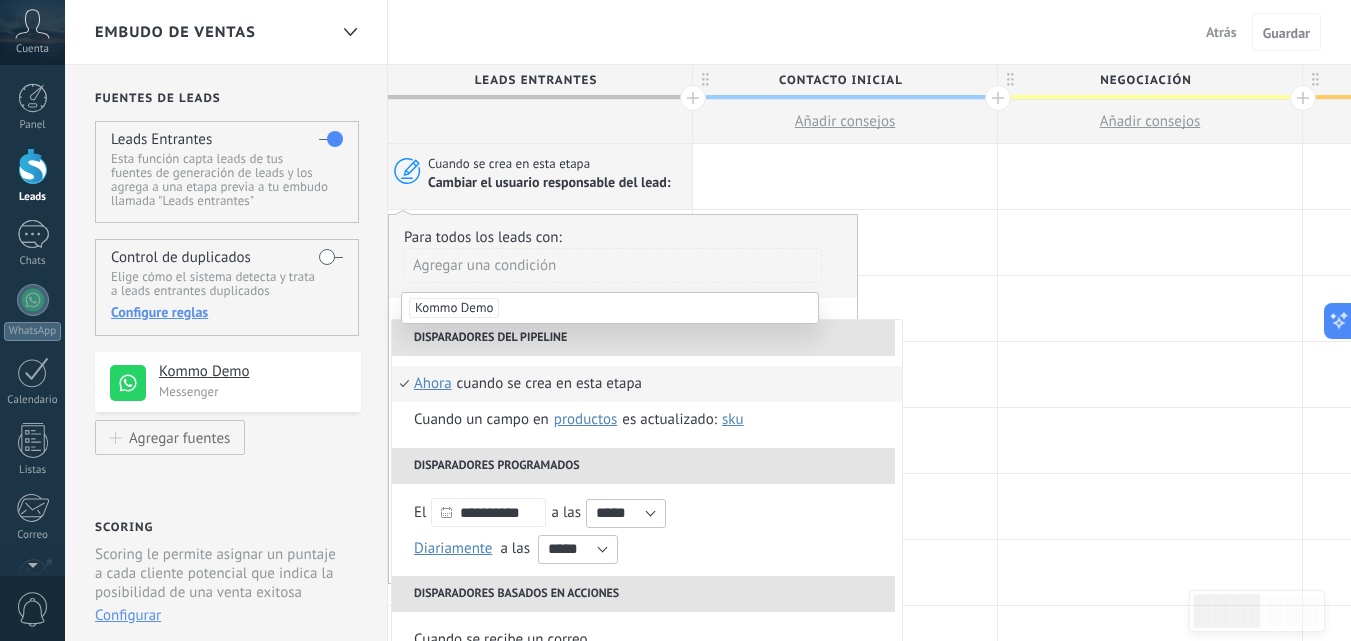 click at bounding box center (845, 242) 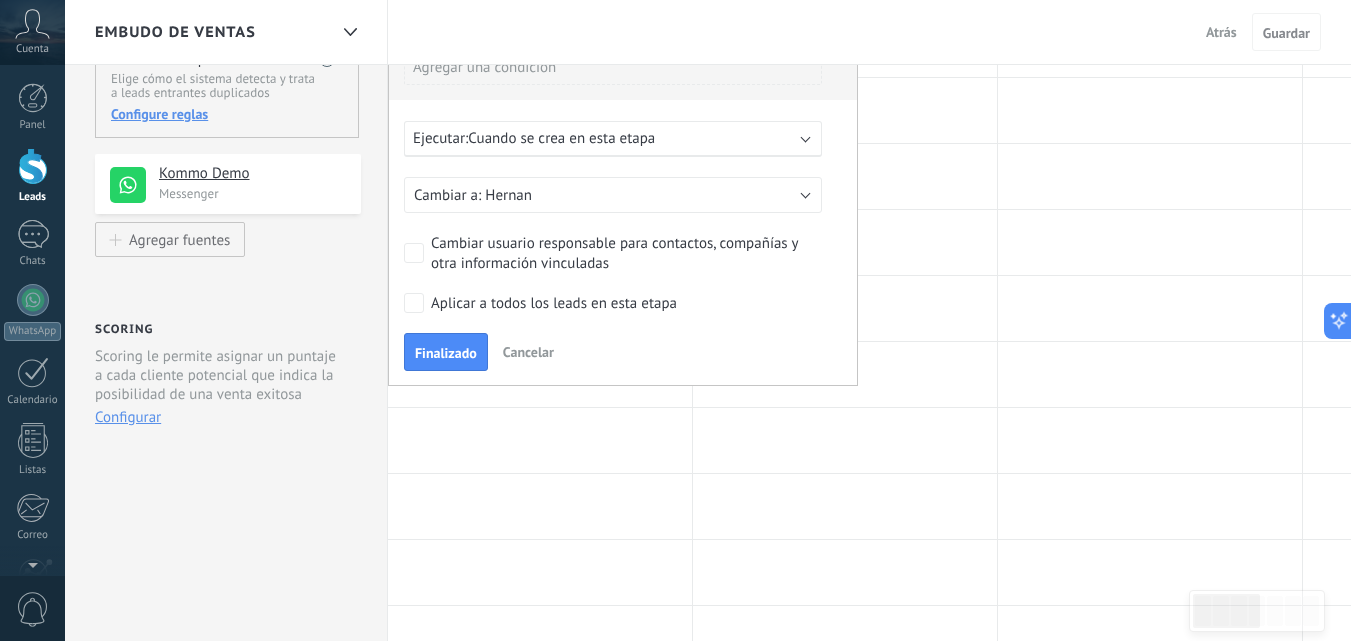 scroll, scrollTop: 200, scrollLeft: 0, axis: vertical 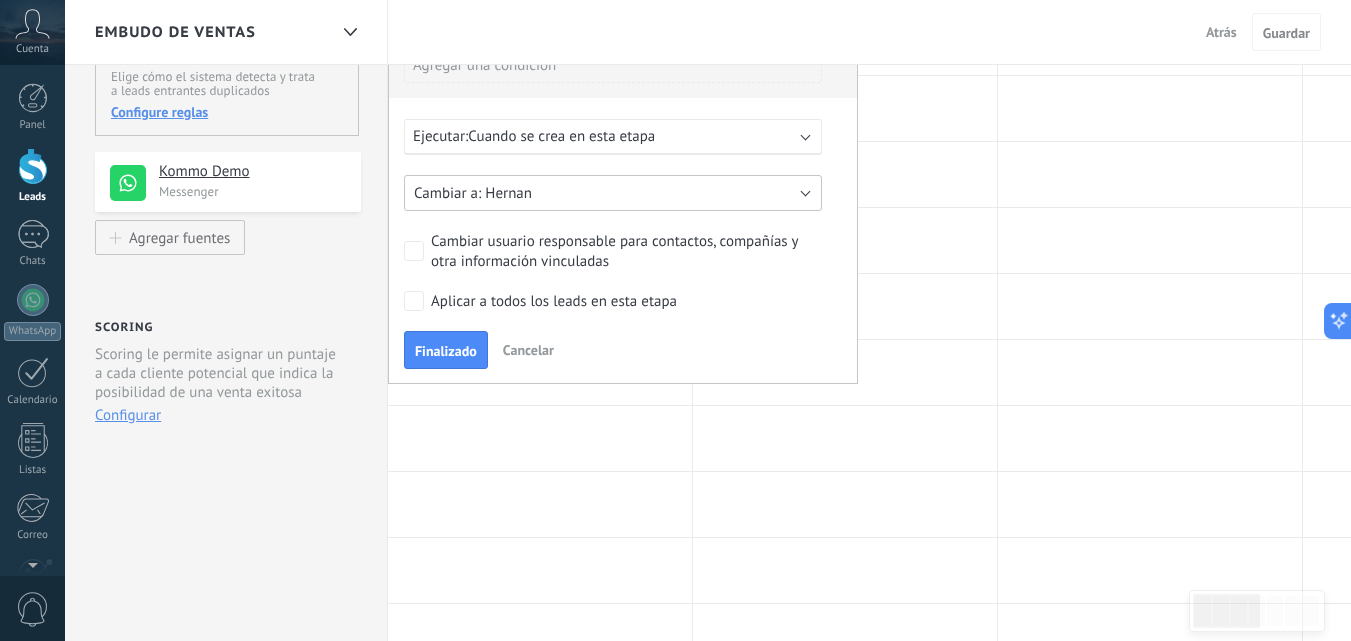 click on "Hernan" at bounding box center (613, 193) 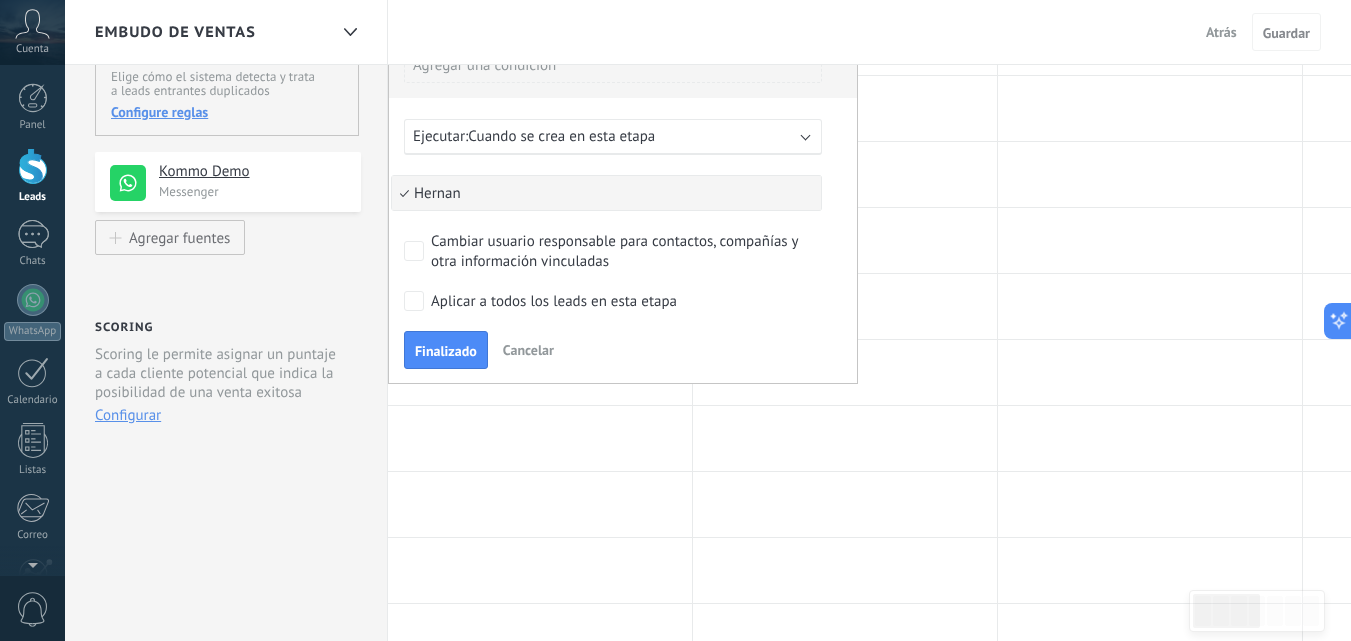 click on "Hernan" at bounding box center [603, 193] 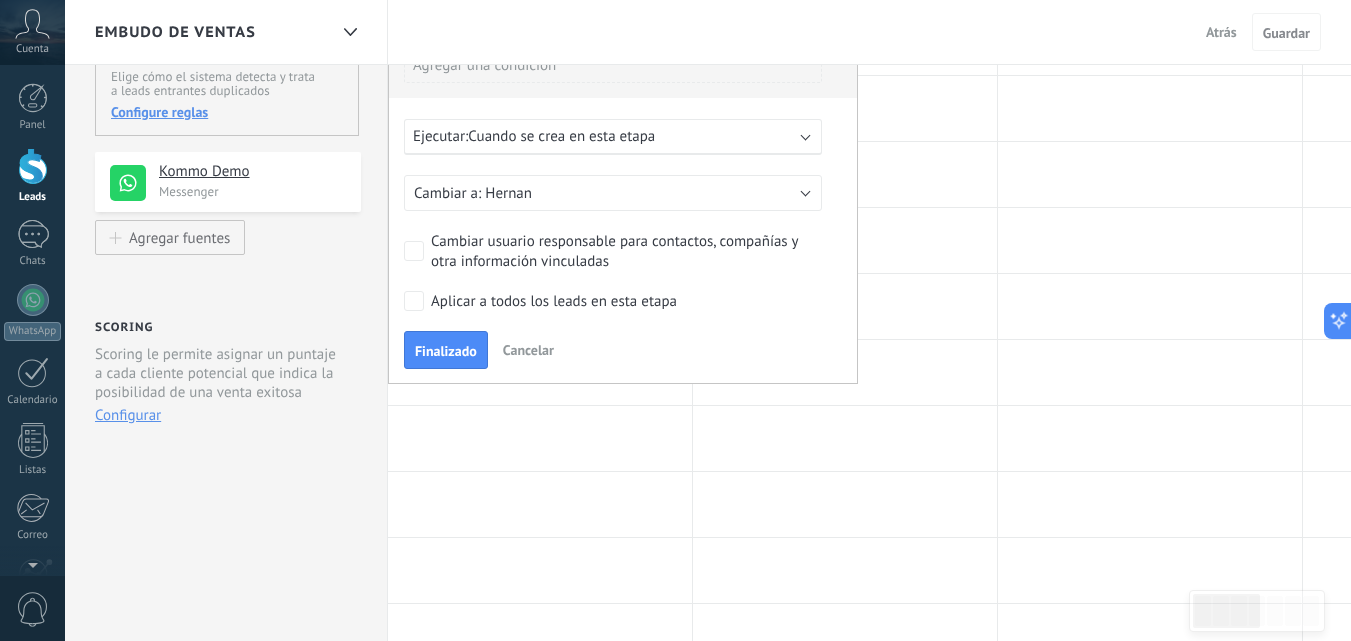 click on "Cambiar usuario responsable para contactos, compañías y otra información vinculadas" at bounding box center [623, 252] 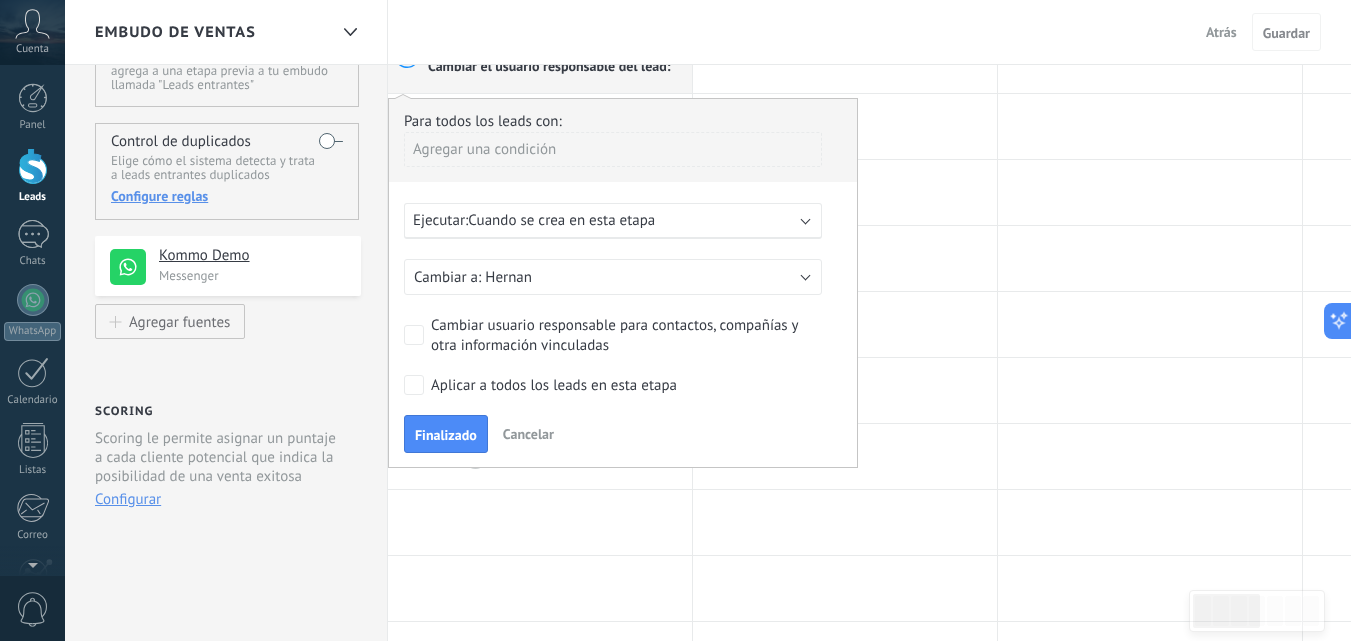 scroll, scrollTop: 0, scrollLeft: 0, axis: both 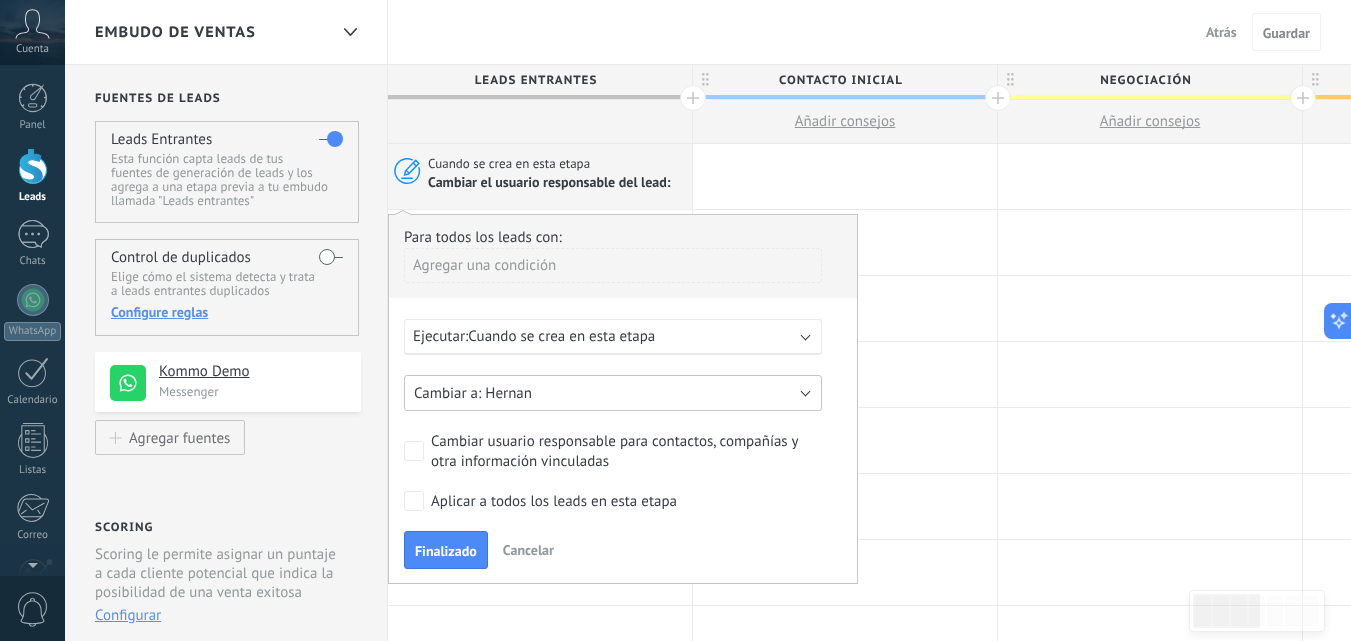click on "Hernan" at bounding box center [613, 393] 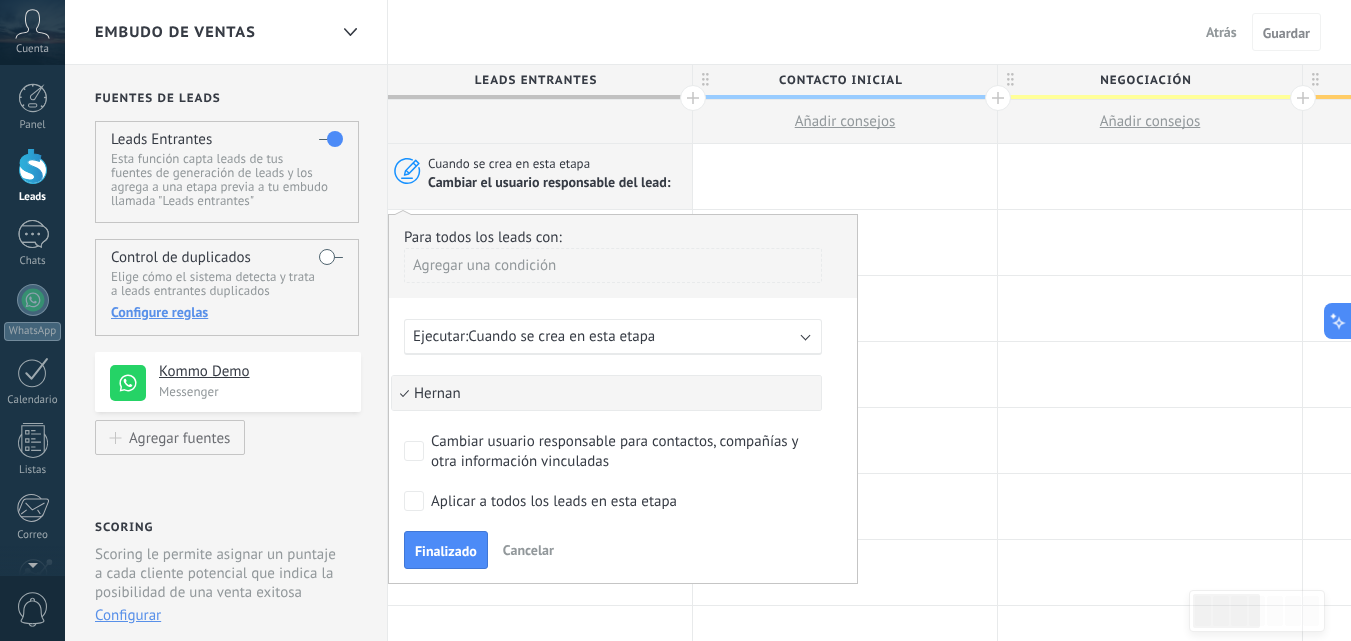 click on "Ejecutar:  Cuando se crea en esta etapa" at bounding box center (613, 337) 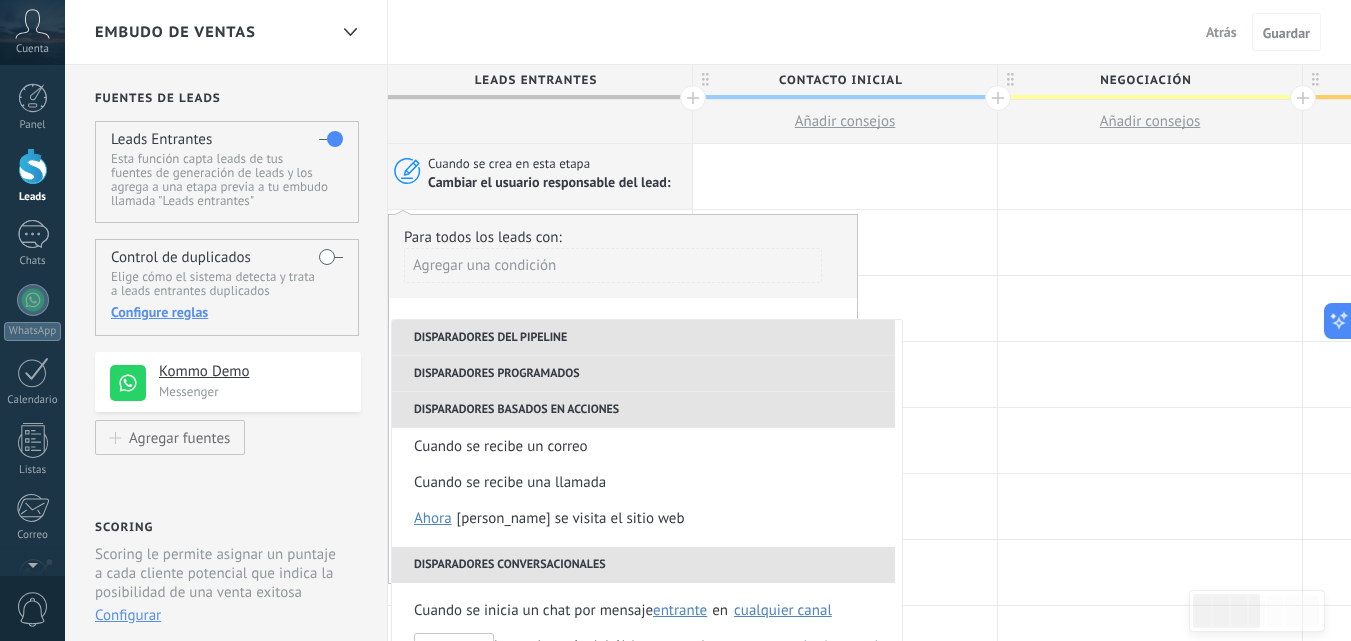 scroll, scrollTop: 328, scrollLeft: 0, axis: vertical 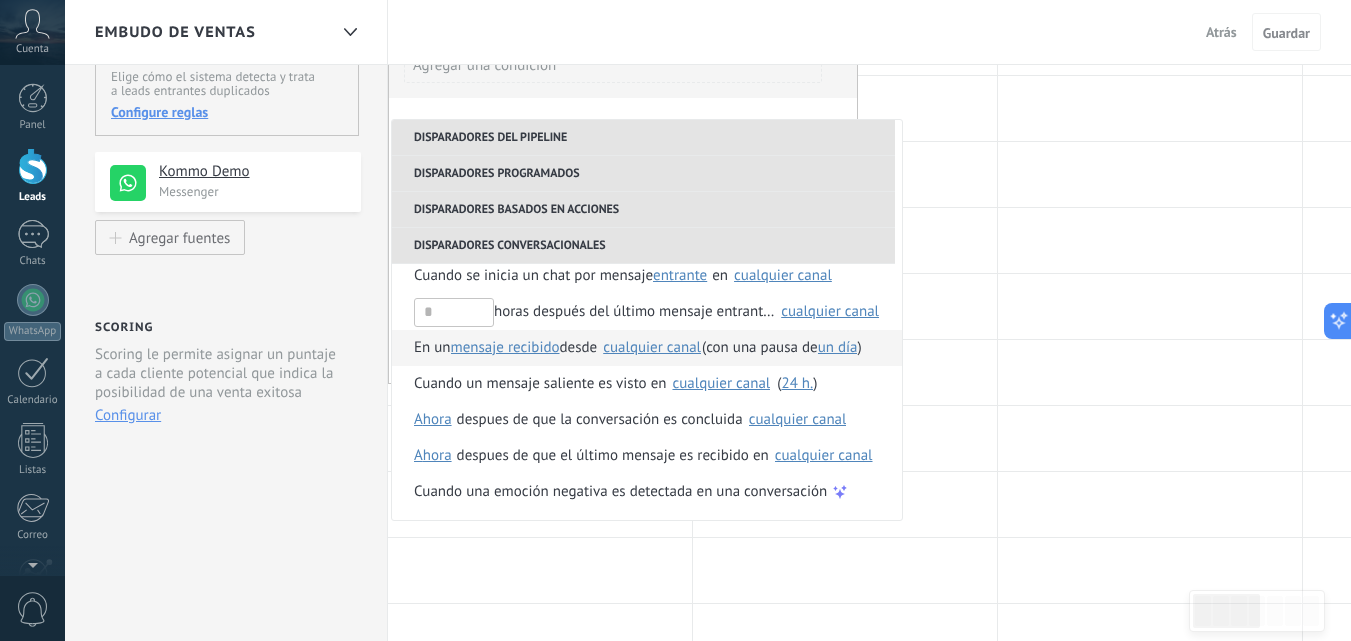 click on "desde" at bounding box center (579, 348) 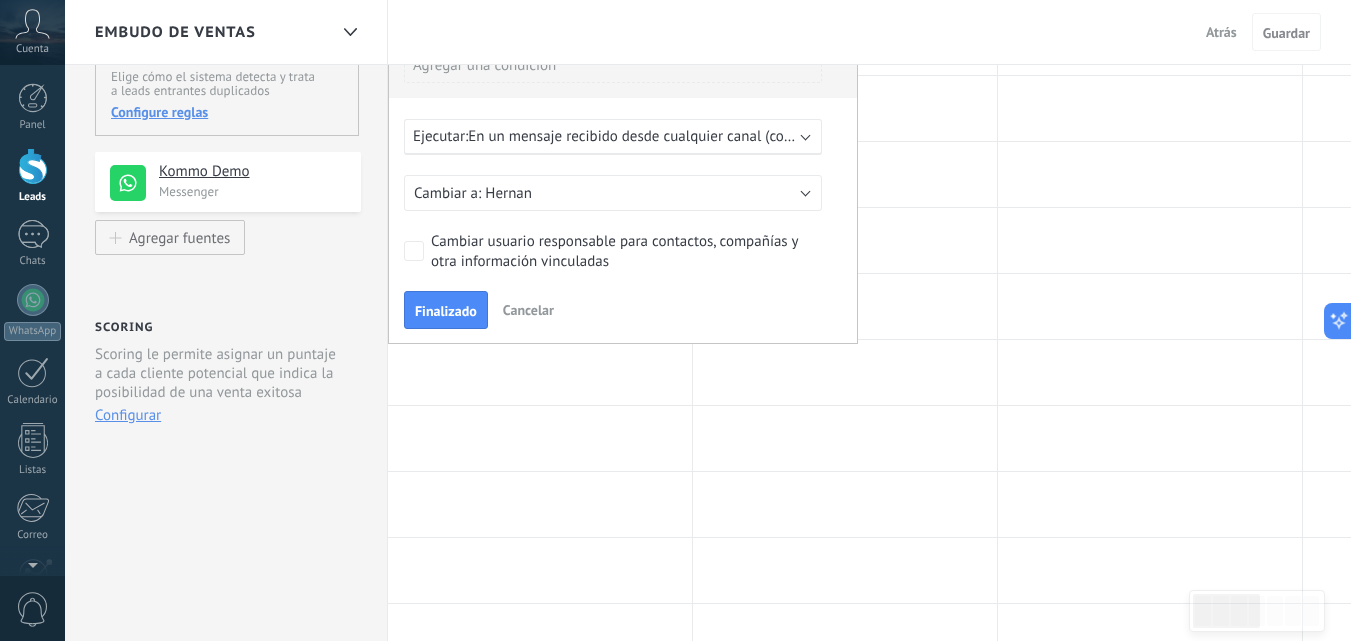 scroll, scrollTop: 100, scrollLeft: 0, axis: vertical 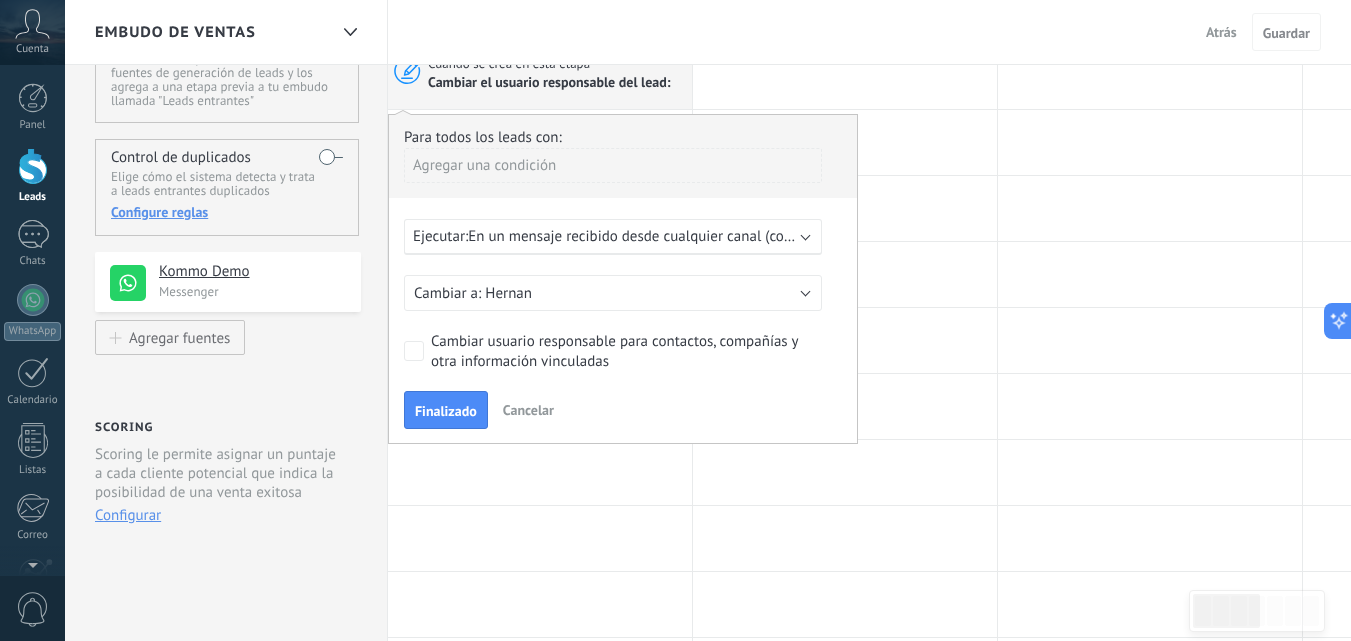 click on "Cancelar" at bounding box center (528, 410) 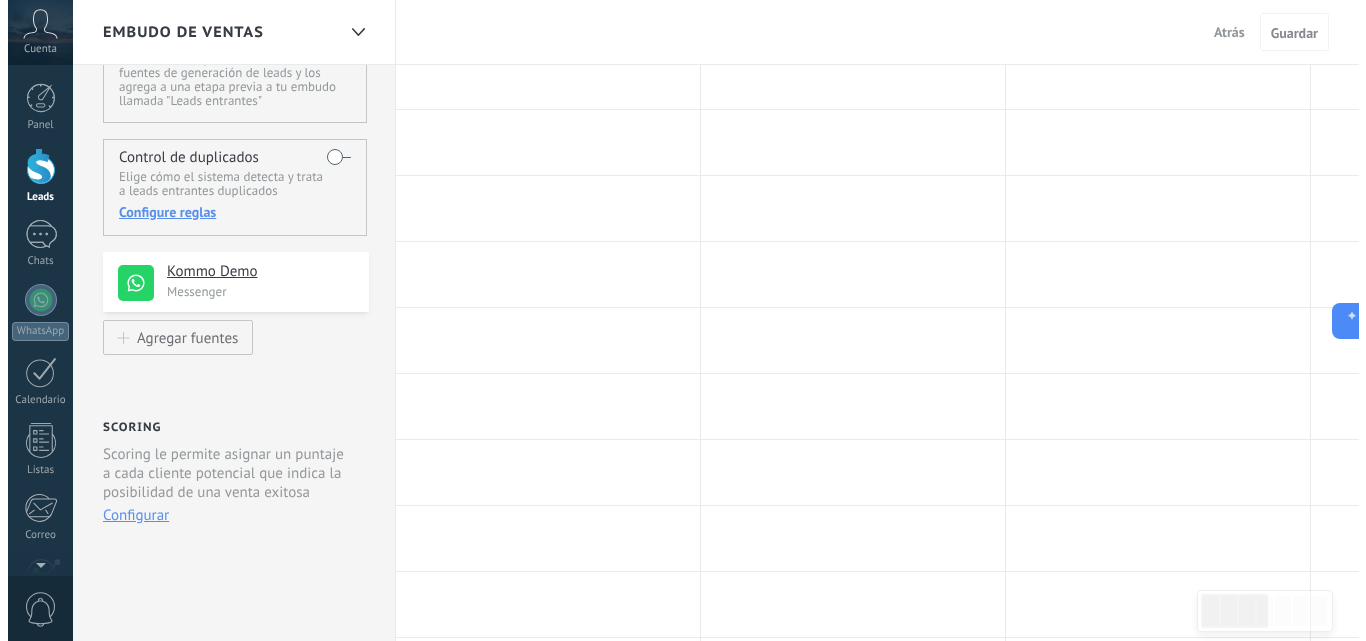 scroll, scrollTop: 0, scrollLeft: 0, axis: both 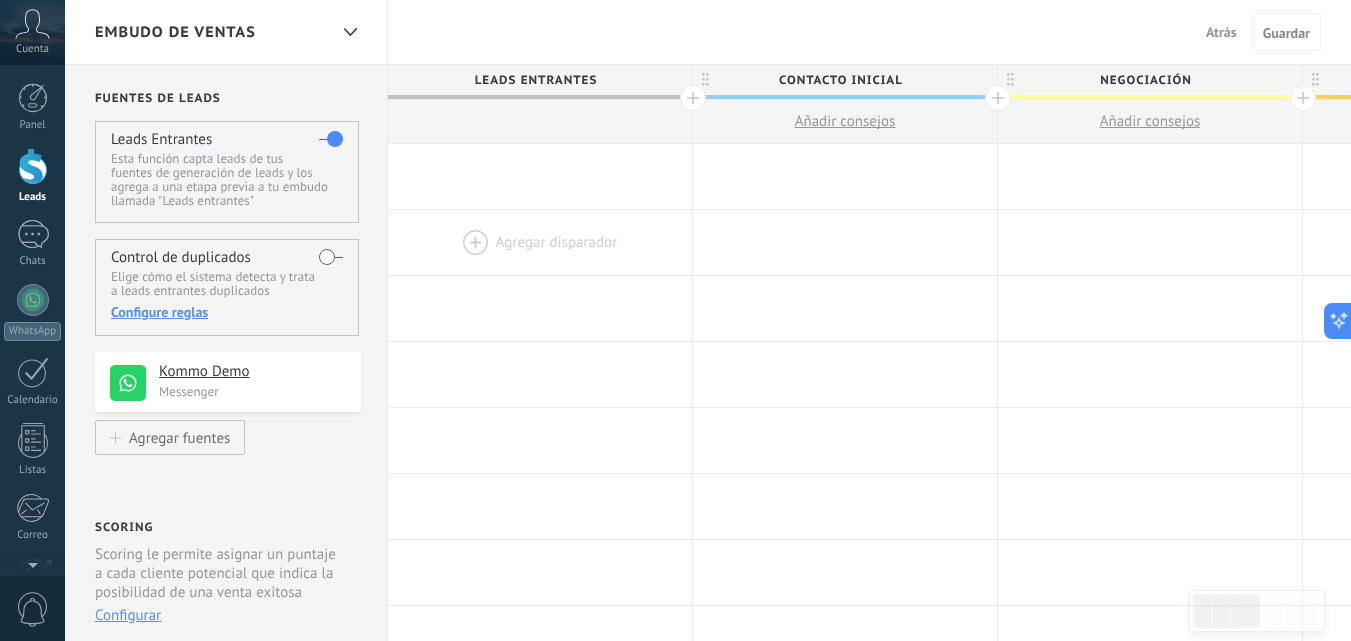 click at bounding box center [540, 242] 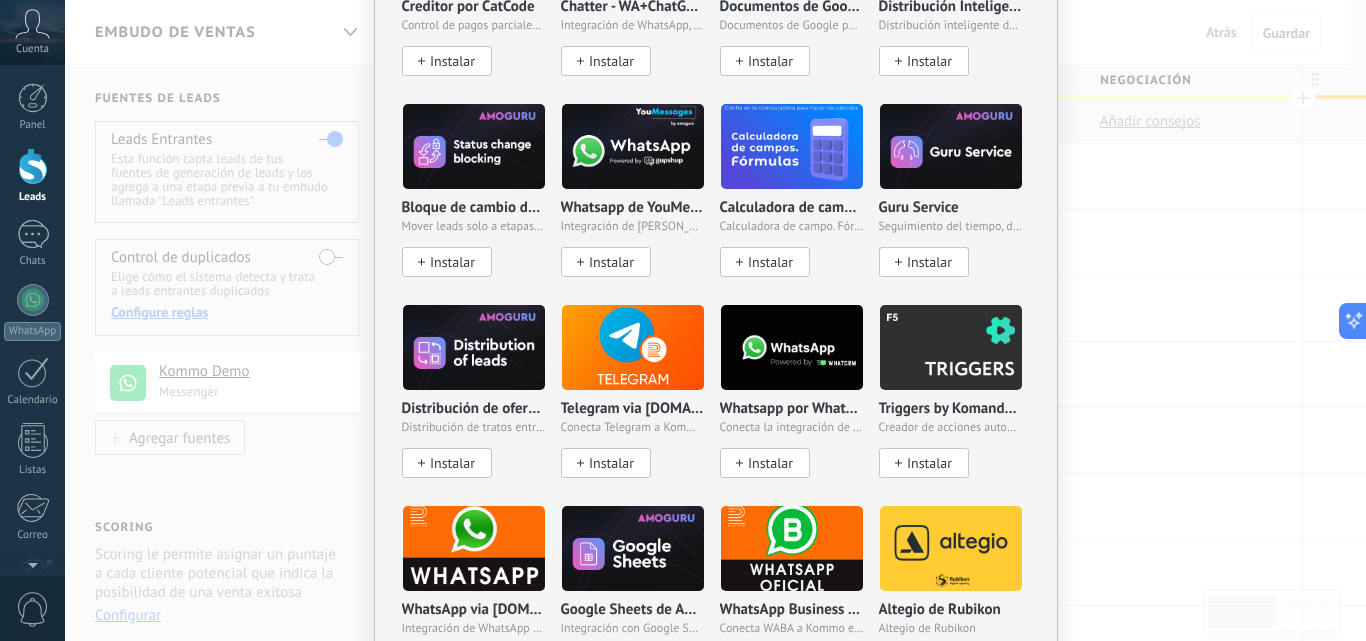 scroll, scrollTop: 900, scrollLeft: 0, axis: vertical 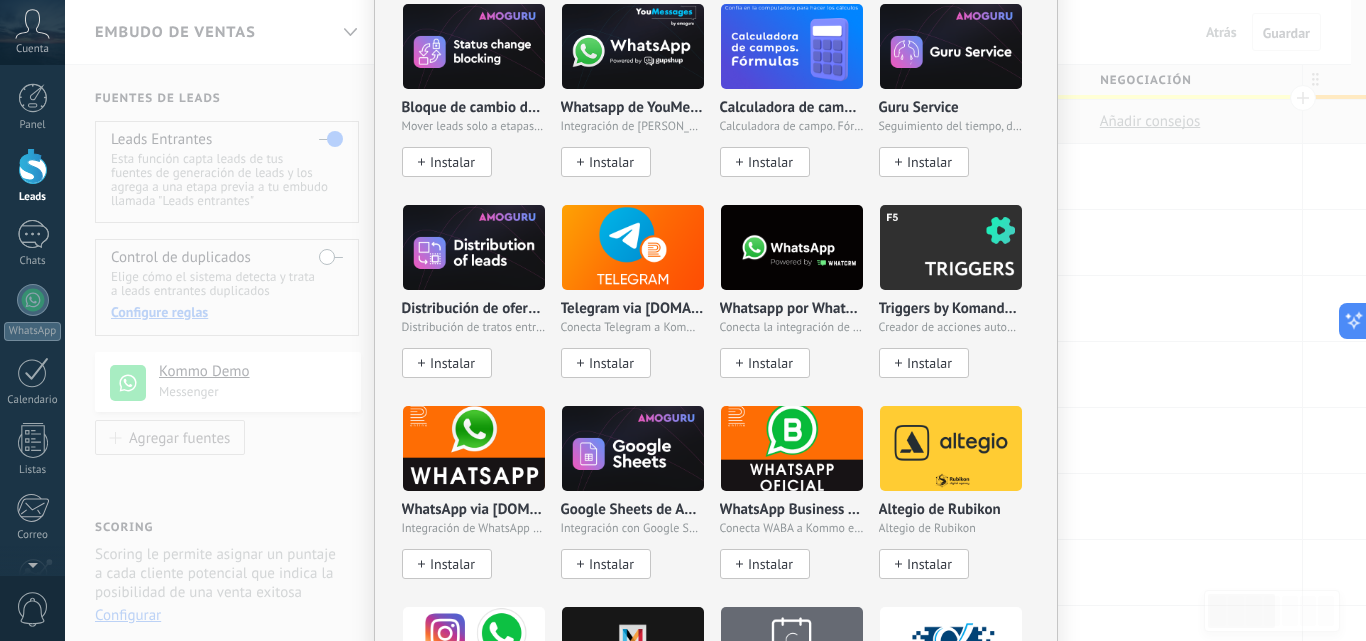click on "No hay resultados Salesbot Agente de IA Agregar tarea Enviar un webhook Cambiar etapa Cambiar el usuario responsable del lead Widgets Google Analytics Connect your Google Analytics account and create custom Google Analytics Instalar AdWords Conecte su cuenta publicitaria y configure la publicidad en Google Autorizar Meta Conversions API Sincroniza tu cuenta Meta para mejorar tus anuncios Conectar Facebook Conecte este módulo y use la publicidad en Facebook Conectar Creditor por CatCode Control de pagos parciales en un lead Instalar Chatter - WA+ChatGPT via Komanda F5 Integración de WhatsApp, Telegram, Avito & VK Instalar Documentos de Google por AMOGURU Documentos de Google por AMOGURU Instalar Distribución Inteligente por AMOGURU Distribución inteligente de leads de amoGURU Instalar Bloque de cambio de estado de AMOGURU Mover leads solo a etapas configuradas. Instalar Whatsapp de YouMessages Integración de Whatsapp y creador de bots Instalar Calculadora de campo. Fórmulas Instalar Guru Service Instalar" at bounding box center [715, 320] 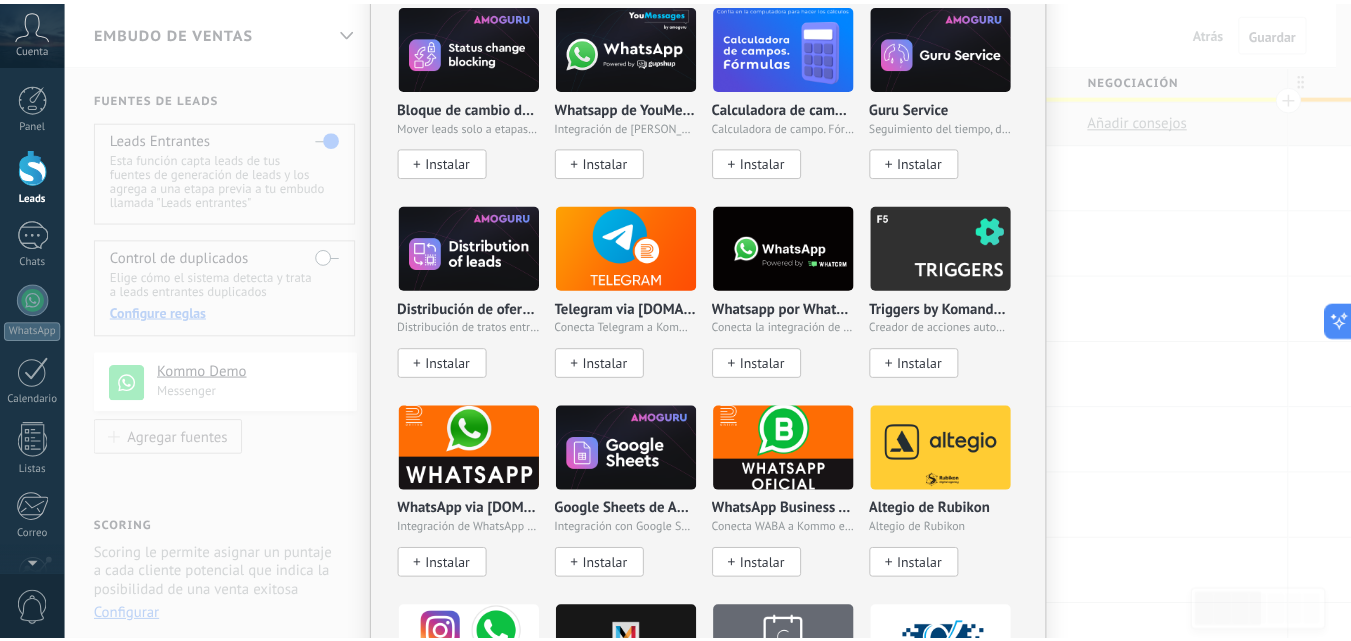 scroll, scrollTop: 0, scrollLeft: 0, axis: both 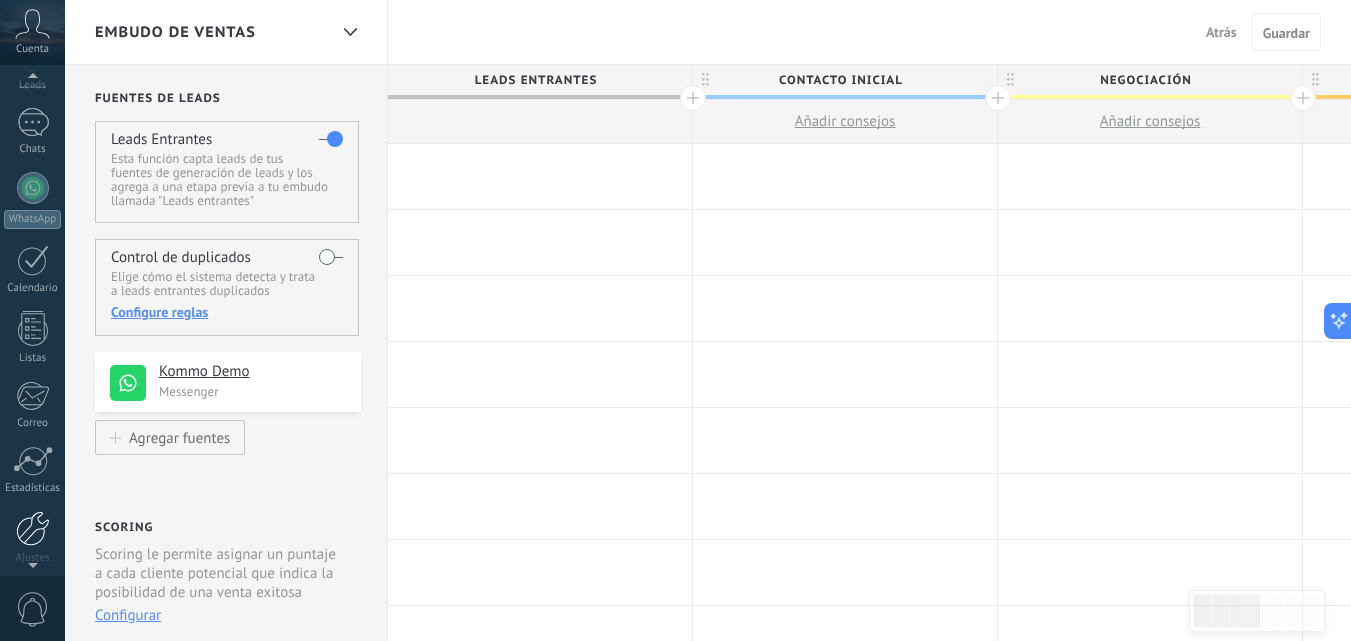 click at bounding box center [33, 528] 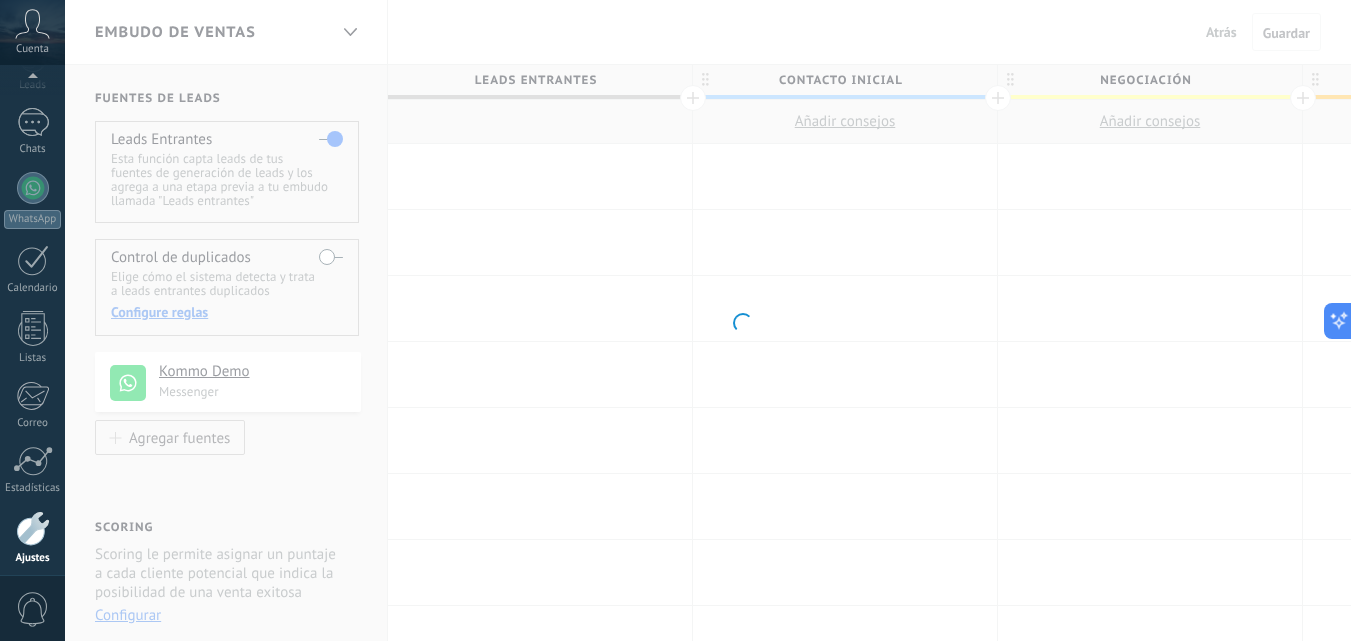 scroll, scrollTop: 191, scrollLeft: 0, axis: vertical 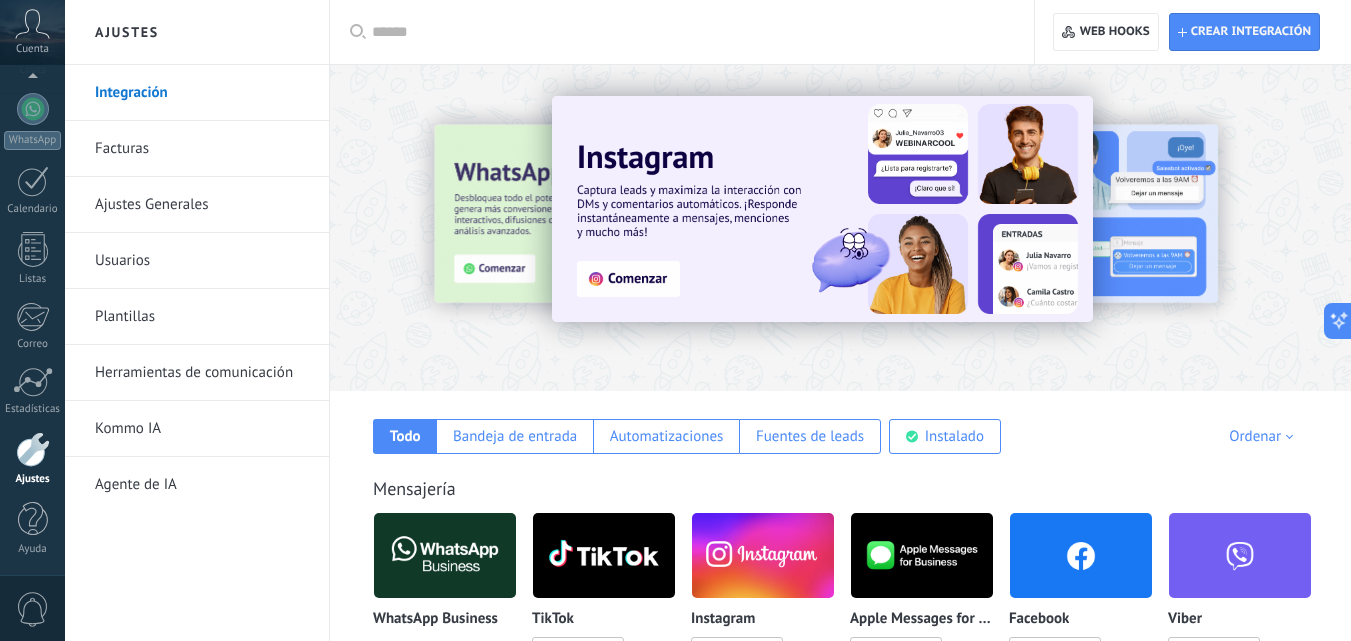 click on "Integración" at bounding box center (202, 93) 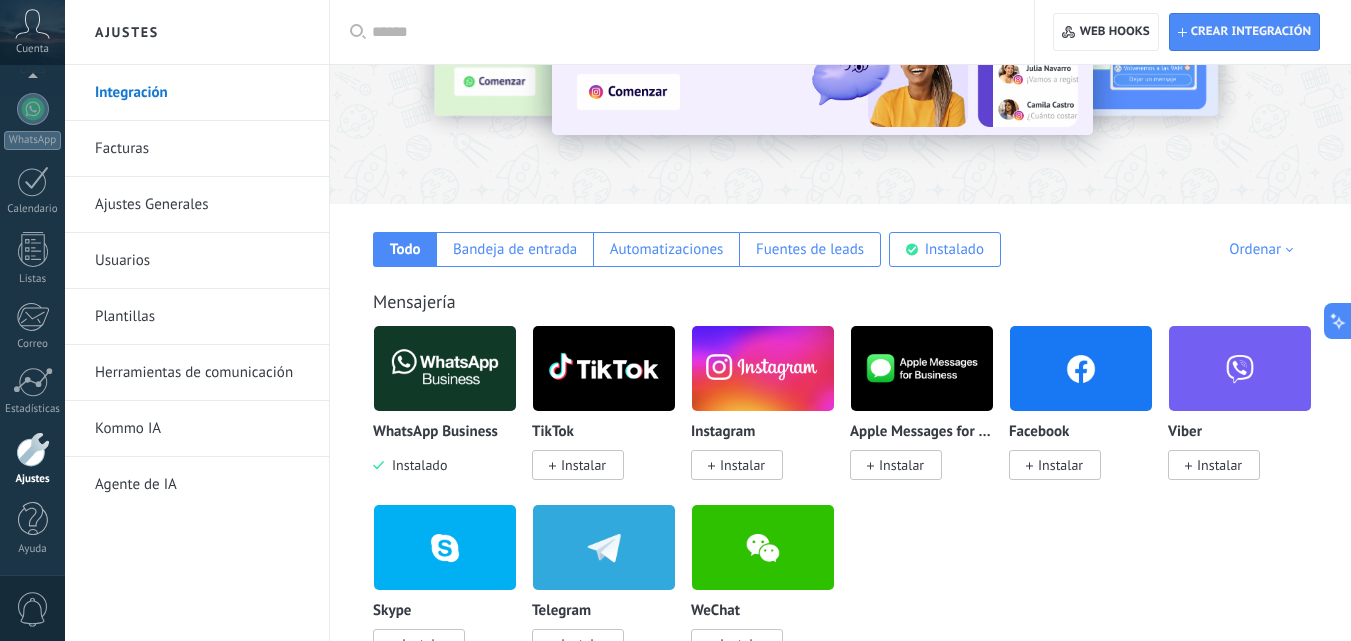 scroll, scrollTop: 200, scrollLeft: 0, axis: vertical 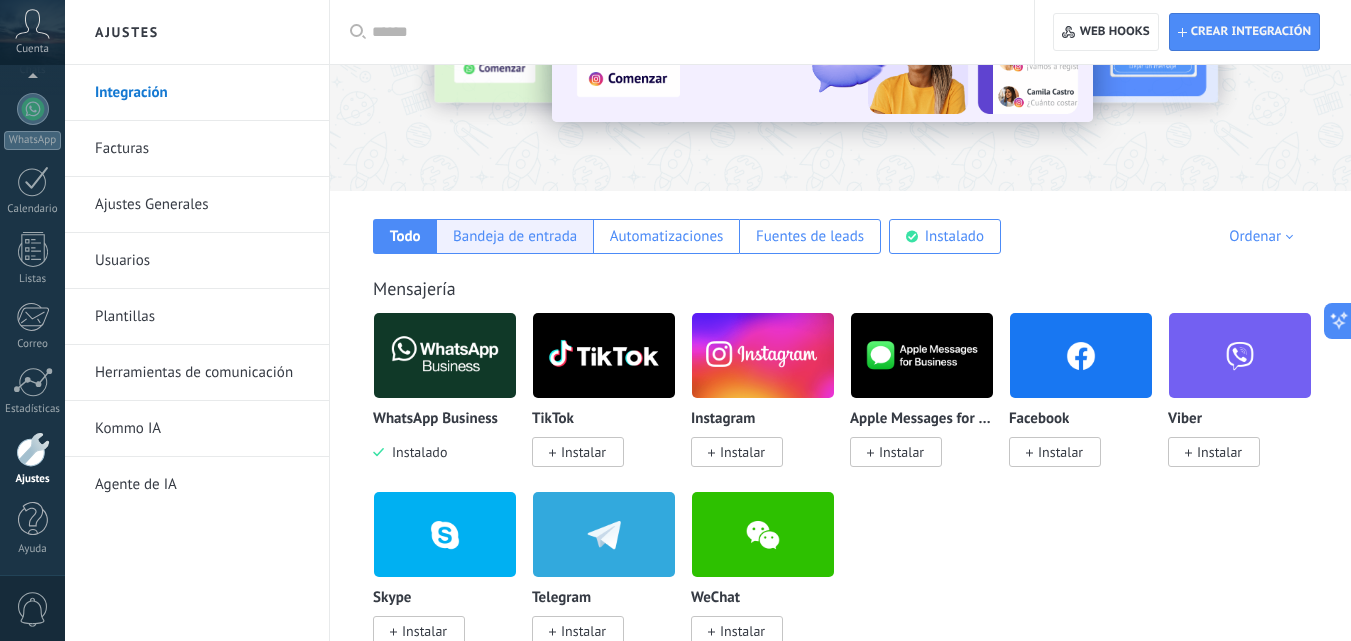 click on "Bandeja de entrada" at bounding box center (515, 236) 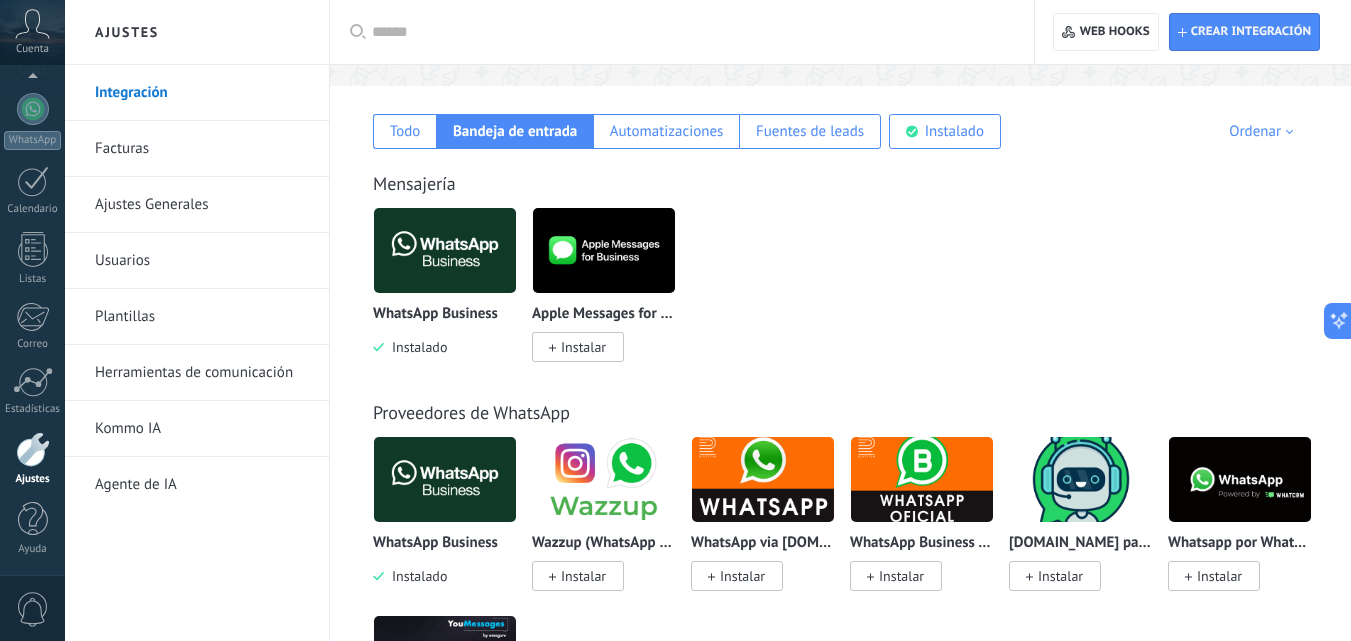 scroll, scrollTop: 300, scrollLeft: 0, axis: vertical 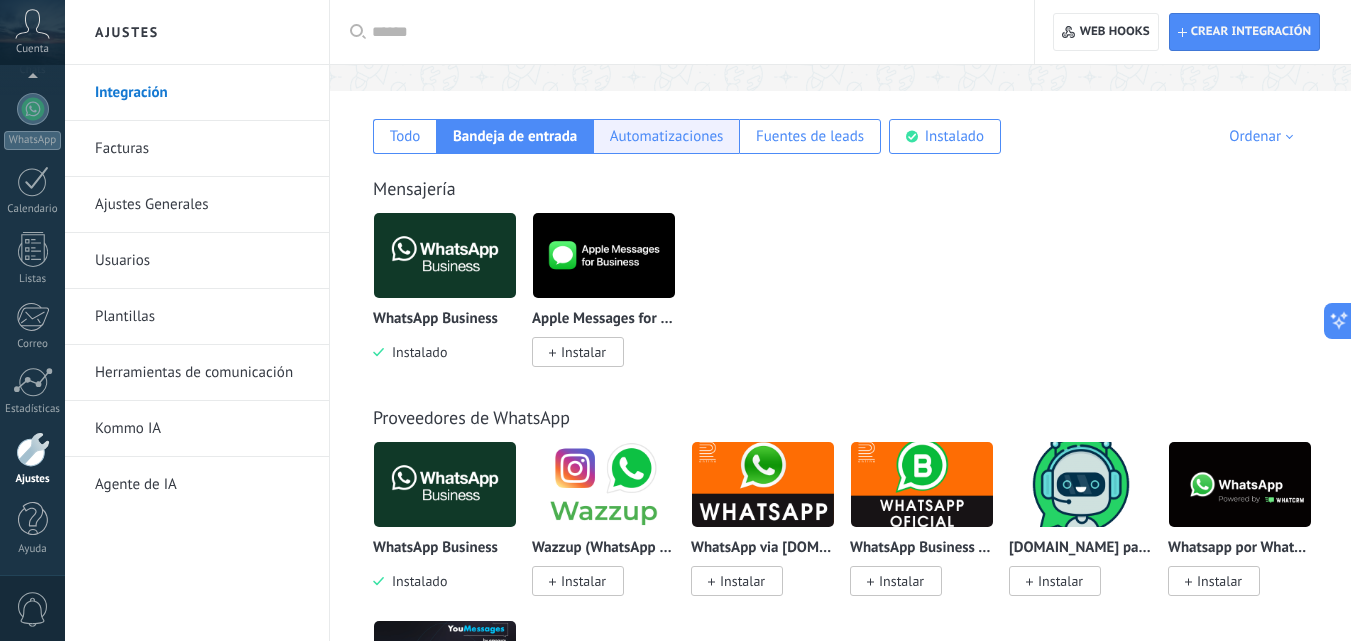 click on "Automatizaciones" at bounding box center [667, 136] 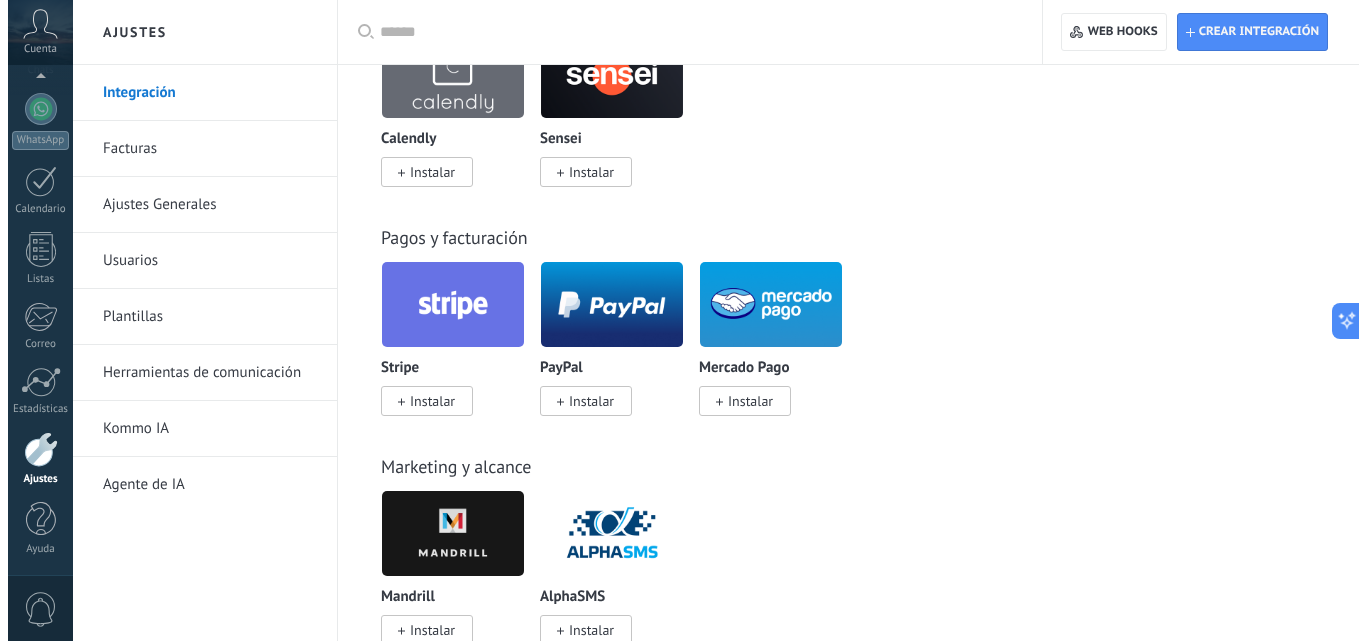 scroll, scrollTop: 1400, scrollLeft: 0, axis: vertical 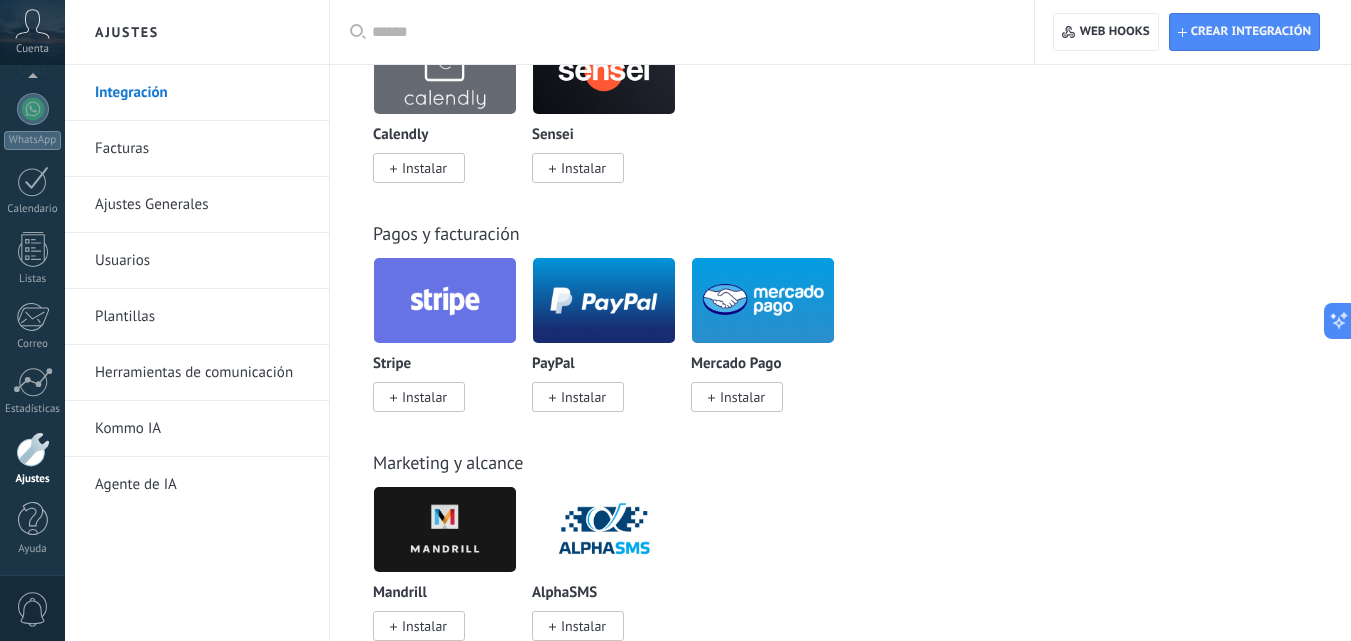 click at bounding box center (763, 300) 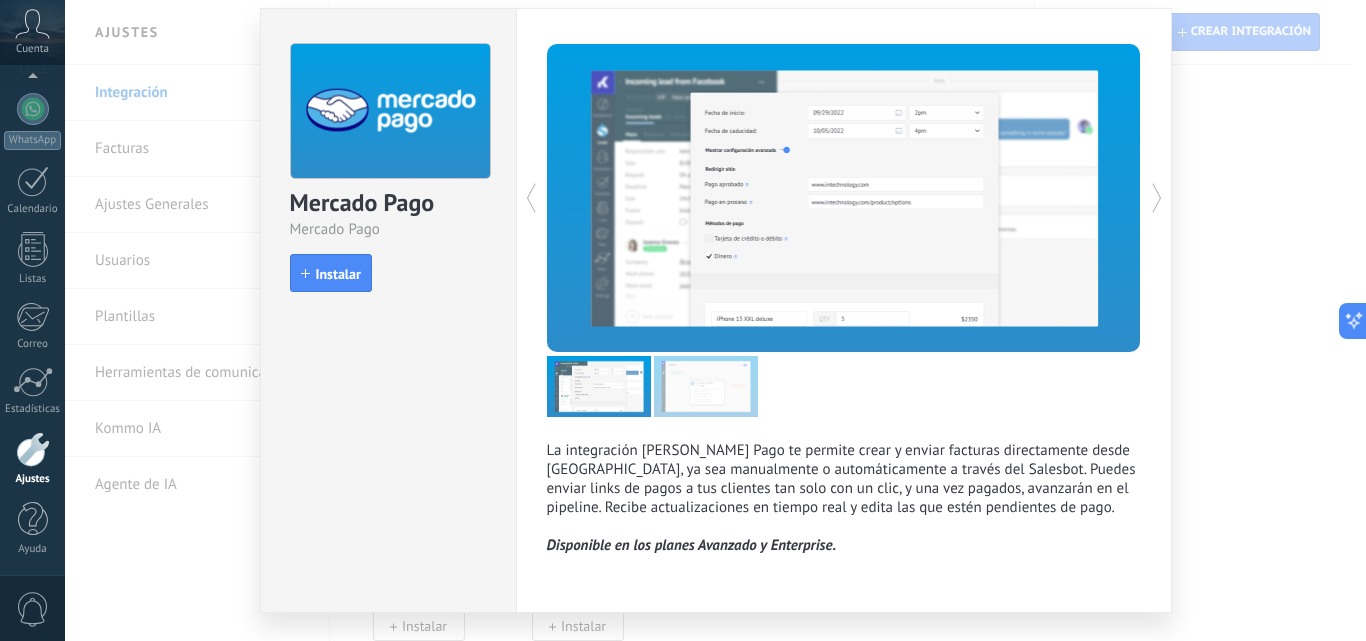 scroll, scrollTop: 104, scrollLeft: 0, axis: vertical 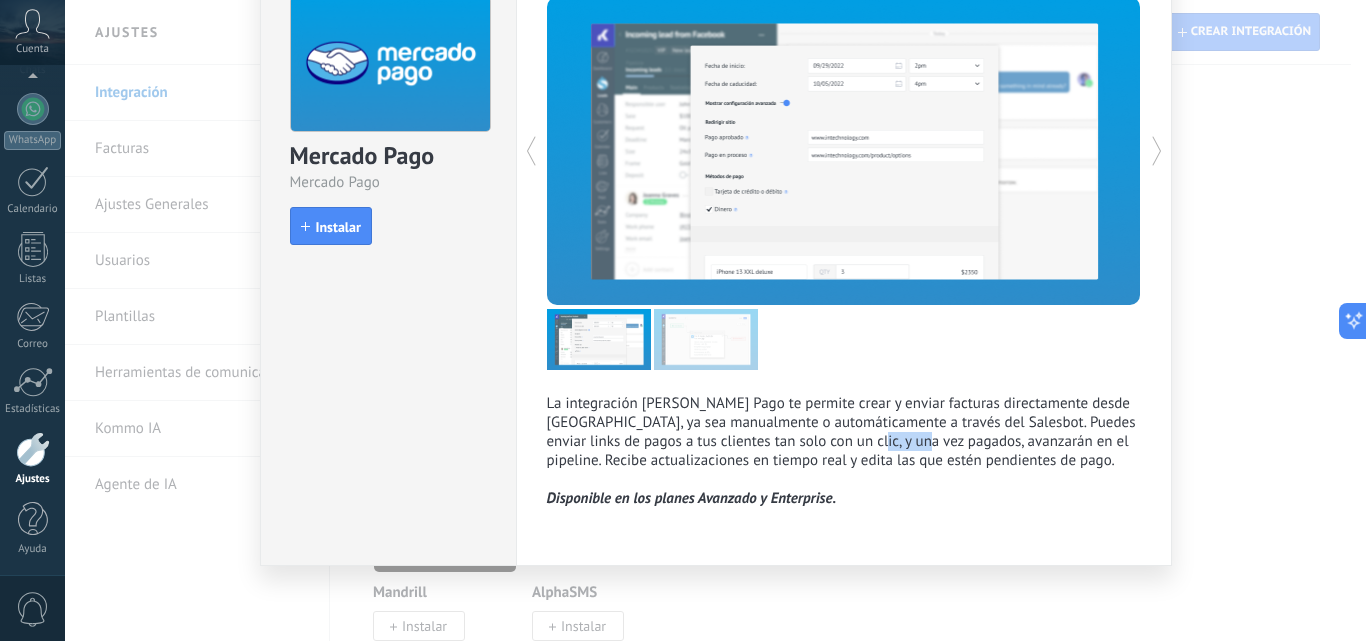 drag, startPoint x: 933, startPoint y: 442, endPoint x: 1029, endPoint y: 465, distance: 98.71677 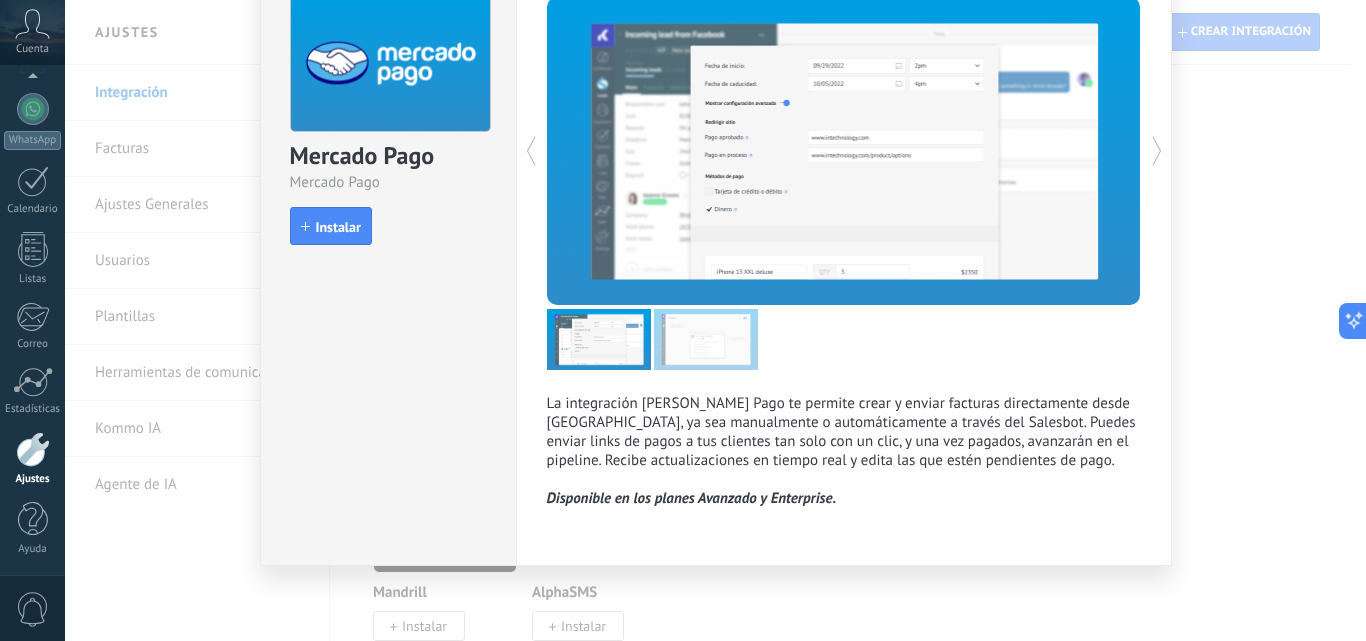 click on "La integración de Mercado Pago te permite crear y enviar facturas directamente desde Kommo, ya sea manualmente o automáticamente a través del Salesbot. Puedes enviar links de pagos a tus clientes tan solo con un clic, y una vez pagados, avanzarán en el pipeline. Recibe actualizaciones en tiempo real y  edita las que estén pendientes de pago." at bounding box center [844, 432] 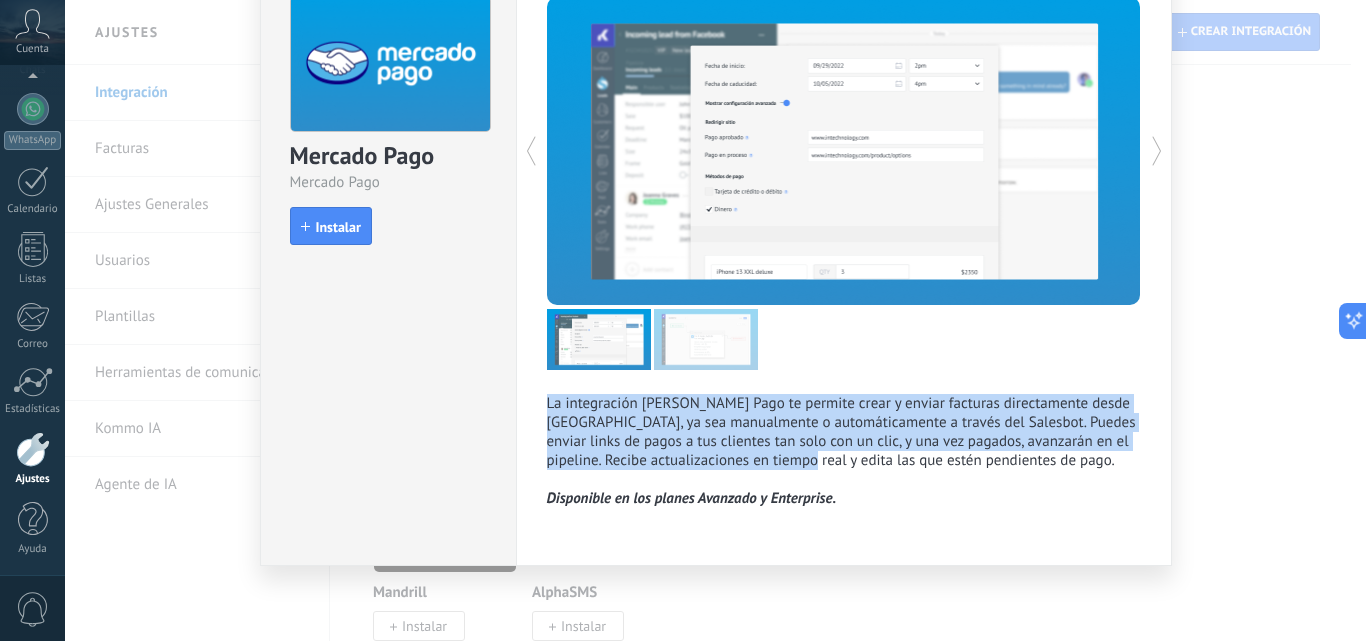drag, startPoint x: 667, startPoint y: 473, endPoint x: 880, endPoint y: 468, distance: 213.05867 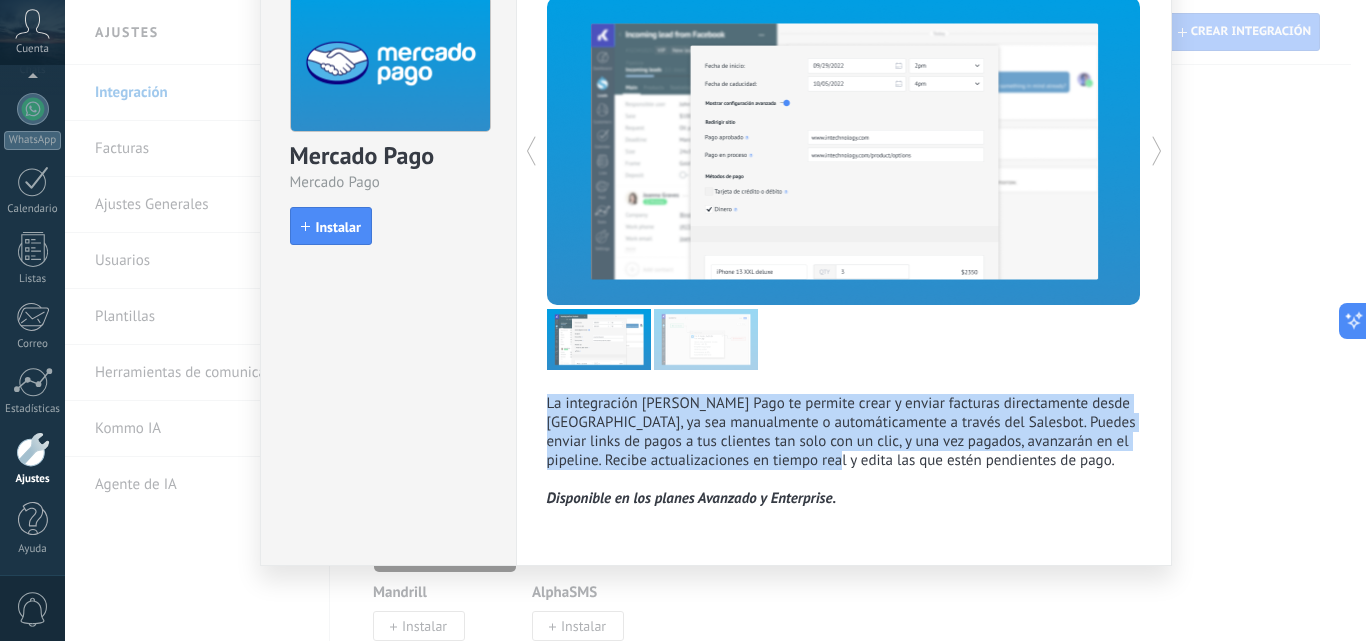 click on "La integración de Mercado Pago te permite crear y enviar facturas directamente desde Kommo, ya sea manualmente o automáticamente a través del Salesbot. Puedes enviar links de pagos a tus clientes tan solo con un clic, y una vez pagados, avanzarán en el pipeline. Recibe actualizaciones en tiempo real y  edita las que estén pendientes de pago. Disponible en los planes Avanzado y Enterprise." at bounding box center [844, 451] 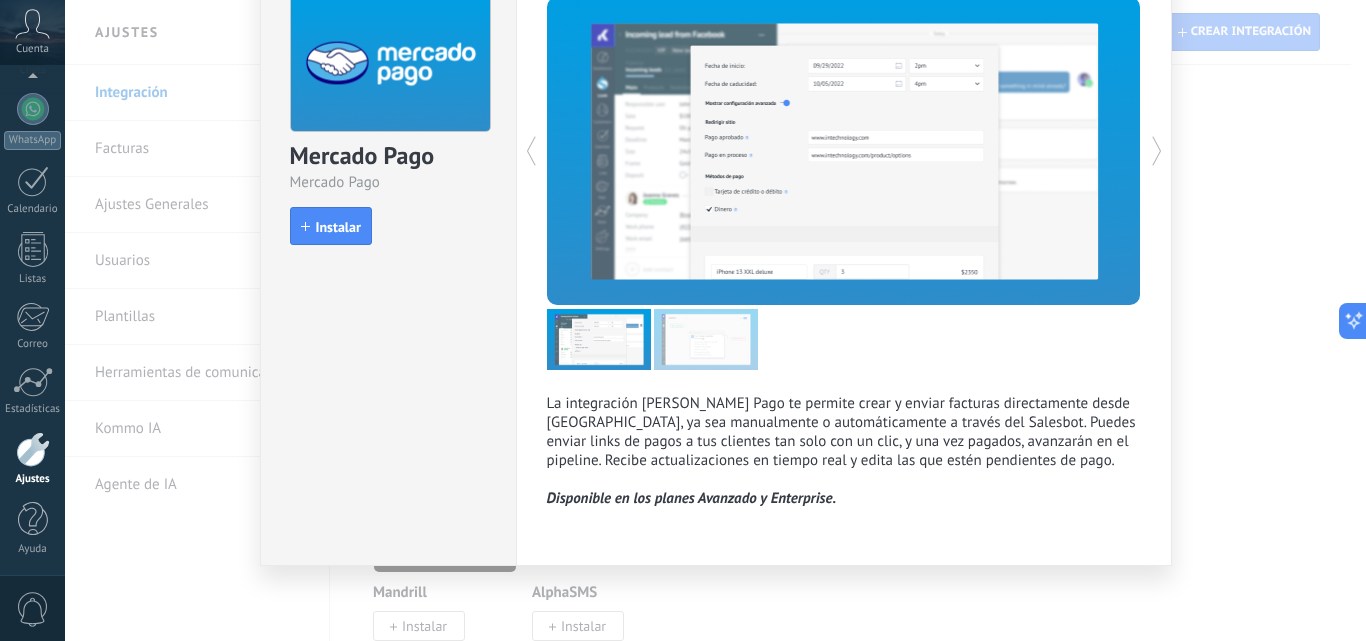 click on "Mercado Pago Mercado Pago install Instalar La integración de Mercado Pago te permite crear y enviar facturas directamente desde Kommo, ya sea manualmente o automáticamente a través del Salesbot. Puedes enviar links de pagos a tus clientes tan solo con un clic, y una vez pagados, avanzarán en el pipeline. Recibe actualizaciones en tiempo real y  edita las que estén pendientes de pago. Disponible en los planes Avanzado y Enterprise. más" at bounding box center [715, 320] 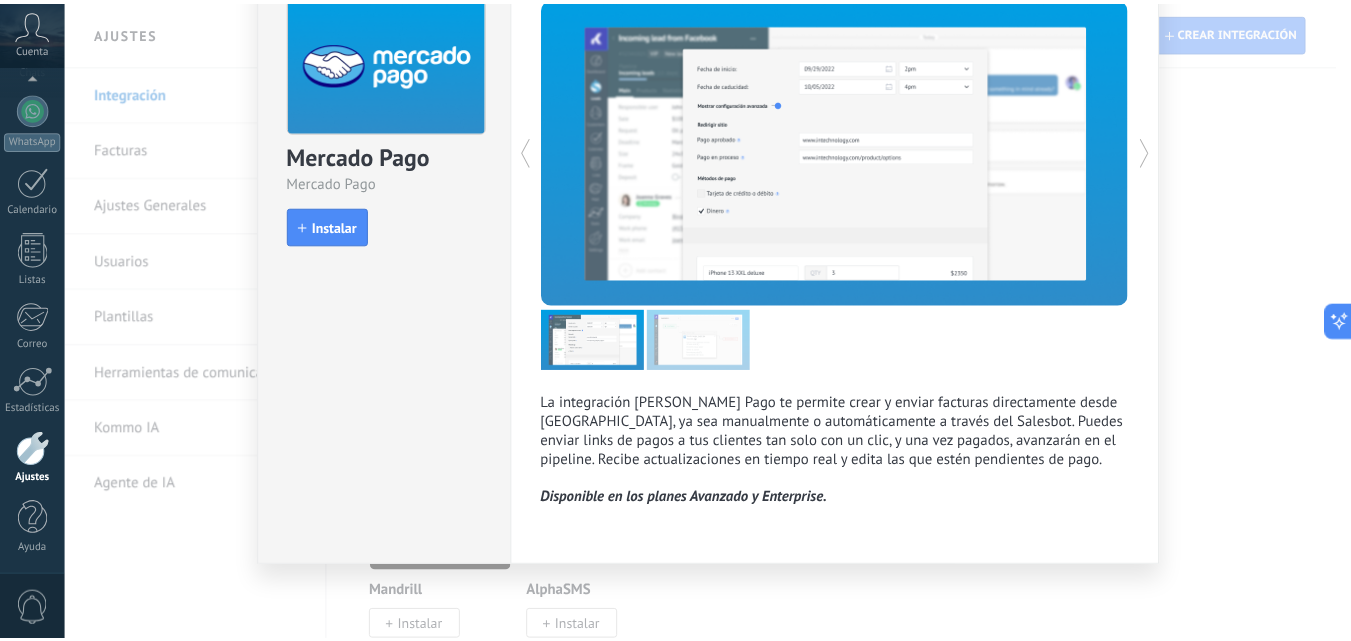 scroll, scrollTop: 0, scrollLeft: 0, axis: both 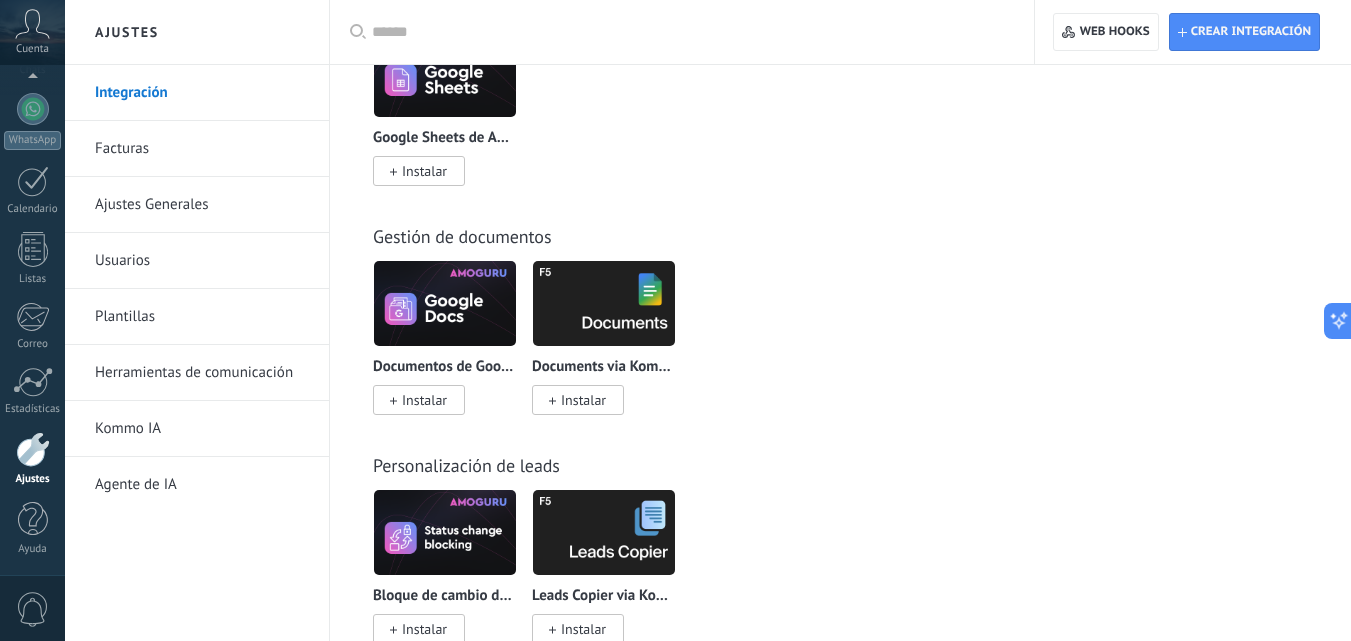 click at bounding box center [445, 303] 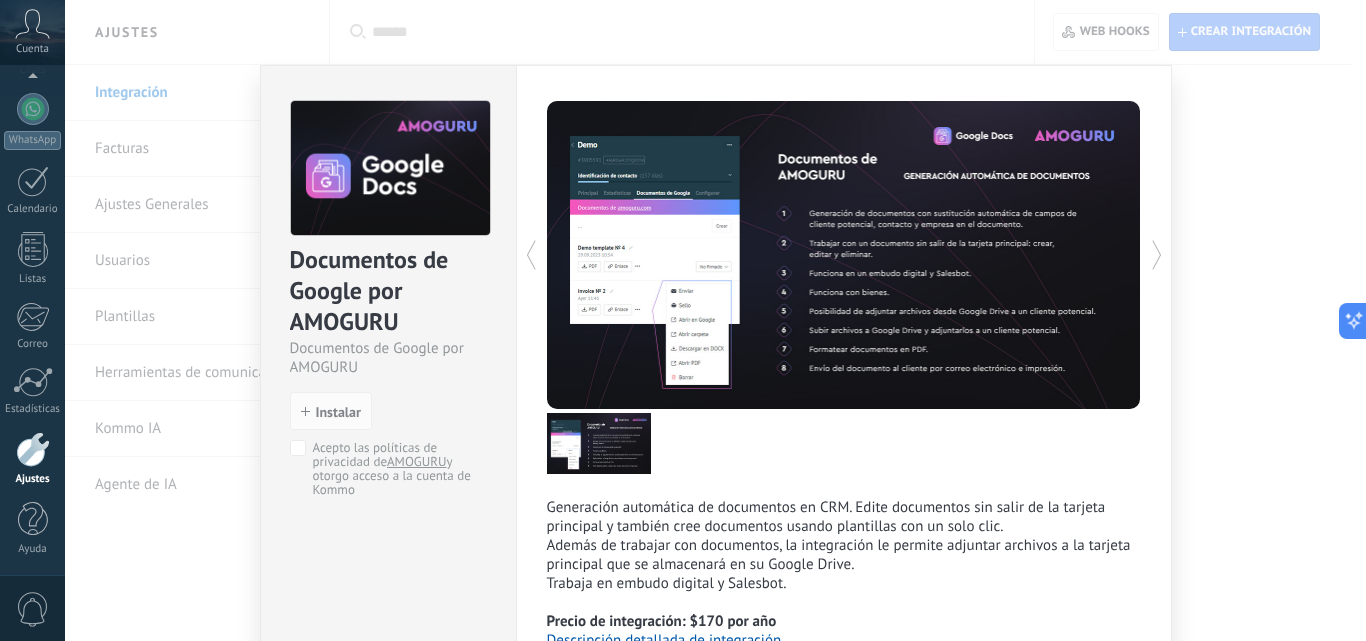 scroll, scrollTop: 100, scrollLeft: 0, axis: vertical 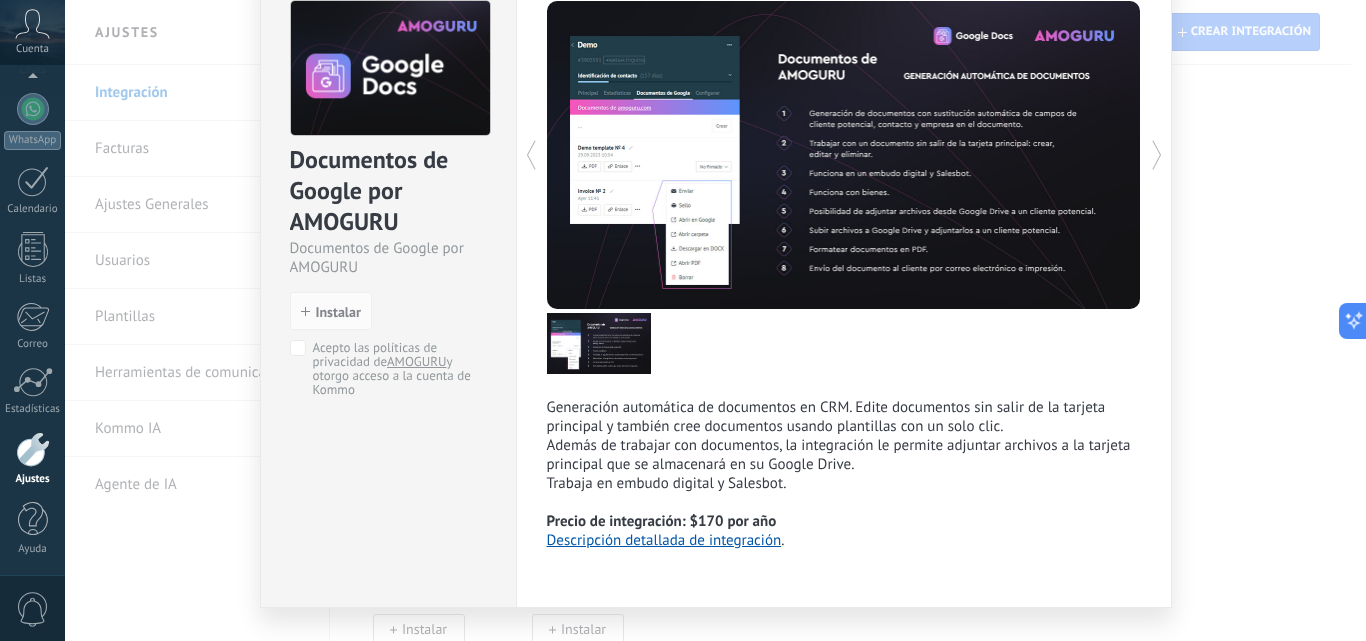 click on "Documentos de Google por AMOGURU Documentos de Google por AMOGURU install Instalar Acepto las políticas de privacidad de  AMOGURU  y otorgo acceso a la cuenta de Kommo Generación automática de documentos en CRM. Edite documentos sin salir de la tarjeta principal y también cree documentos usando plantillas con un solo clic.
Además de trabajar con documentos, la integración le permite adjuntar archivos a la tarjeta principal que se almacenará en su Google Drive.
Trabaja en embudo digital y Salesbot.
Precio de integración: $170 por año
Descripción detallada de integración . más" at bounding box center [715, 320] 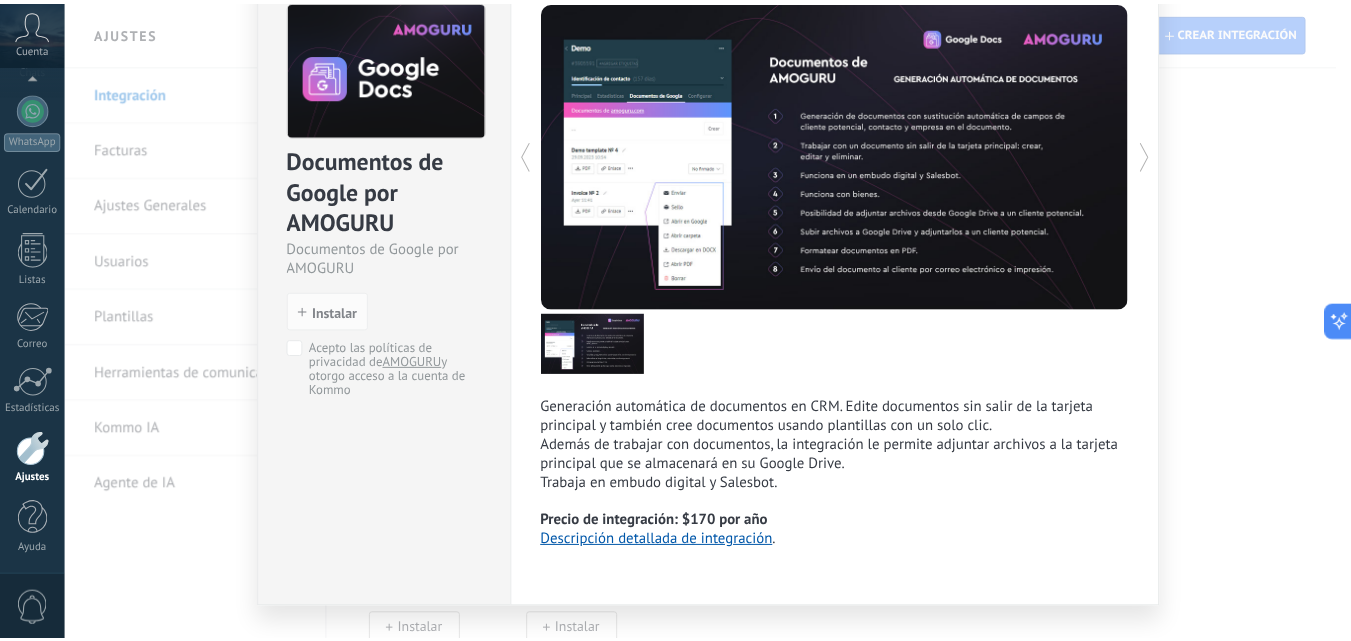 scroll, scrollTop: 0, scrollLeft: 0, axis: both 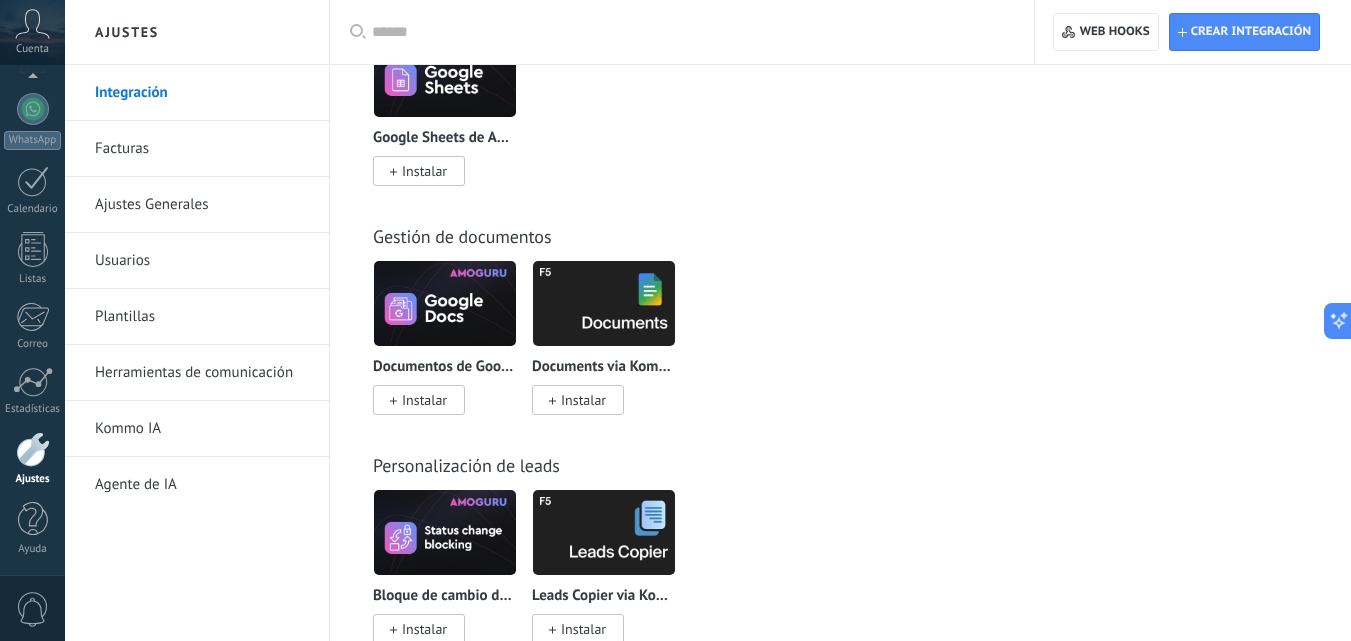 click at bounding box center [604, 303] 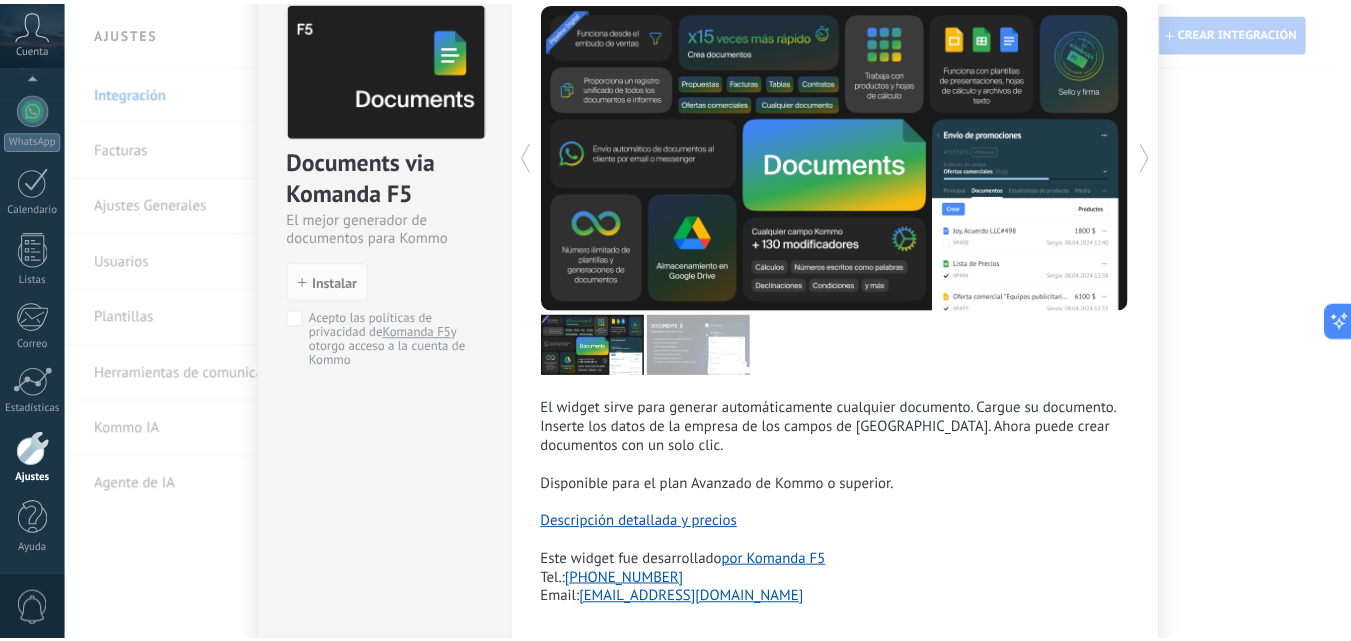 scroll, scrollTop: 0, scrollLeft: 0, axis: both 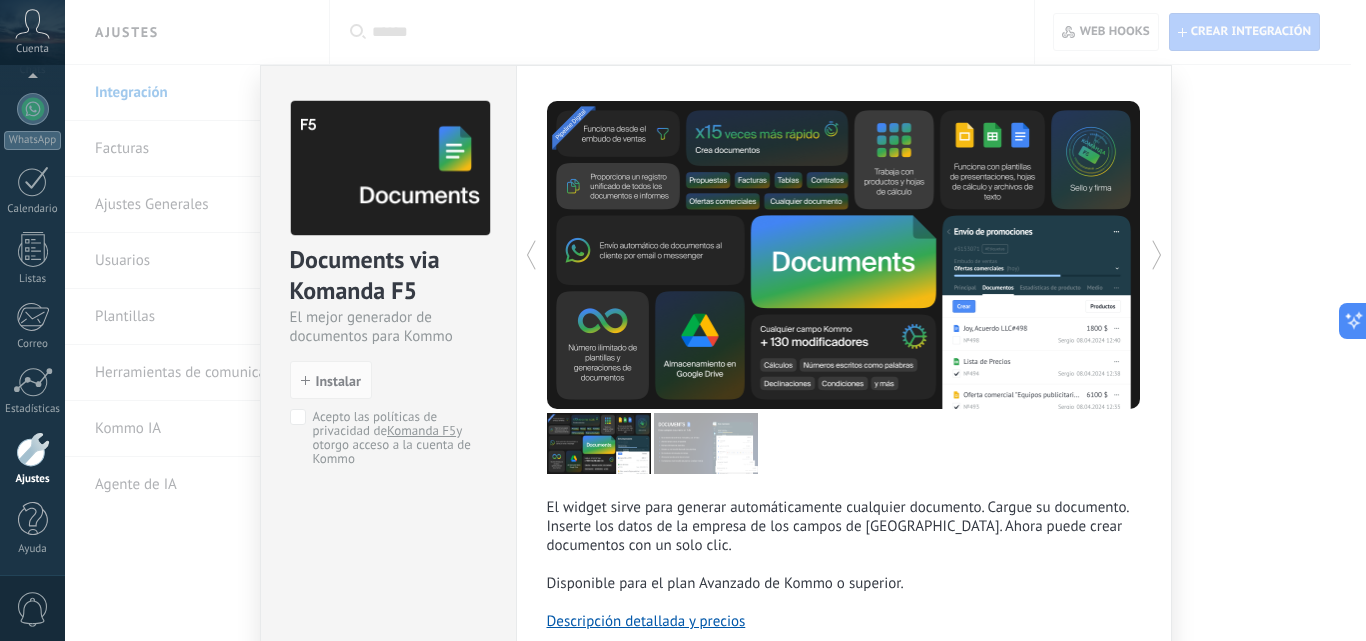 click on "Documents via Komanda F5 El mejor generador de documentos para Kommo install Instalar Acepto las políticas de privacidad de  Komanda F5  y otorgo acceso a la cuenta de Kommo Komanda F5 El widget sirve para generar automáticamente cualquier documento. Cargue su documento. Inserte los datos de la empresa de los campos de Kommo. Ahora puede crear documentos con un solo clic. Disponible para el plan Avanzado de Kommo o superior. Descripción detallada y precios Este widget fue desarrollado  por Komanda F5 Tel.:  +1 872 588 81 05 Email:  global@cmdf5.com más" at bounding box center [715, 320] 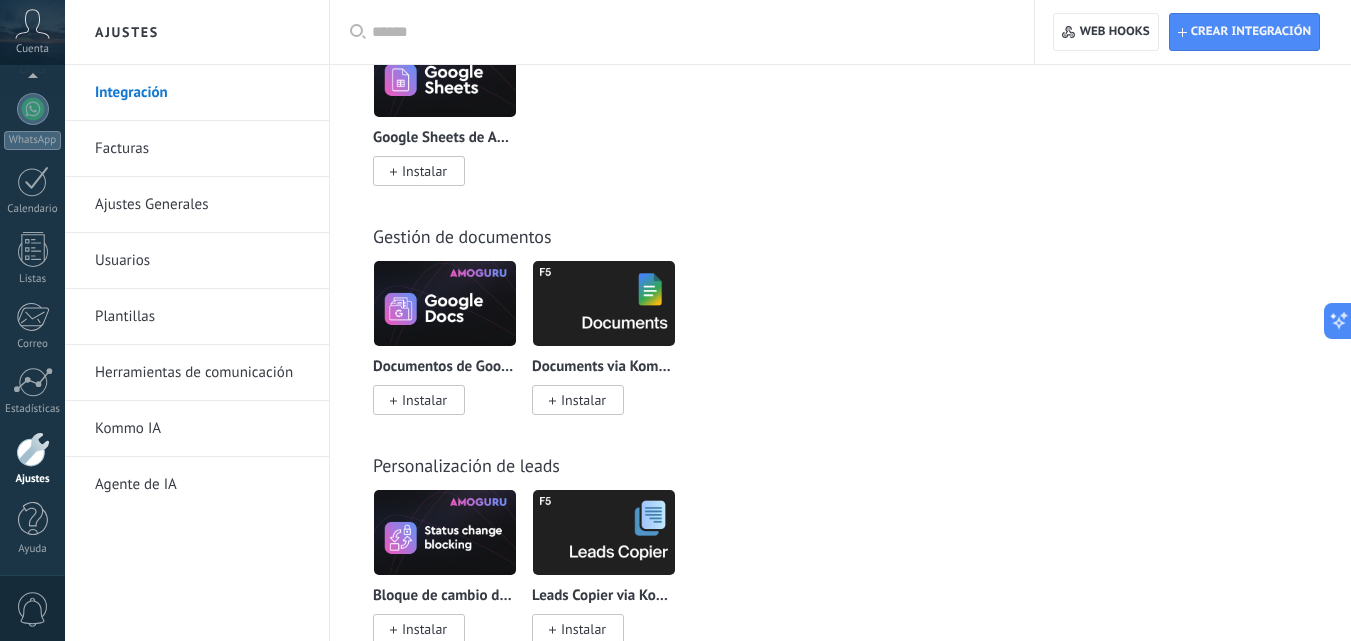 click at bounding box center [445, 303] 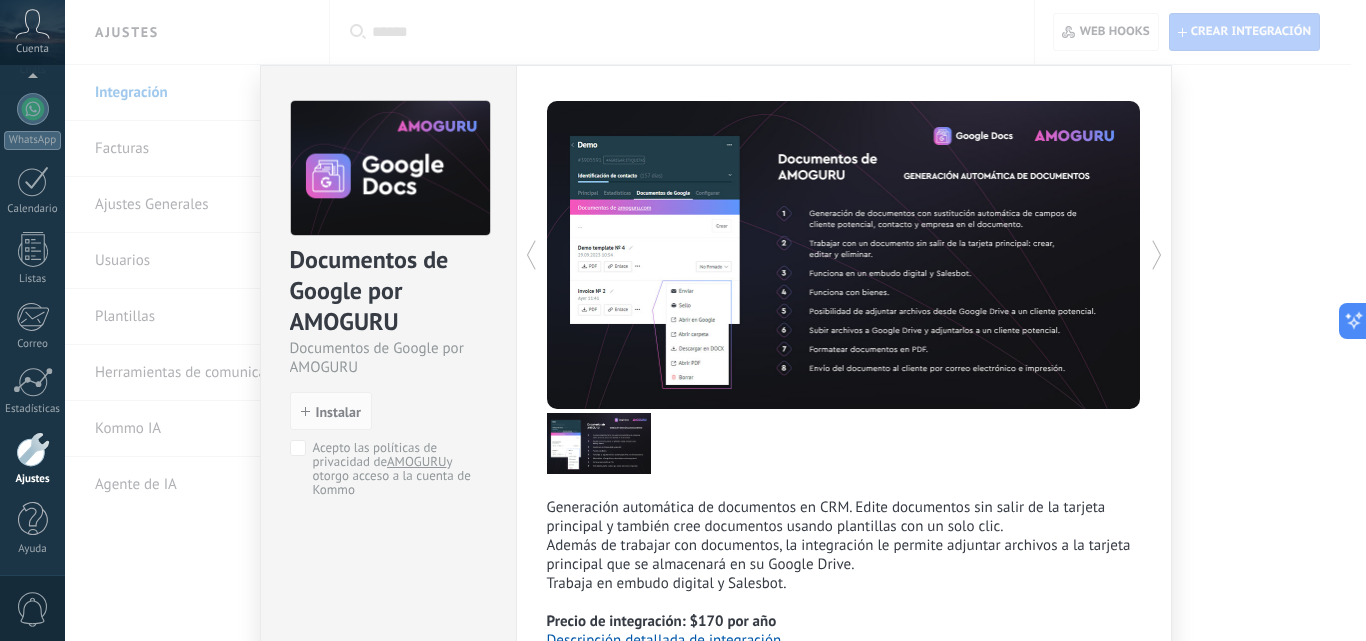 click on "Documentos de Google por AMOGURU Documentos de Google por AMOGURU install Instalar Acepto las políticas de privacidad de  AMOGURU  y otorgo acceso a la cuenta de Kommo Generación automática de documentos en CRM. Edite documentos sin salir de la tarjeta principal y también cree documentos usando plantillas con un solo clic.
Además de trabajar con documentos, la integración le permite adjuntar archivos a la tarjeta principal que se almacenará en su Google Drive.
Trabaja en embudo digital y Salesbot.
Precio de integración: $170 por año
Descripción detallada de integración . más" at bounding box center [715, 320] 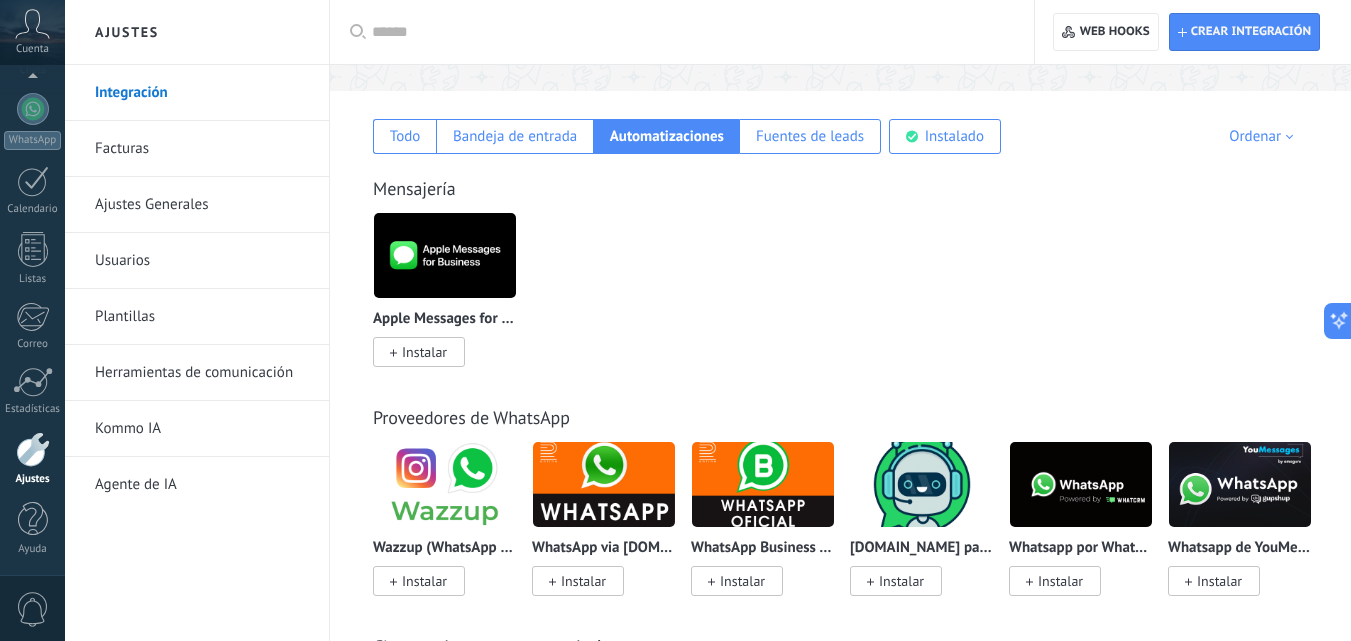 scroll, scrollTop: 0, scrollLeft: 0, axis: both 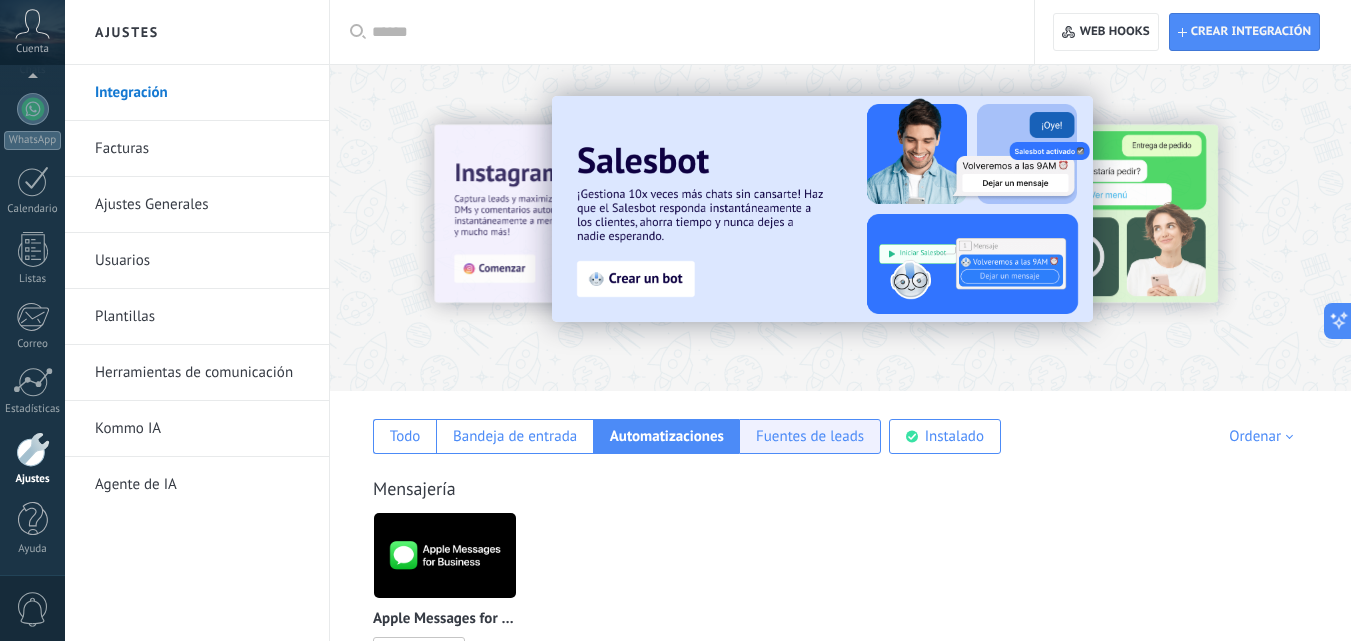 click on "Fuentes de leads" at bounding box center [810, 436] 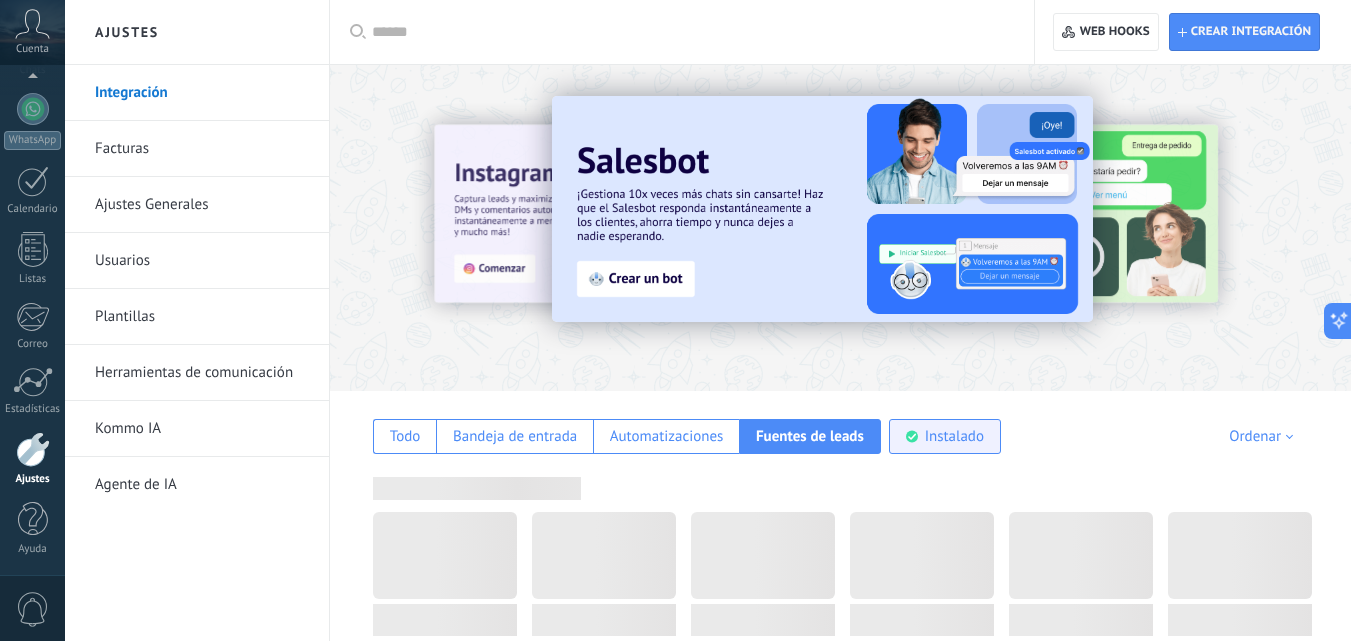 click on "Instalado" at bounding box center (954, 436) 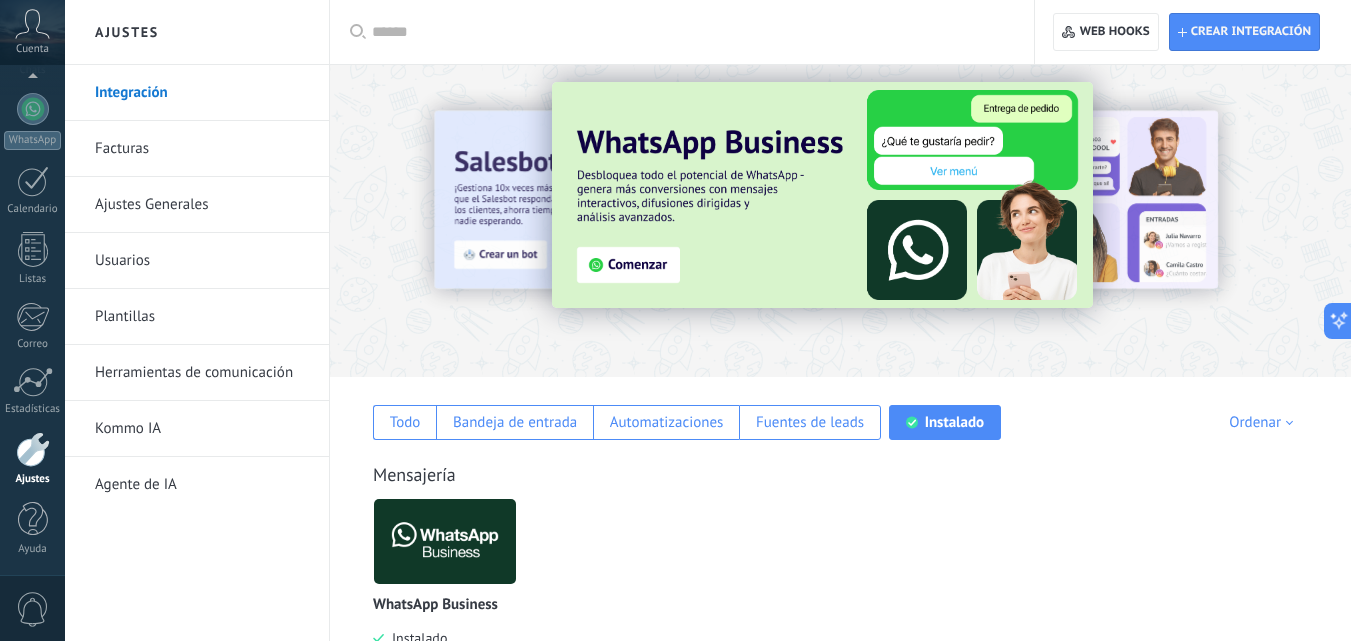 scroll, scrollTop: 4, scrollLeft: 0, axis: vertical 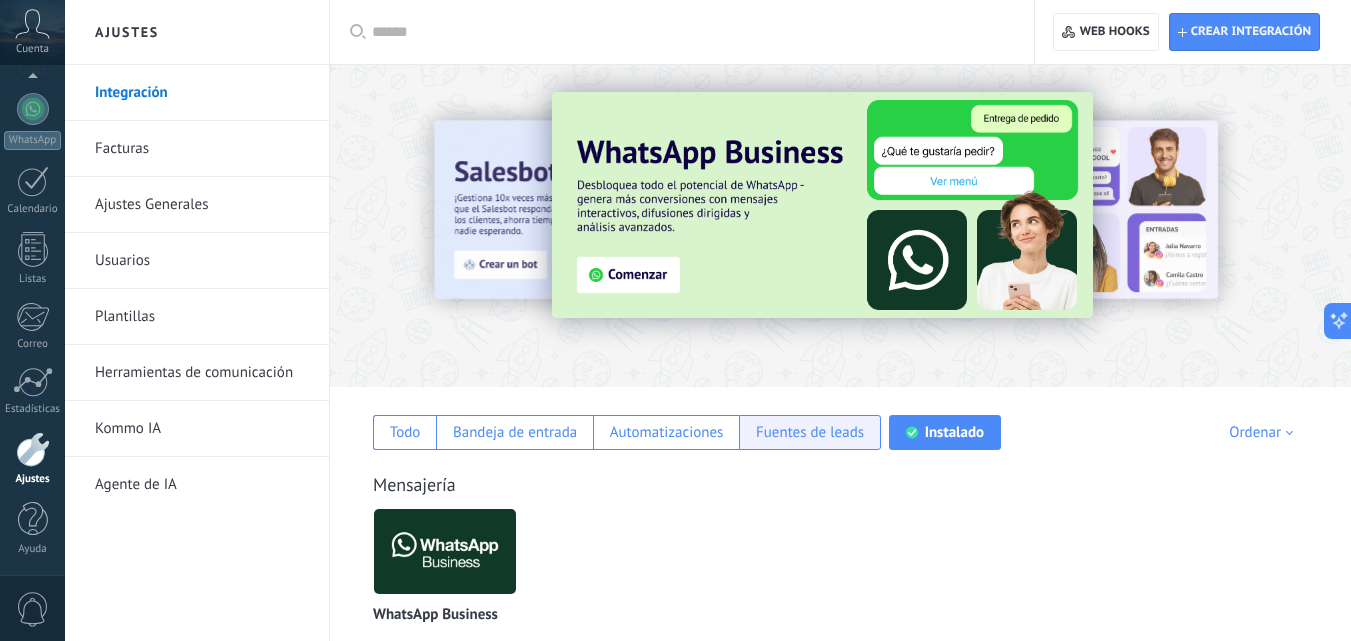 click on "Fuentes de leads" at bounding box center [810, 432] 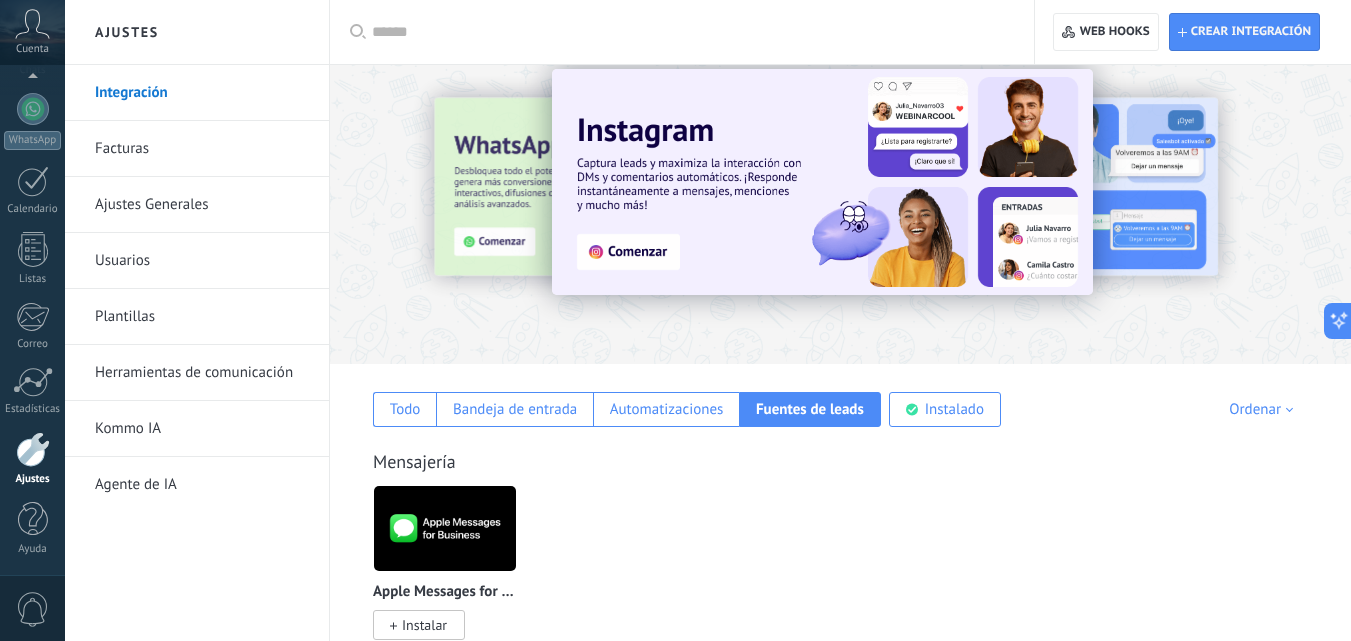 scroll, scrollTop: 0, scrollLeft: 0, axis: both 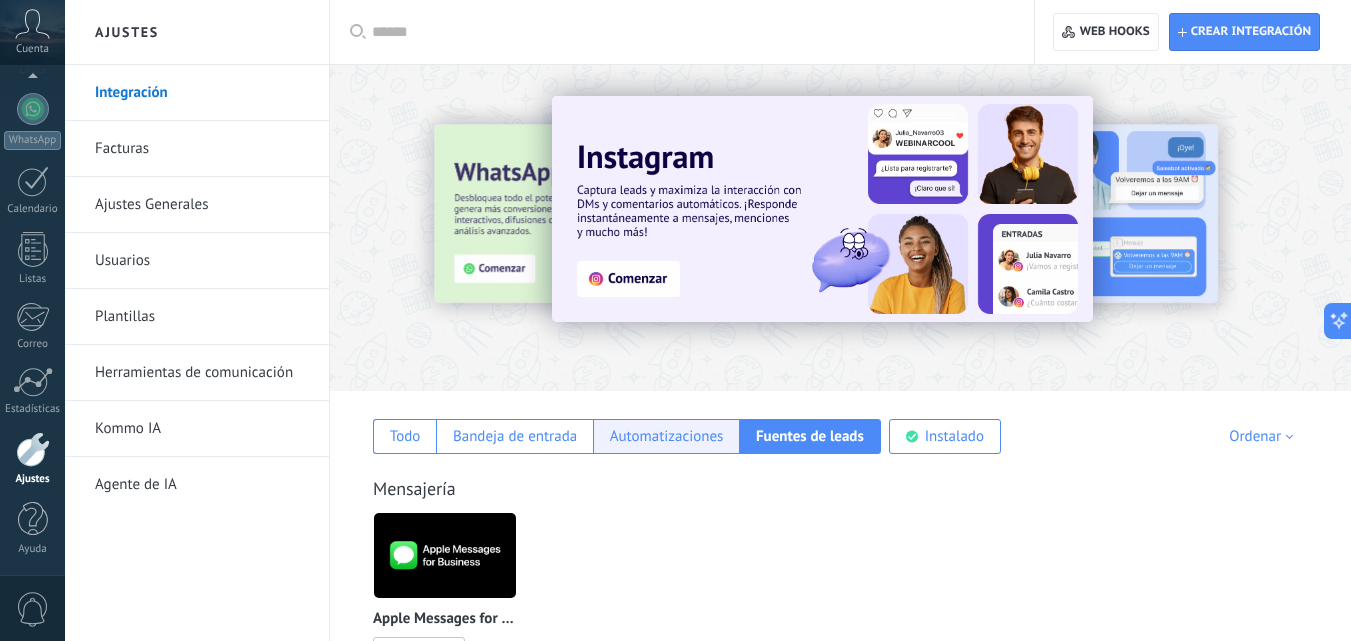 click on "Automatizaciones" at bounding box center (667, 436) 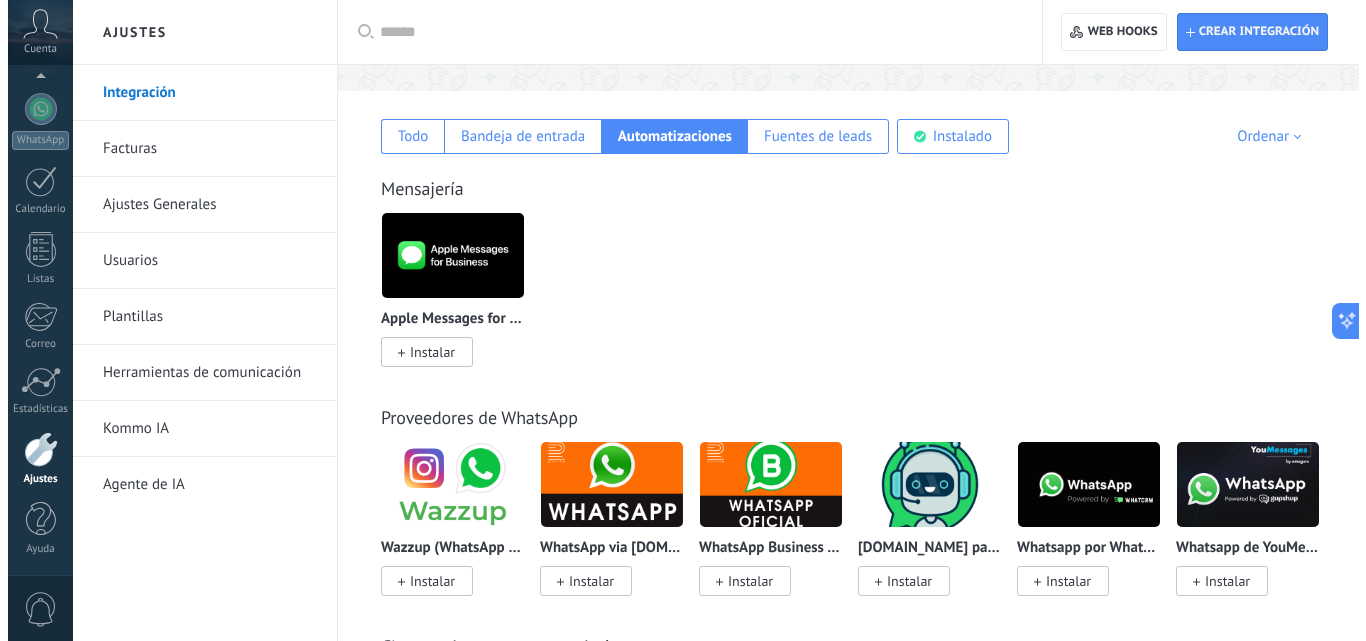 scroll, scrollTop: 0, scrollLeft: 0, axis: both 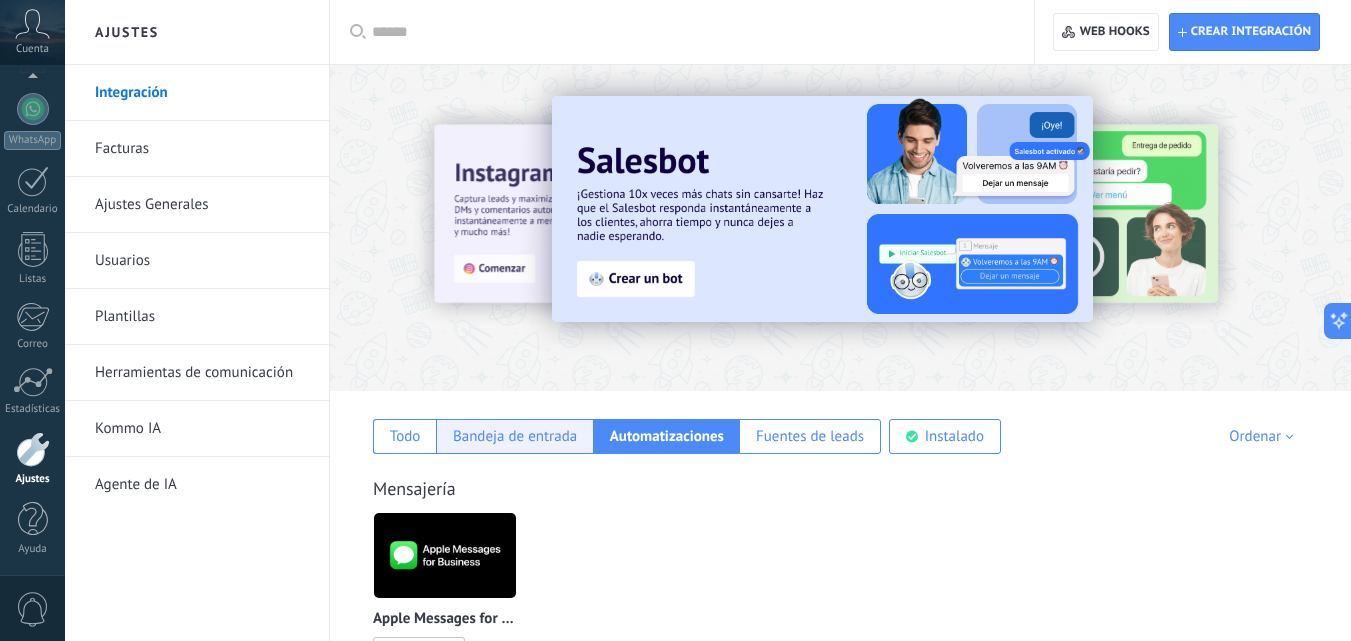 click on "Bandeja de entrada" at bounding box center (515, 436) 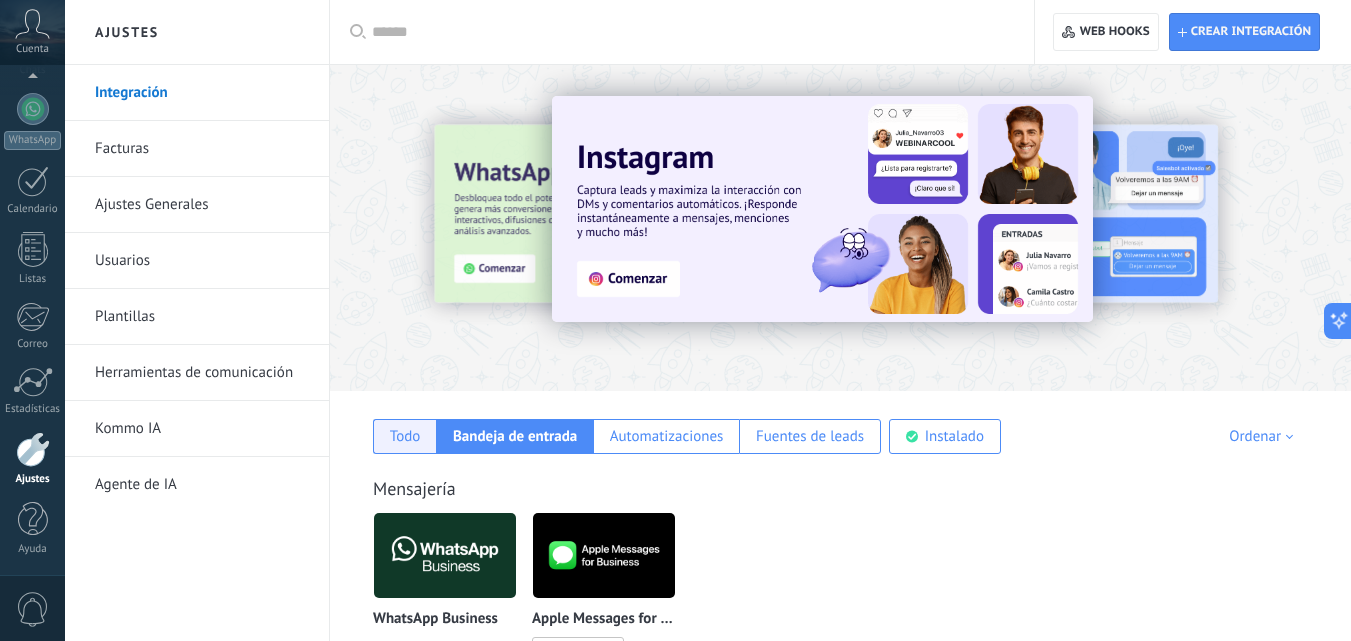 click on "Todo" at bounding box center [405, 436] 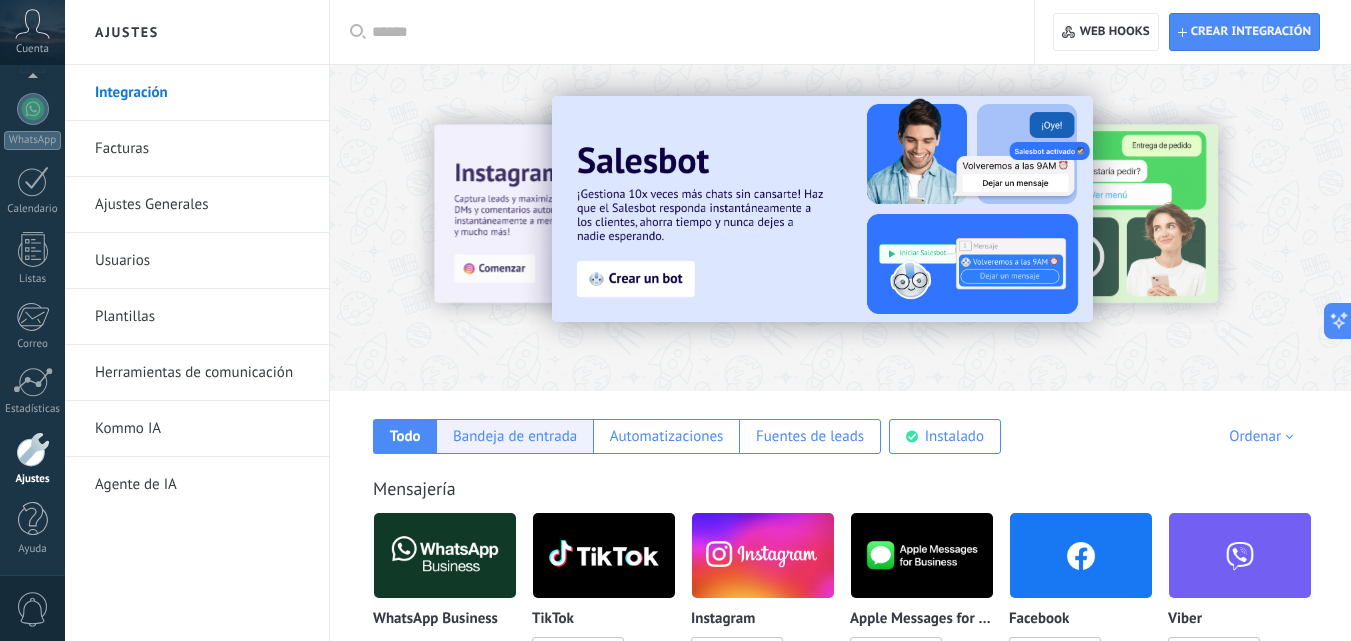 click on "Bandeja de entrada" at bounding box center (514, 436) 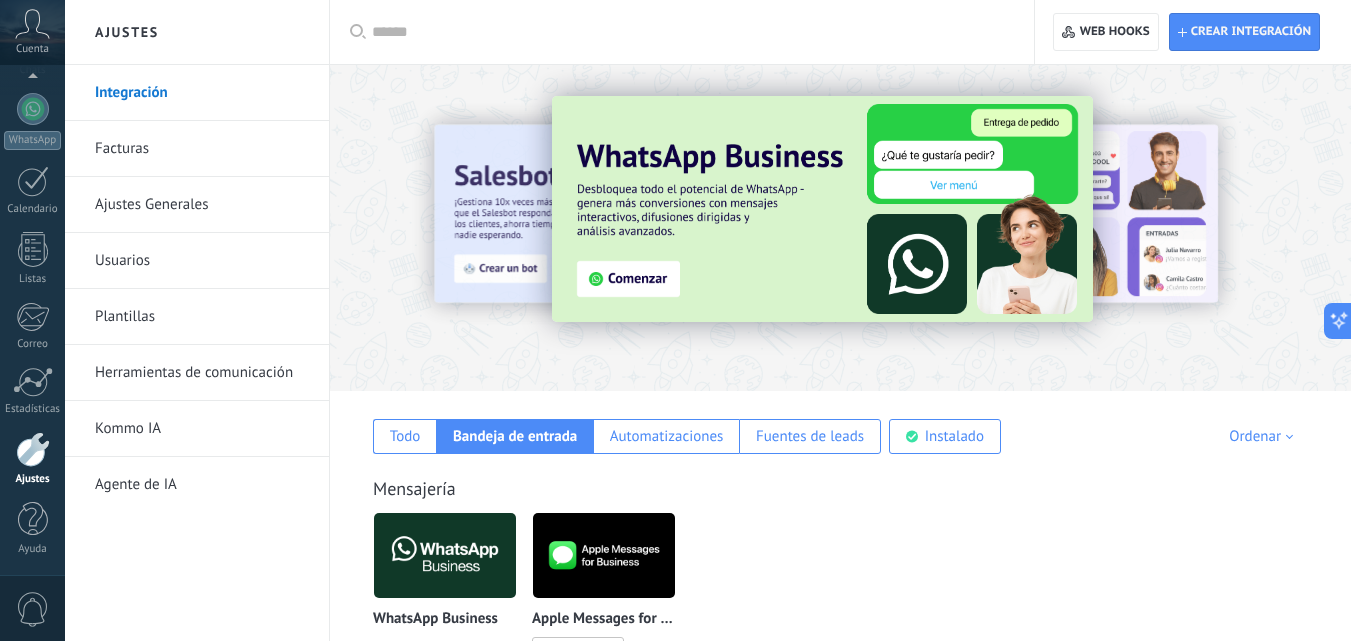 click on "Herramientas de comunicación" at bounding box center (202, 373) 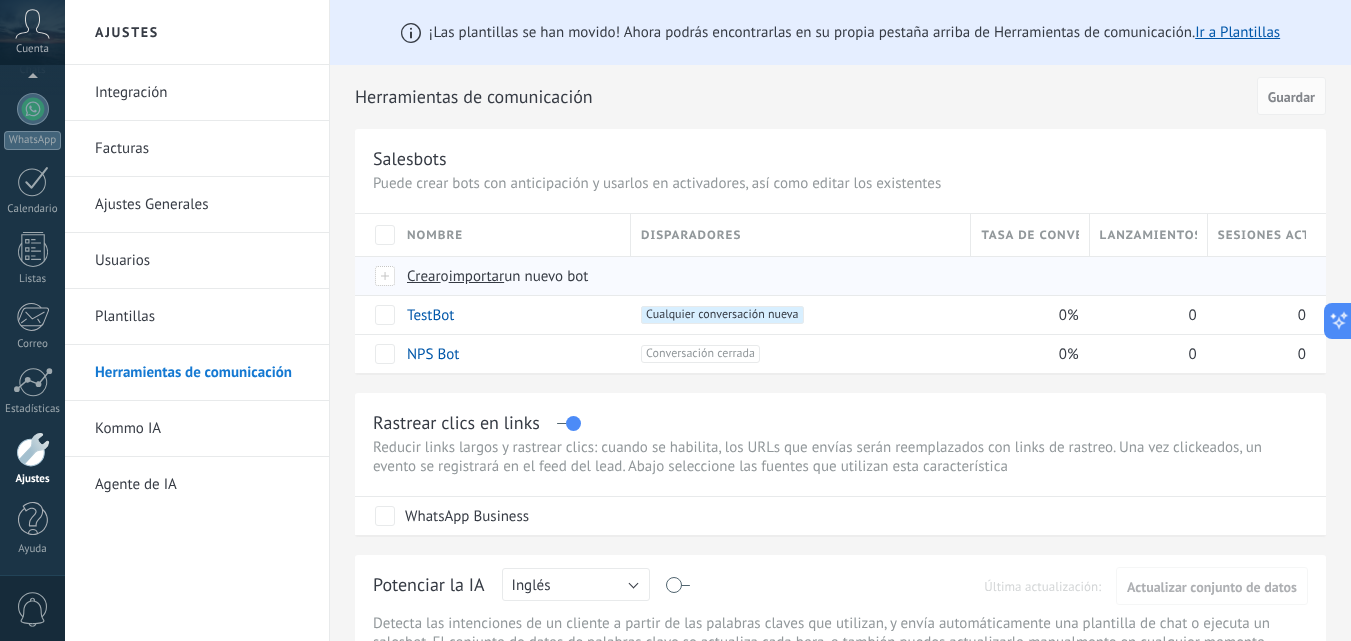 click on "Crear" at bounding box center [424, 276] 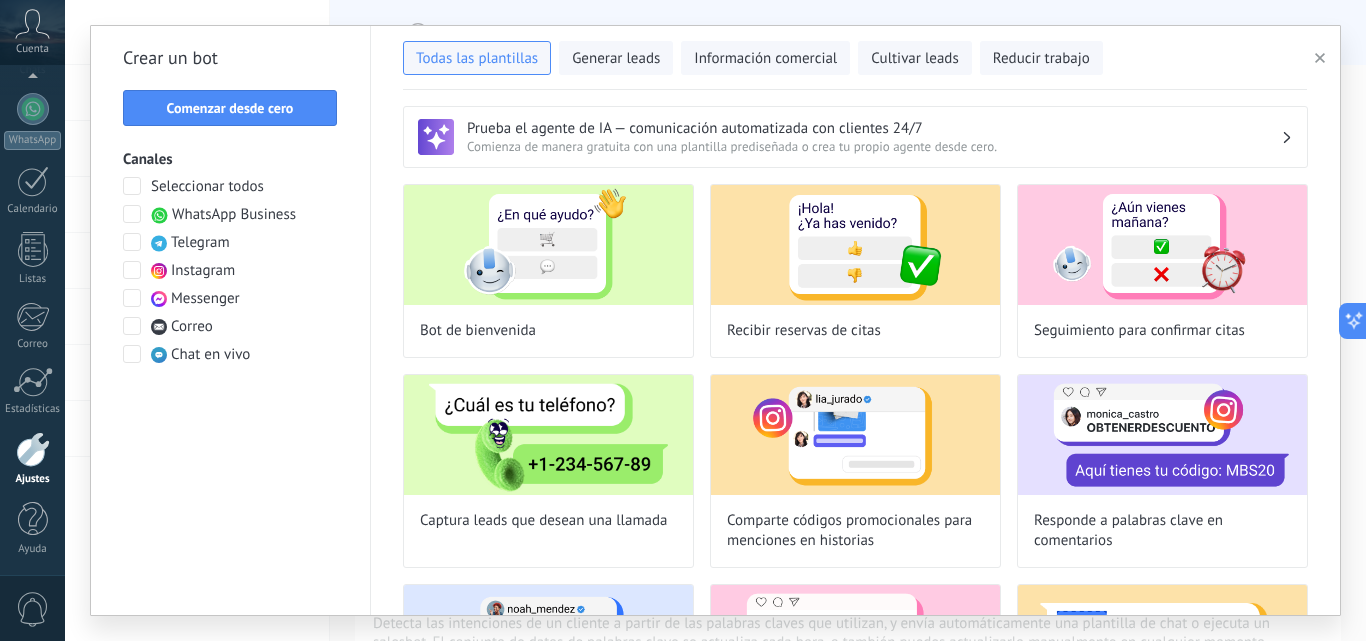 click at bounding box center [132, 214] 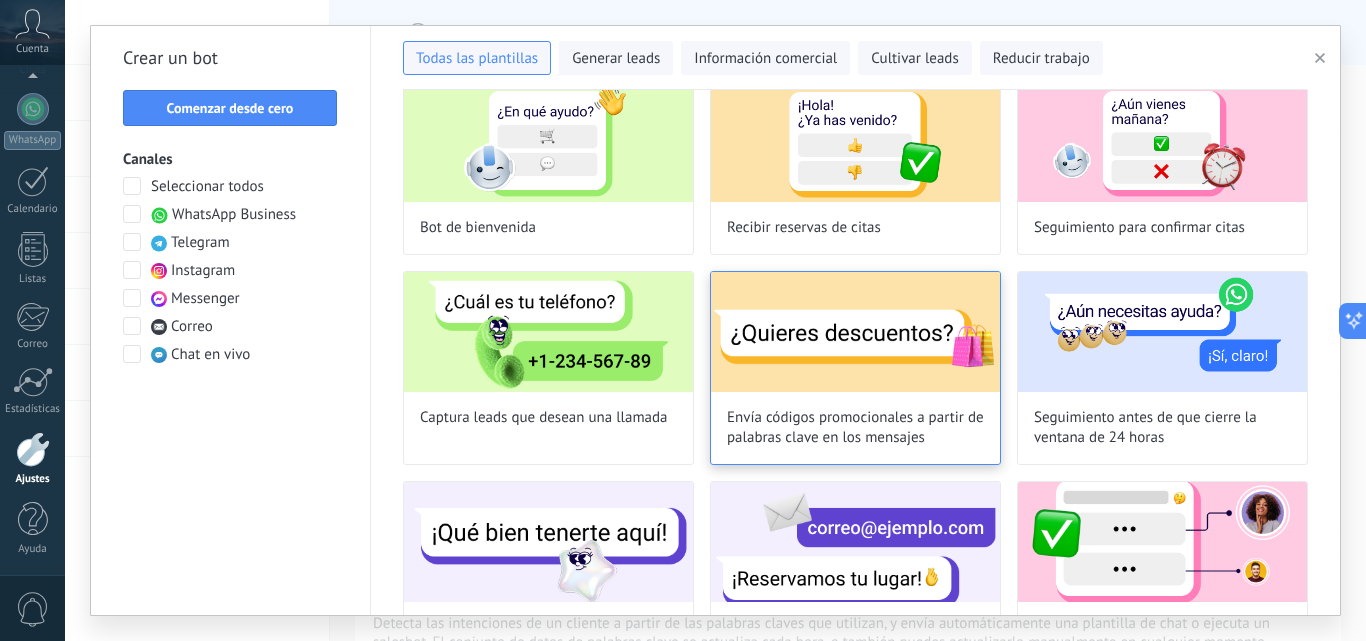 scroll, scrollTop: 0, scrollLeft: 0, axis: both 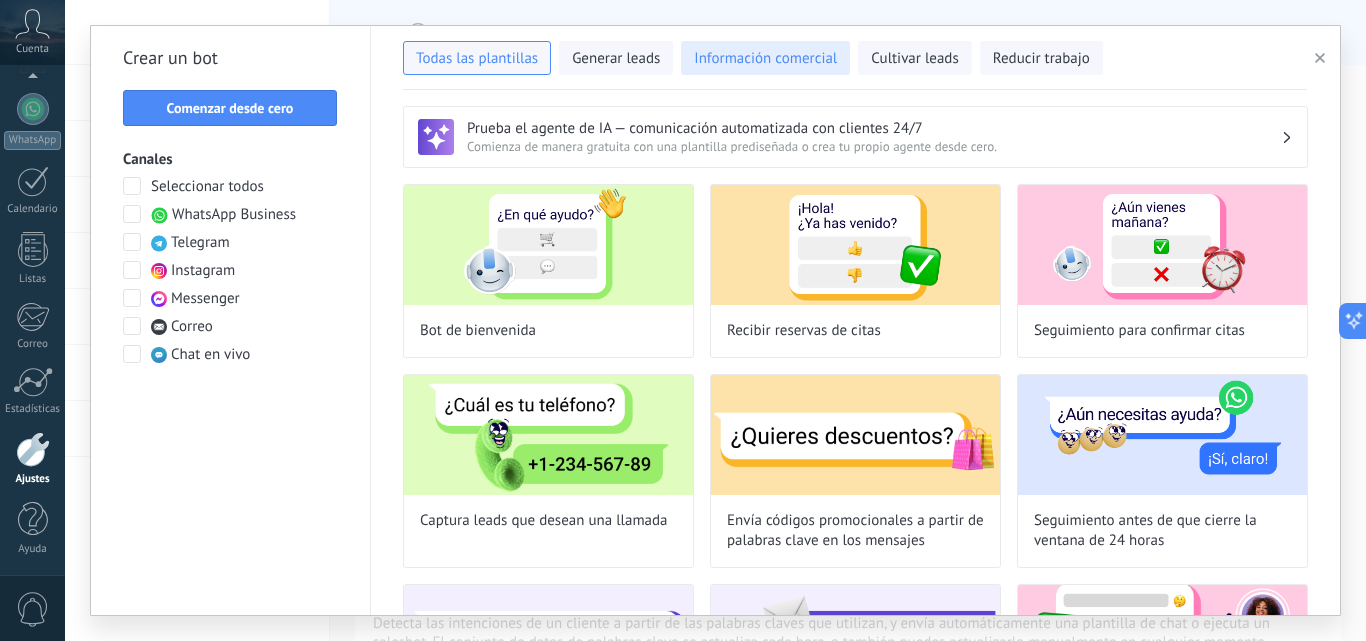 click on "Información comercial" at bounding box center [765, 59] 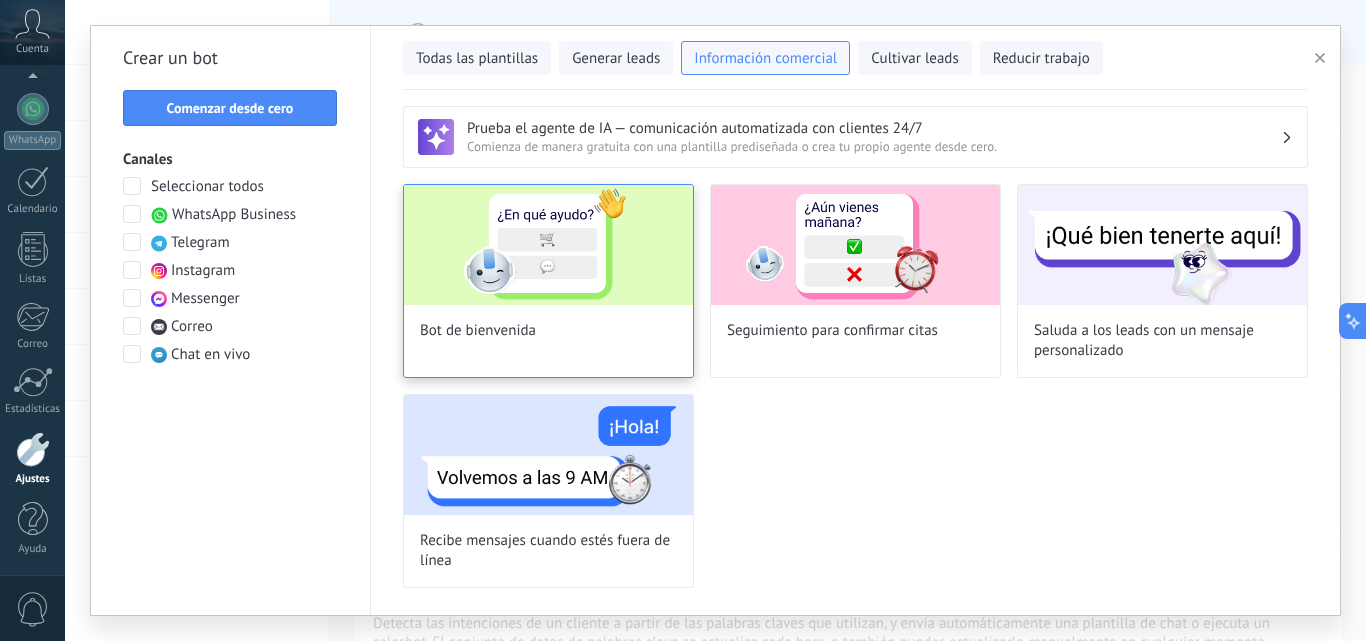 click at bounding box center [548, 245] 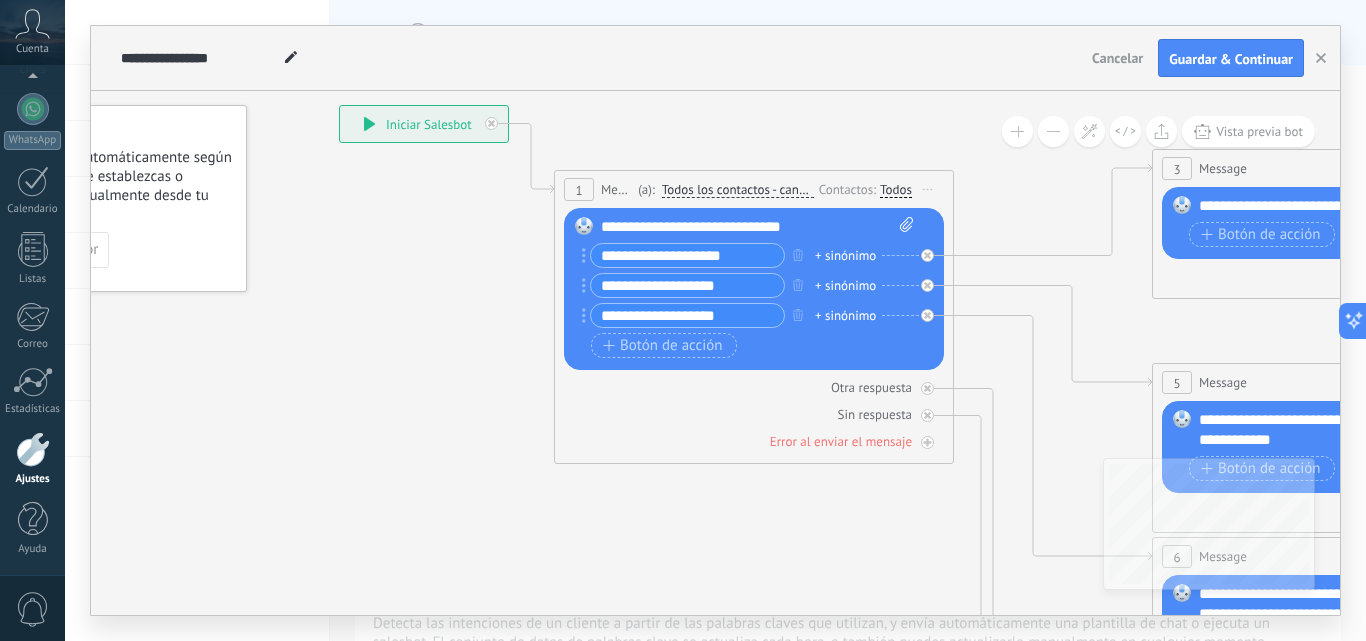 drag, startPoint x: 580, startPoint y: 450, endPoint x: 403, endPoint y: 314, distance: 223.21515 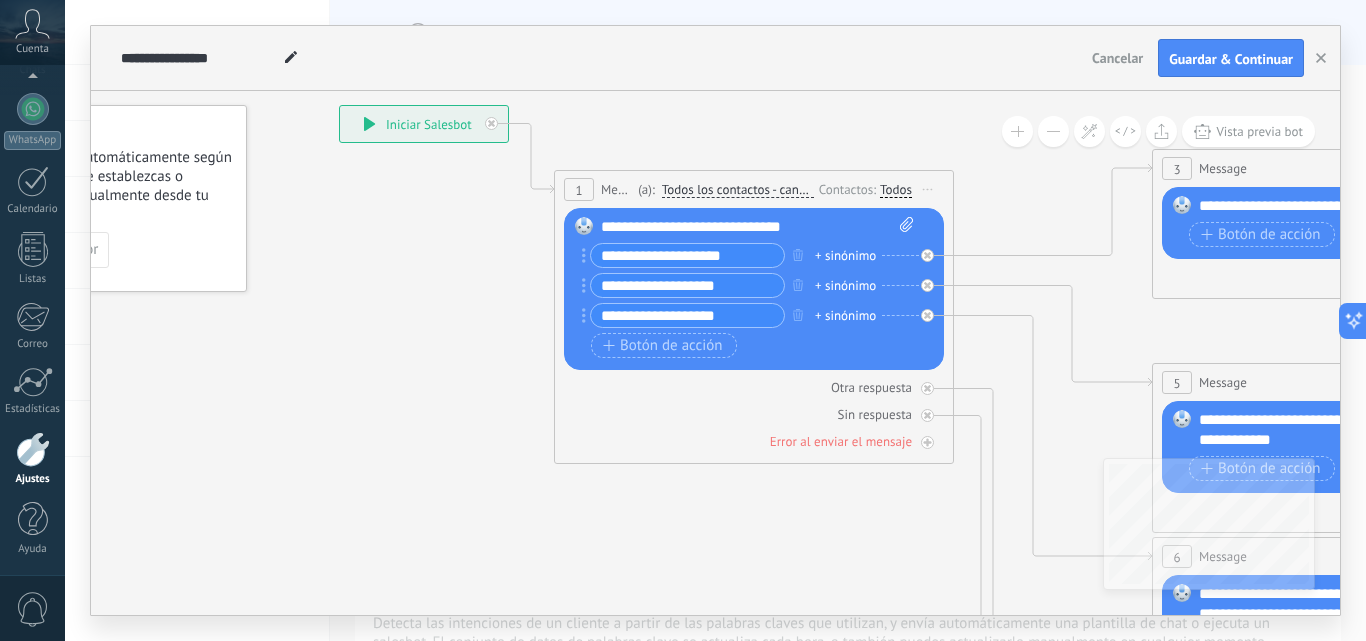 click 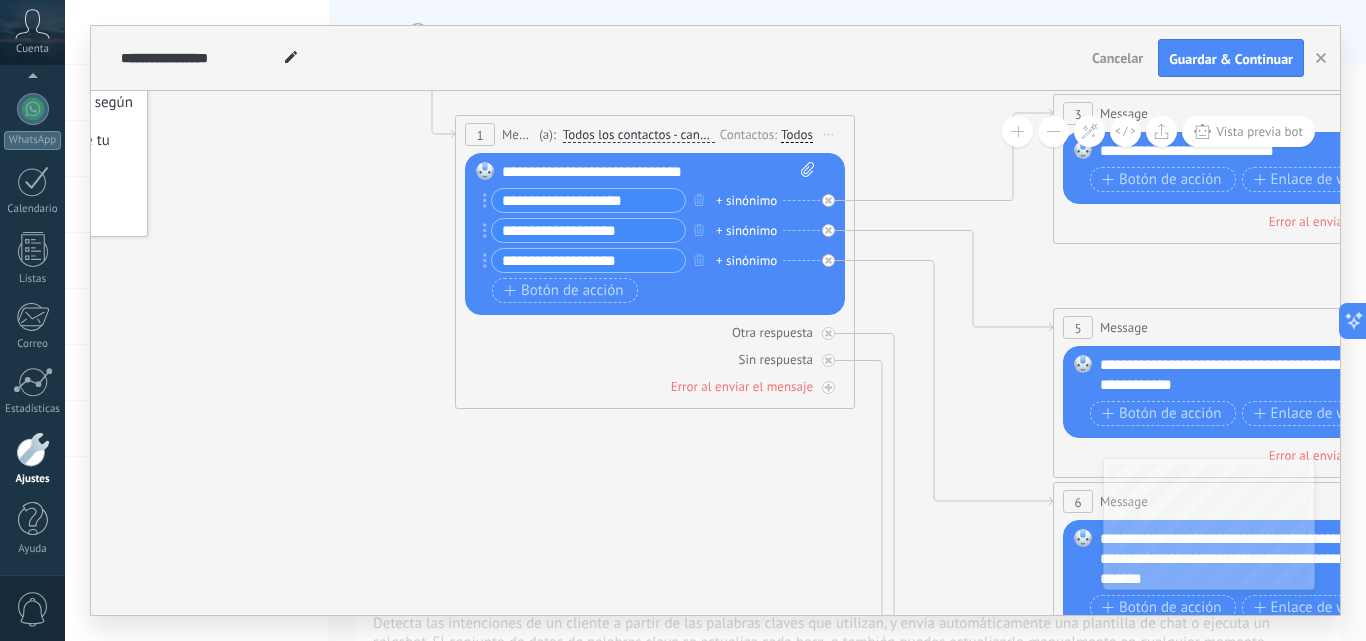 drag, startPoint x: 459, startPoint y: 384, endPoint x: 360, endPoint y: 329, distance: 113.25193 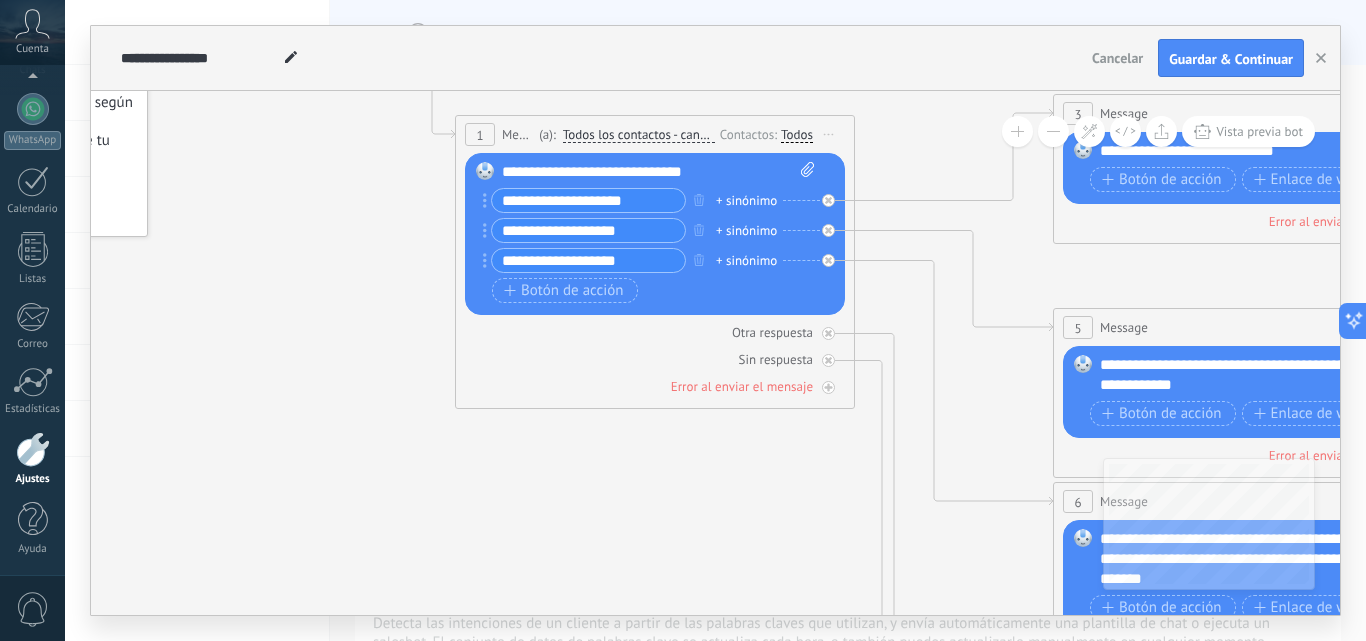 click 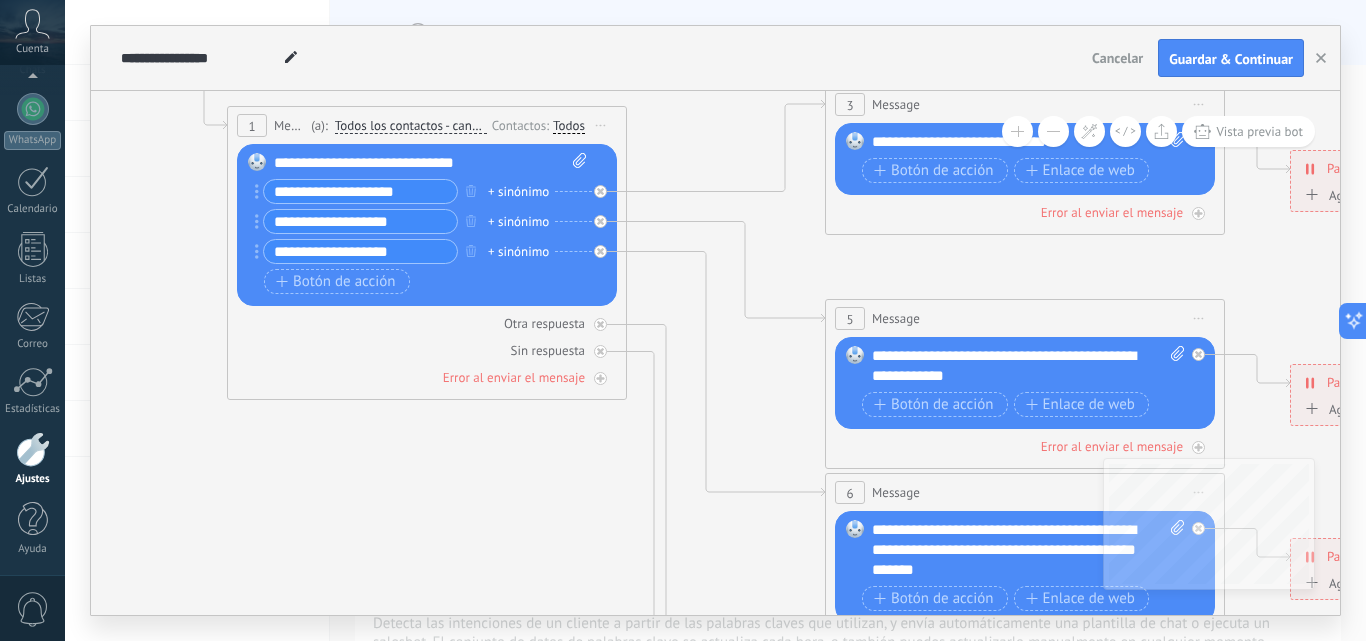 drag, startPoint x: 743, startPoint y: 502, endPoint x: 515, endPoint y: 493, distance: 228.17757 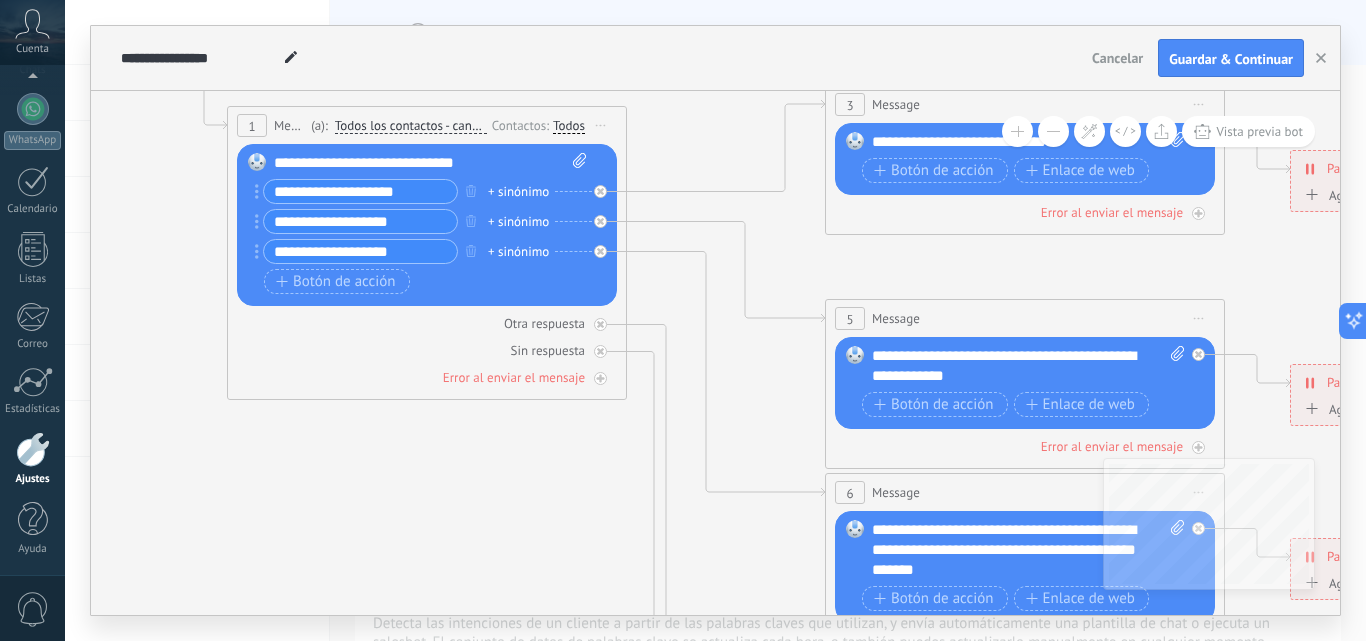 click 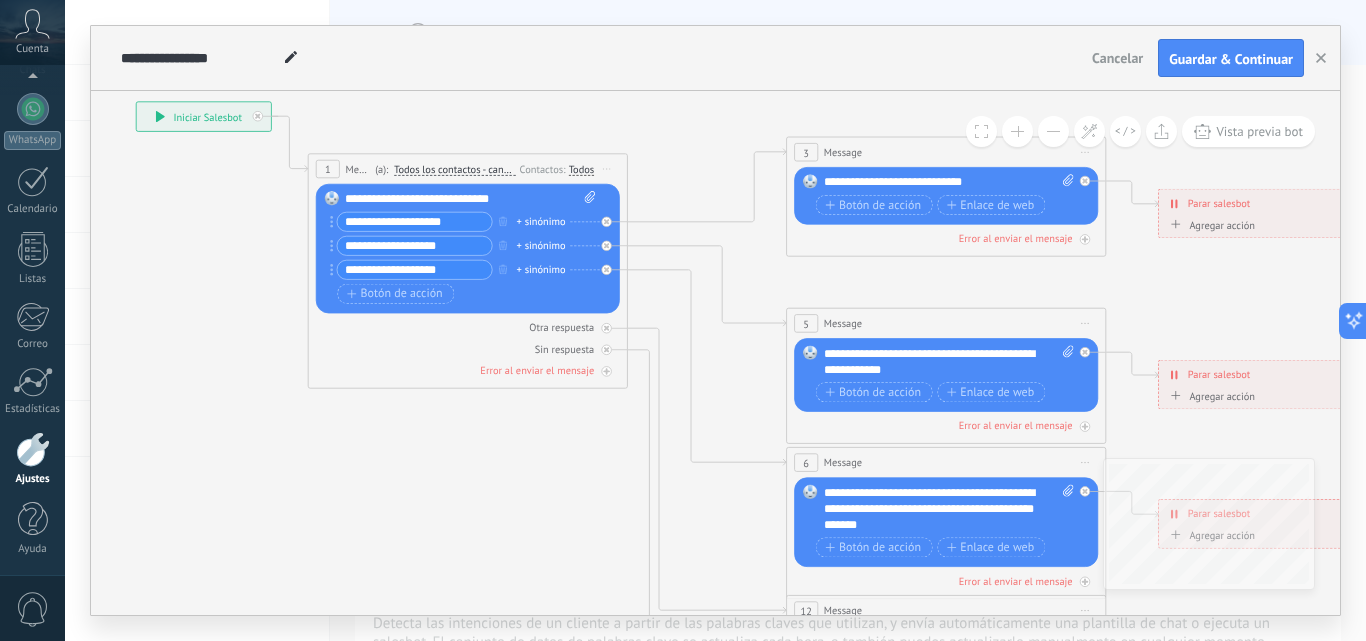 drag, startPoint x: 546, startPoint y: 468, endPoint x: 563, endPoint y: 443, distance: 30.232433 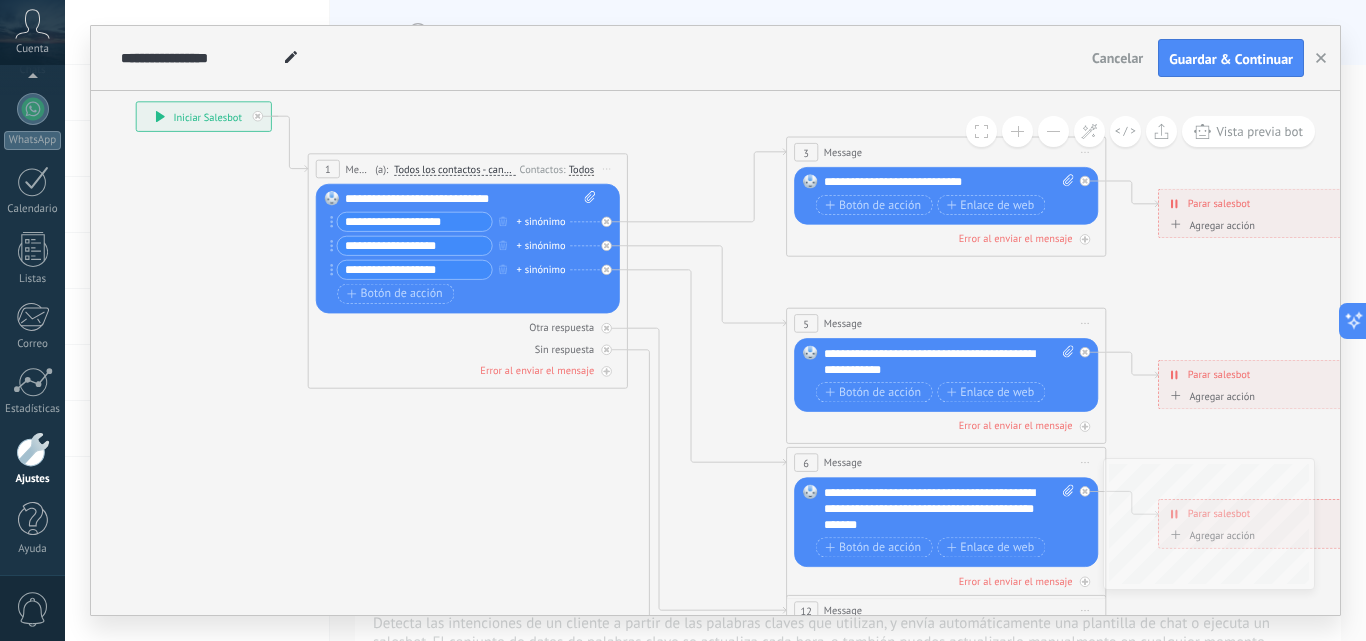 click 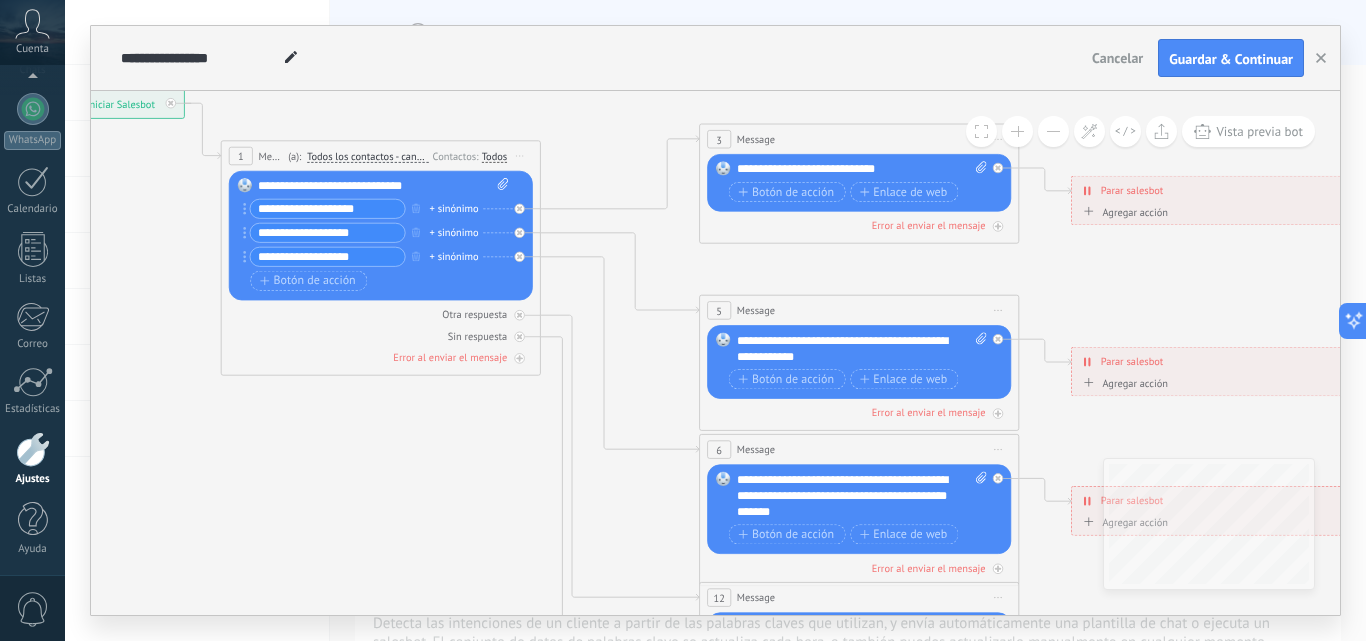 drag, startPoint x: 545, startPoint y: 496, endPoint x: 458, endPoint y: 483, distance: 87.965904 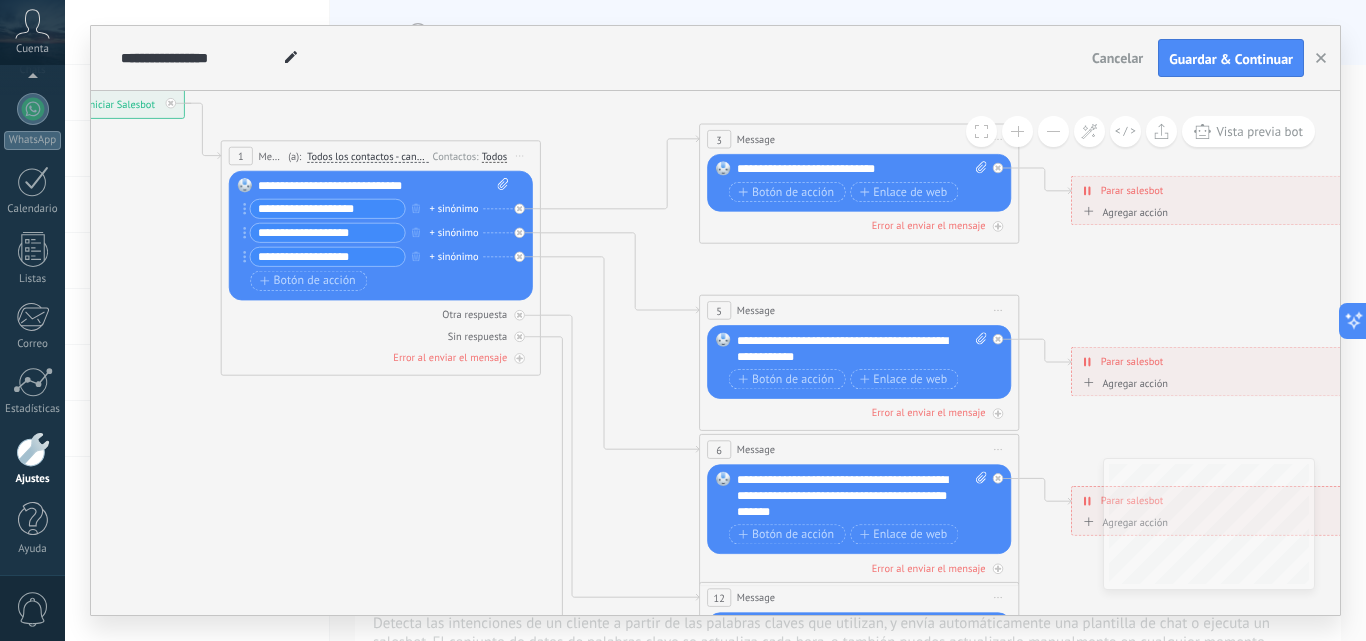 click 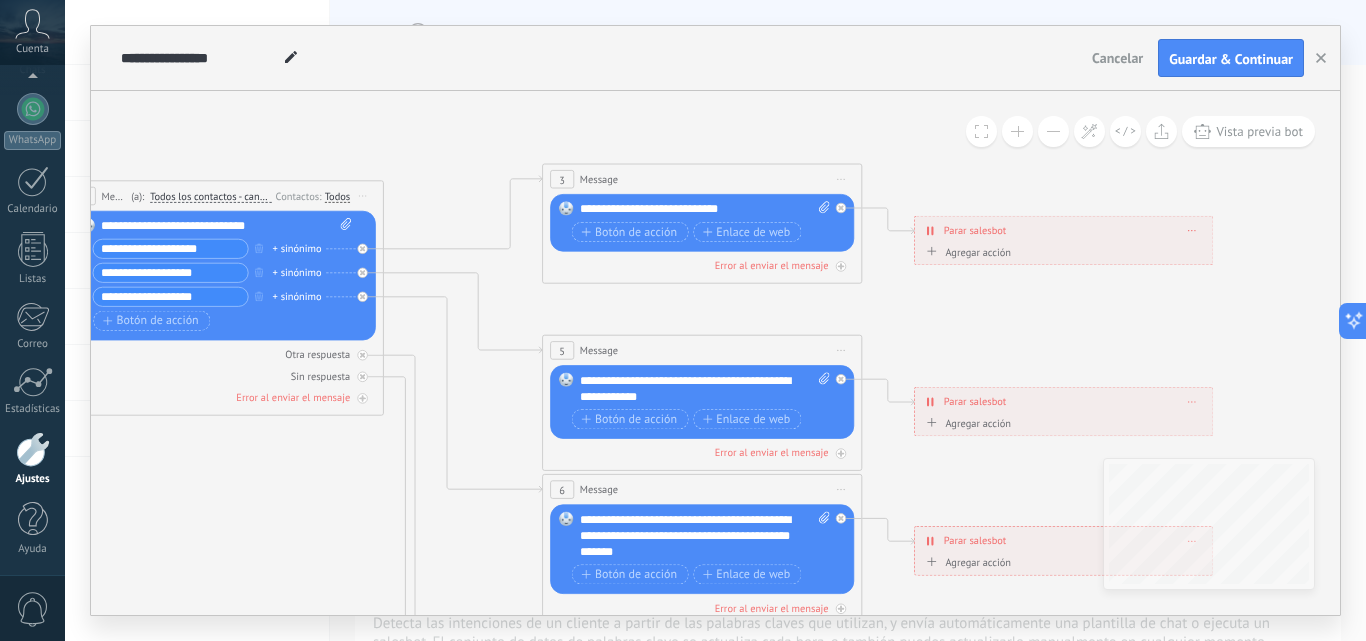 drag, startPoint x: 968, startPoint y: 270, endPoint x: 823, endPoint y: 313, distance: 151.24153 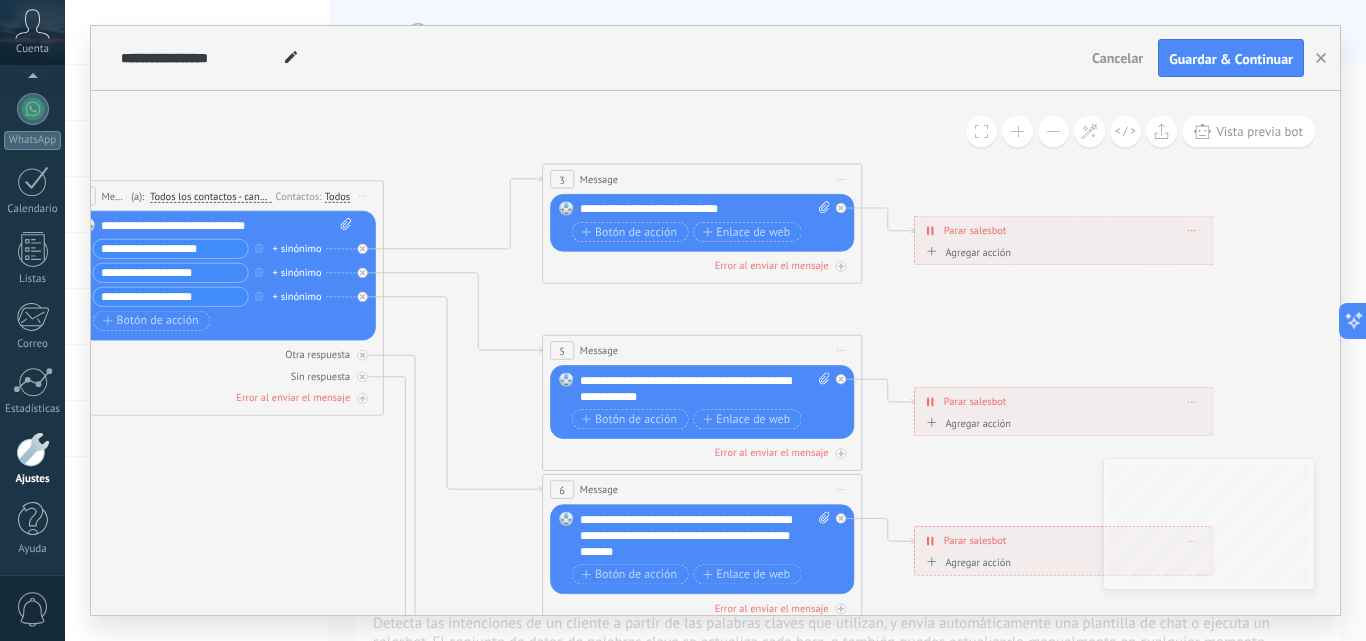 click 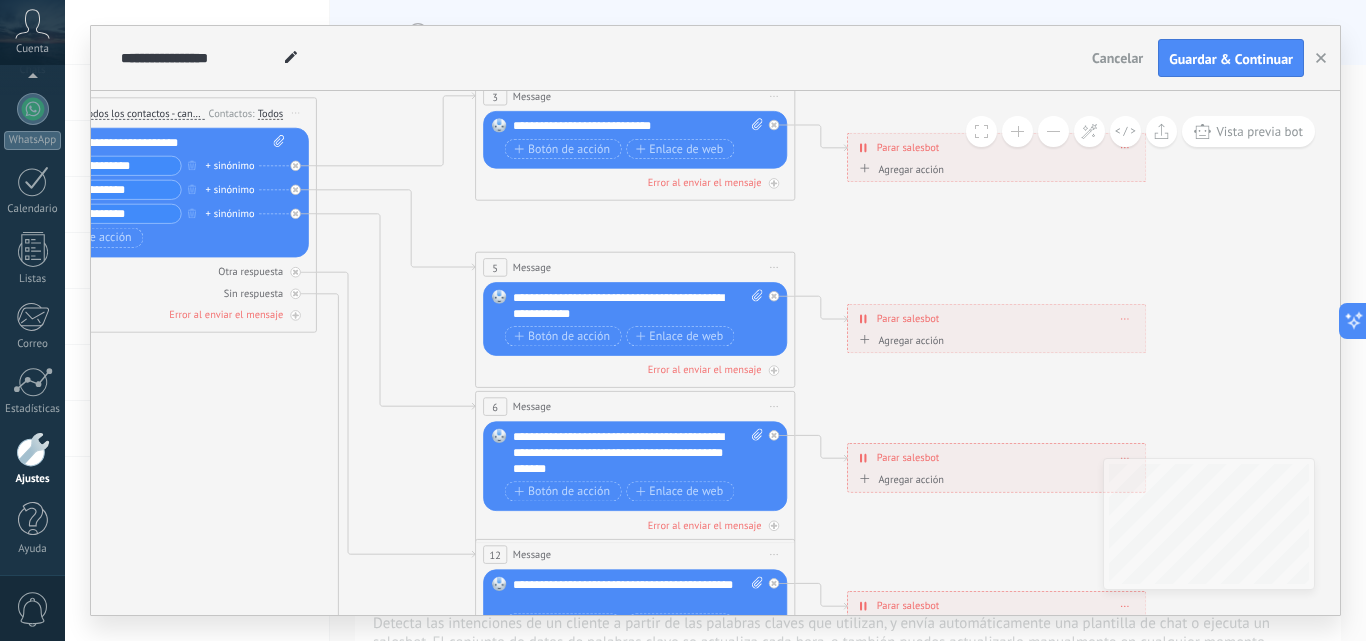 drag, startPoint x: 508, startPoint y: 388, endPoint x: 288, endPoint y: 276, distance: 246.8684 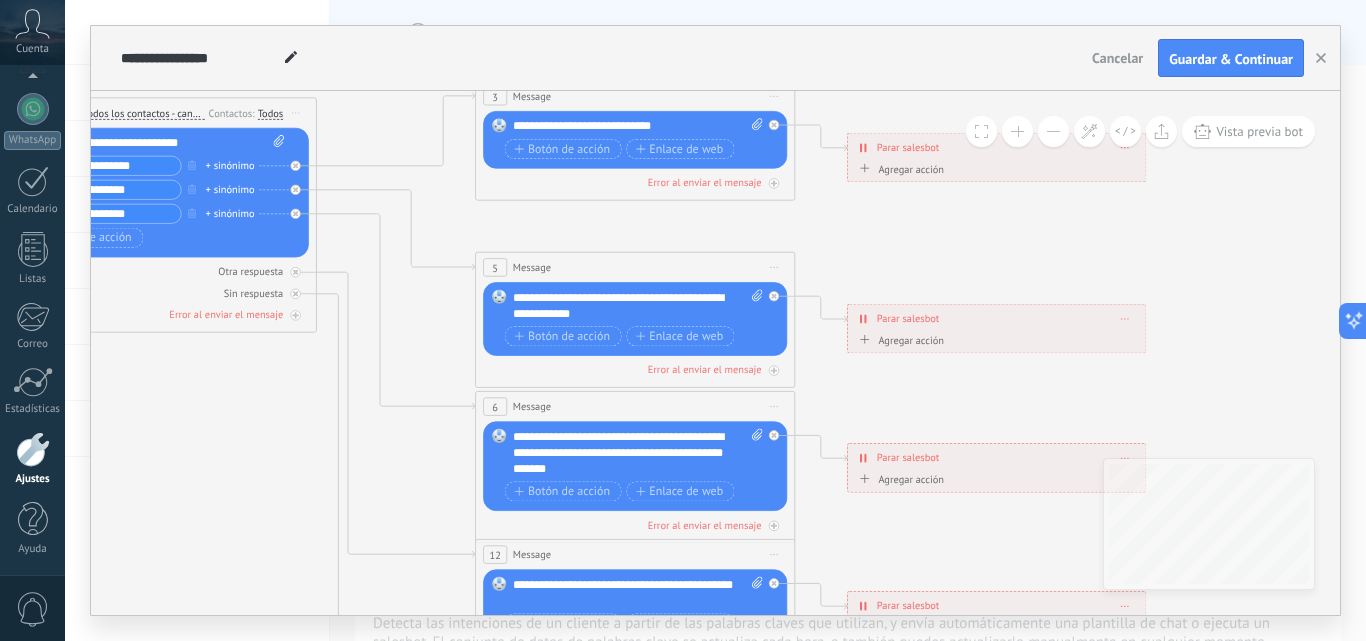 click 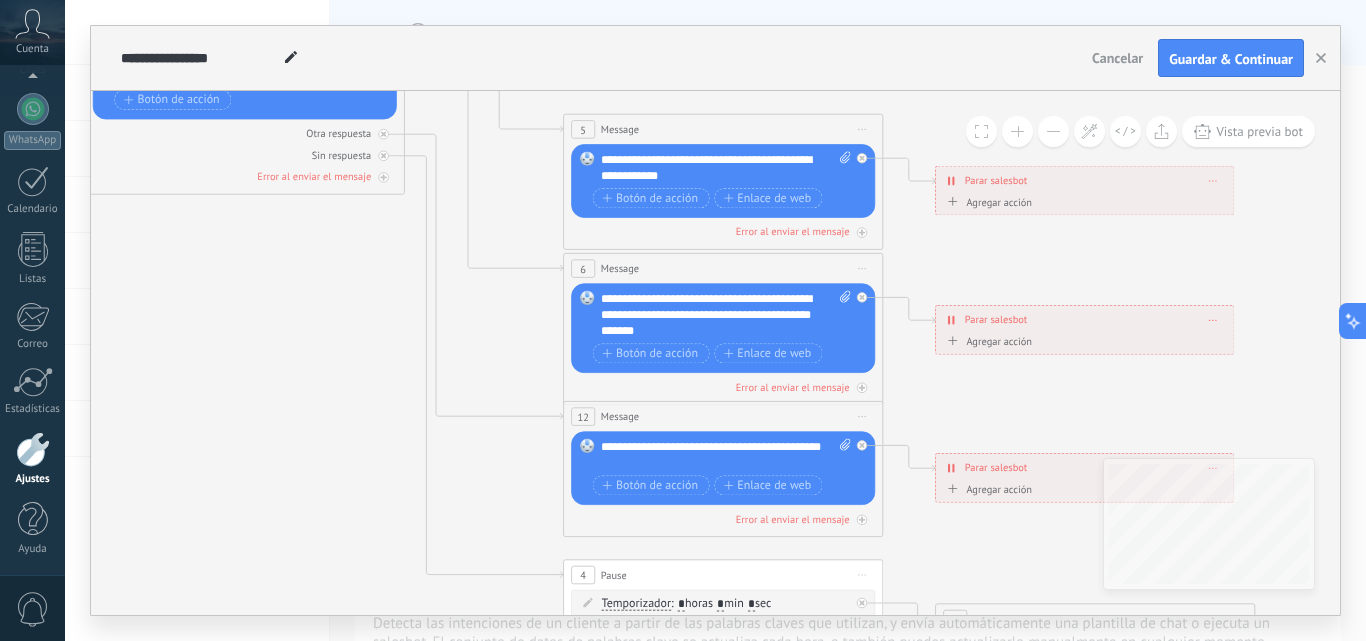 drag, startPoint x: 990, startPoint y: 548, endPoint x: 1110, endPoint y: 416, distance: 178.39282 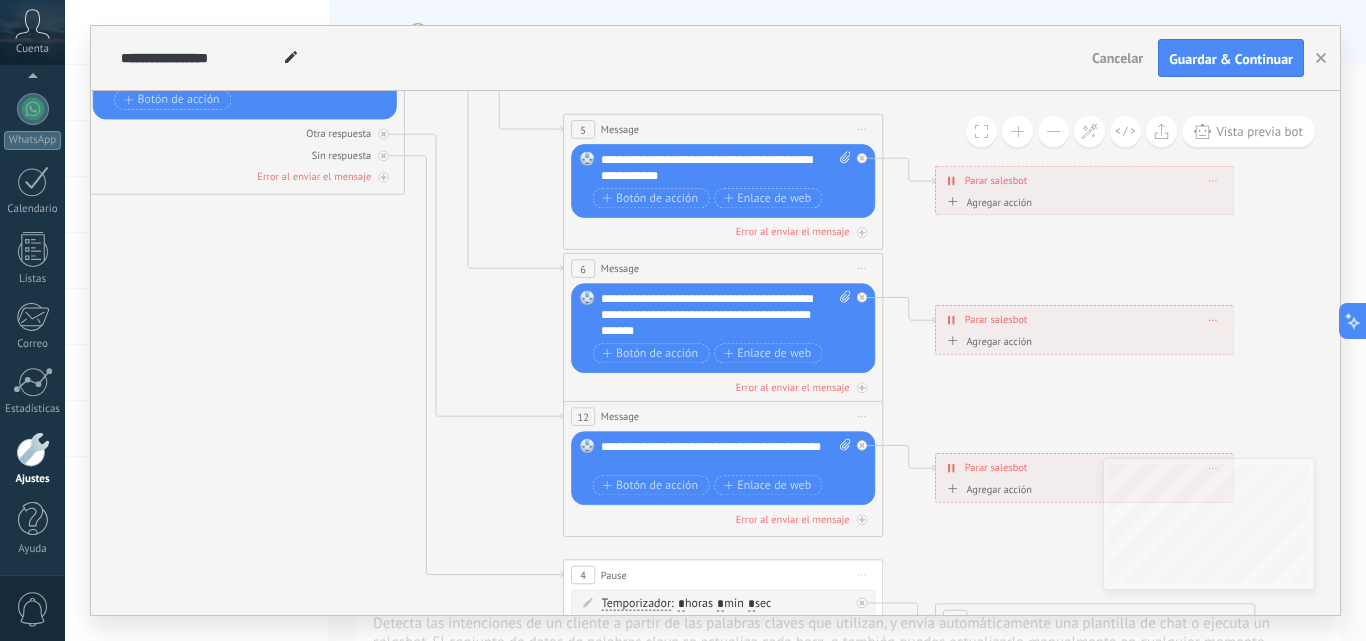 click 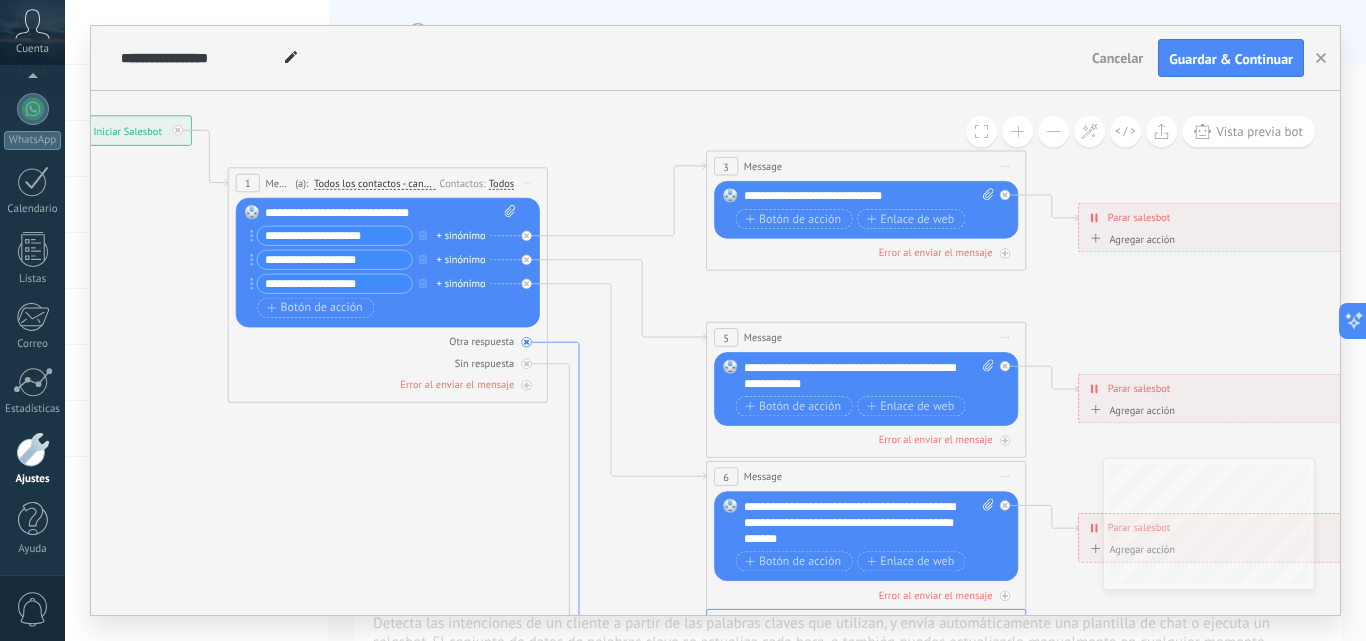 drag, startPoint x: 430, startPoint y: 305, endPoint x: 689, endPoint y: 577, distance: 375.5862 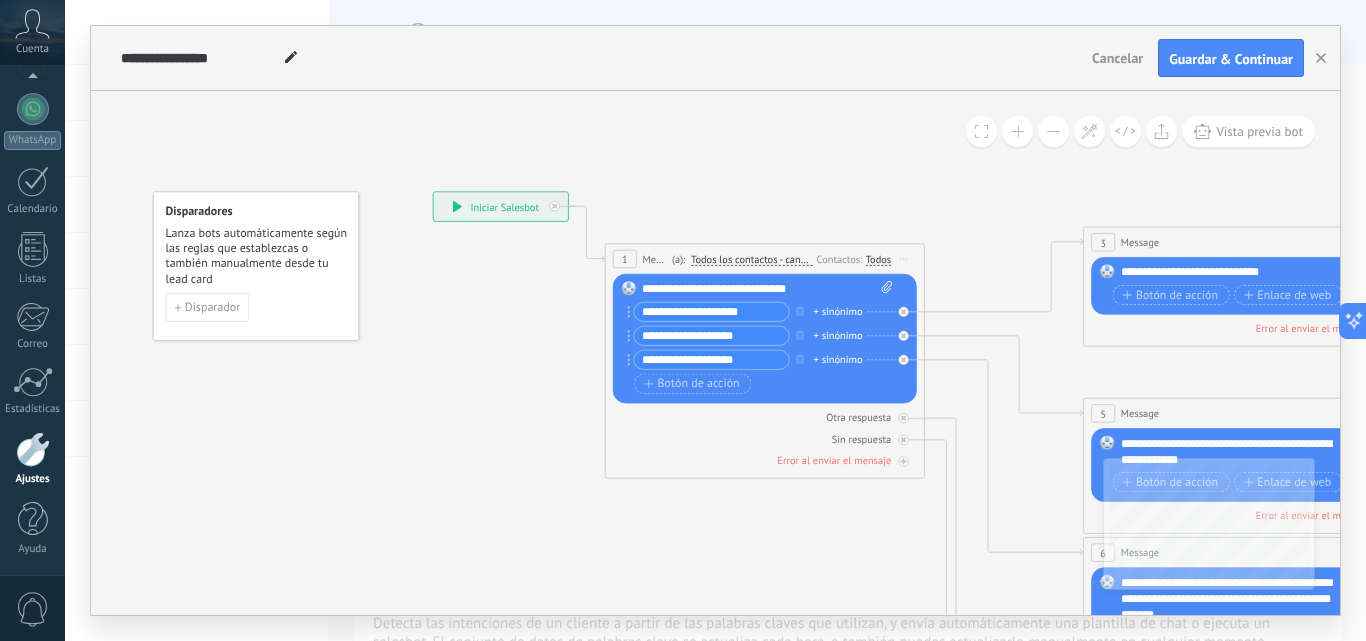drag, startPoint x: 605, startPoint y: 386, endPoint x: 515, endPoint y: 313, distance: 115.88356 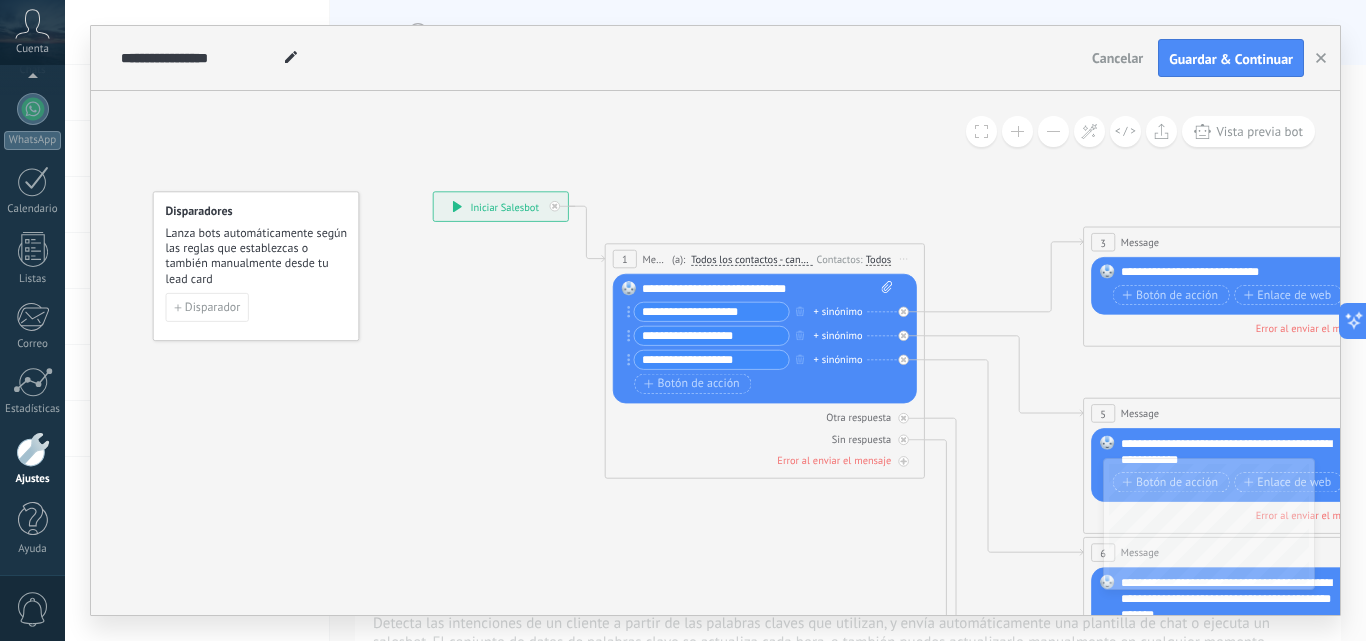 click 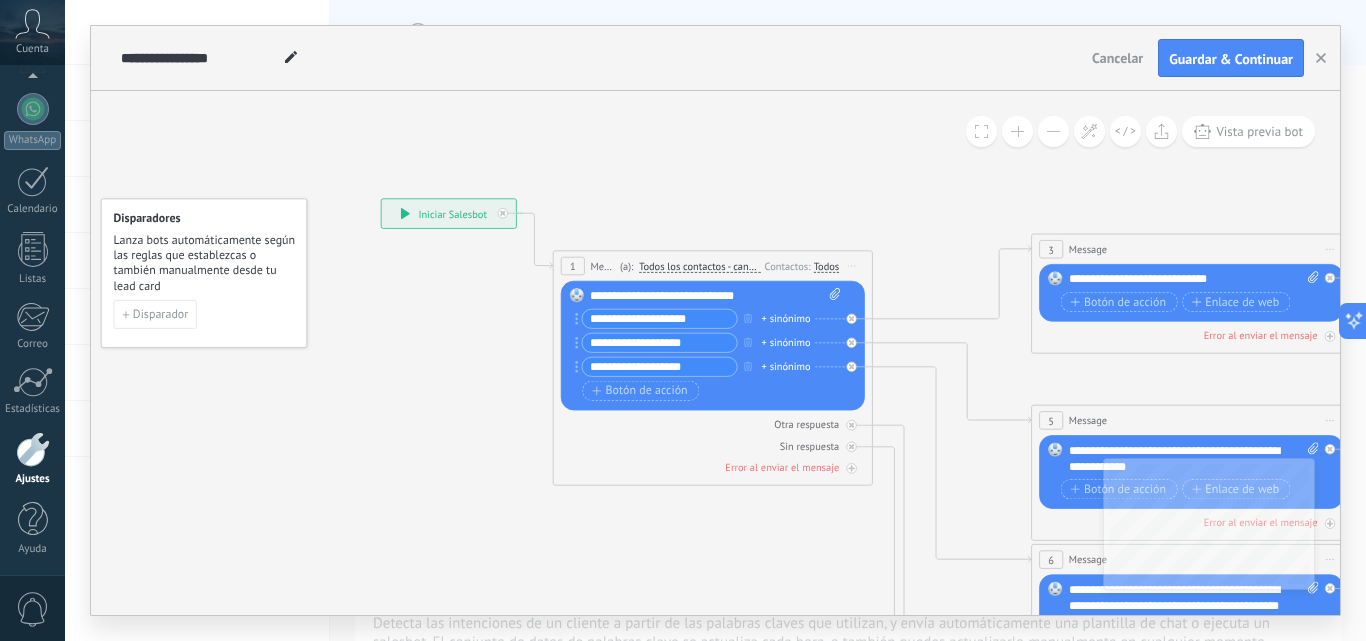 click on "Cancelar" at bounding box center [1117, 58] 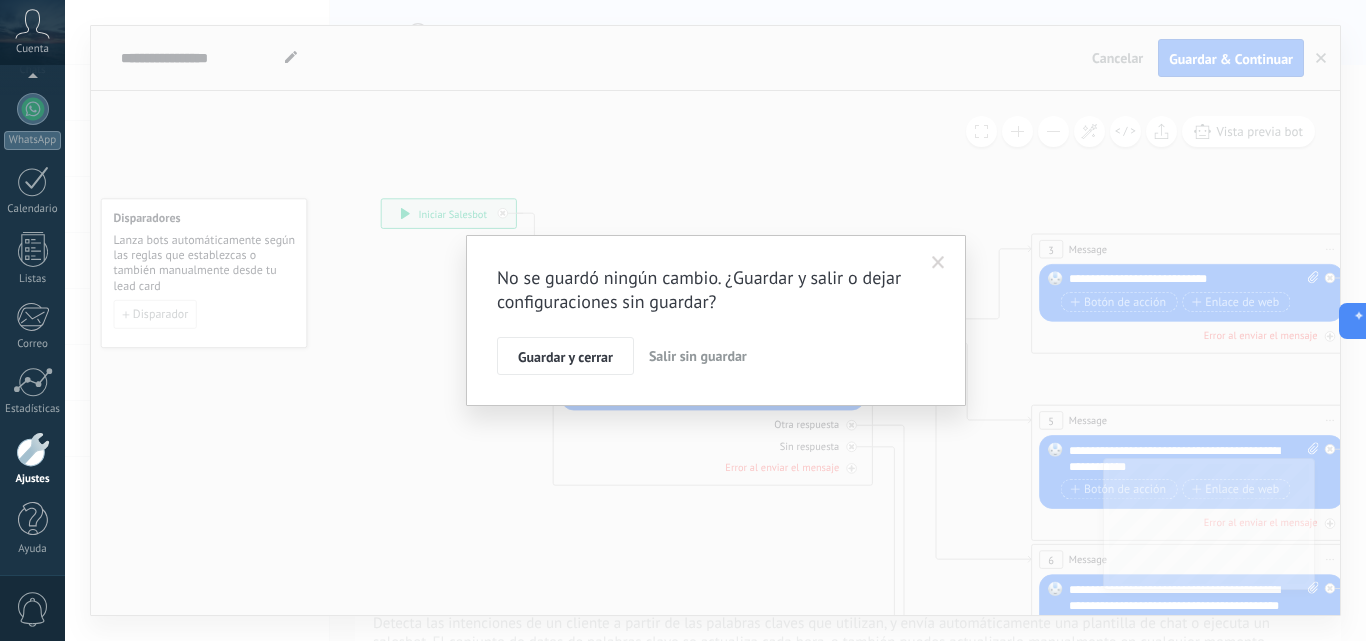 drag, startPoint x: 695, startPoint y: 365, endPoint x: 901, endPoint y: 275, distance: 224.80214 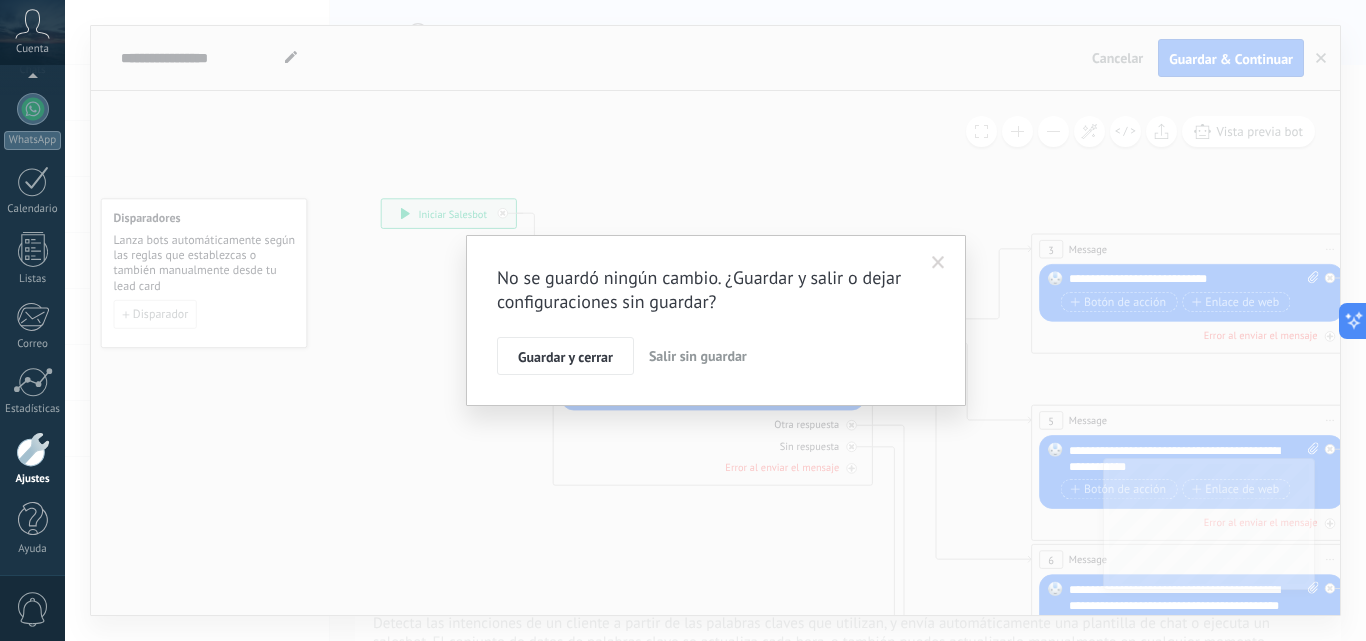 click at bounding box center (938, 263) 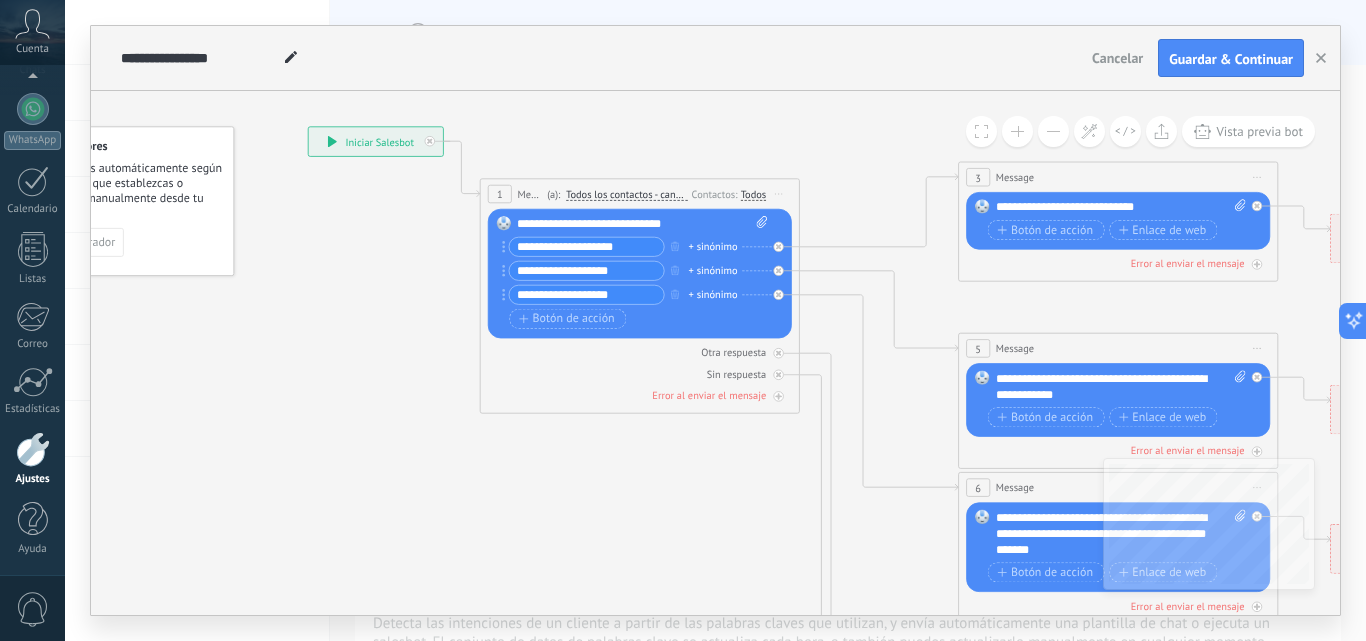 drag, startPoint x: 638, startPoint y: 493, endPoint x: 626, endPoint y: 475, distance: 21.633308 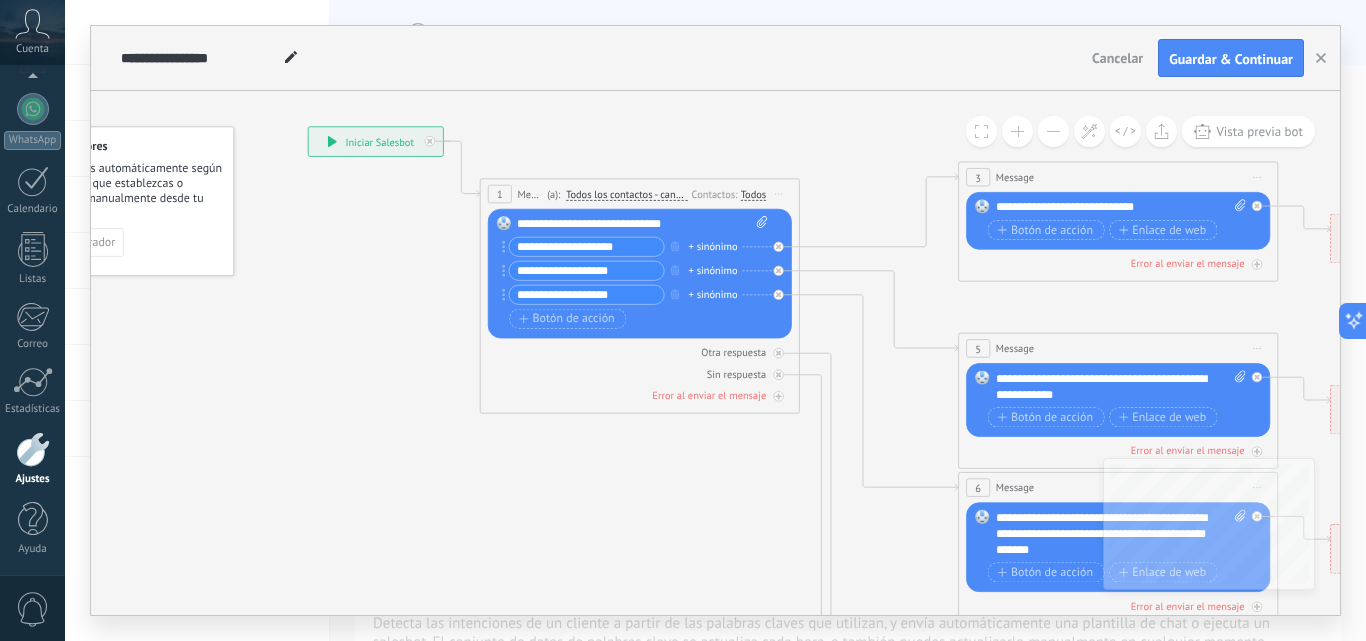 click 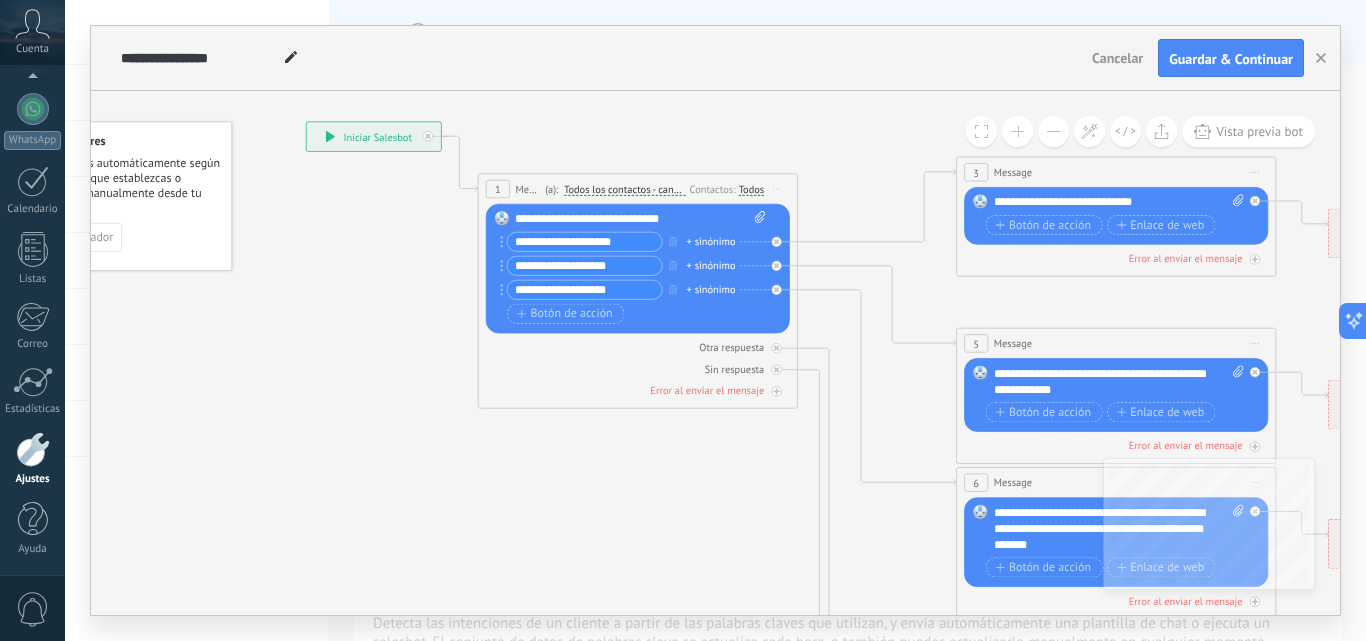 click on "**********" at bounding box center [636, 268] 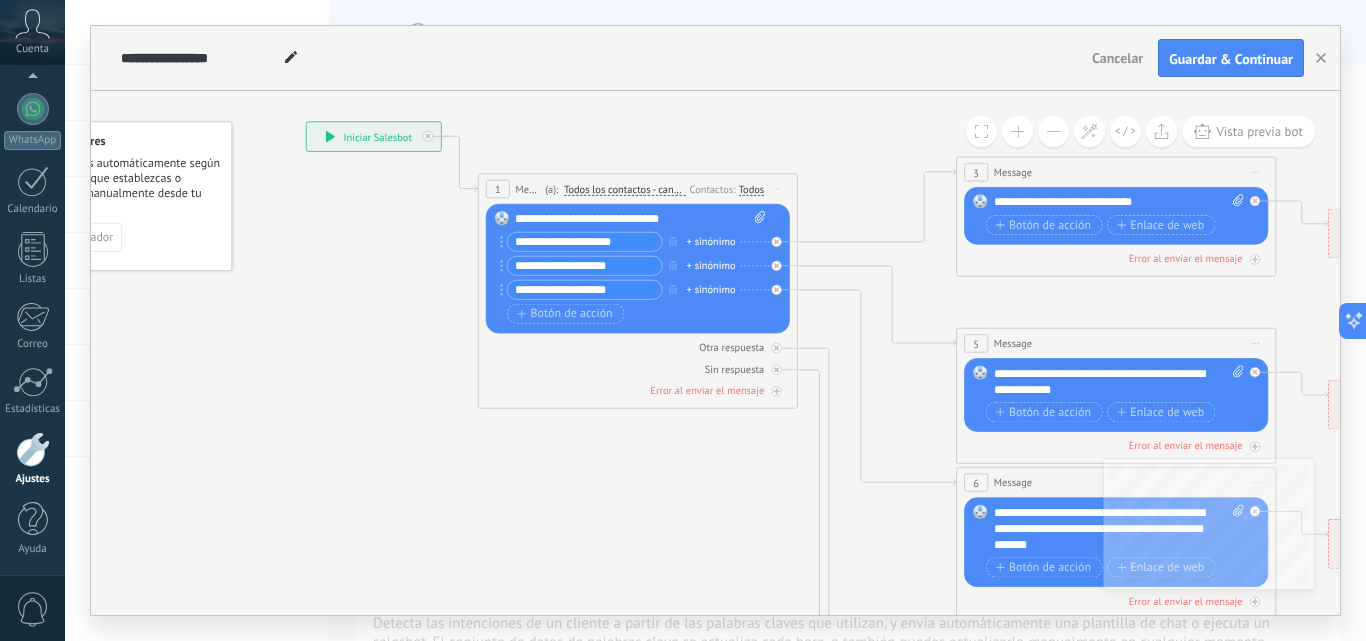 click on "**********" at bounding box center (584, 242) 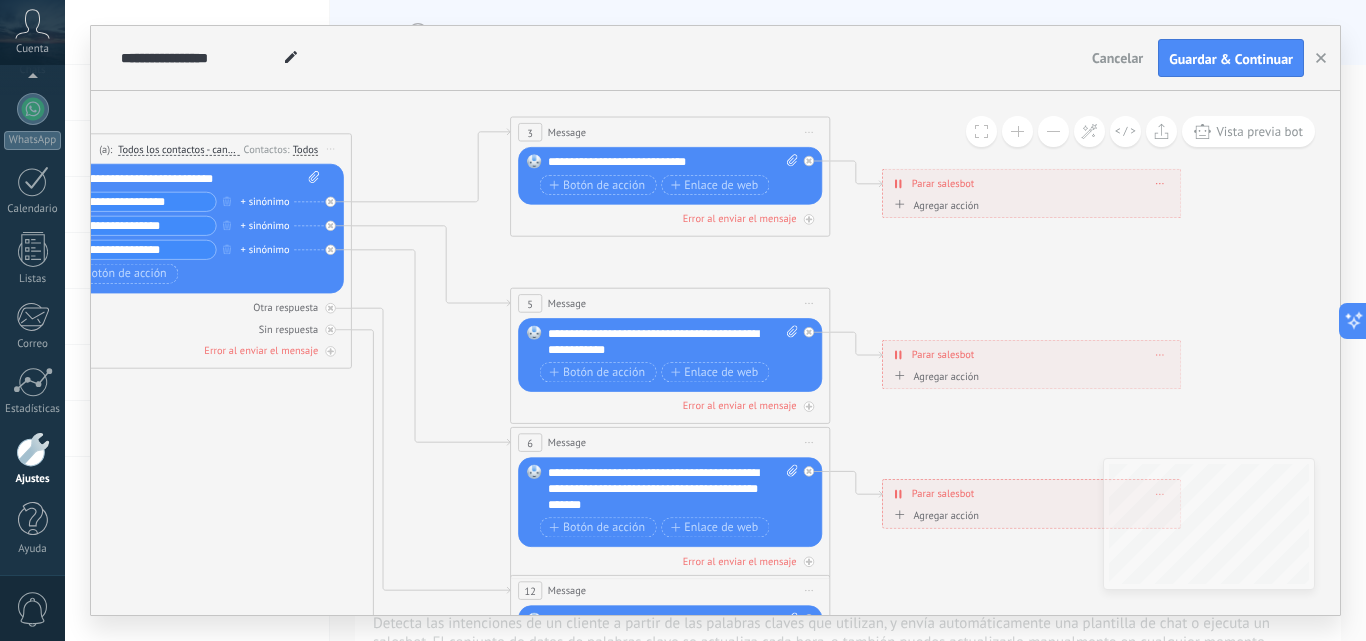 drag, startPoint x: 838, startPoint y: 482, endPoint x: 392, endPoint y: 442, distance: 447.79013 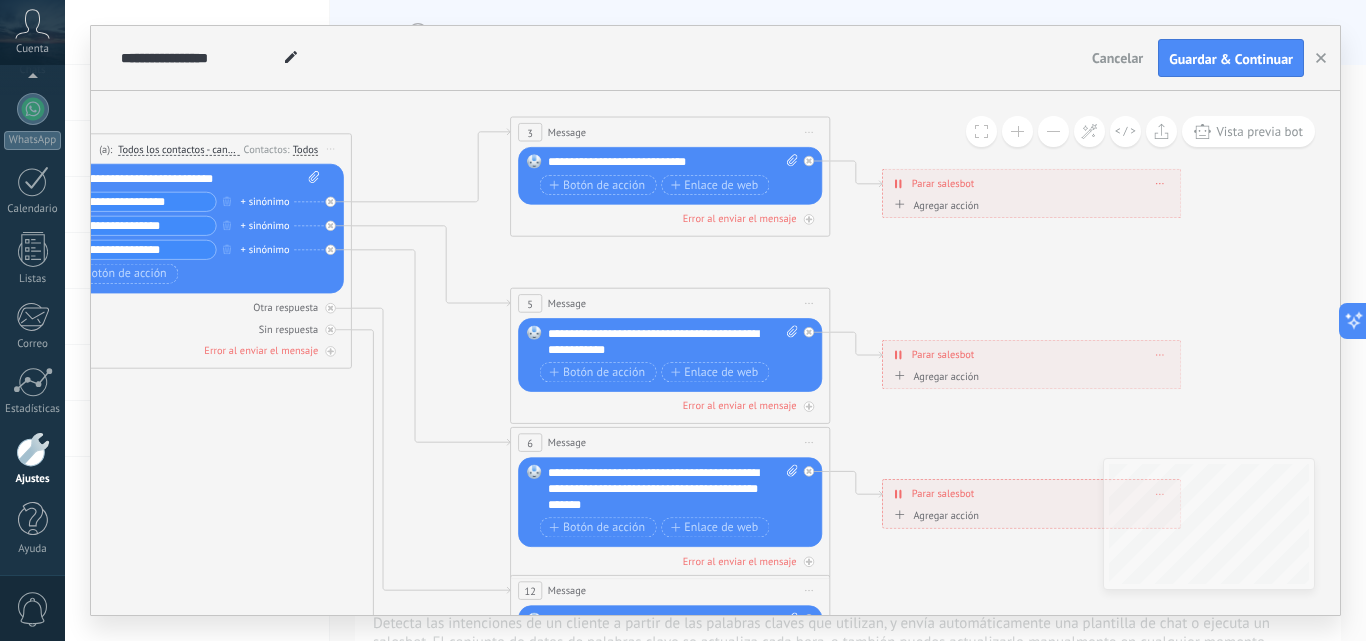 click 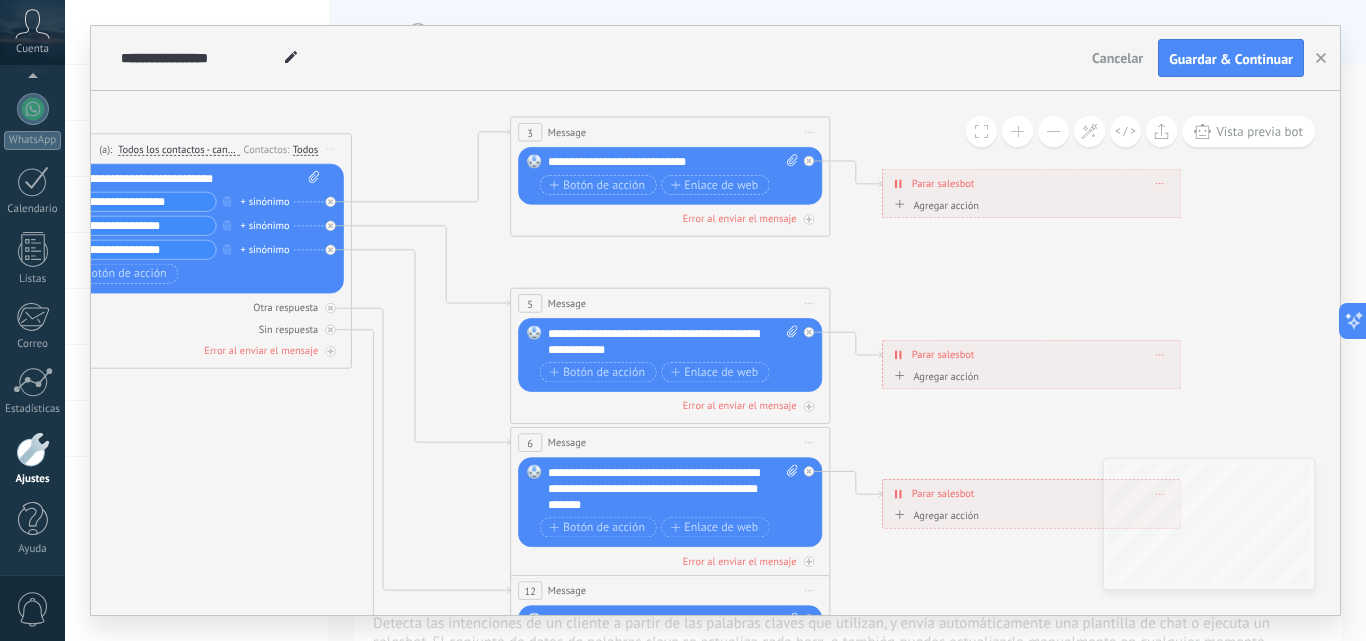 click on "+ sinónimo" at bounding box center [265, 202] 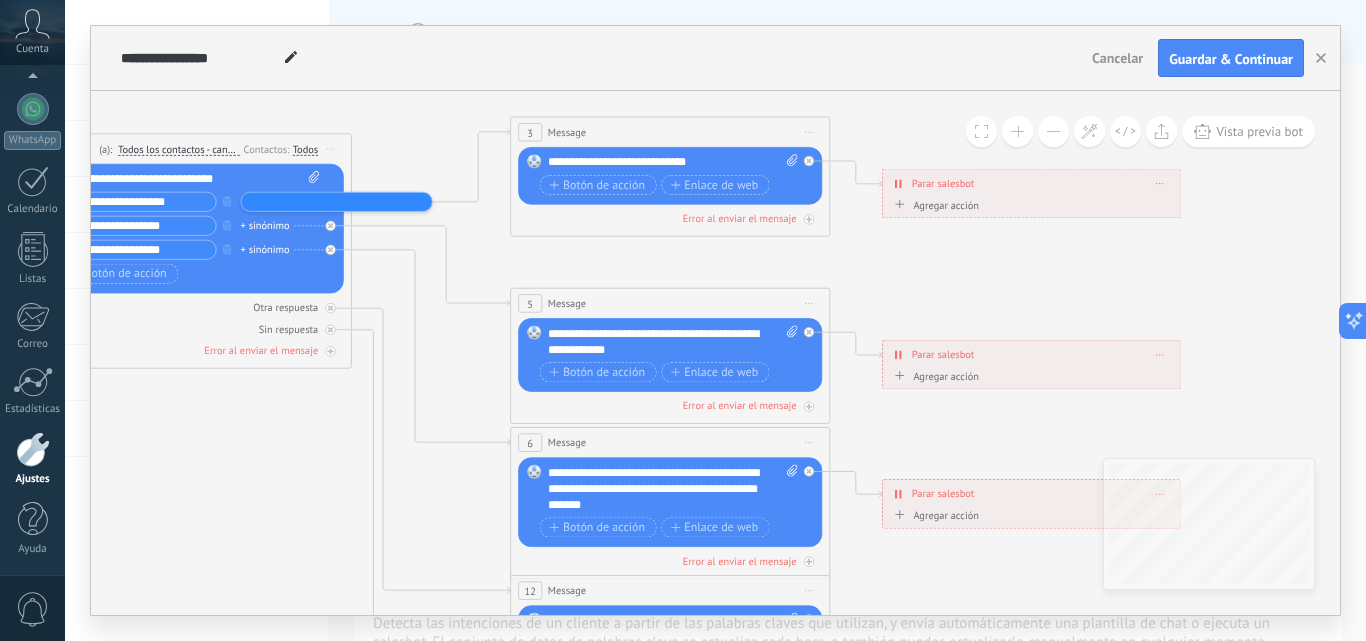click 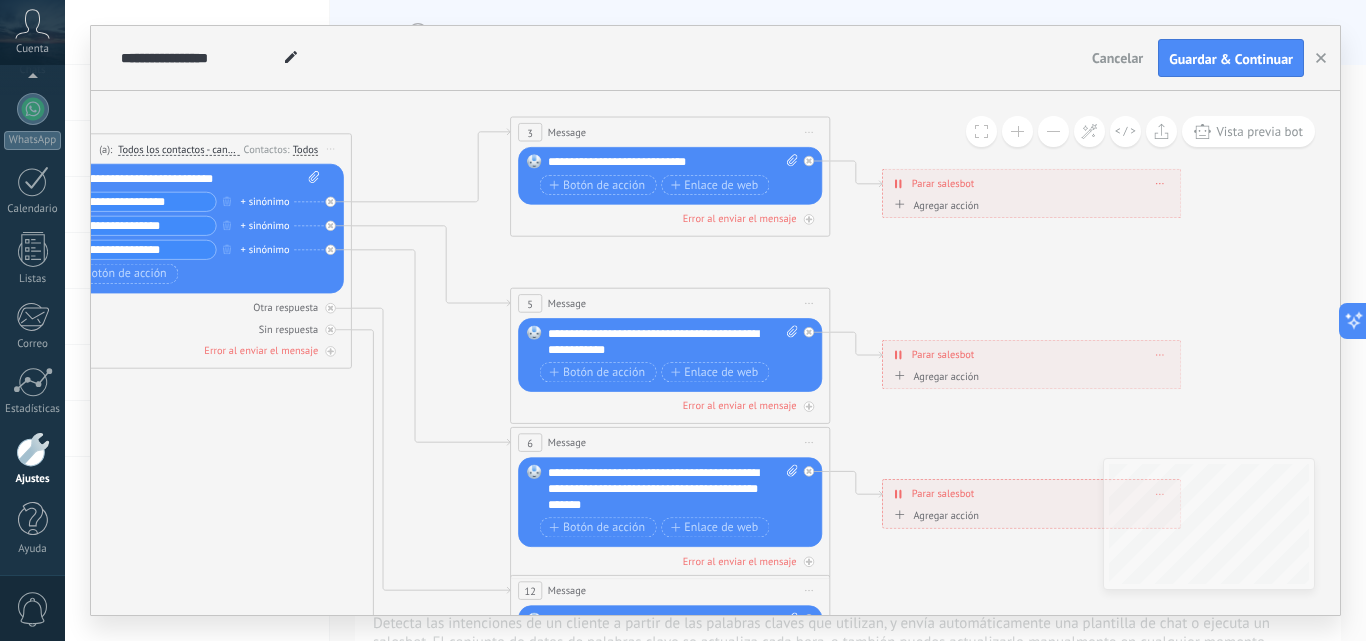 click on "+ sinónimo" at bounding box center [265, 202] 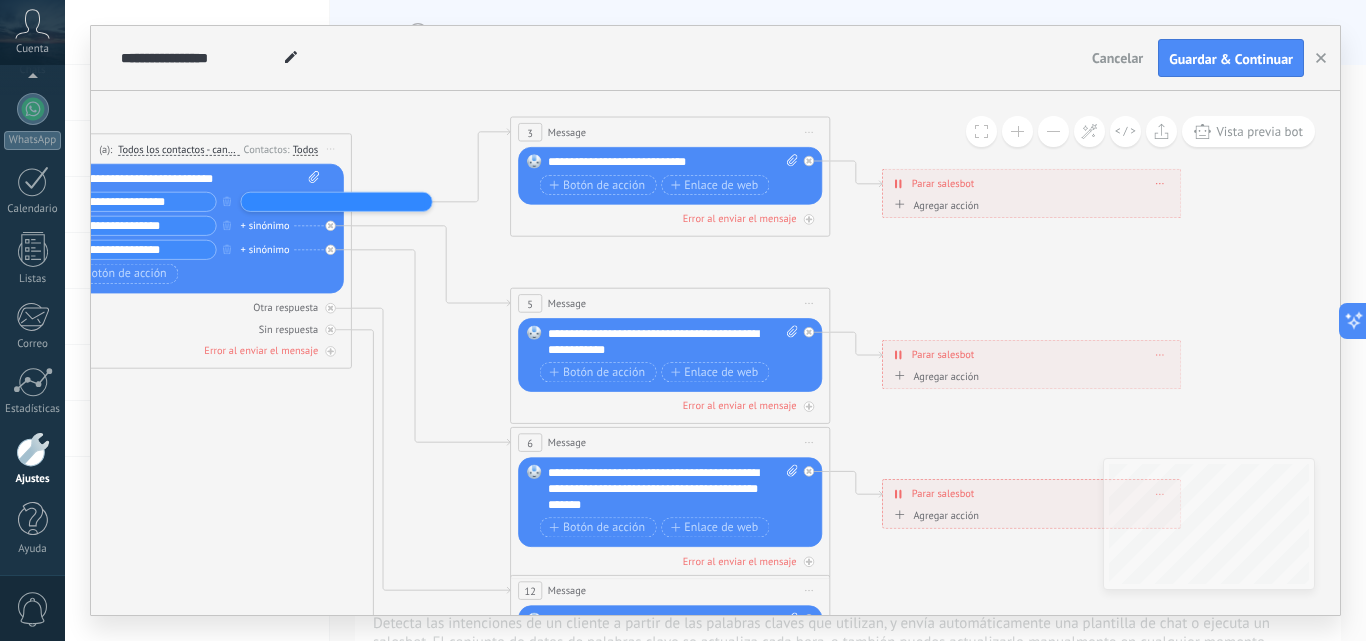 click 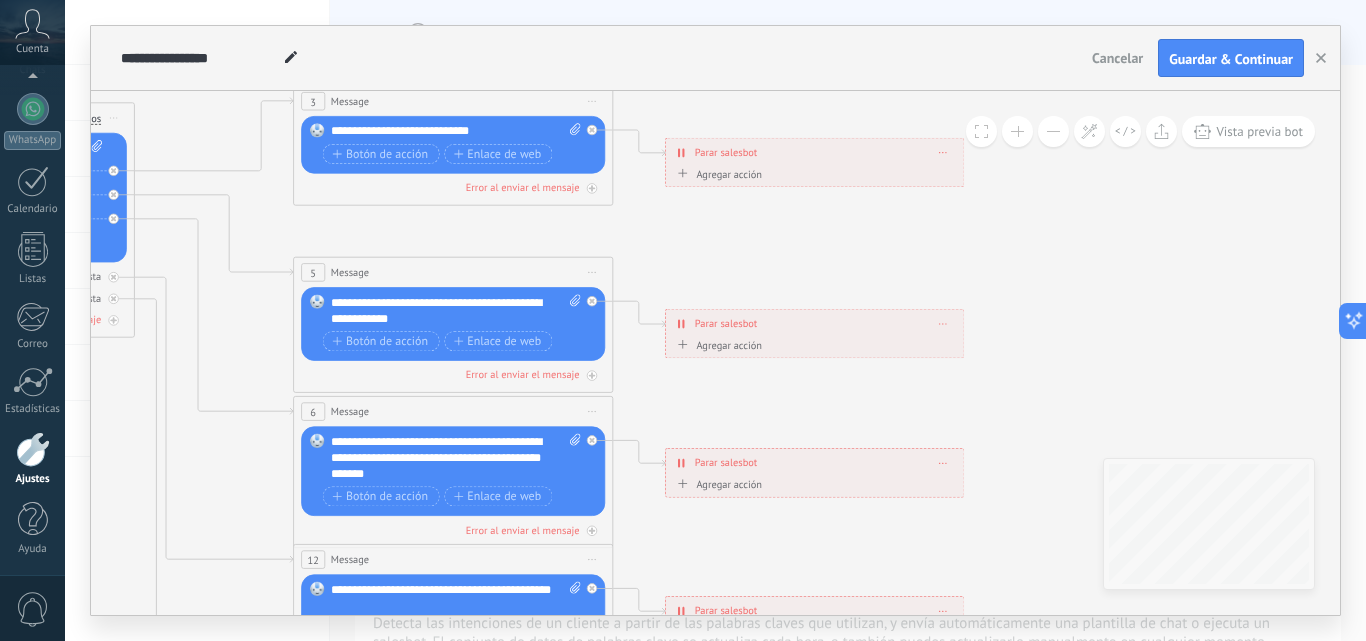 drag, startPoint x: 748, startPoint y: 274, endPoint x: 373, endPoint y: 232, distance: 377.34467 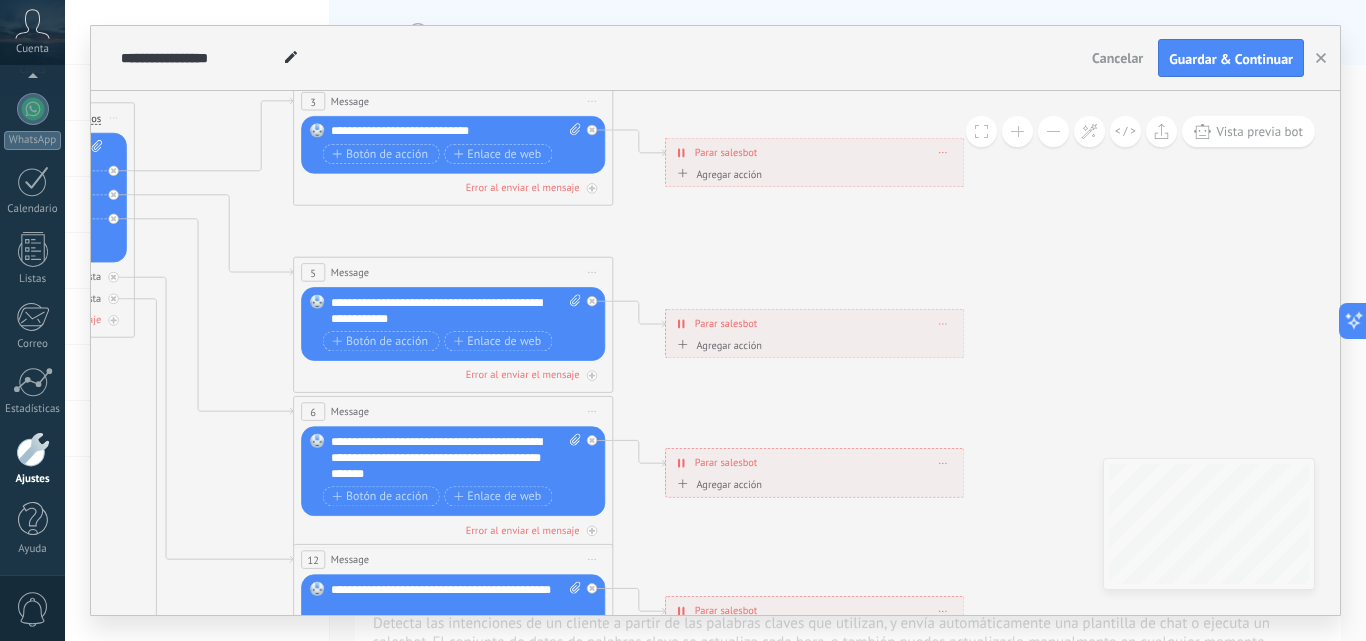 click 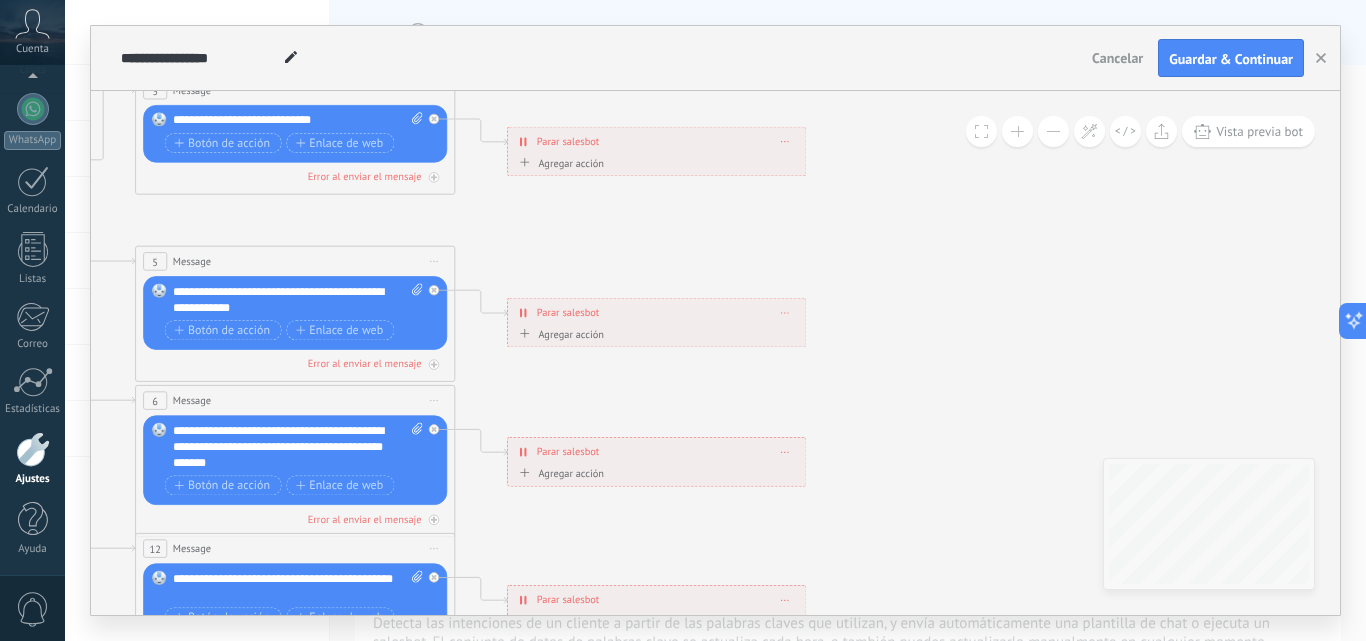 click on "**********" at bounding box center (657, 313) 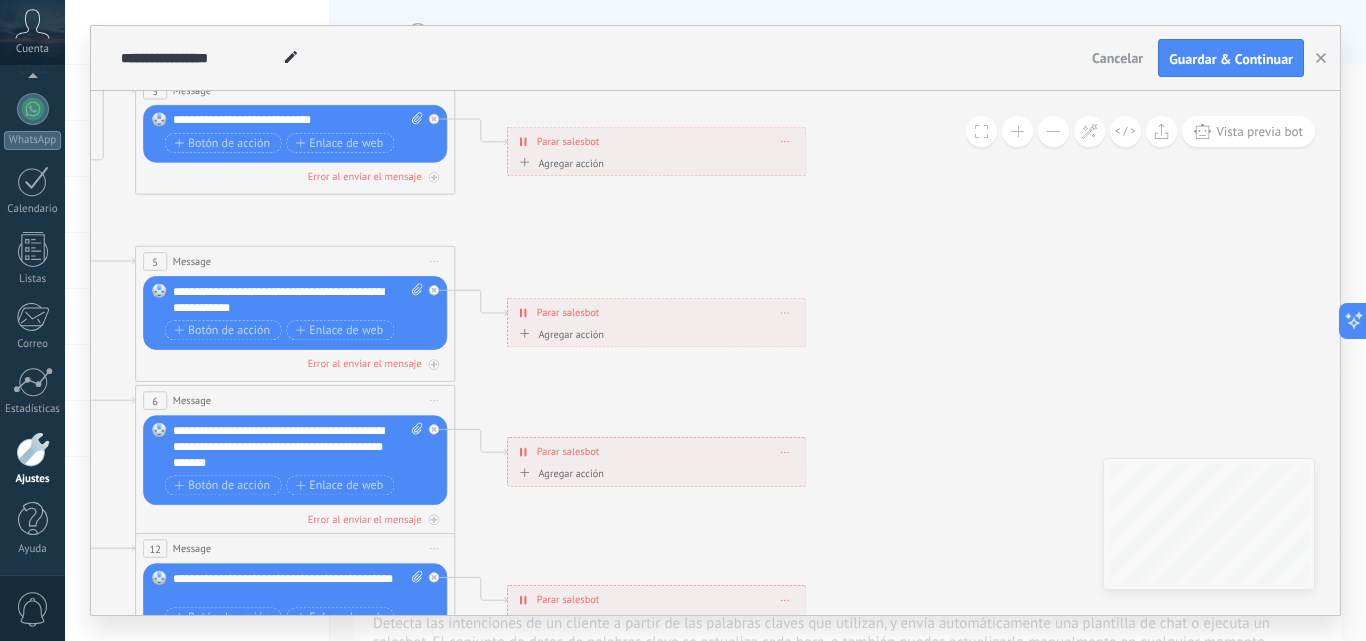 click 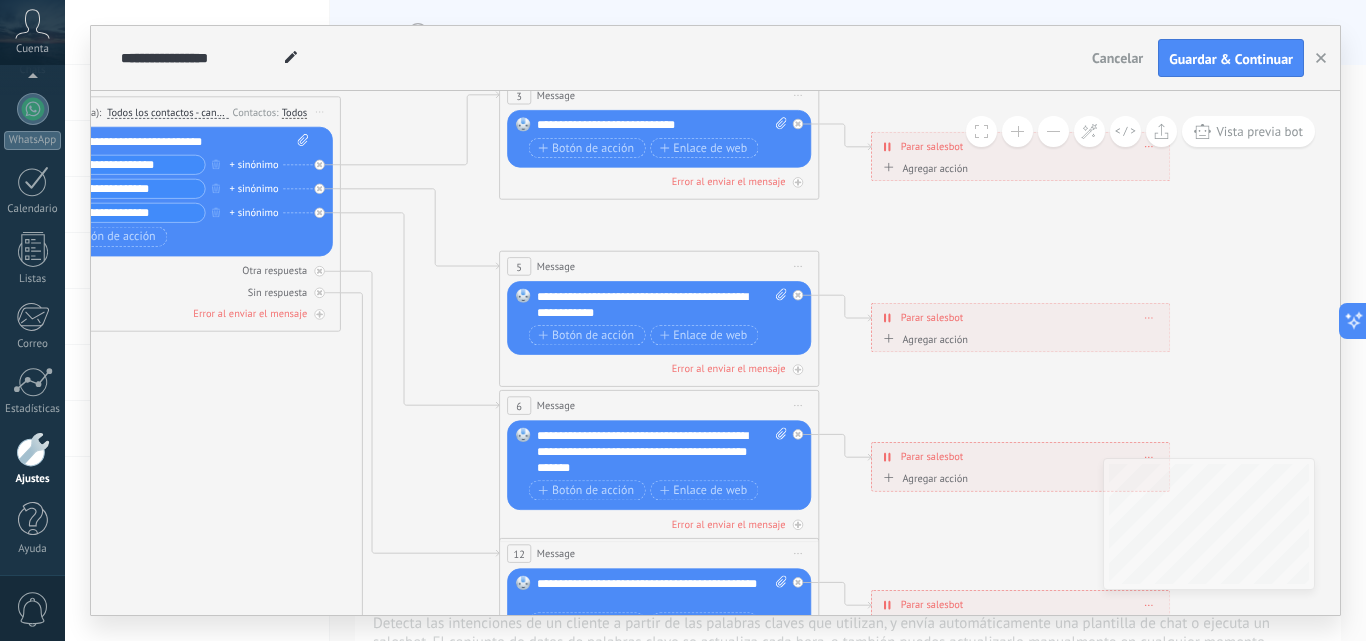drag, startPoint x: 480, startPoint y: 193, endPoint x: 844, endPoint y: 198, distance: 364.03433 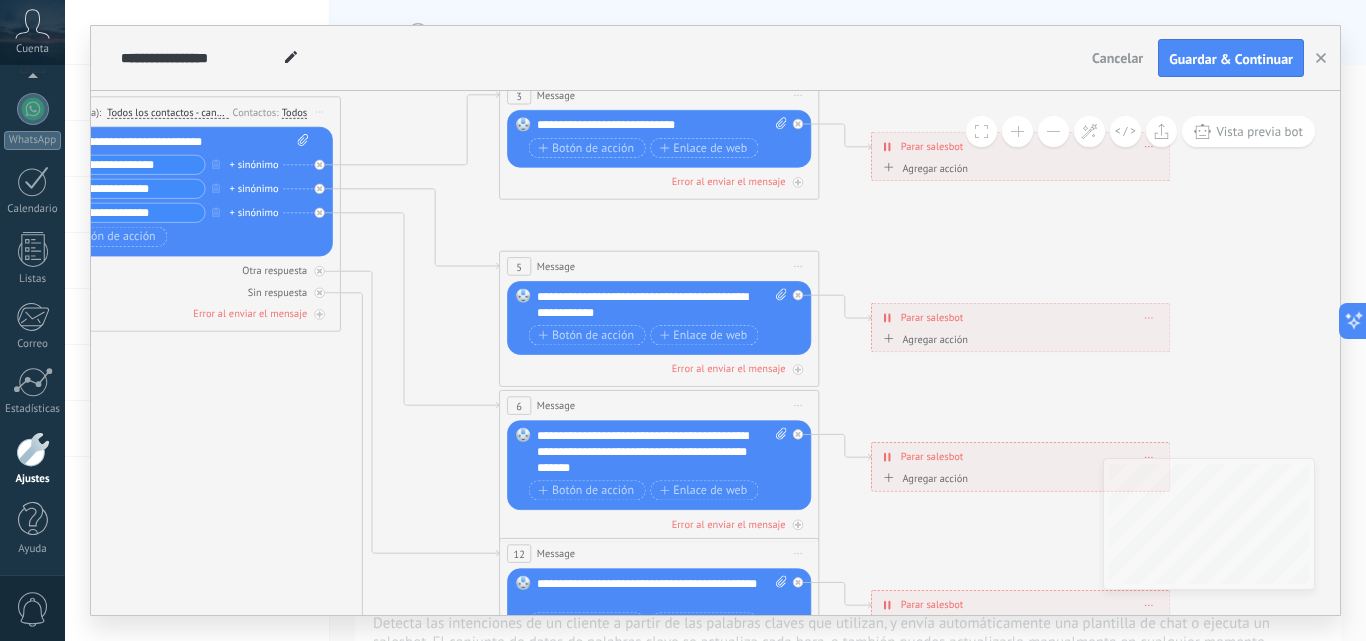 click 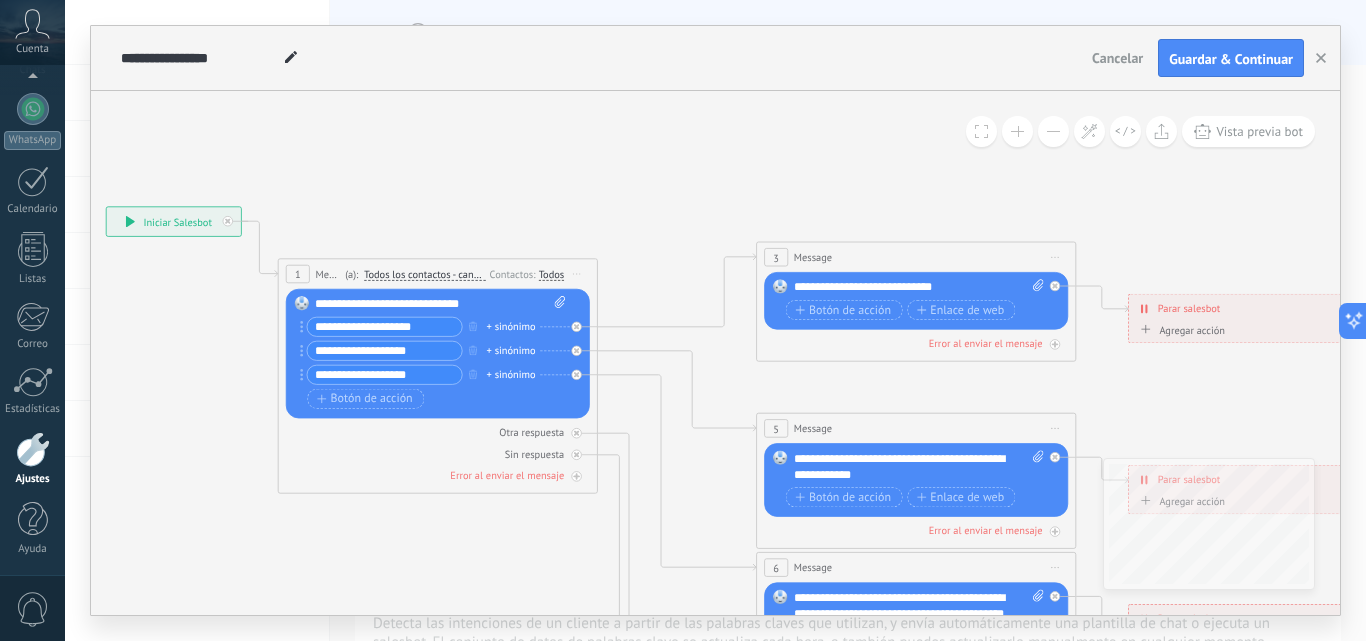 drag, startPoint x: 589, startPoint y: 210, endPoint x: 891, endPoint y: 346, distance: 331.2099 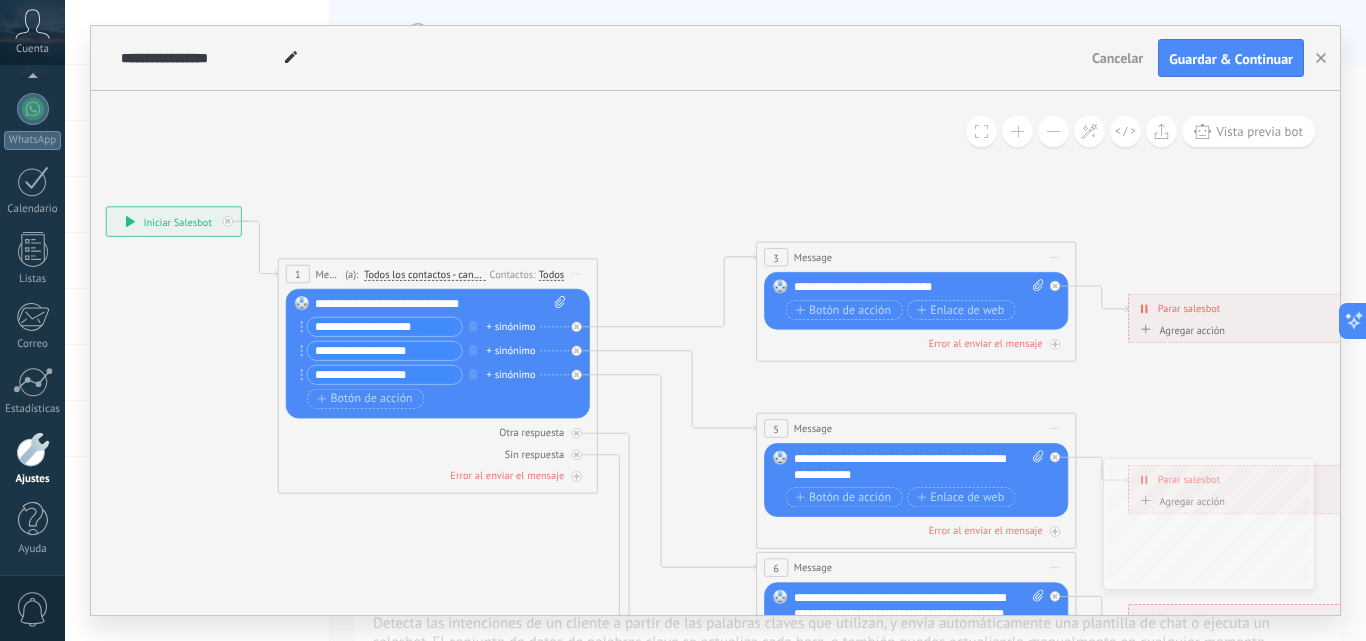 click 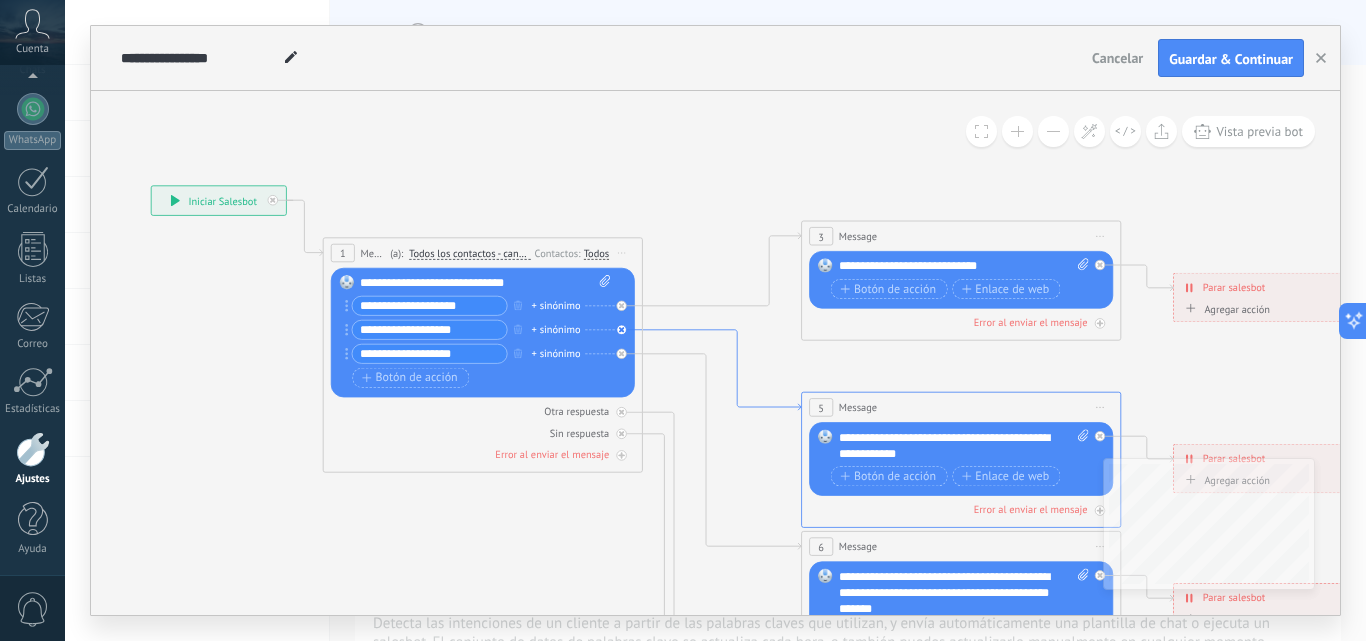 drag, startPoint x: 749, startPoint y: 411, endPoint x: 897, endPoint y: 290, distance: 191.16747 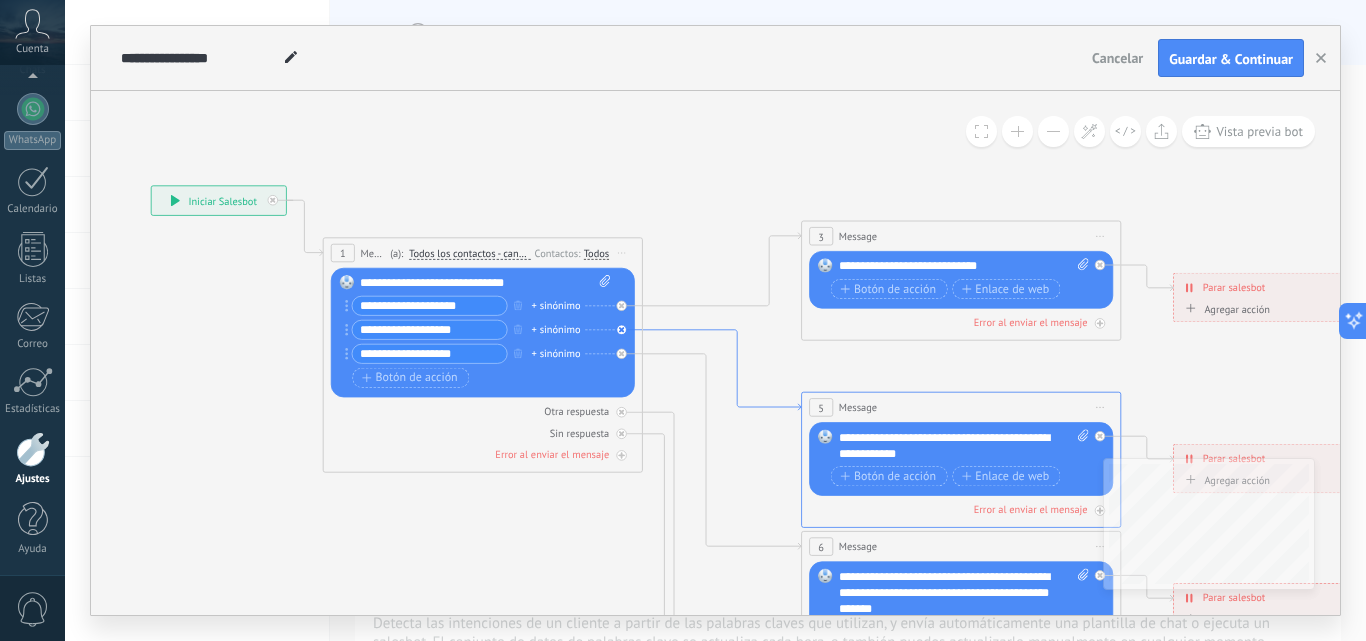 click 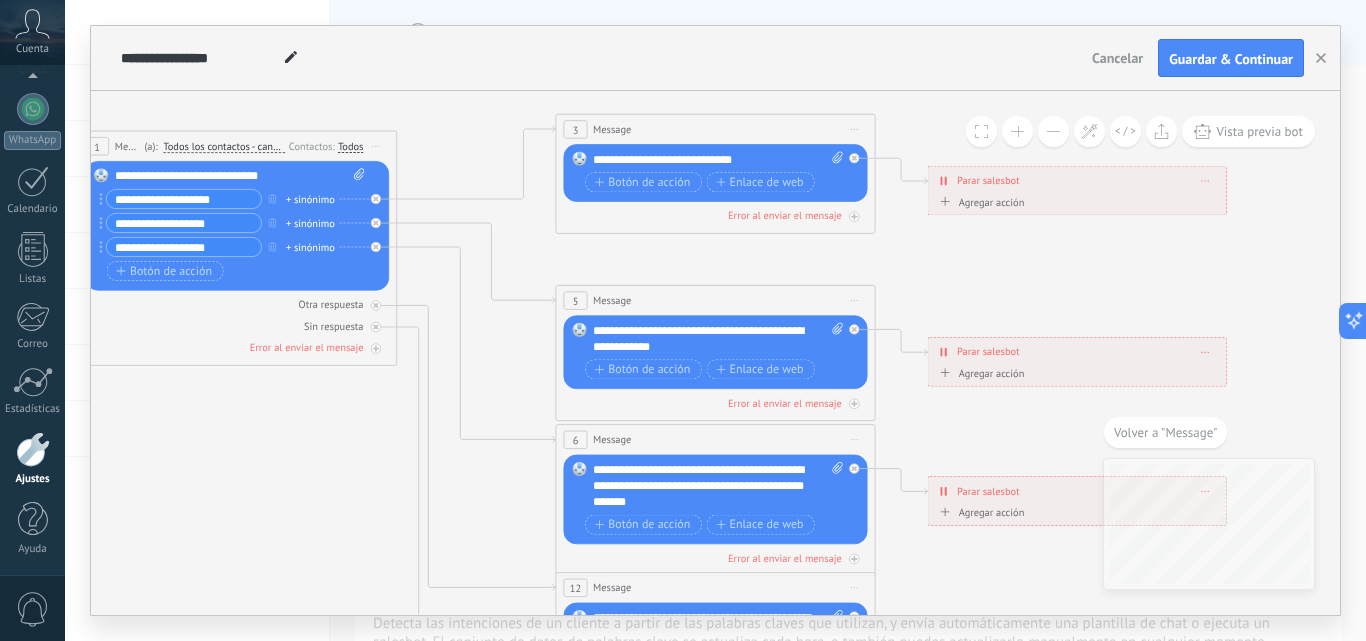 click on "Cancelar" at bounding box center [1117, 58] 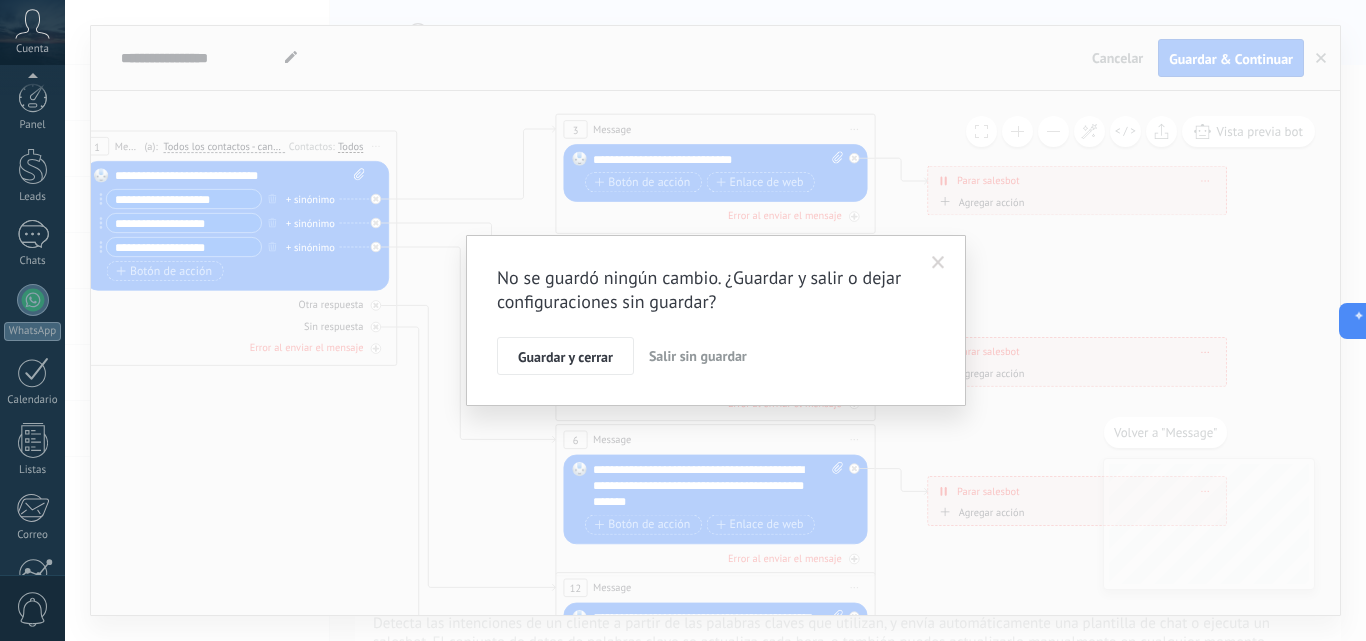 click on "Guardar y cerrar Salir sin guardar" at bounding box center (716, 356) 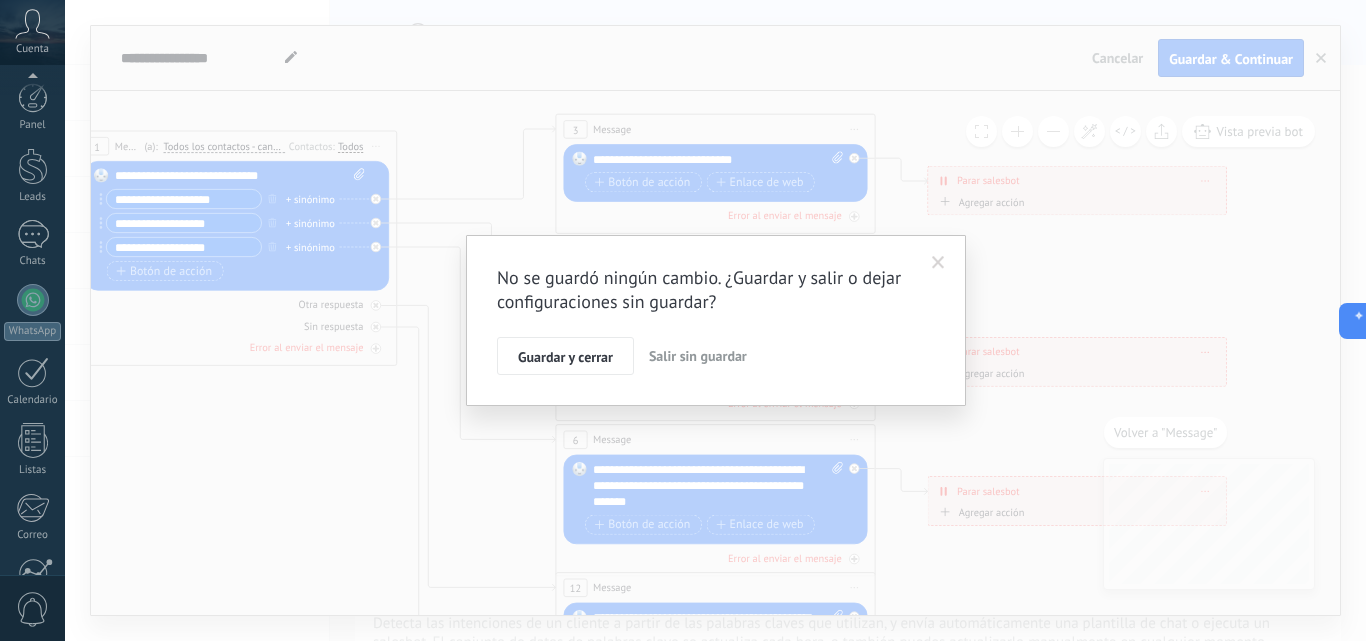 scroll, scrollTop: 0, scrollLeft: 0, axis: both 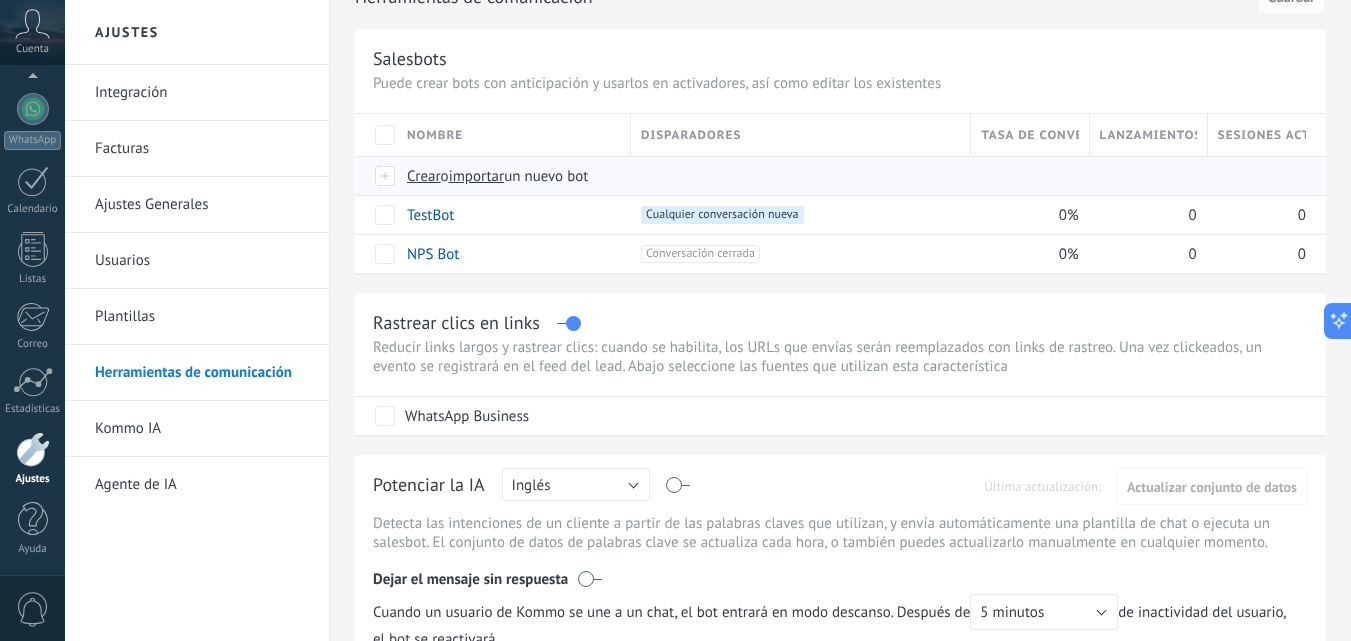 click on "Crear" at bounding box center [424, 176] 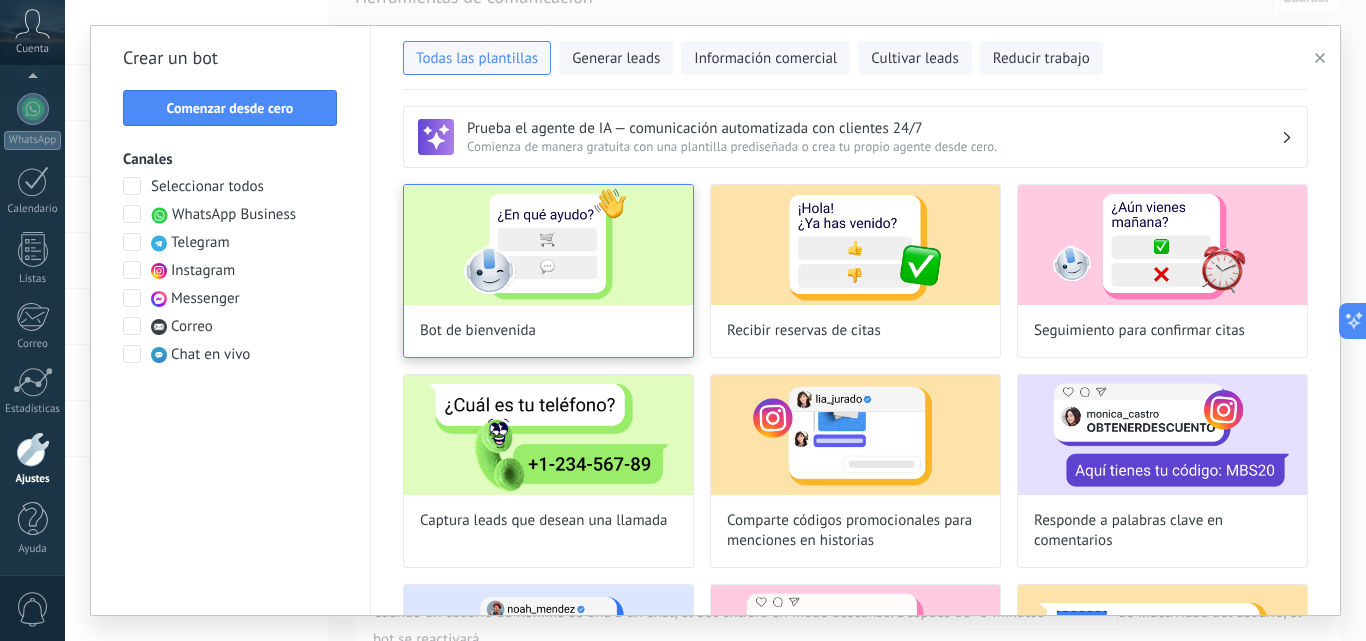 click on "Bot de bienvenida" at bounding box center [548, 271] 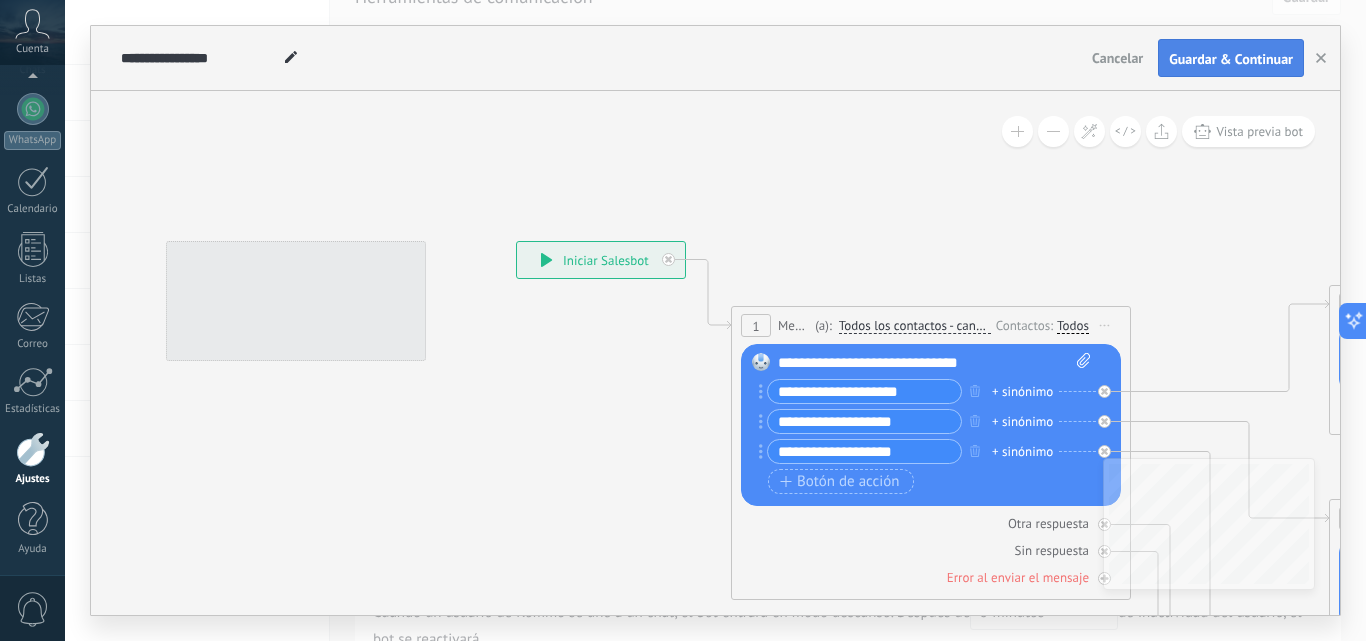 click on "Guardar & Continuar" at bounding box center [1231, 59] 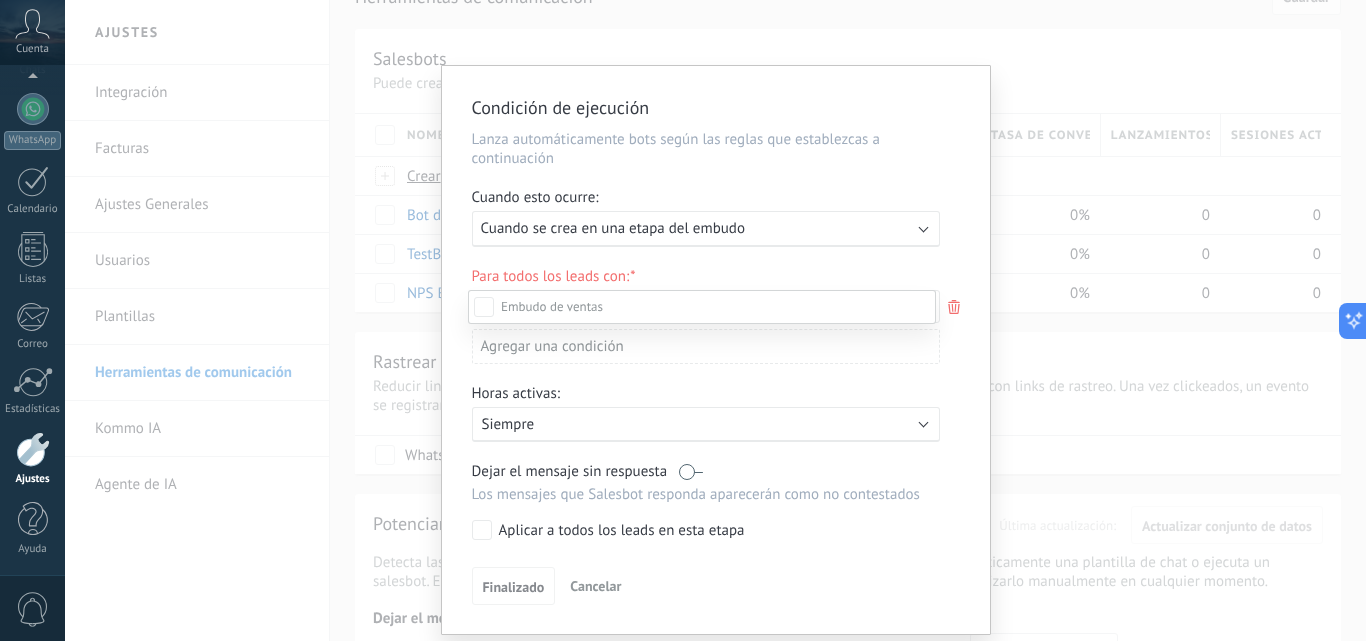scroll, scrollTop: 210, scrollLeft: 0, axis: vertical 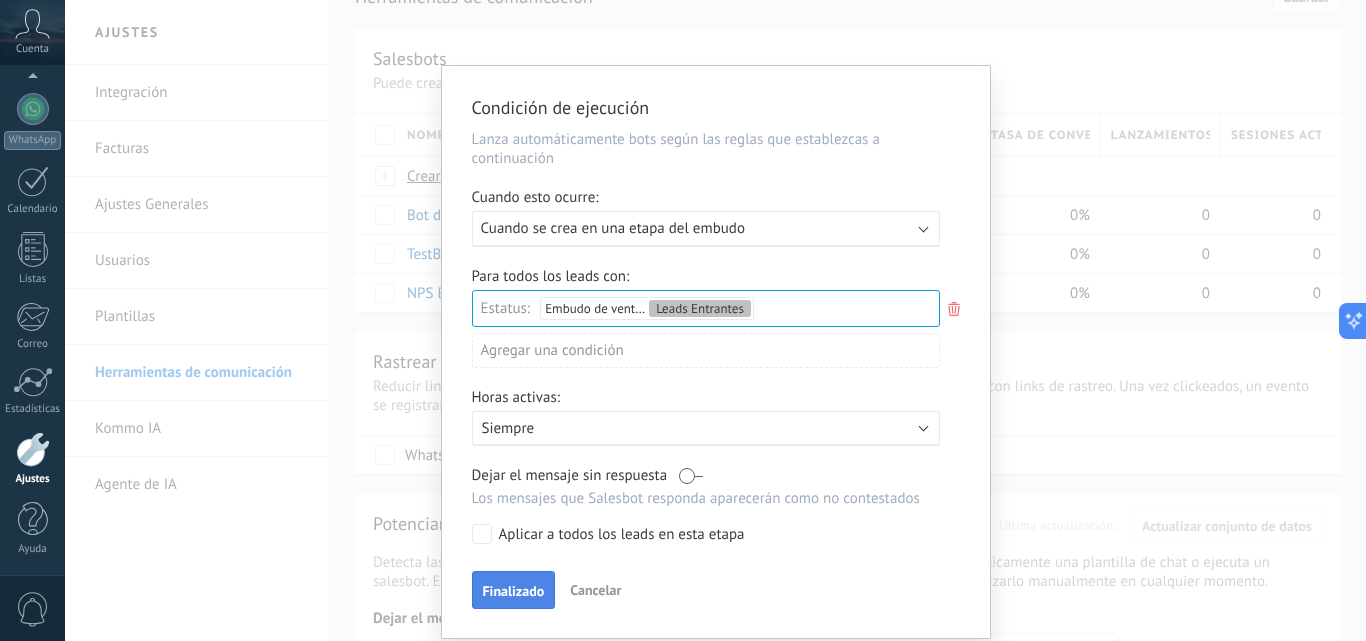 click on "Finalizado" at bounding box center [514, 591] 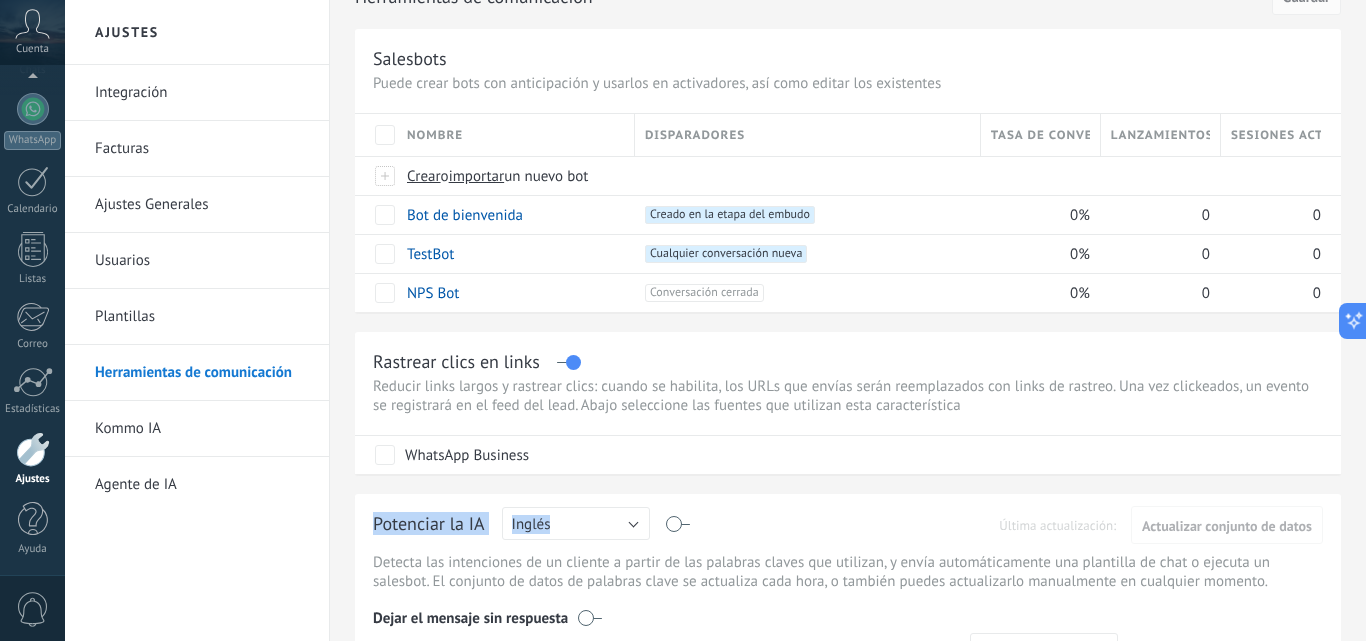 drag, startPoint x: 891, startPoint y: 431, endPoint x: 699, endPoint y: 488, distance: 200.2823 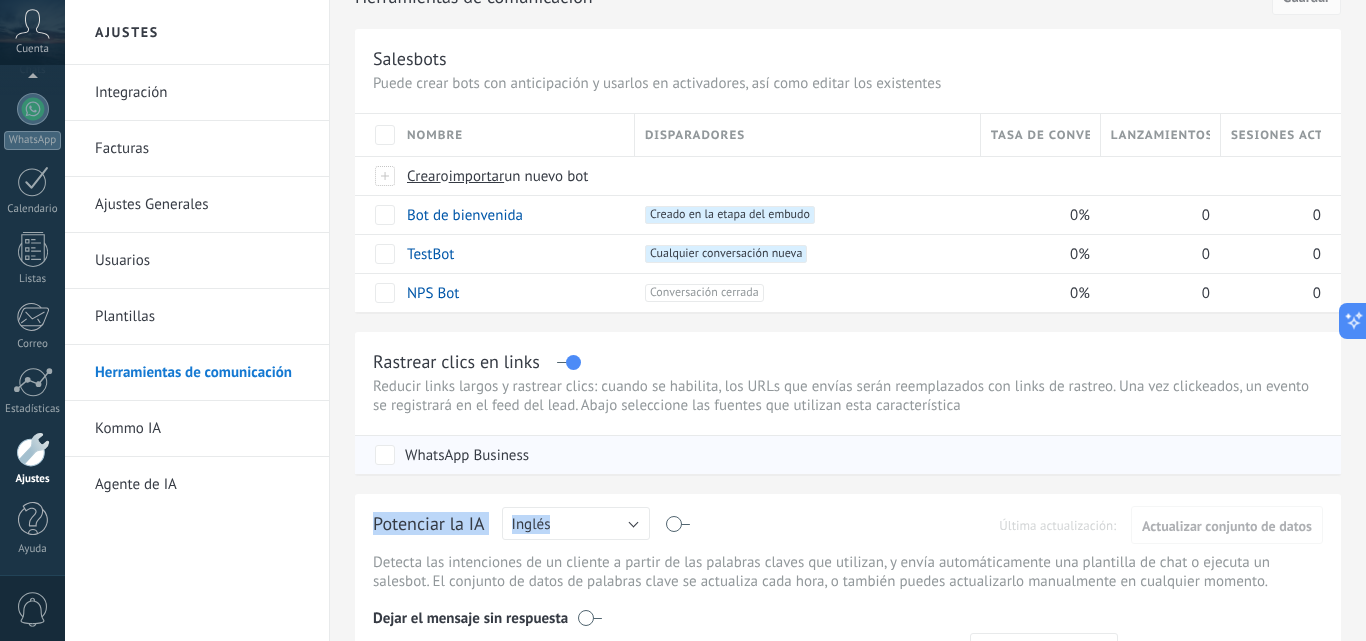 drag, startPoint x: 861, startPoint y: 505, endPoint x: 785, endPoint y: 472, distance: 82.85529 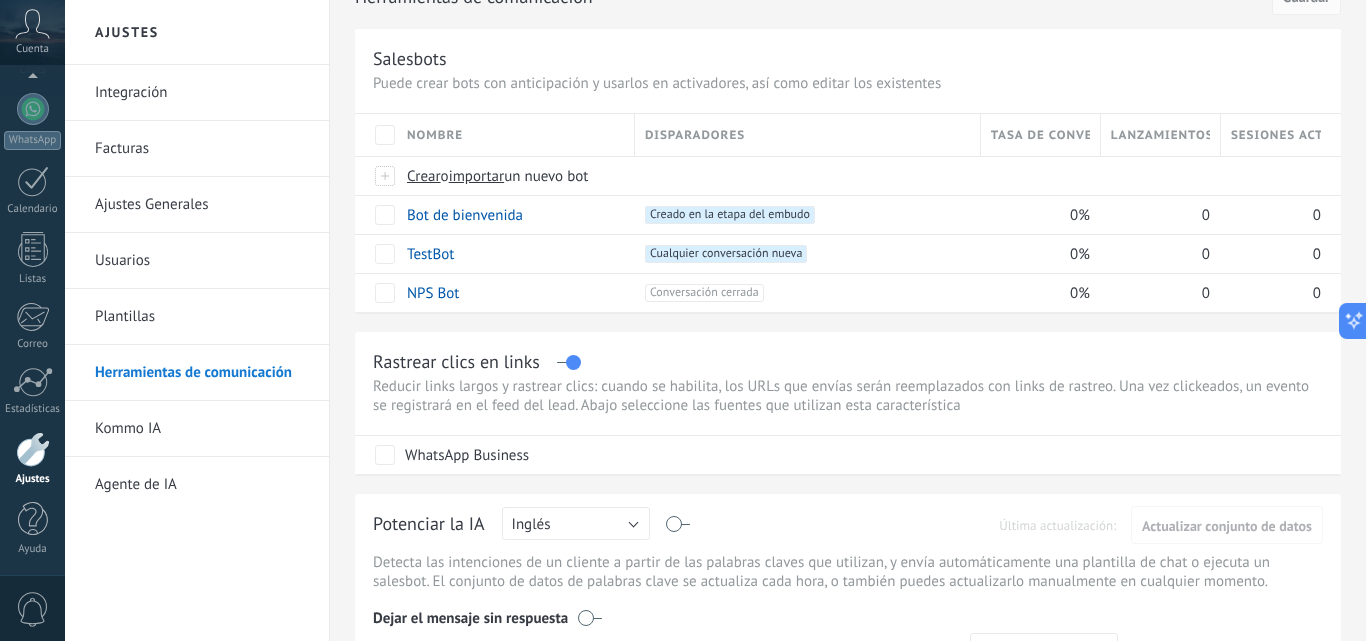 click on "¡Las plantillas se han movido! Ahora podrás encontrarlas en su propia pestaña arriba de Herramientas de comunicación.  Ir a Plantillas Herramientas de comunicación Cancelar Guardar Salesbots Puede crear bots con anticipación y usarlos en activadores, así como editar los existentes Actualizar a Avanzado Nombre Disparadores Tasa de conversión Lanzamientos totales Sesiones activas        Crear  o  importar  un nuevo bot              Bot de bienvenida +1 Creado en la etapa del embudo +0 0% 0 0        TestBot +1 Cualquier conversación nueva +0 0% 0 0        NPS Bot +1 Conversación cerrada +0 0% 0 0 Mostrar más avanzado Rastrear clics en links Reducir links largos y rastrear clics: cuando se habilita, los URLs que envías serán reemplazados con links de rastreo. Una vez clickeados, un evento se registrará en el feed del lead. Abajo seleccione las fuentes que utilizan esta característica WhatsApp Business Potenciar la IA Rusa Inglés Español Portugués Indonesio Turco Inglés 5 minutos 1 hora" at bounding box center (848, 681) 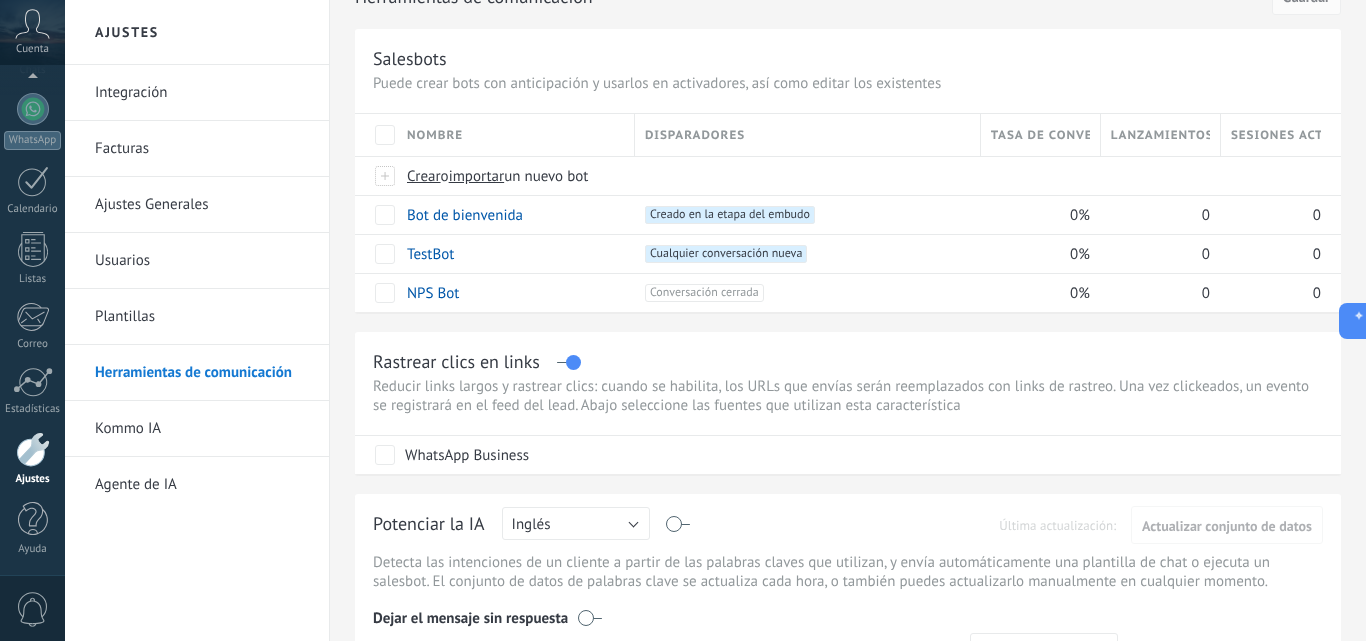 click on "Rusa Inglés Español Portugués Indonesio Turco Inglés" at bounding box center (576, 525) 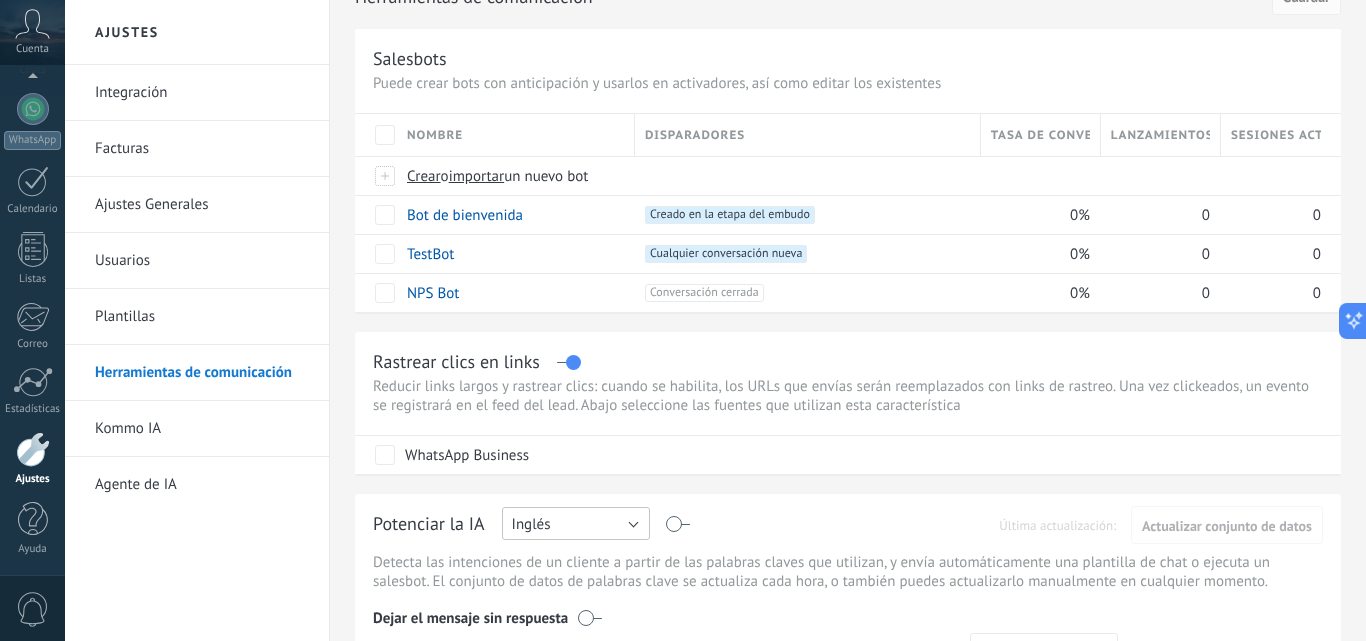 click on "Inglés" at bounding box center (576, 523) 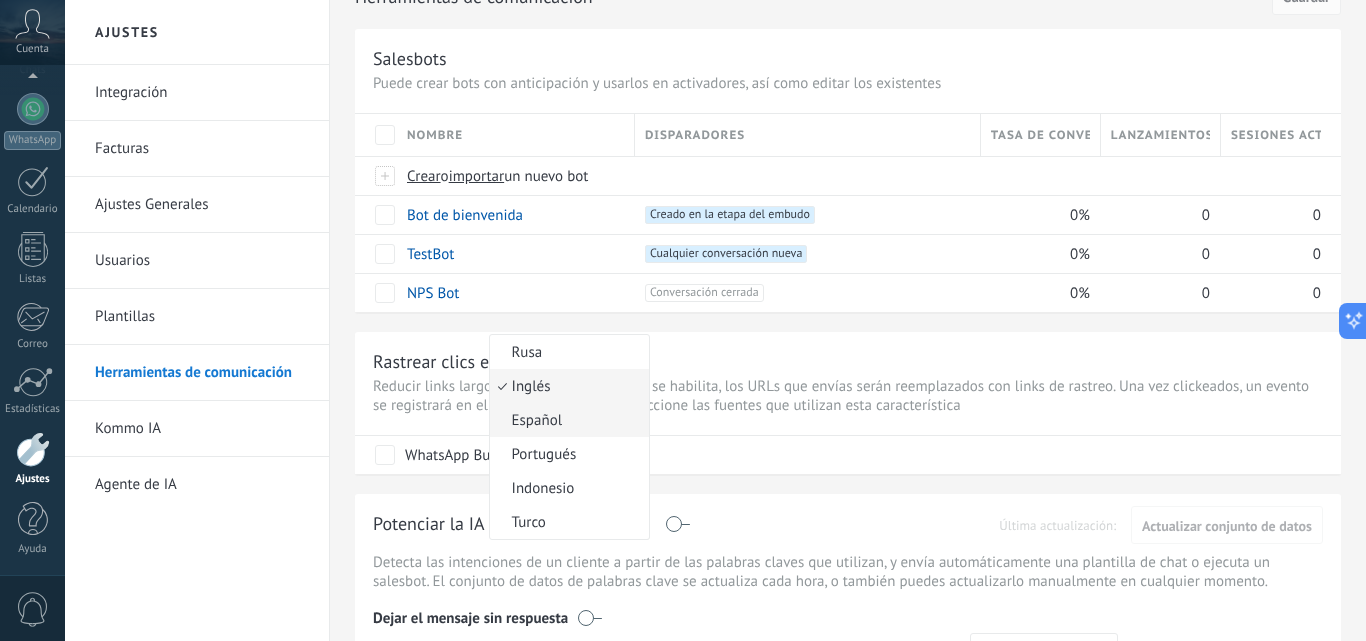 click on "Español" at bounding box center (569, 420) 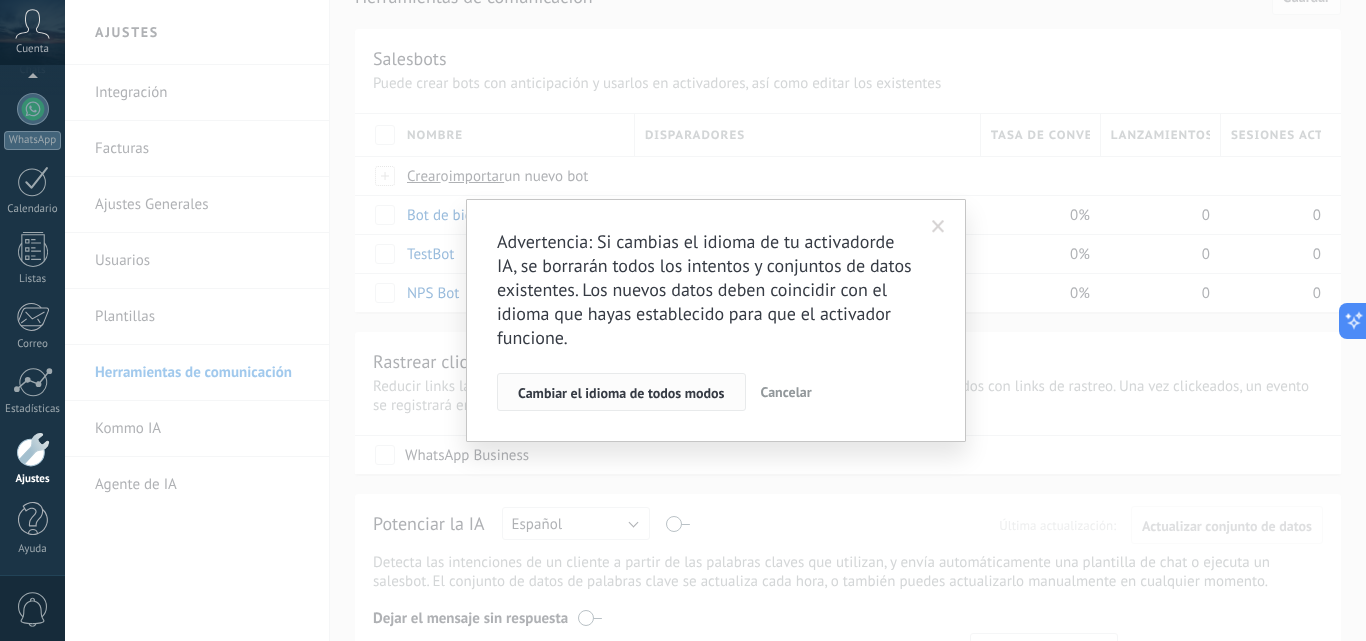click on "Cambiar el idioma de todos modos" at bounding box center [621, 392] 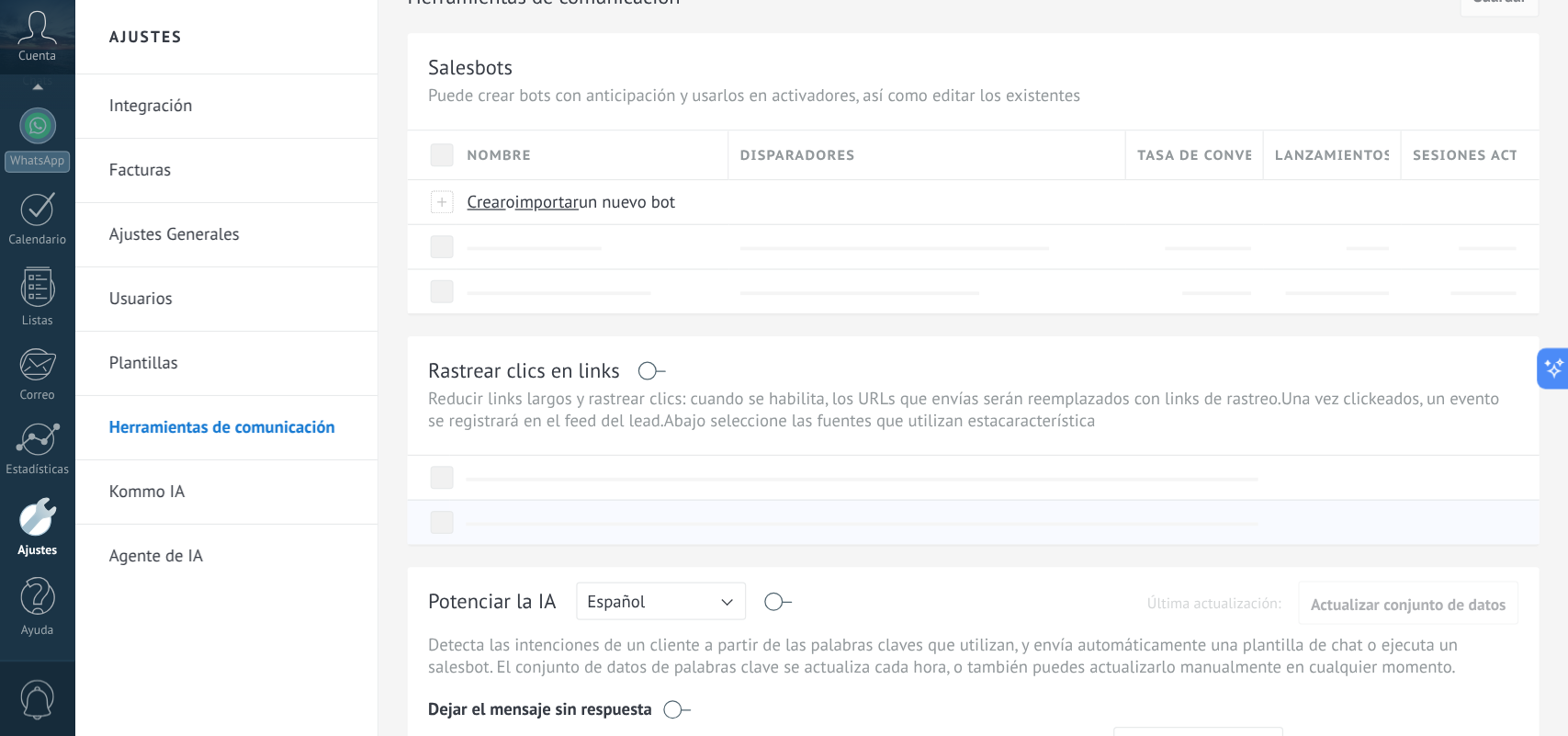 scroll, scrollTop: 0, scrollLeft: 0, axis: both 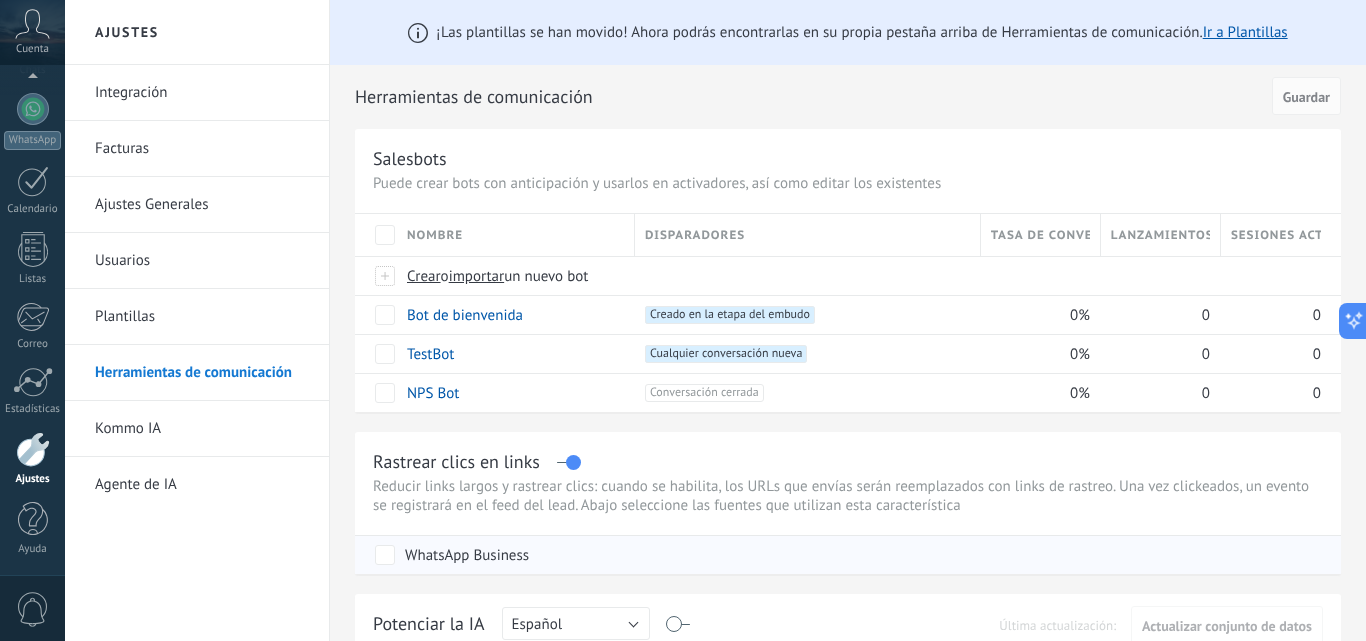 type on "***" 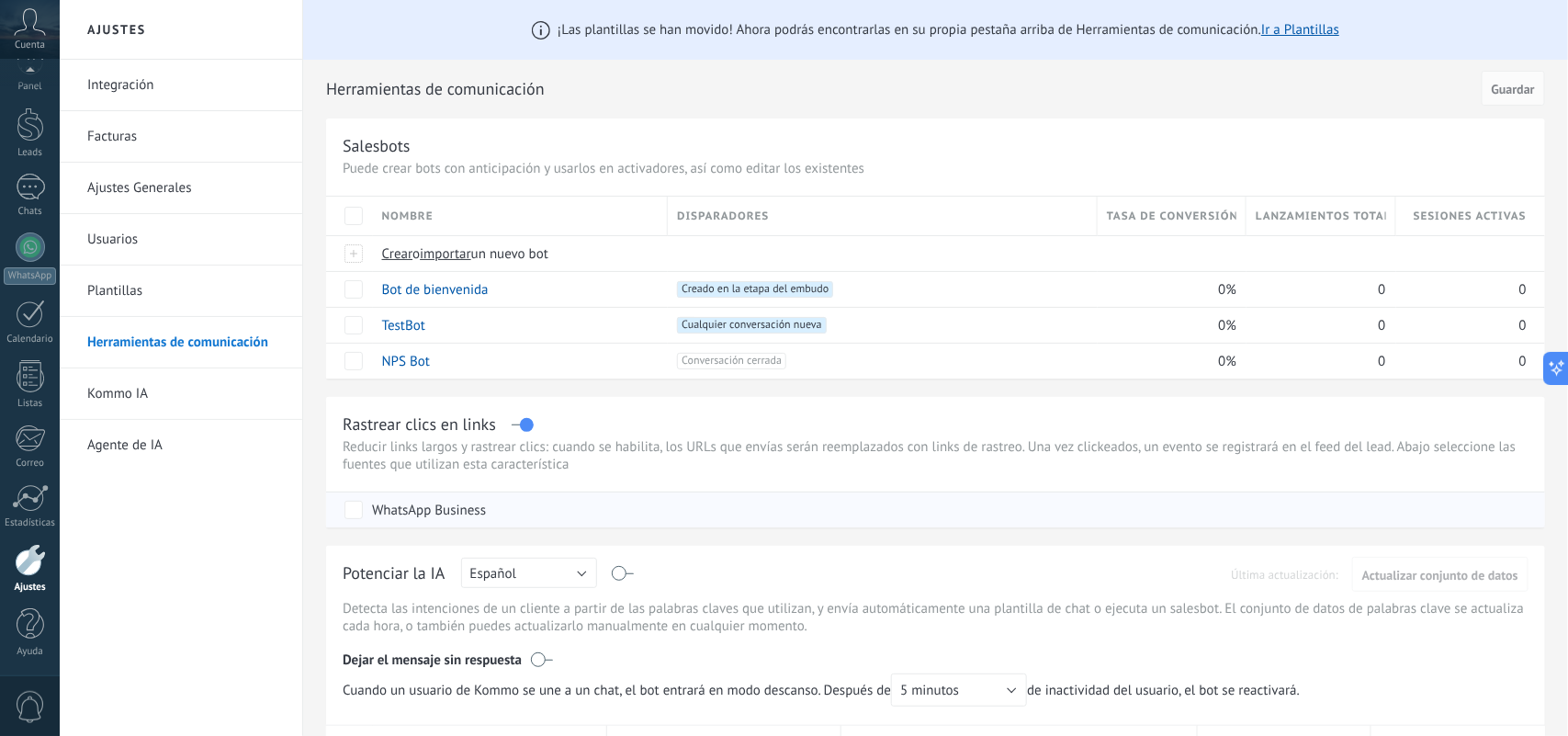 scroll, scrollTop: 28, scrollLeft: 0, axis: vertical 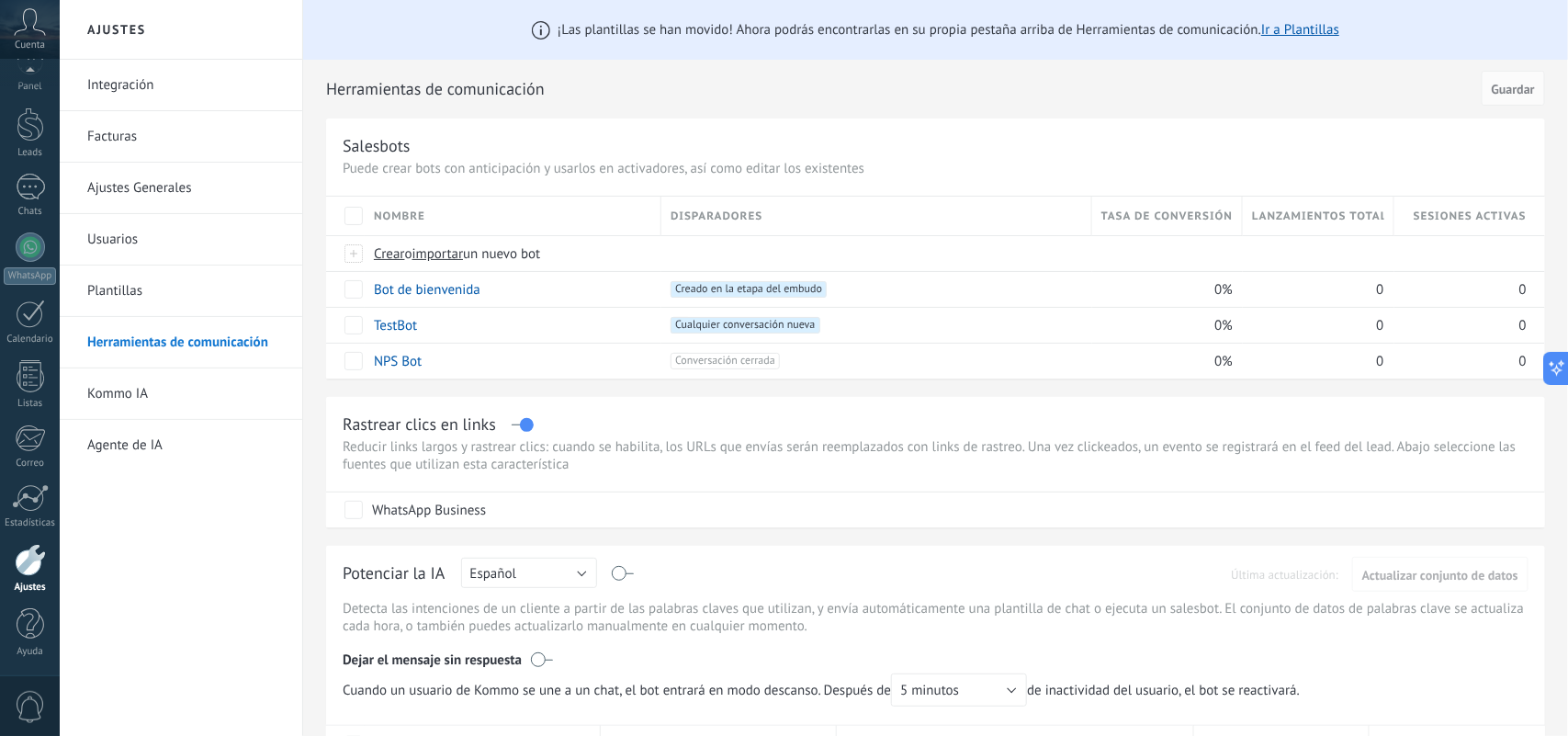 click on "Agente de IA" at bounding box center (186, 446) 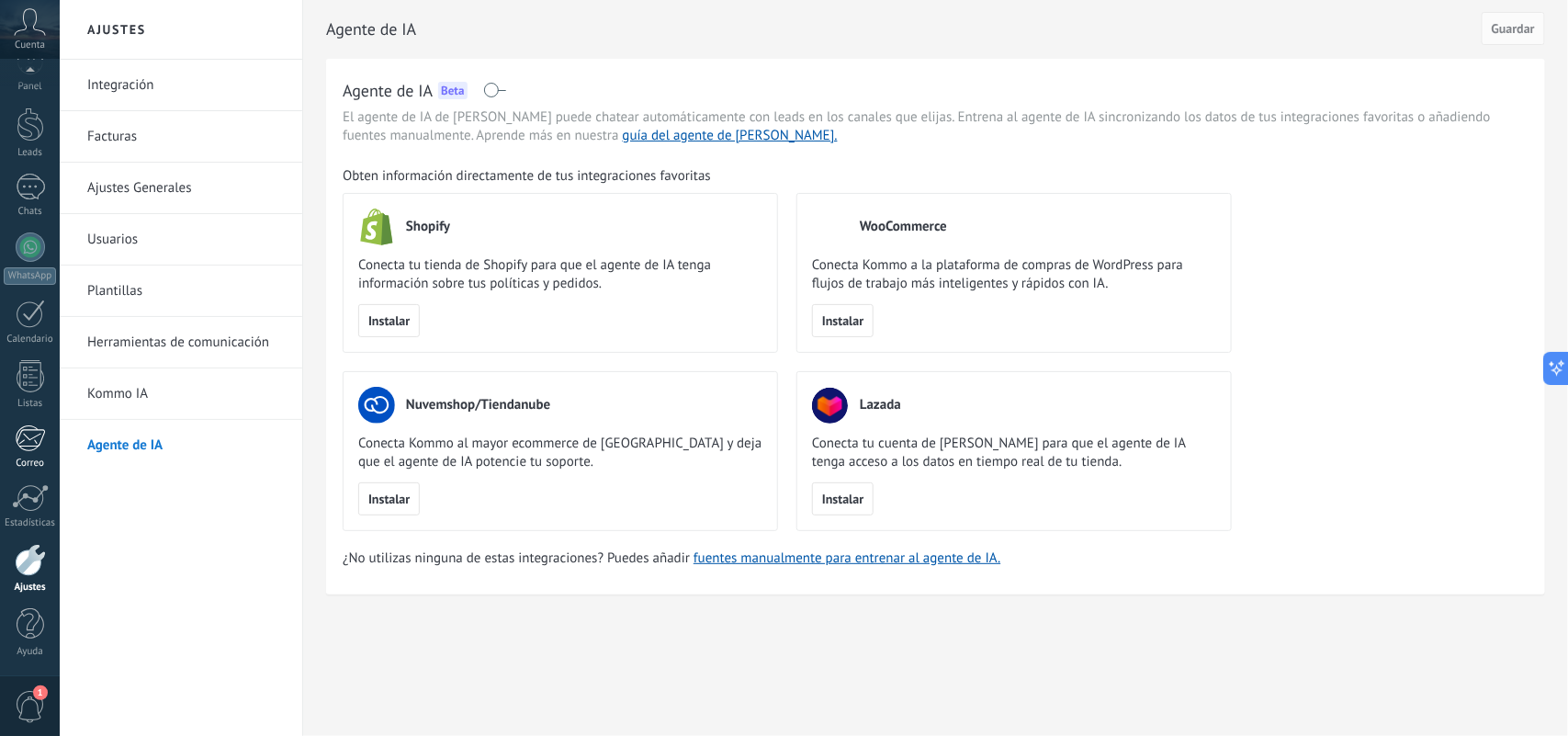click on "Correo" at bounding box center (29, 447) 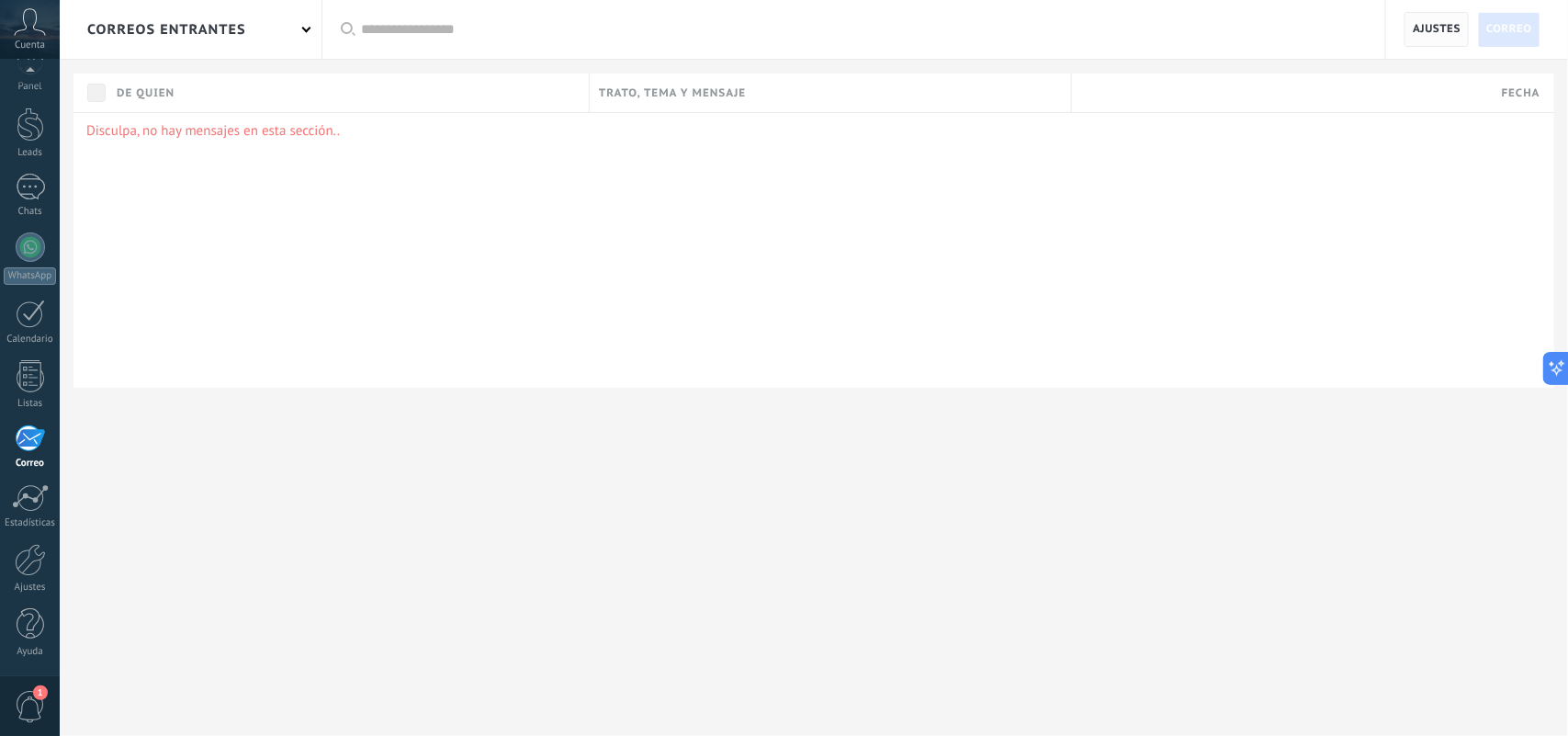 click on "Ajustes" at bounding box center (1437, 29) 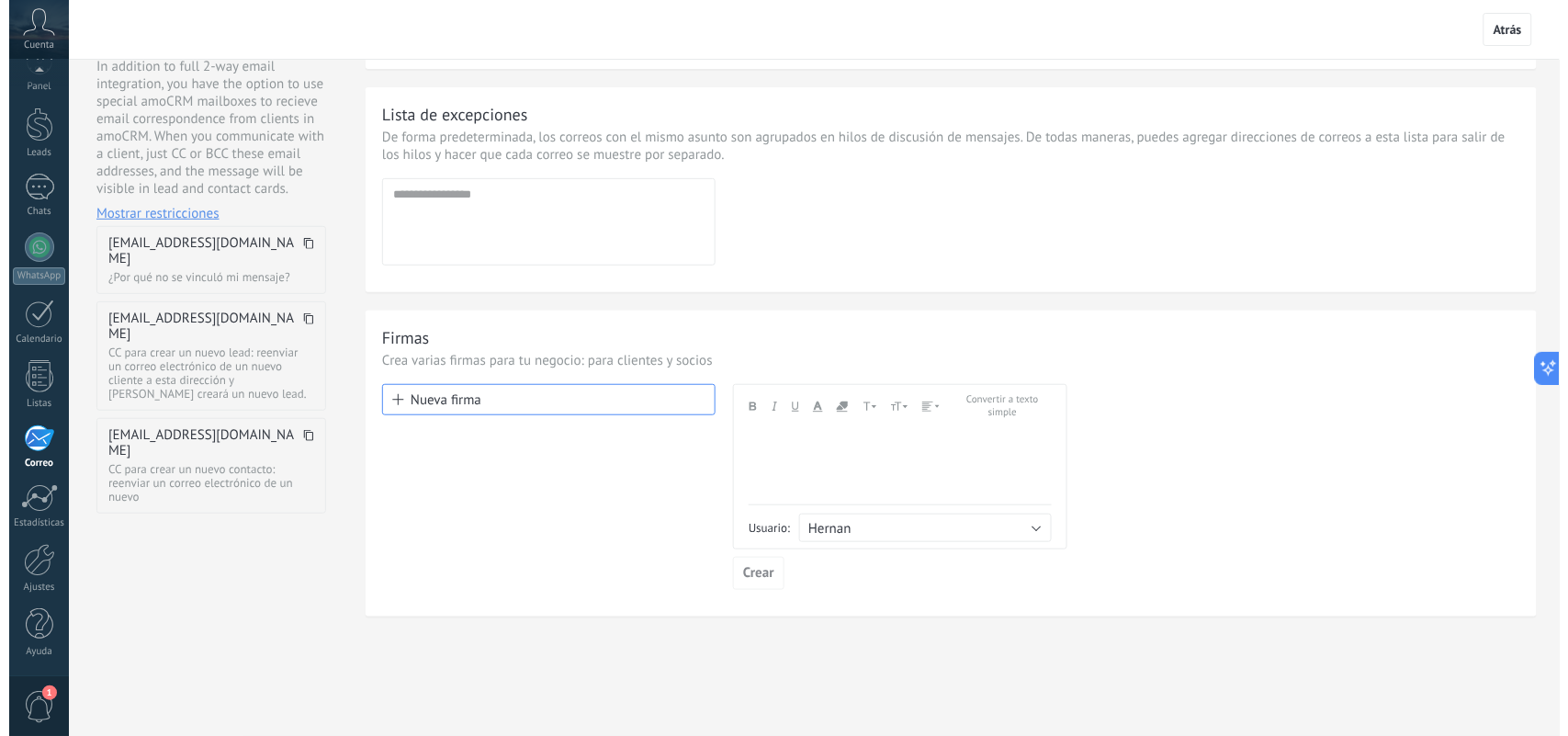scroll, scrollTop: 55, scrollLeft: 0, axis: vertical 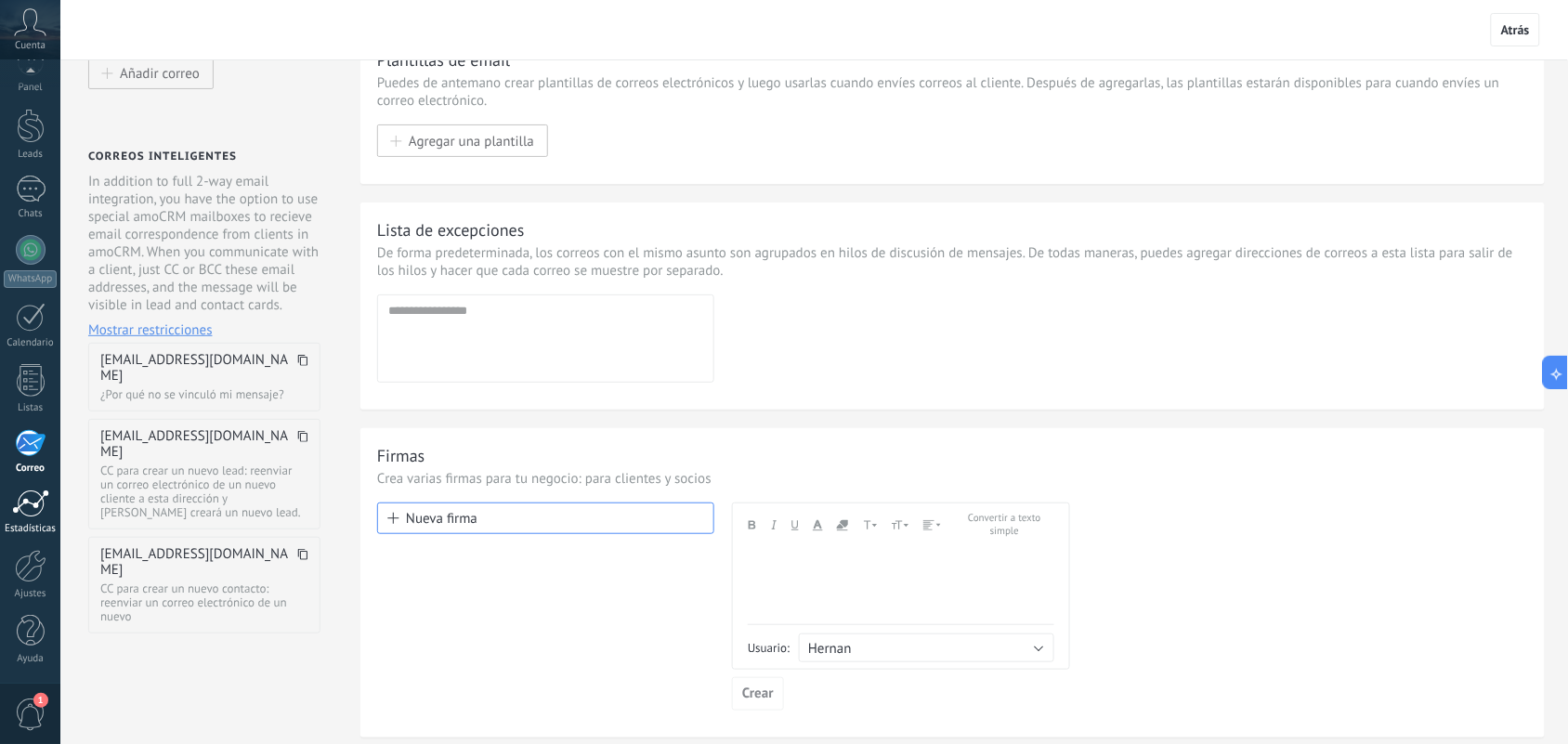 click at bounding box center [31, 503] 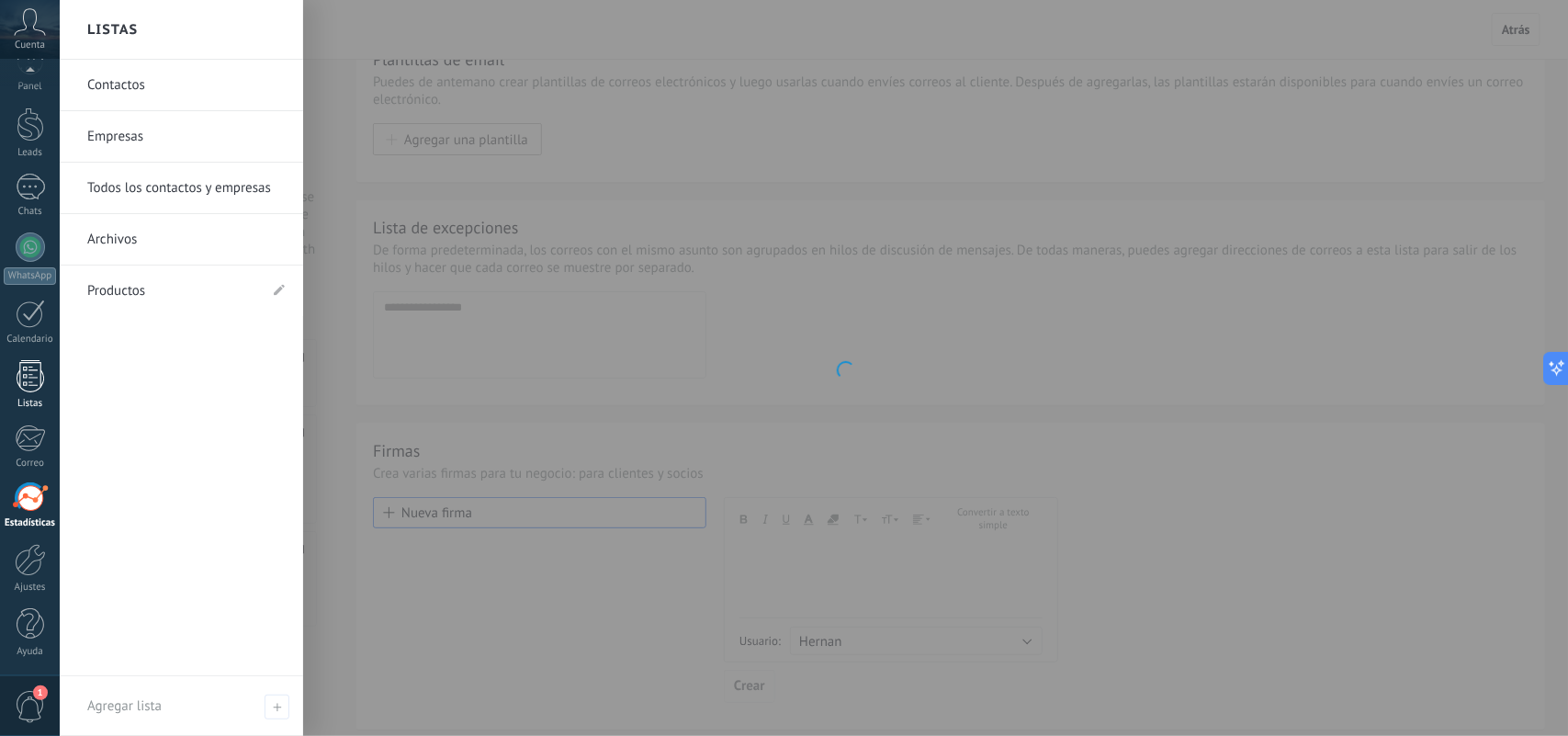 click on "Listas" at bounding box center [30, 403] 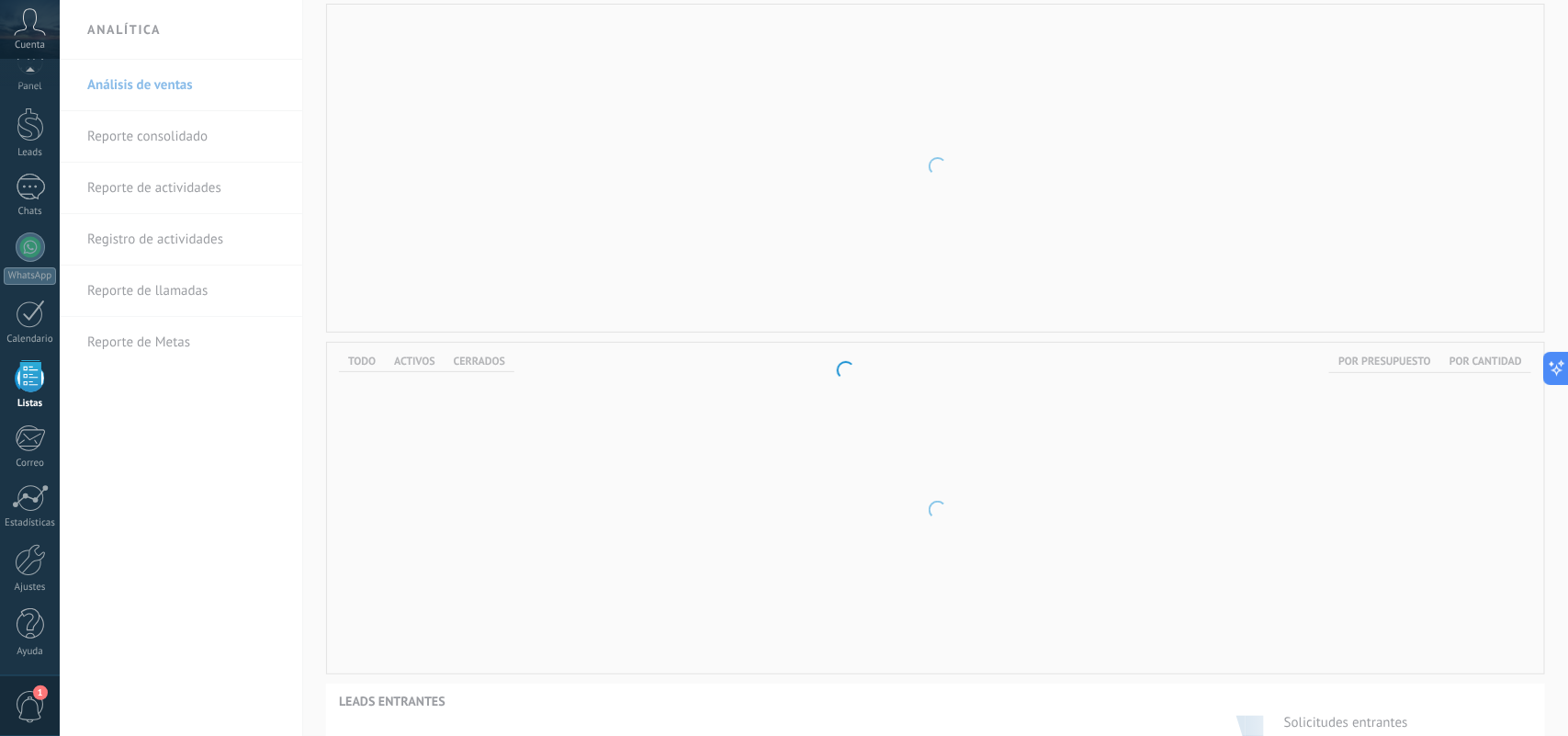 scroll, scrollTop: 0, scrollLeft: 0, axis: both 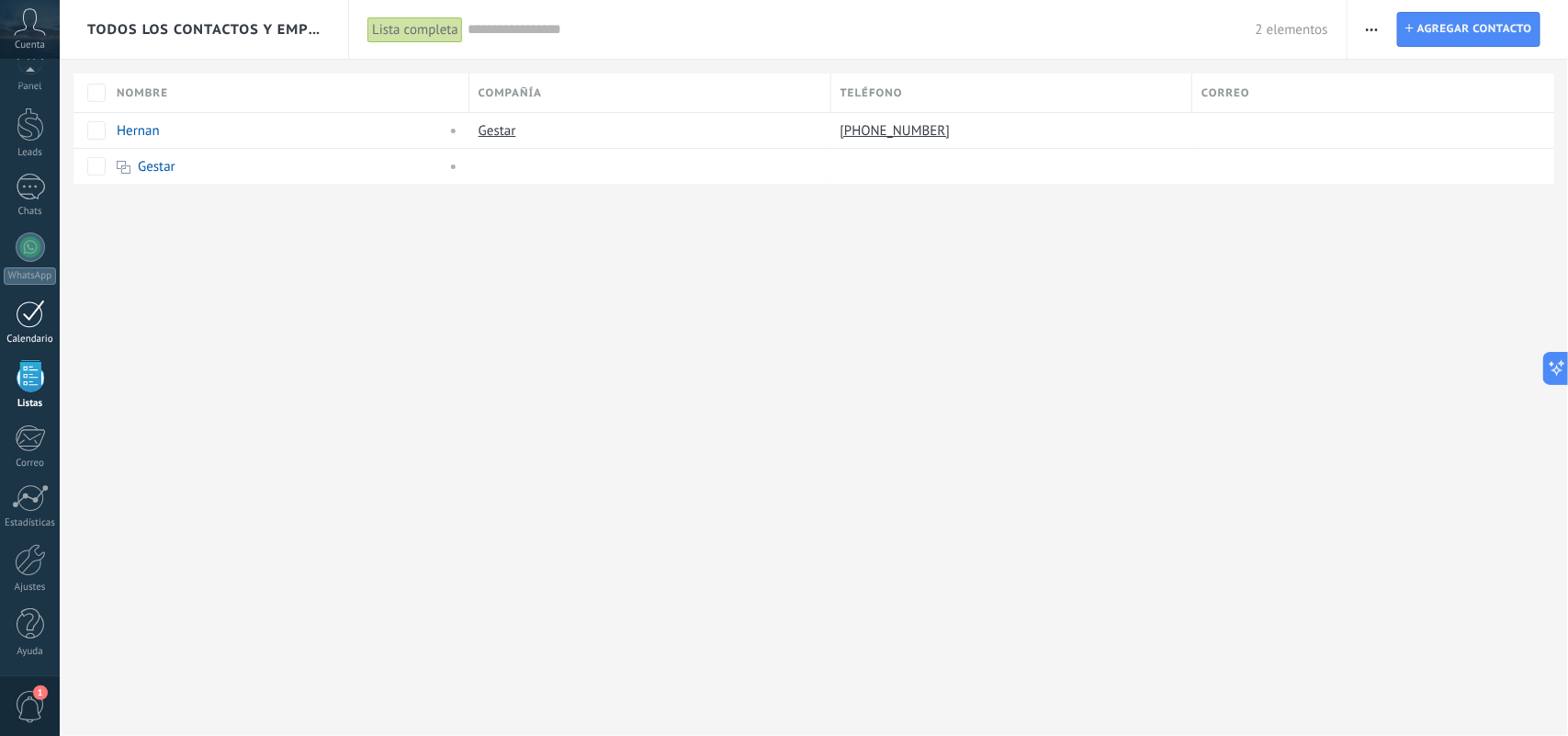 click at bounding box center [30, 313] 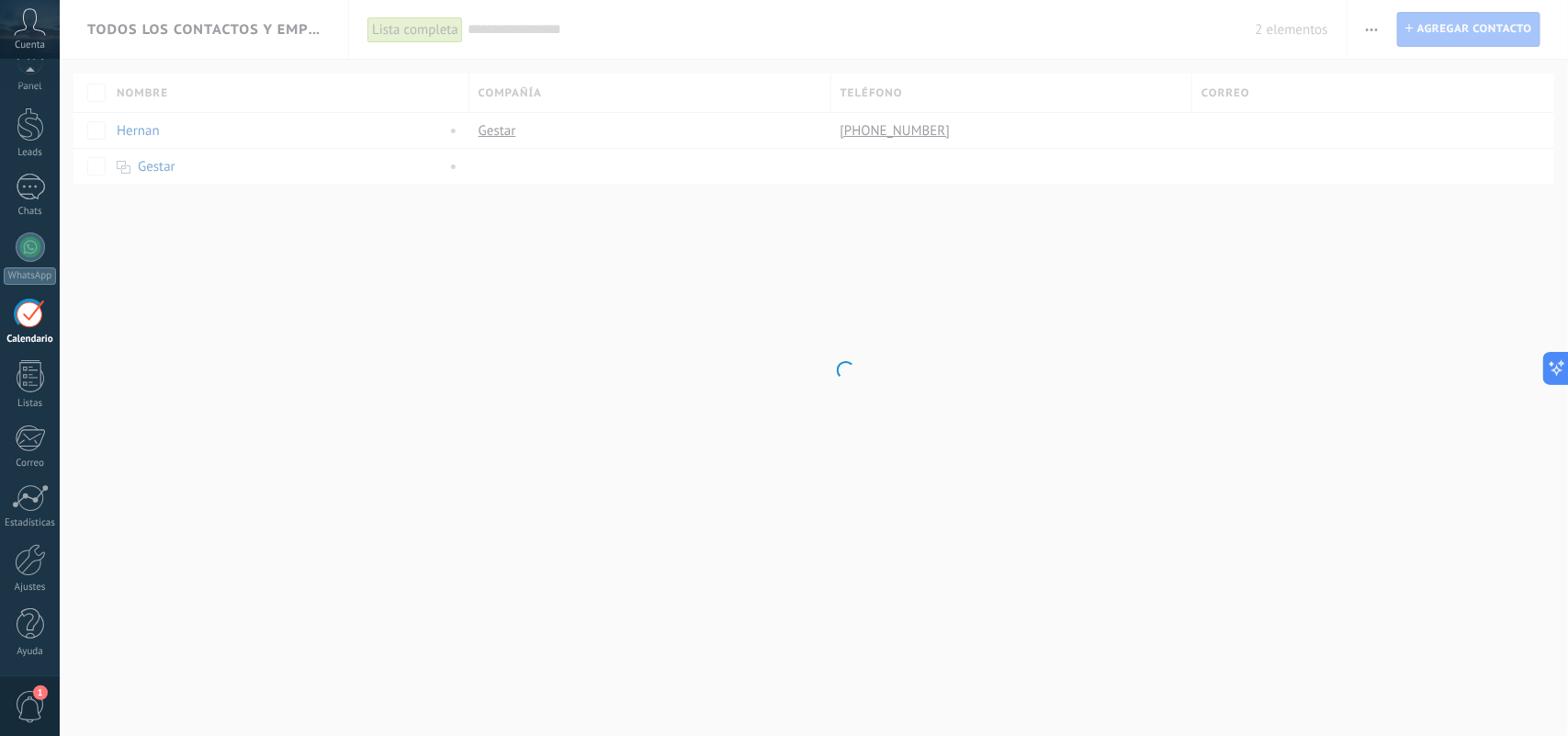 scroll, scrollTop: 0, scrollLeft: 0, axis: both 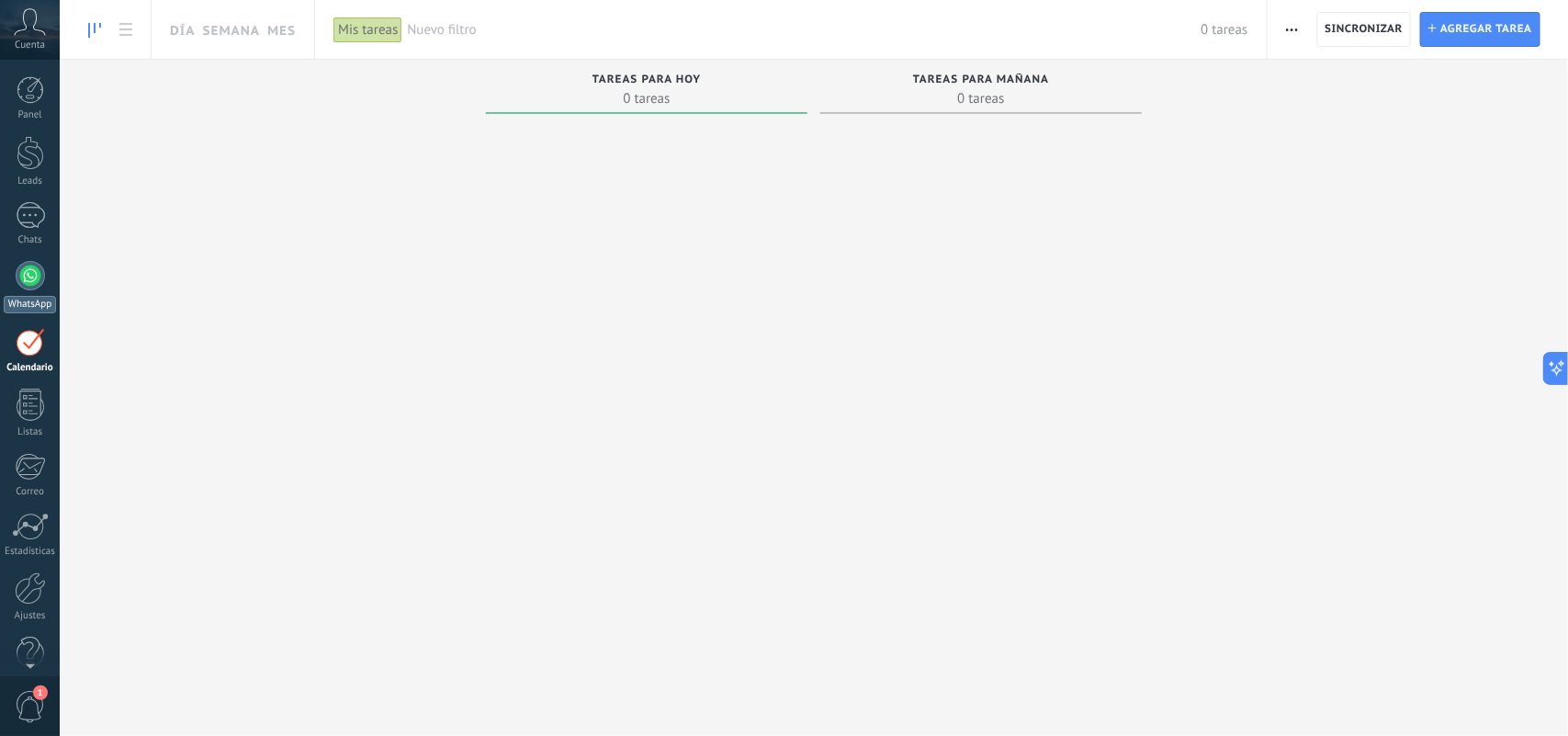 click on "WhatsApp" at bounding box center (29, 287) 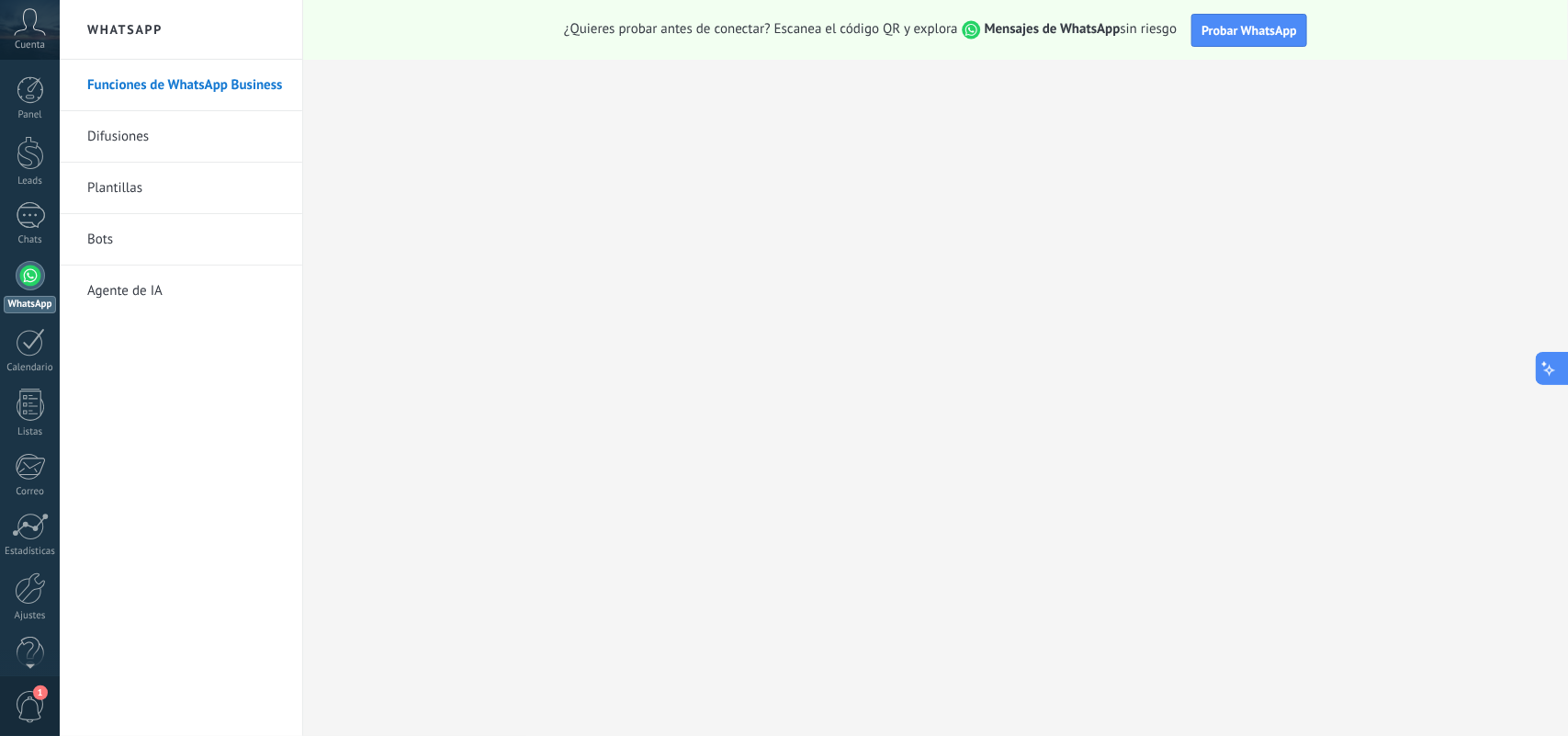 click at bounding box center (1552, 368) 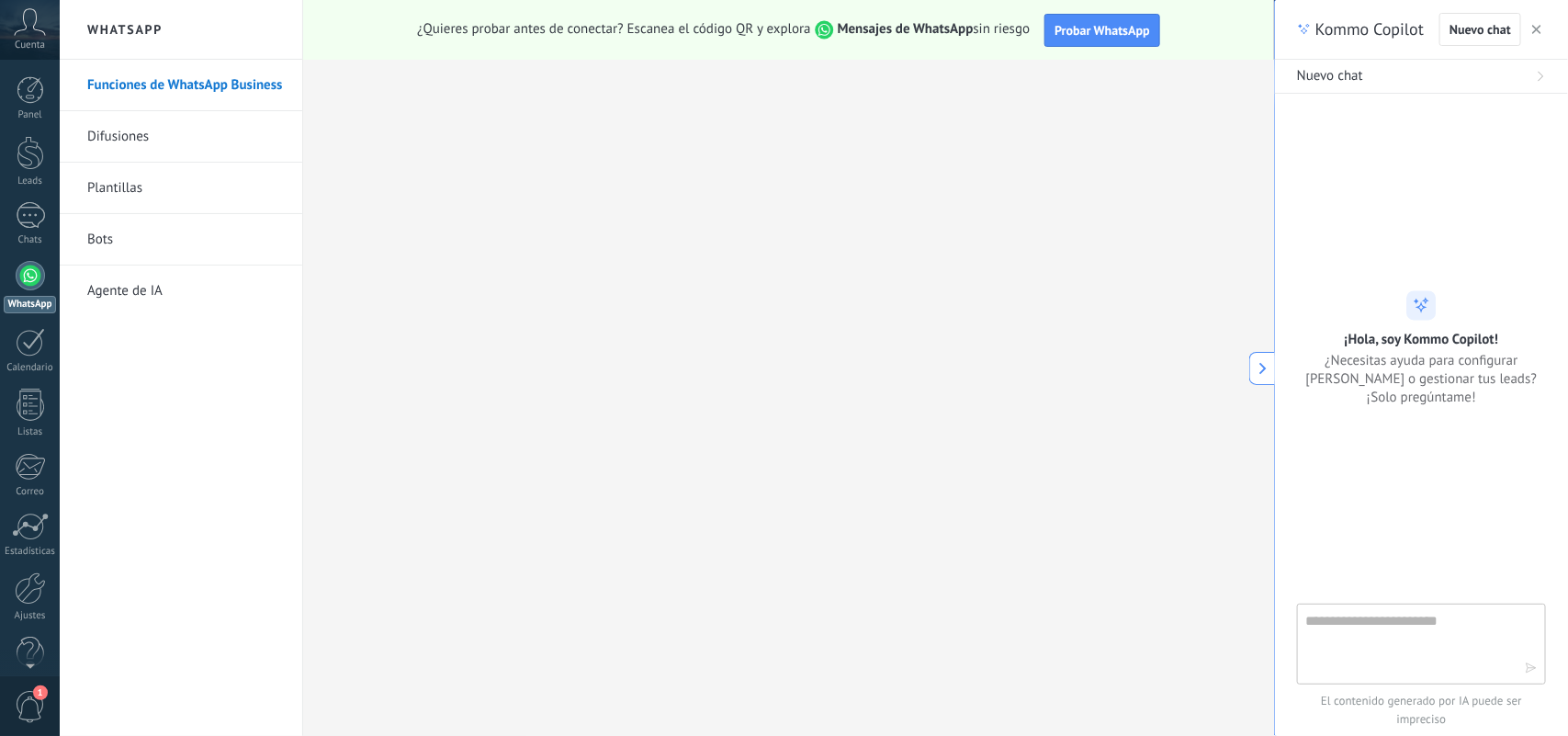 type 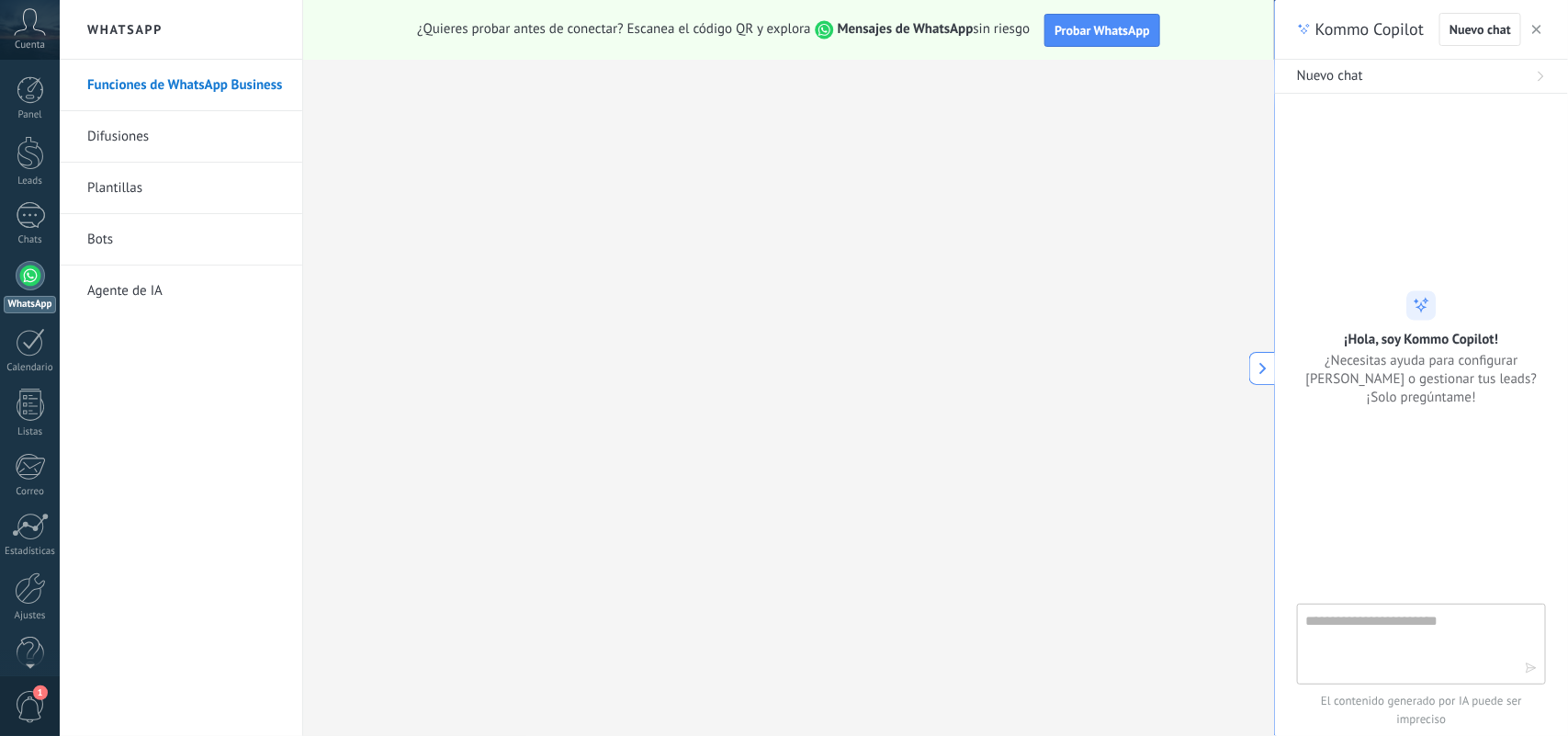 click at bounding box center [1262, 368] 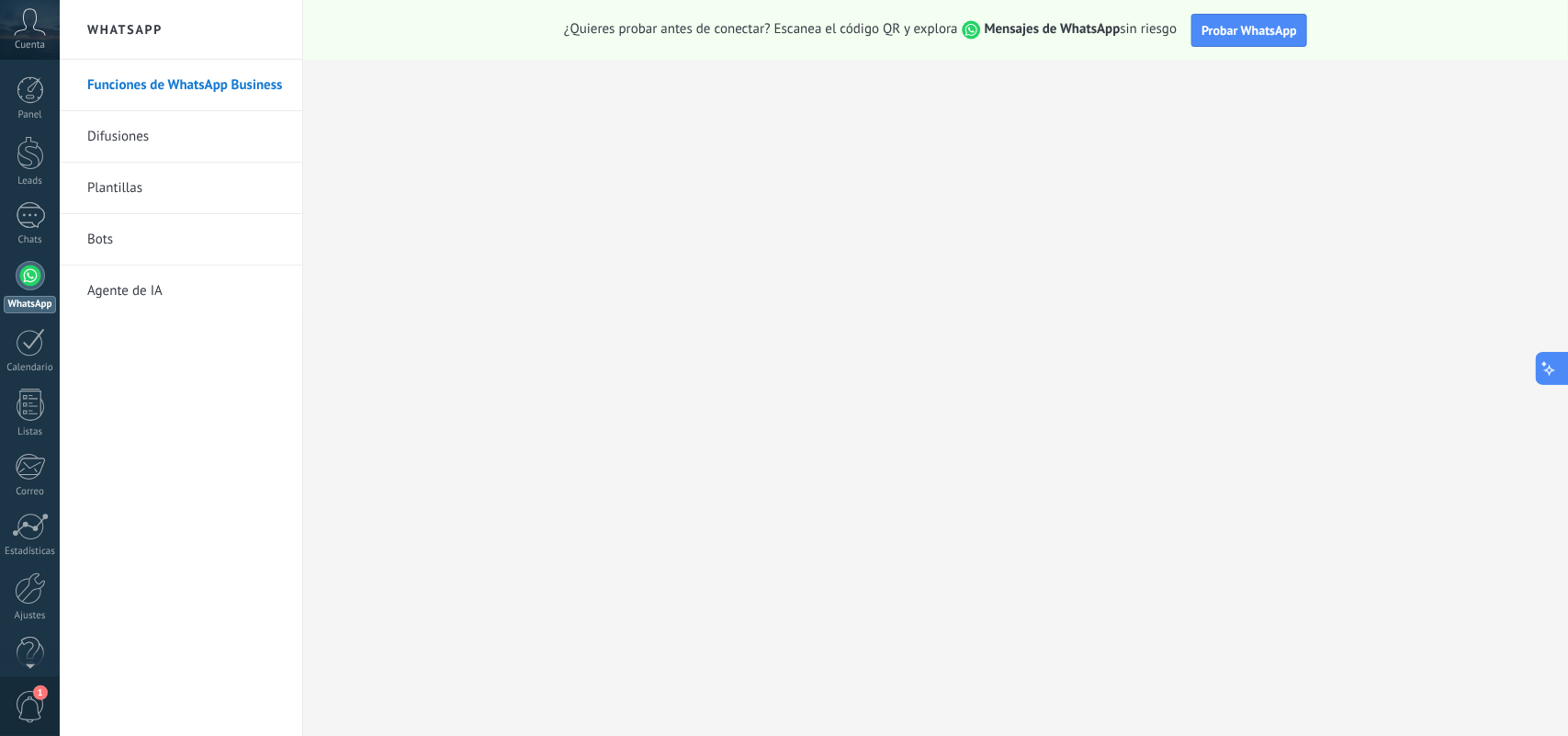 click at bounding box center [1552, 368] 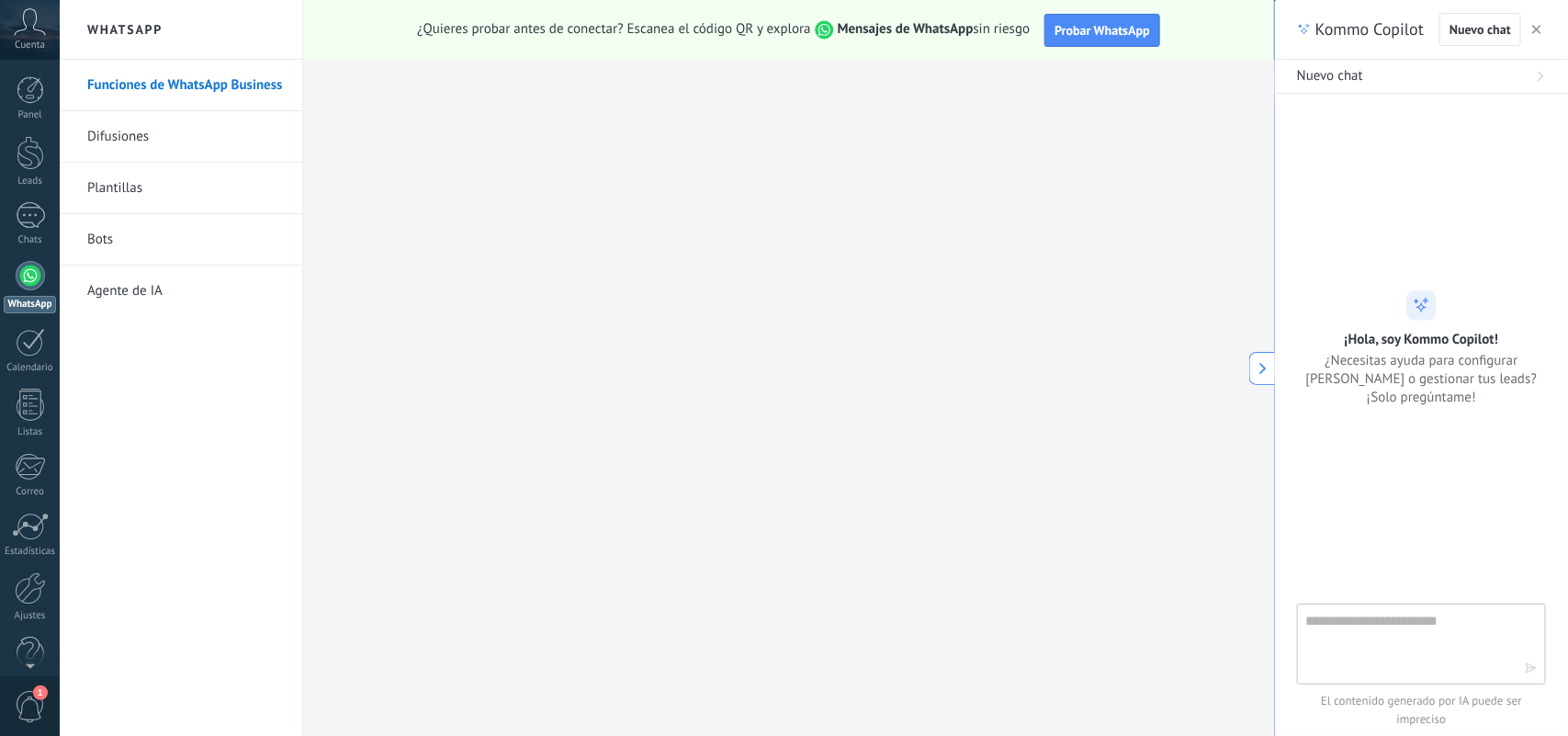 click at bounding box center [1408, 643] 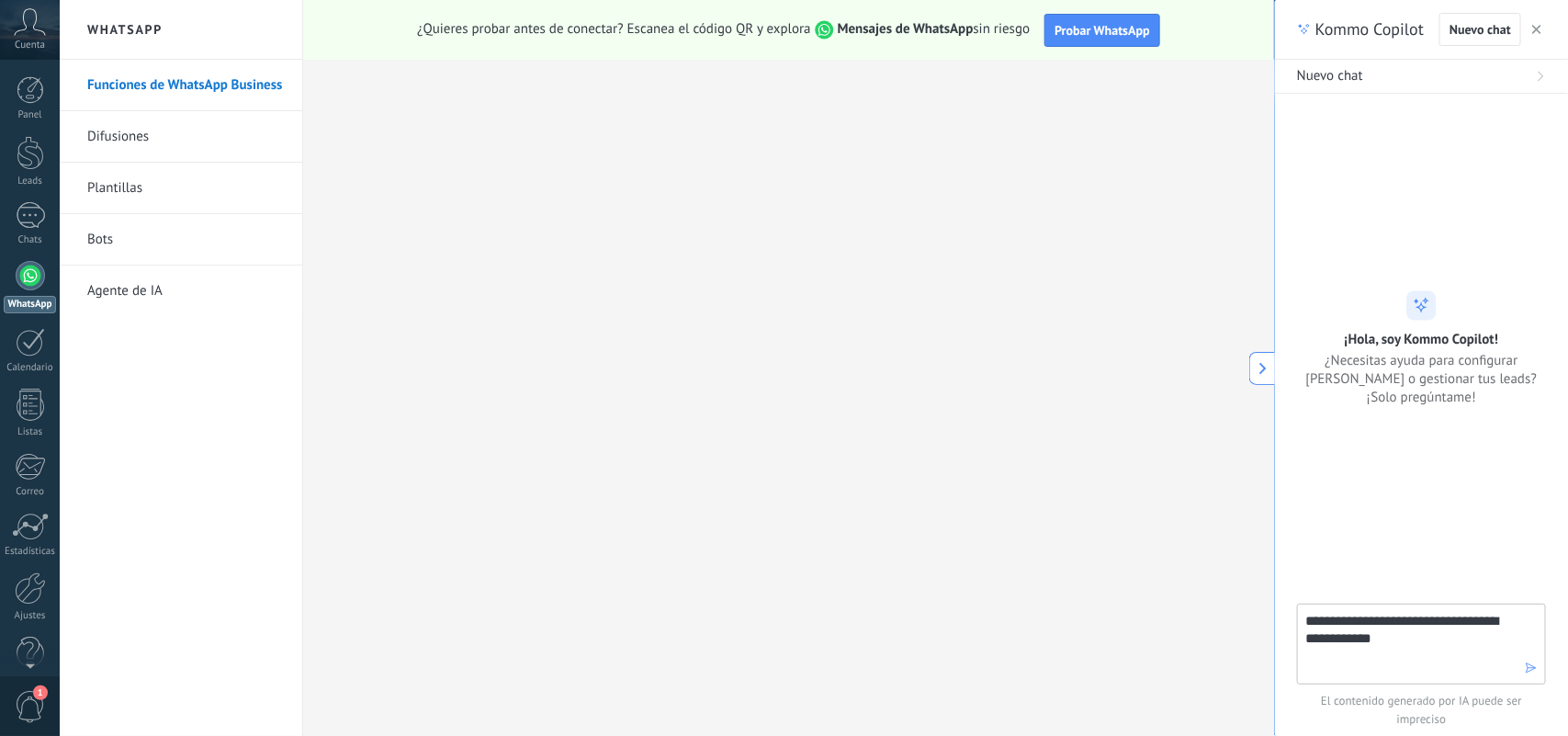 type on "**********" 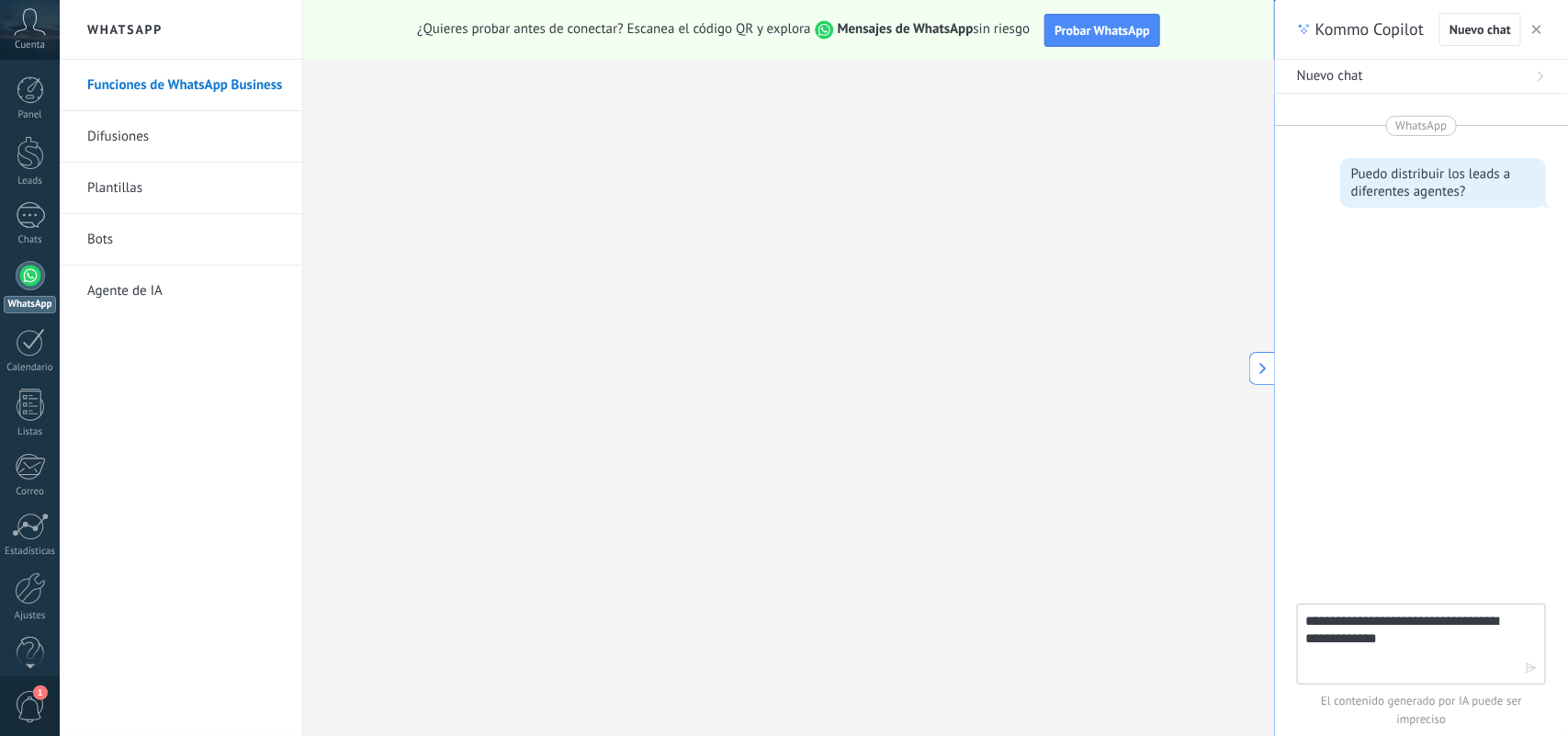 type 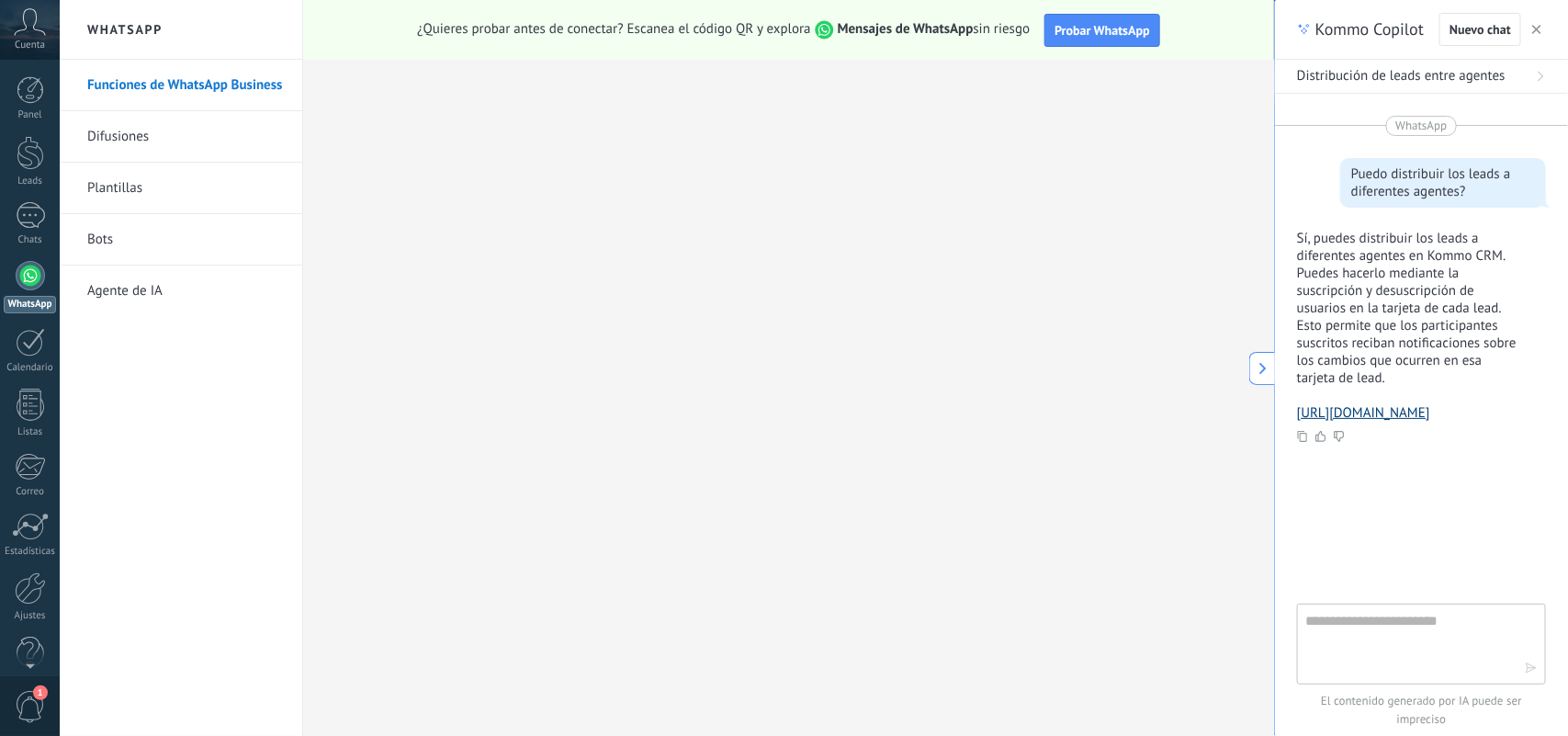 click on "[URL][DOMAIN_NAME]" at bounding box center [1363, 413] 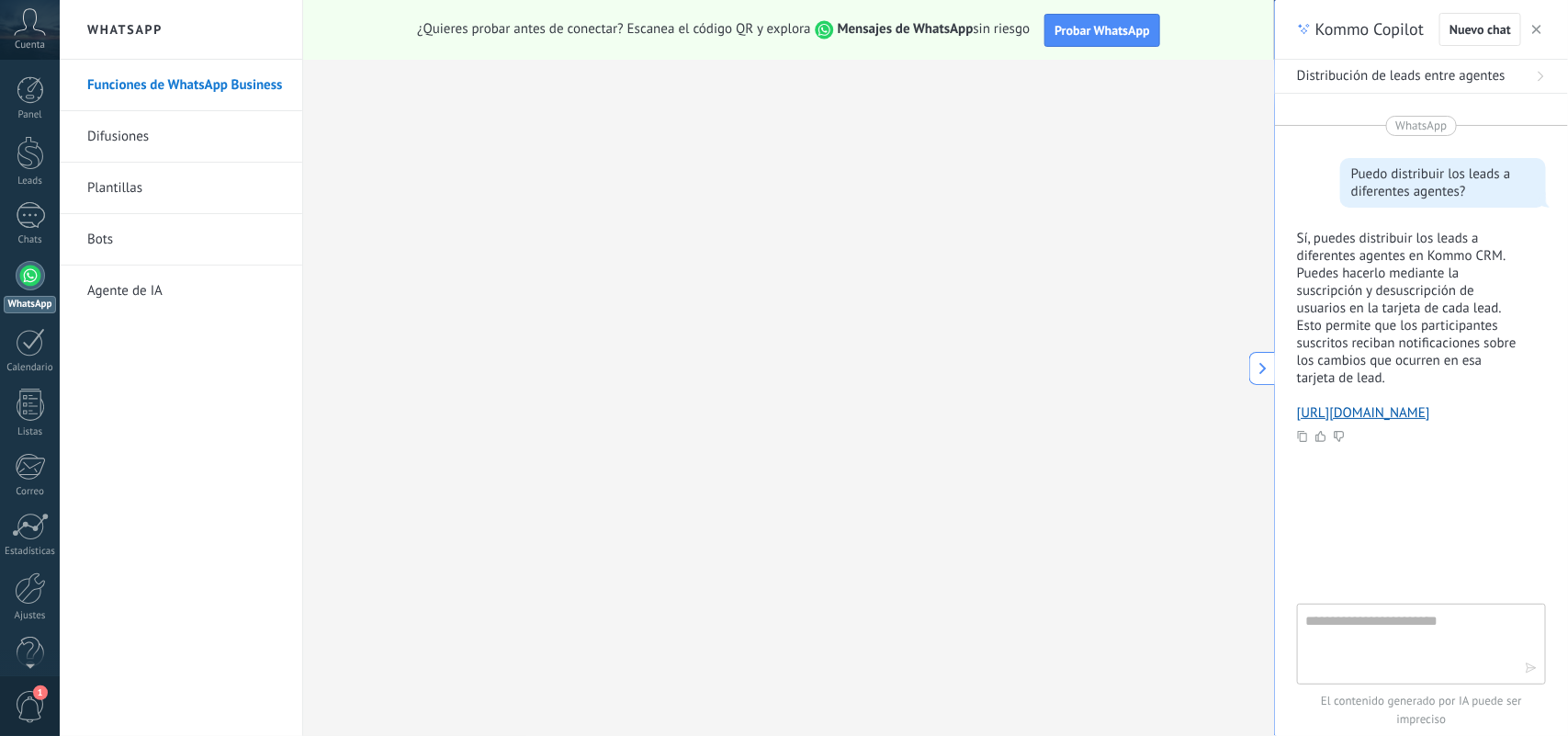 click on "Cuenta" at bounding box center (29, 45) 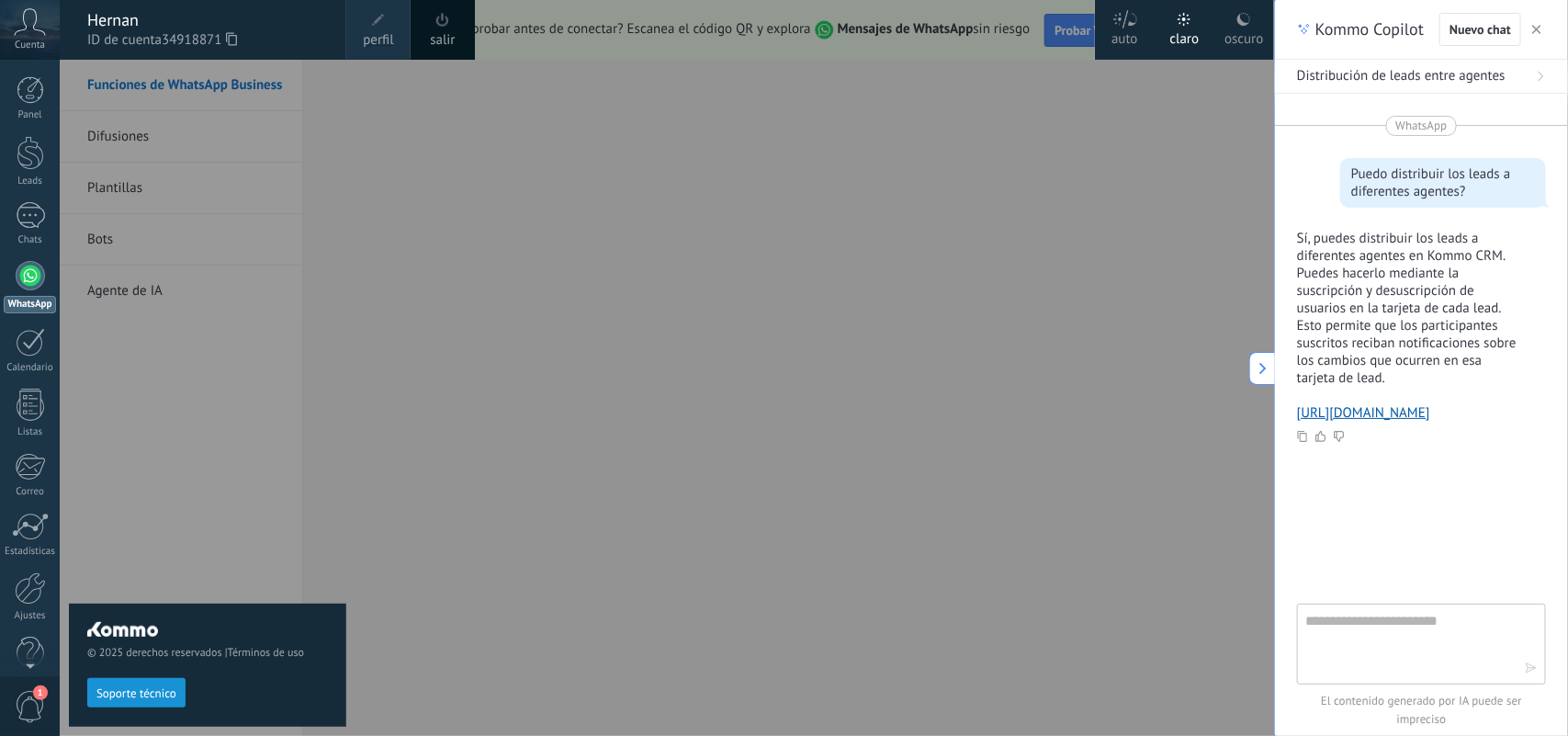 click on "ID de cuenta
34918871" at bounding box center [208, 40] 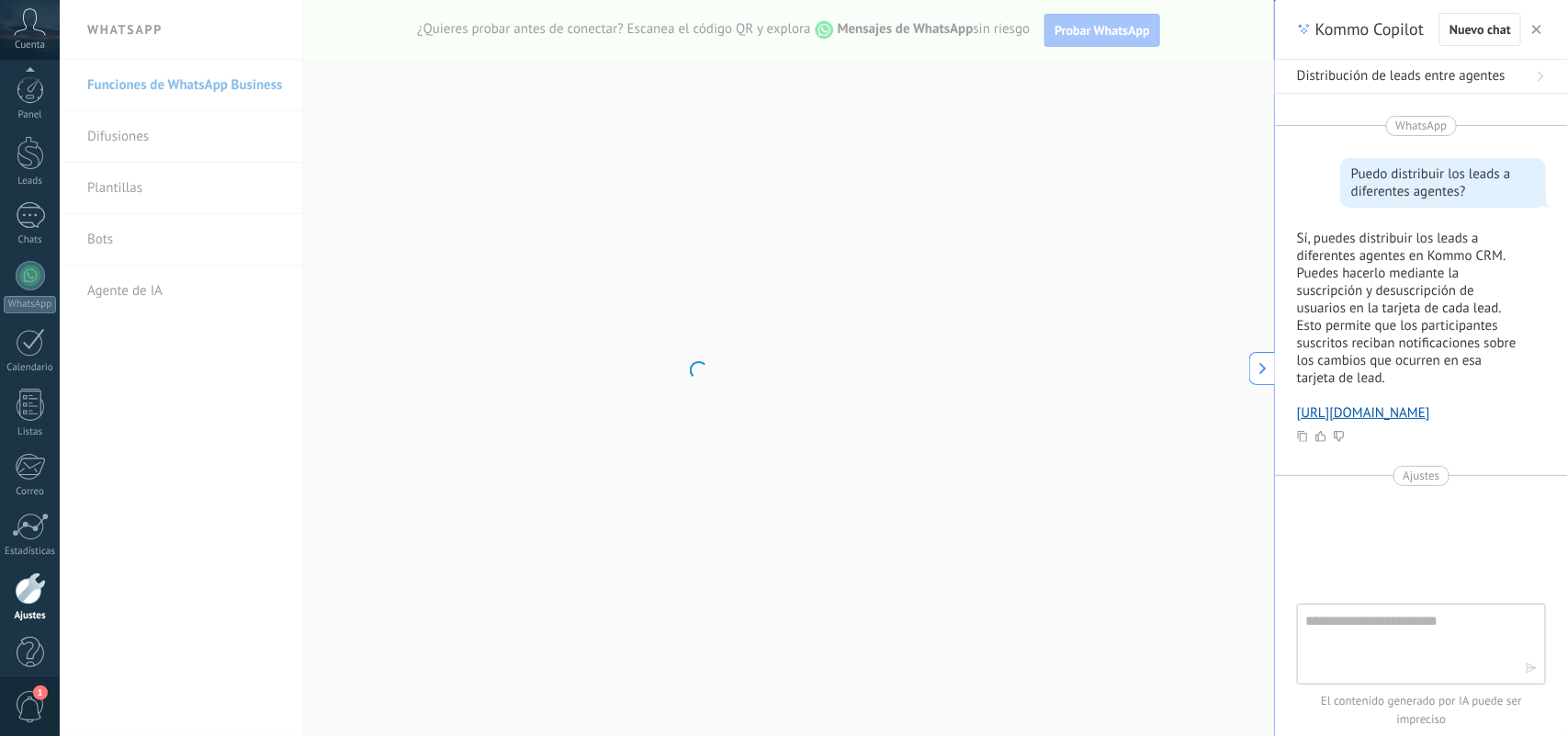 scroll, scrollTop: 28, scrollLeft: 0, axis: vertical 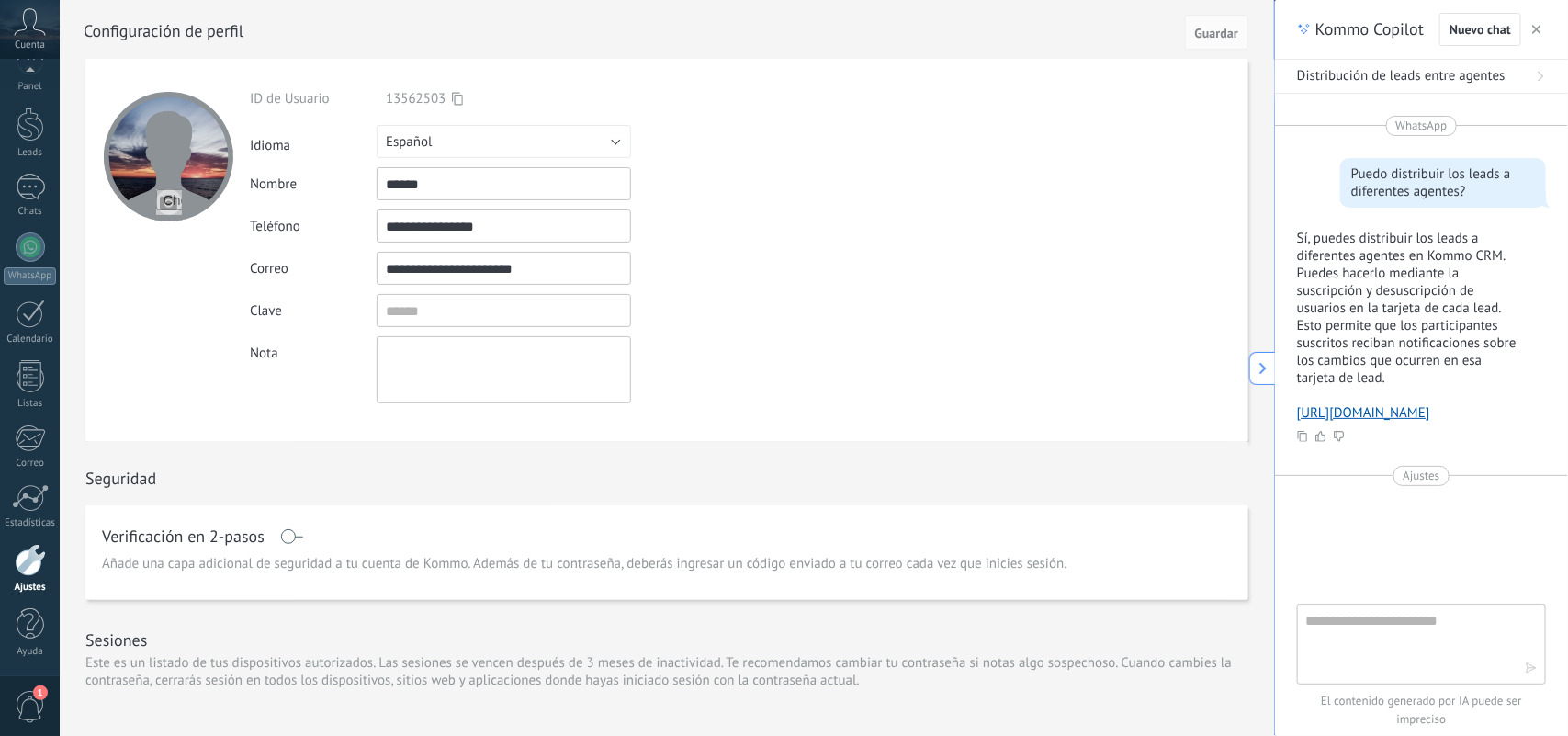 click on "Cuenta" at bounding box center [29, 29] 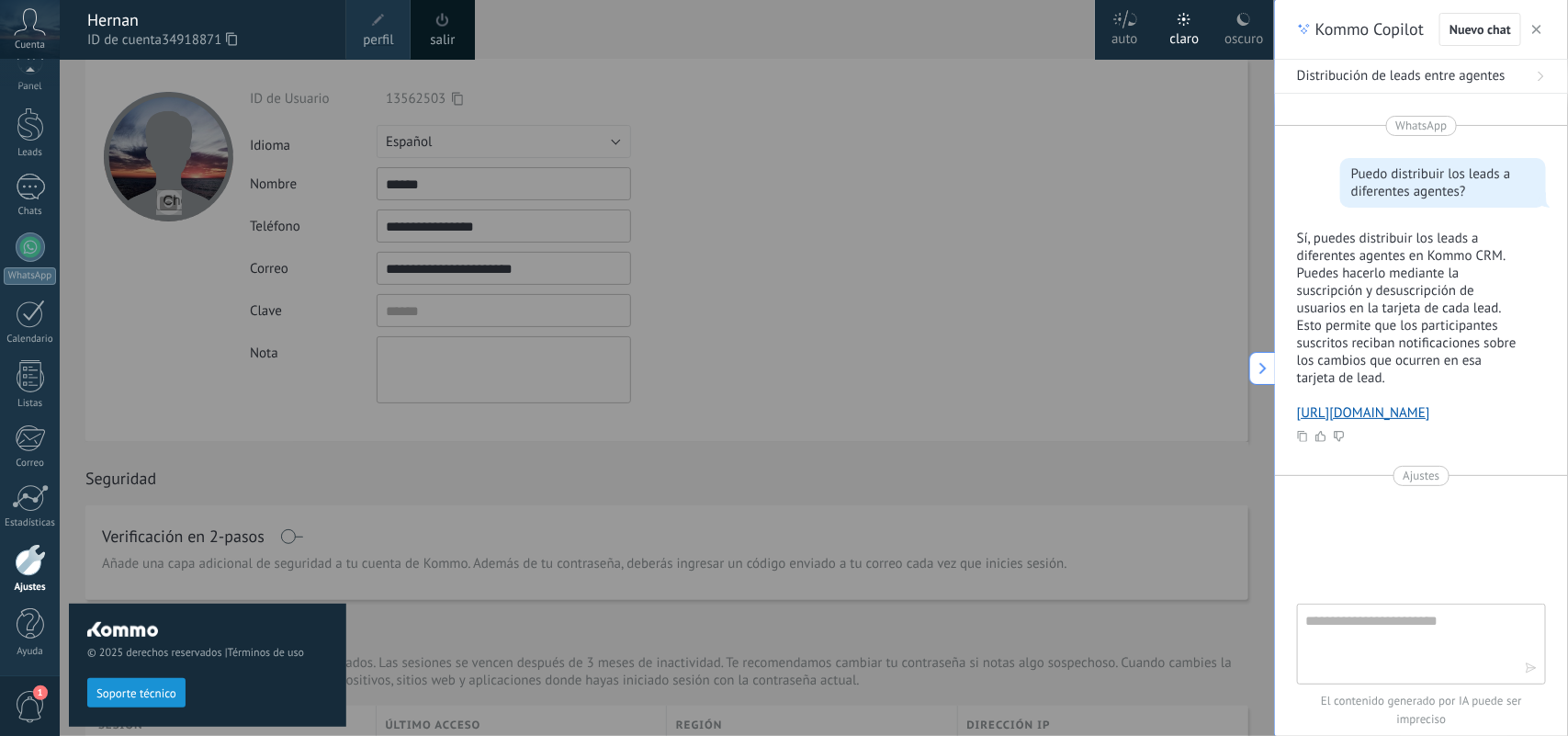 click on "34918871" at bounding box center (199, 40) 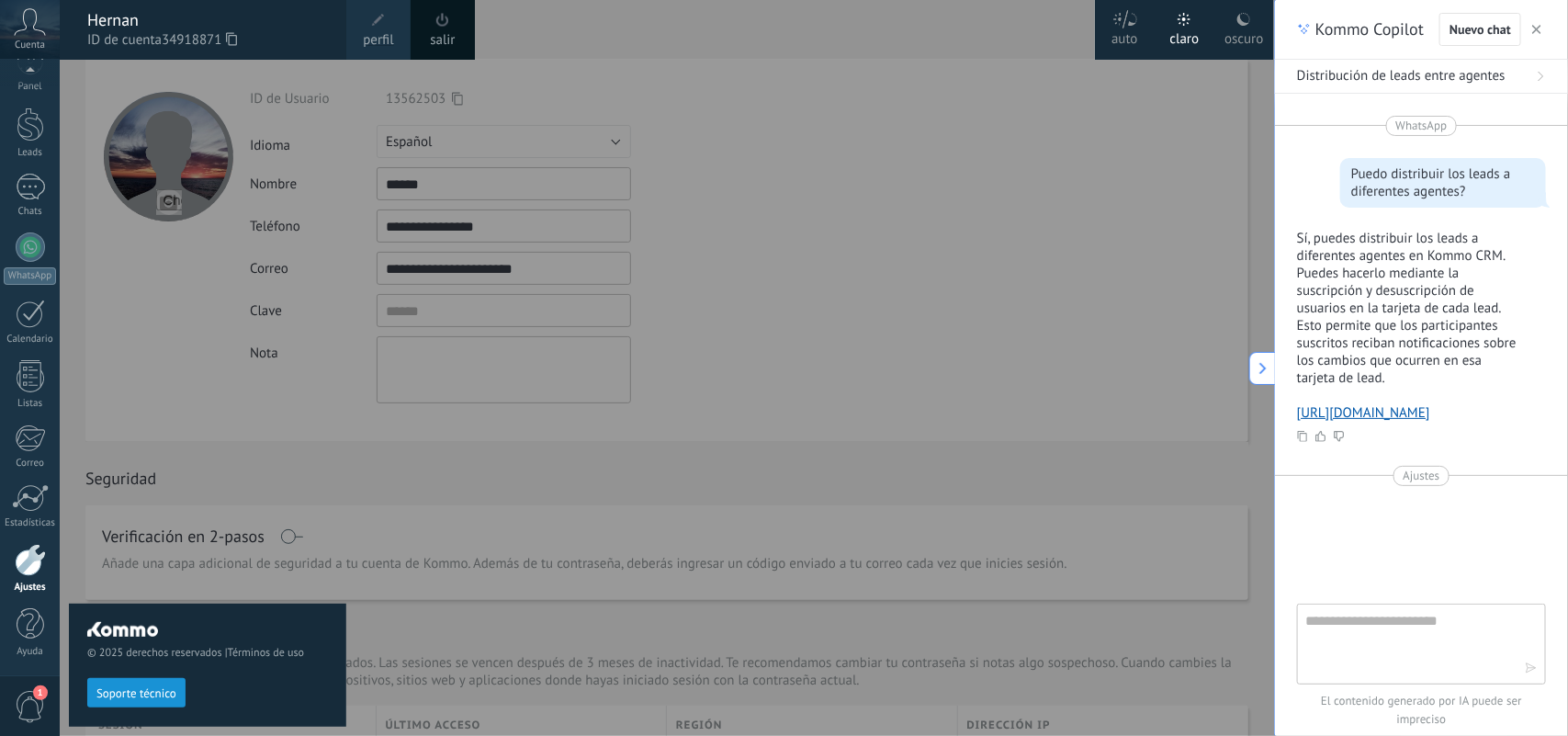 scroll, scrollTop: 18, scrollLeft: 0, axis: vertical 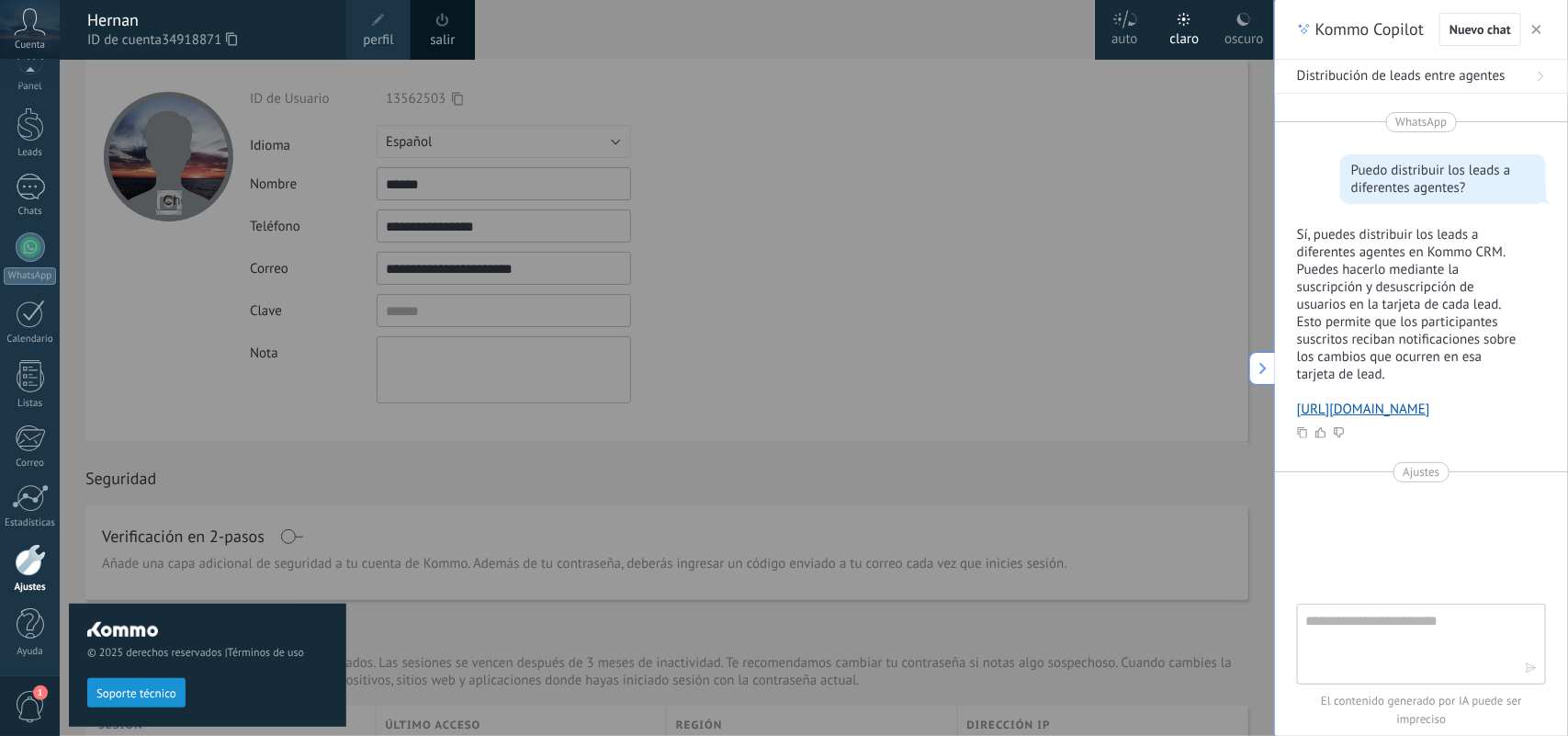 click at bounding box center [1537, 29] 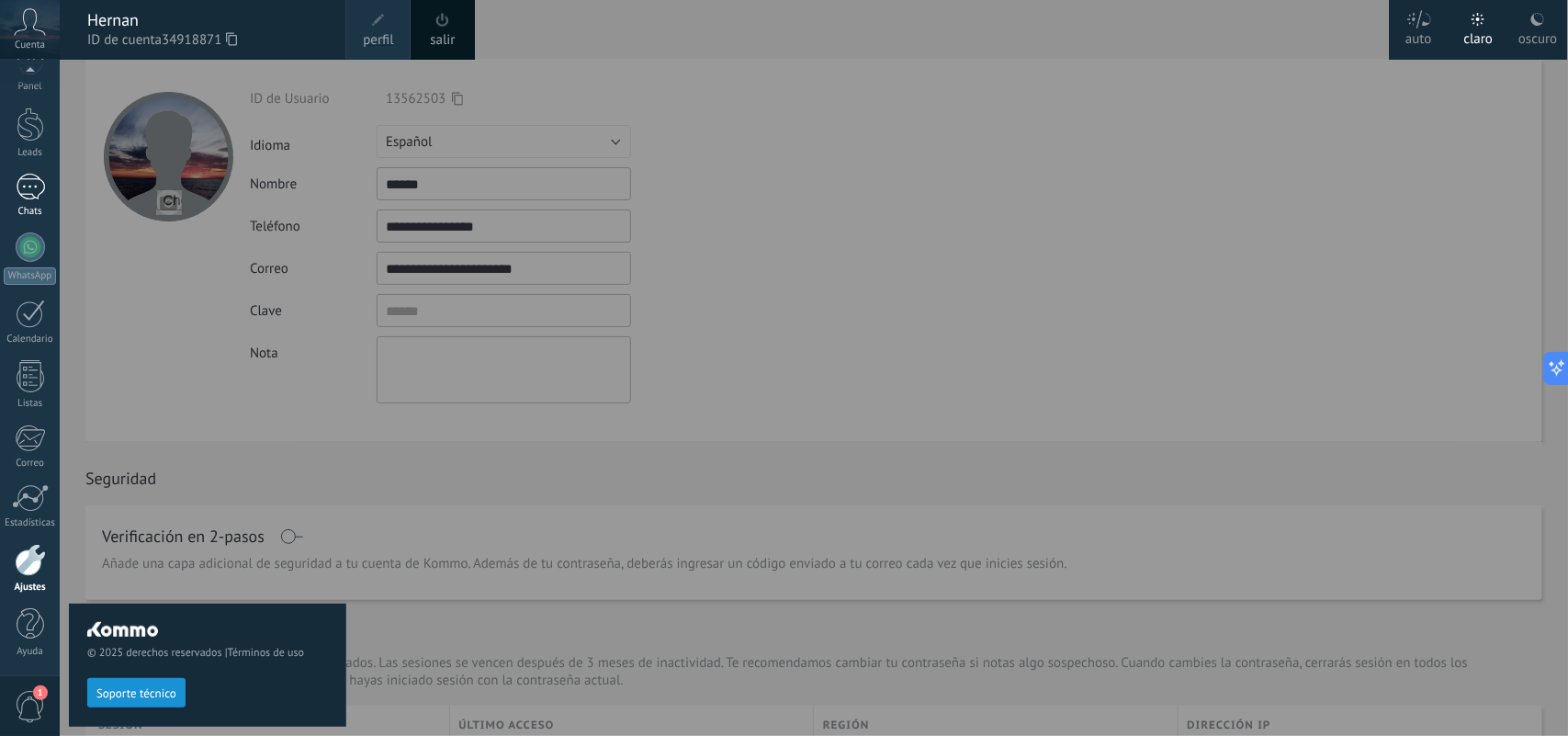 click at bounding box center [30, 187] 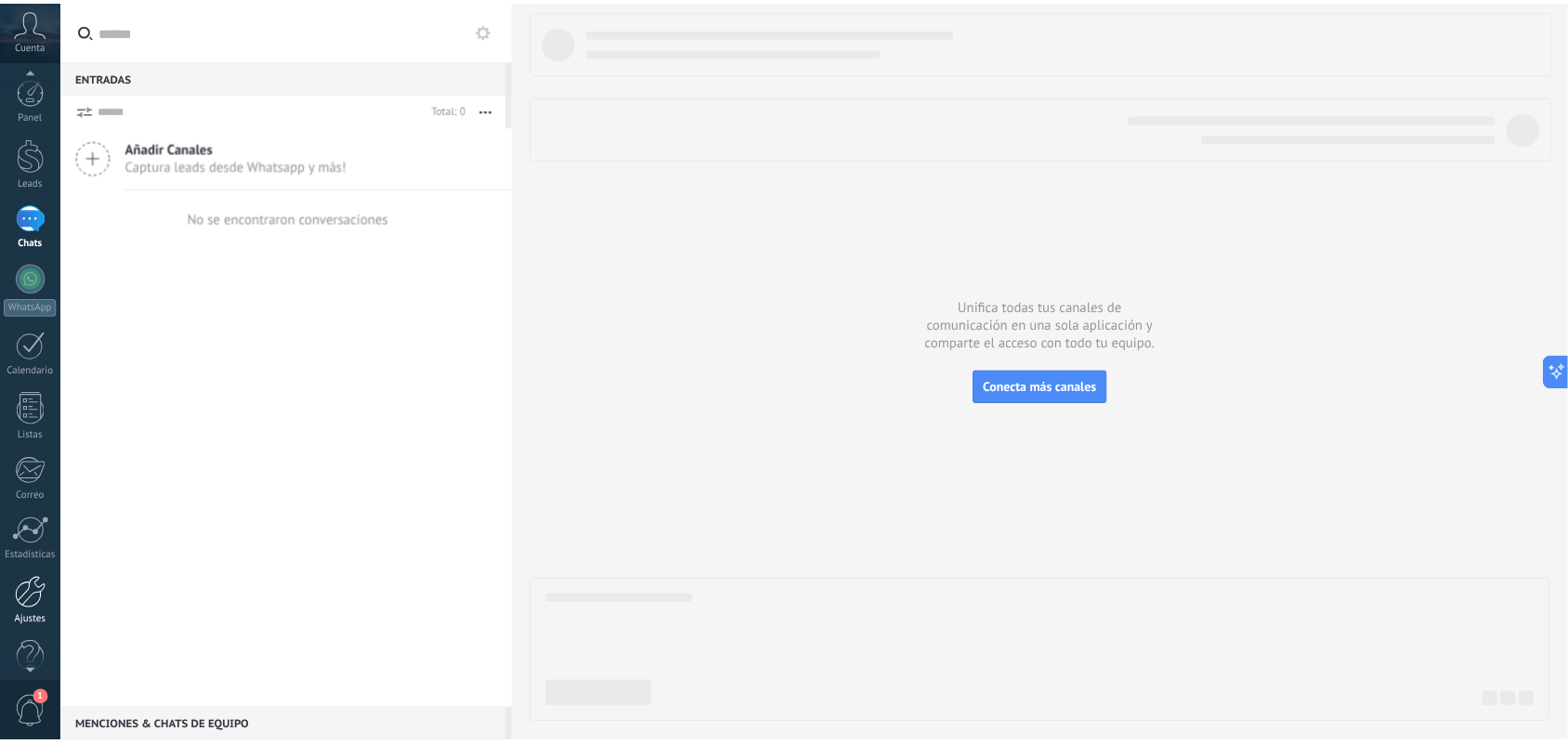scroll, scrollTop: 2, scrollLeft: 0, axis: vertical 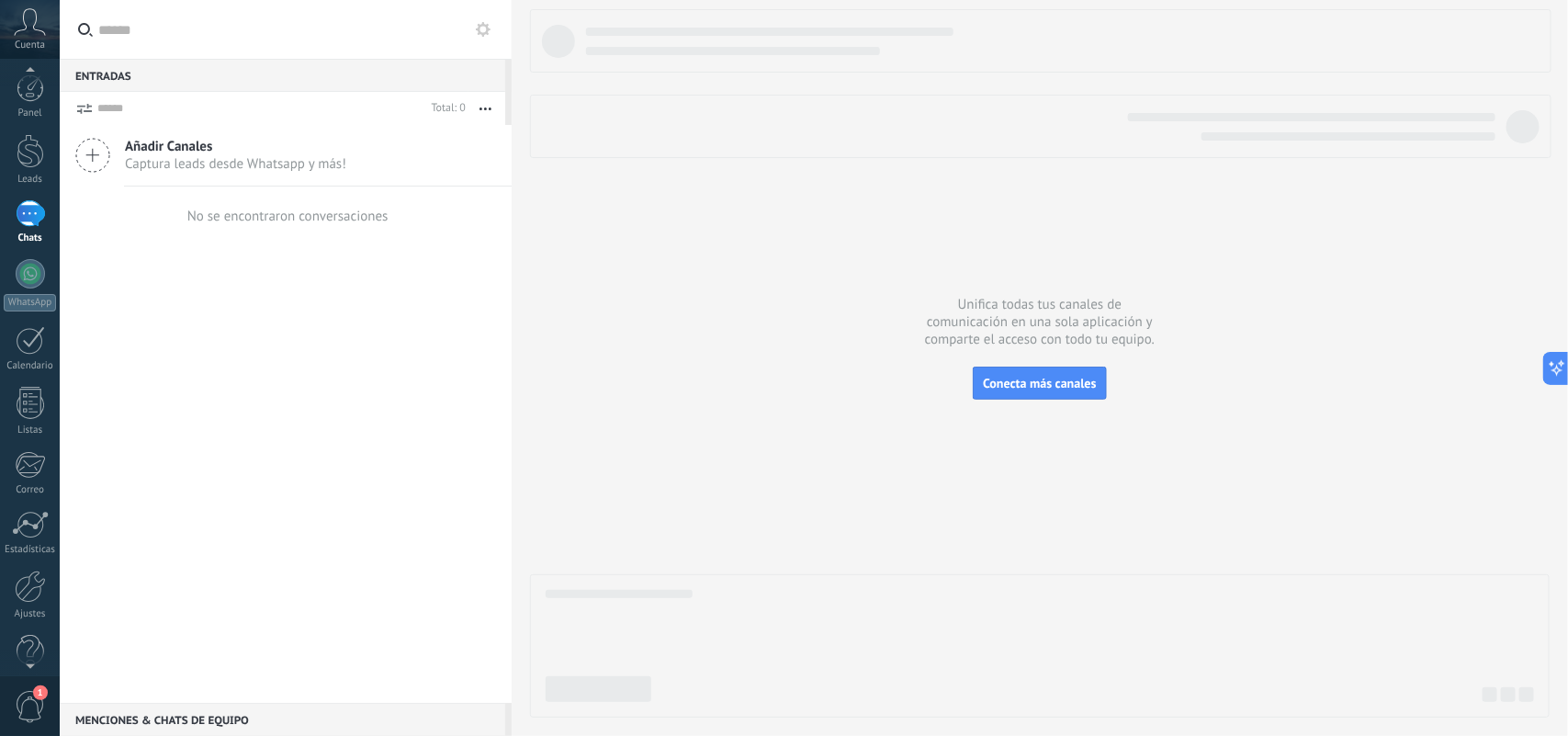 drag, startPoint x: 44, startPoint y: 585, endPoint x: 446, endPoint y: 721, distance: 424.3819 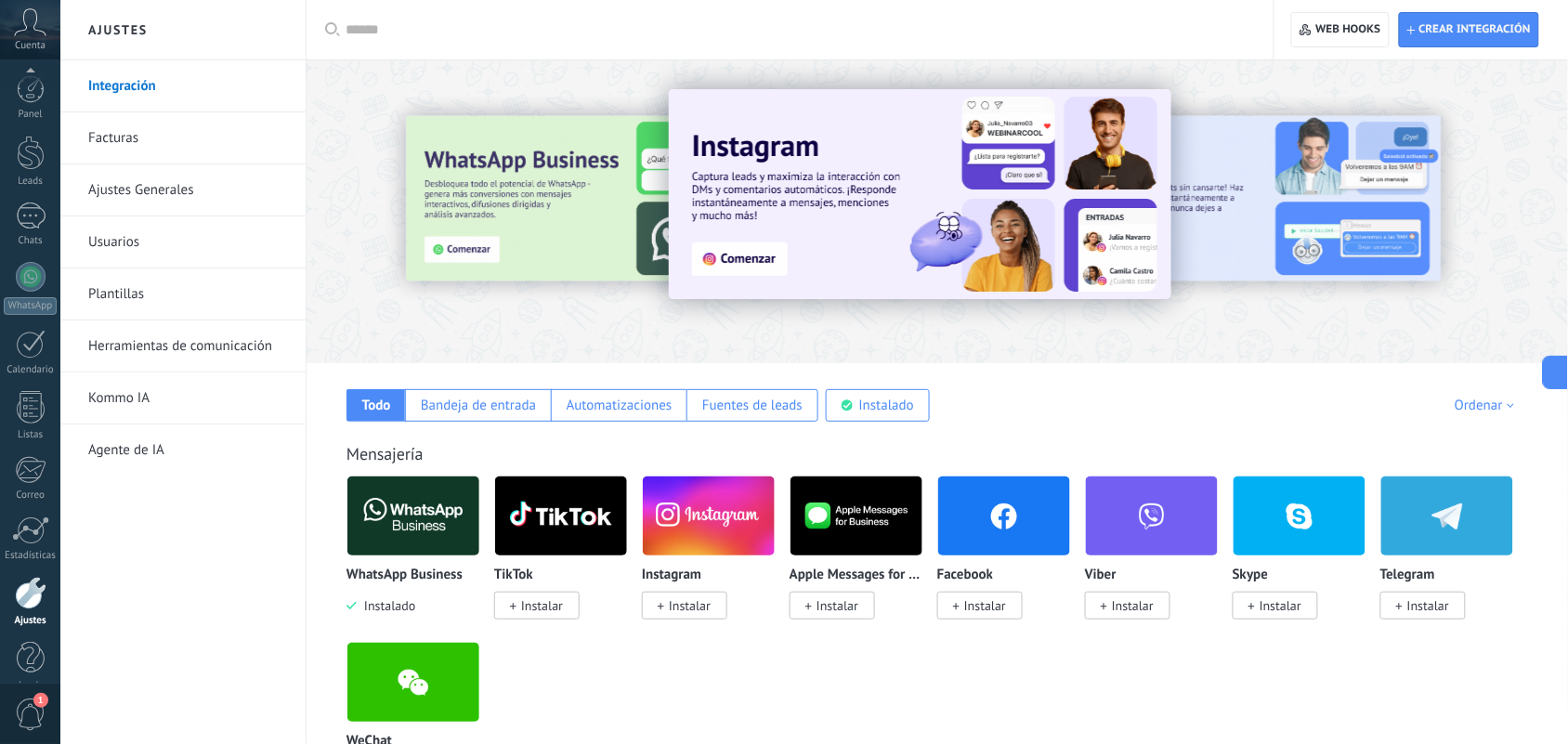 scroll, scrollTop: 29, scrollLeft: 0, axis: vertical 